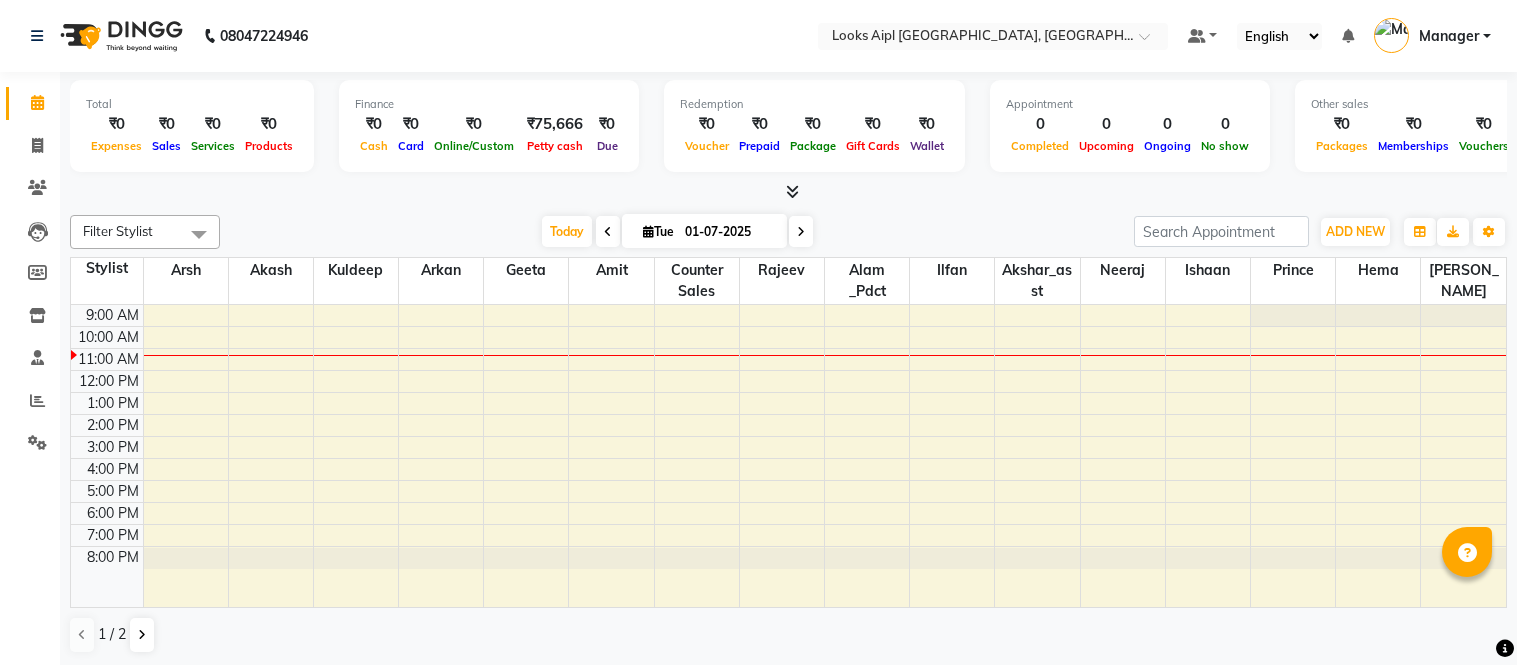 scroll, scrollTop: 0, scrollLeft: 0, axis: both 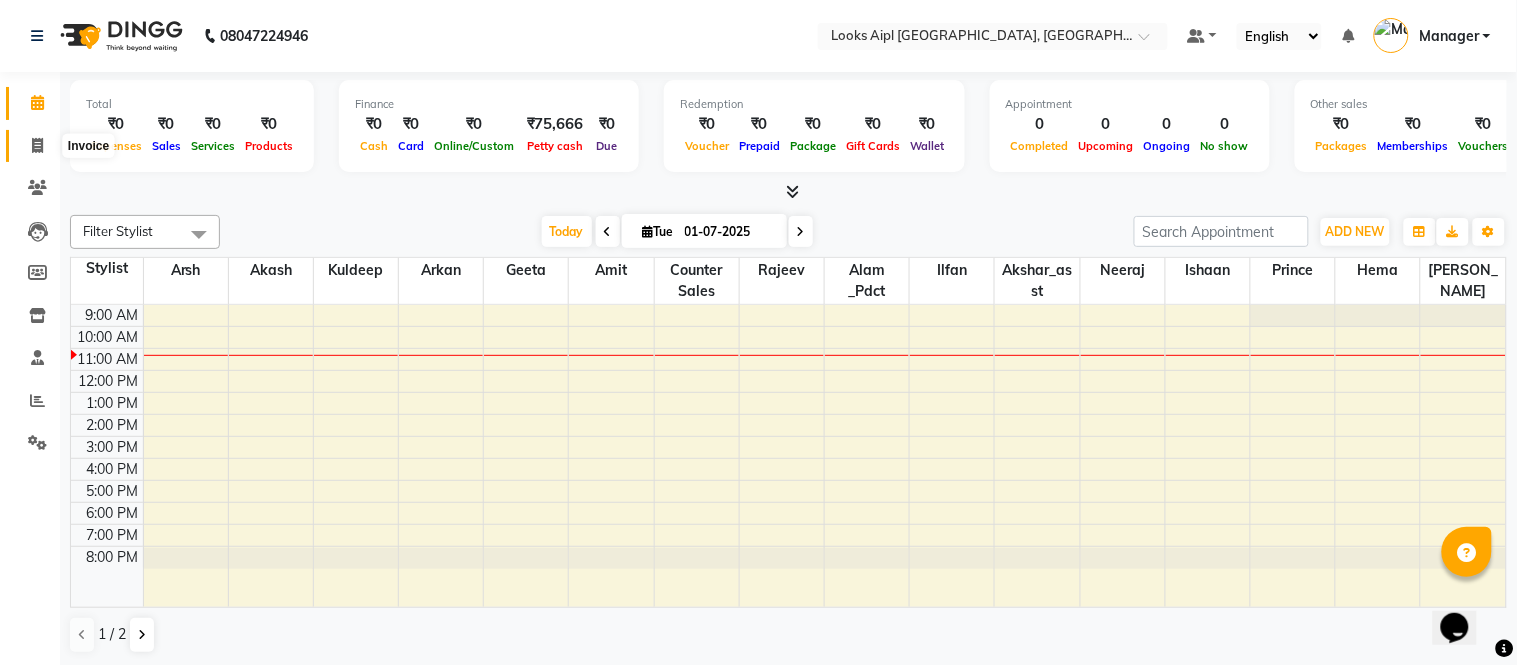 click 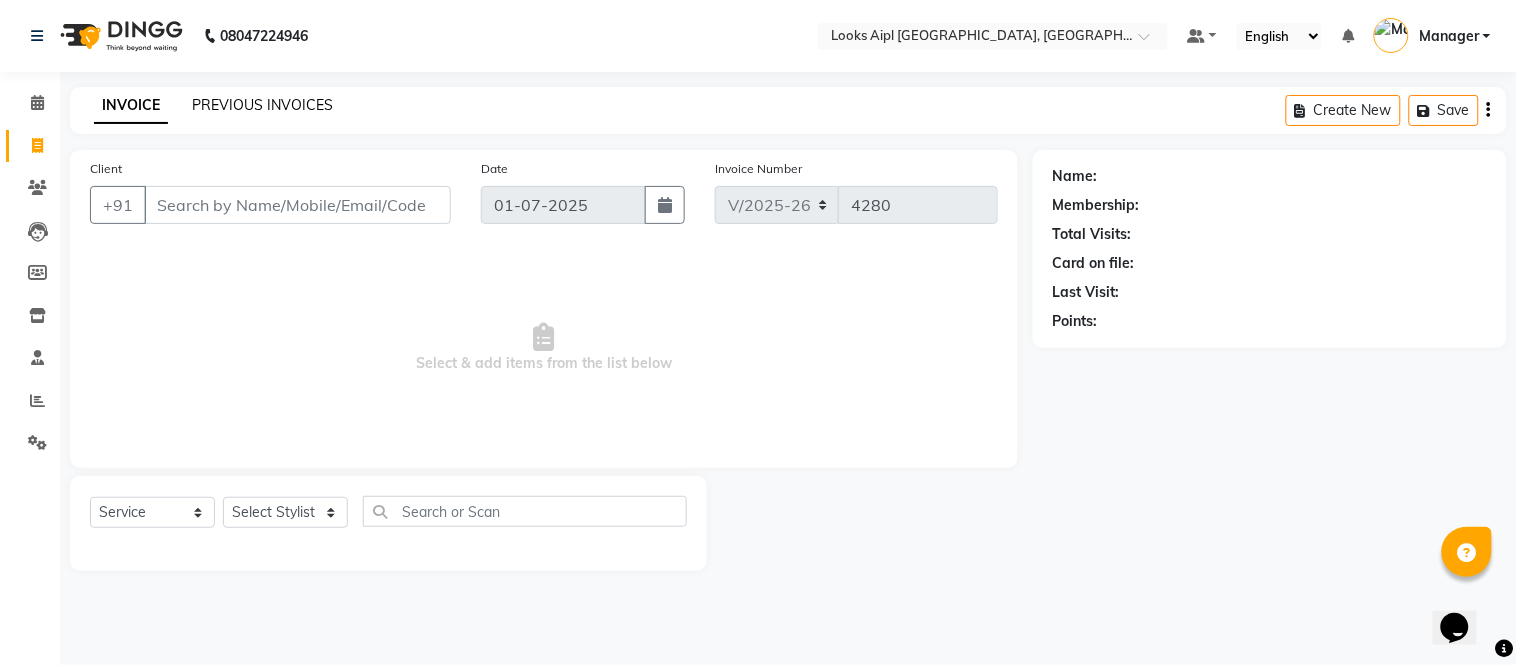click on "PREVIOUS INVOICES" 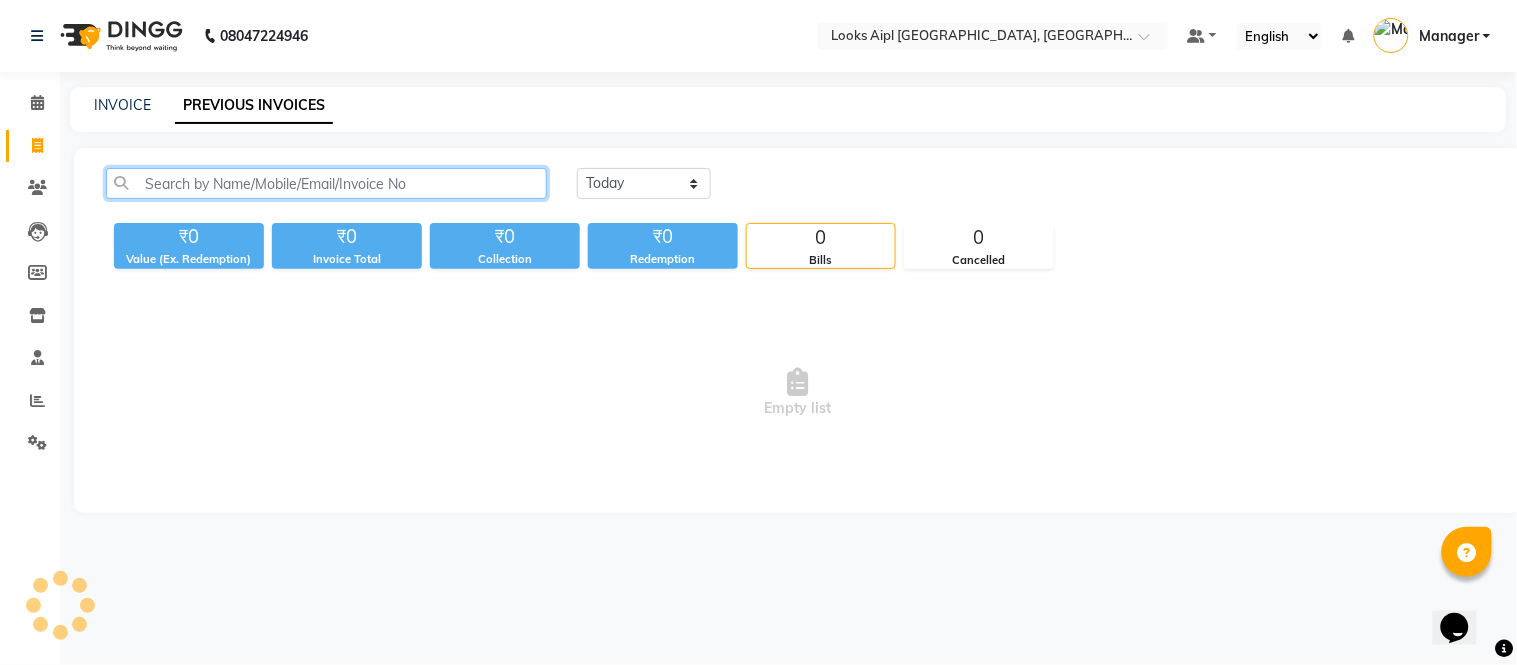 click 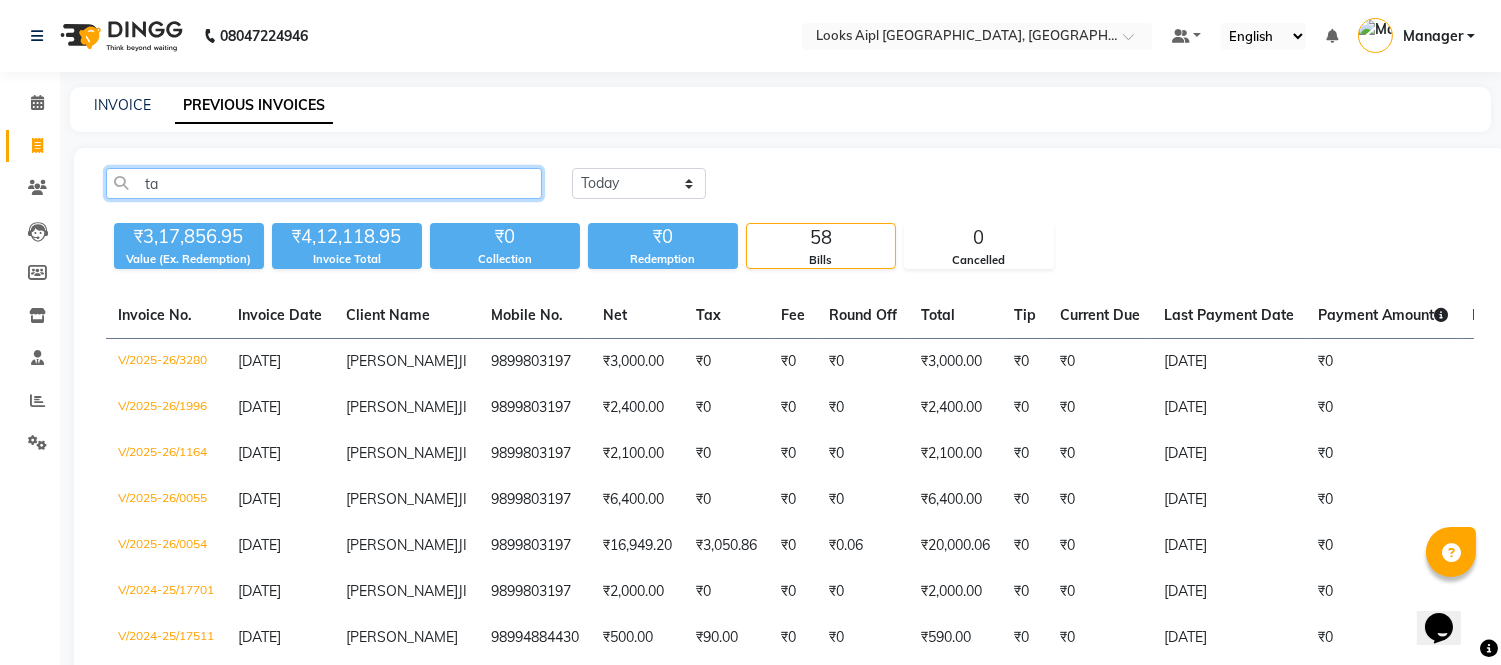 type on "t" 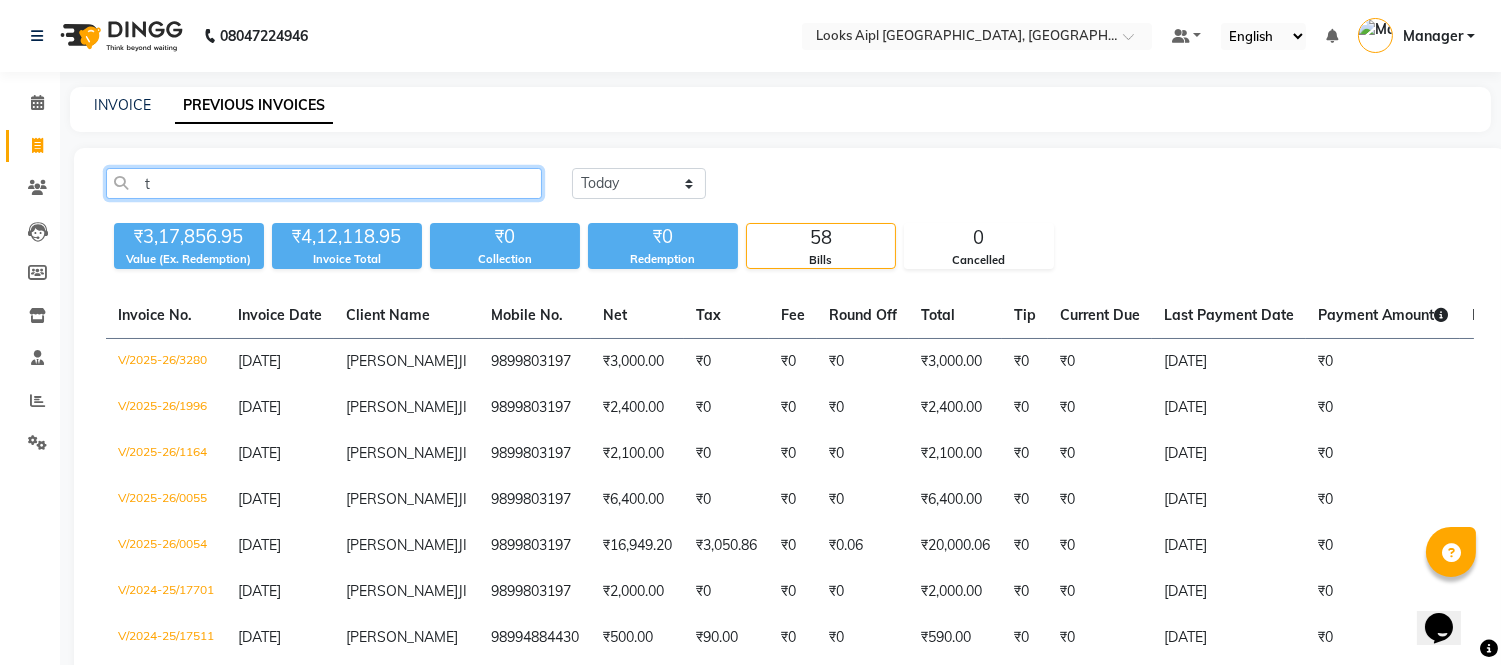 type 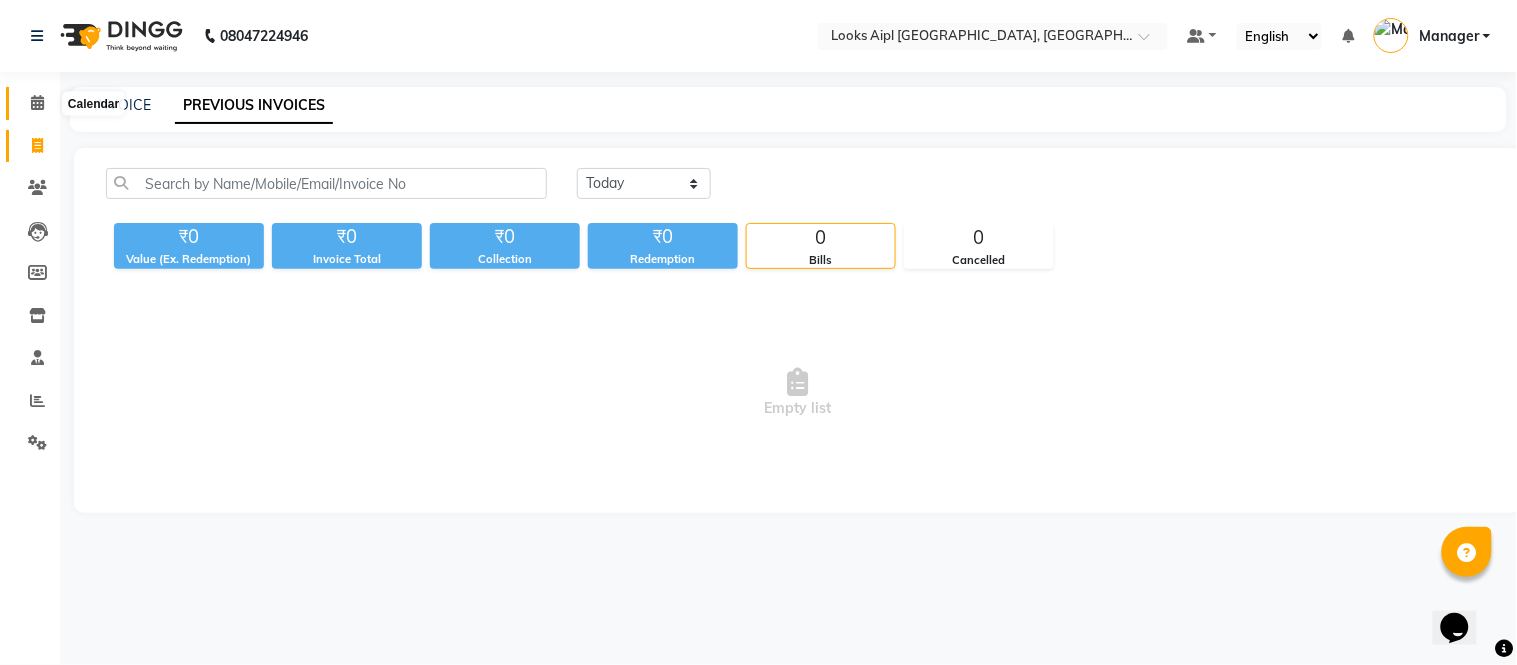 click 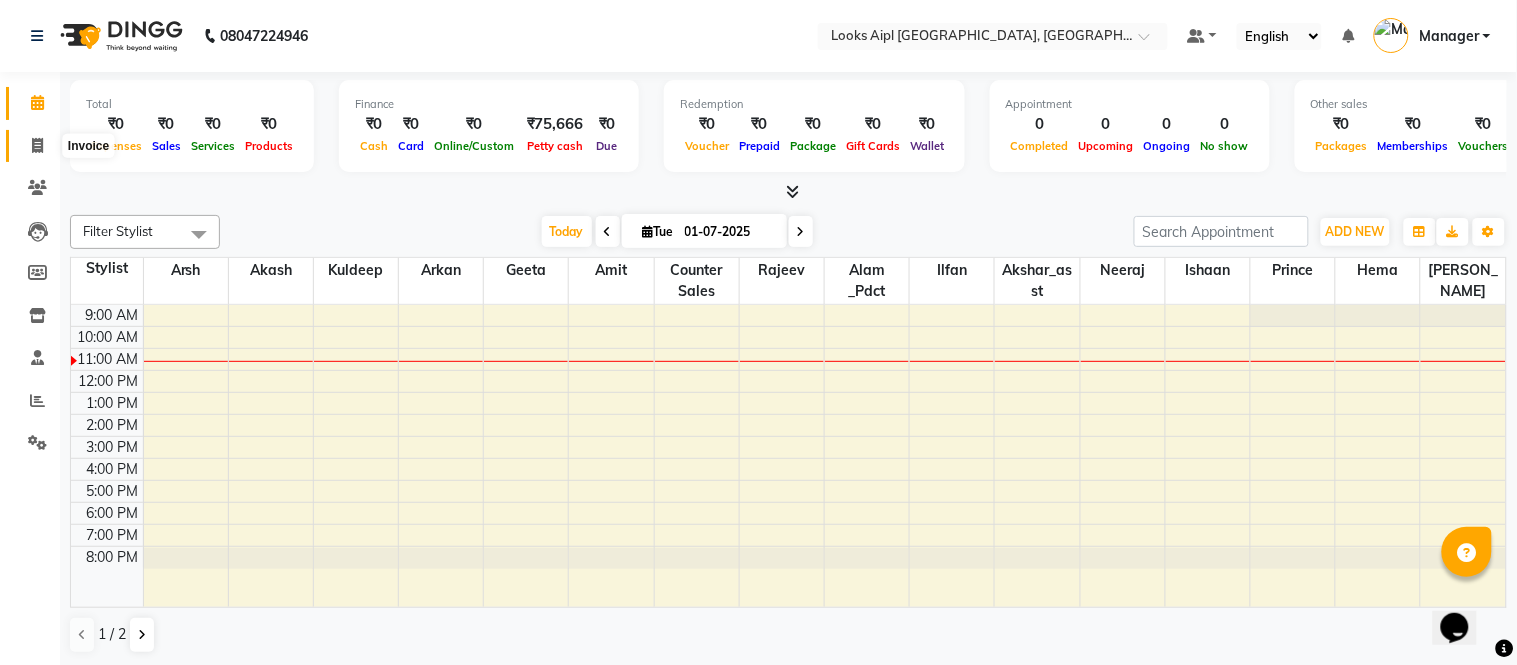 click 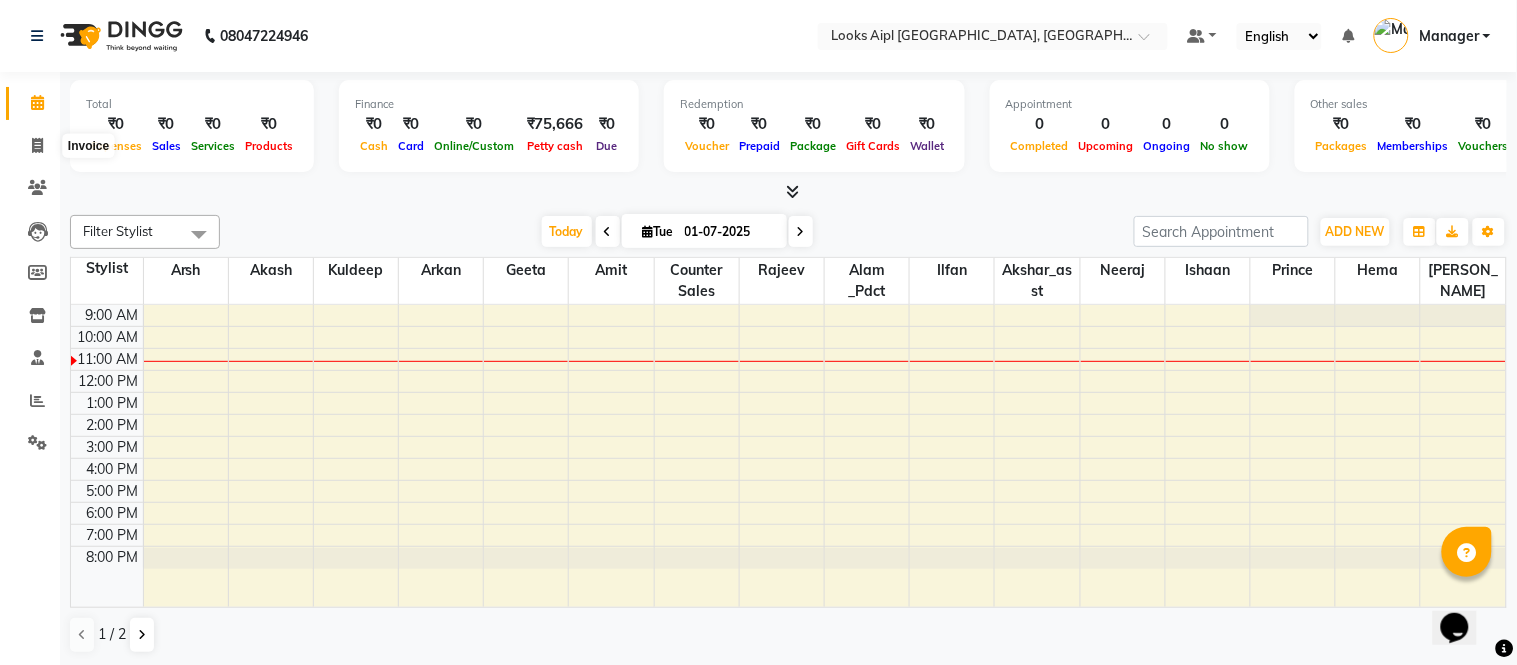 select on "6047" 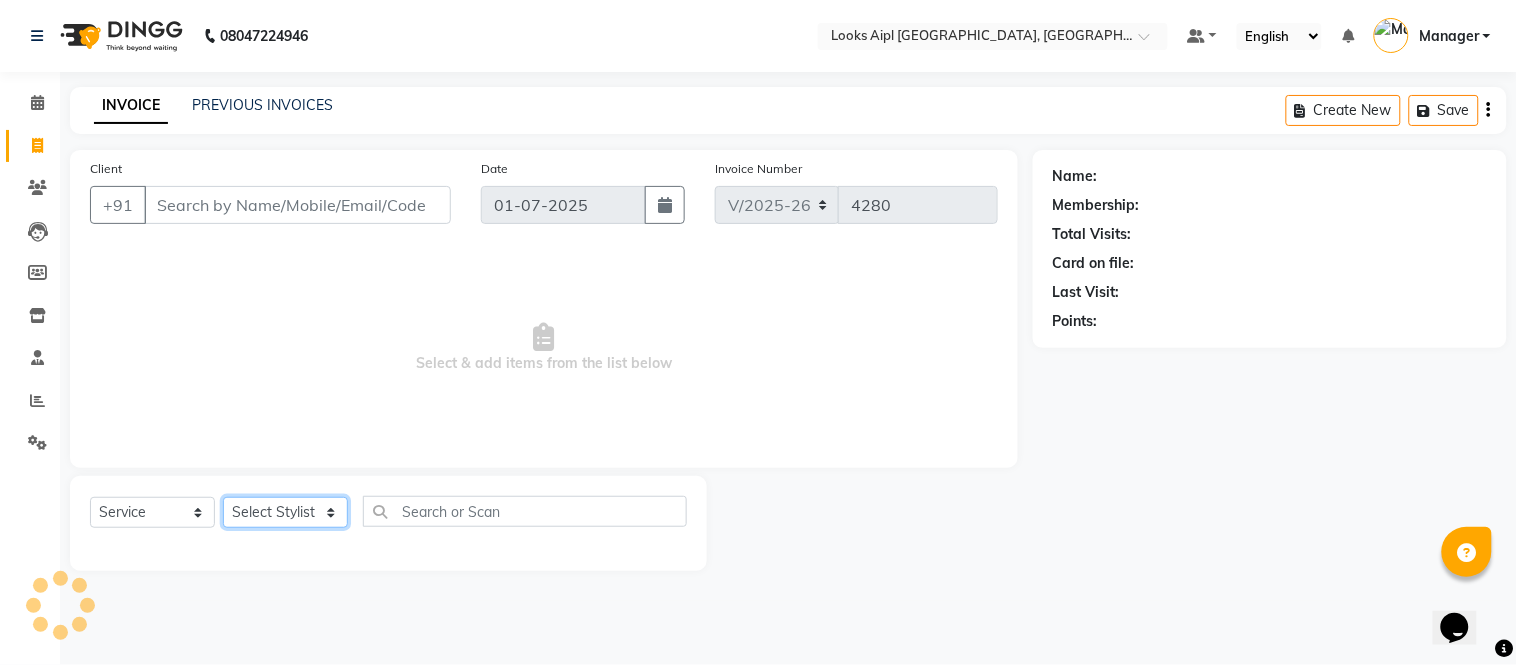click on "Select Stylist" 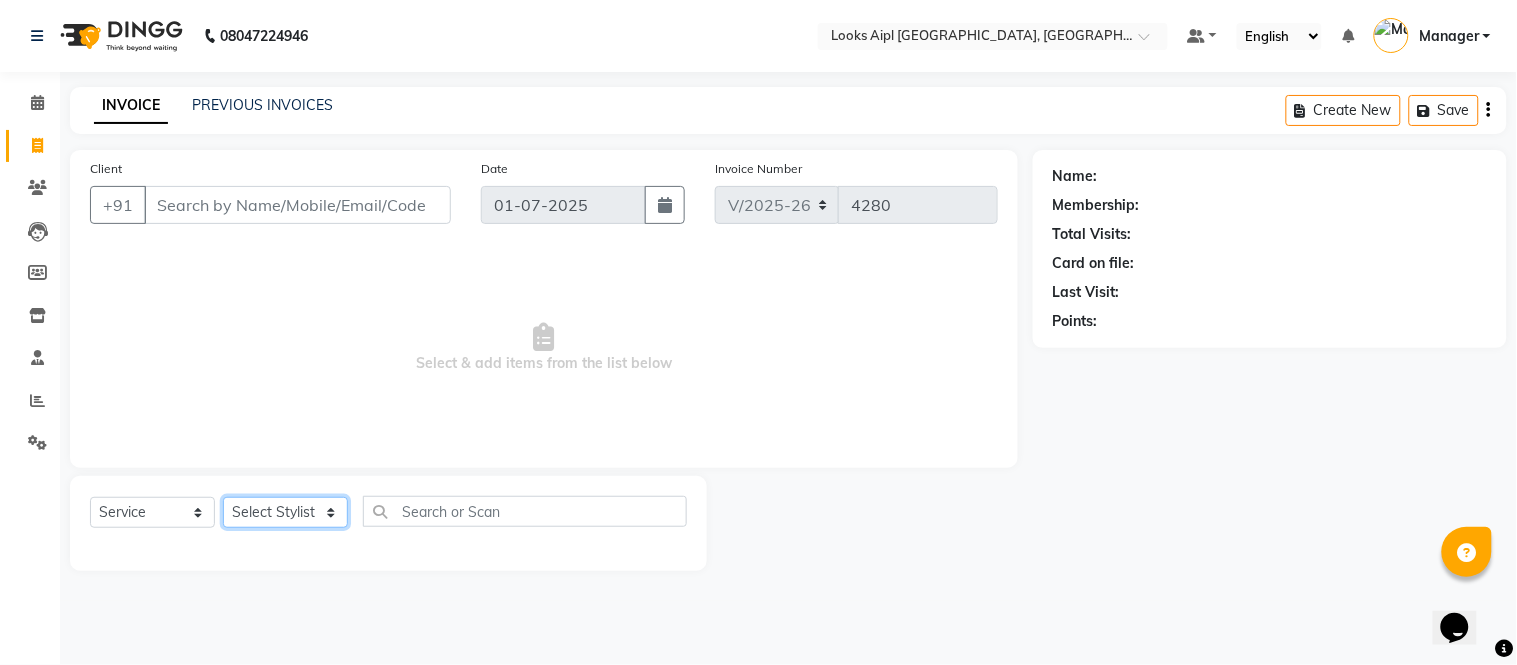 click on "Select Stylist" 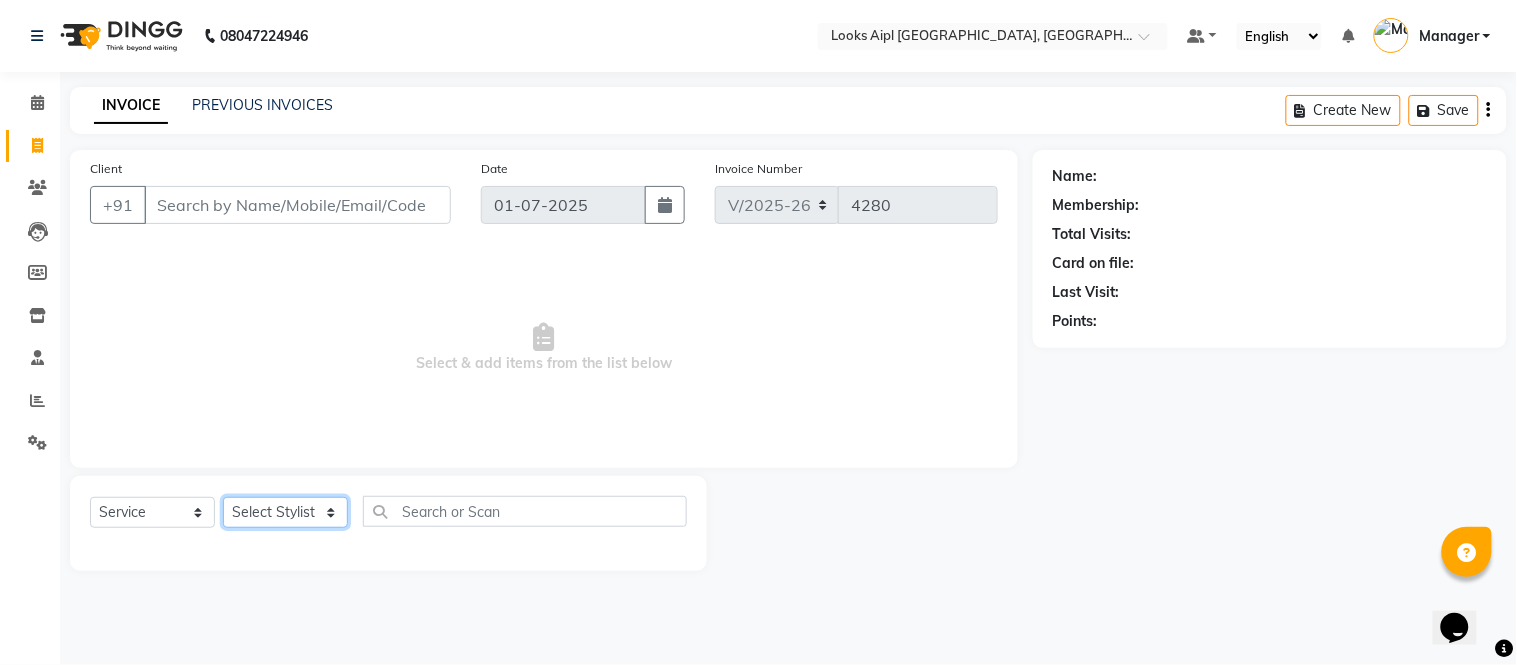 click on "Select Stylist [PERSON_NAME] Alam _Pdct [PERSON_NAME] [PERSON_NAME] Counter Sales [PERSON_NAME] ilfan [PERSON_NAME] [PERSON_NAME] Manager [PERSON_NAME] [PERSON_NAME] sagar_pdct [PERSON_NAME]" 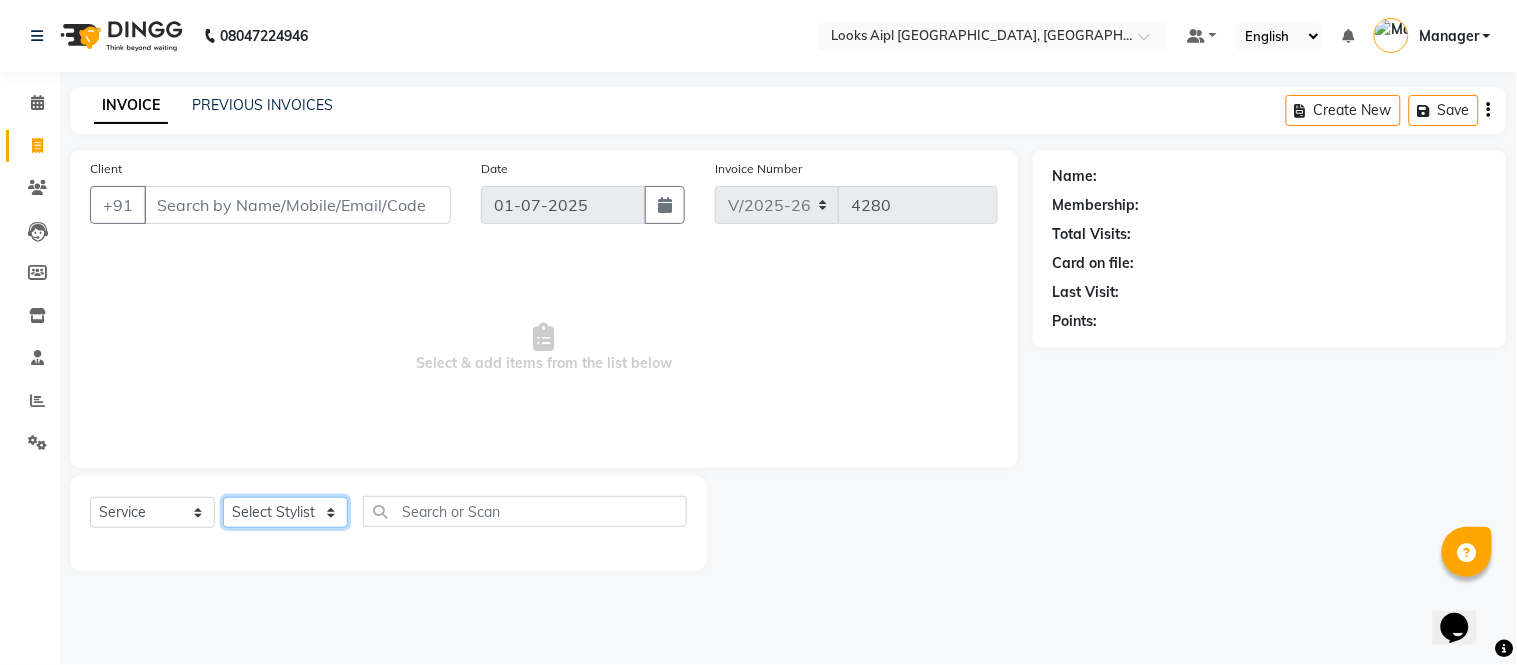 select on "43345" 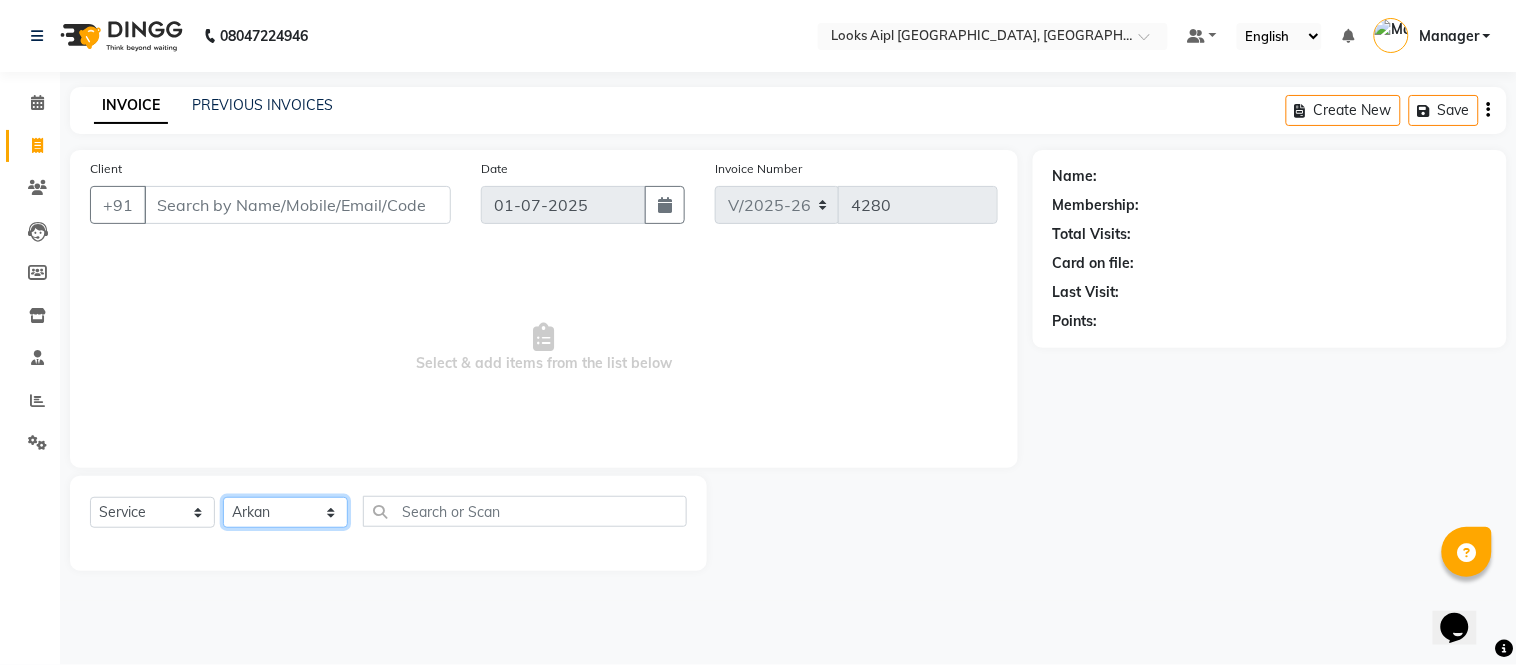 click on "Select Stylist [PERSON_NAME] Alam _Pdct [PERSON_NAME] [PERSON_NAME] Counter Sales [PERSON_NAME] ilfan [PERSON_NAME] [PERSON_NAME] Manager [PERSON_NAME] [PERSON_NAME] sagar_pdct [PERSON_NAME]" 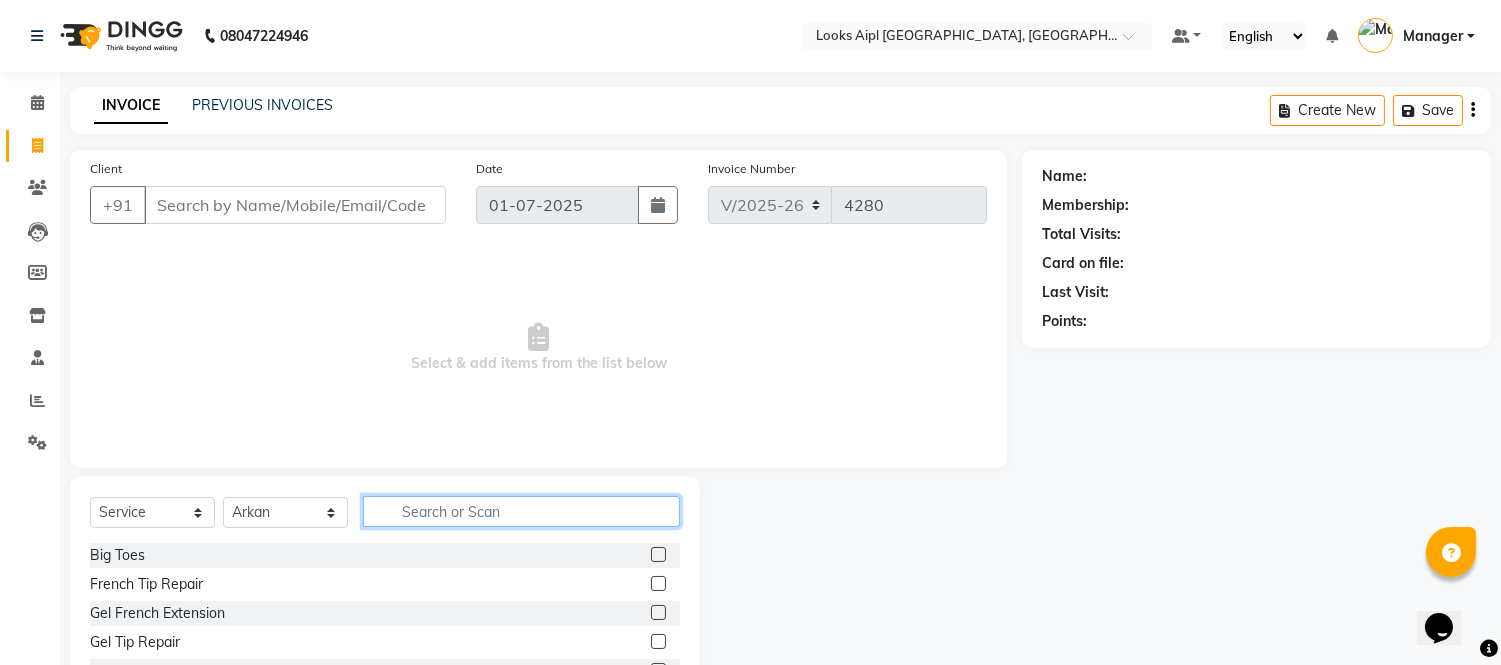 click 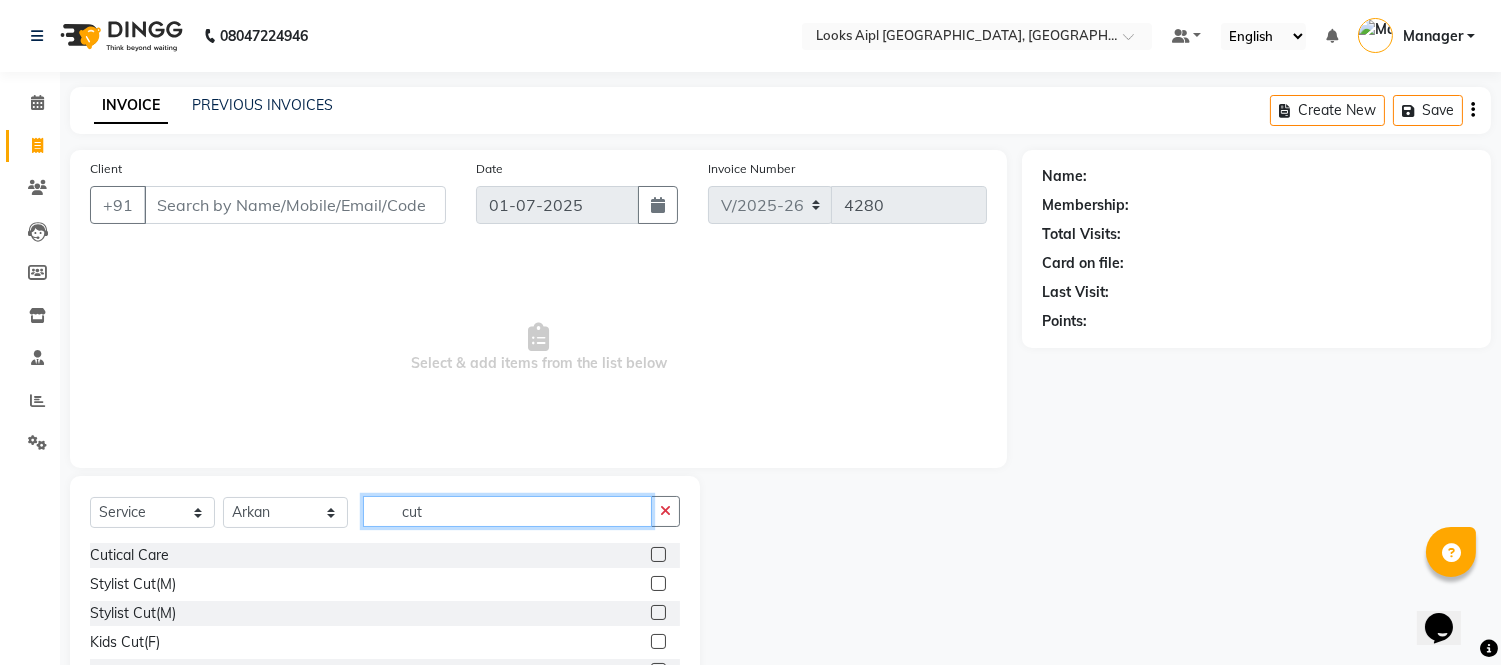 type on "cut" 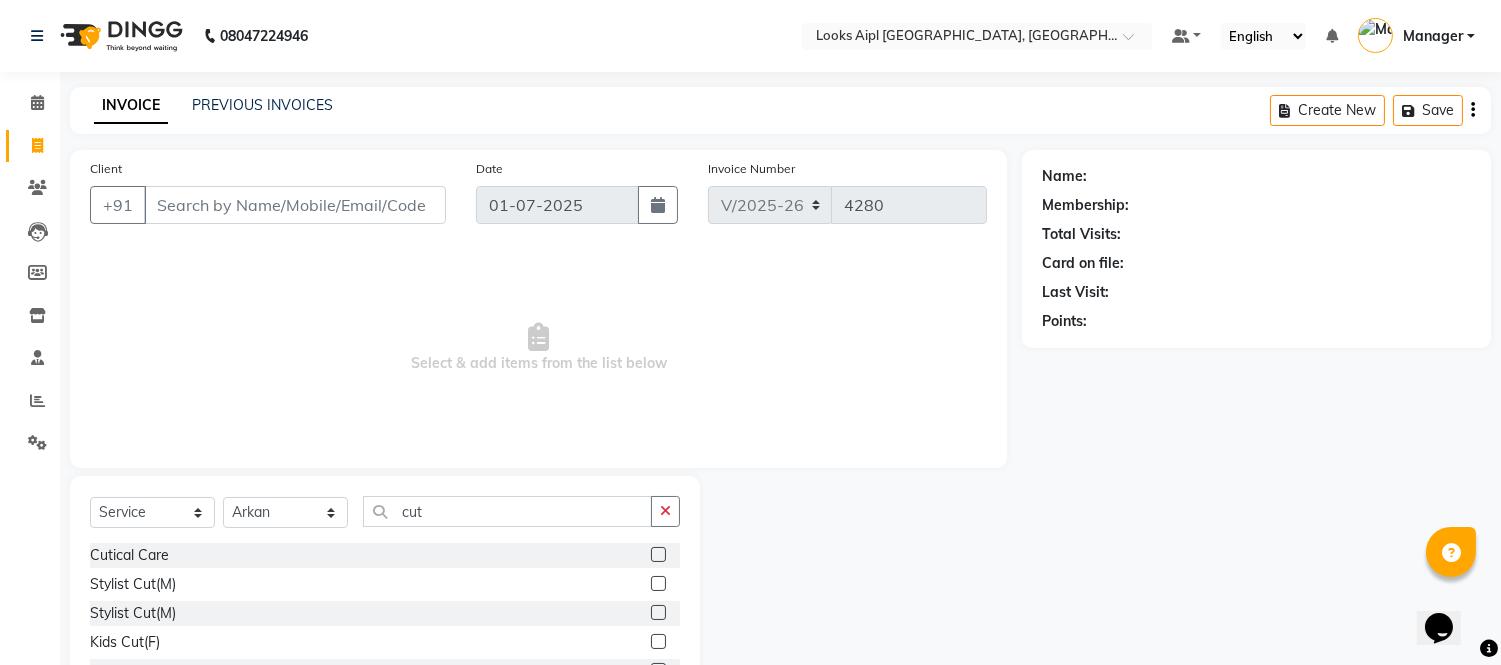 click 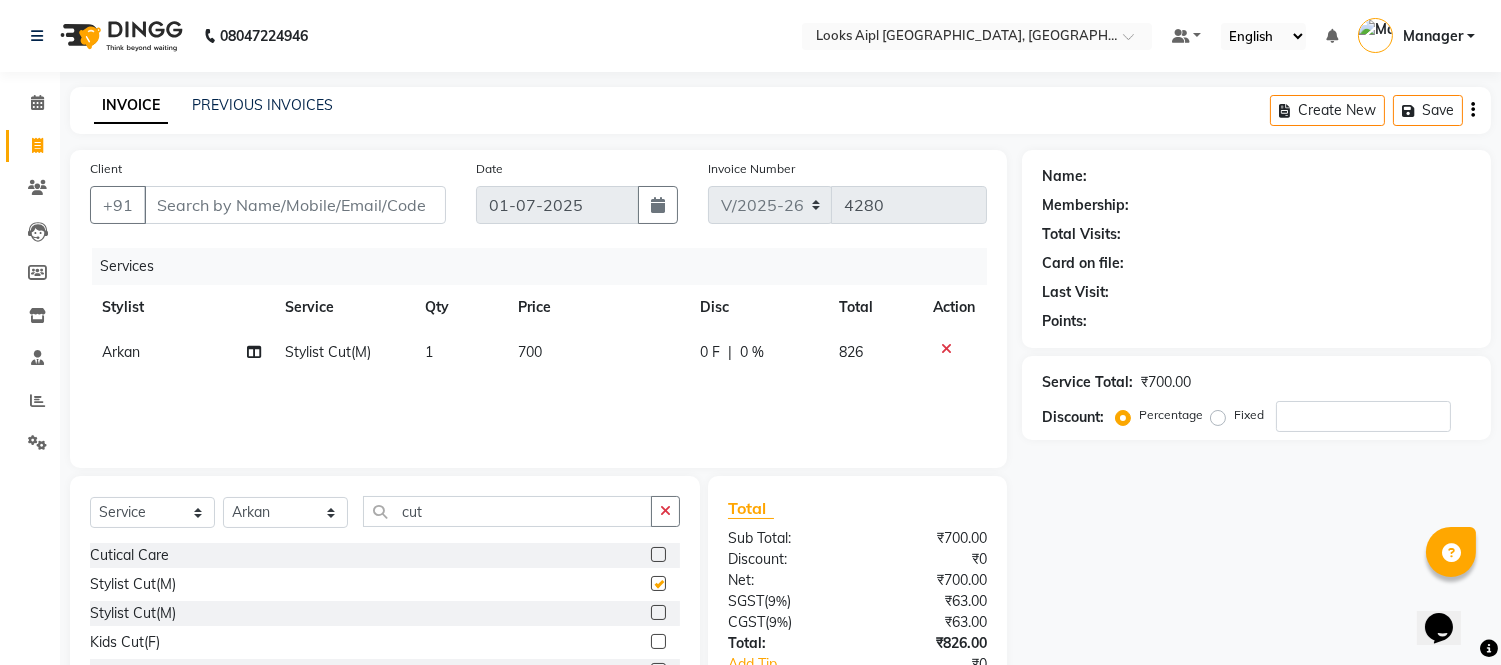 checkbox on "false" 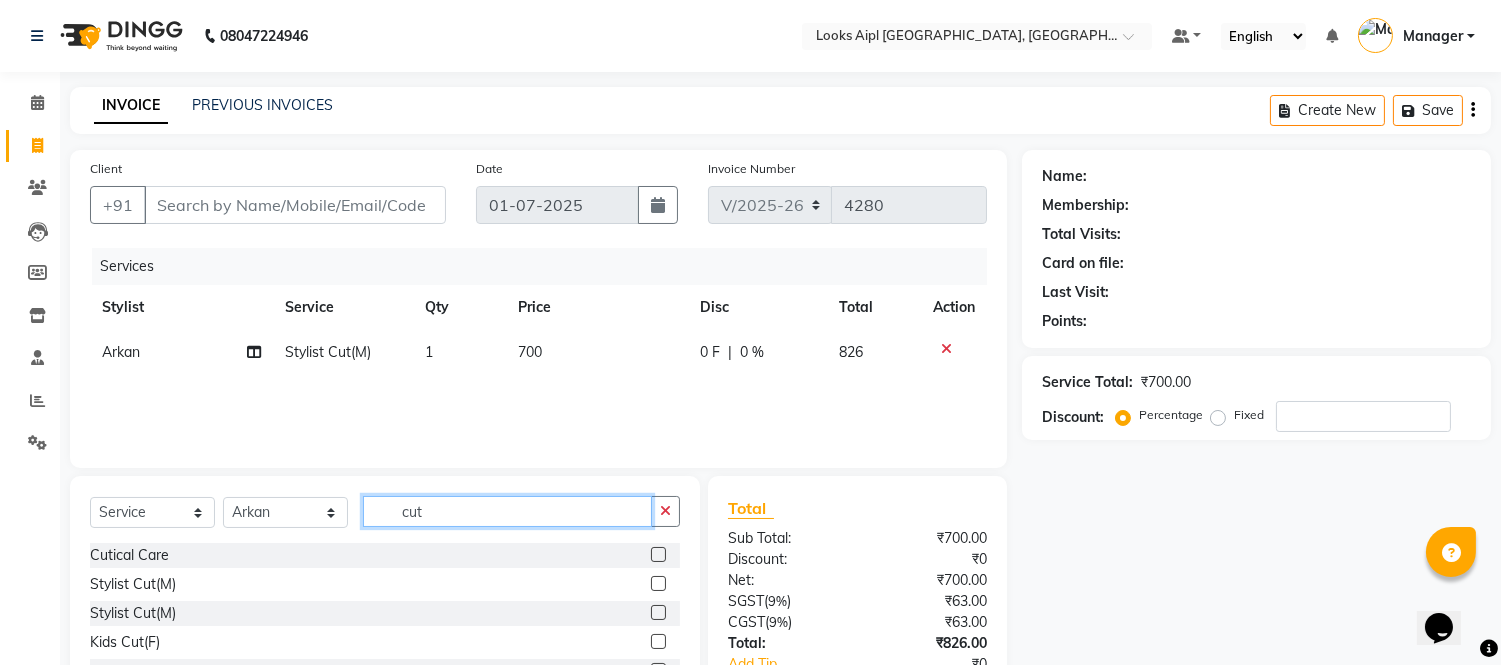 click on "cut" 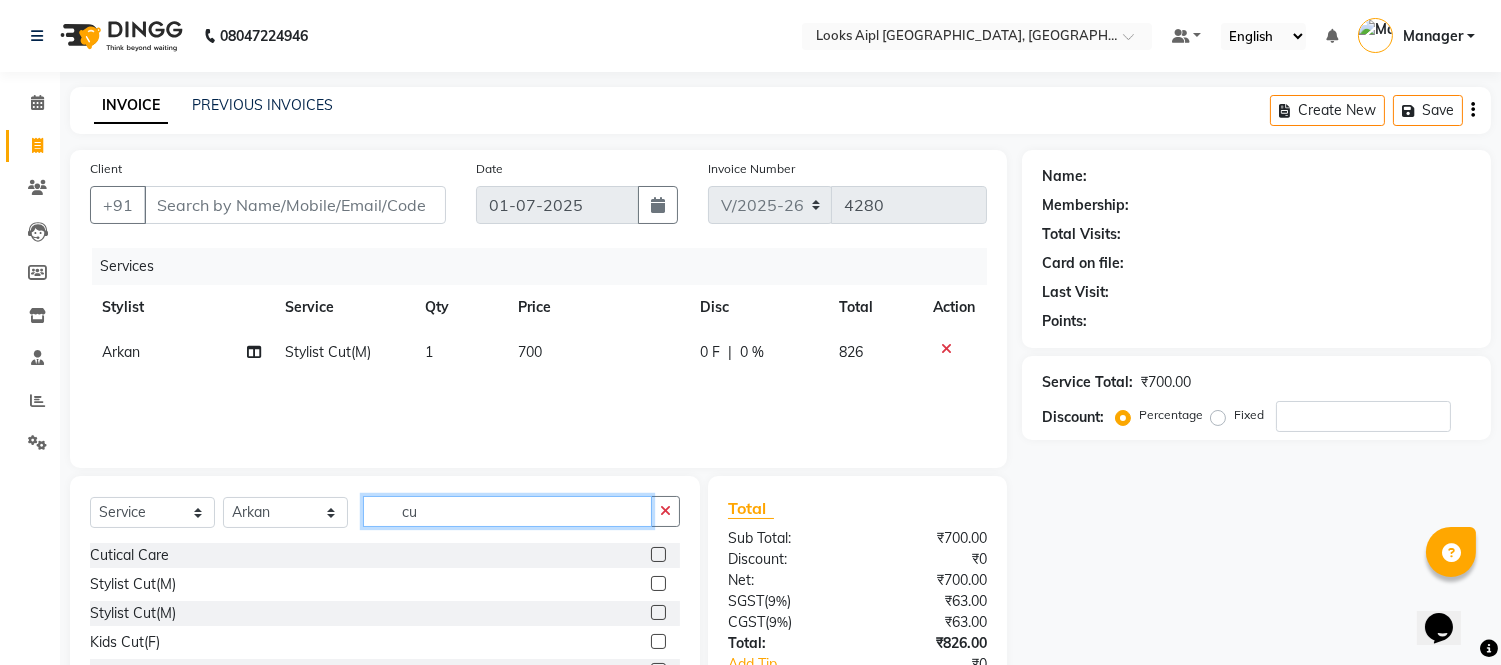 type on "c" 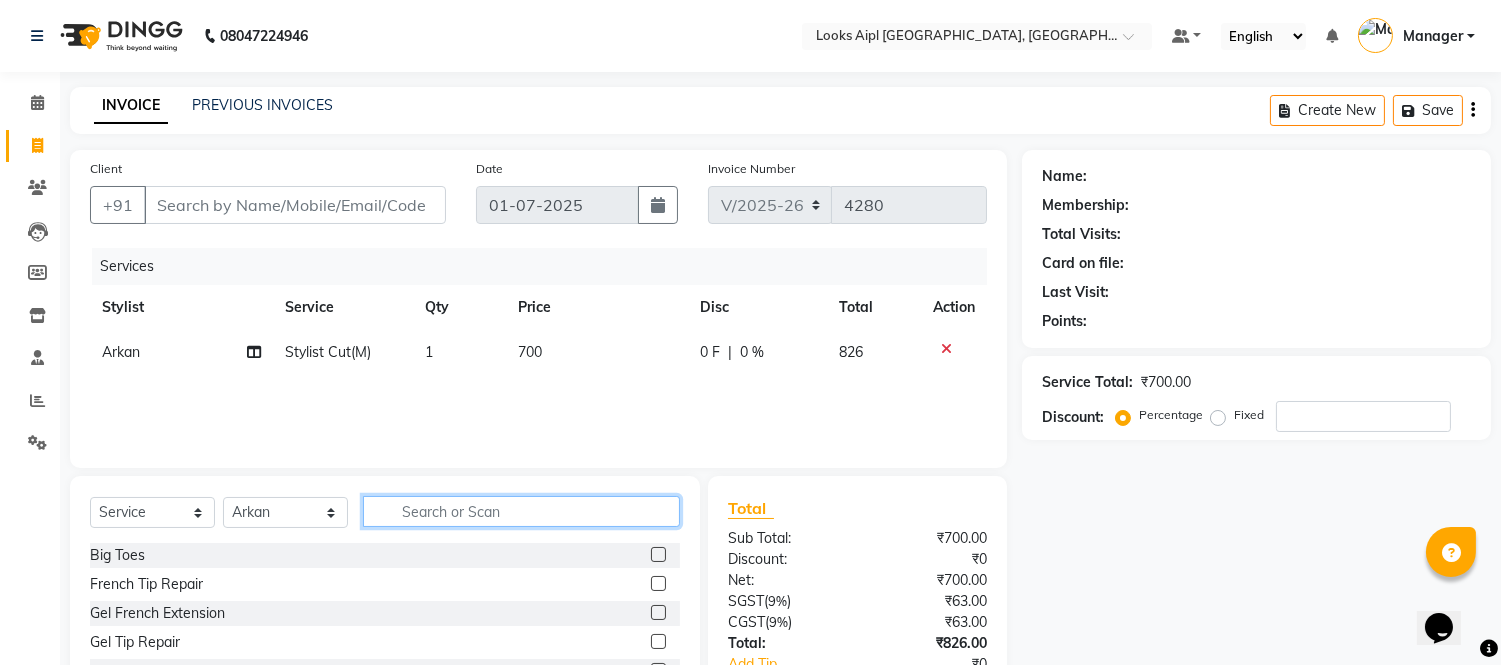 click 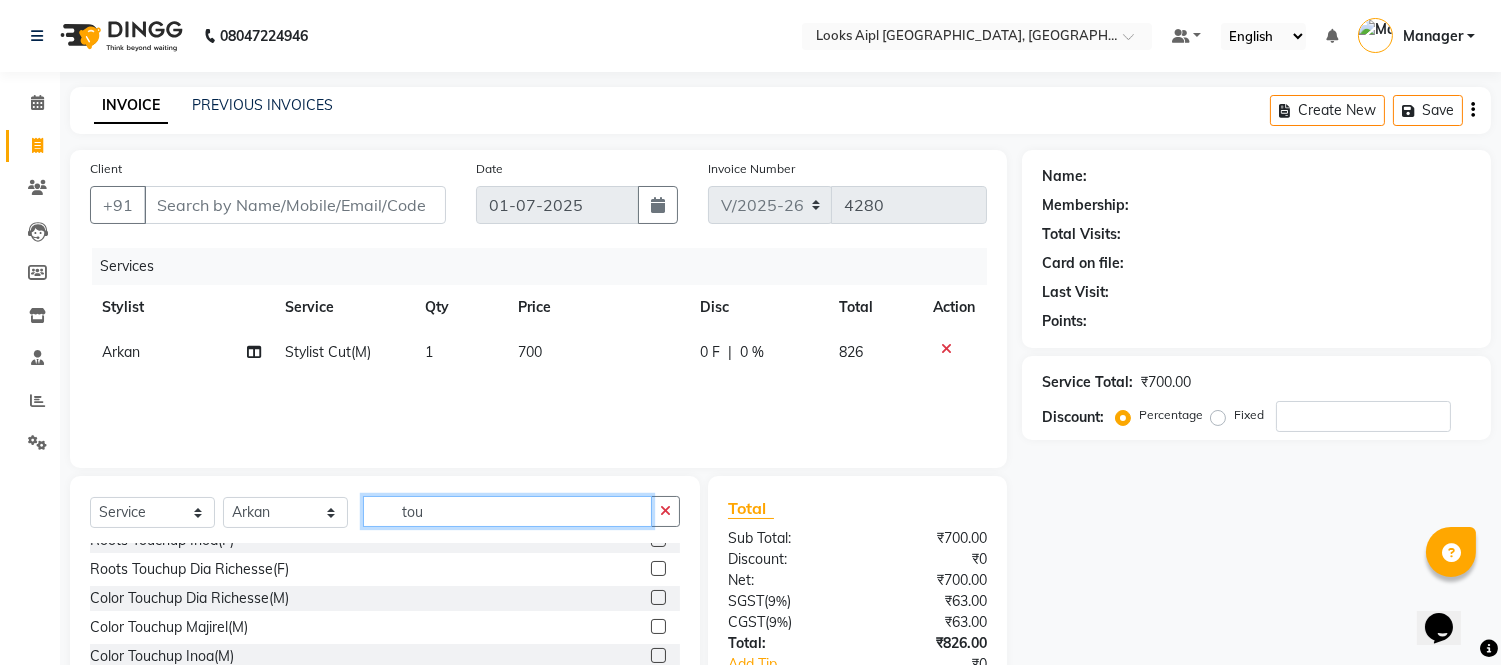 scroll, scrollTop: 111, scrollLeft: 0, axis: vertical 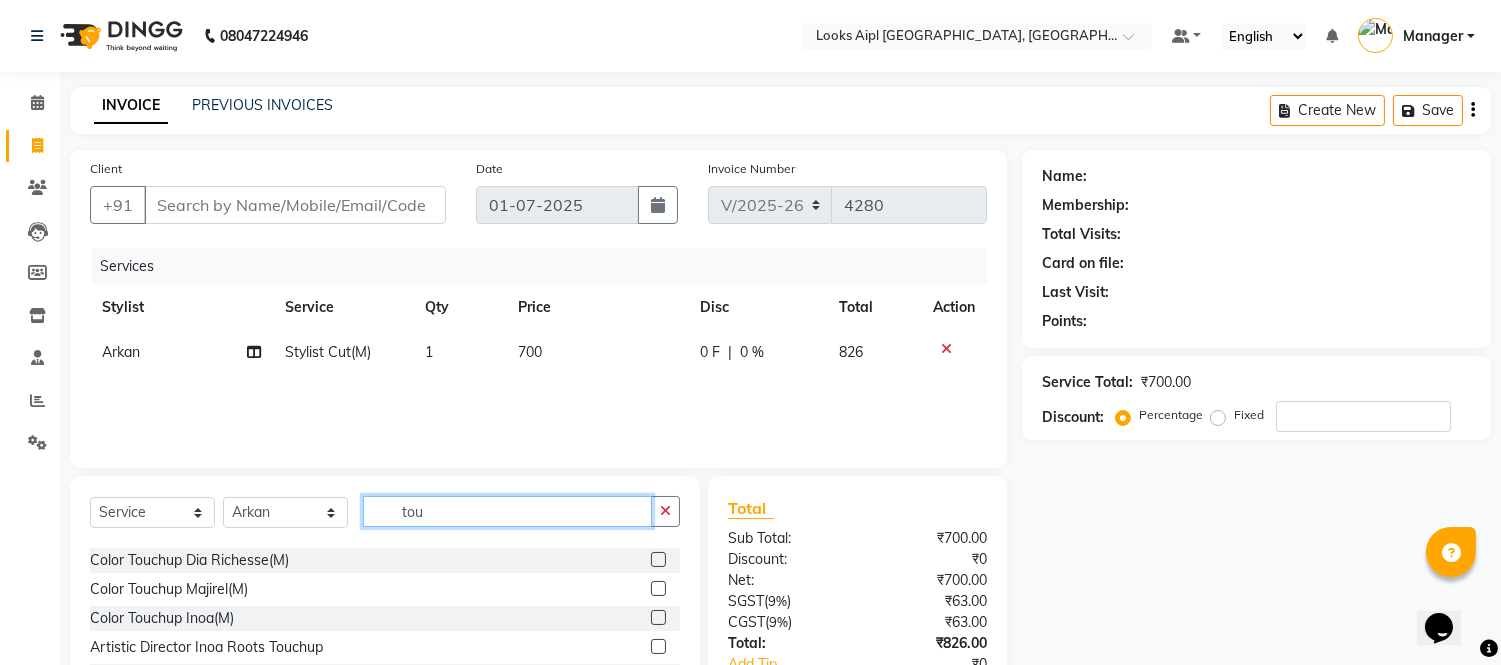 type on "tou" 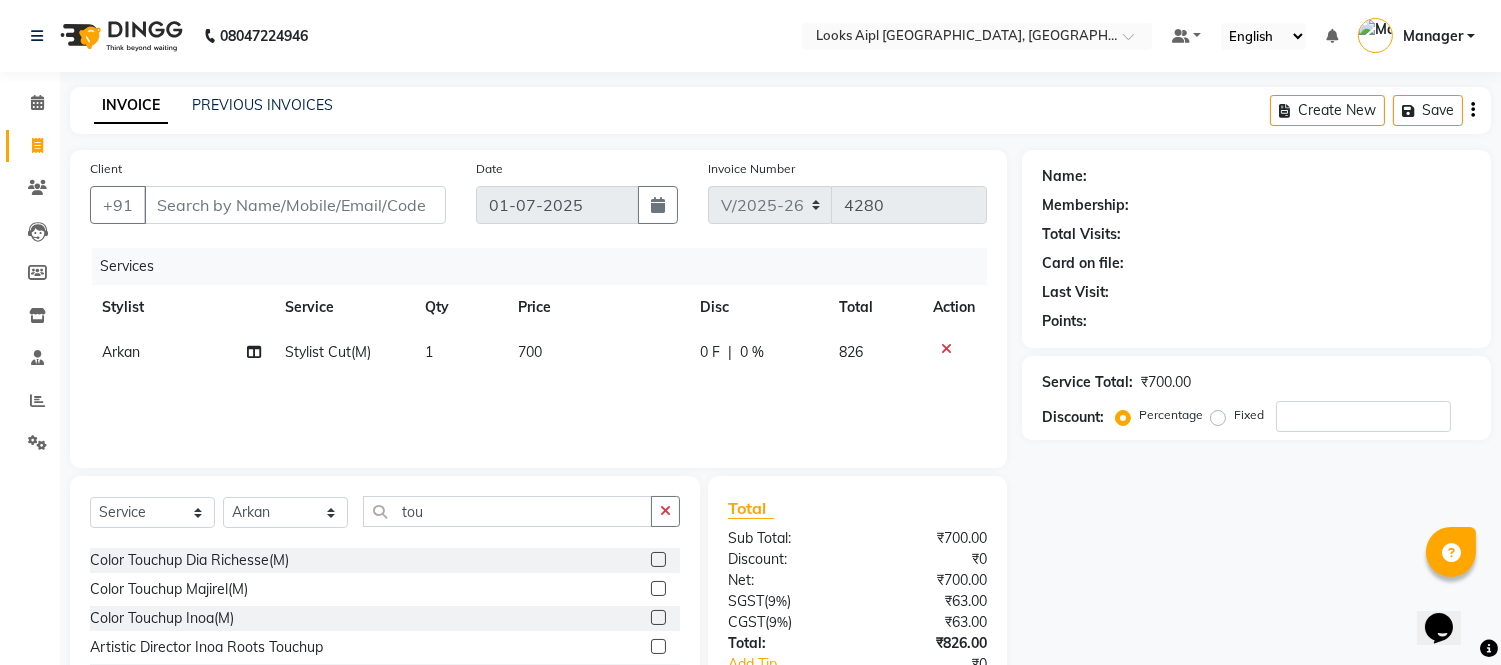 click 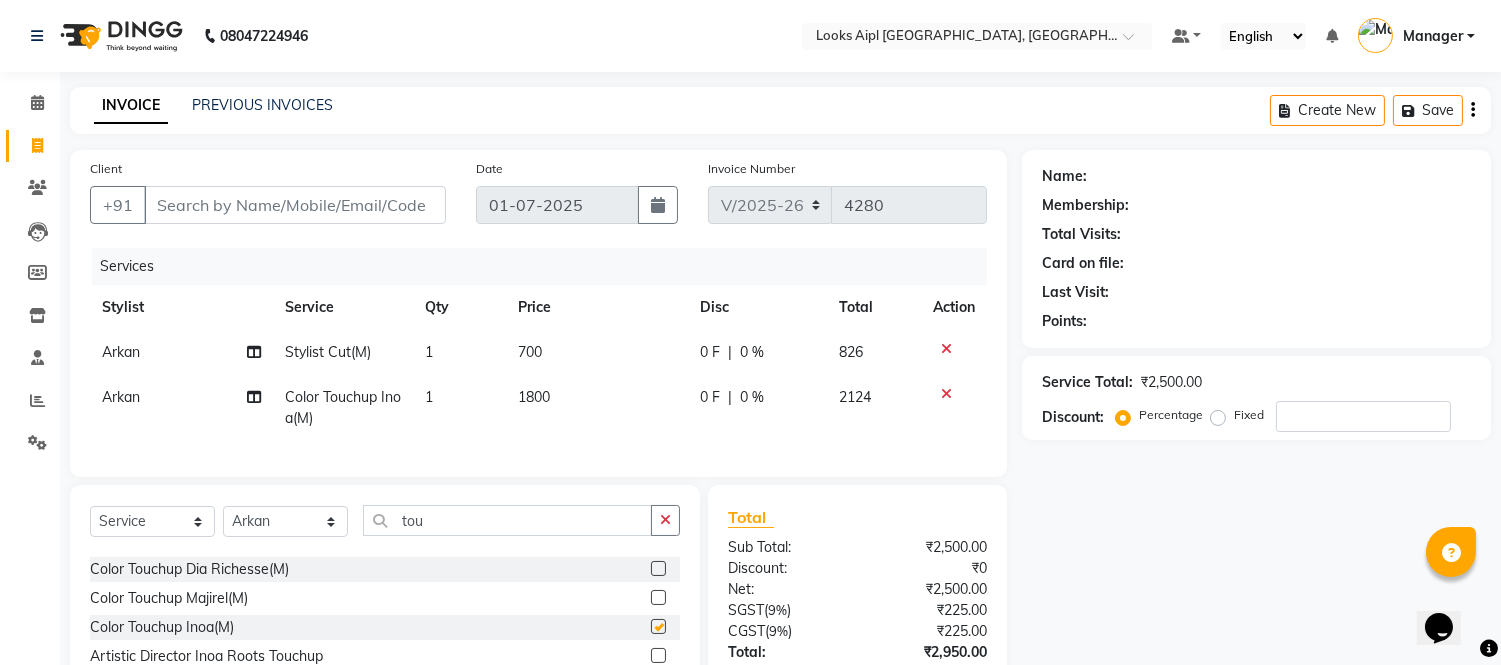 checkbox on "false" 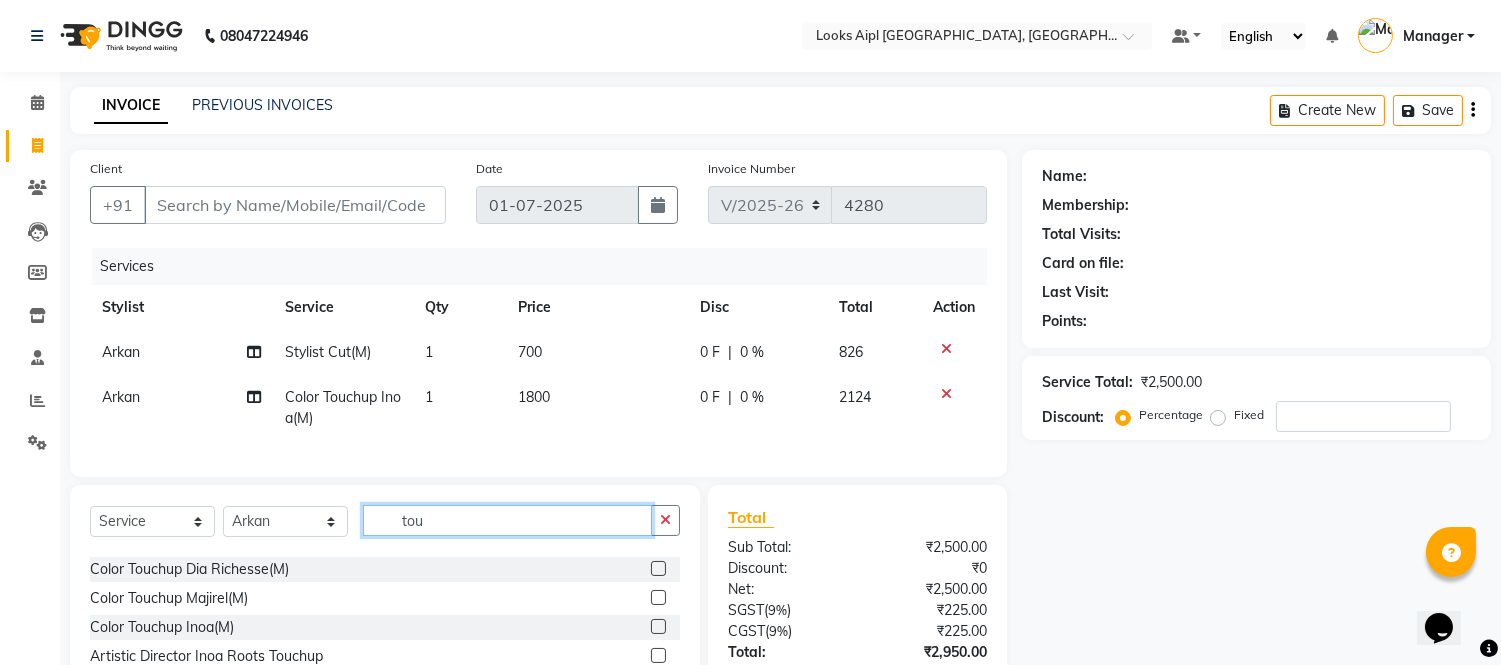 click on "tou" 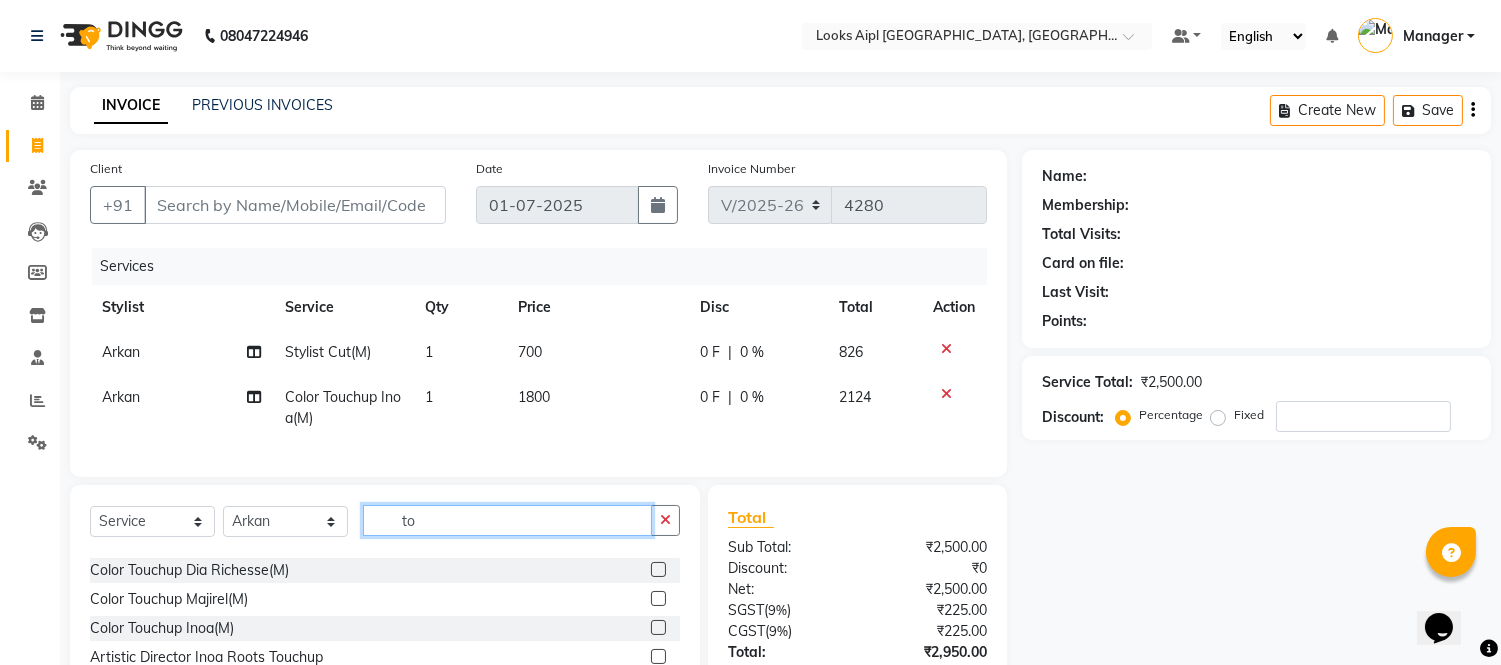 type on "t" 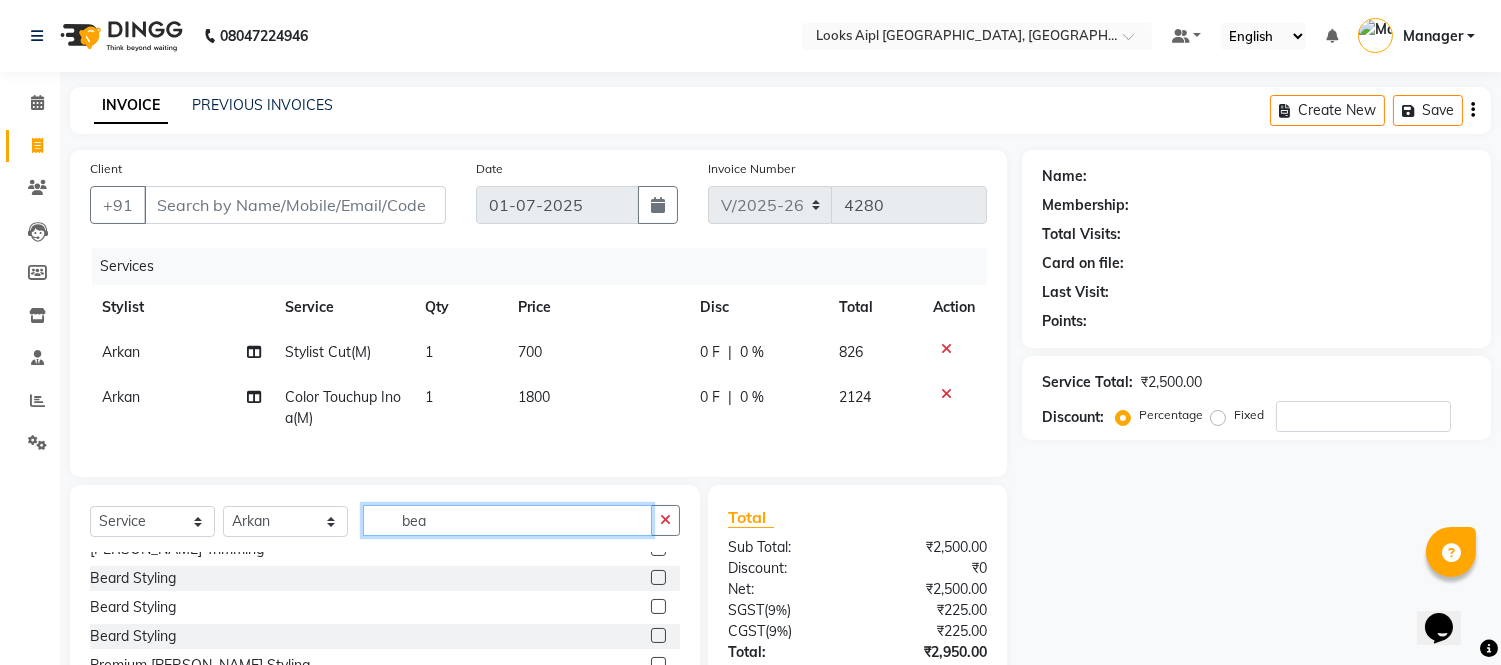 scroll, scrollTop: 61, scrollLeft: 0, axis: vertical 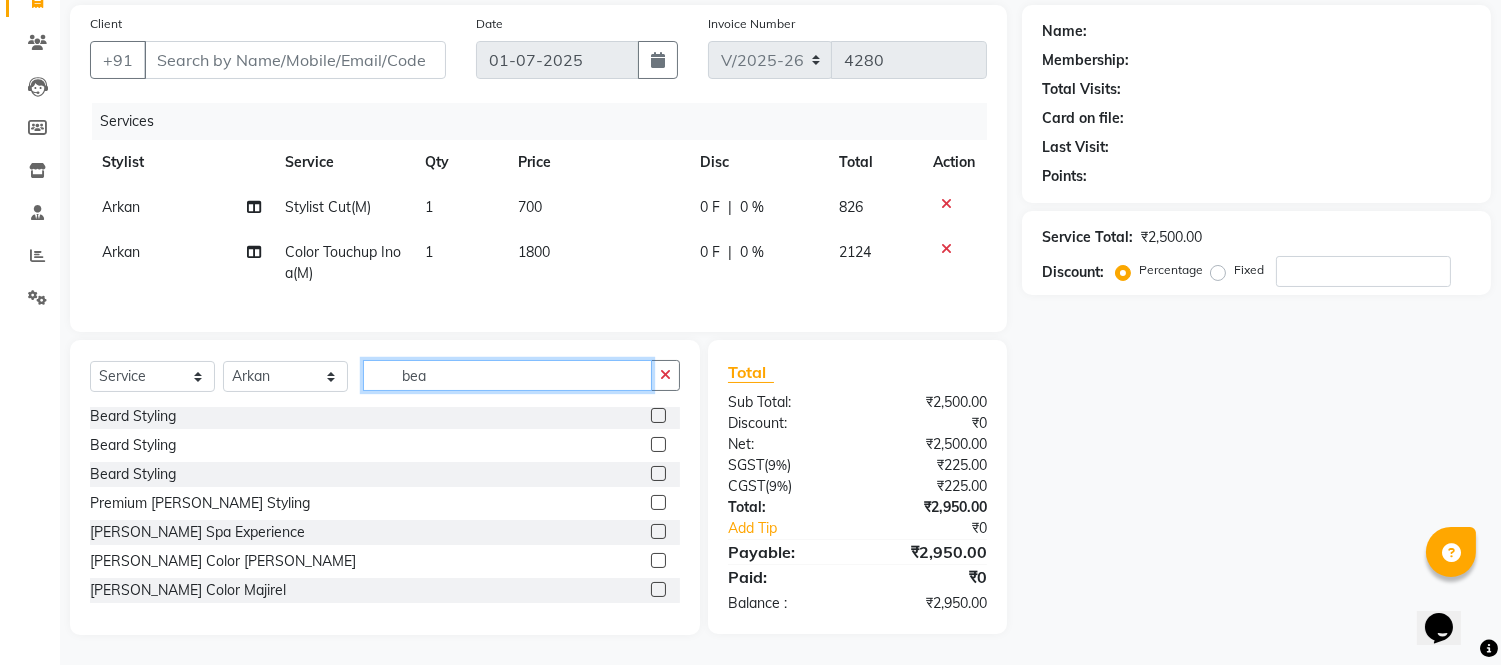 type on "bea" 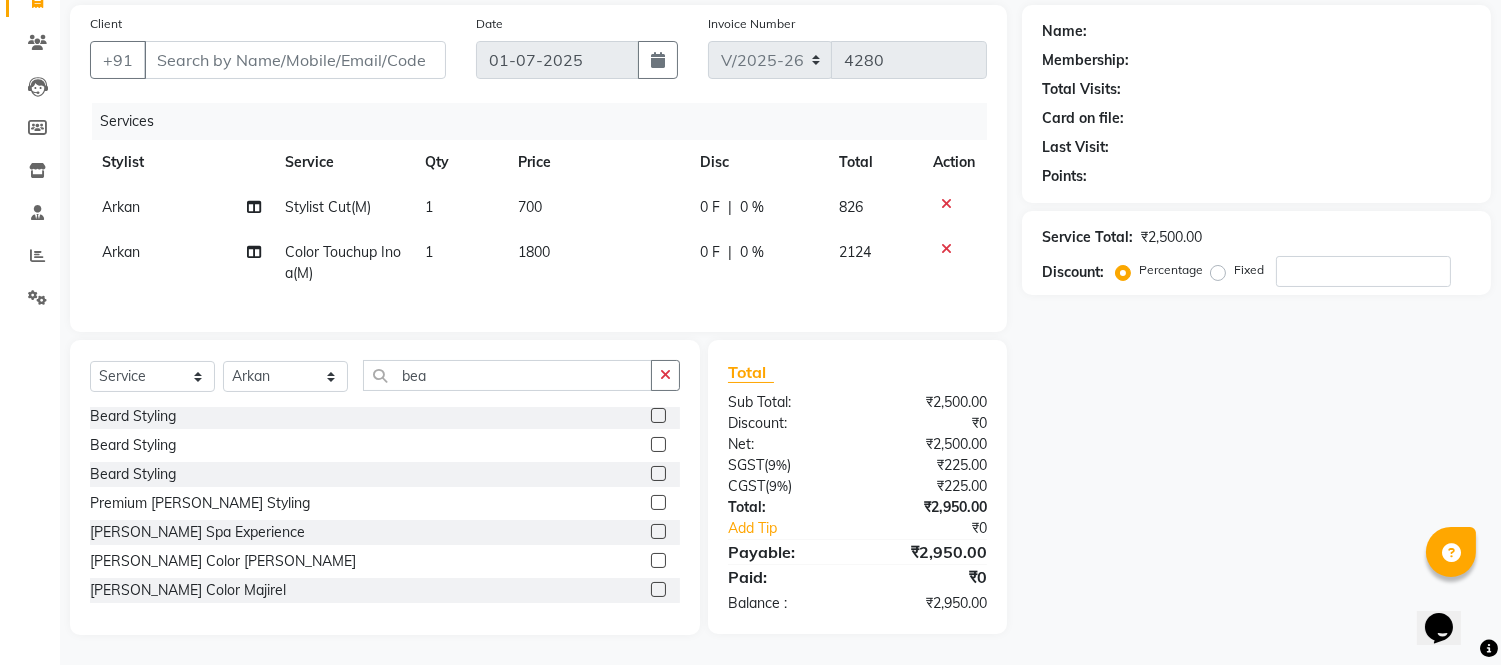 click 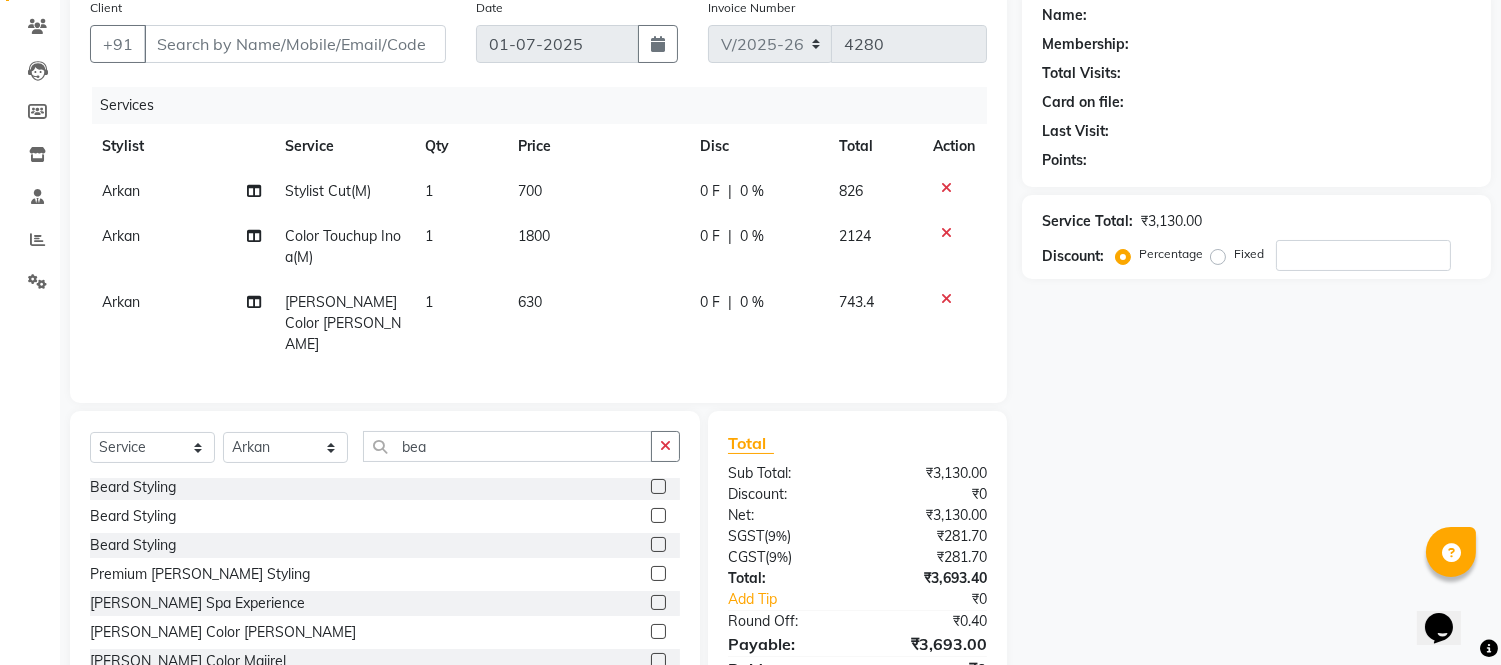 checkbox on "false" 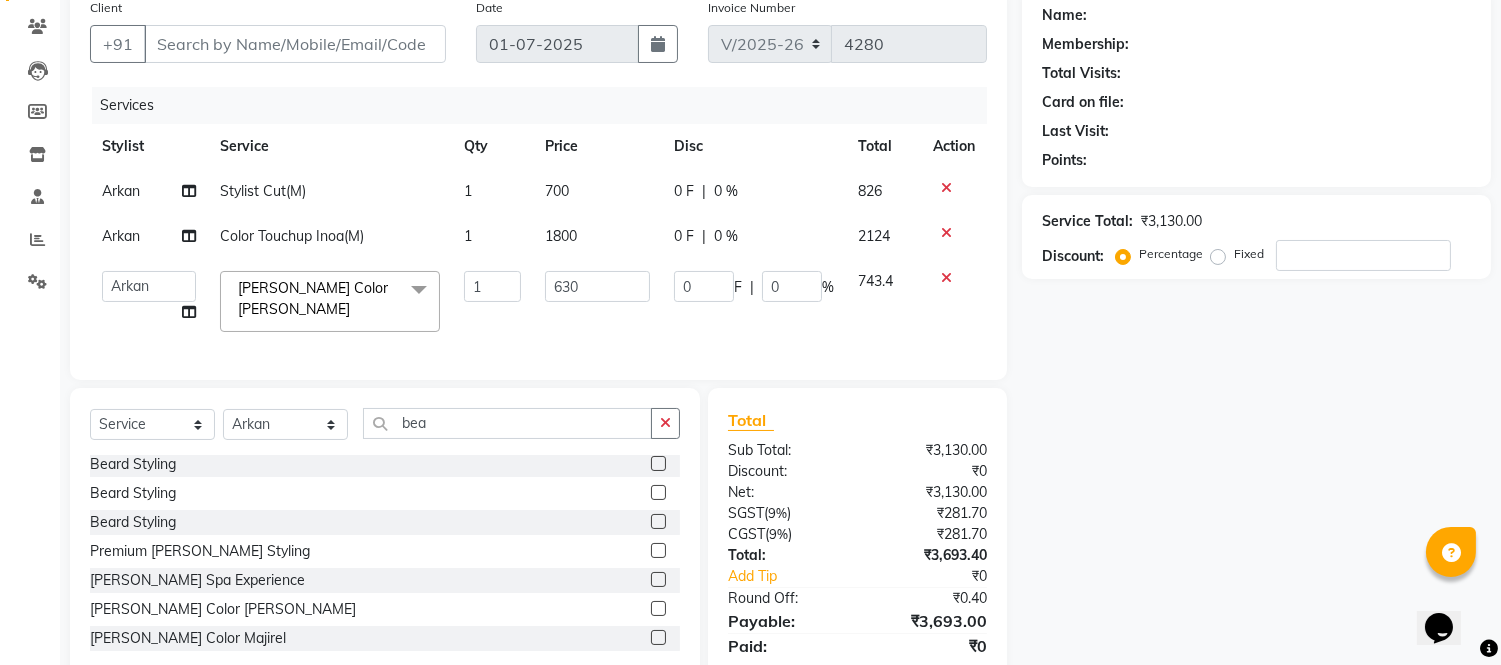 click on "630" 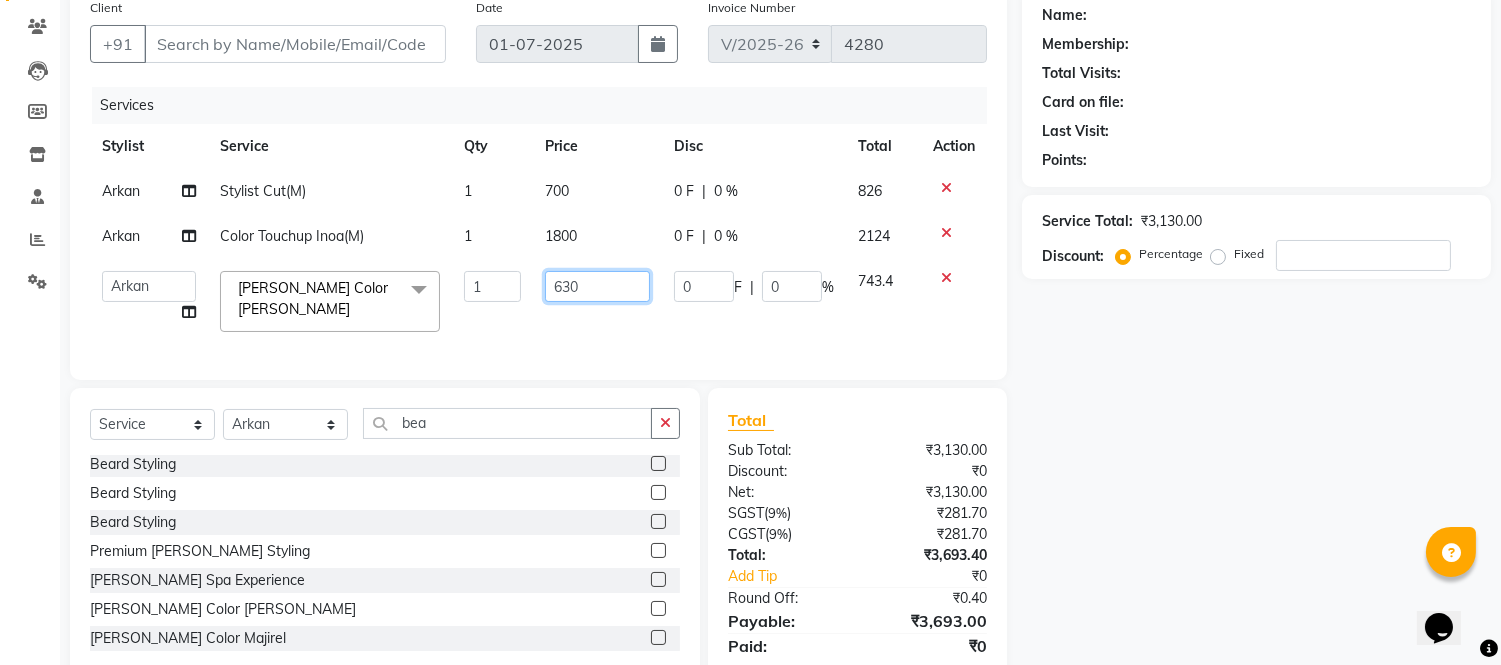 click on "630" 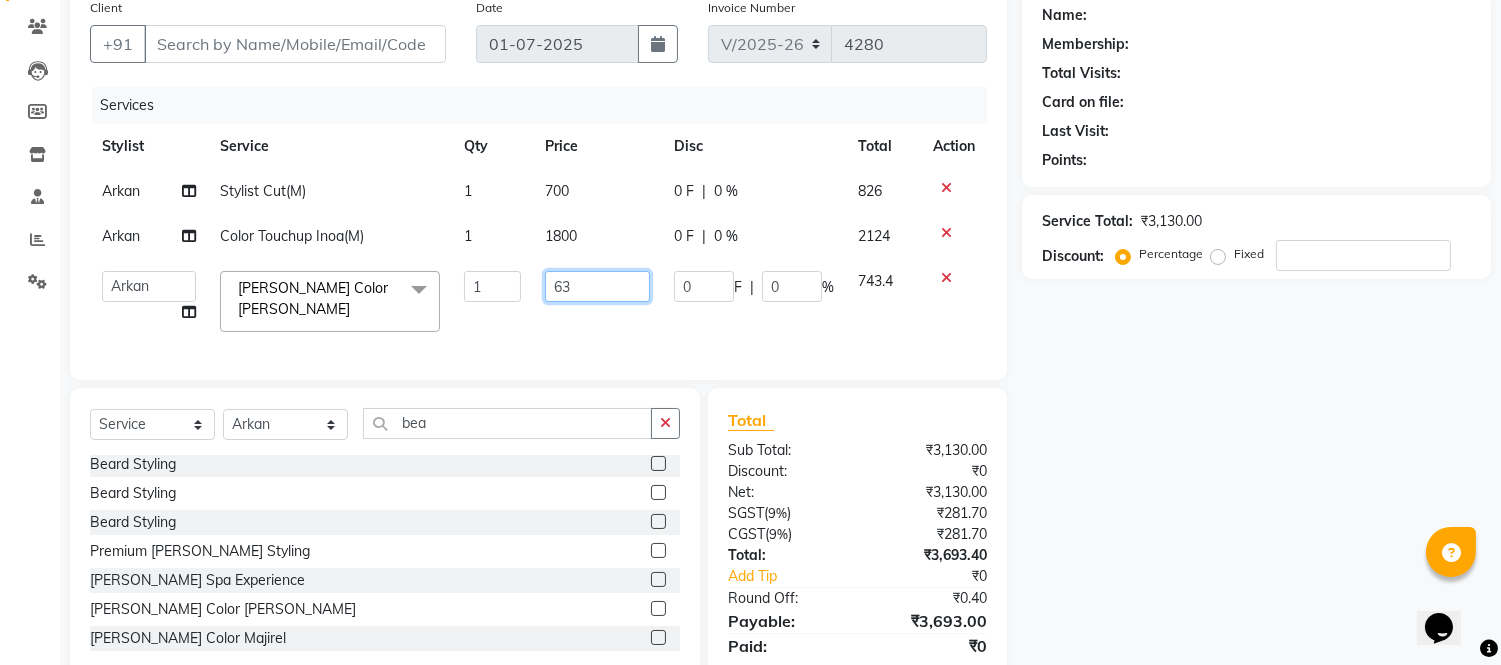 type on "6" 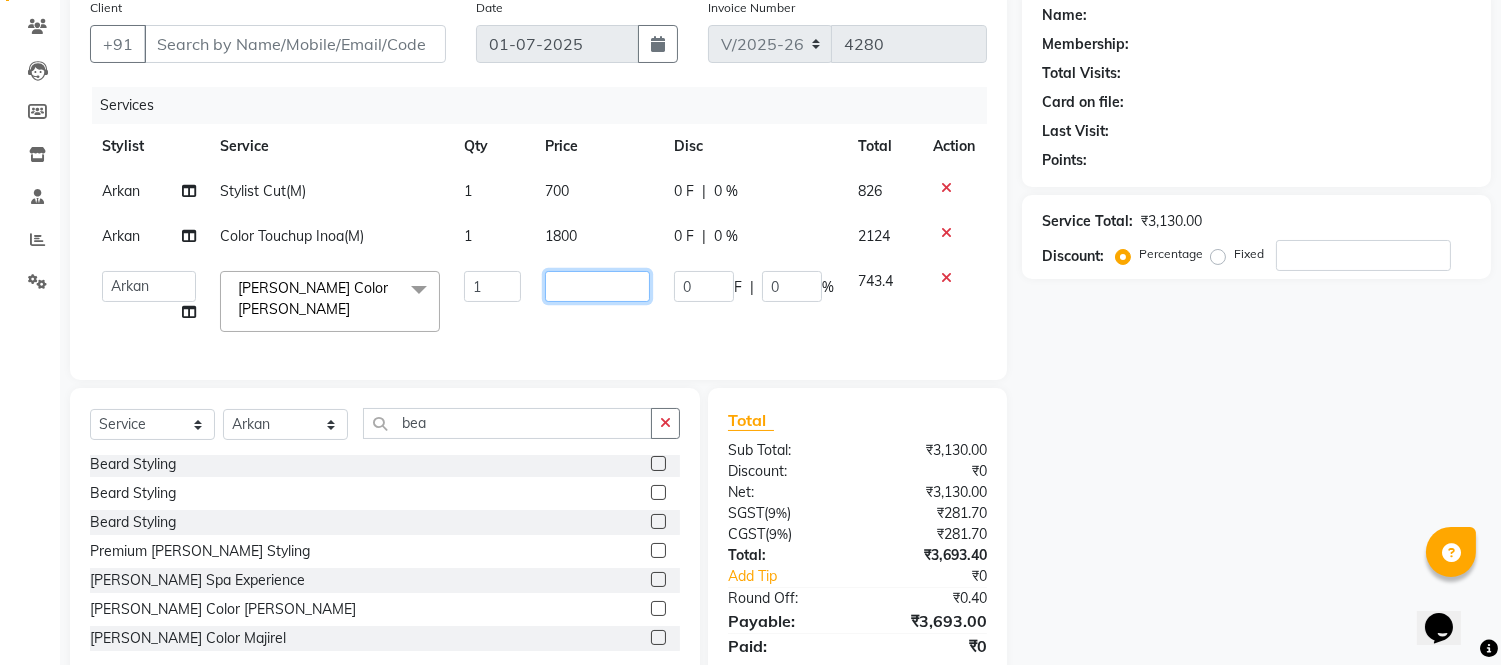 type on "4" 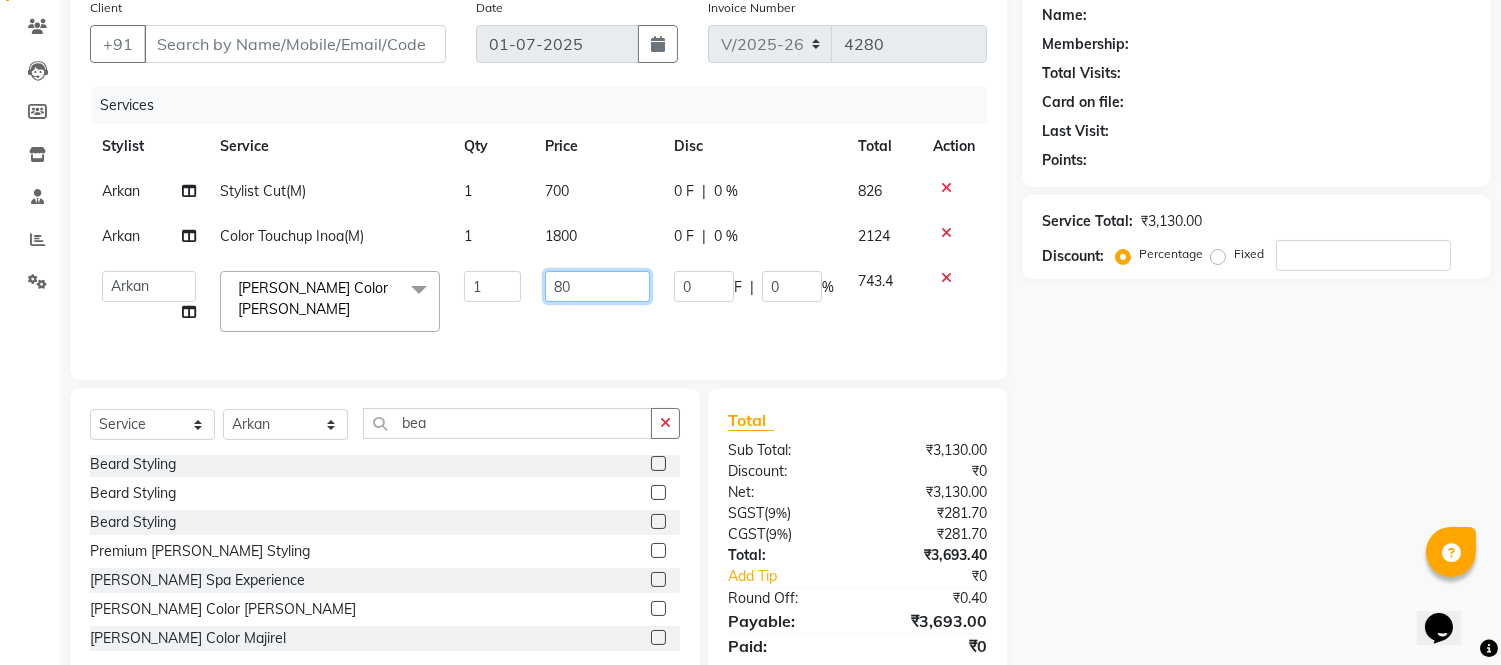 type on "800" 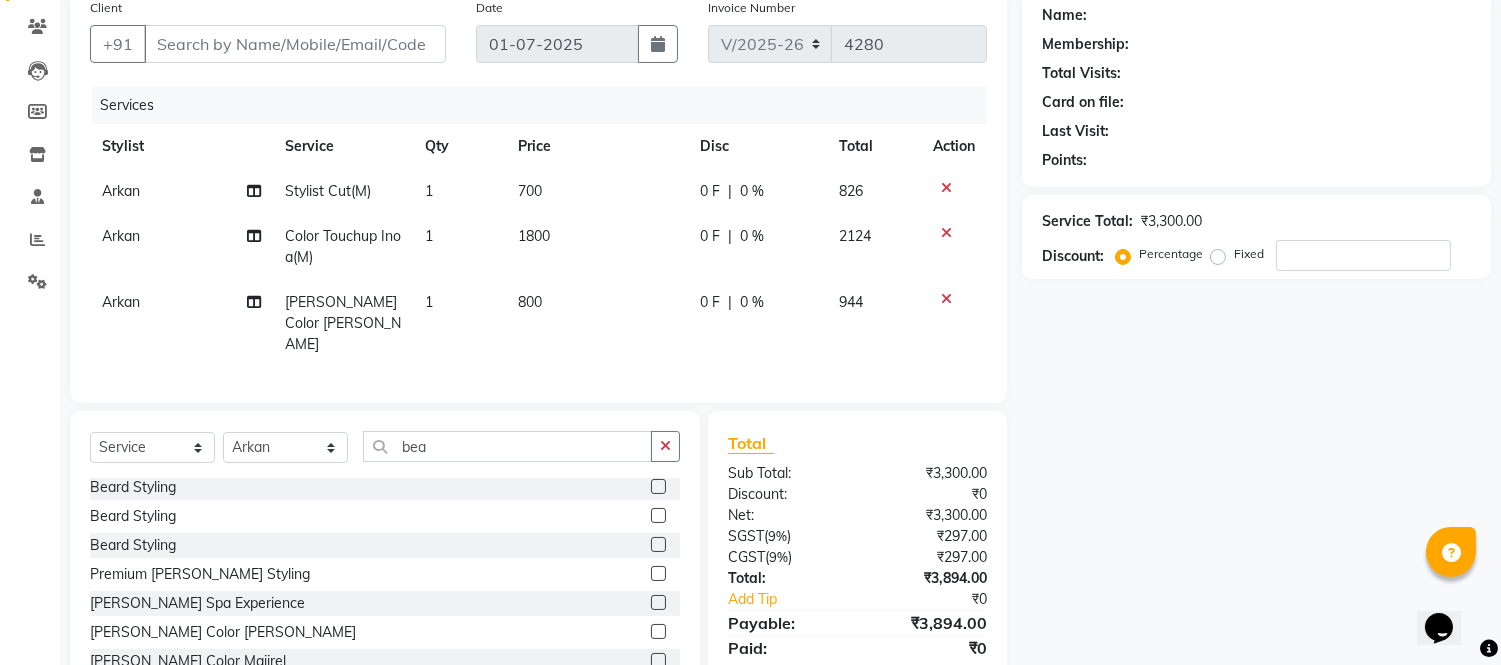 click on "1800" 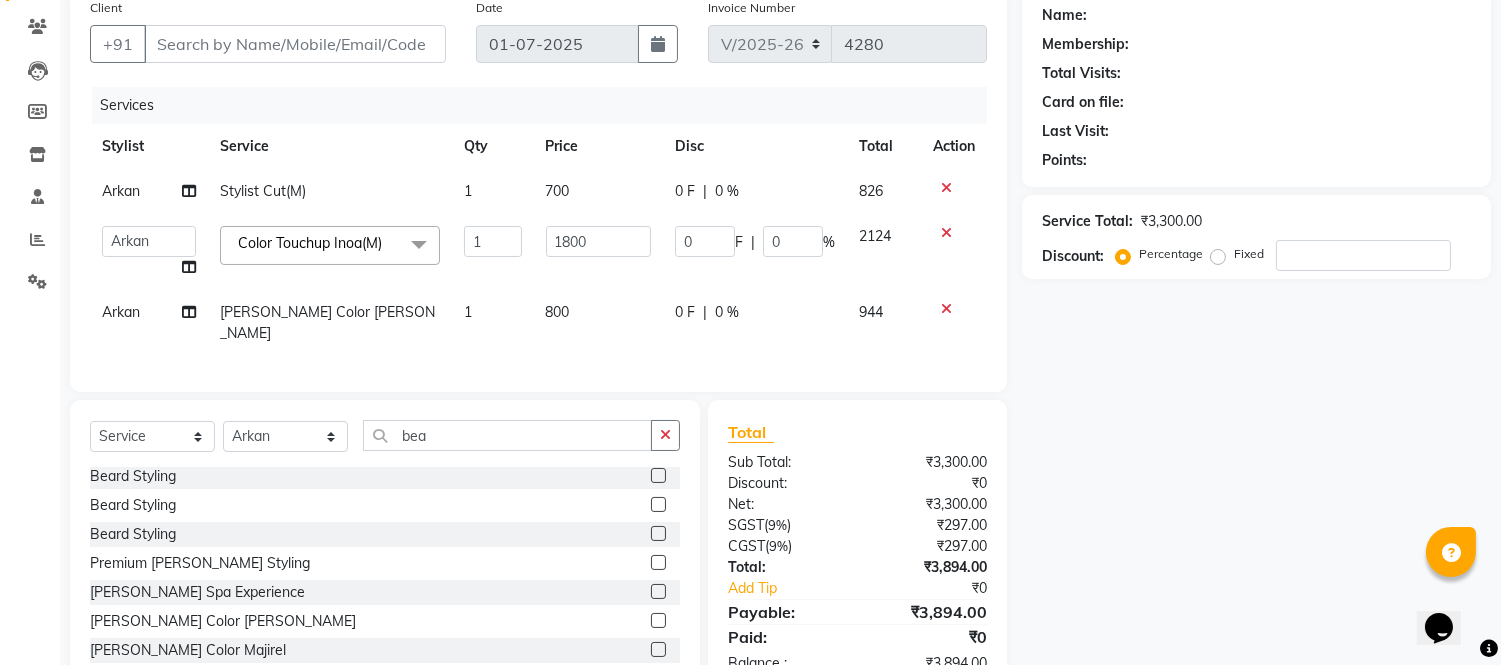click on "1800" 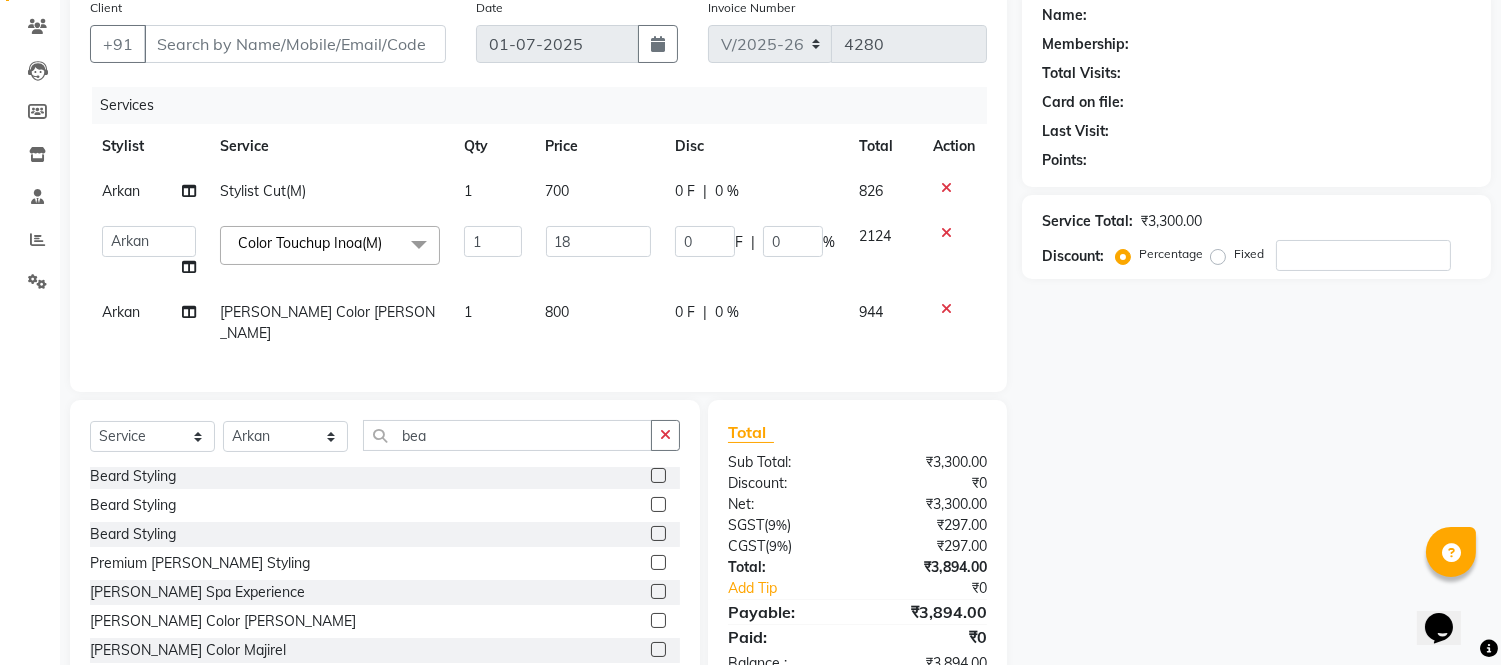 type on "1" 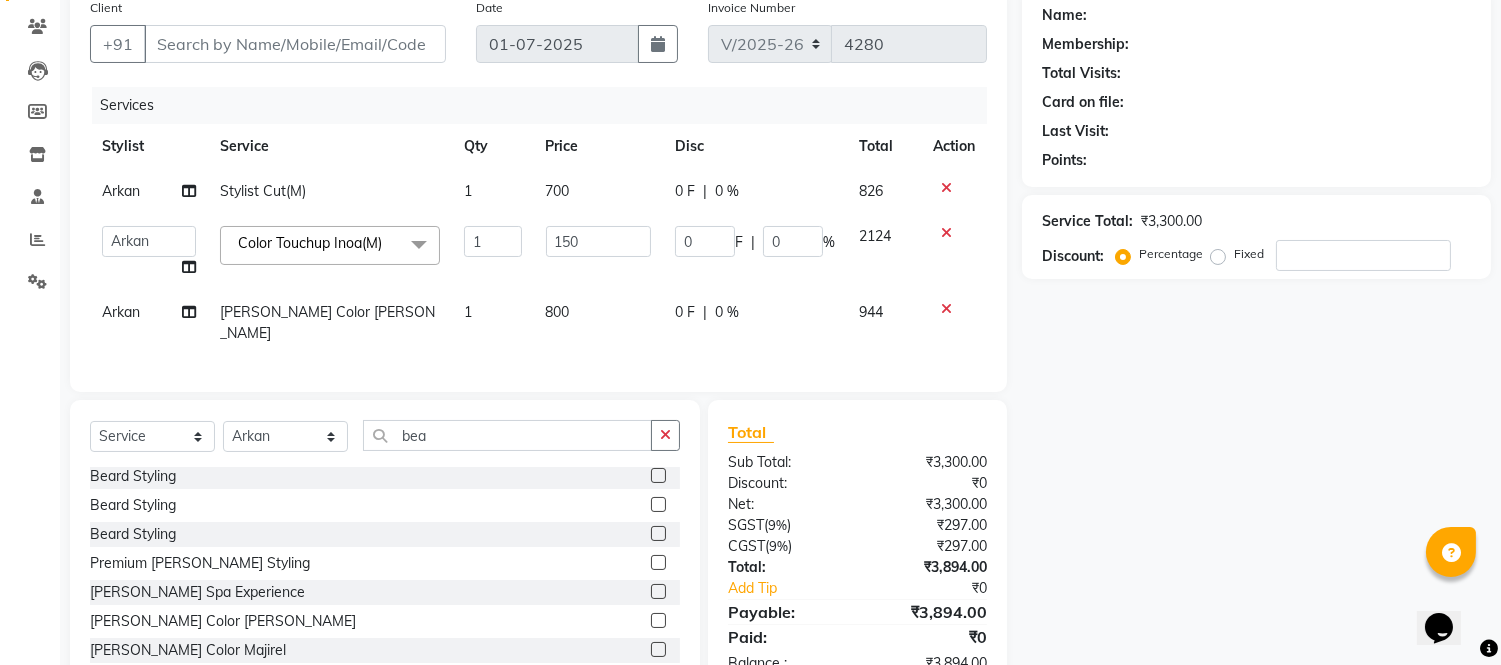 type on "1500" 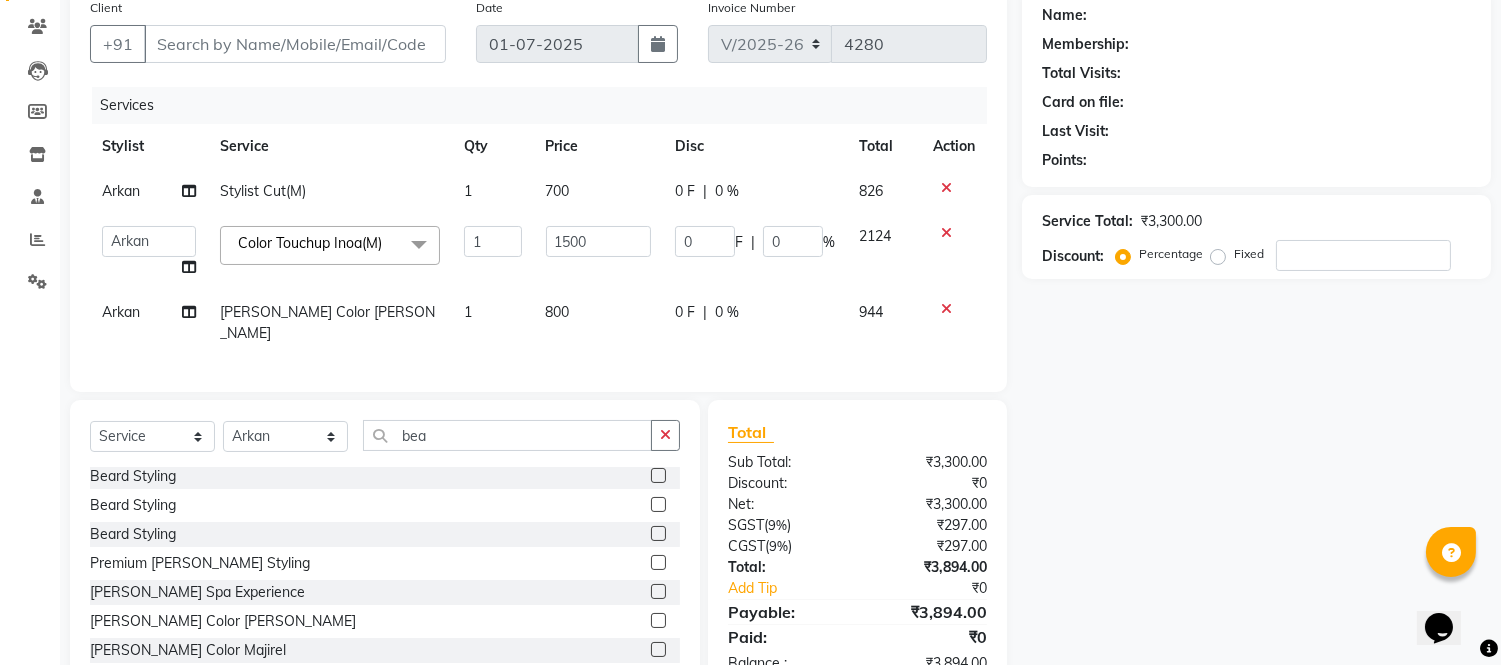click on "700" 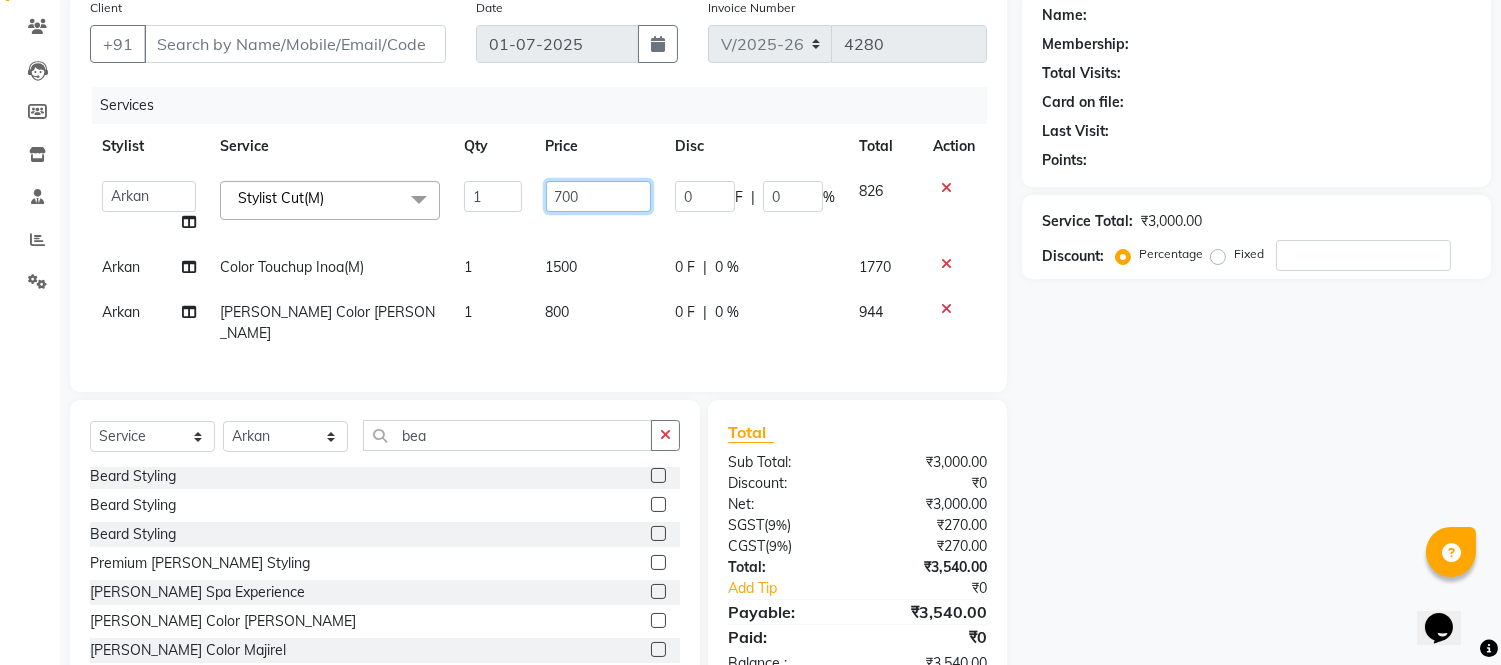 click on "700" 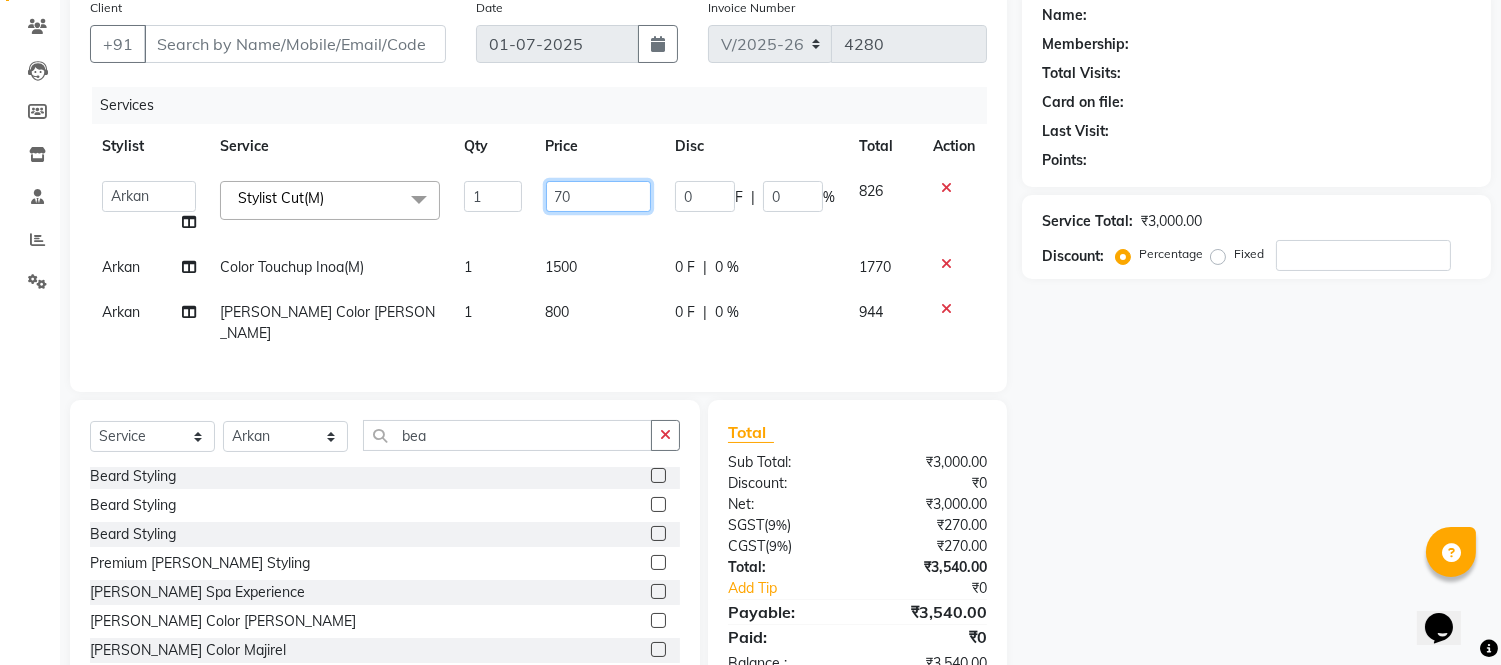 type on "7" 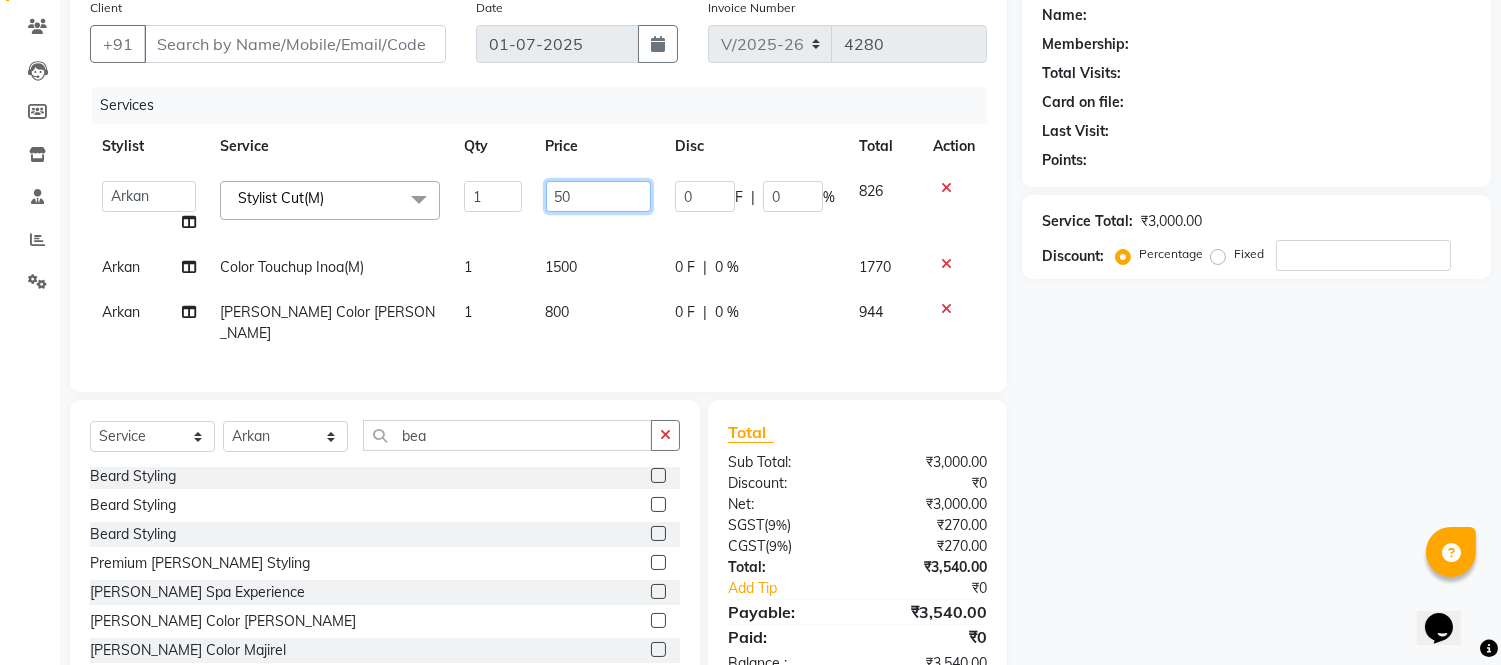 type on "500" 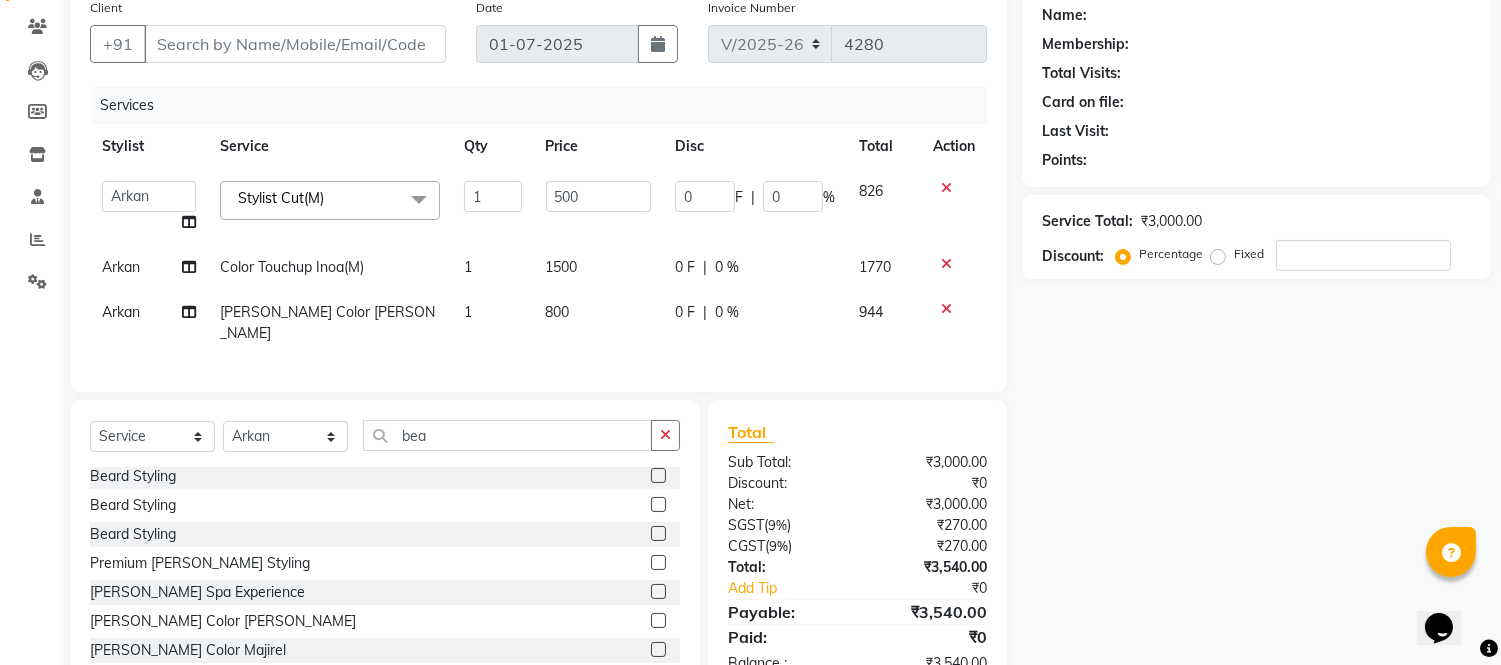 click on "1500" 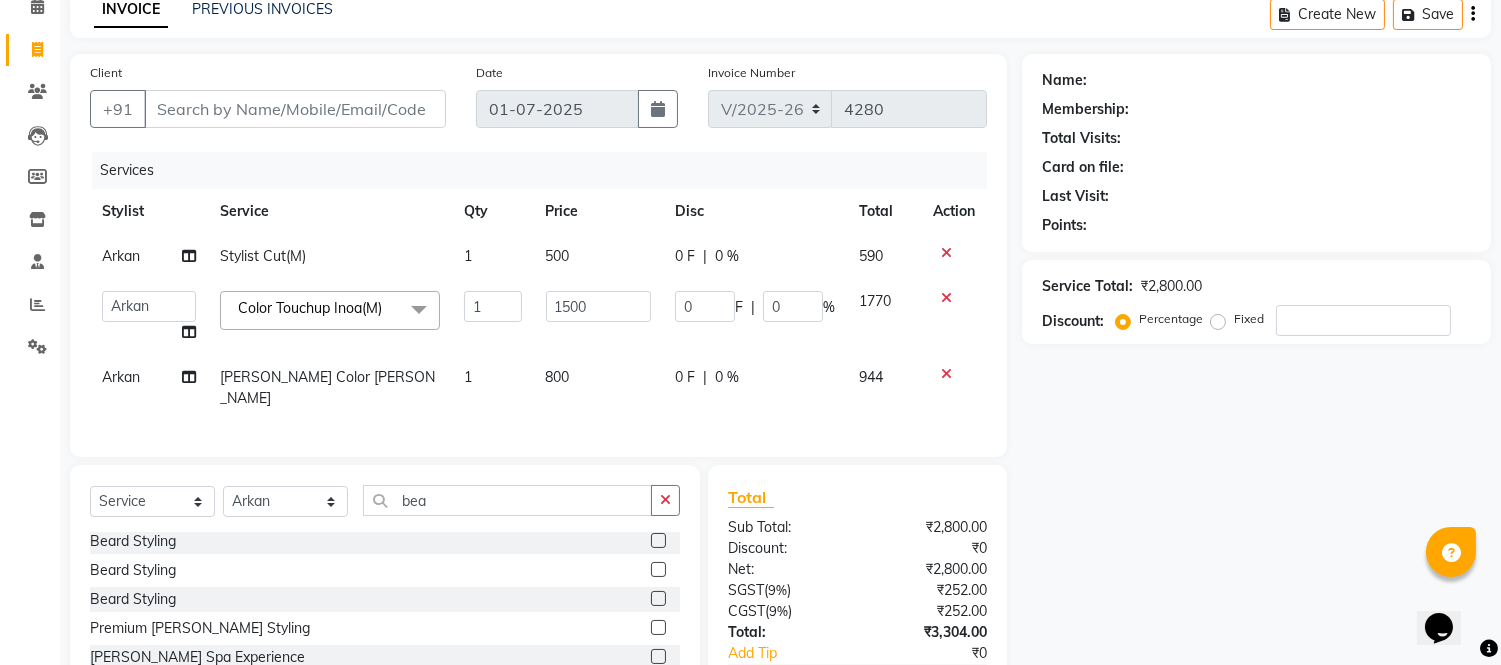 scroll, scrollTop: 0, scrollLeft: 0, axis: both 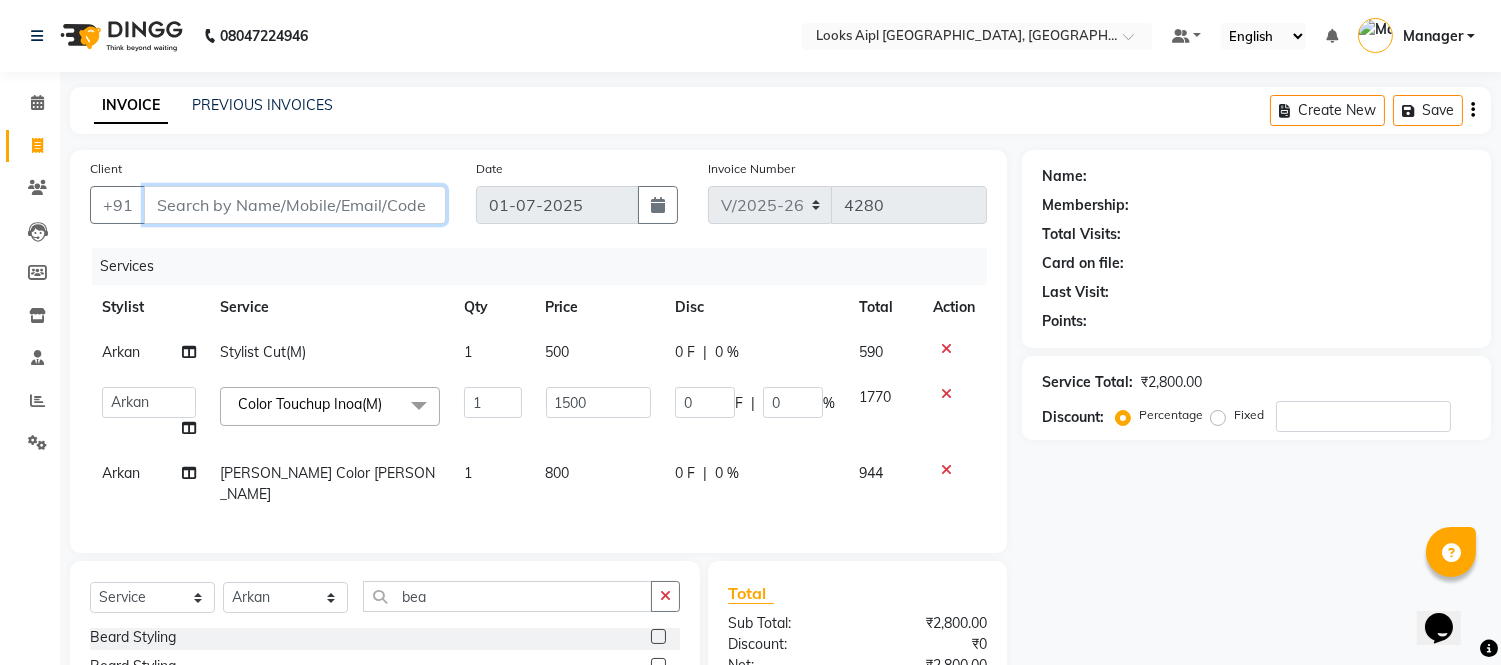 drag, startPoint x: 292, startPoint y: 210, endPoint x: 556, endPoint y: 182, distance: 265.48068 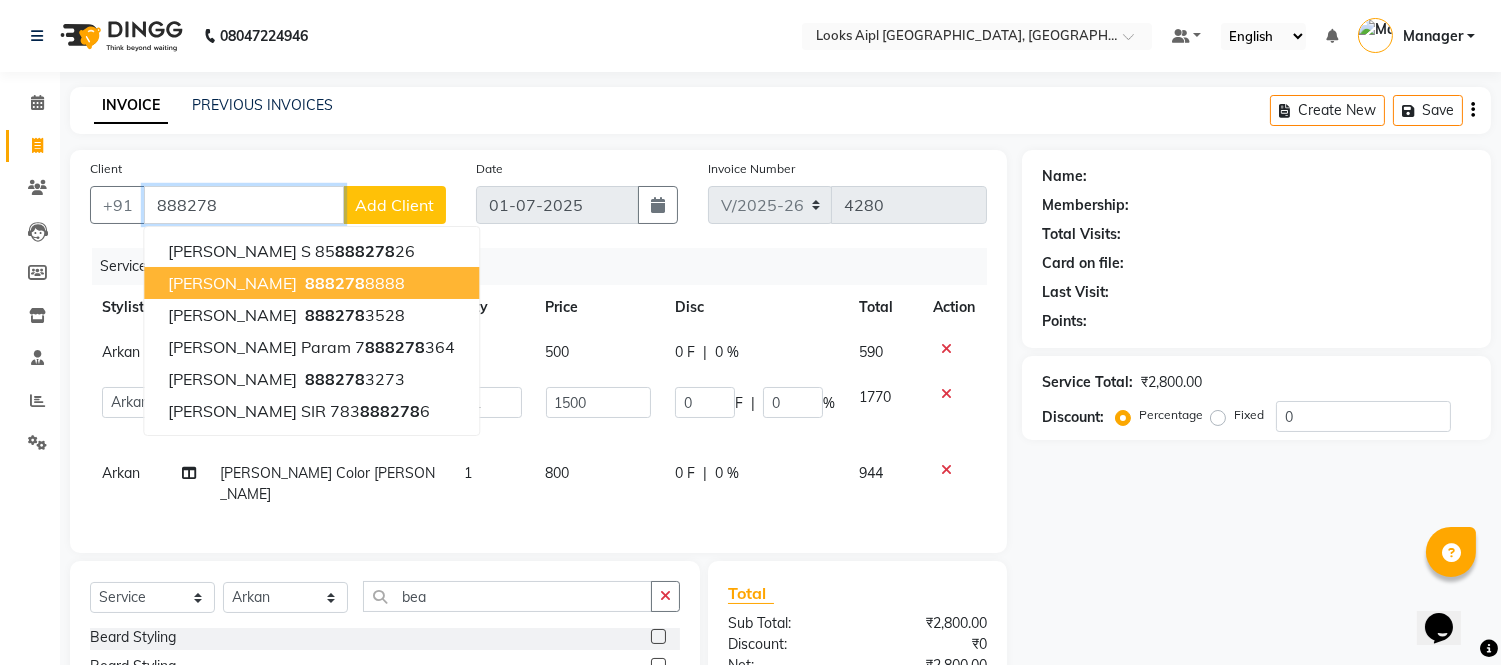click on "888278 8888" at bounding box center [353, 283] 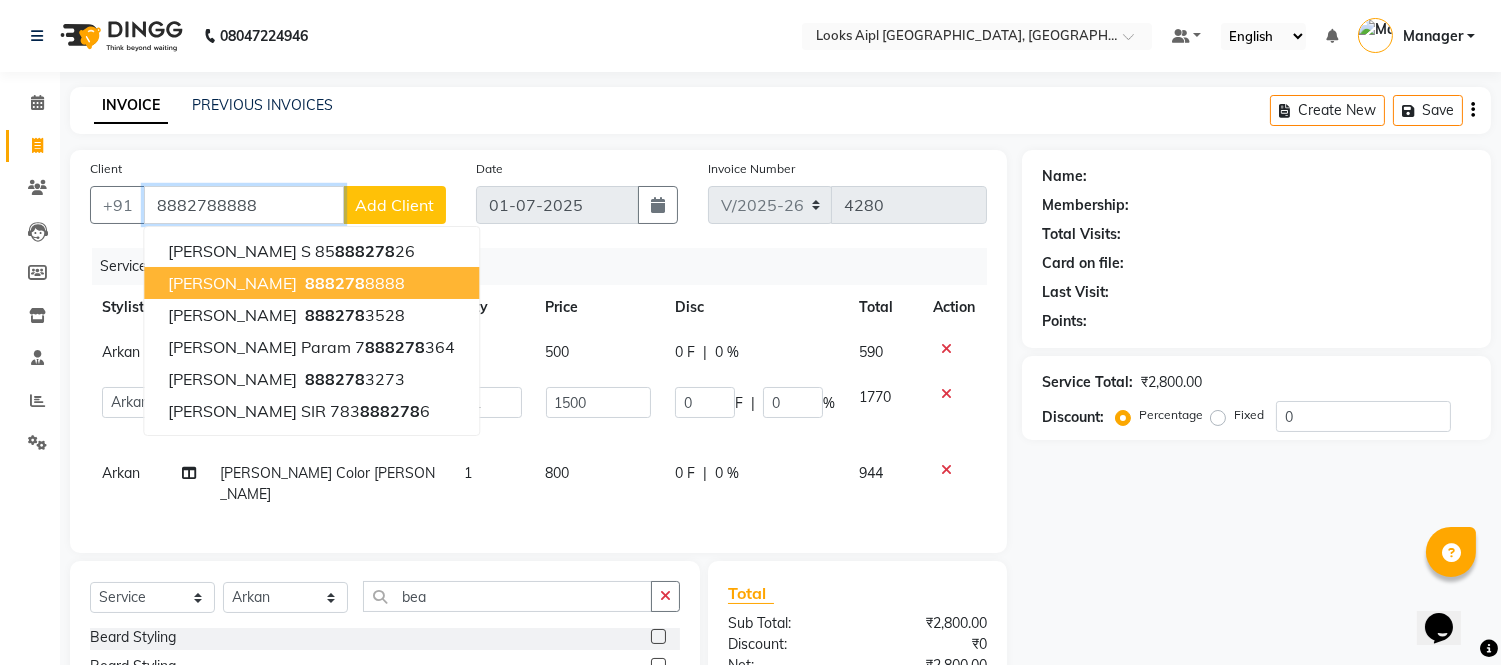 type on "8882788888" 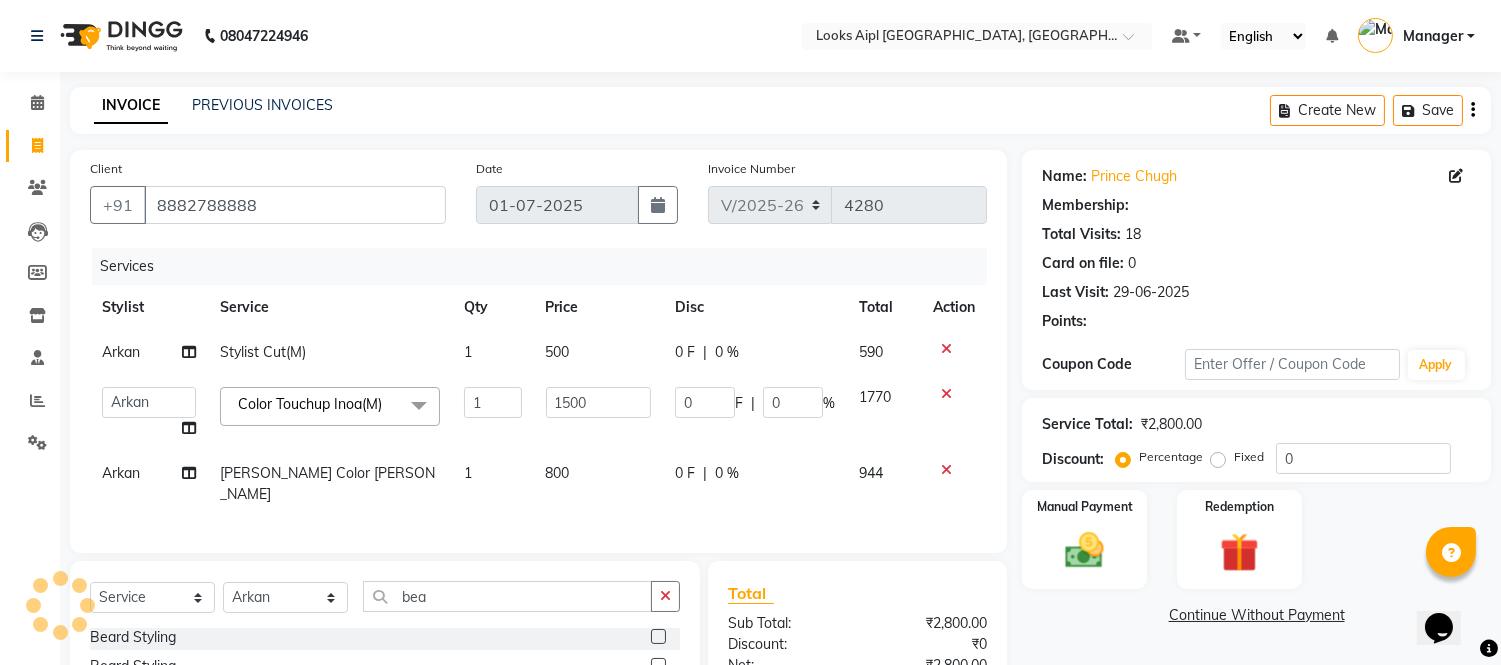 select on "1: Object" 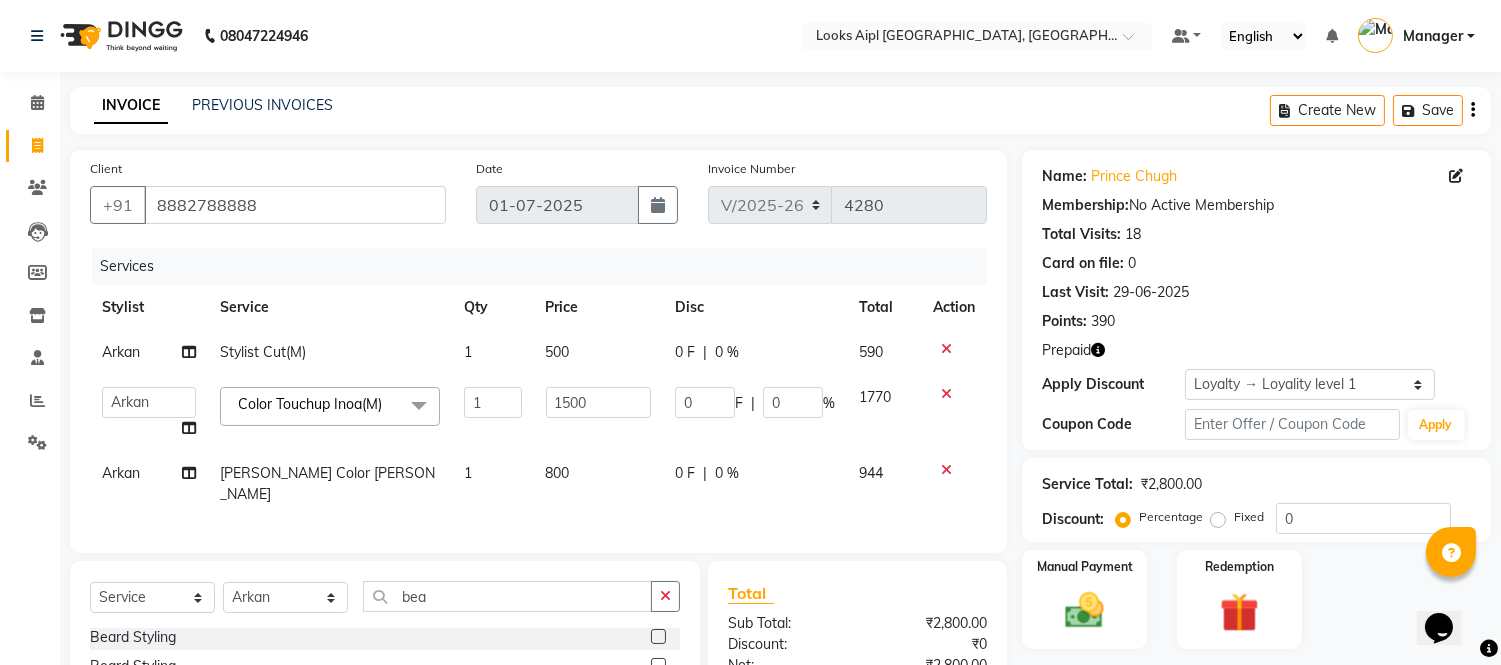 click 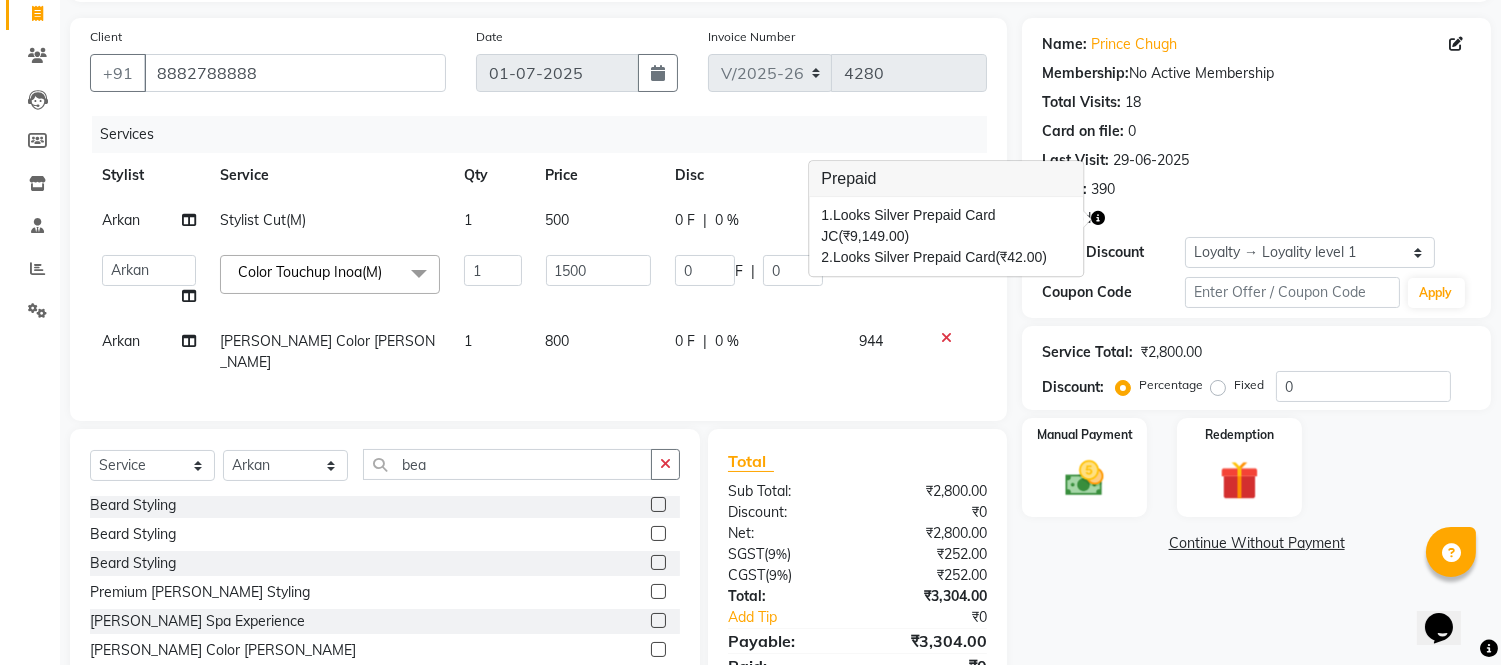 scroll, scrollTop: 216, scrollLeft: 0, axis: vertical 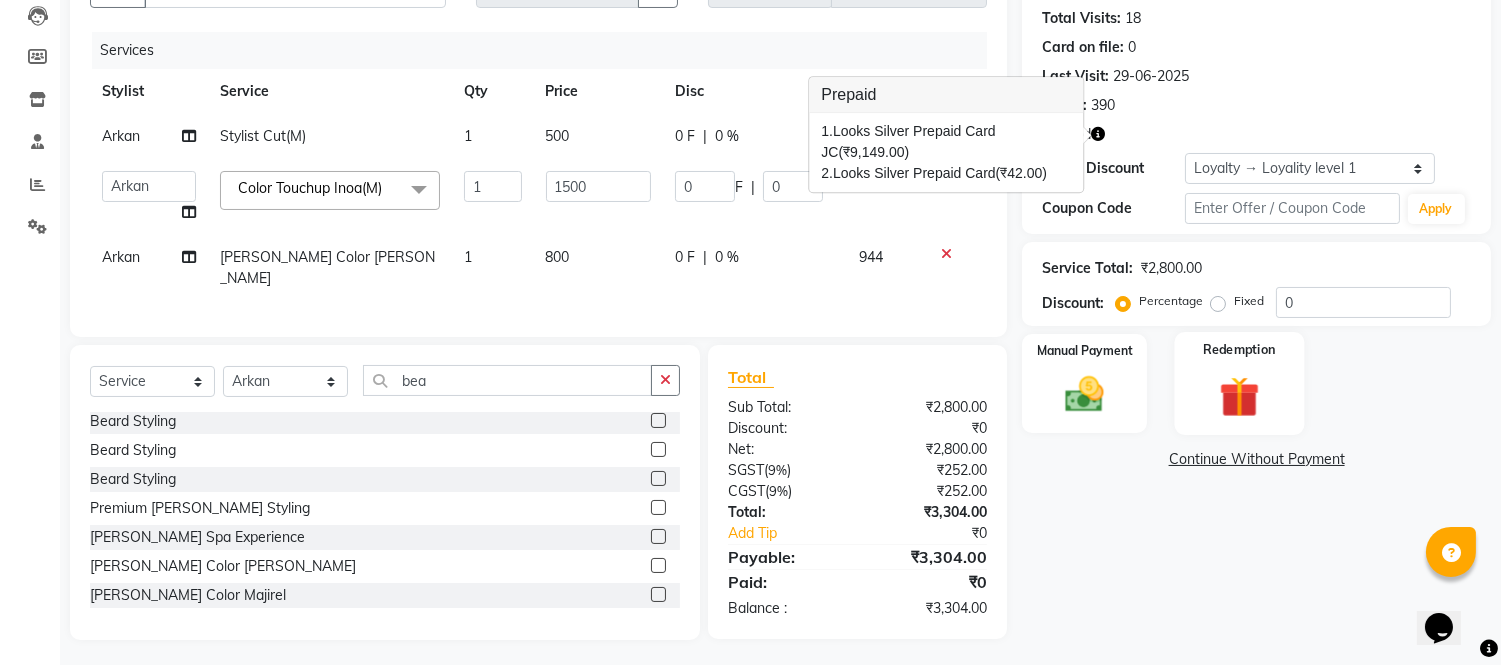 click on "Redemption" 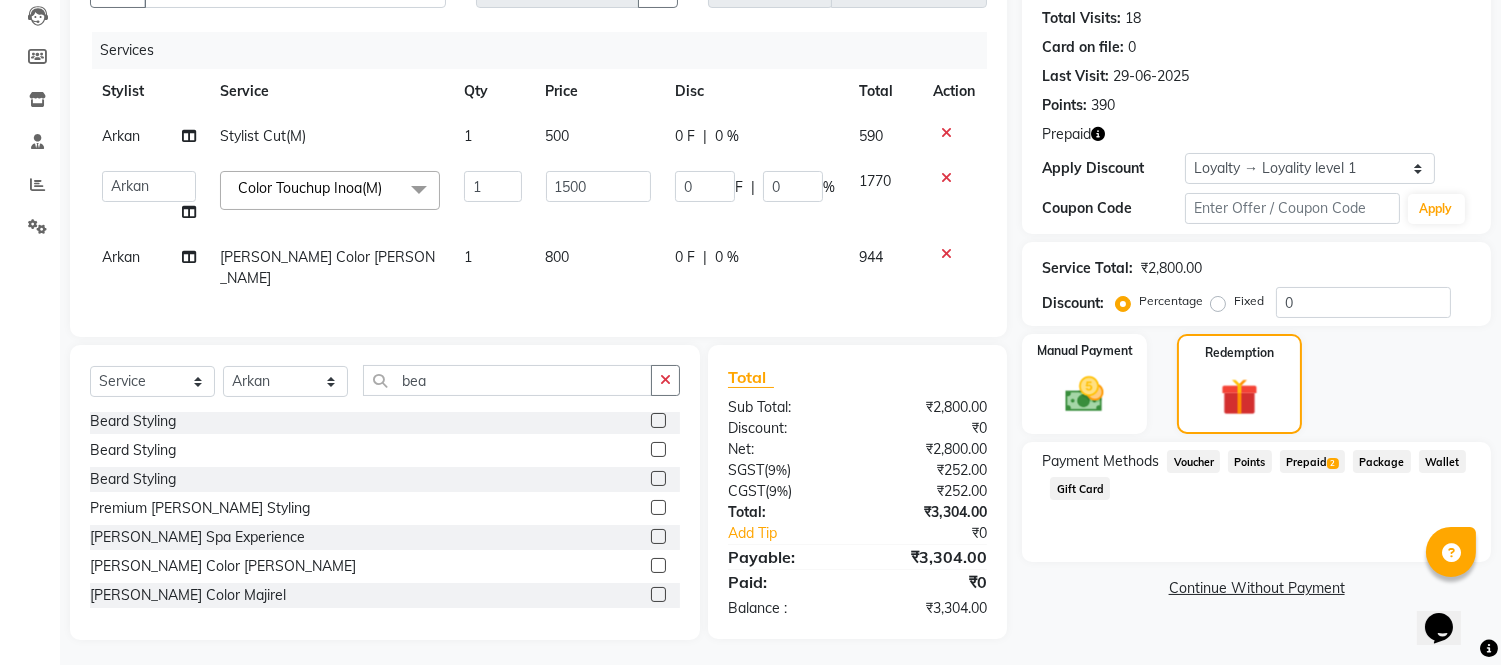 click on "Prepaid  2" 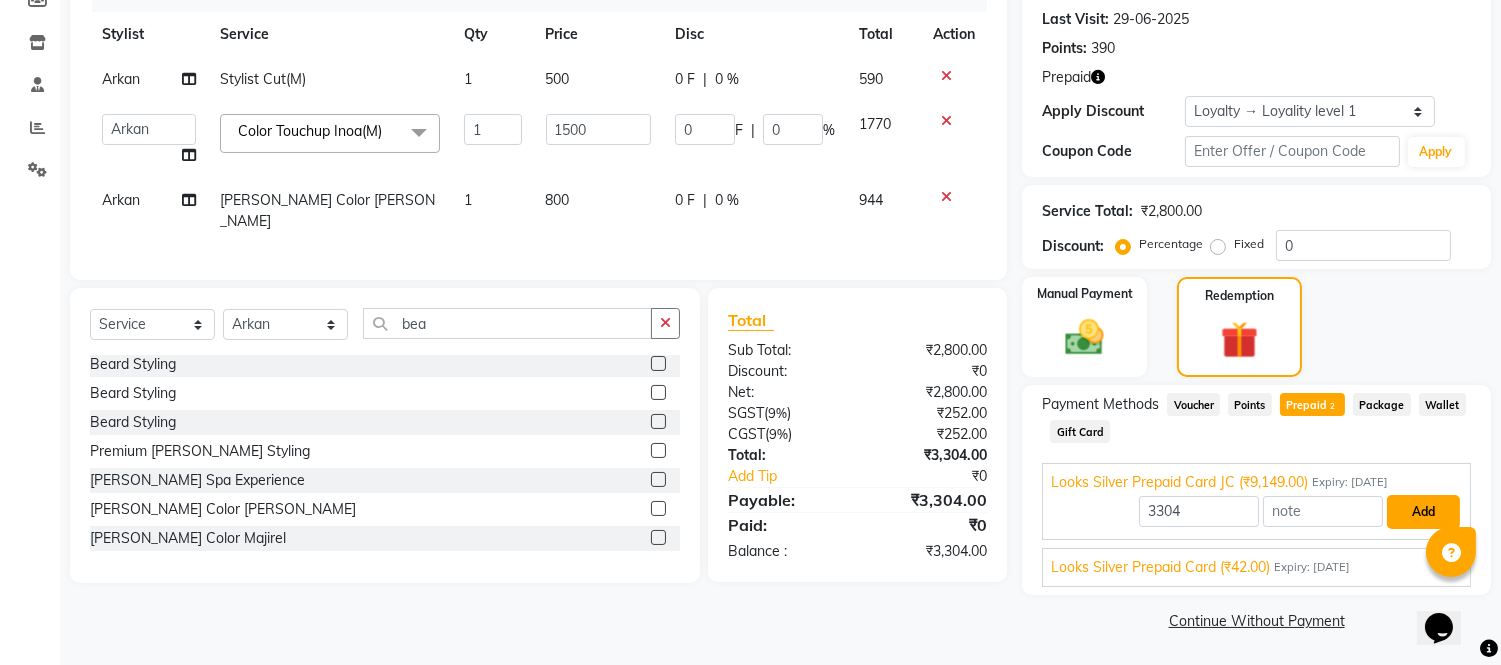 click on "Add" at bounding box center [1423, 512] 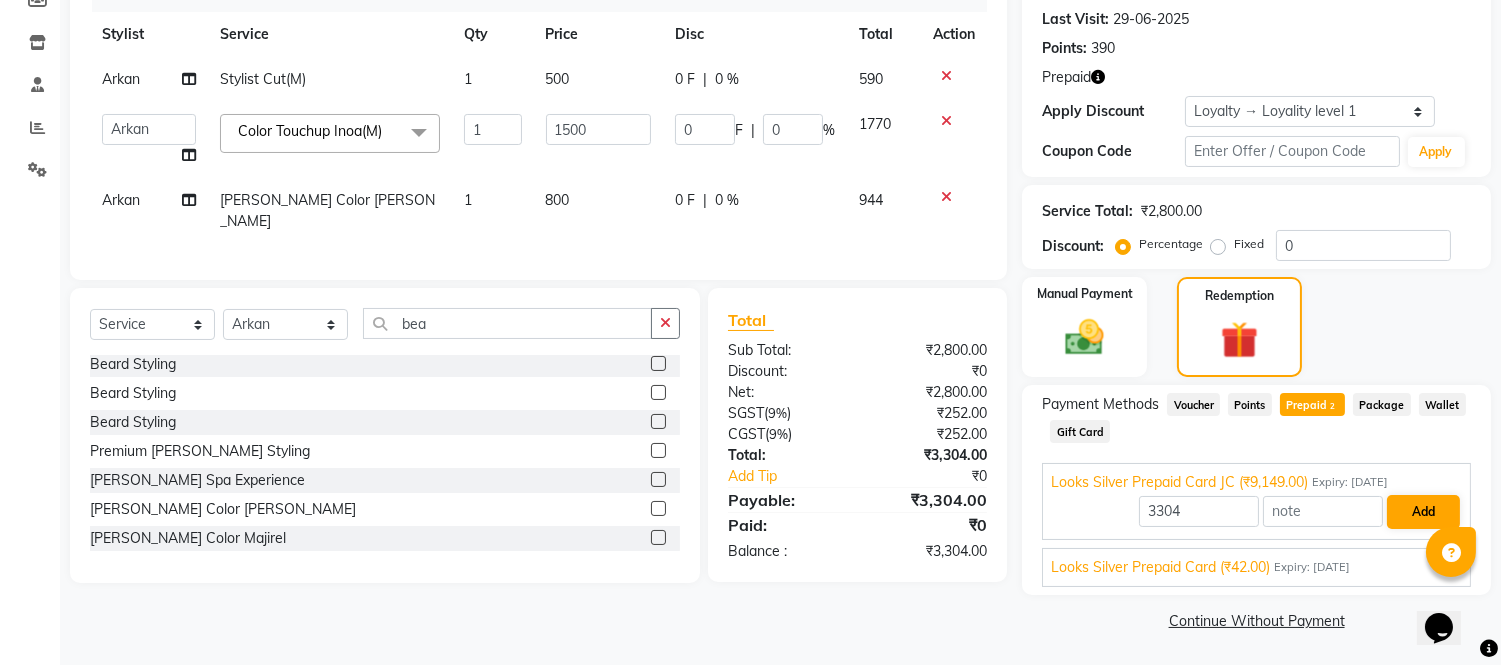 scroll, scrollTop: 216, scrollLeft: 0, axis: vertical 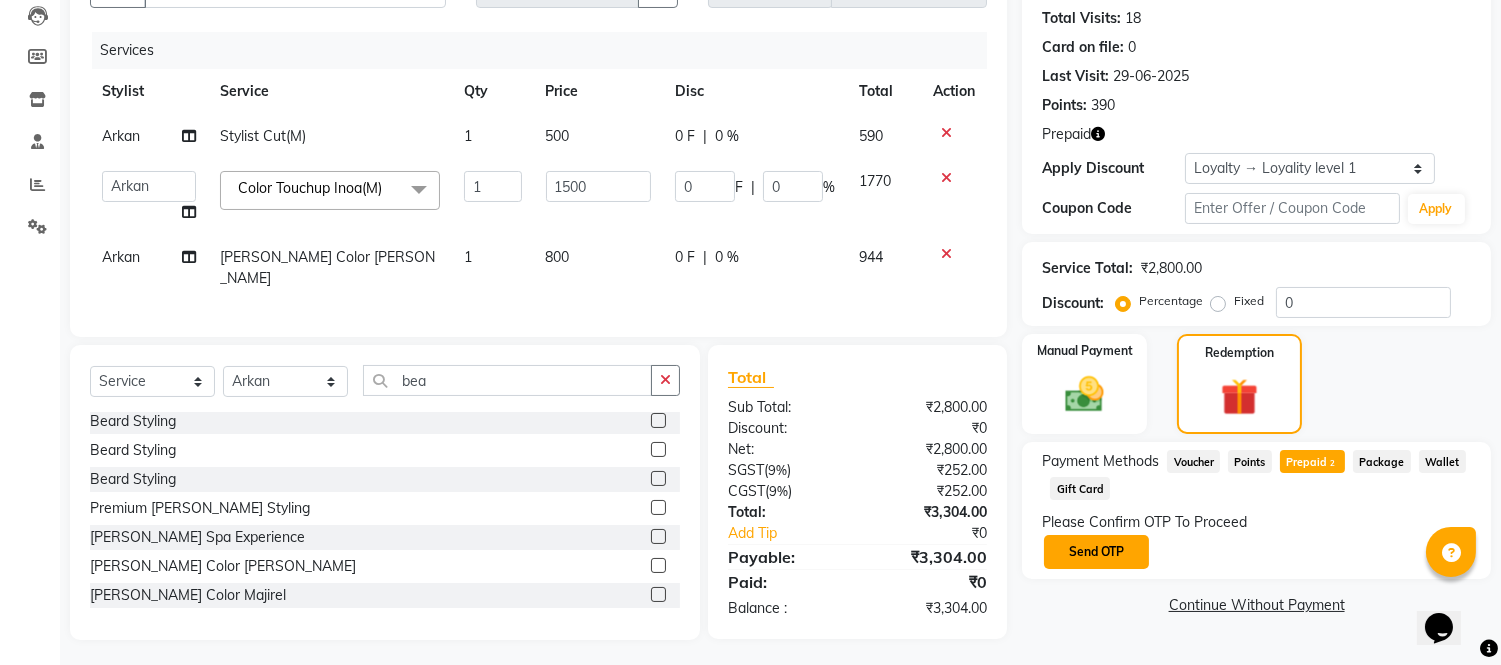 click on "Send OTP" 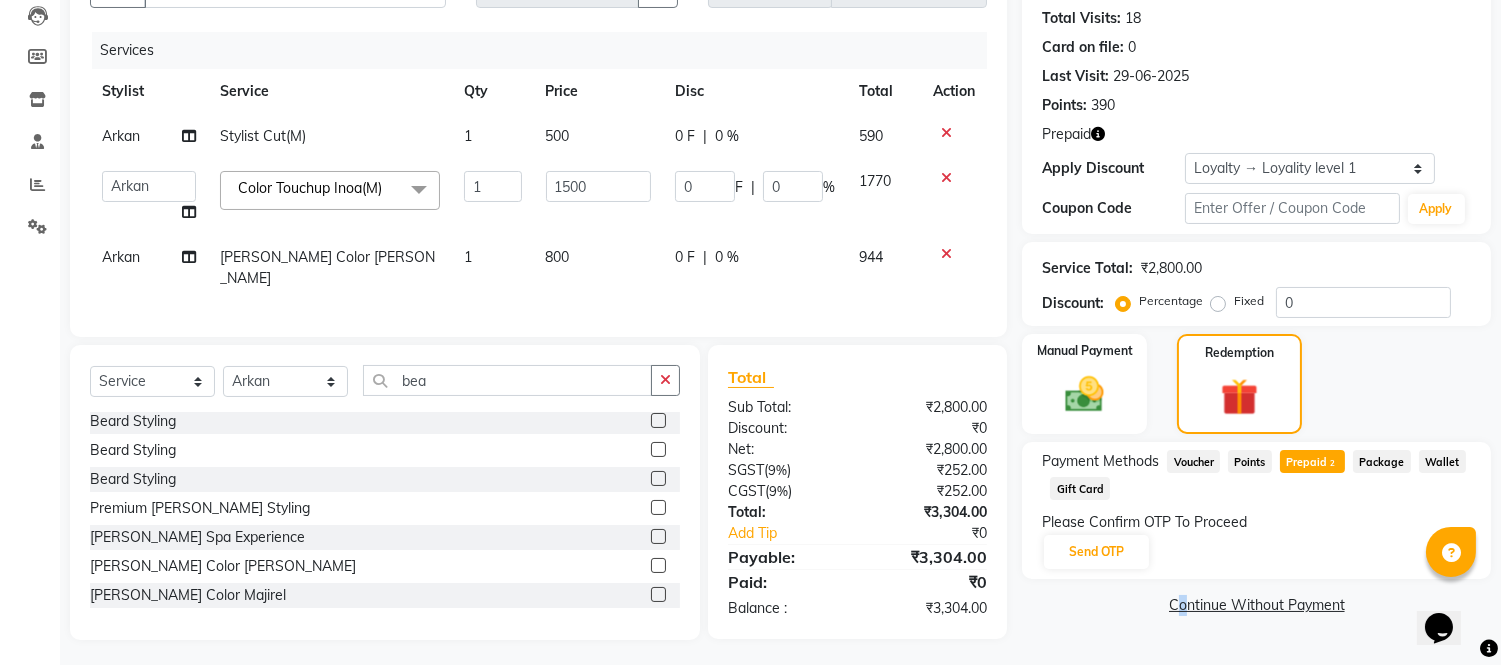 click on "Please Confirm OTP To Proceed Send OTP" 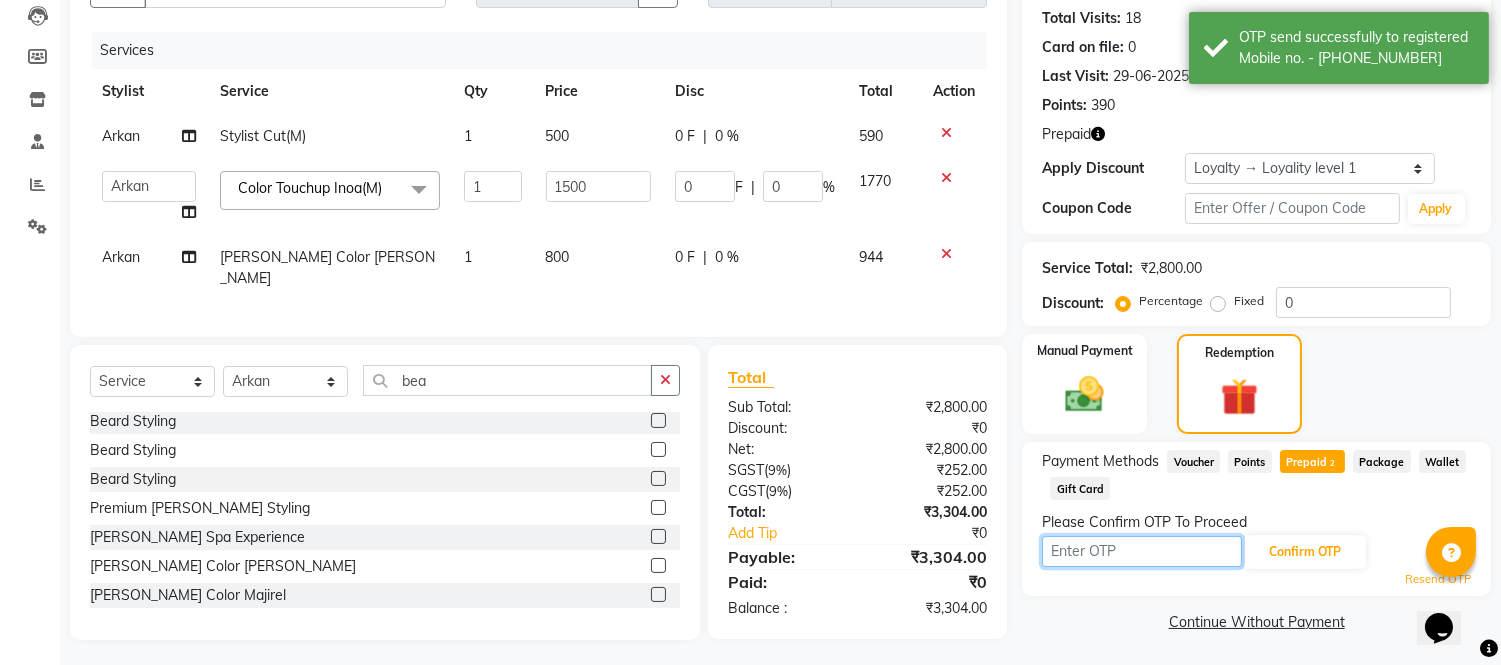 click at bounding box center (1142, 551) 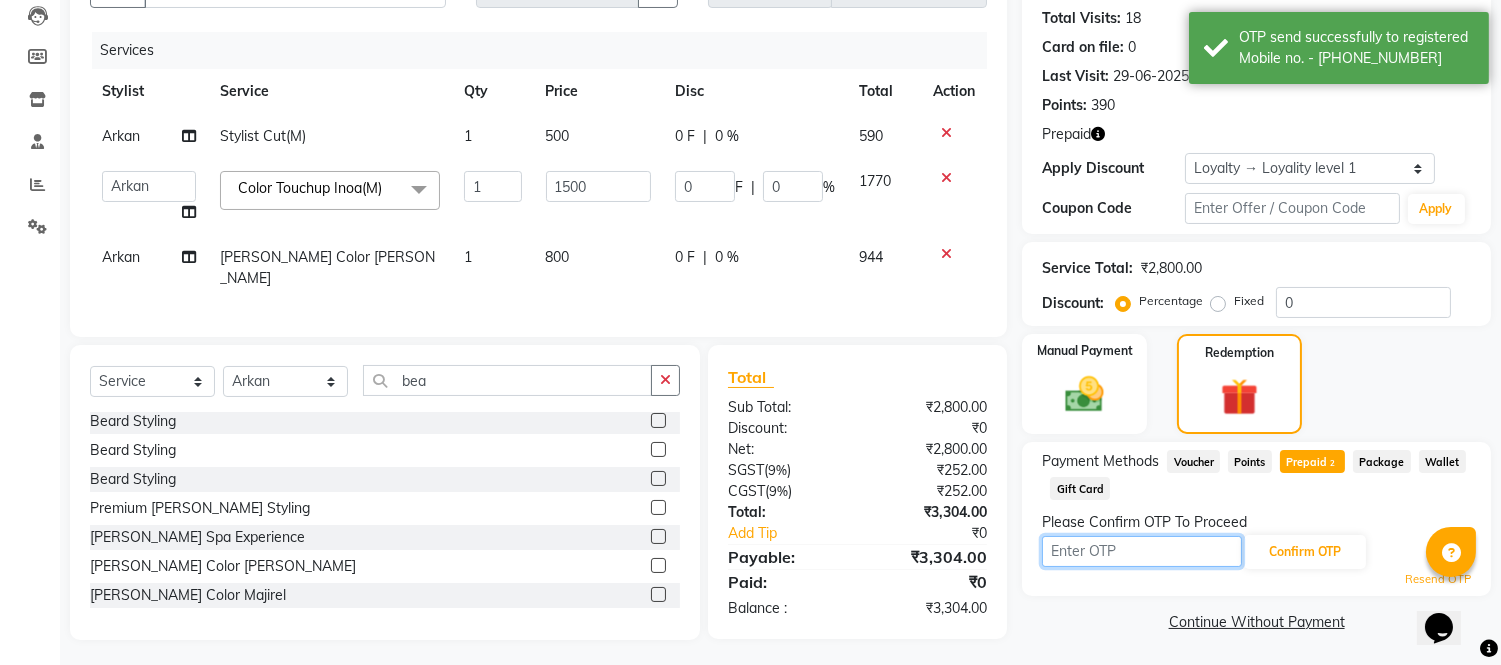 click at bounding box center (1142, 551) 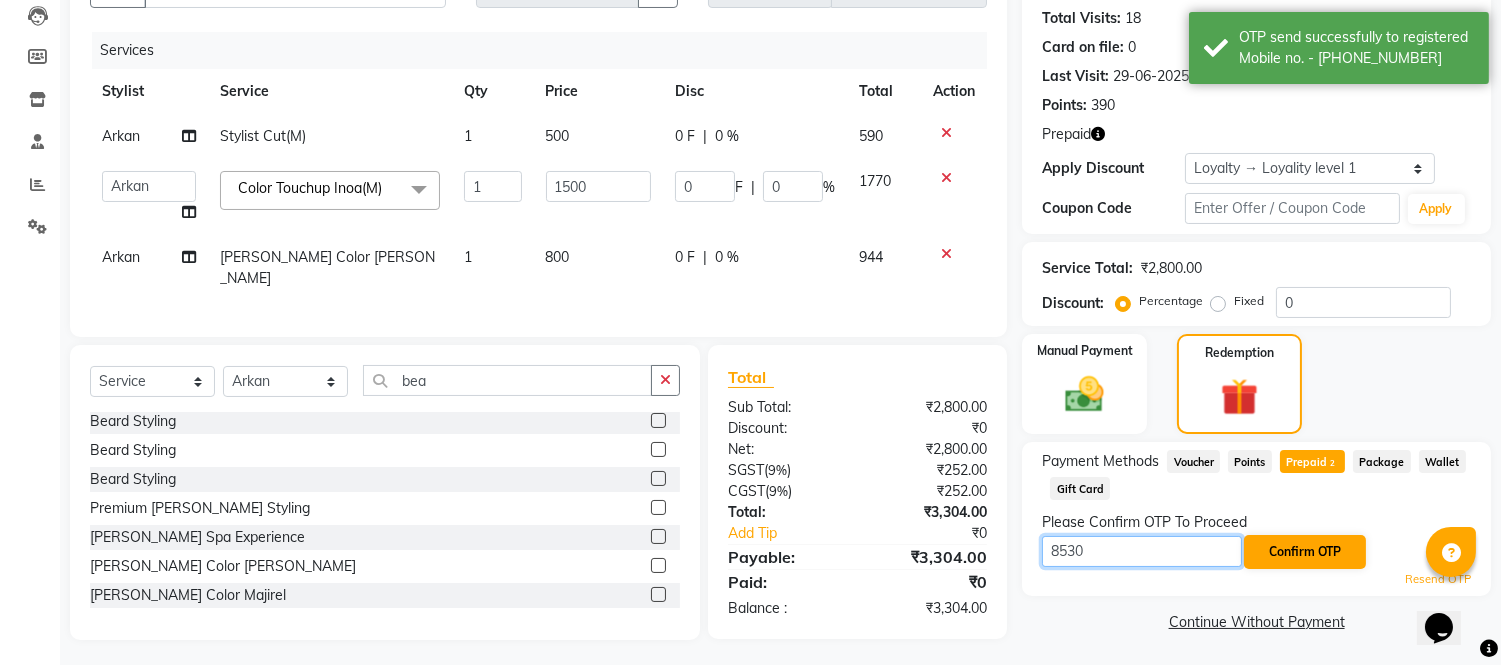 type on "8530" 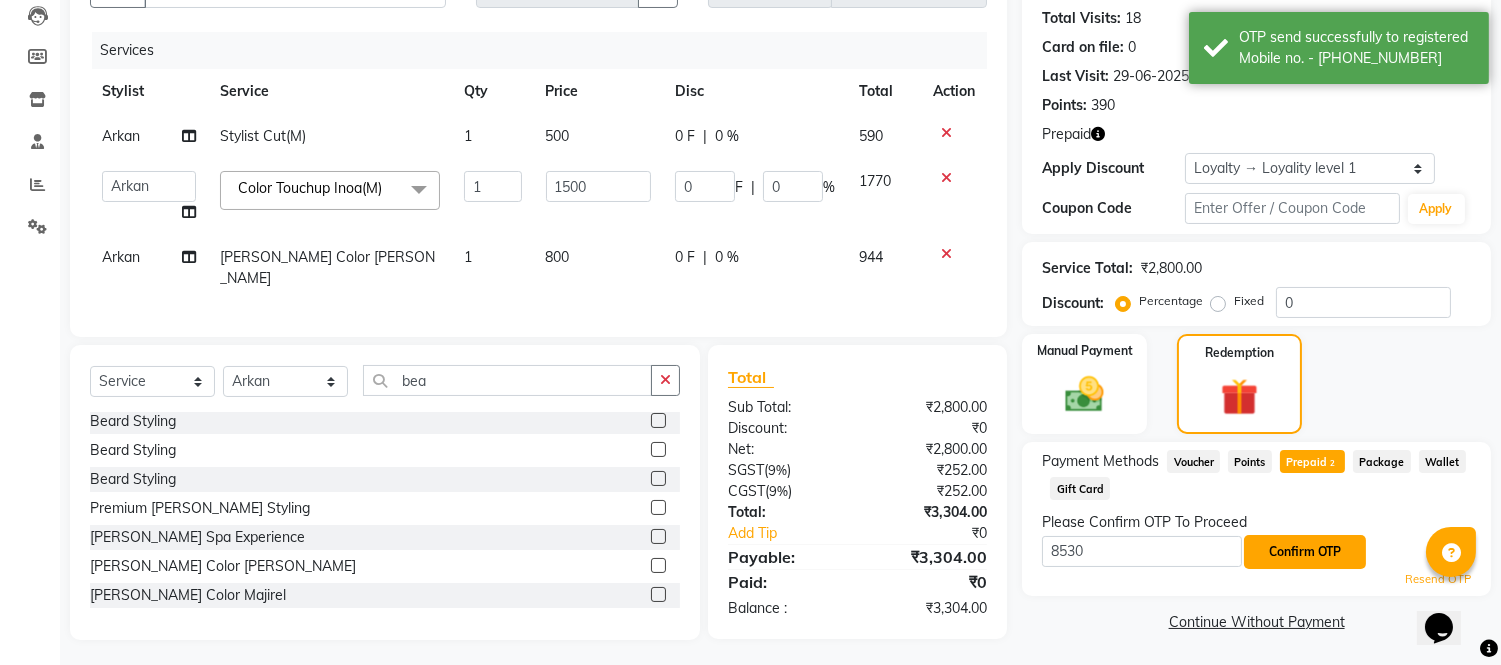 click on "Confirm OTP" 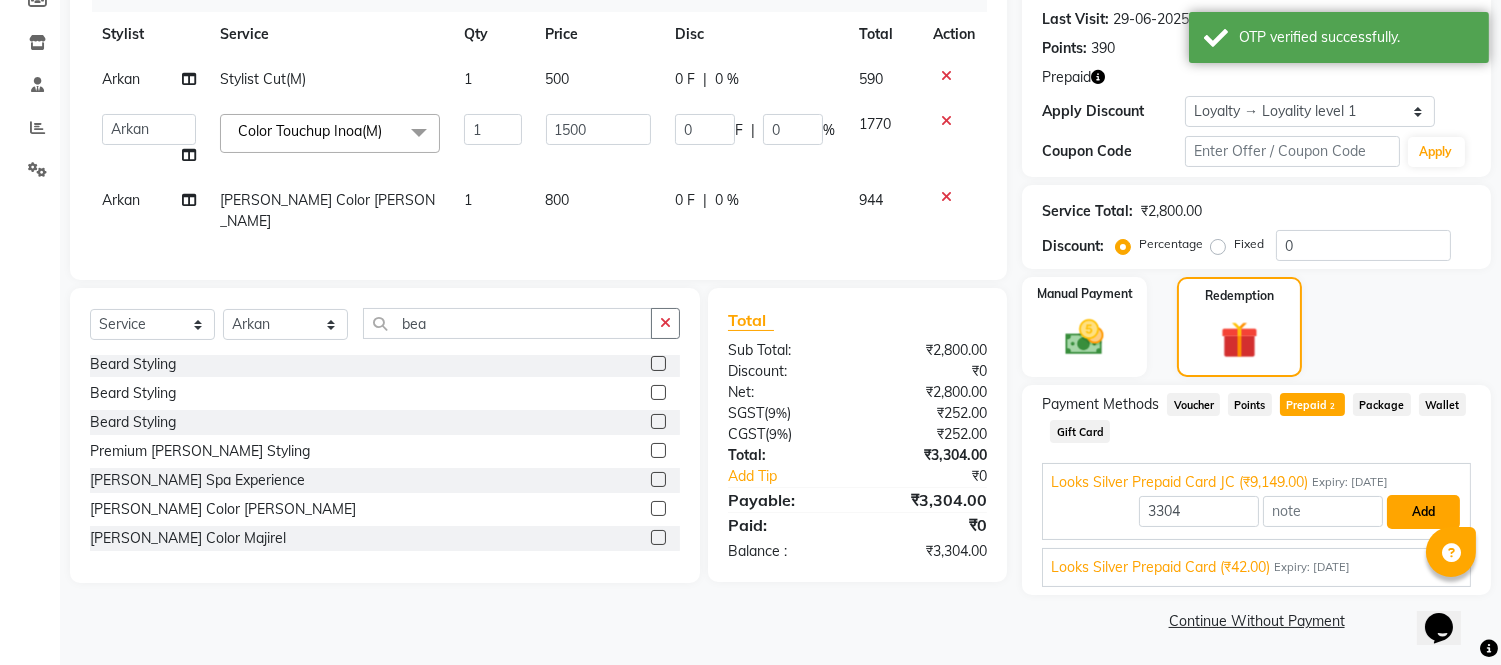 click on "Add" at bounding box center [1423, 512] 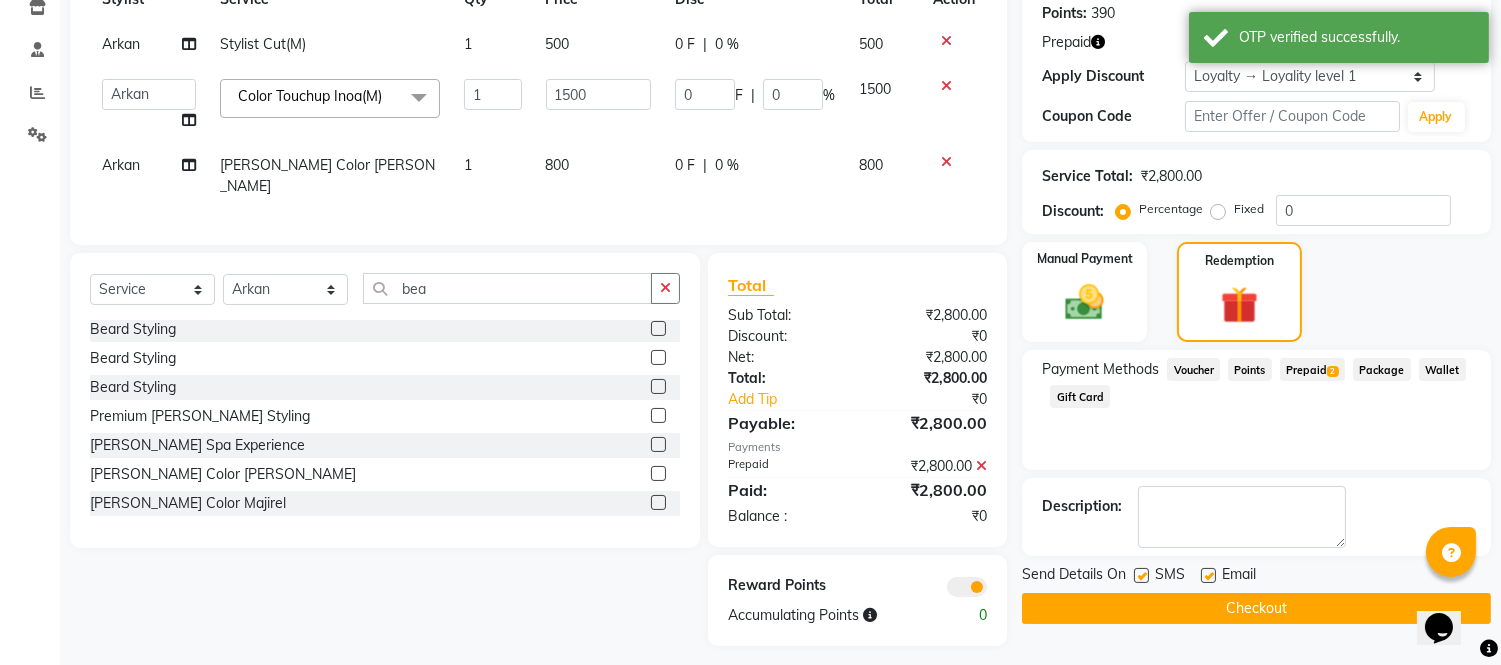 scroll, scrollTop: 314, scrollLeft: 0, axis: vertical 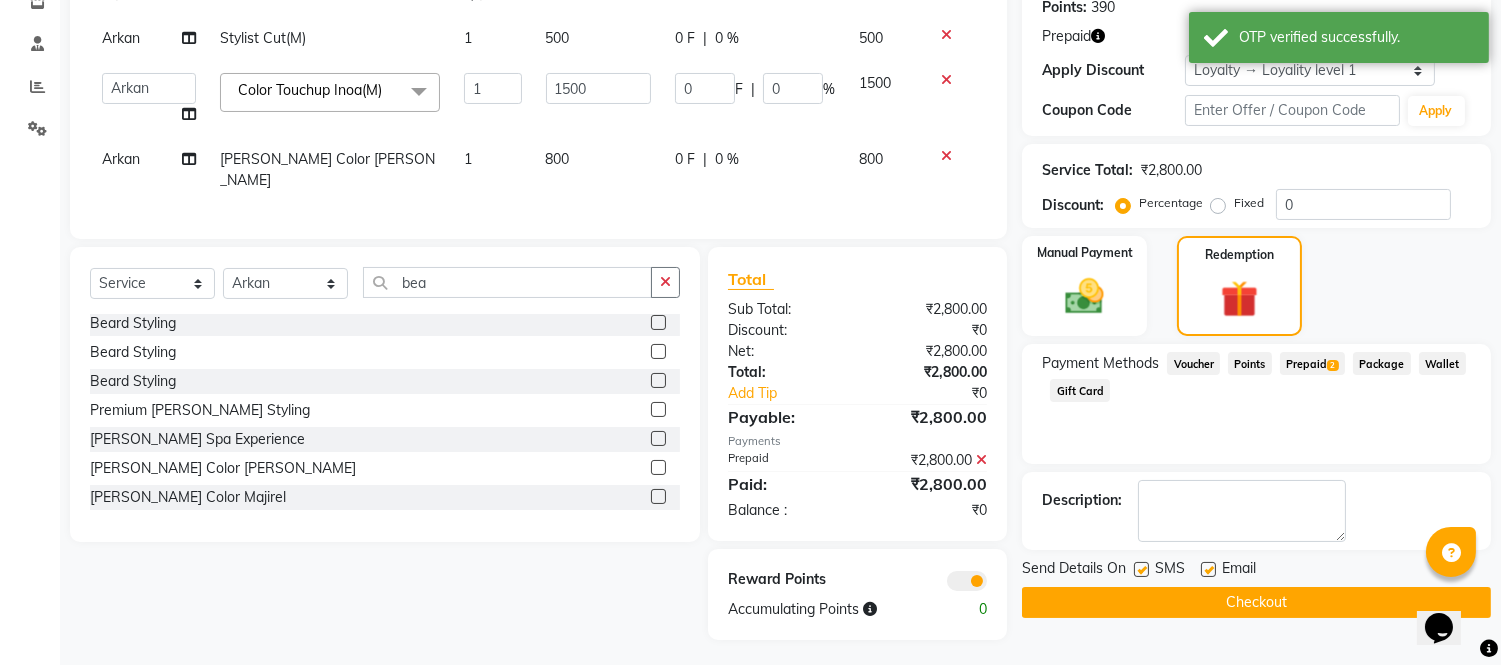 click on "Checkout" 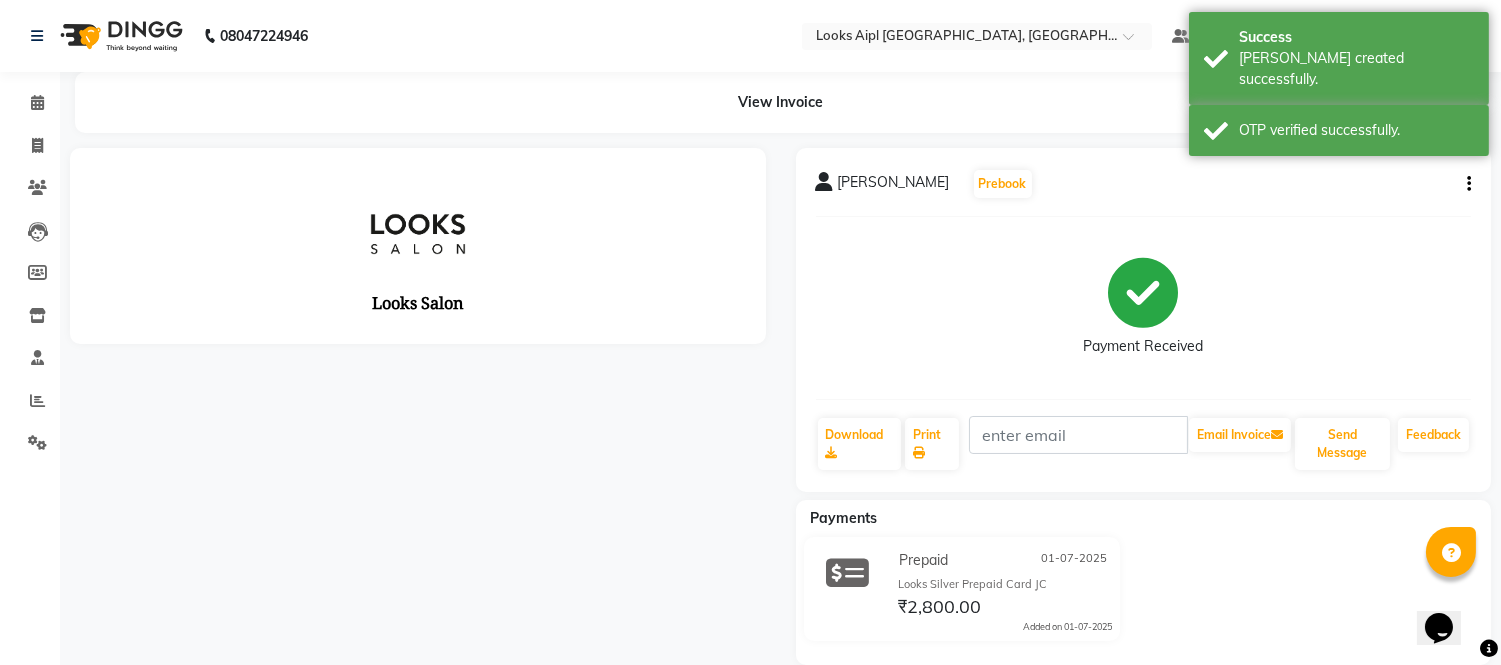 scroll, scrollTop: 0, scrollLeft: 0, axis: both 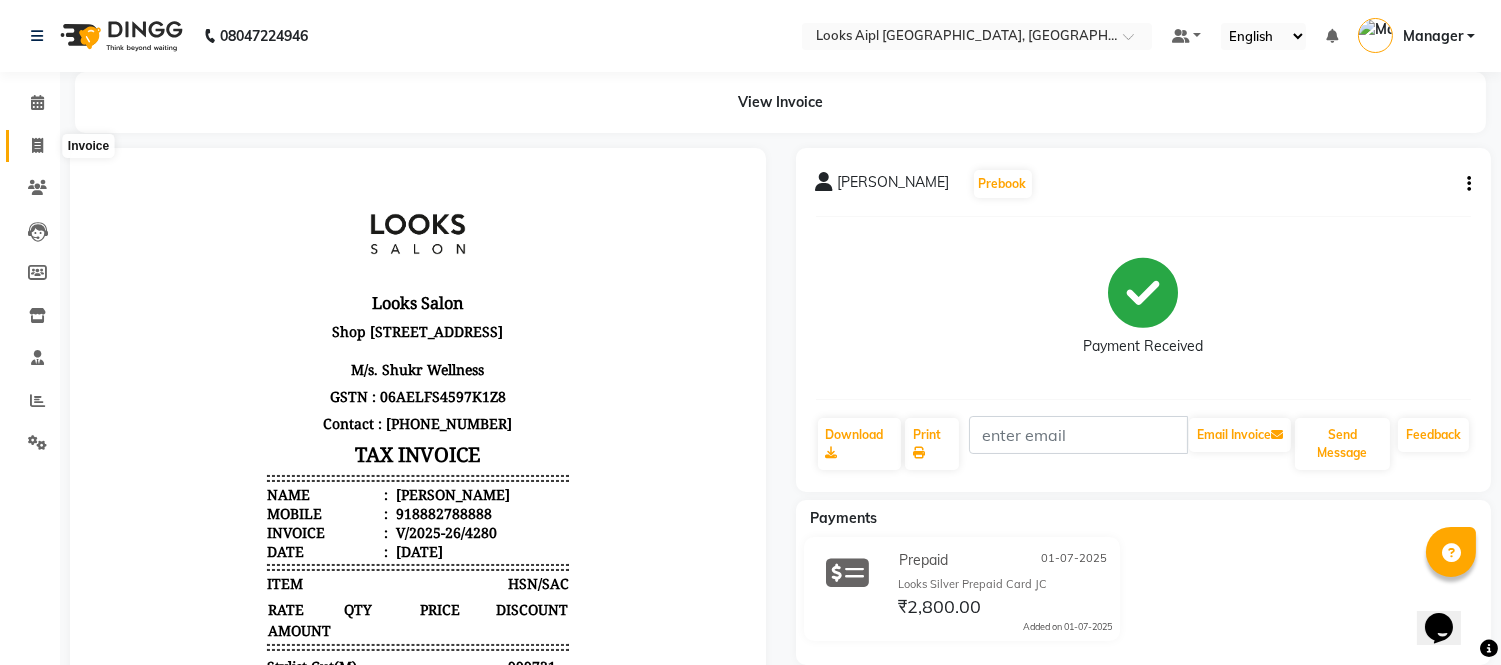click 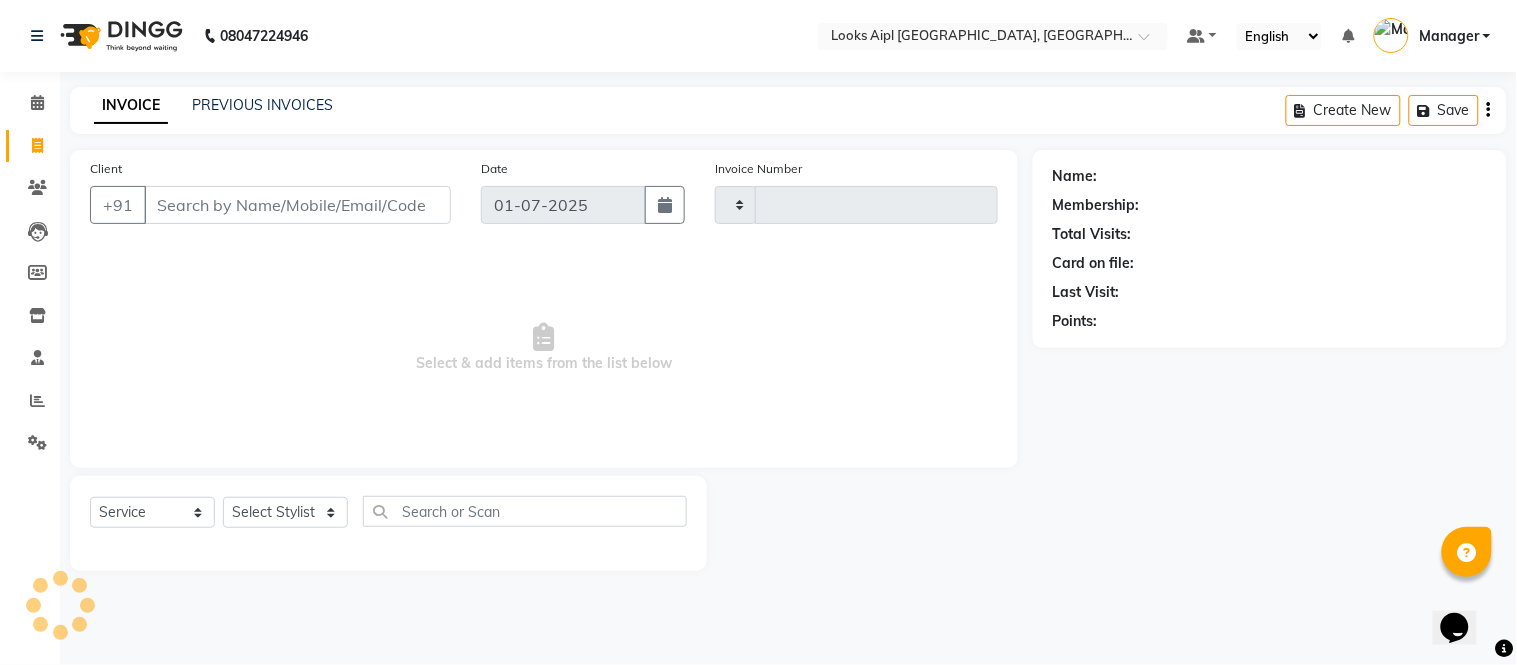 type on "4281" 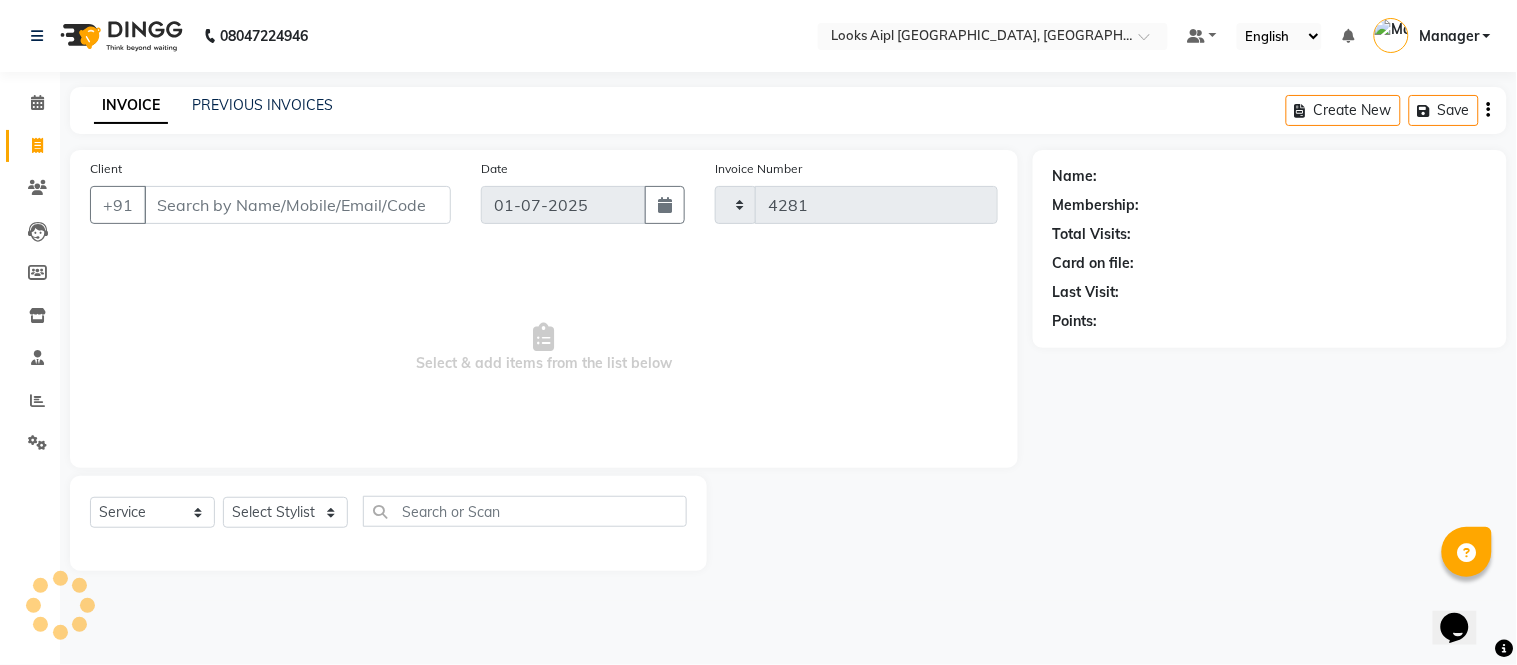 select on "6047" 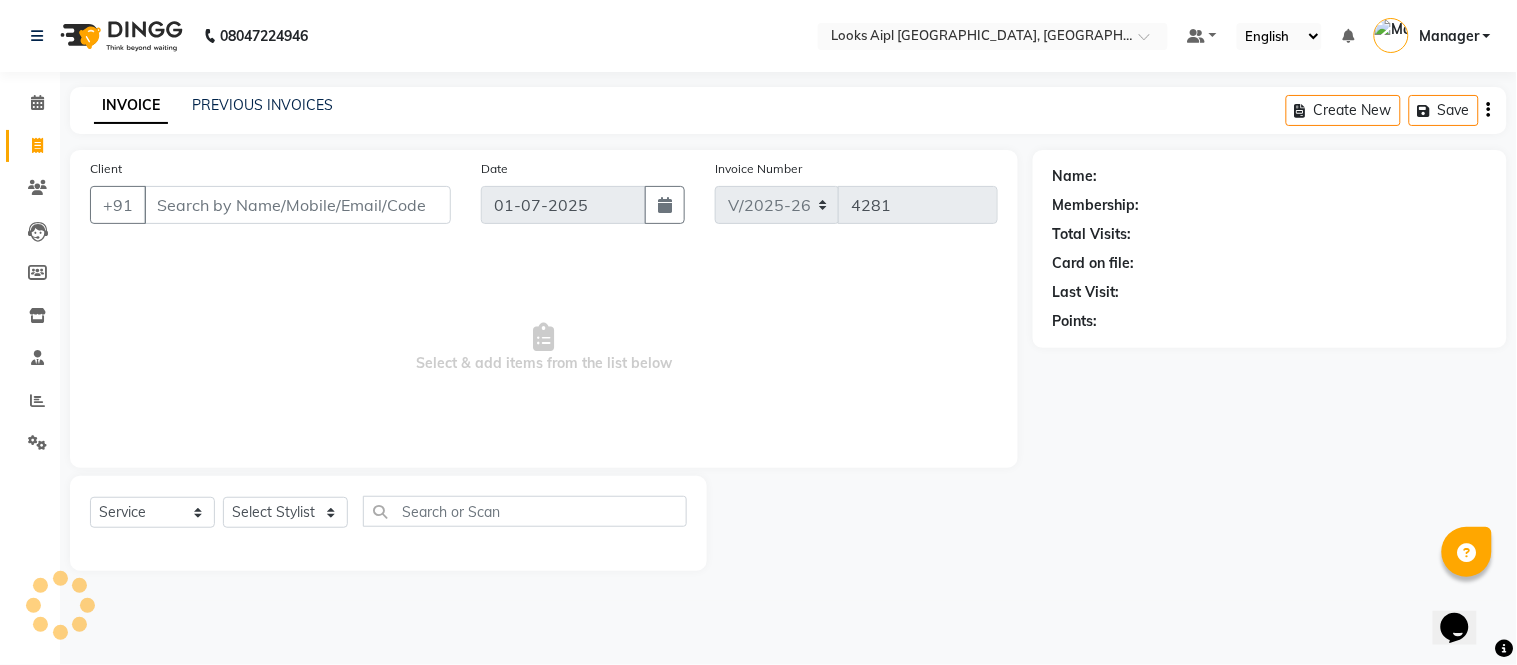 click on "Client" at bounding box center (297, 205) 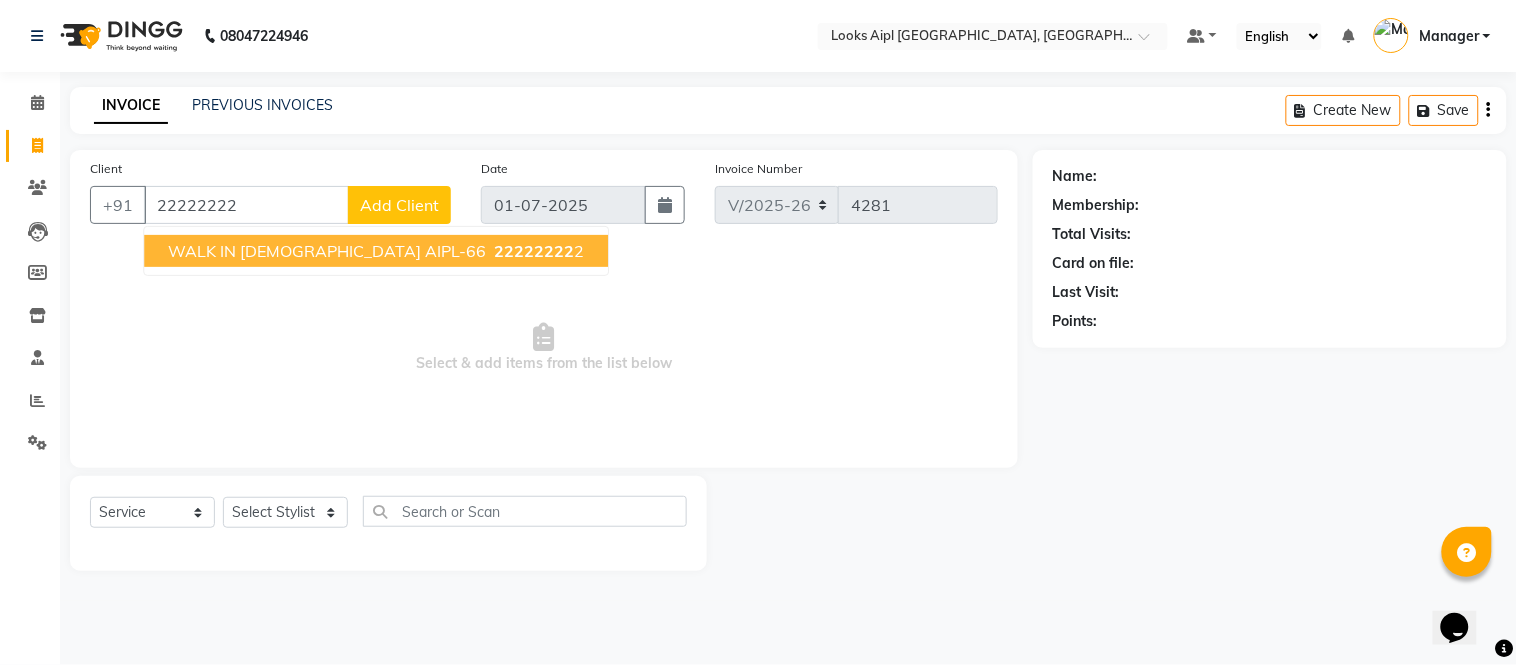 click on "WALK IN [DEMOGRAPHIC_DATA] AIPL-66" at bounding box center [327, 251] 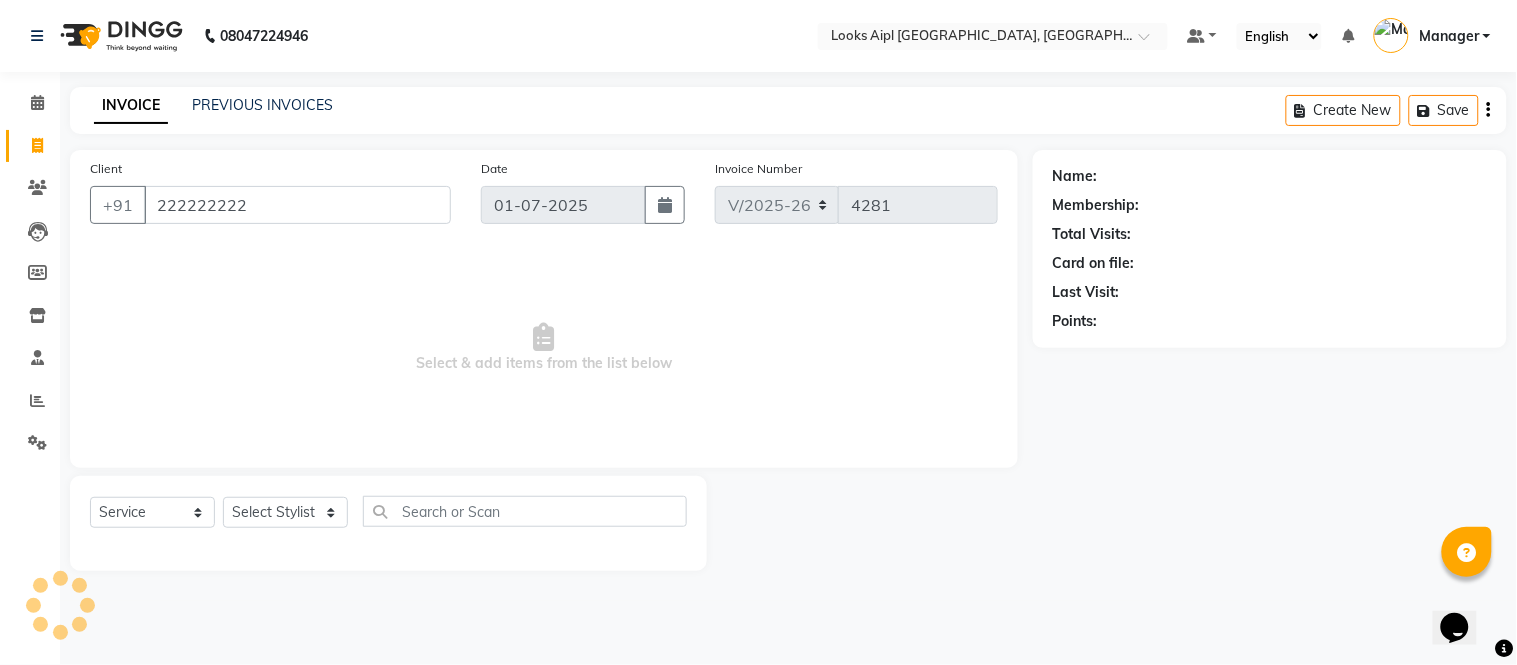 type on "222222222" 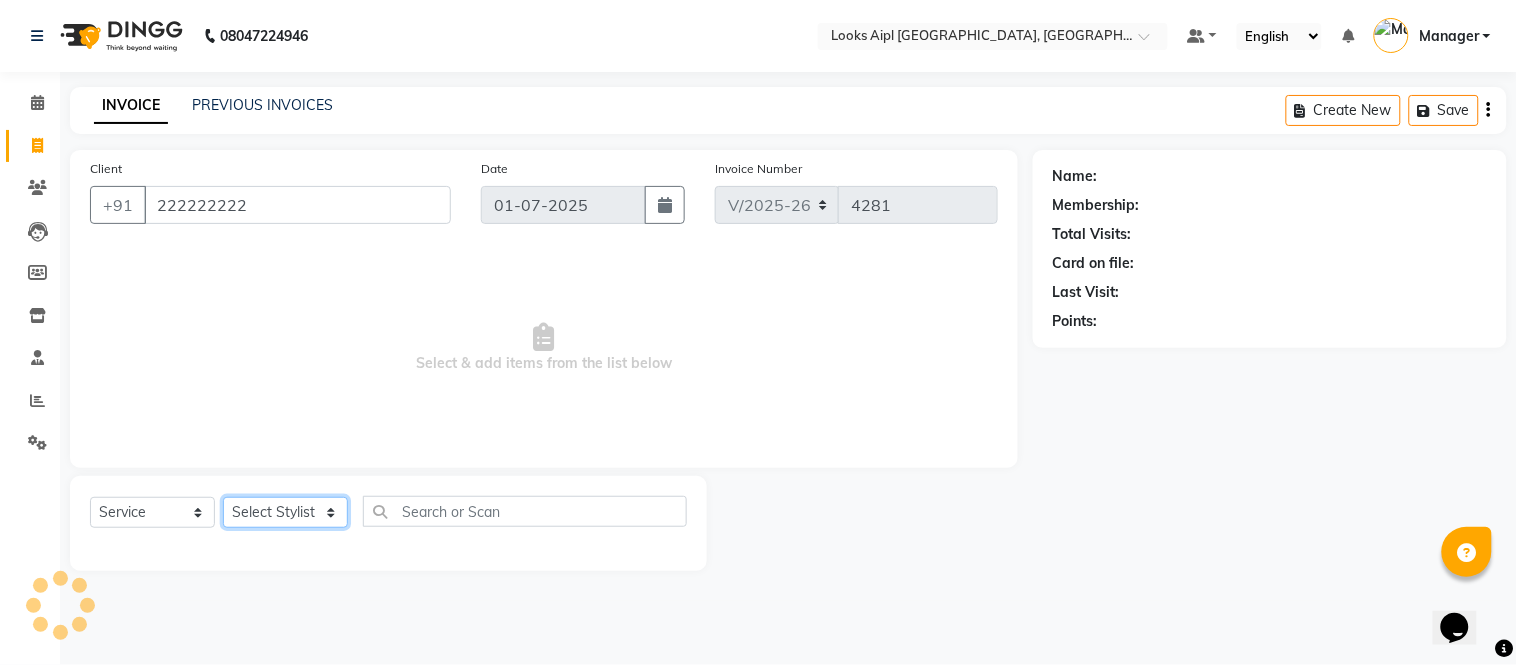 click on "Select Stylist [PERSON_NAME] Alam _Pdct [PERSON_NAME] [PERSON_NAME] Counter Sales [PERSON_NAME] ilfan [PERSON_NAME] [PERSON_NAME] Manager [PERSON_NAME] [PERSON_NAME] sagar_pdct [PERSON_NAME]" 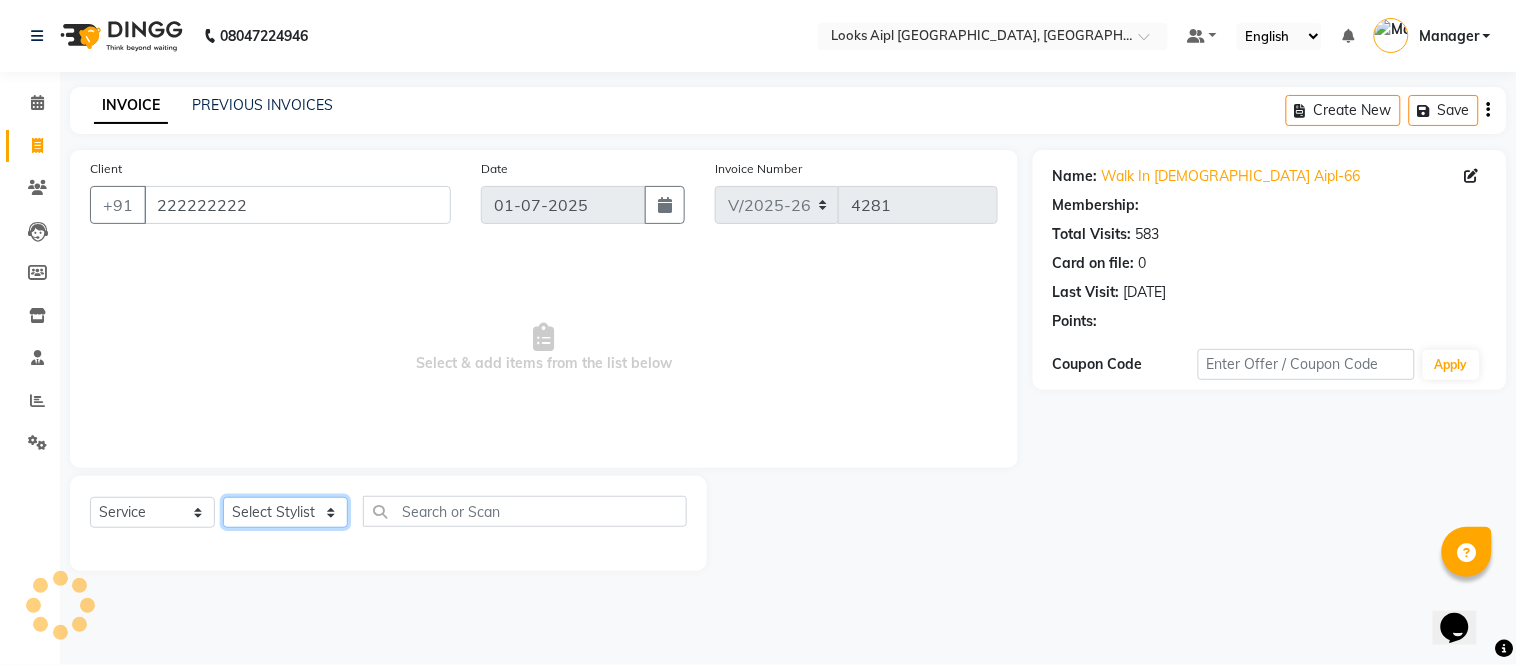 select on "1: Object" 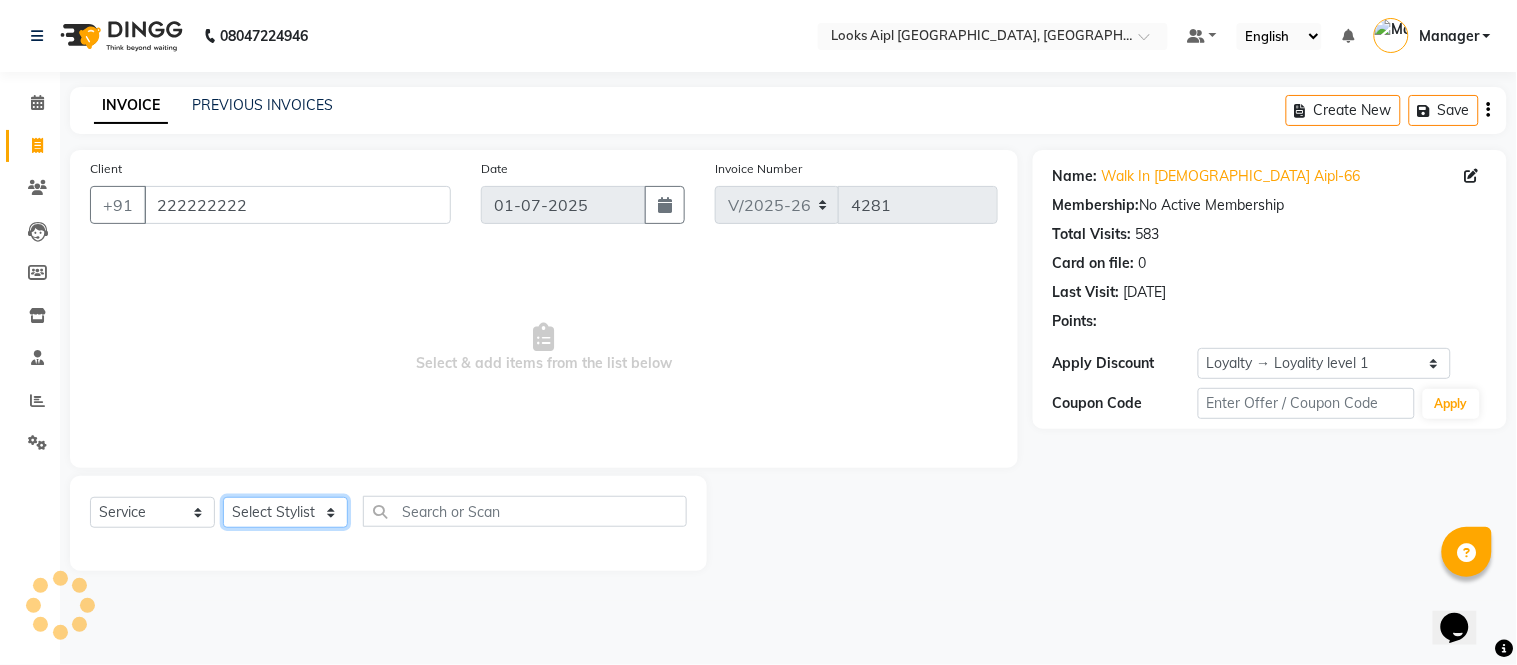 select on "43345" 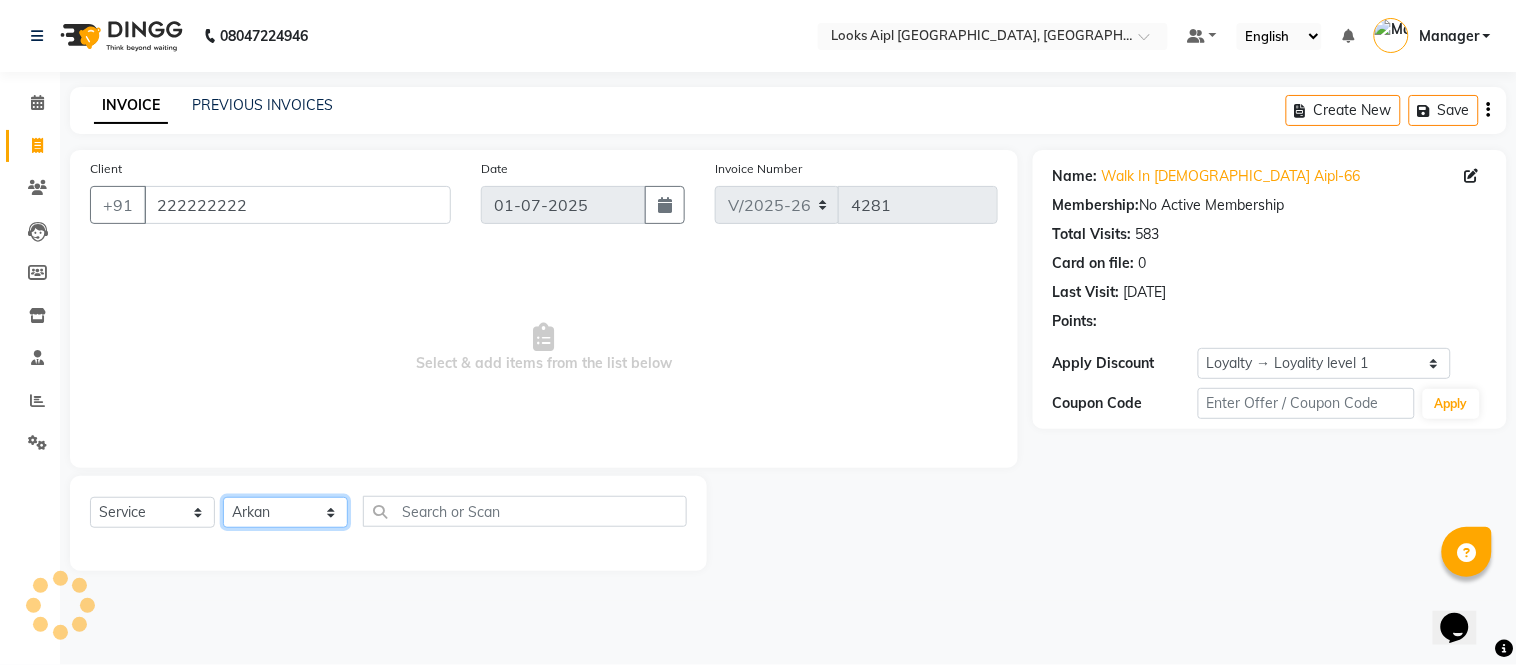 click on "Select Stylist [PERSON_NAME] Alam _Pdct [PERSON_NAME] [PERSON_NAME] Counter Sales [PERSON_NAME] ilfan [PERSON_NAME] [PERSON_NAME] Manager [PERSON_NAME] [PERSON_NAME] sagar_pdct [PERSON_NAME]" 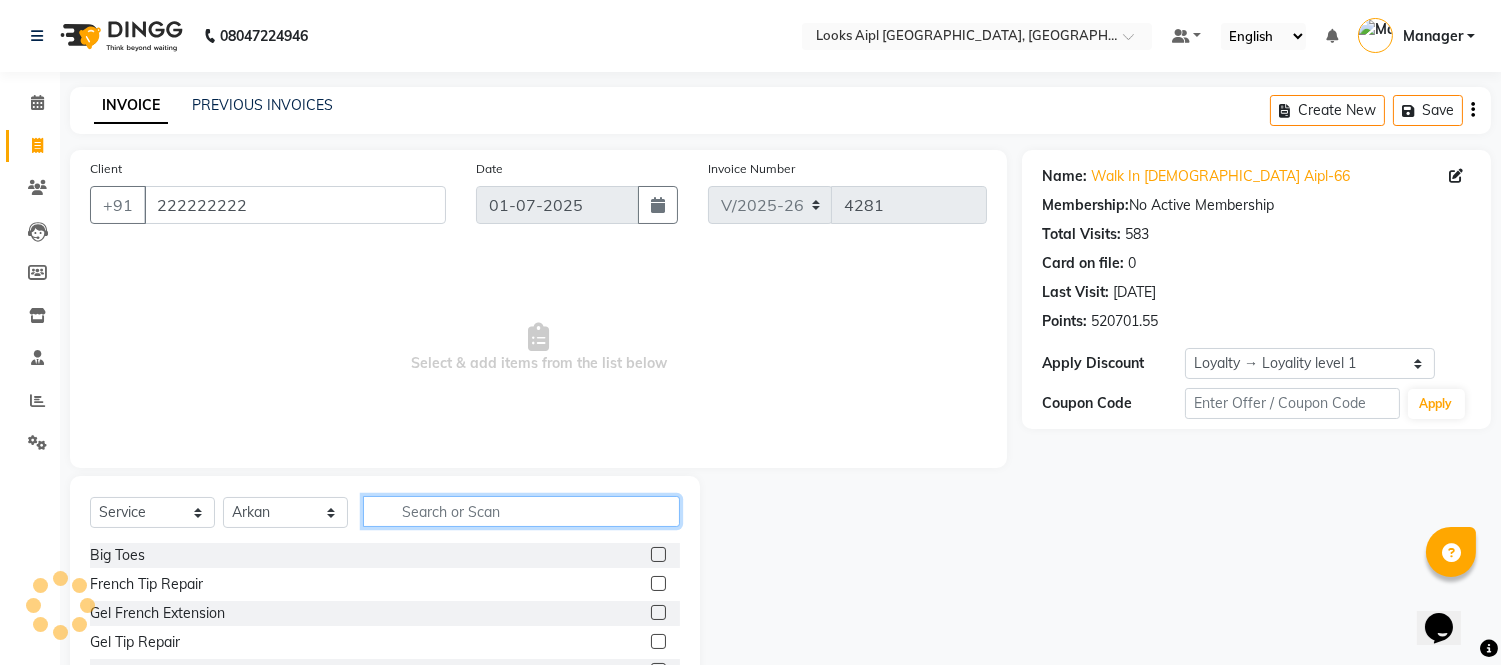 click 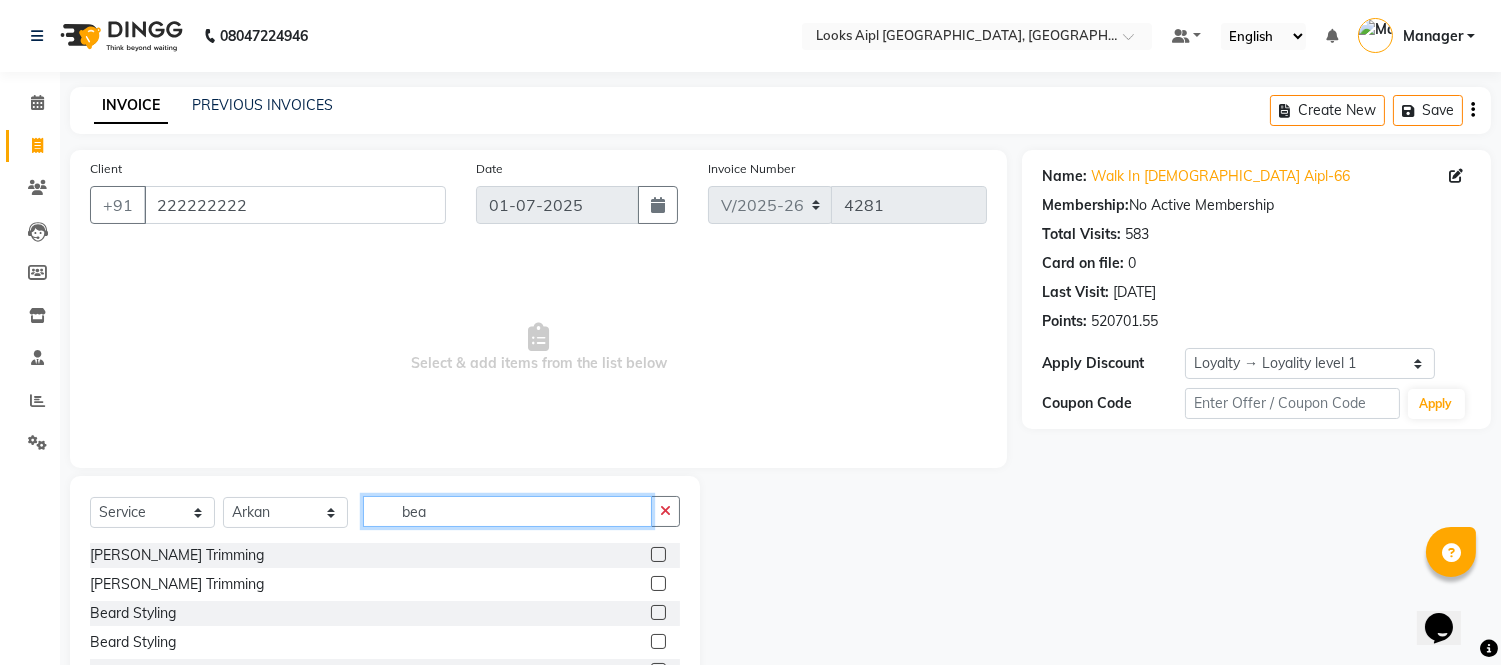 type on "bea" 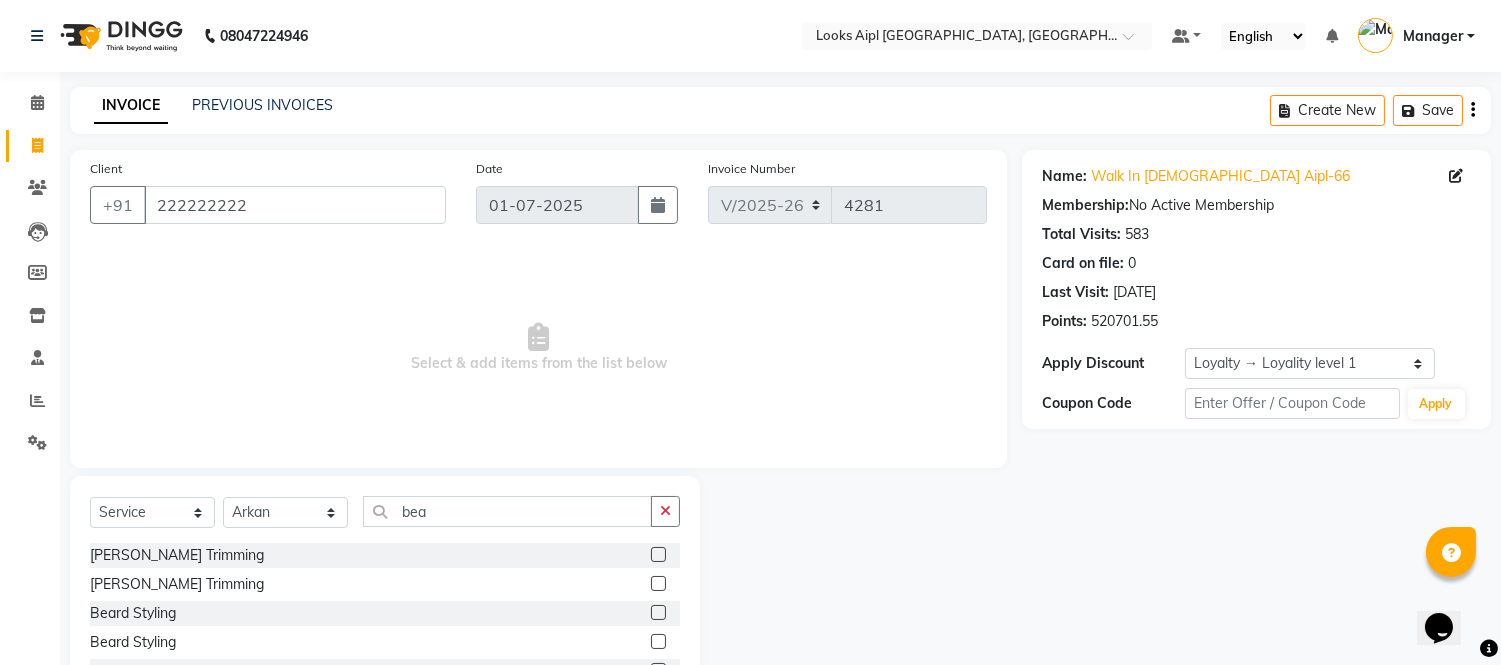 click 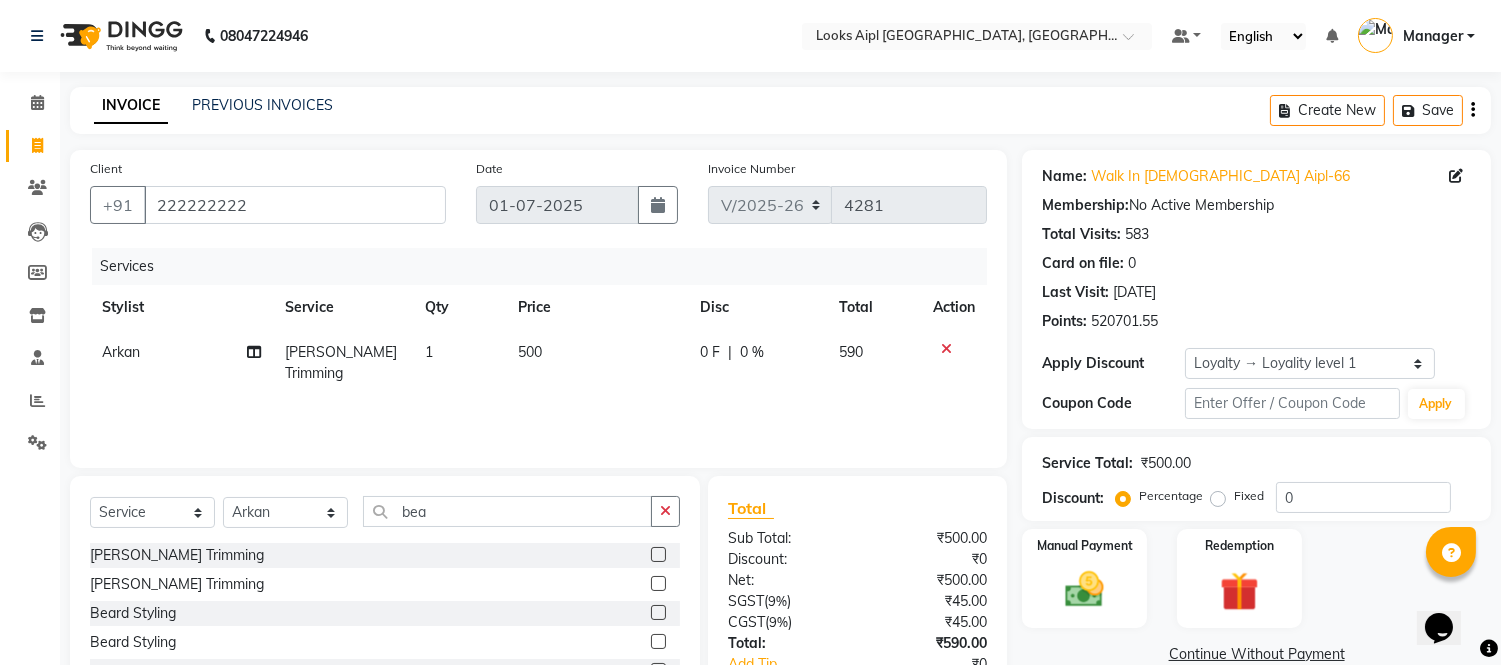checkbox on "false" 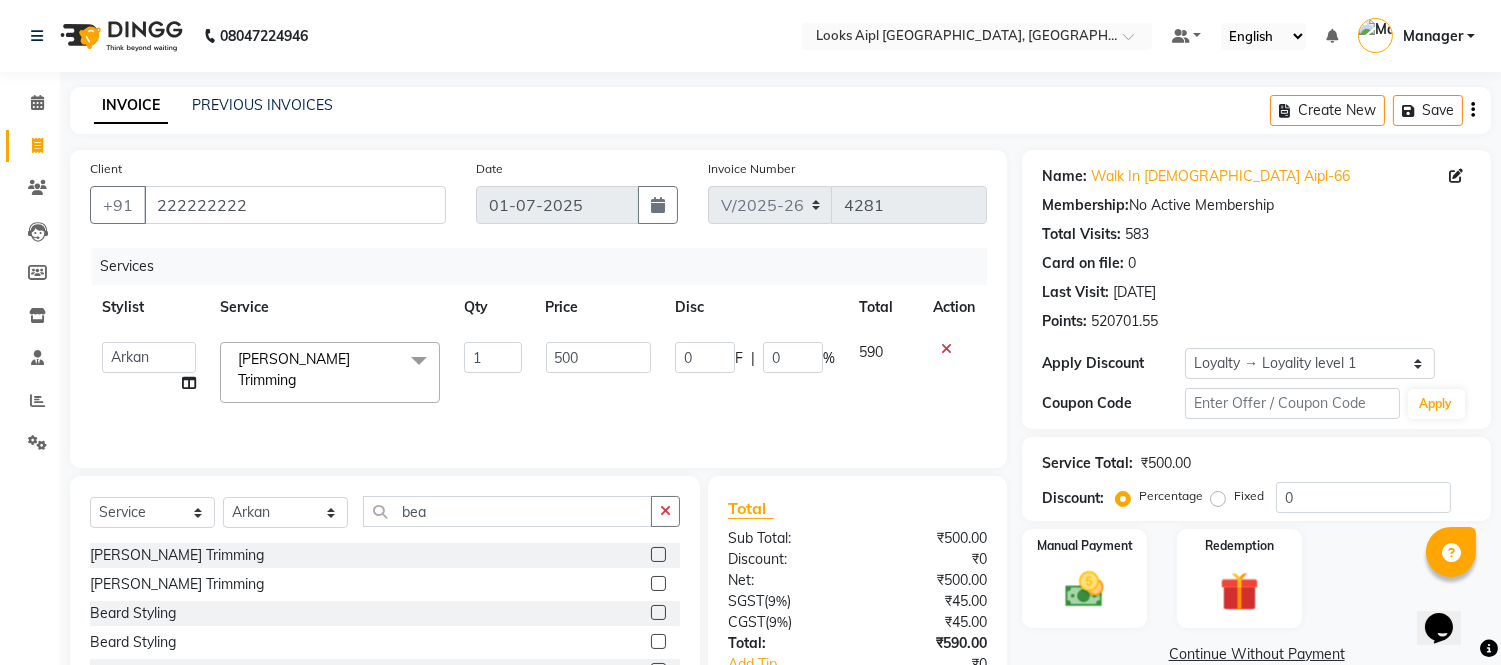 click on "500" 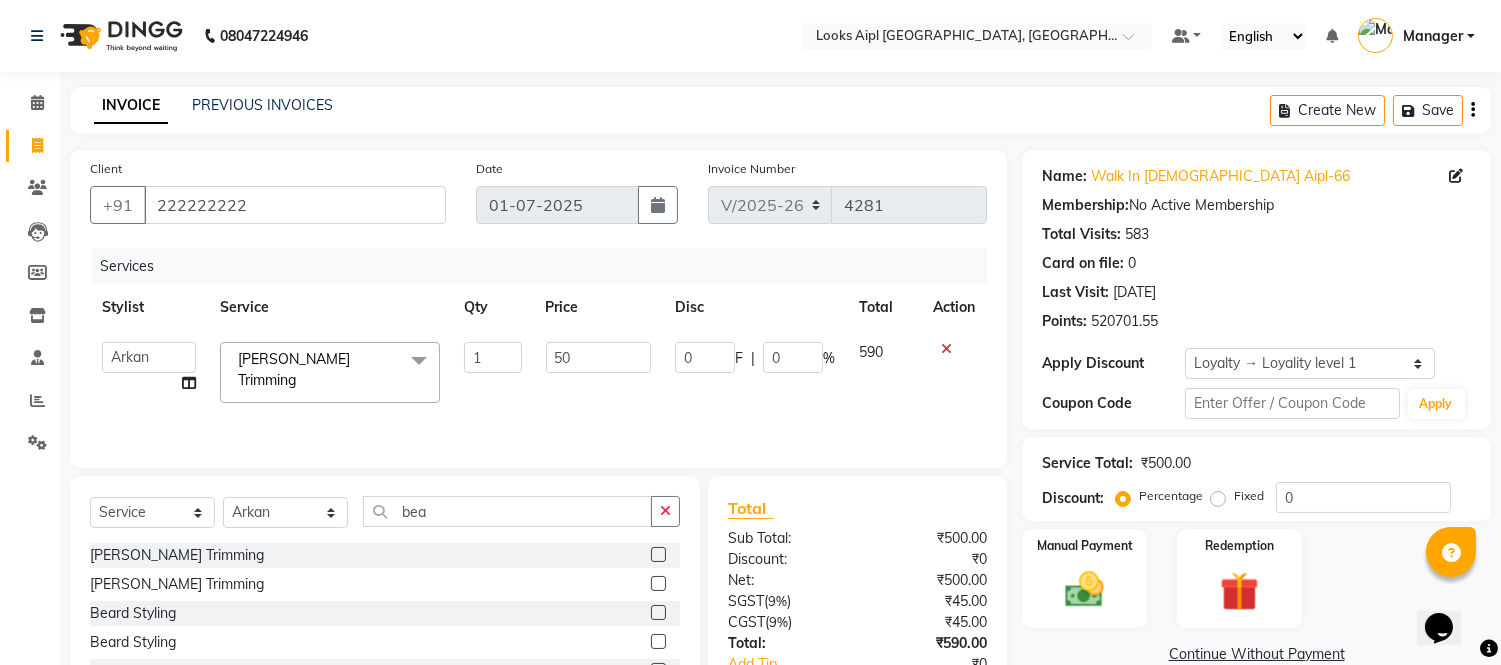 type on "5" 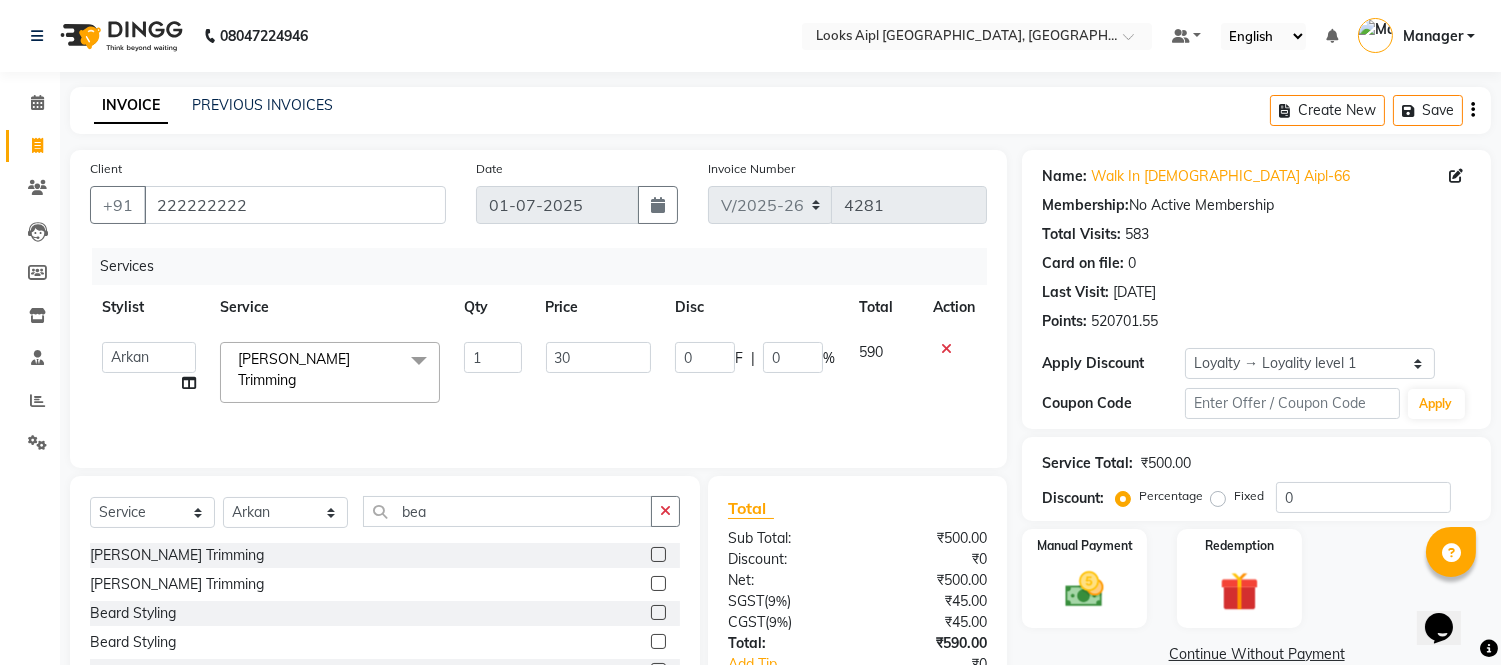type on "300" 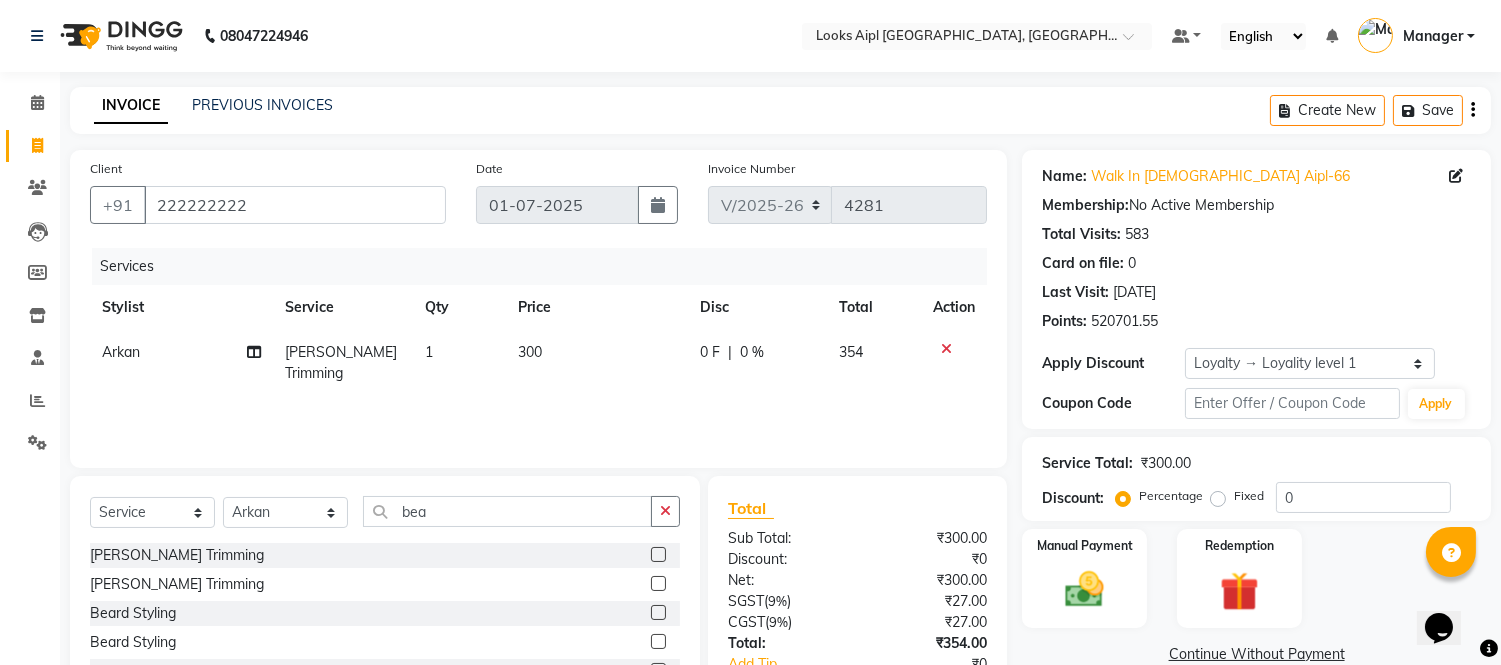drag, startPoint x: 591, startPoint y: 400, endPoint x: 1056, endPoint y: 423, distance: 465.56848 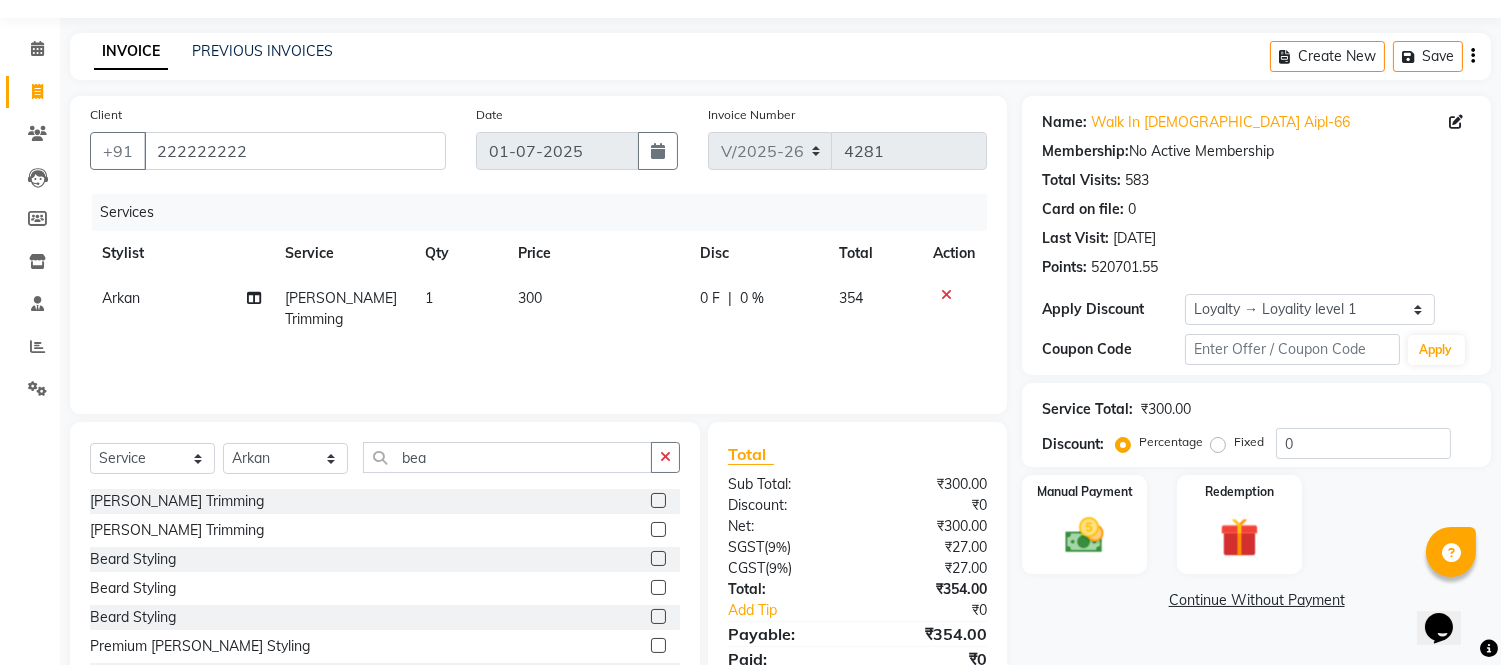 scroll, scrollTop: 135, scrollLeft: 0, axis: vertical 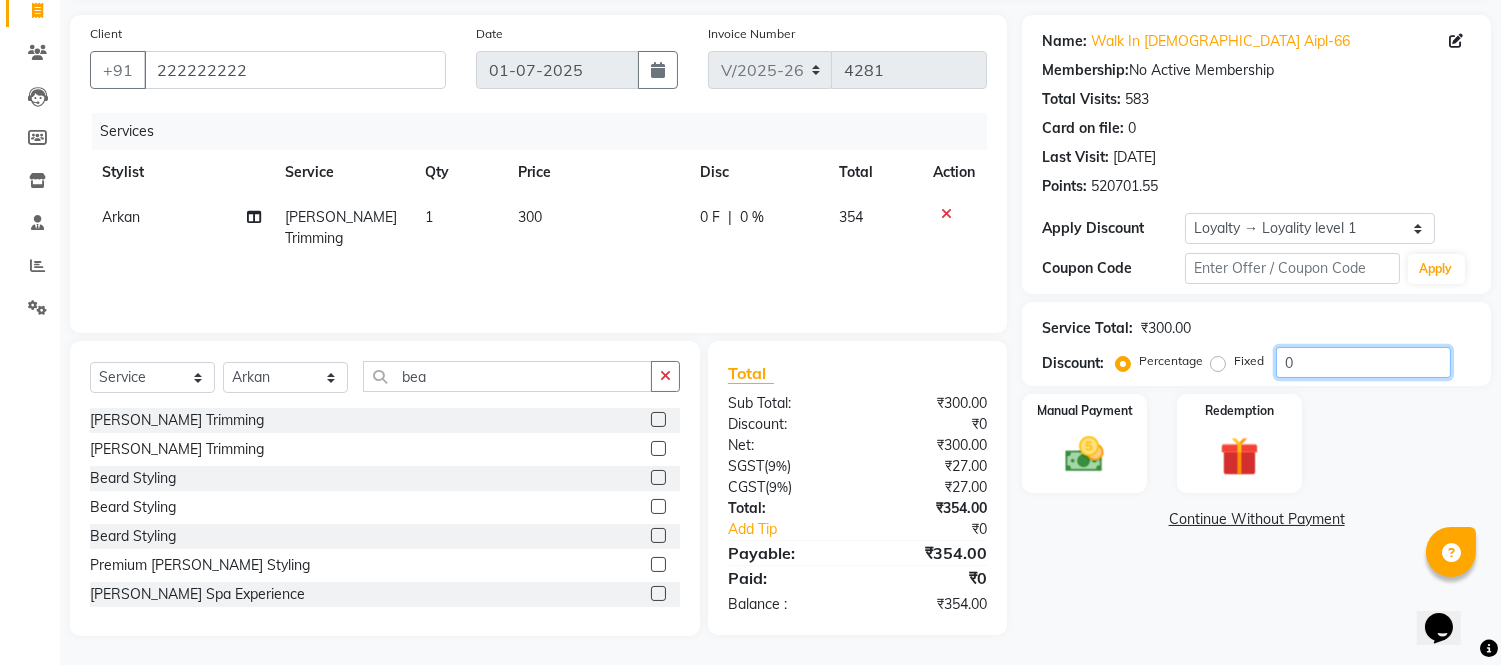 drag, startPoint x: 1347, startPoint y: 365, endPoint x: 1343, endPoint y: 348, distance: 17.464249 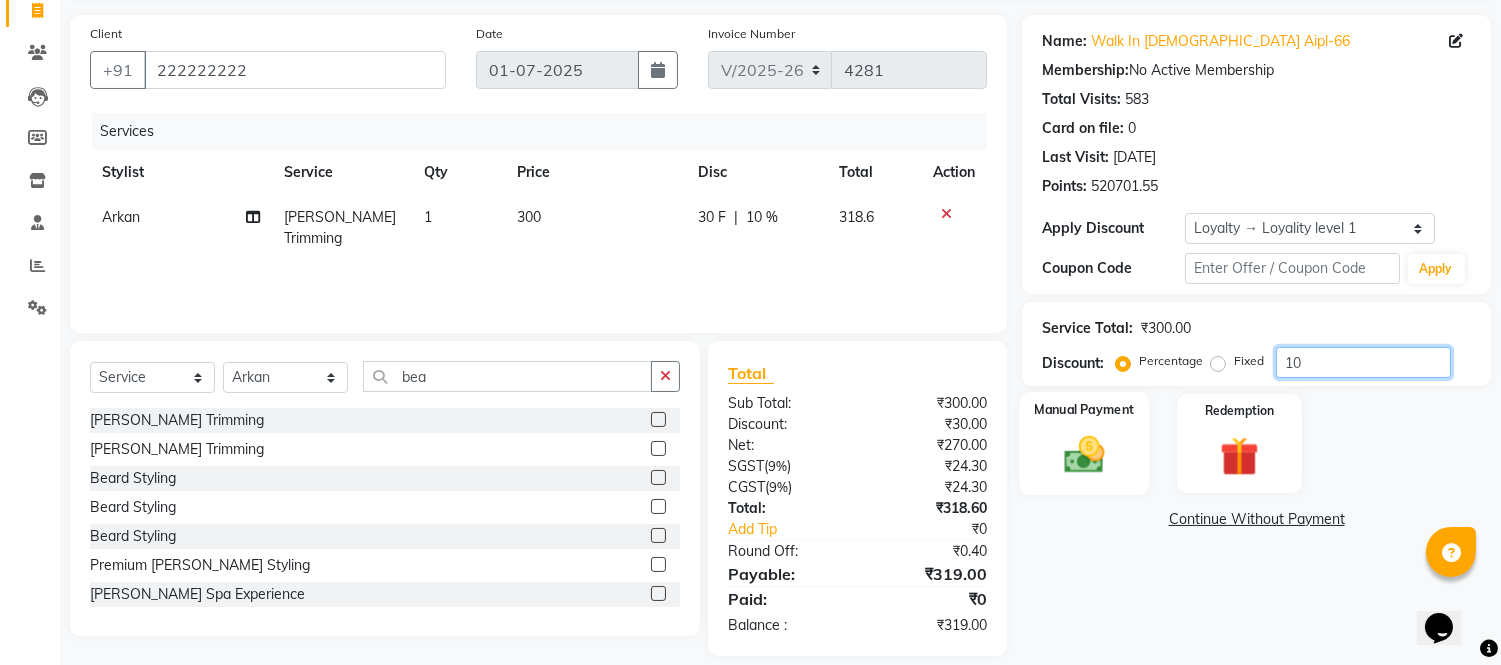 type on "10" 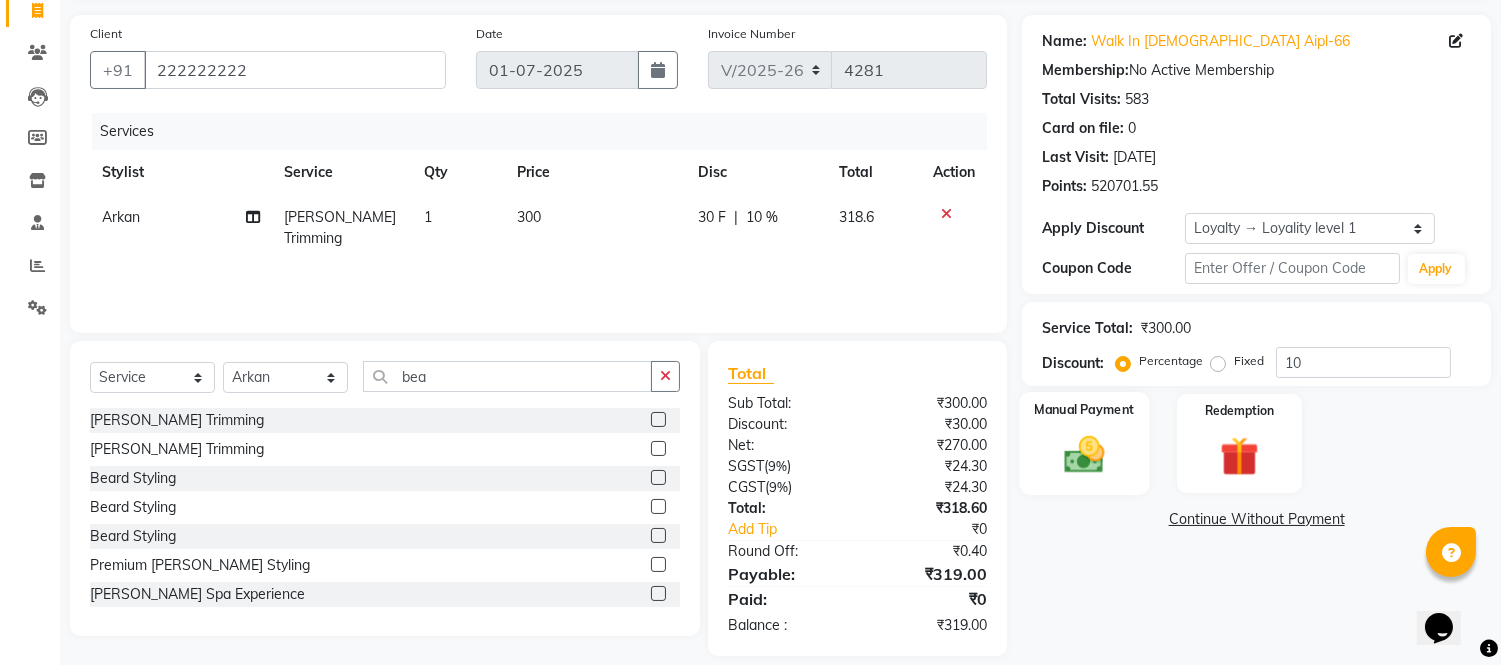 click 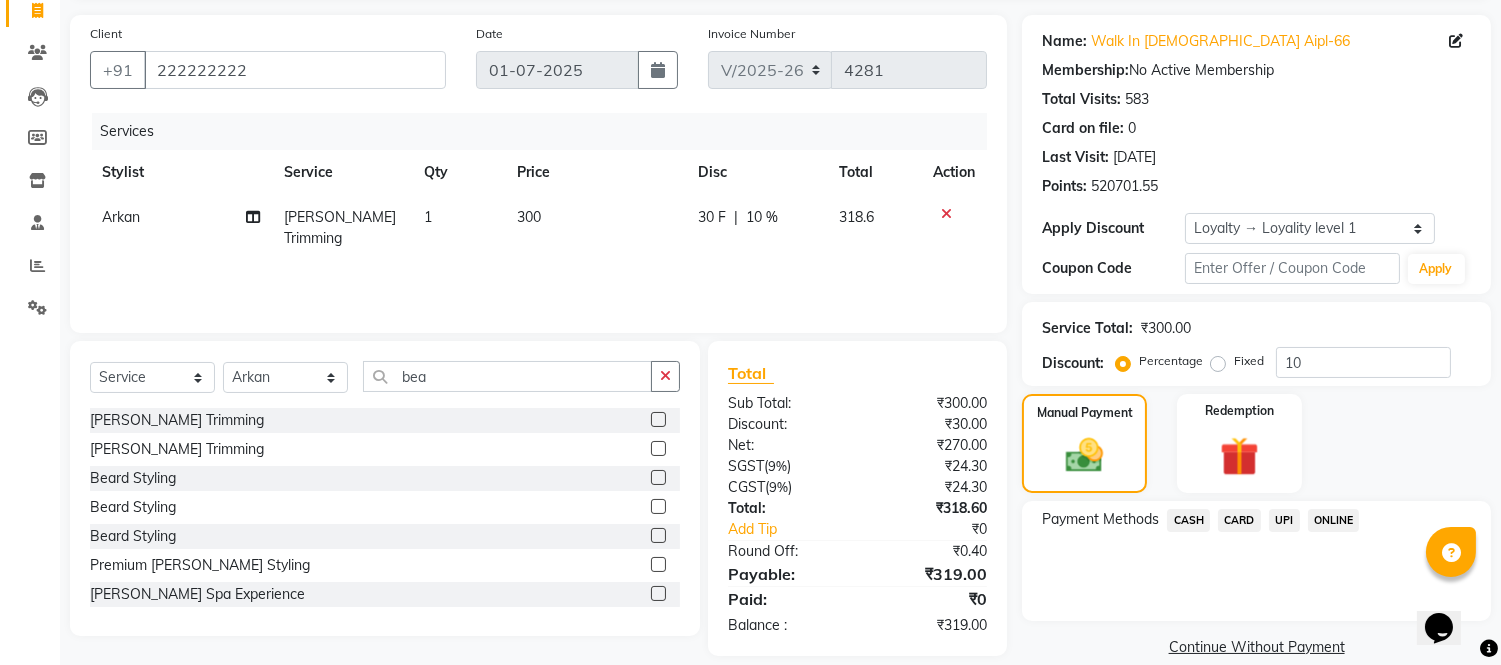 click on "UPI" 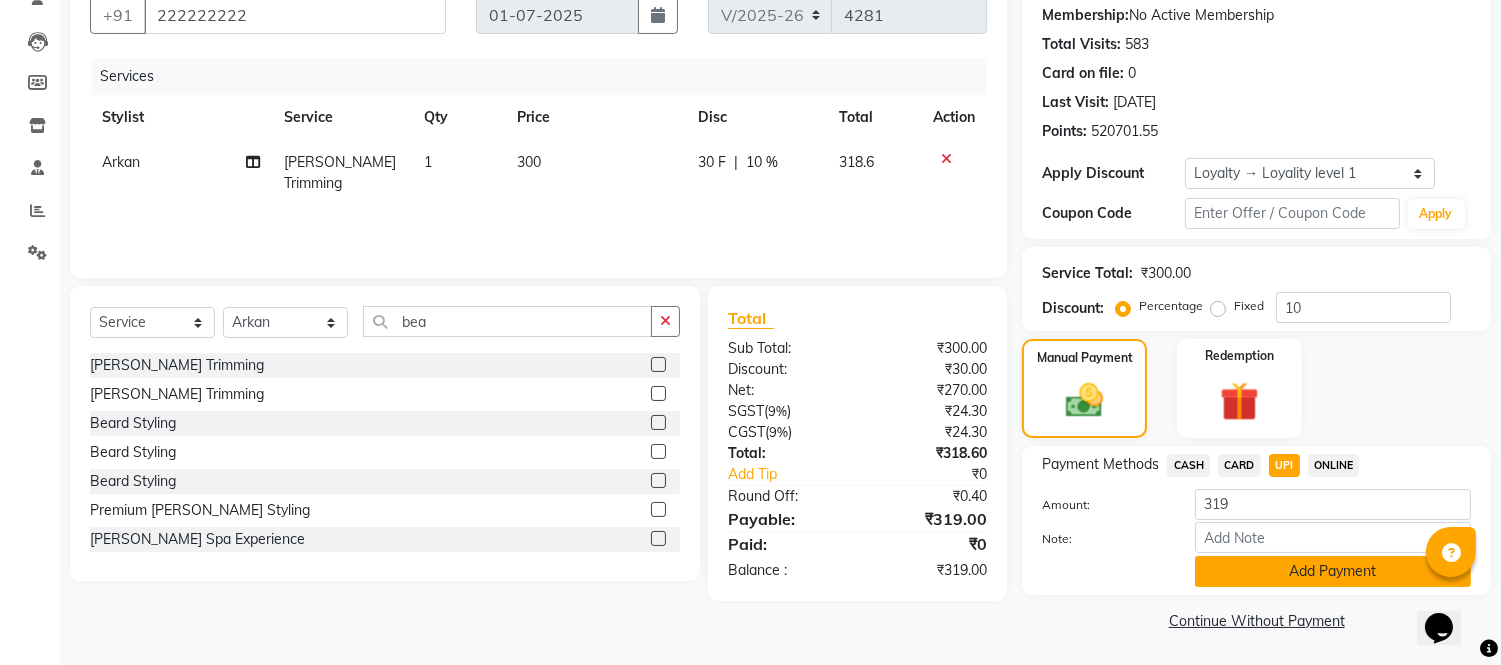 click on "Add Payment" 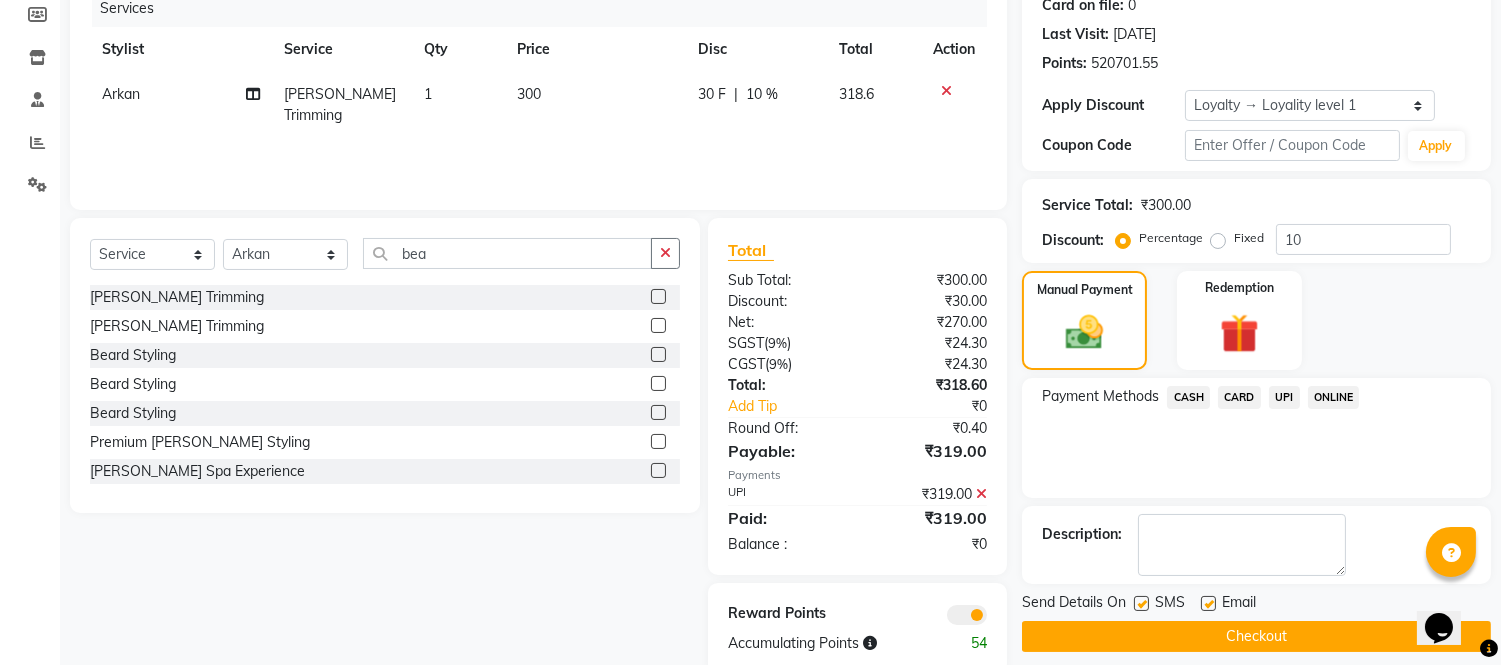 scroll, scrollTop: 296, scrollLeft: 0, axis: vertical 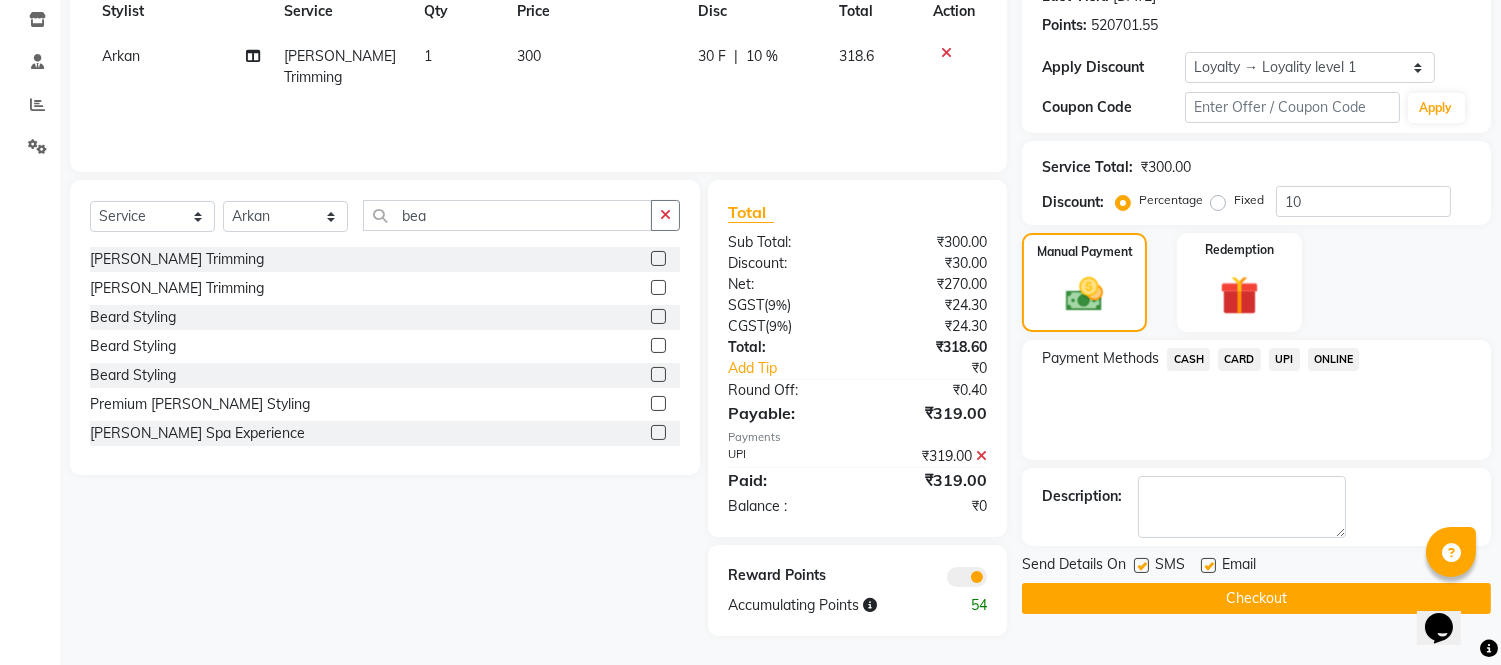 click on "Checkout" 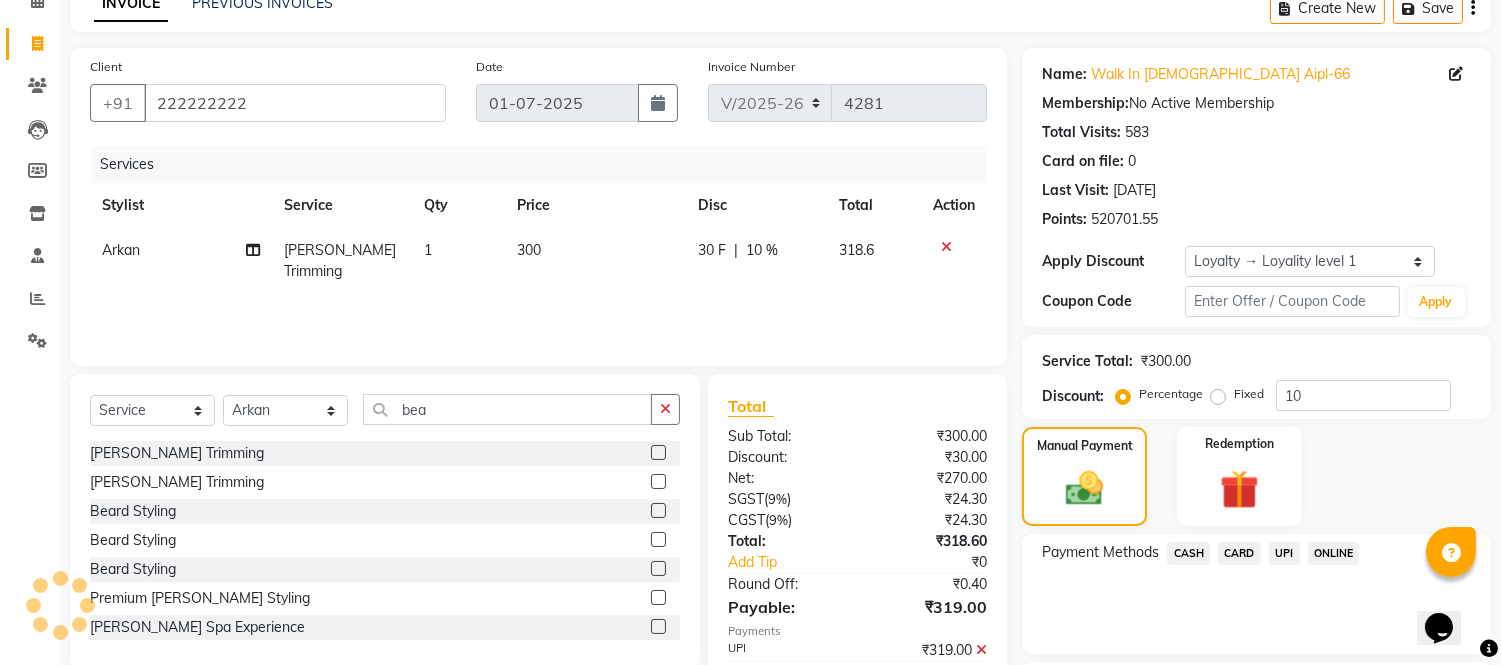 scroll, scrollTop: 0, scrollLeft: 0, axis: both 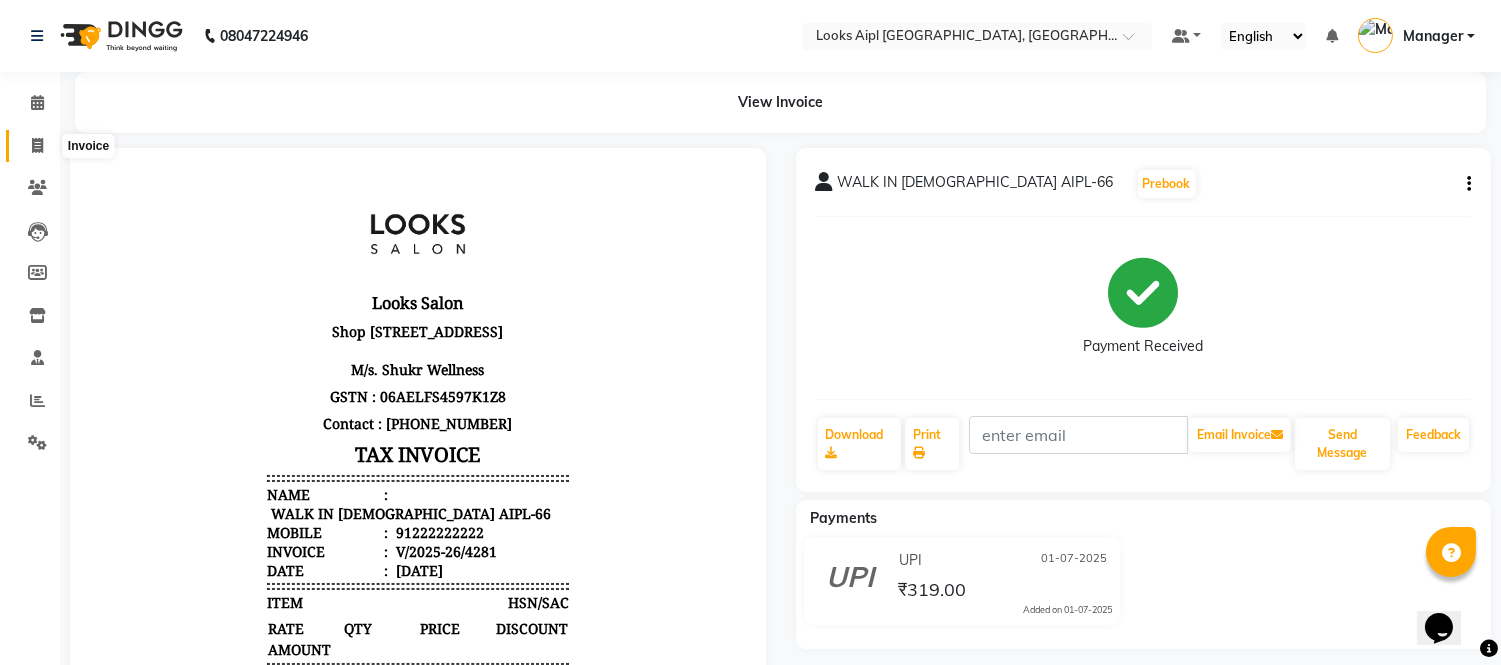 click 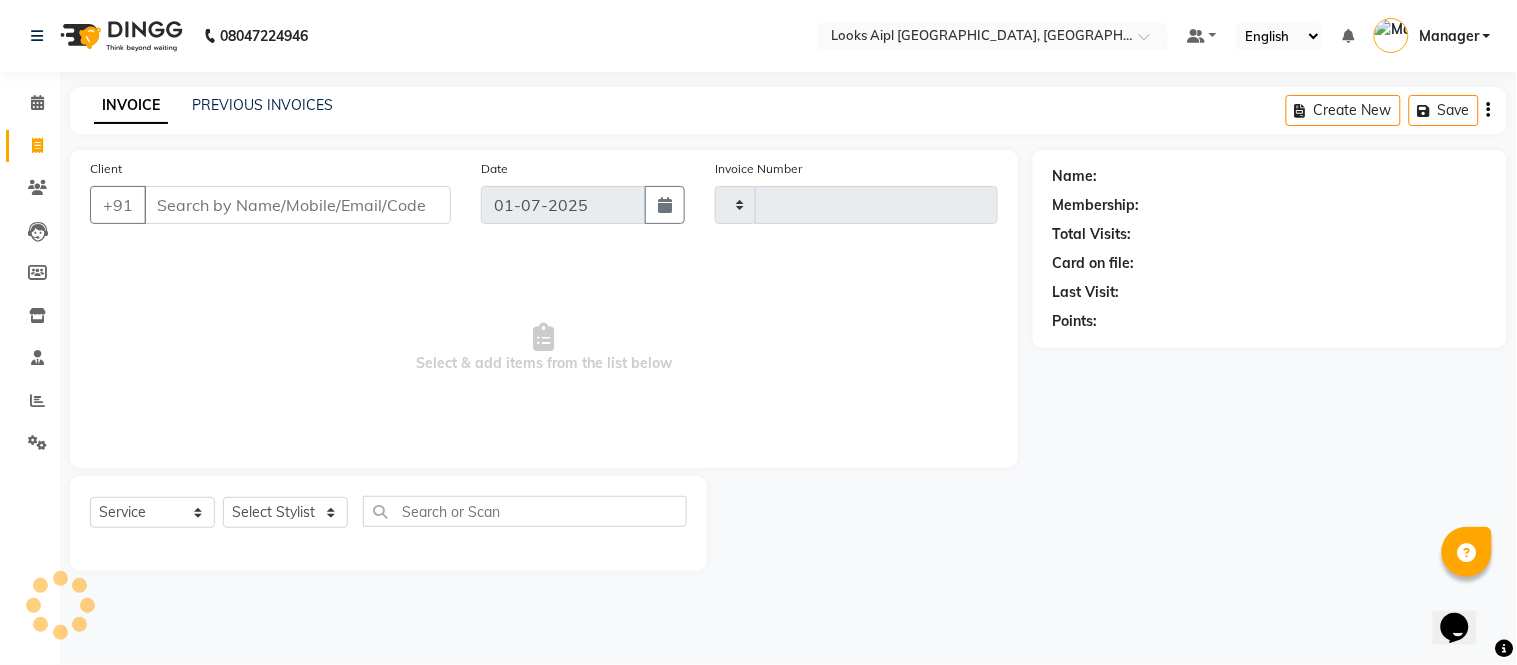 type on "4282" 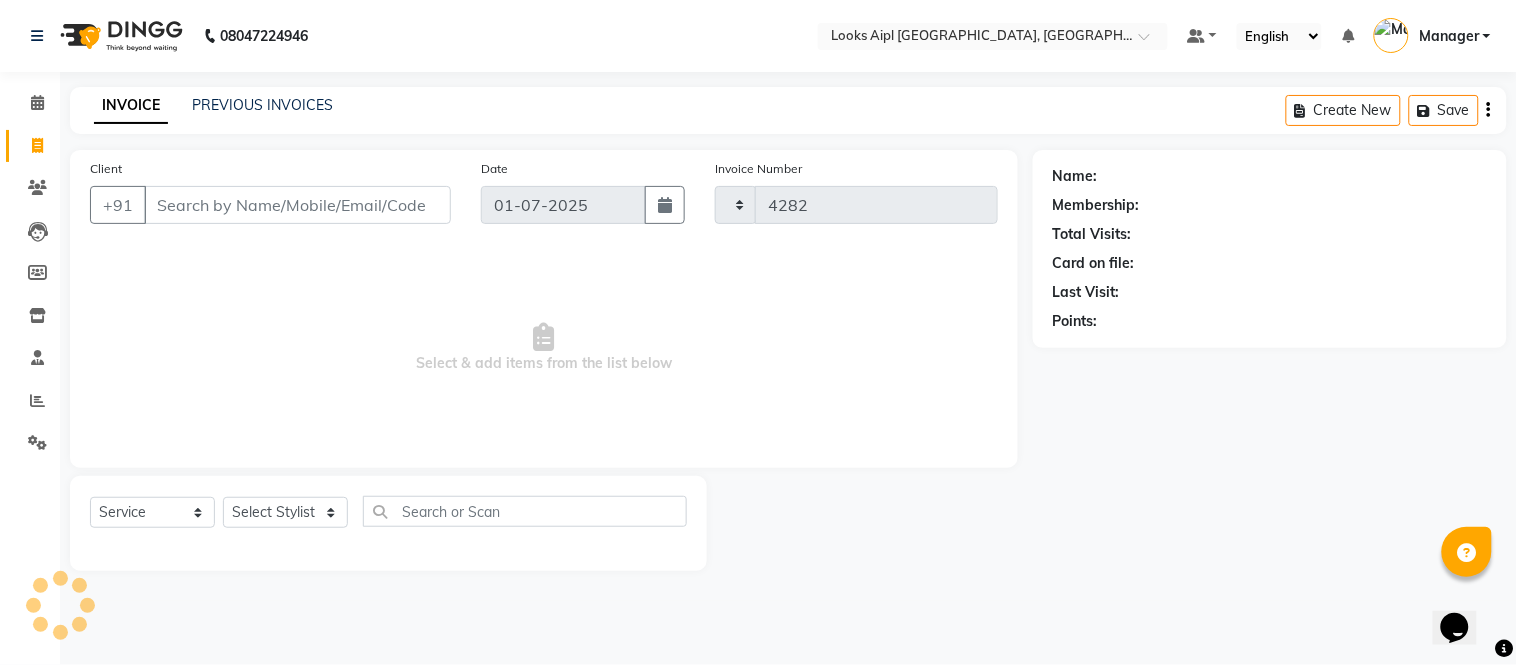 select on "6047" 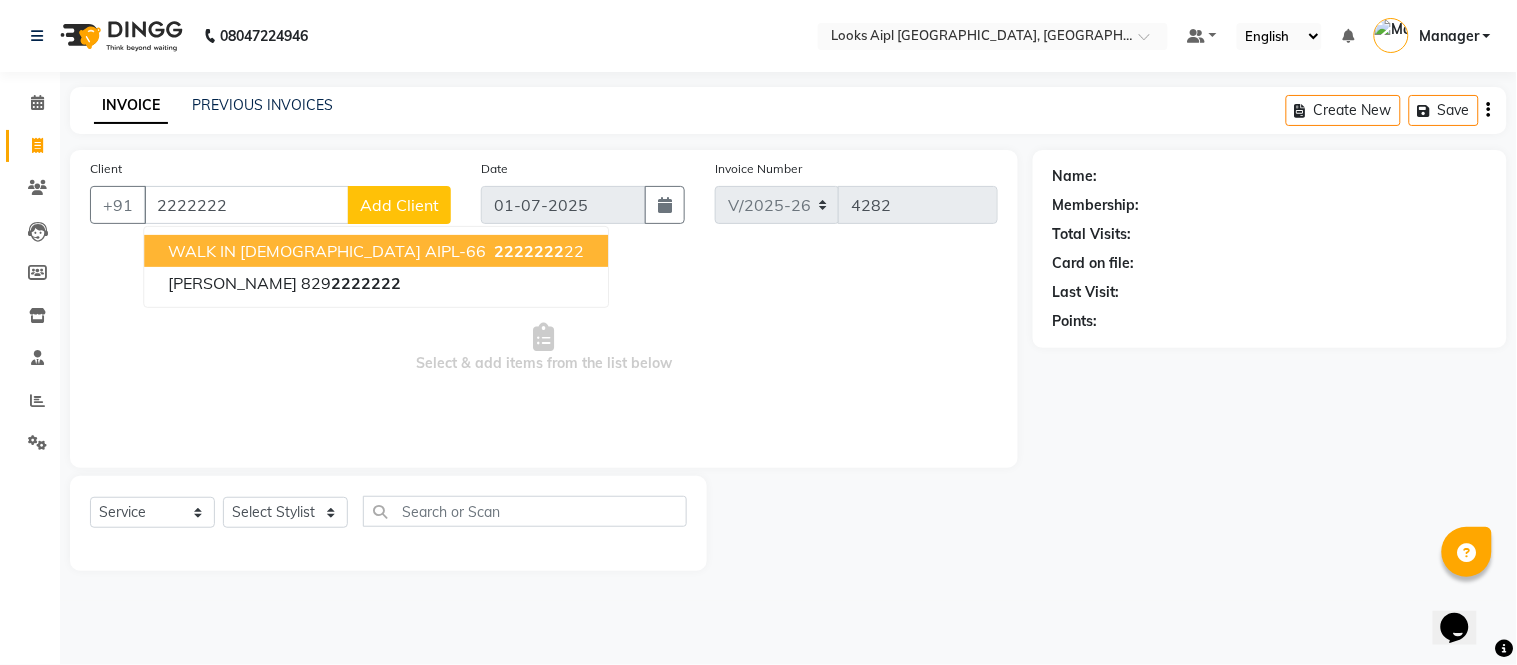 drag, startPoint x: 252, startPoint y: 251, endPoint x: 503, endPoint y: 422, distance: 303.71368 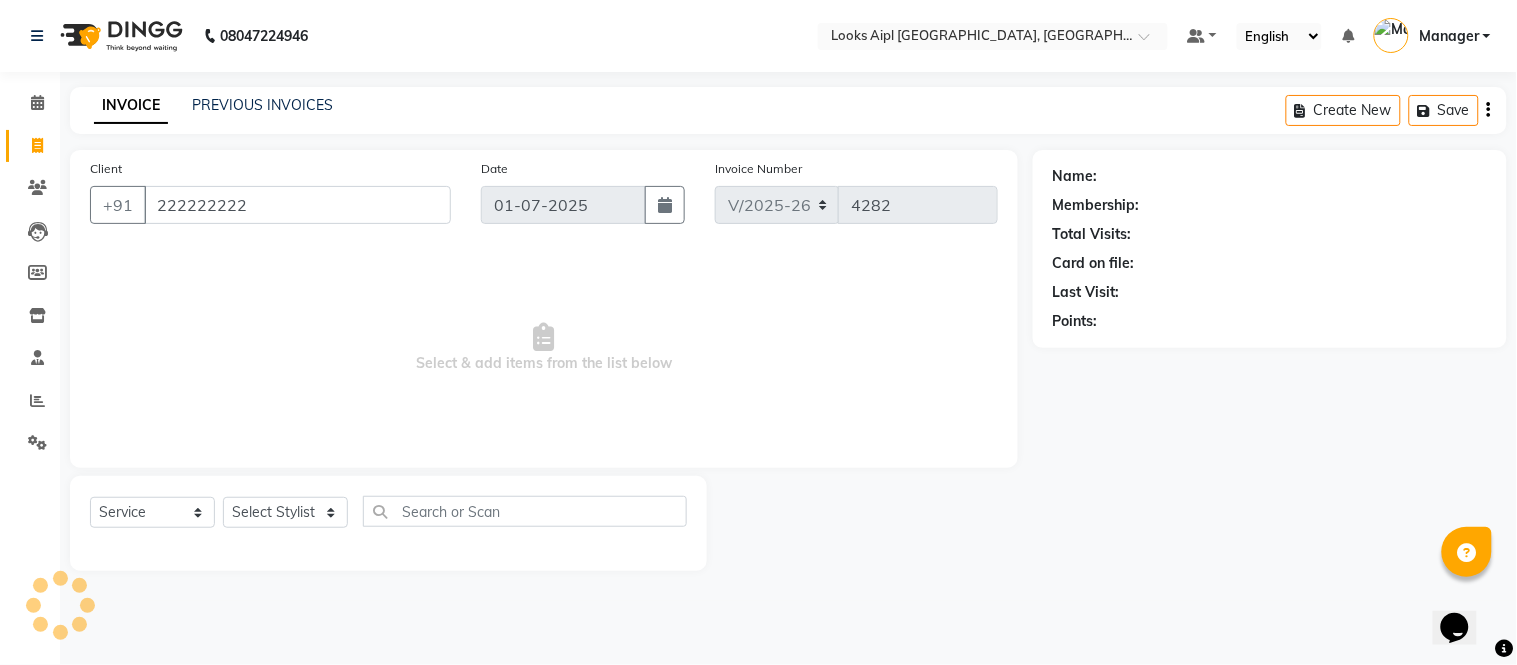 type on "222222222" 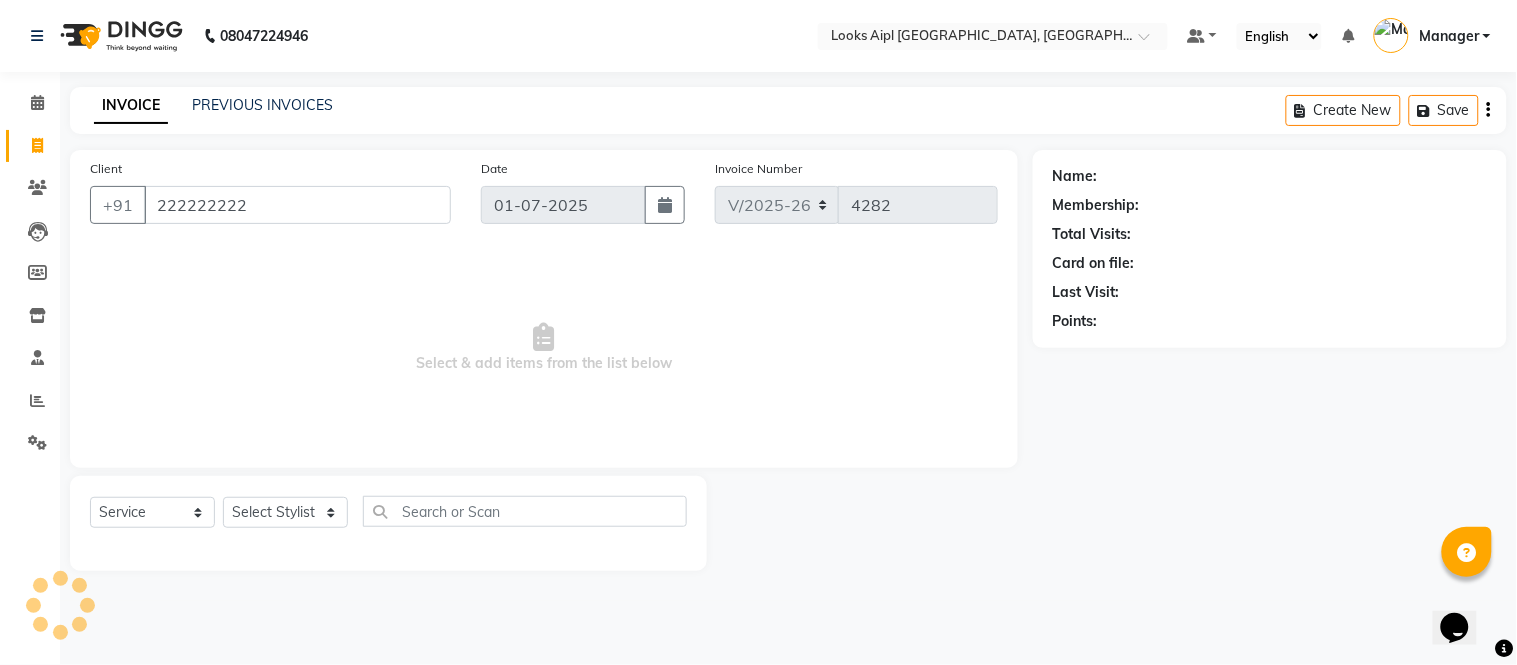 select on "1: Object" 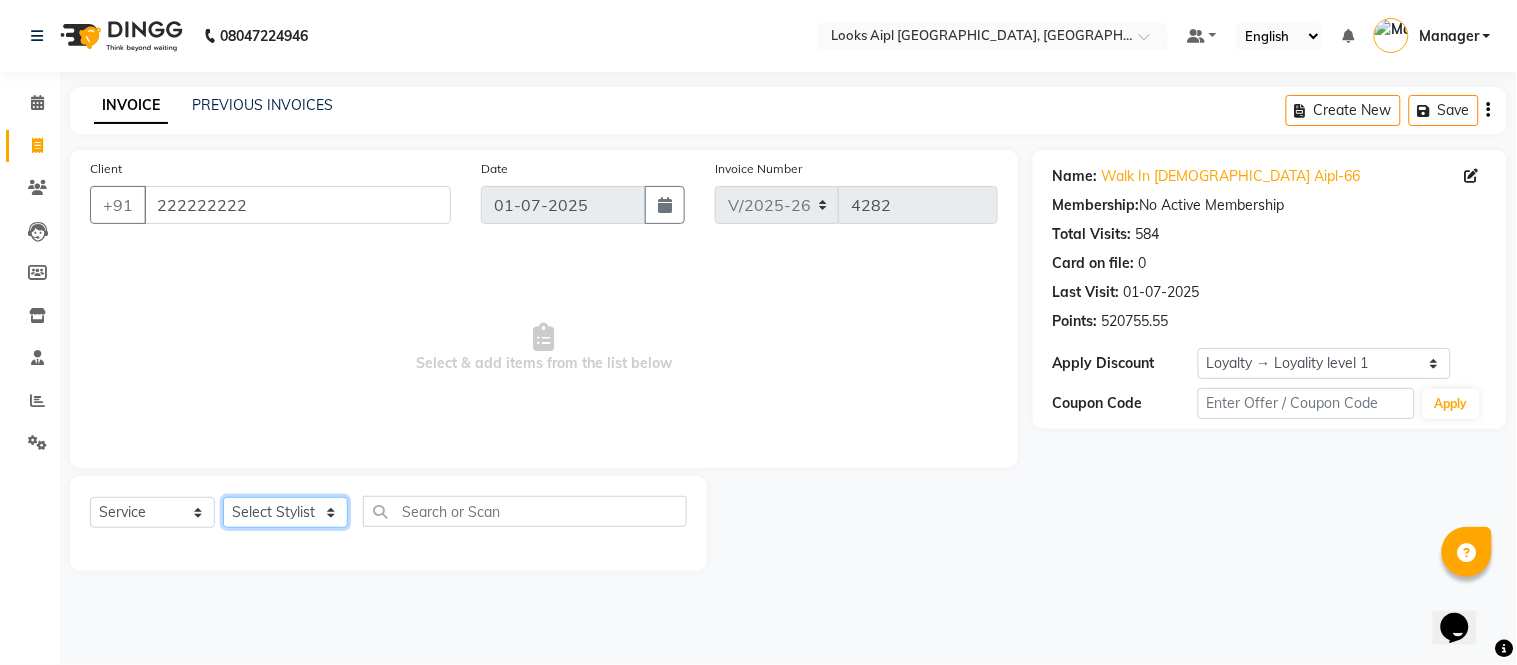 click on "Select Stylist [PERSON_NAME] Alam _Pdct [PERSON_NAME] [PERSON_NAME] Counter Sales [PERSON_NAME] ilfan [PERSON_NAME] [PERSON_NAME] Manager [PERSON_NAME] [PERSON_NAME] sagar_pdct [PERSON_NAME]" 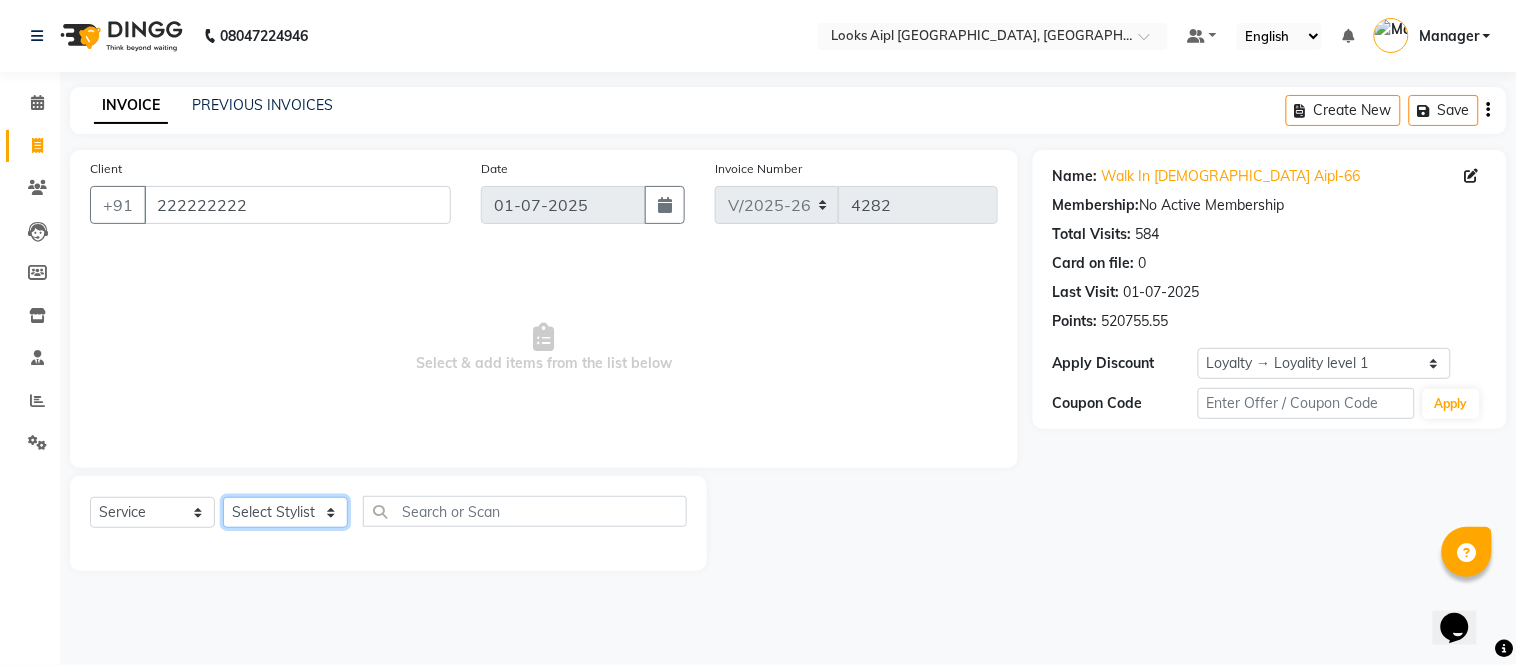 select on "43350" 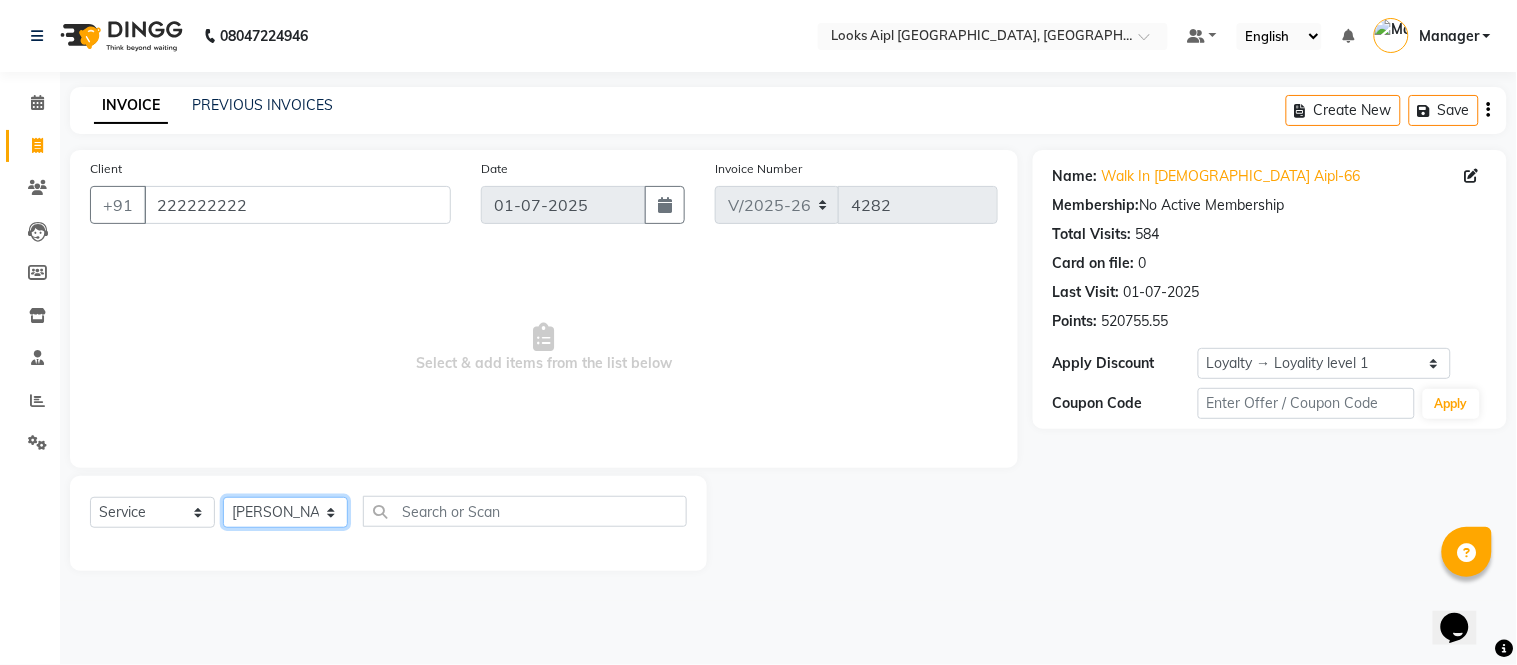 click on "Select Stylist [PERSON_NAME] Alam _Pdct [PERSON_NAME] [PERSON_NAME] Counter Sales [PERSON_NAME] ilfan [PERSON_NAME] [PERSON_NAME] Manager [PERSON_NAME] [PERSON_NAME] sagar_pdct [PERSON_NAME]" 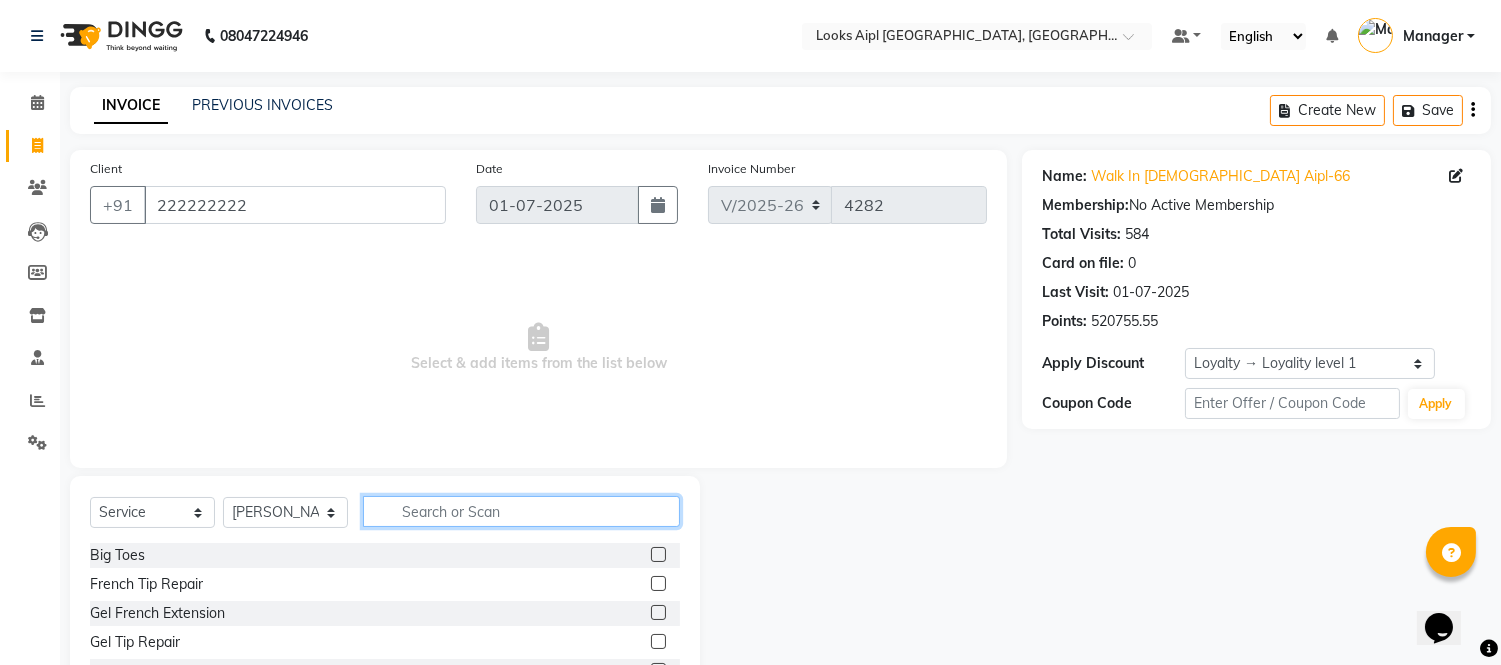 click 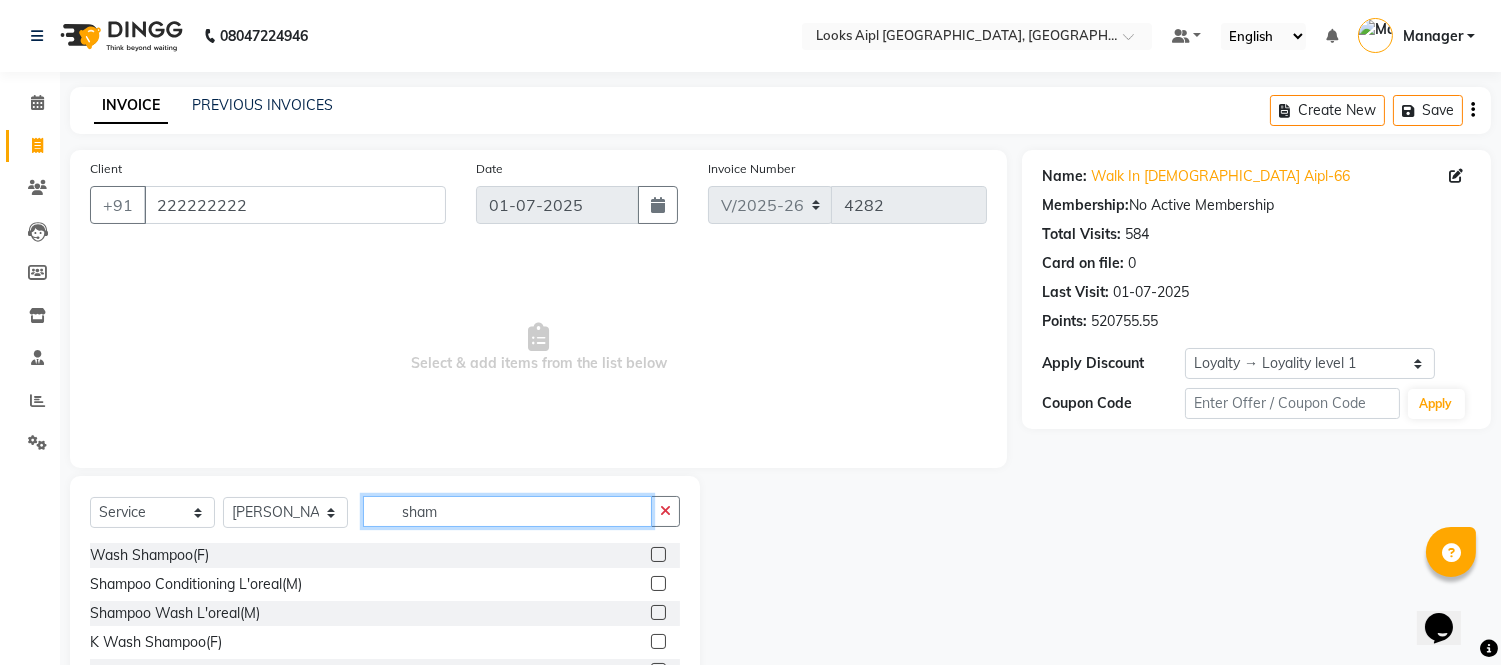 type on "sham" 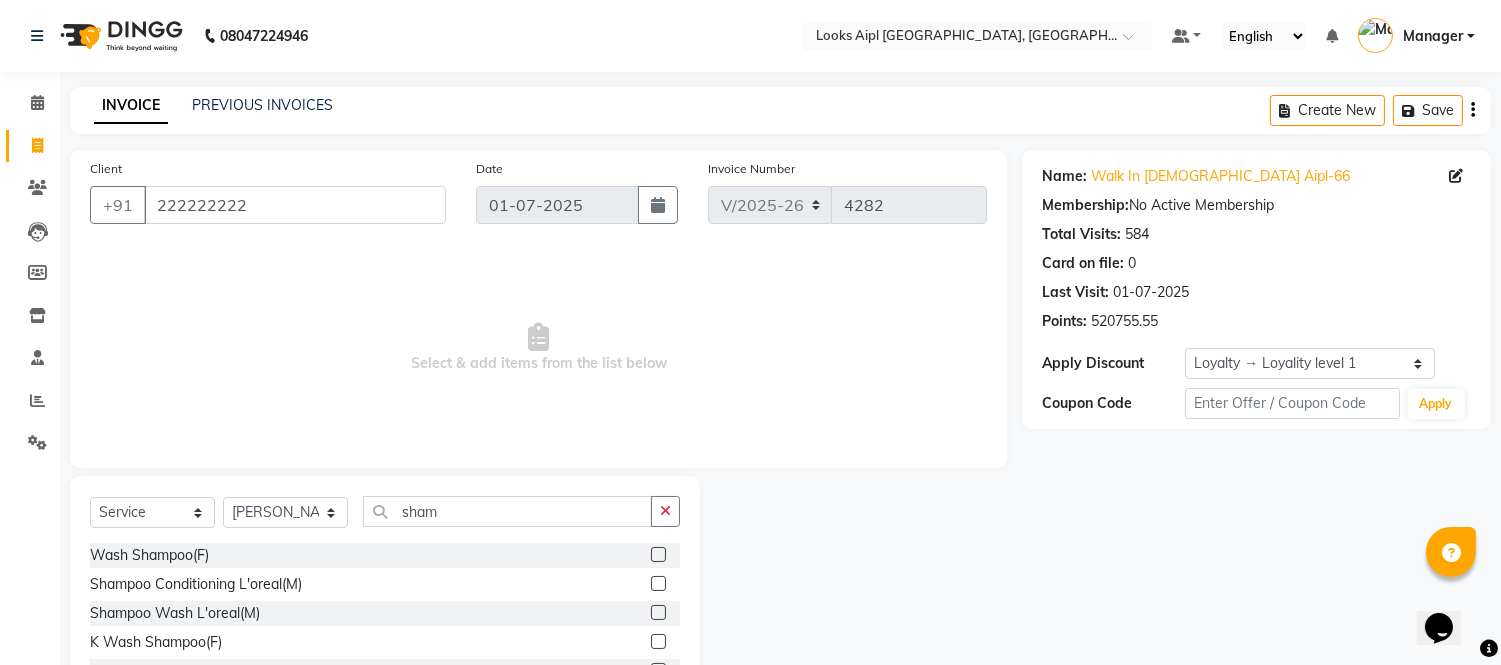 click 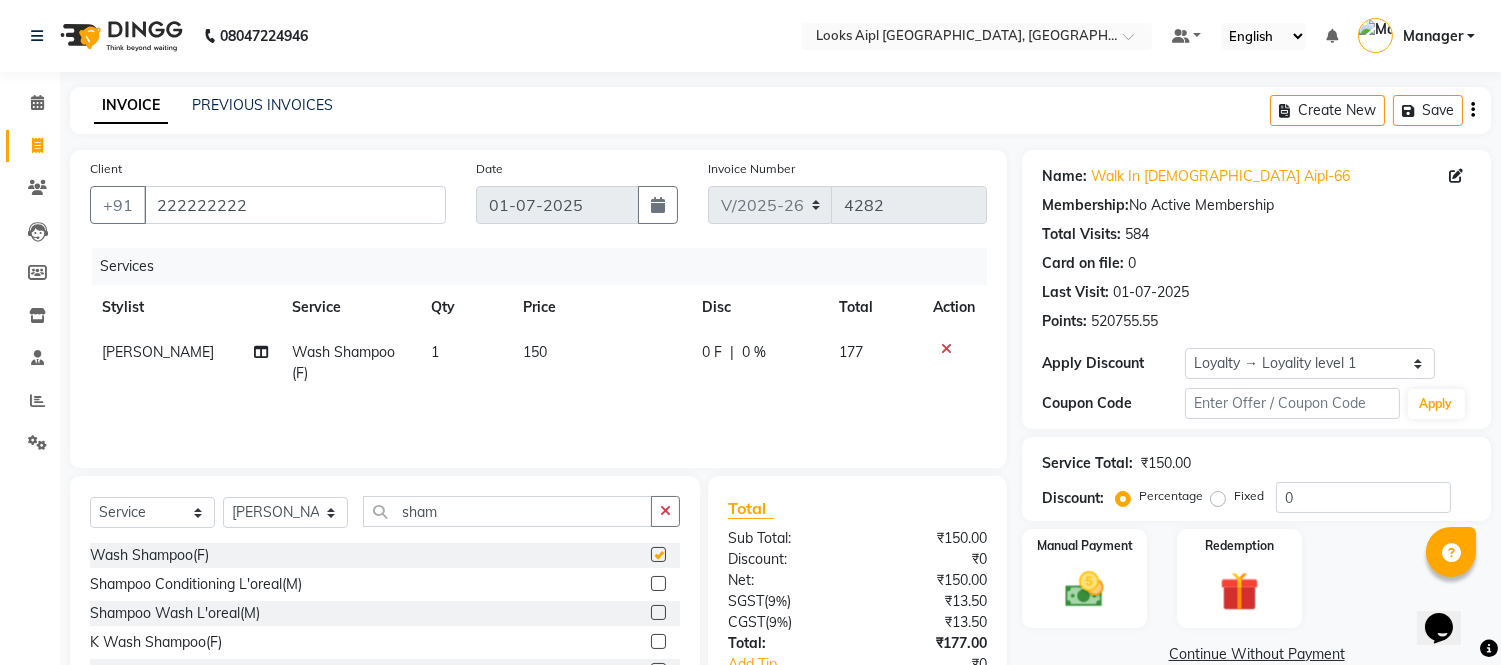 click on "150" 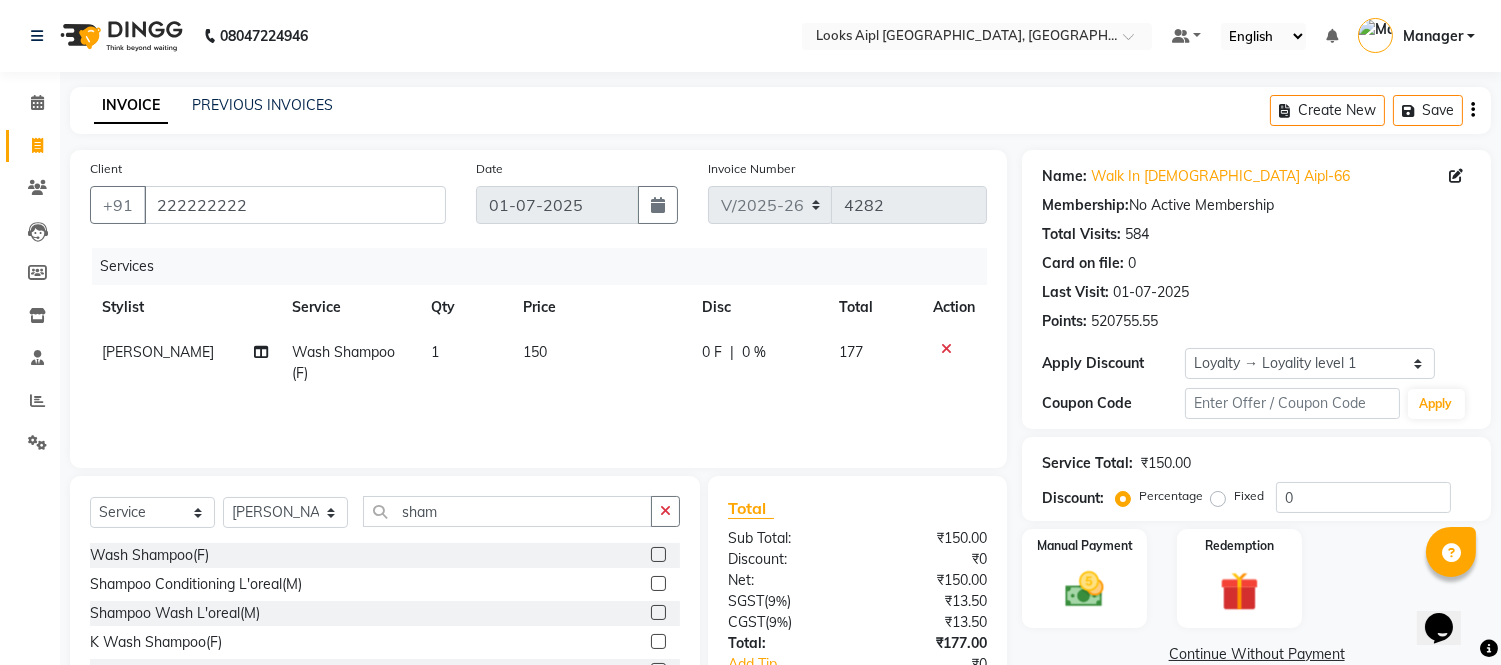 checkbox on "false" 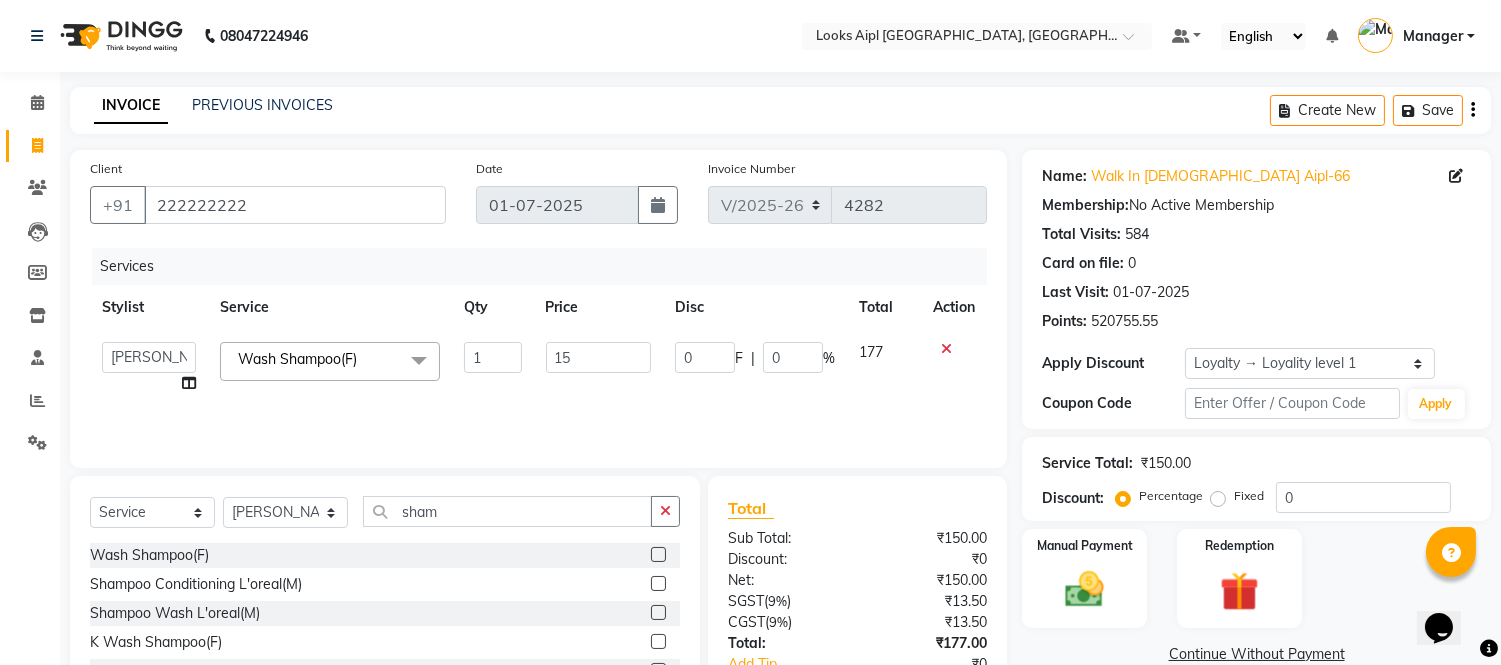 type on "1" 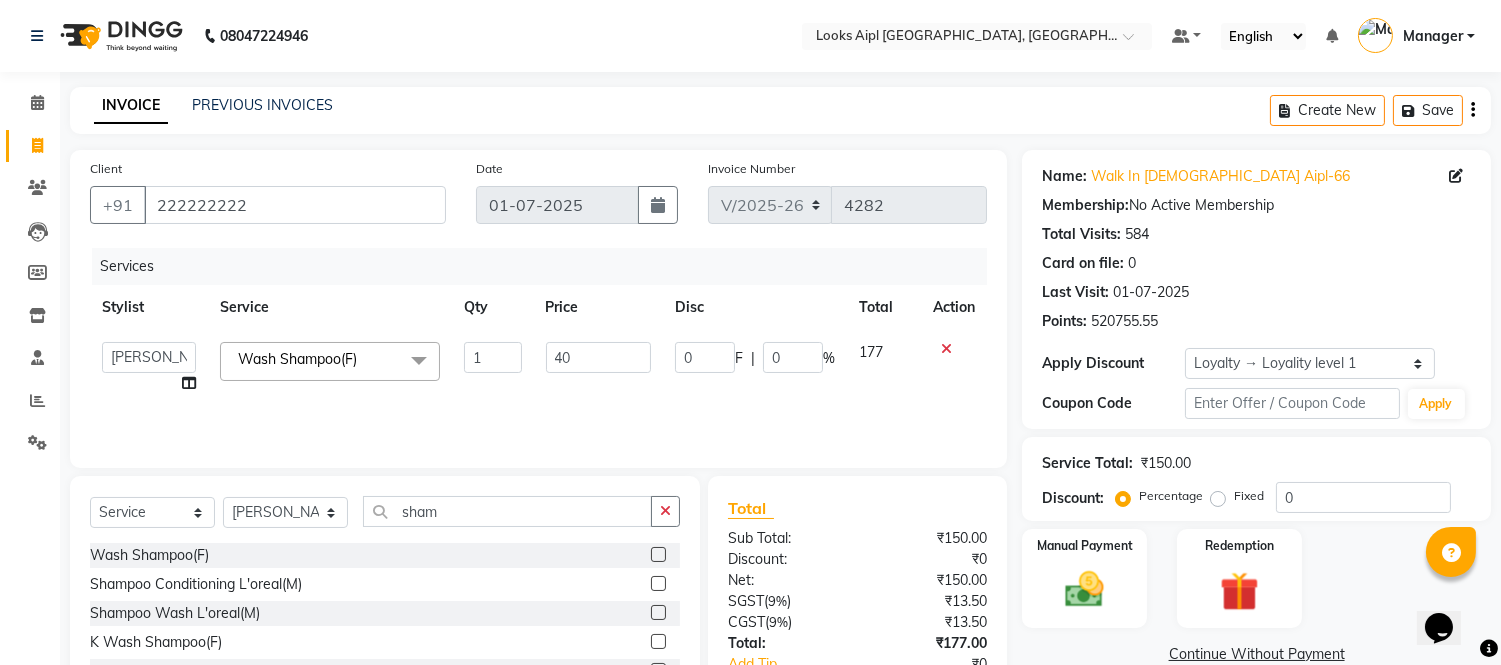 type on "400" 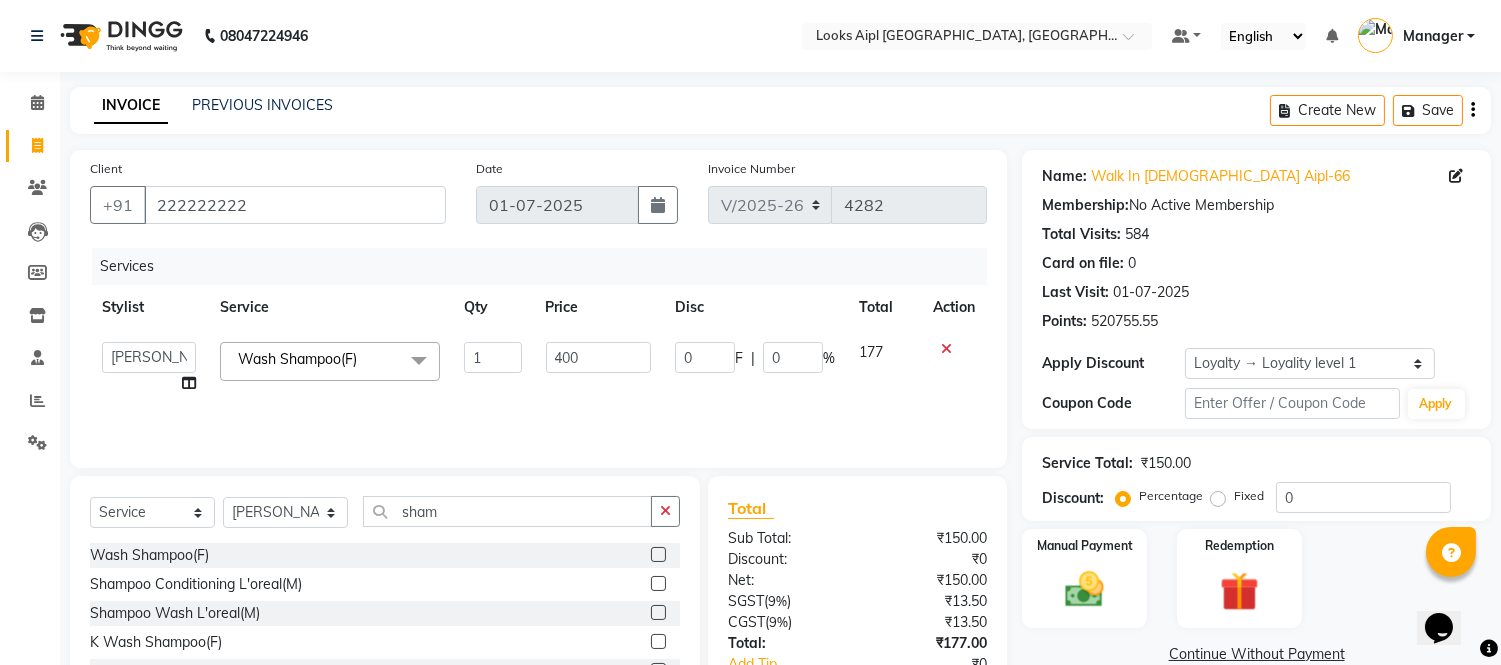 click on "400" 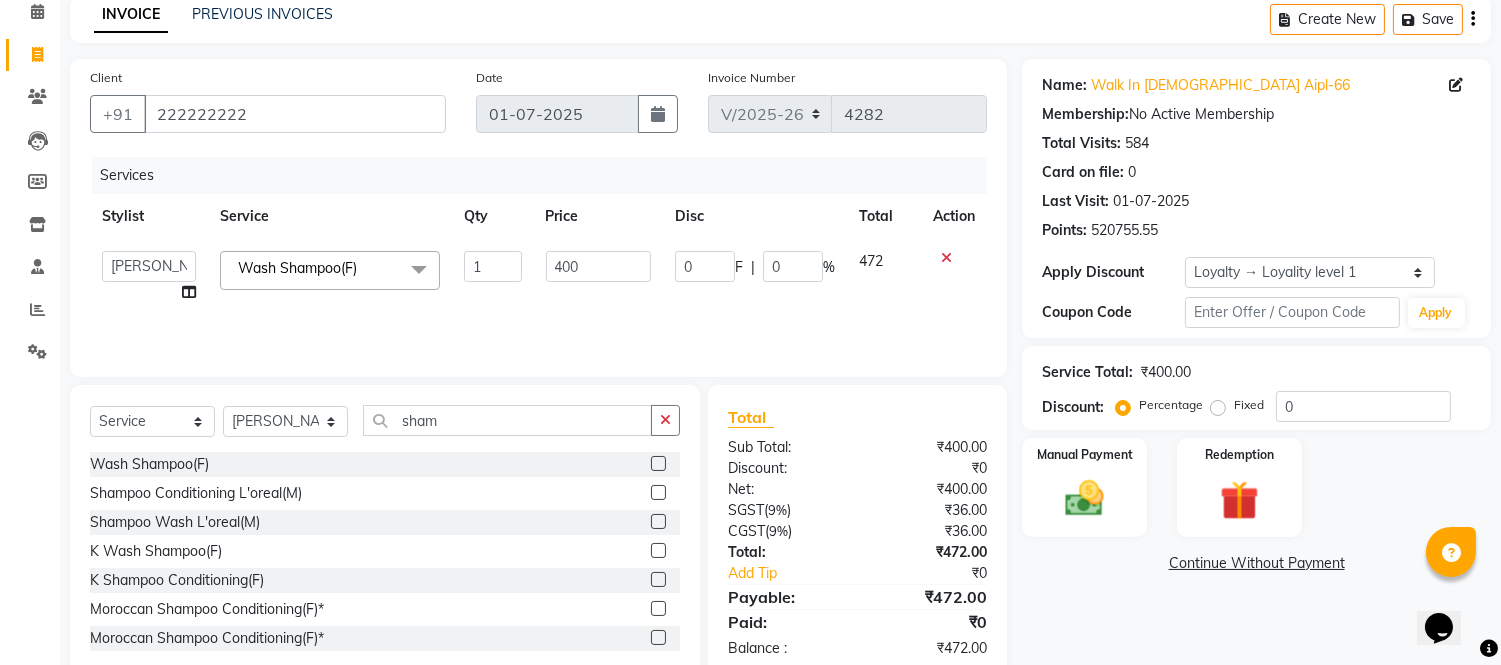 scroll, scrollTop: 135, scrollLeft: 0, axis: vertical 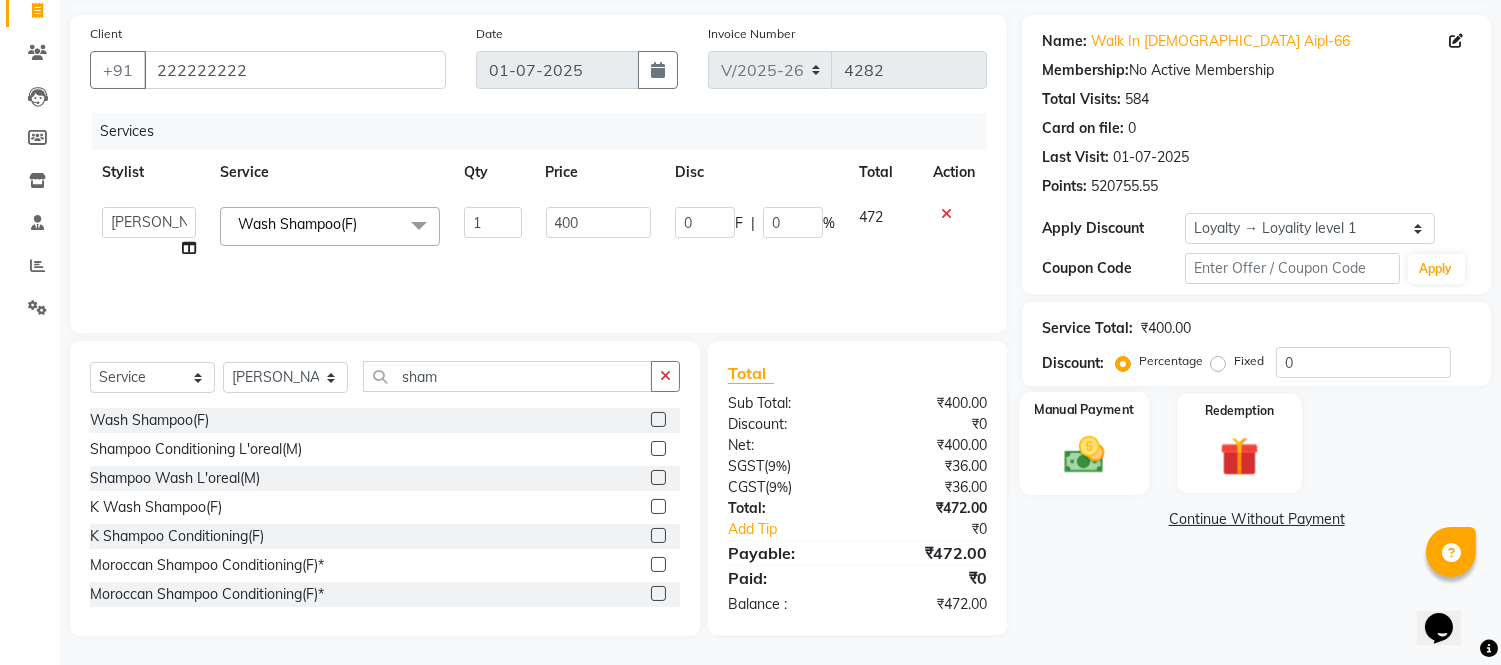click 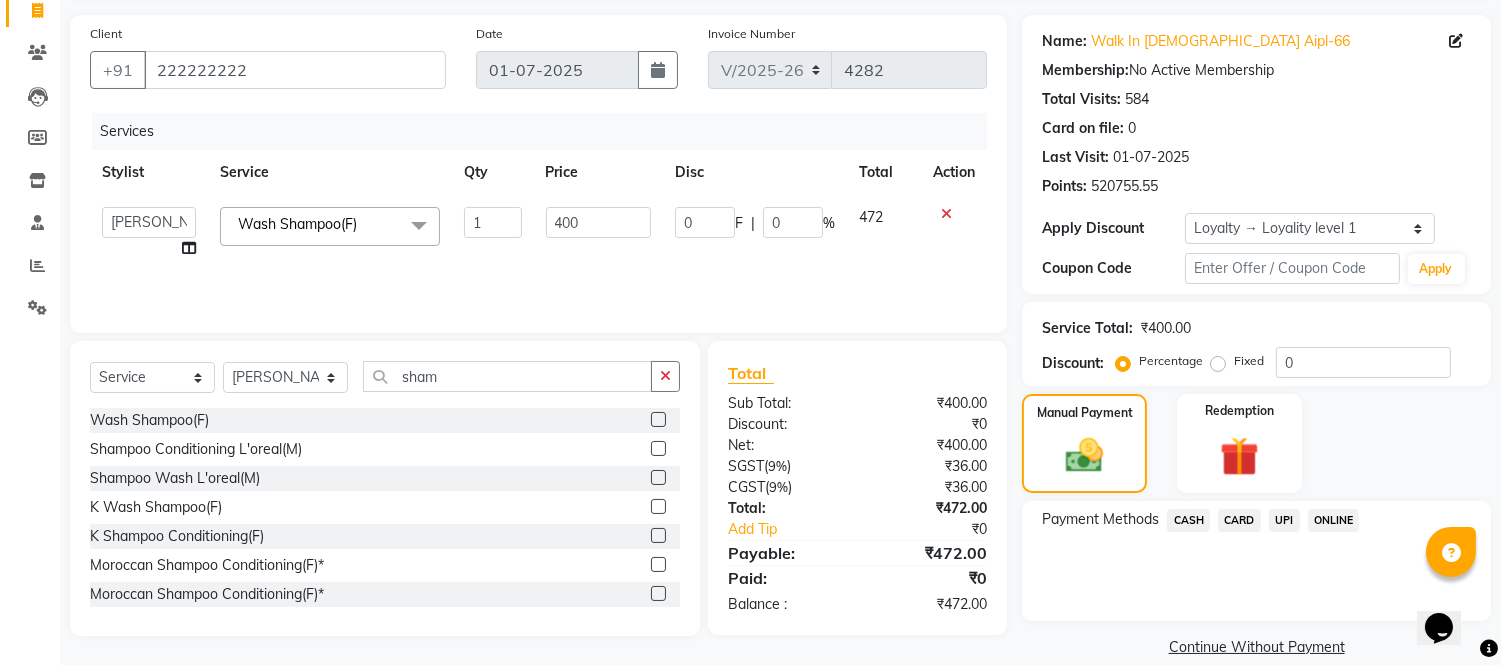 click on "CARD" 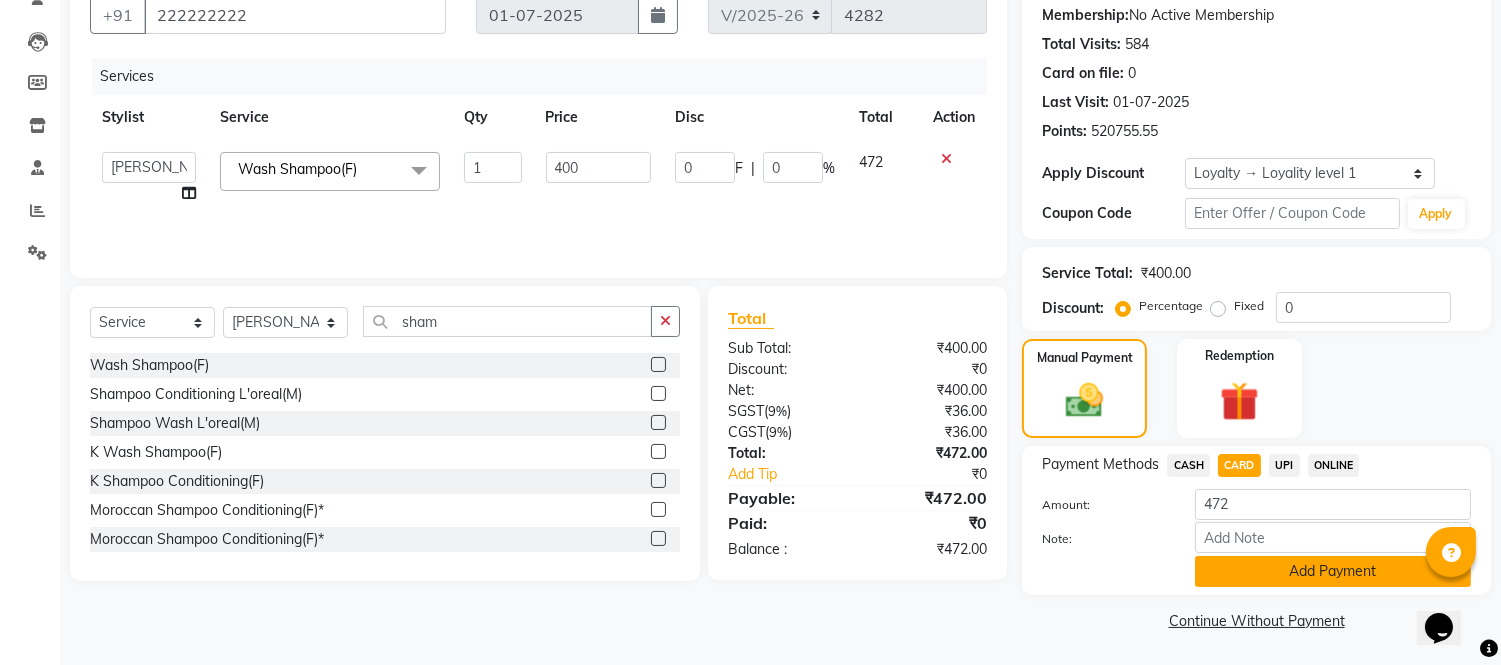 click on "Add Payment" 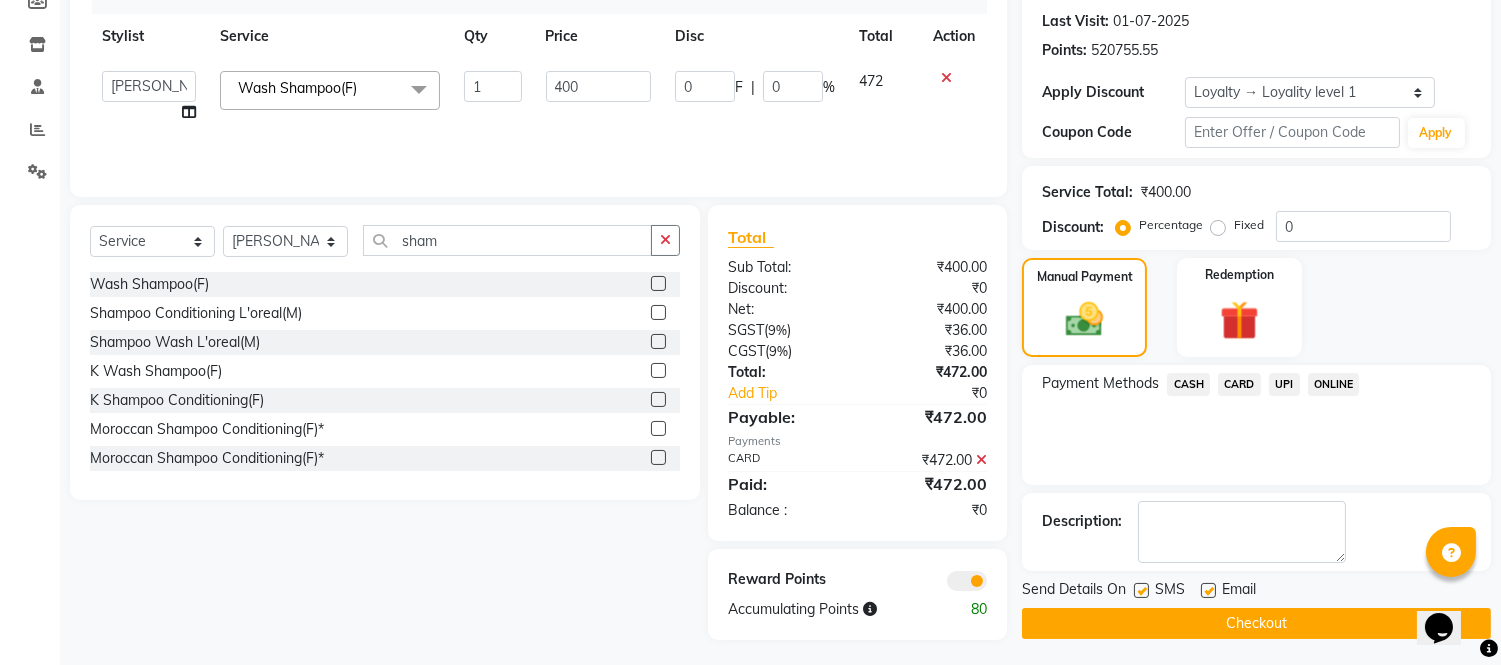 scroll, scrollTop: 275, scrollLeft: 0, axis: vertical 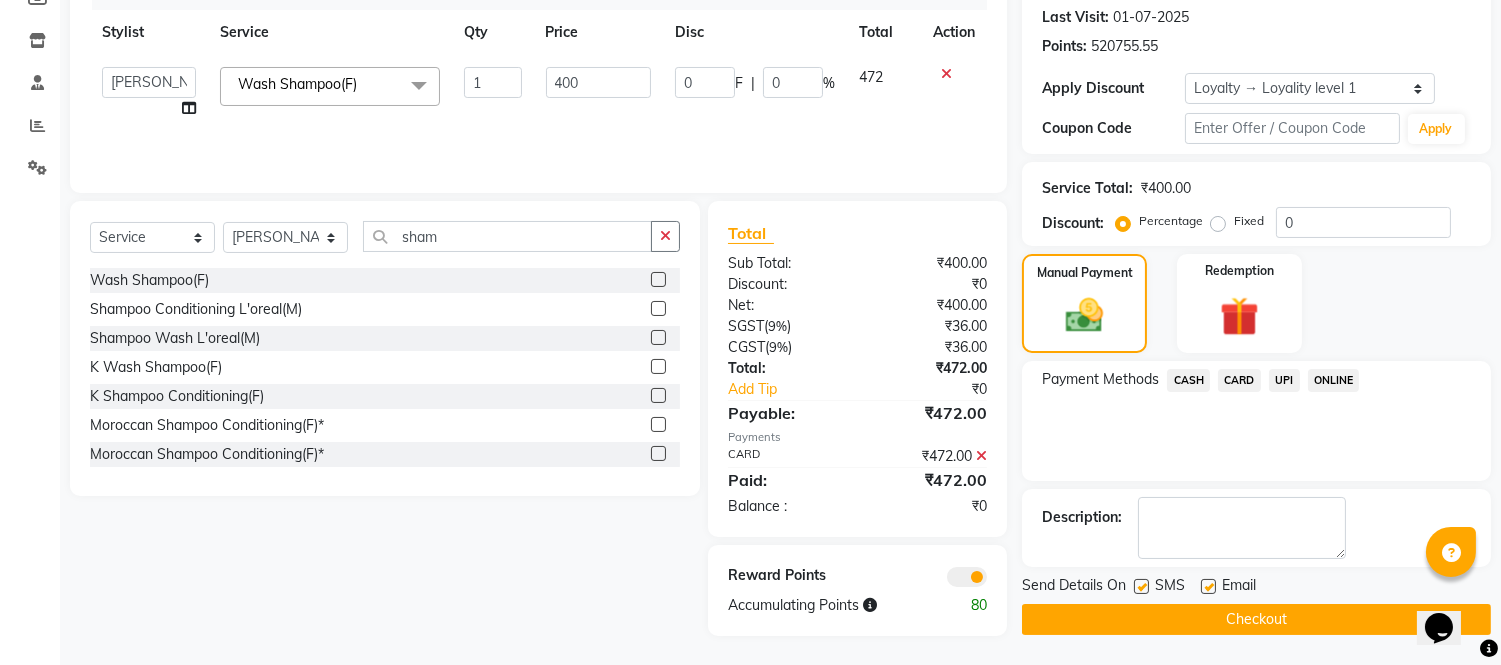 click on "Checkout" 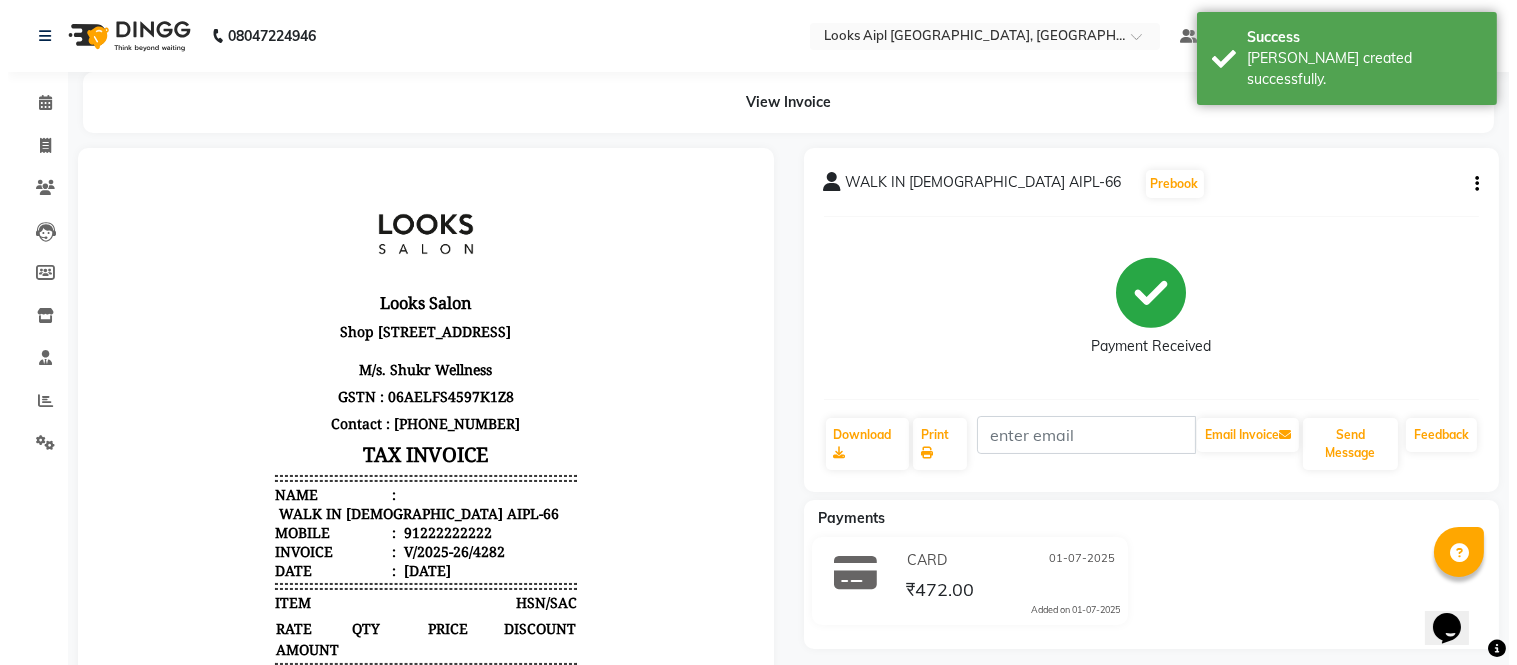 scroll, scrollTop: 0, scrollLeft: 0, axis: both 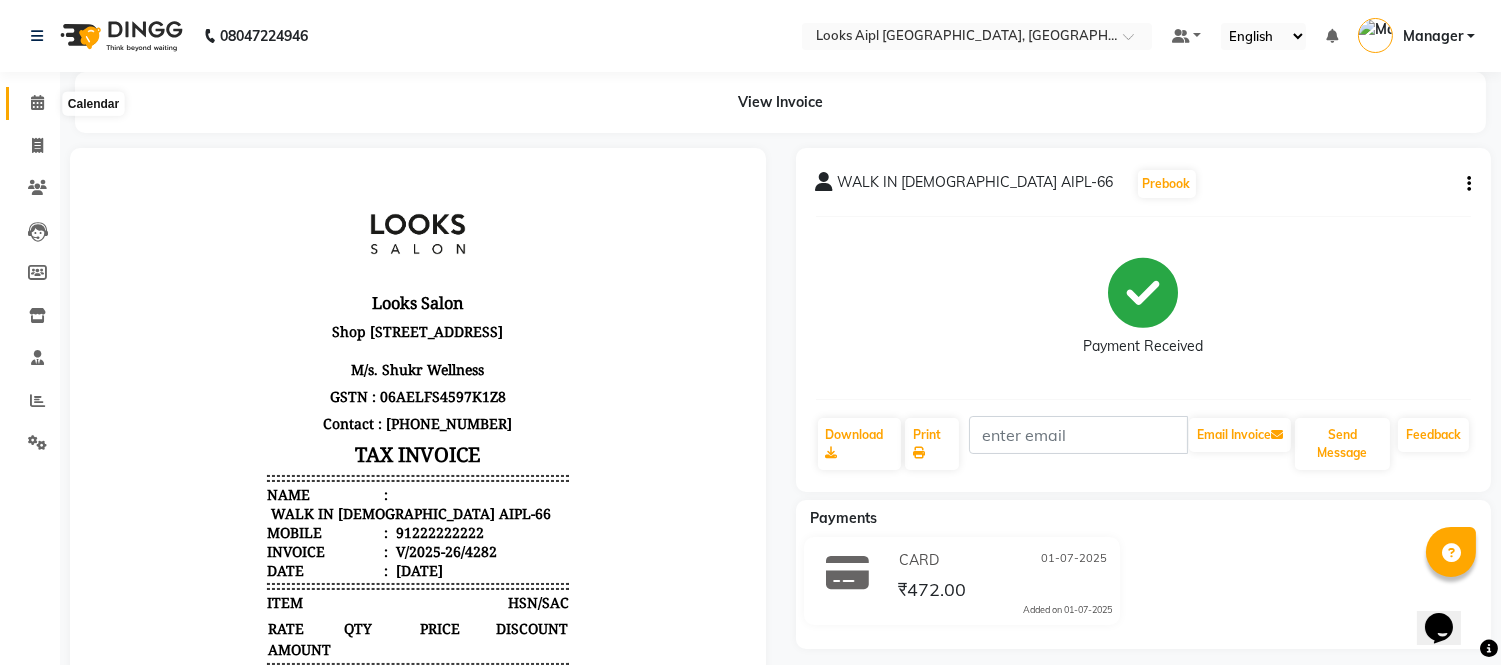click 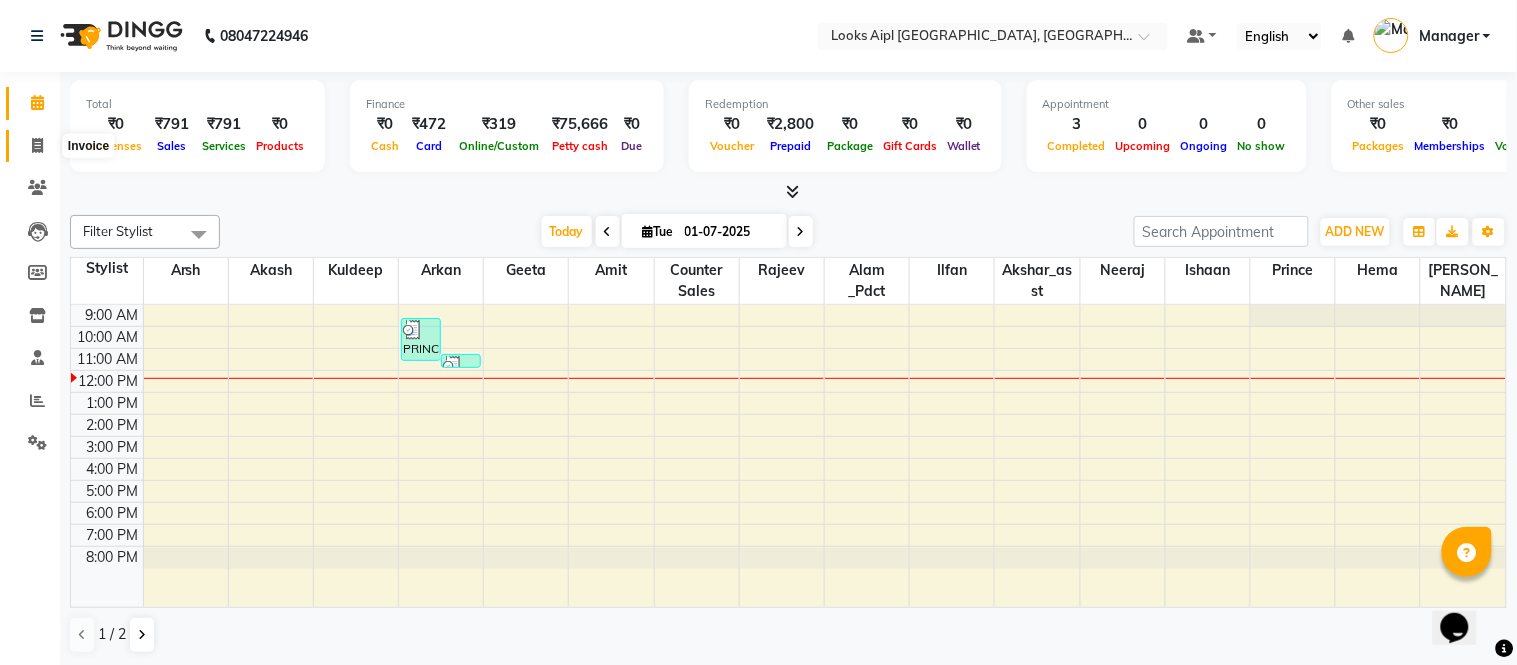 click 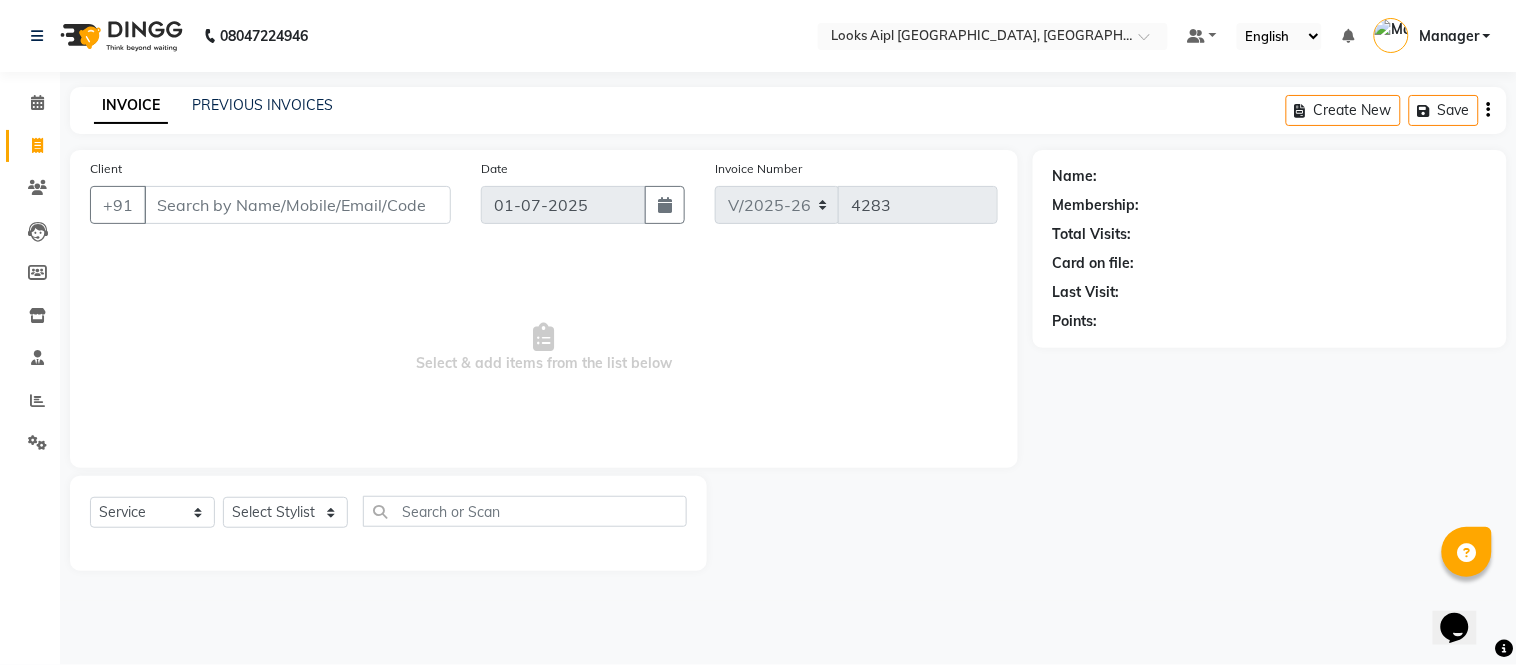 drag, startPoint x: 260, startPoint y: 205, endPoint x: 271, endPoint y: 206, distance: 11.045361 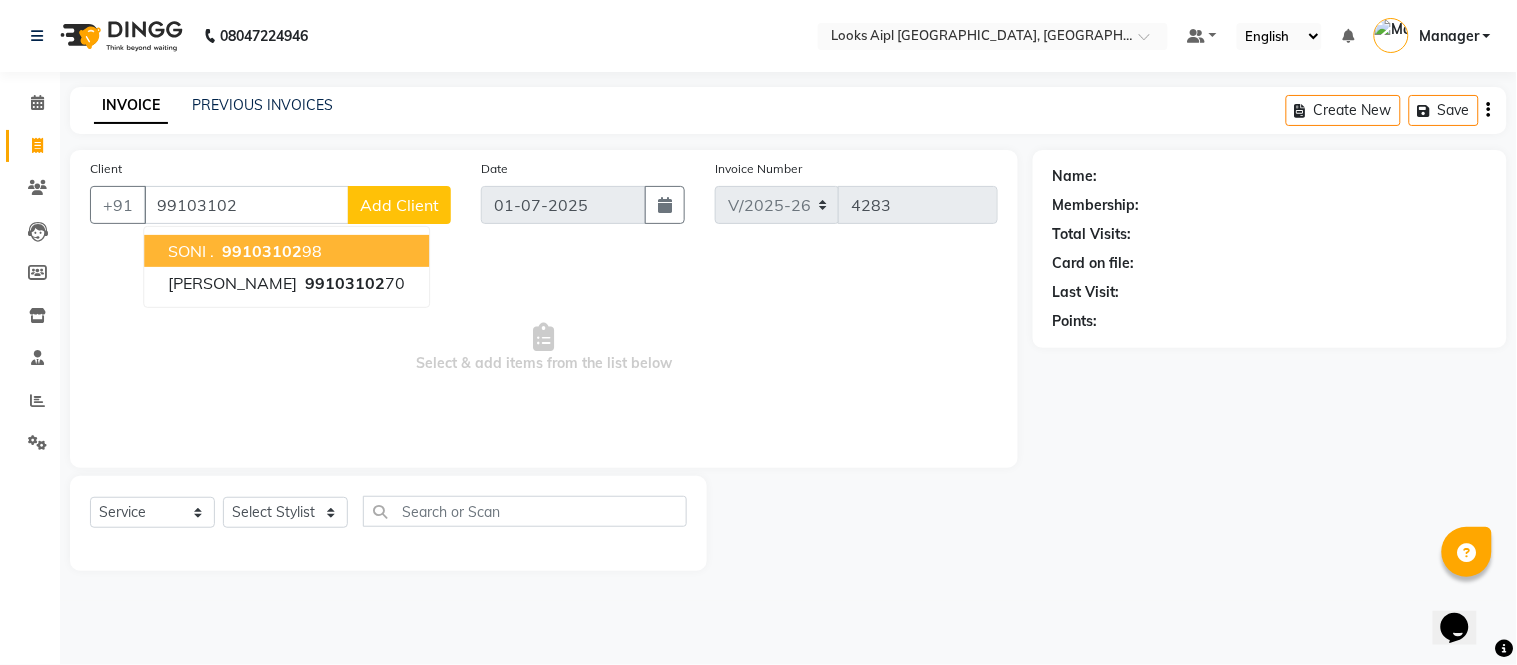 click on "SONI ." at bounding box center (191, 251) 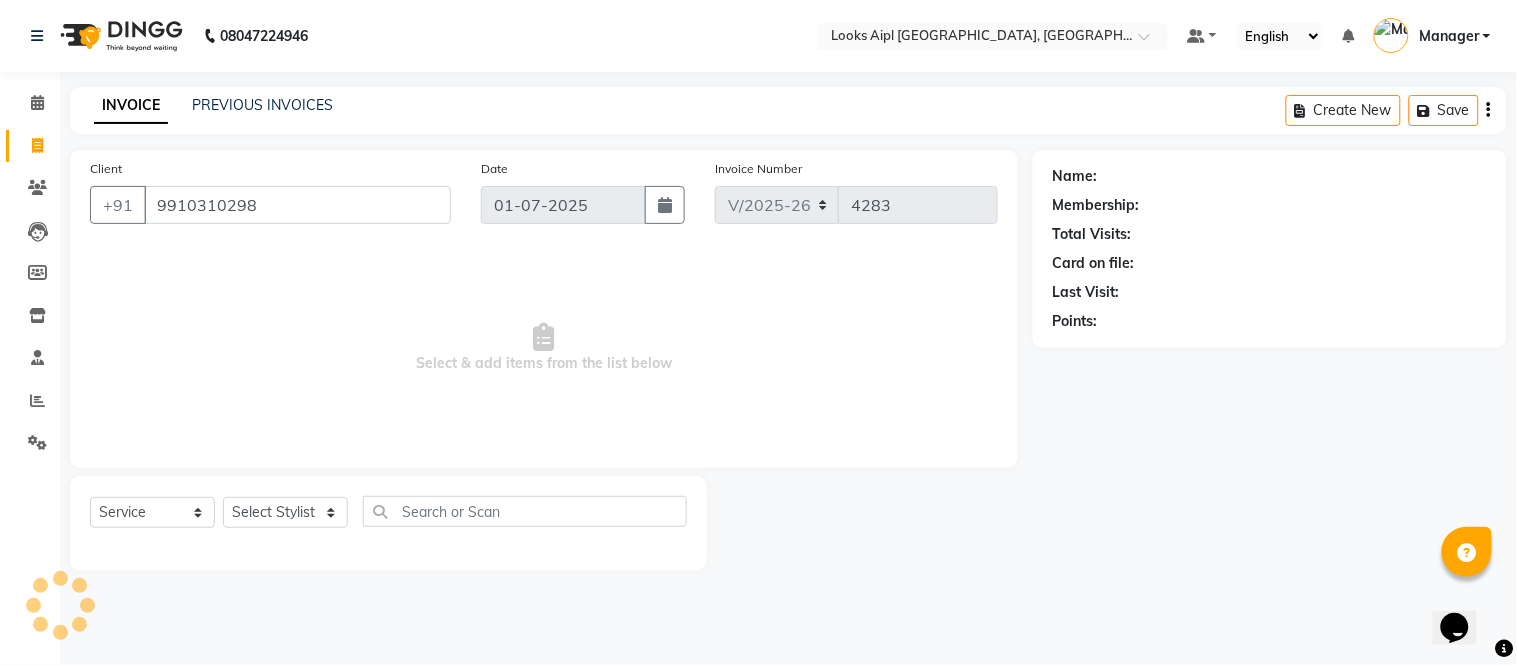 type on "9910310298" 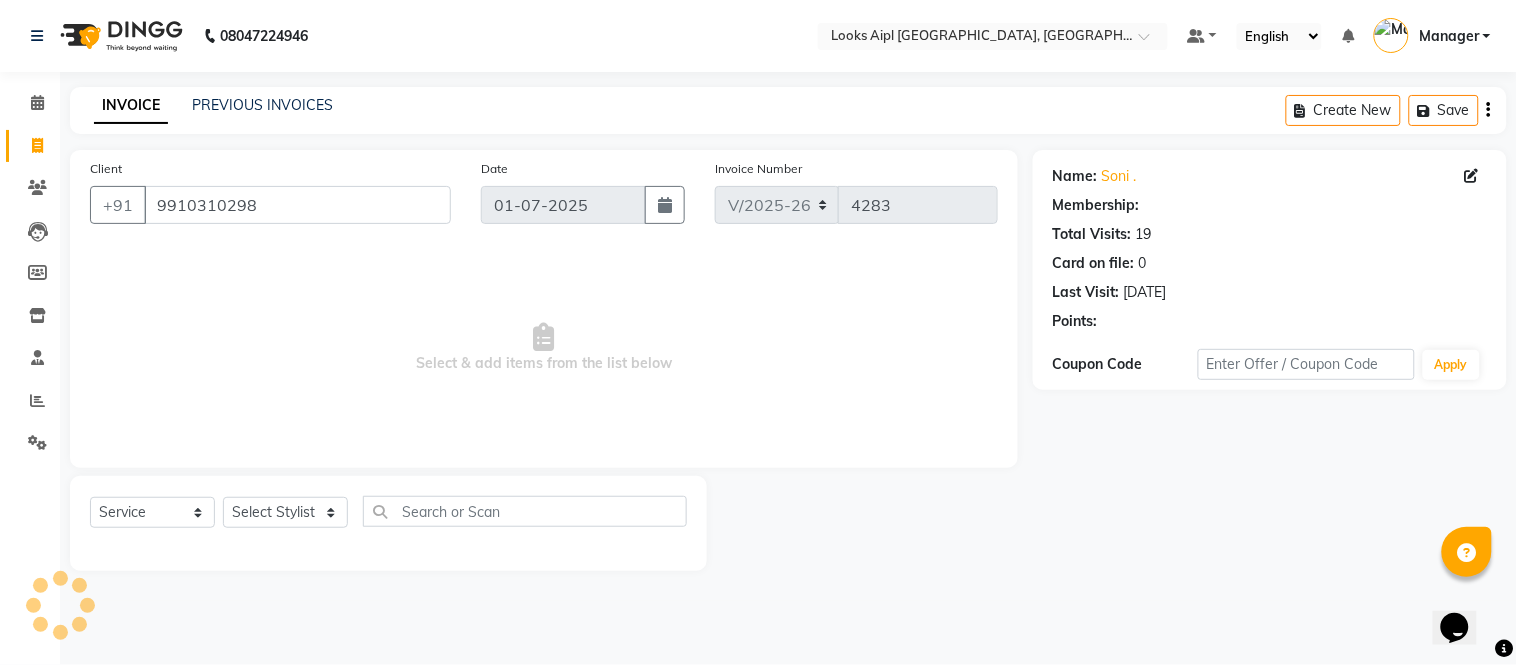 select on "1: Object" 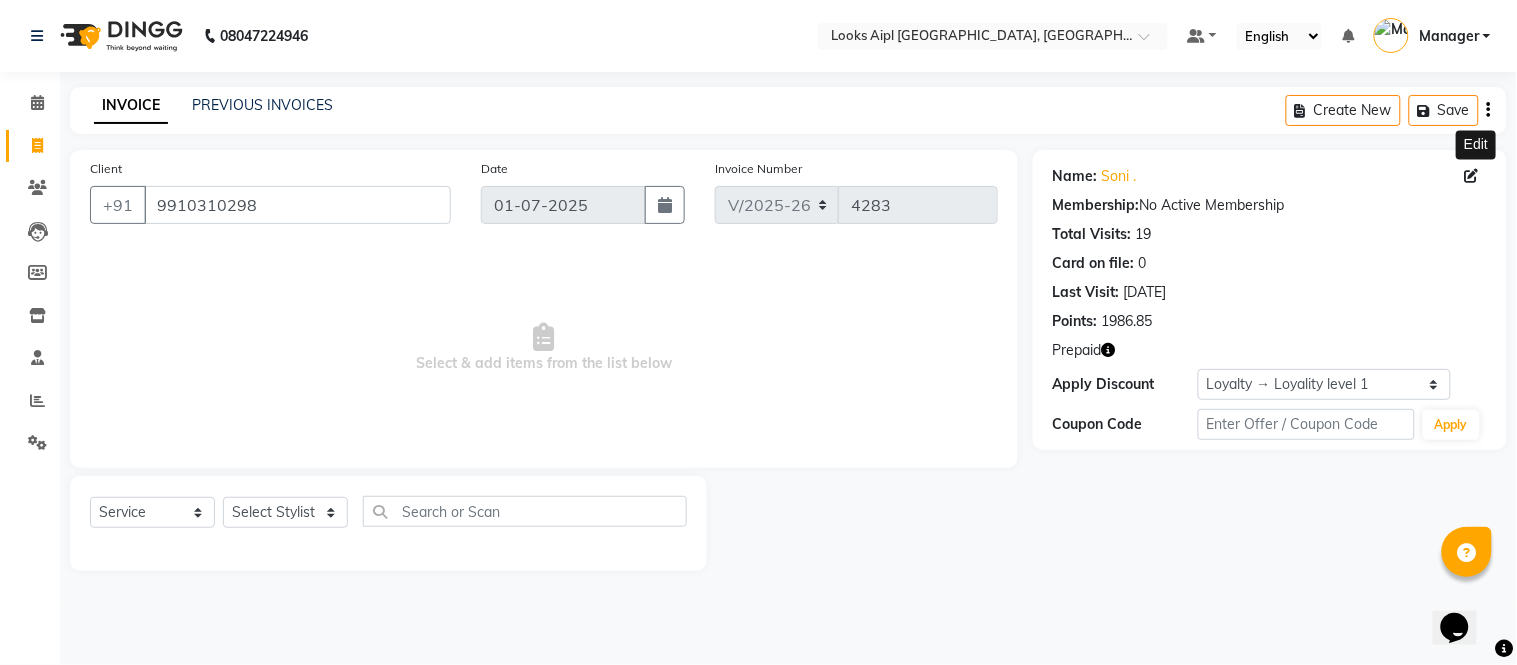 click 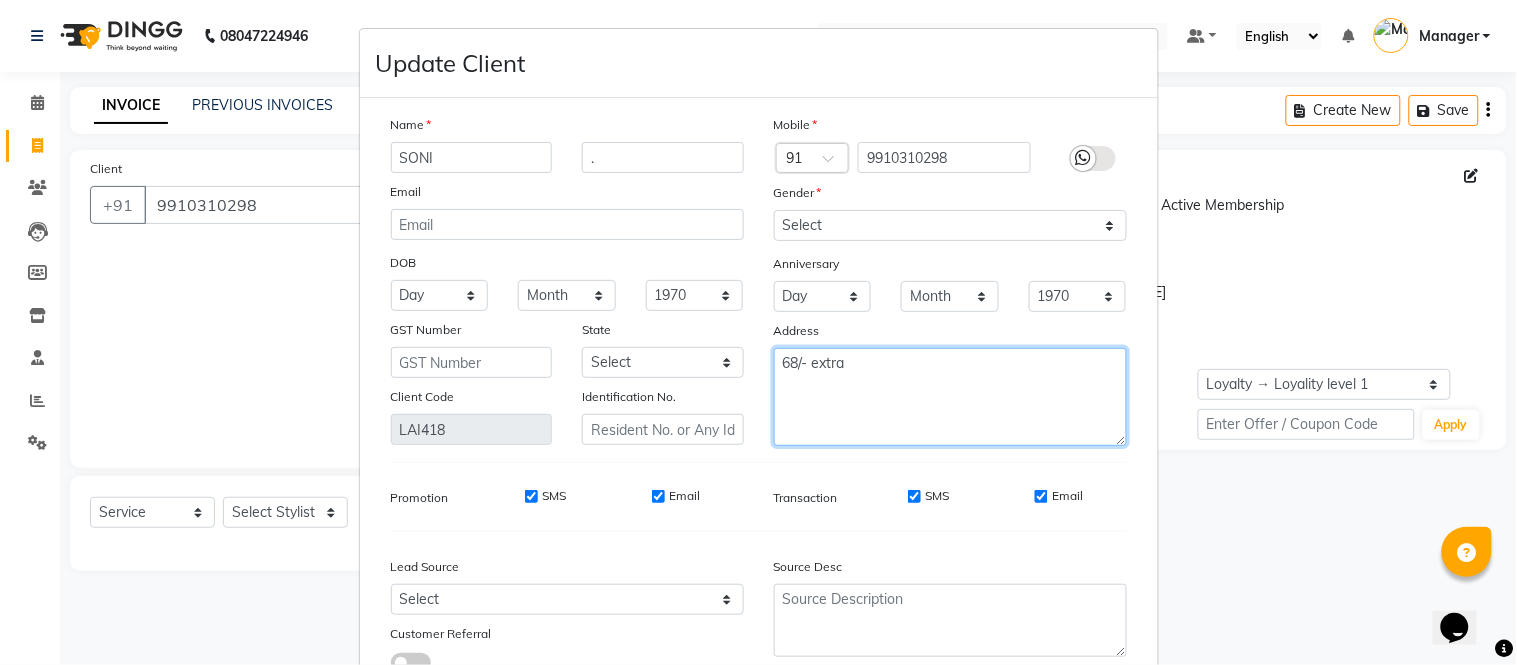click on "68/- extra" at bounding box center (950, 397) 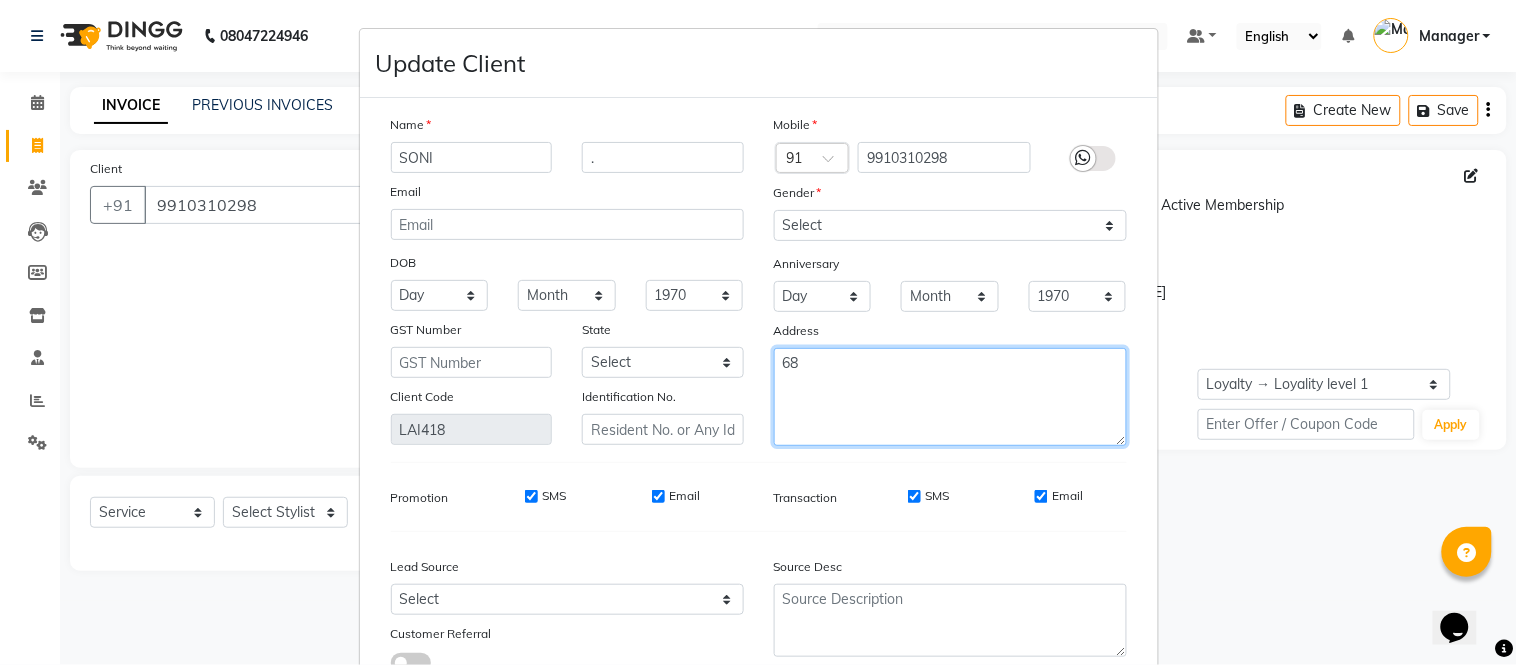 type on "6" 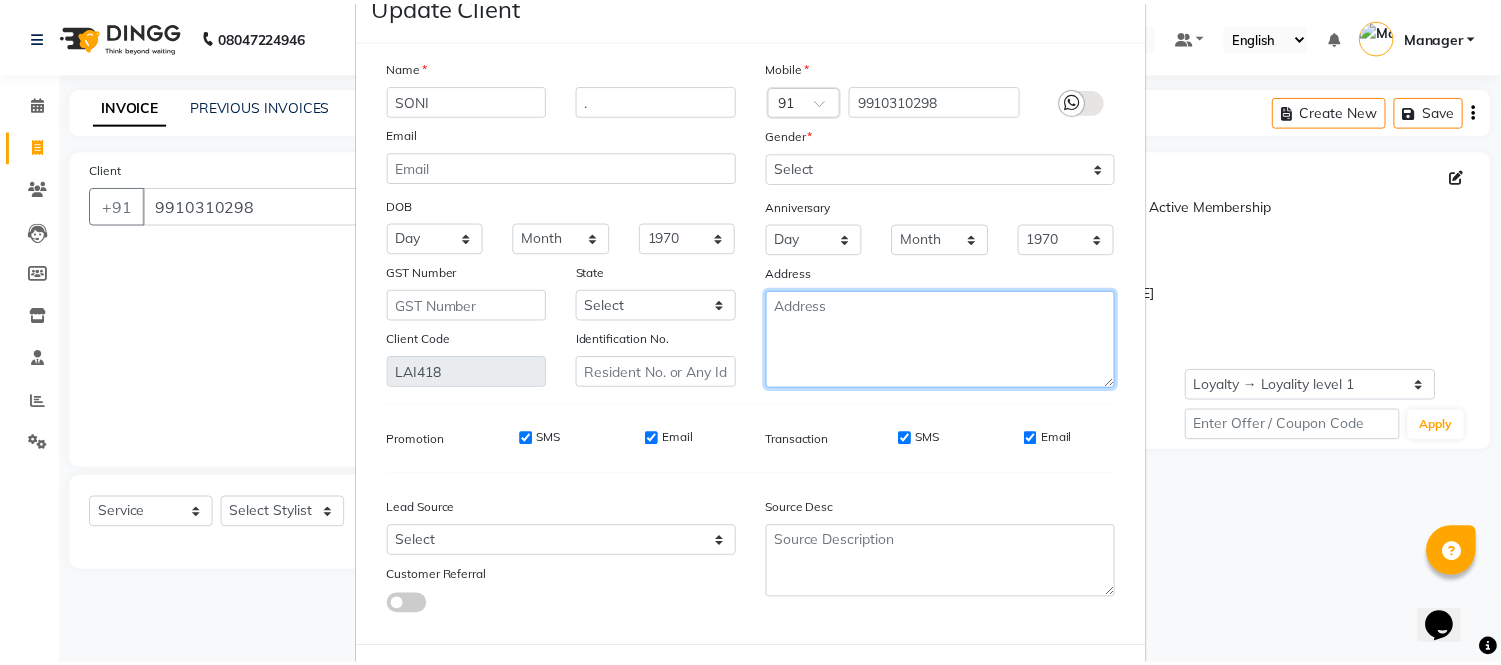 scroll, scrollTop: 150, scrollLeft: 0, axis: vertical 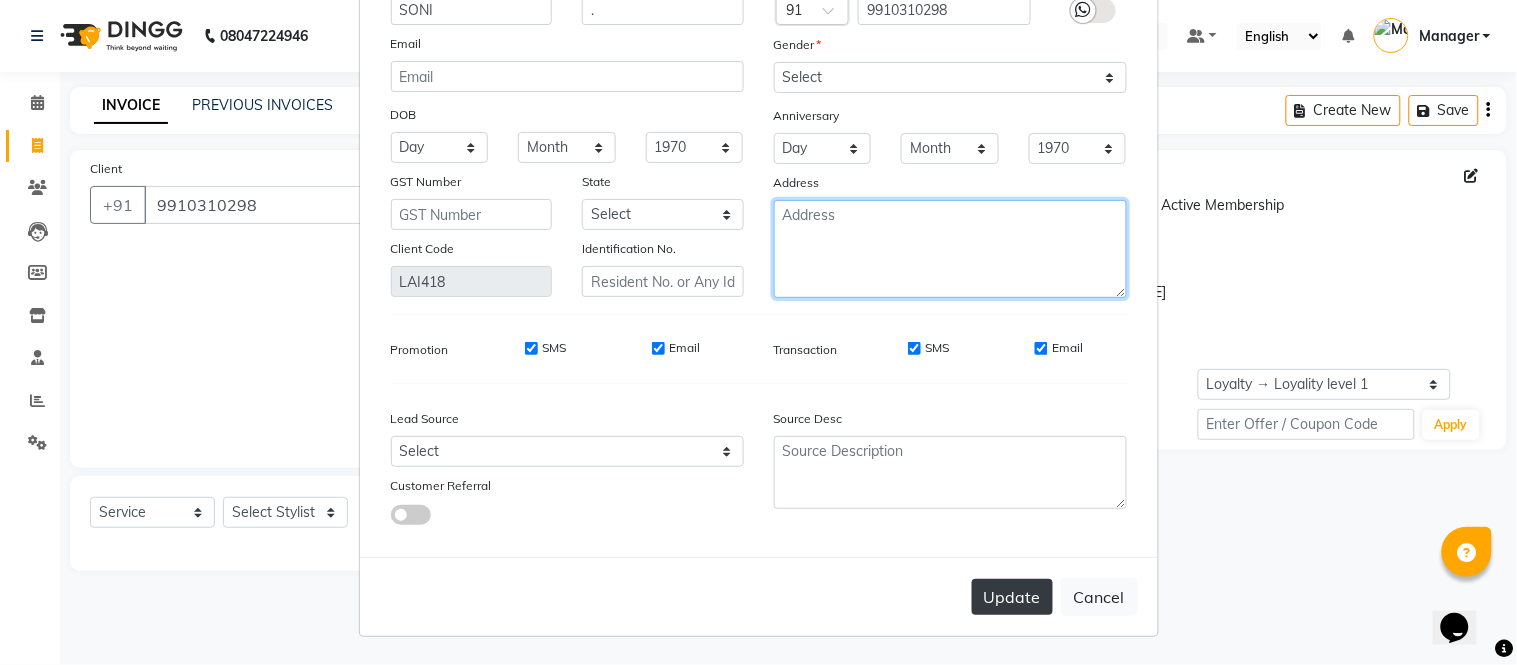 type 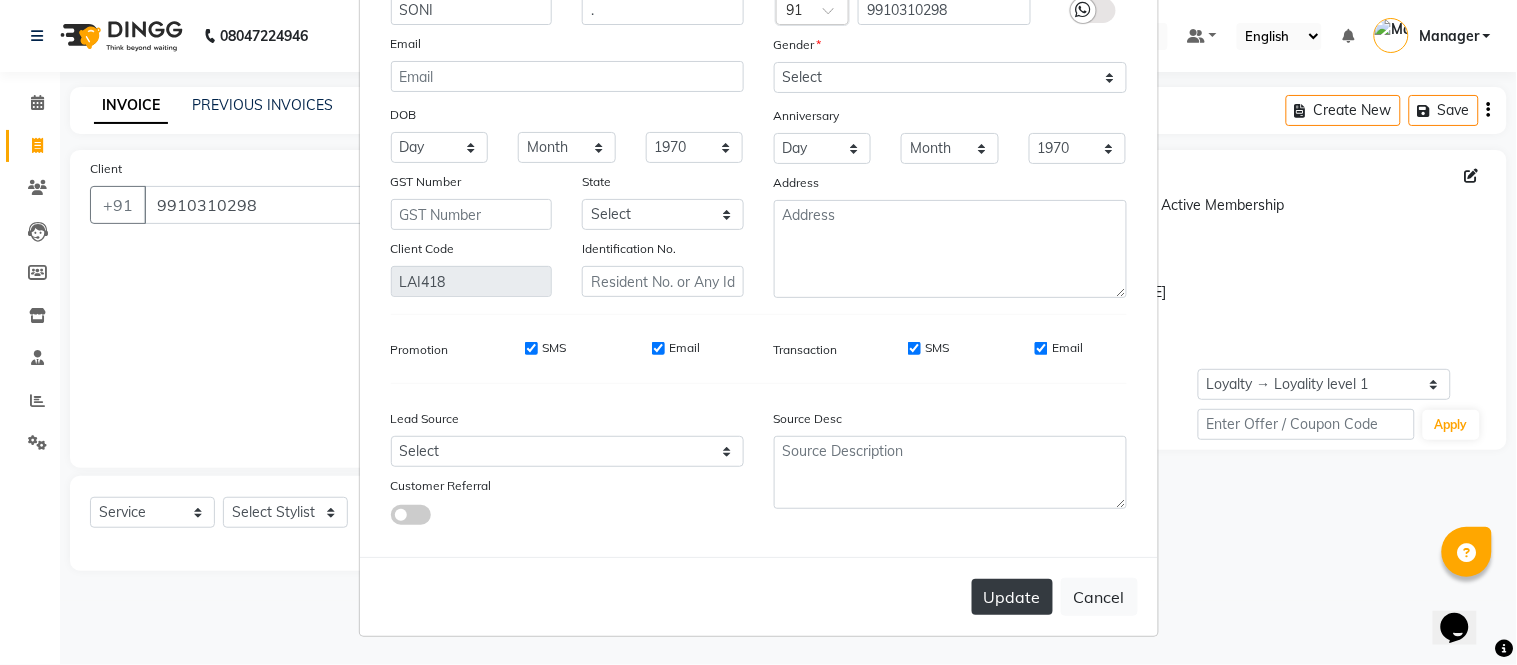 click on "Update" at bounding box center [1012, 597] 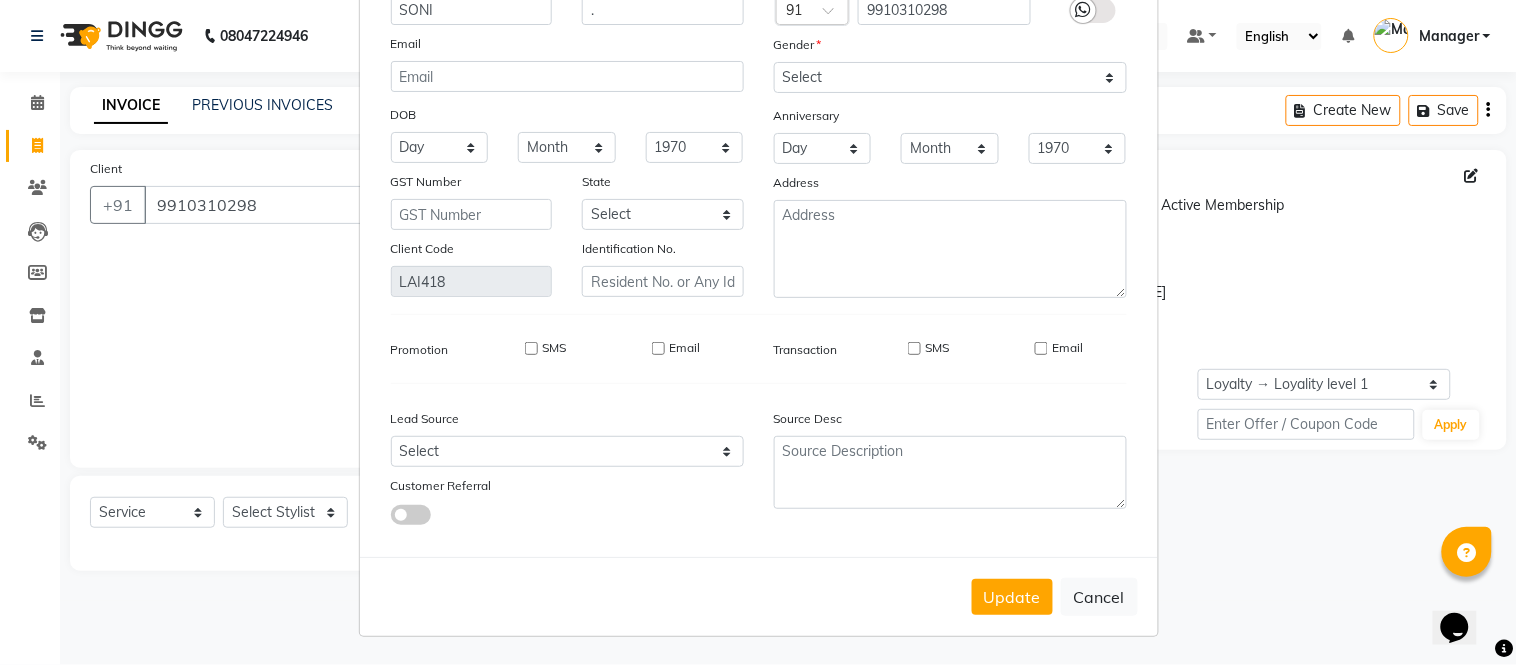 type 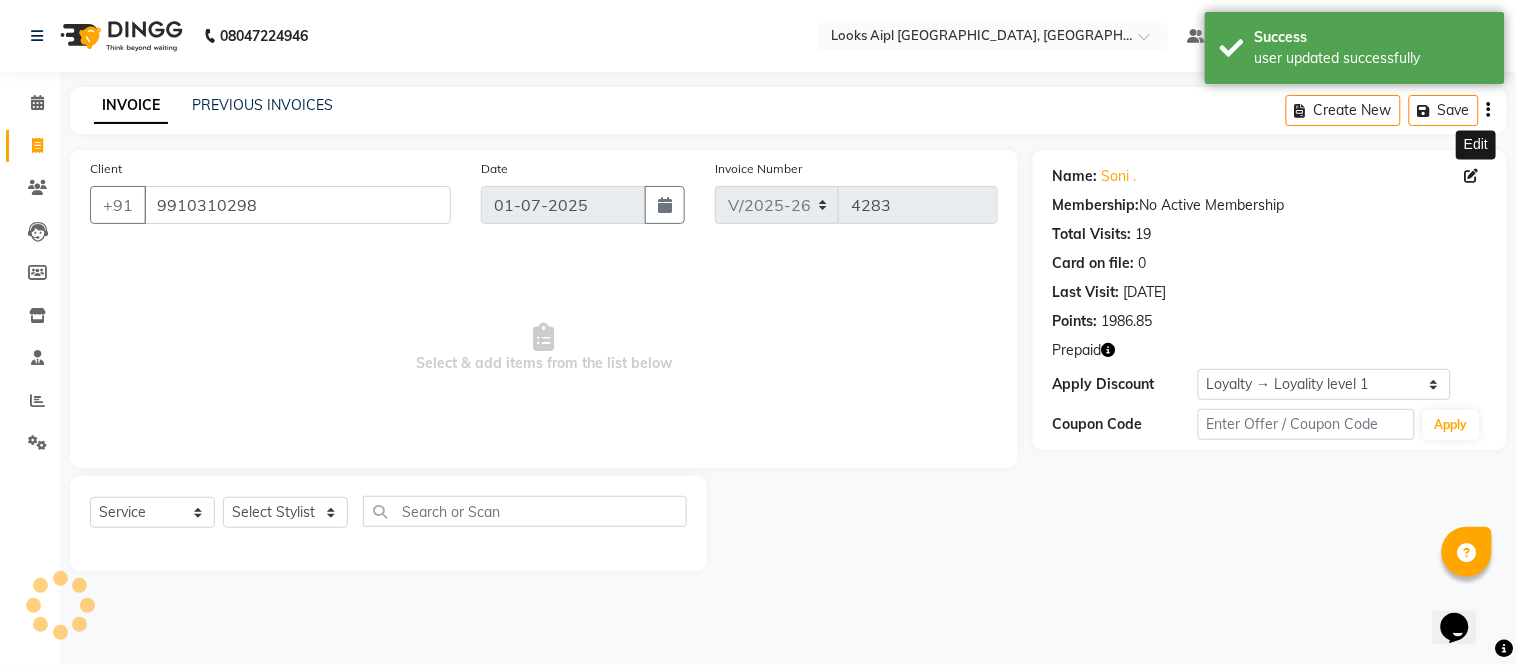 select on "1: Object" 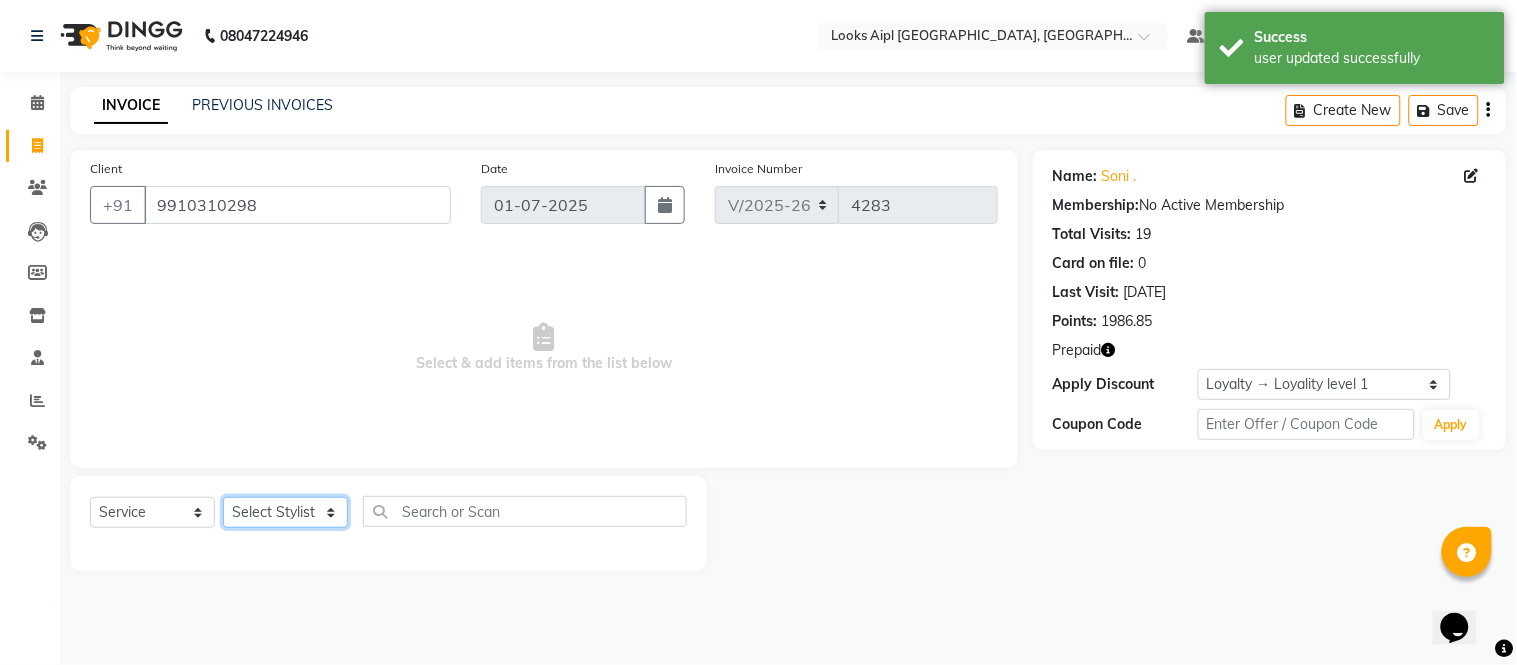click on "Select Stylist [PERSON_NAME] Alam _Pdct [PERSON_NAME] [PERSON_NAME] Counter Sales [PERSON_NAME] ilfan [PERSON_NAME] [PERSON_NAME] Manager [PERSON_NAME] [PERSON_NAME] sagar_pdct [PERSON_NAME]" 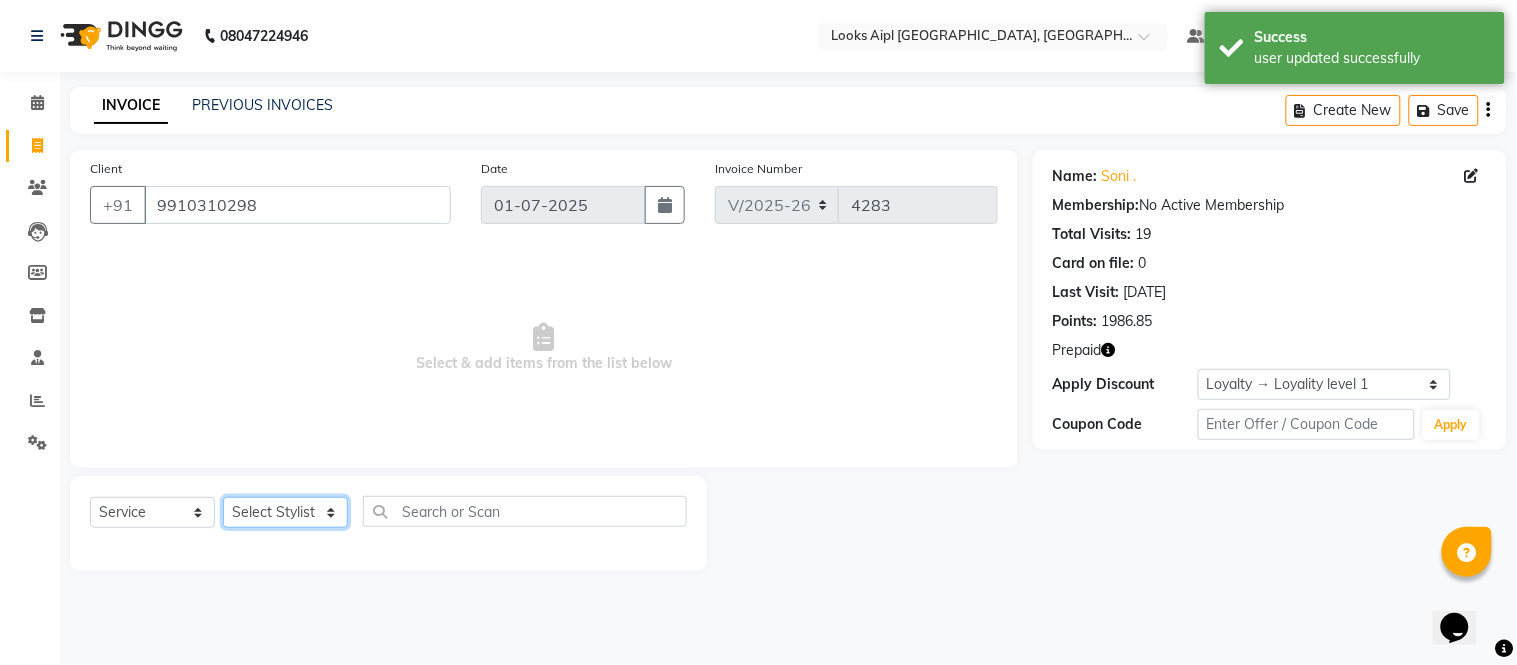 select on "43345" 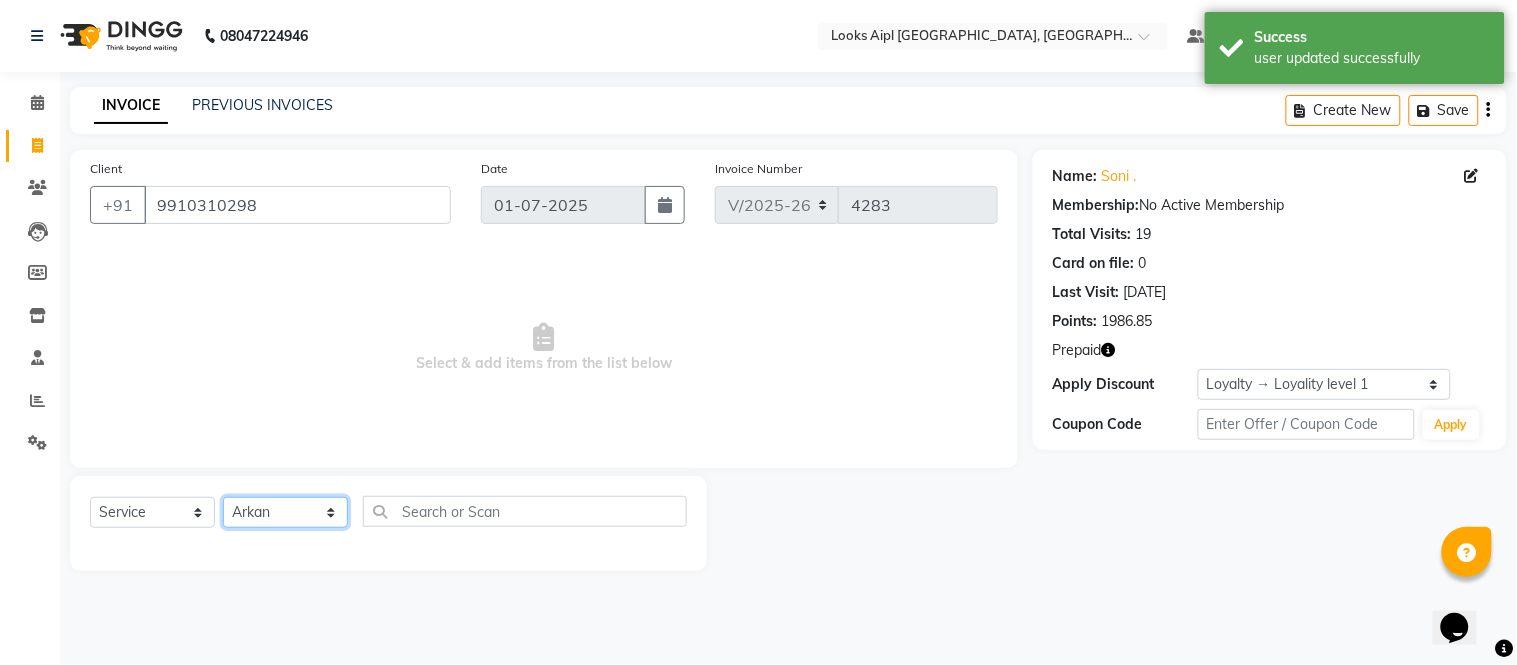 click on "Select Stylist [PERSON_NAME] Alam _Pdct [PERSON_NAME] [PERSON_NAME] Counter Sales [PERSON_NAME] ilfan [PERSON_NAME] [PERSON_NAME] Manager [PERSON_NAME] [PERSON_NAME] sagar_pdct [PERSON_NAME]" 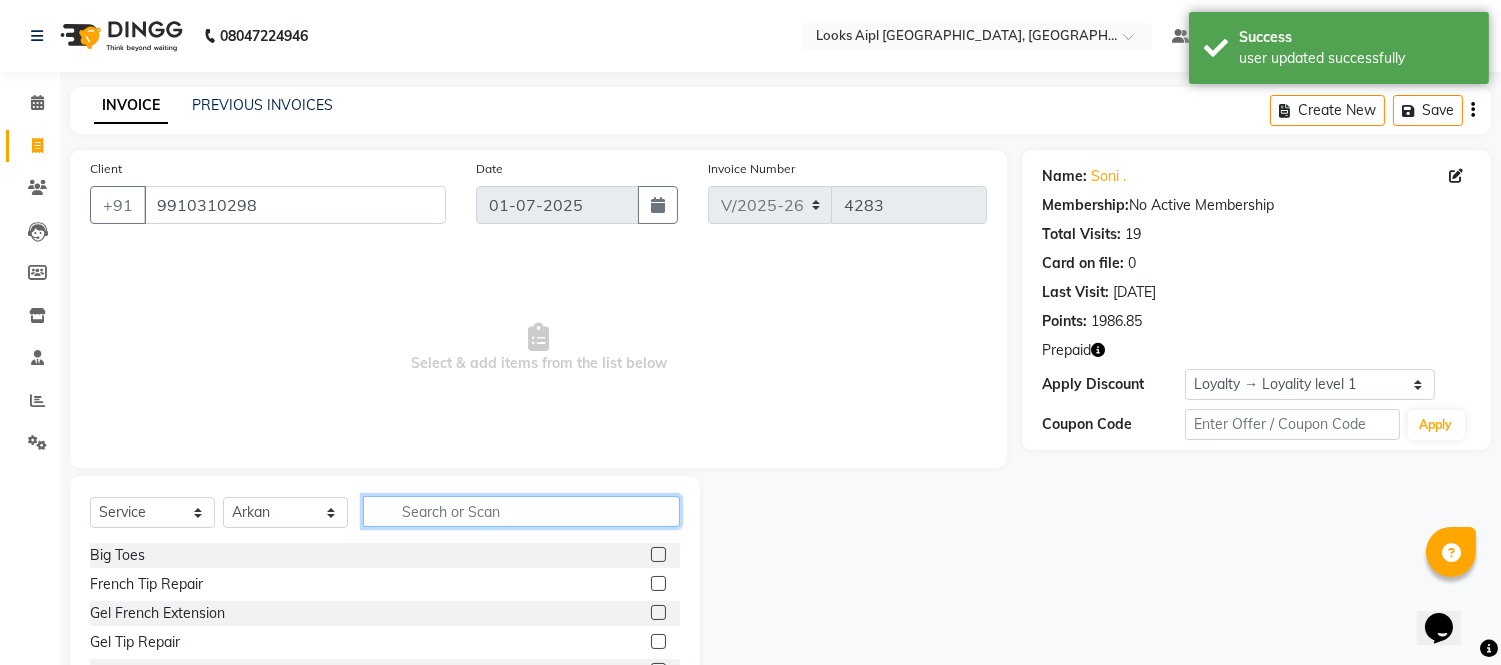 drag, startPoint x: 533, startPoint y: 518, endPoint x: 578, endPoint y: 515, distance: 45.099888 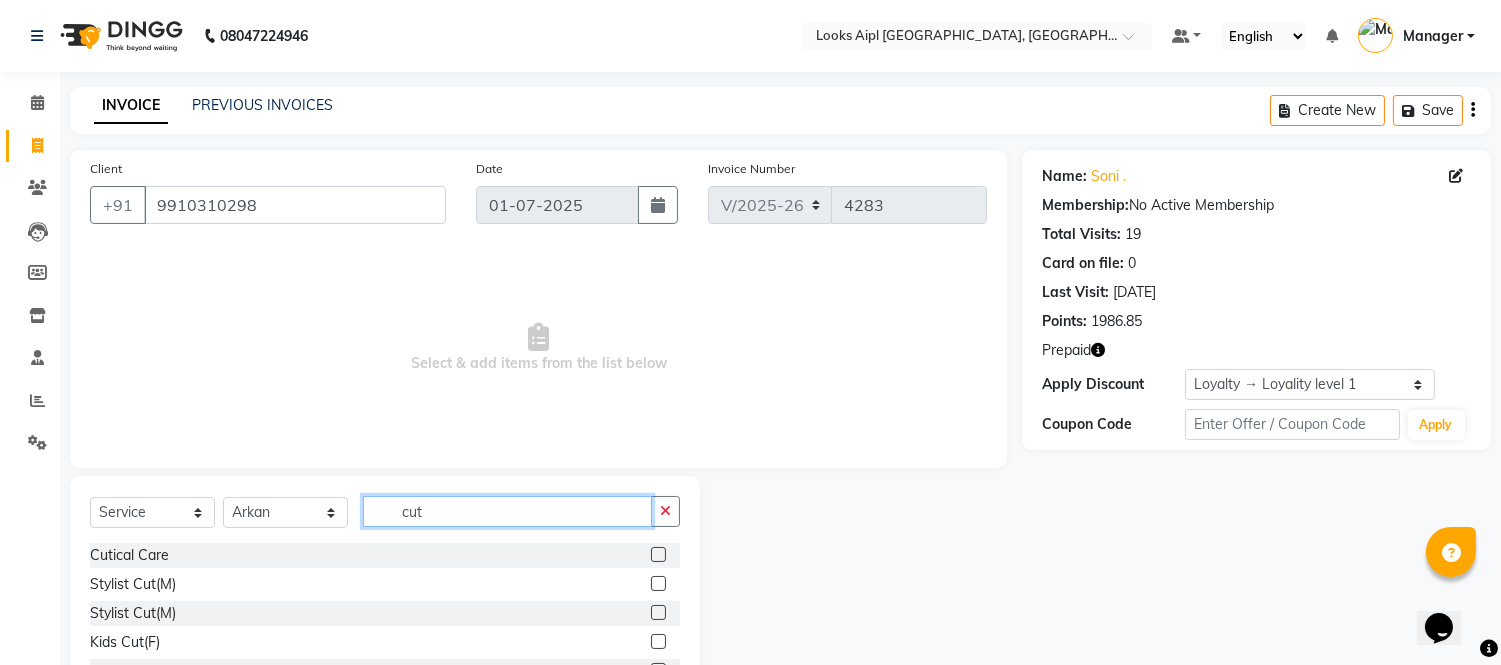 type on "cut" 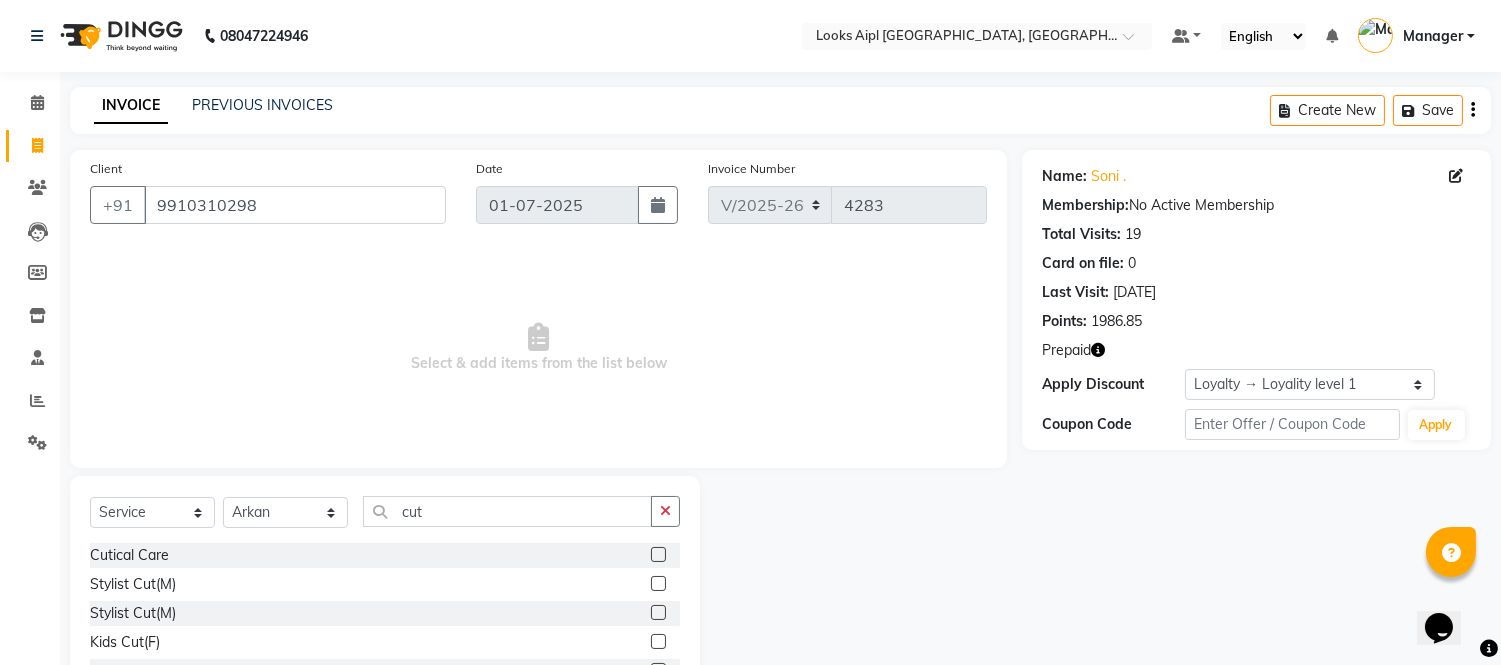 click 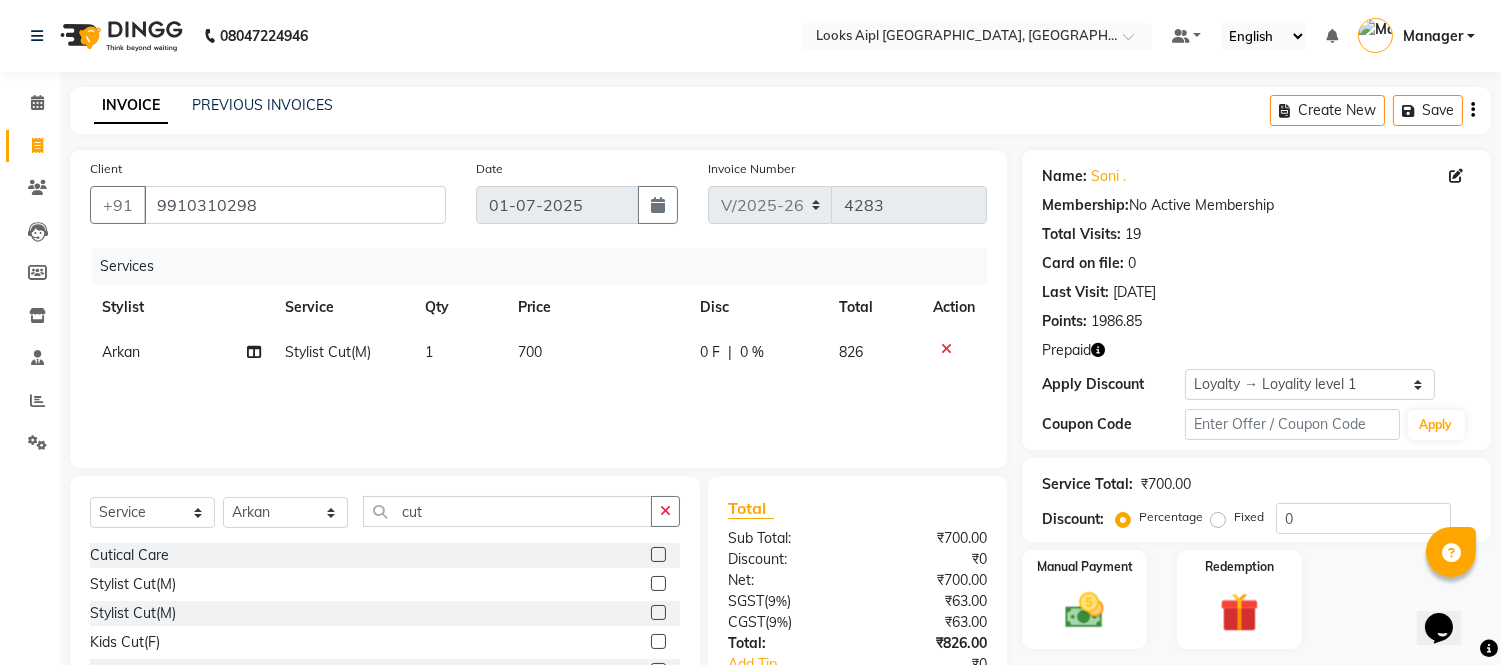 checkbox on "false" 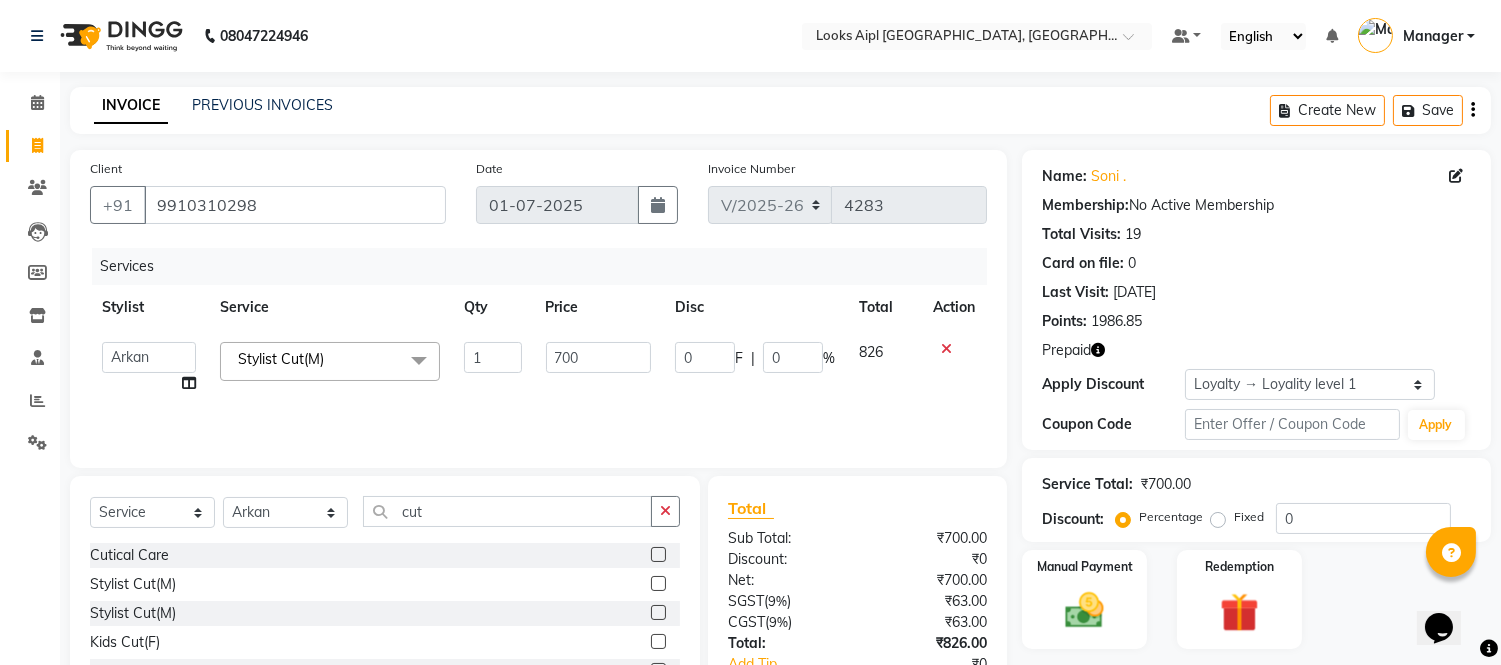 click on "700" 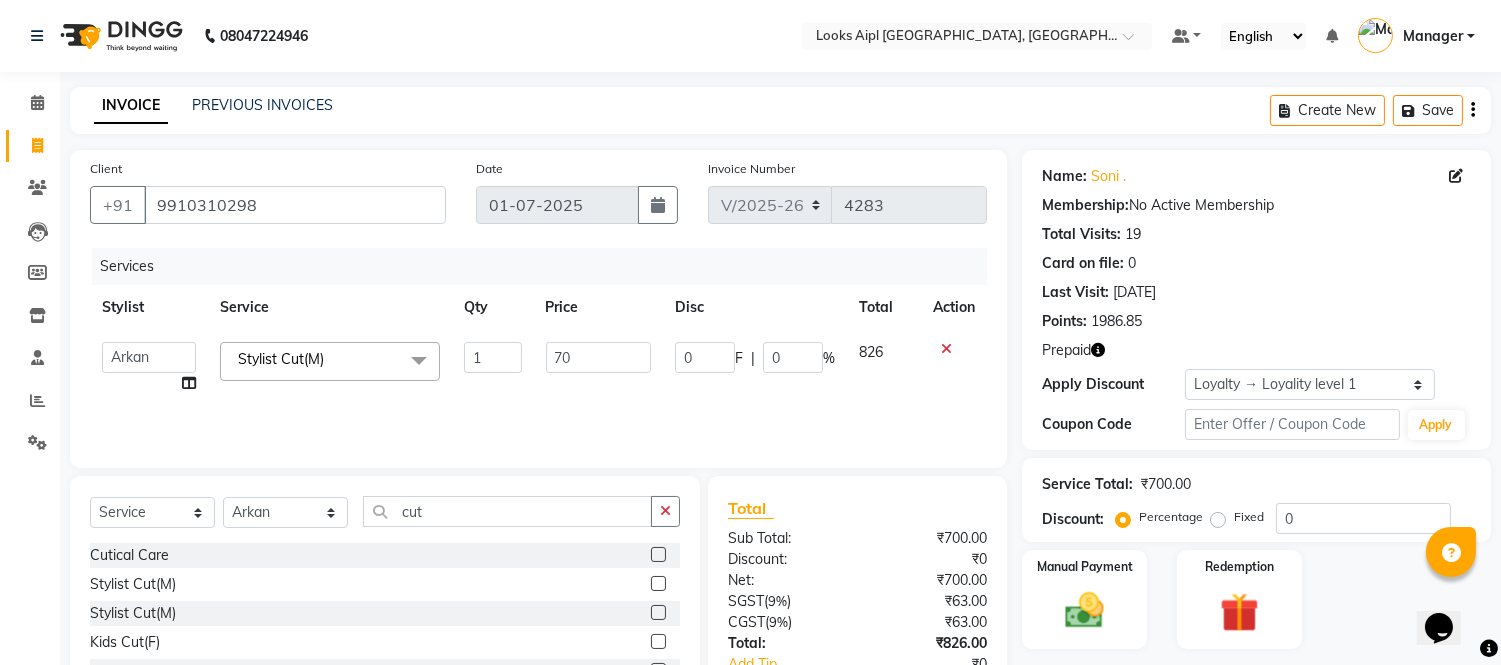 type on "7" 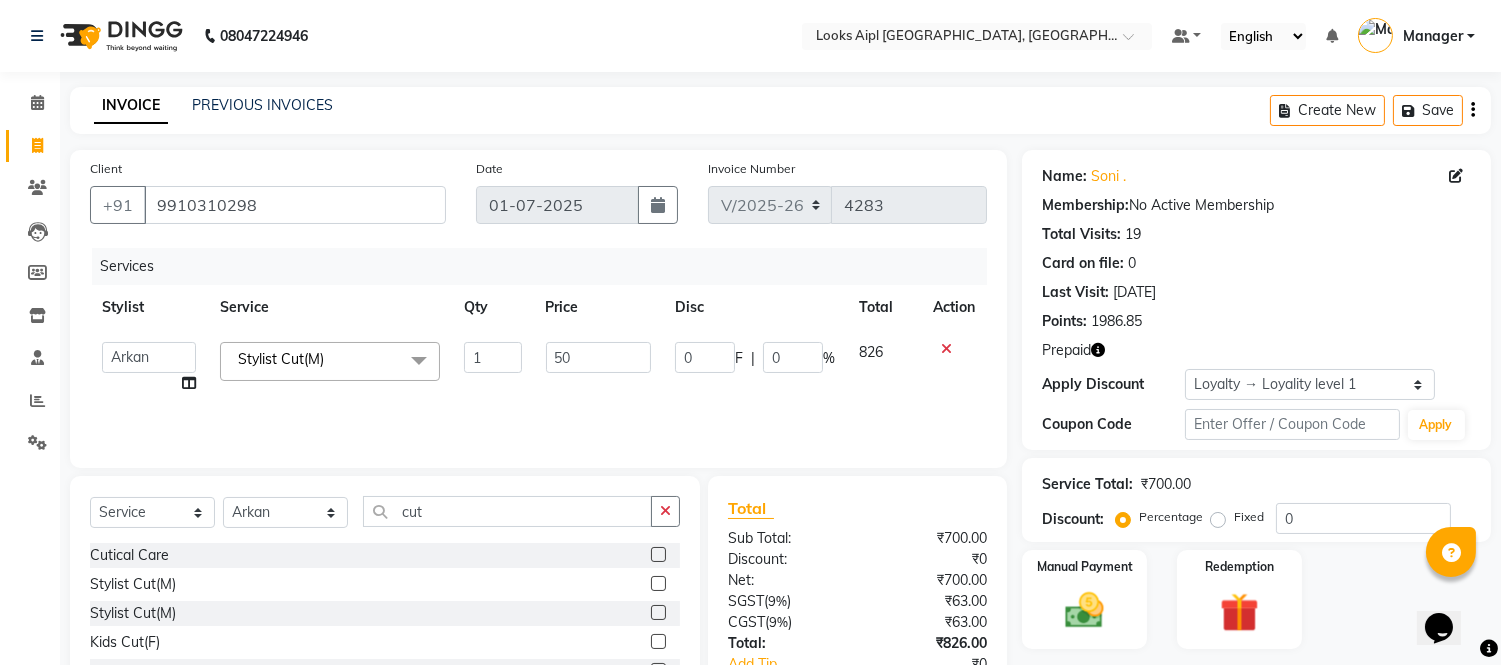 type on "500" 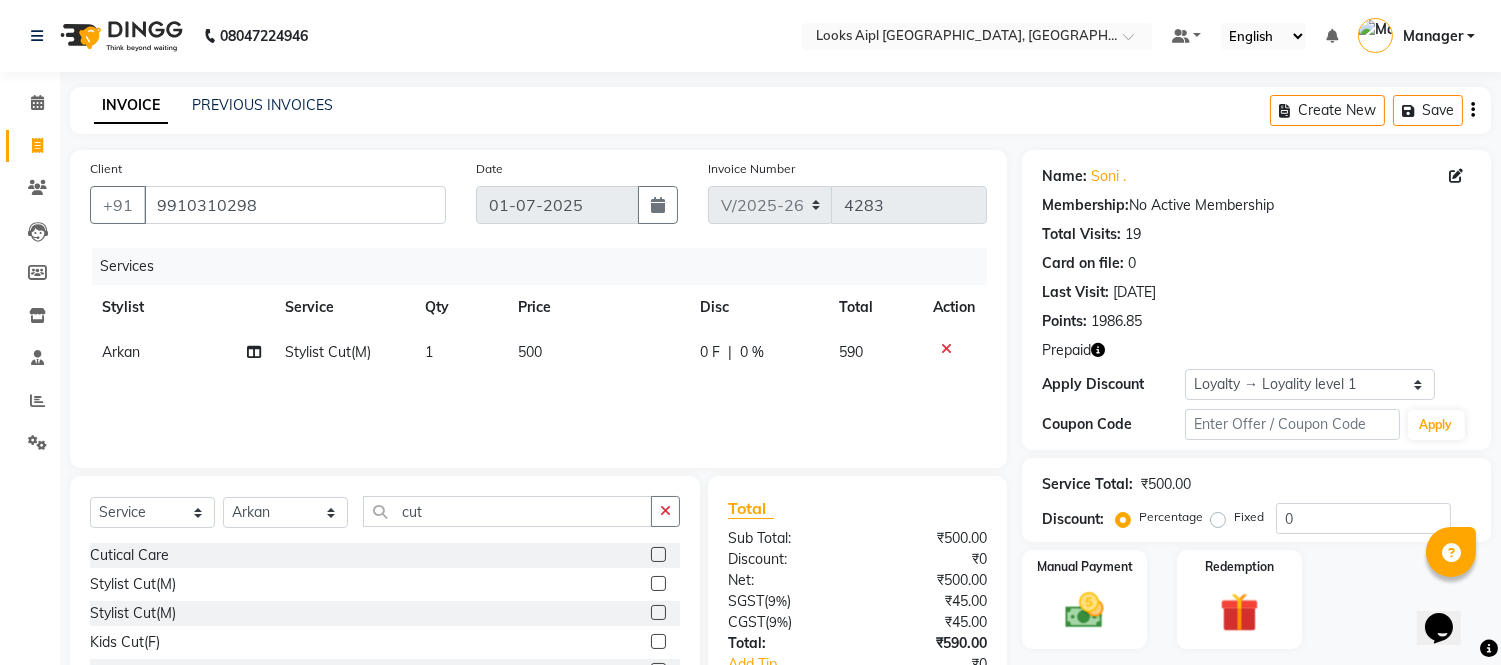 drag, startPoint x: 558, startPoint y: 393, endPoint x: 1321, endPoint y: 413, distance: 763.2621 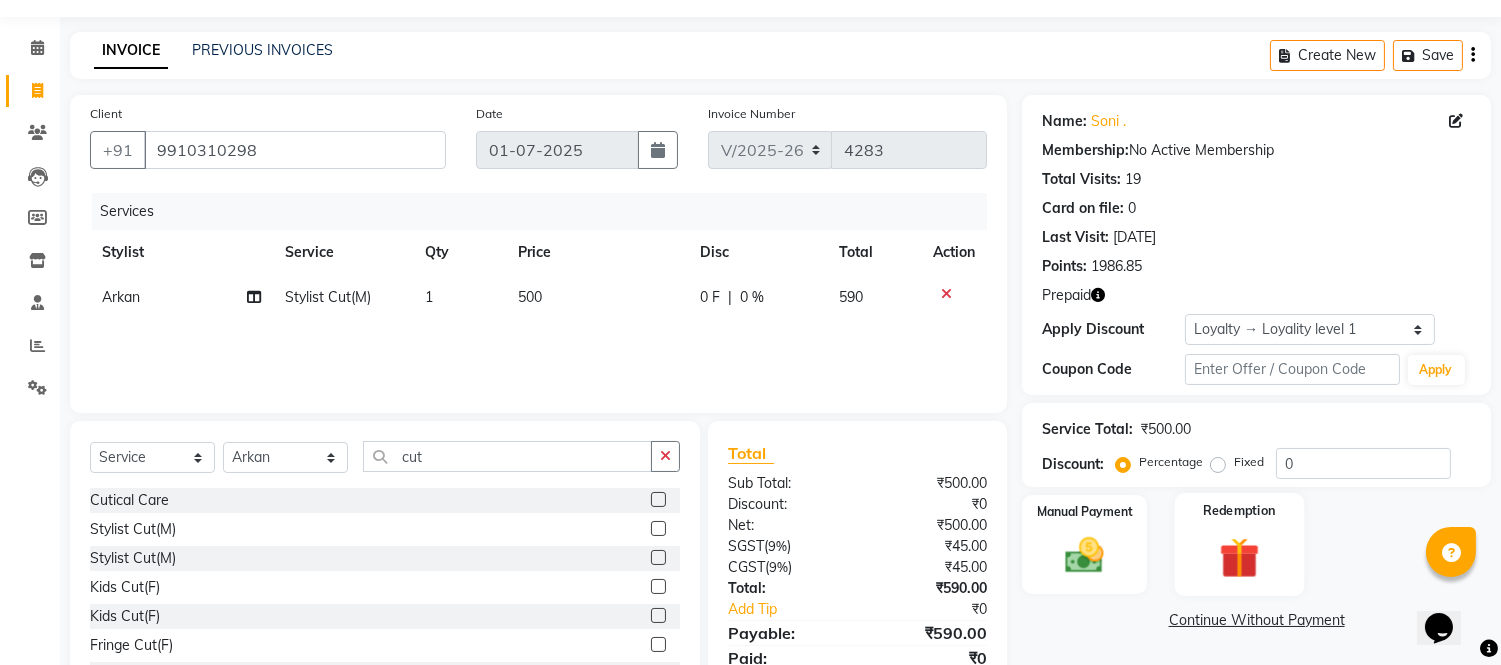 scroll, scrollTop: 135, scrollLeft: 0, axis: vertical 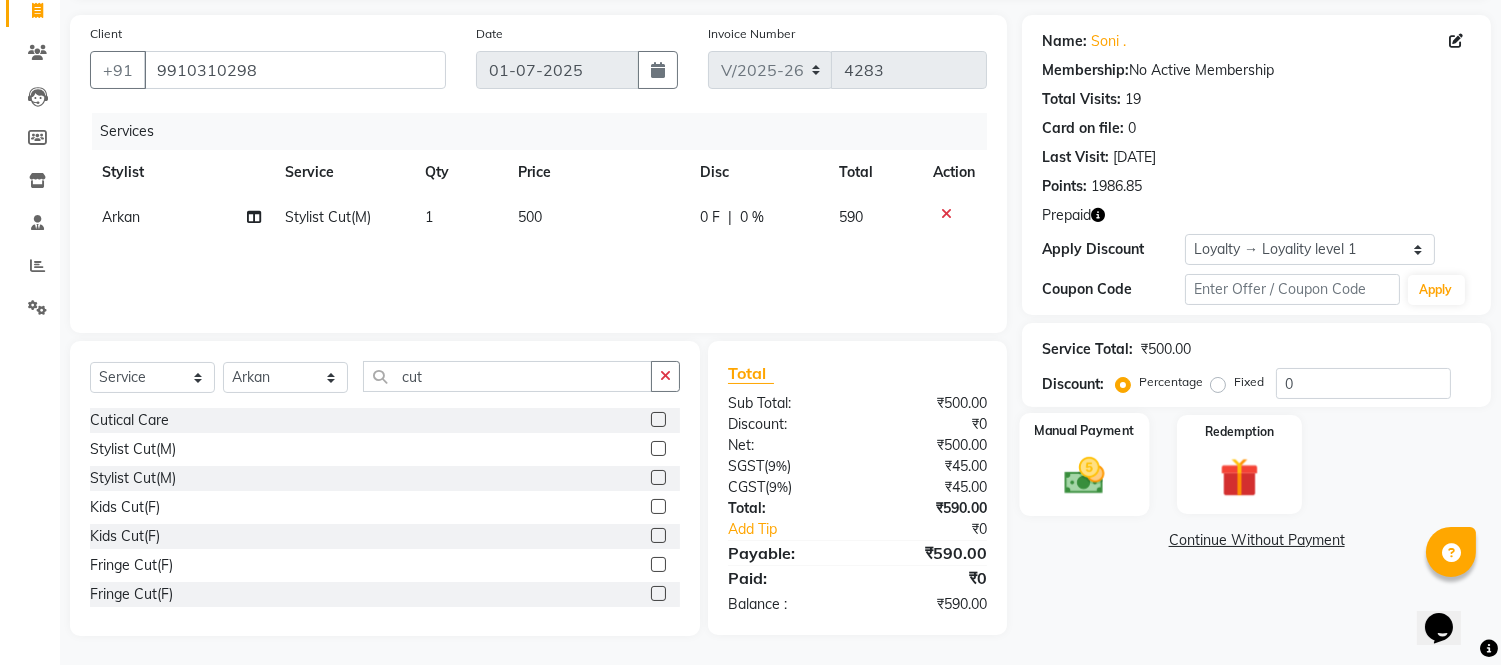 click 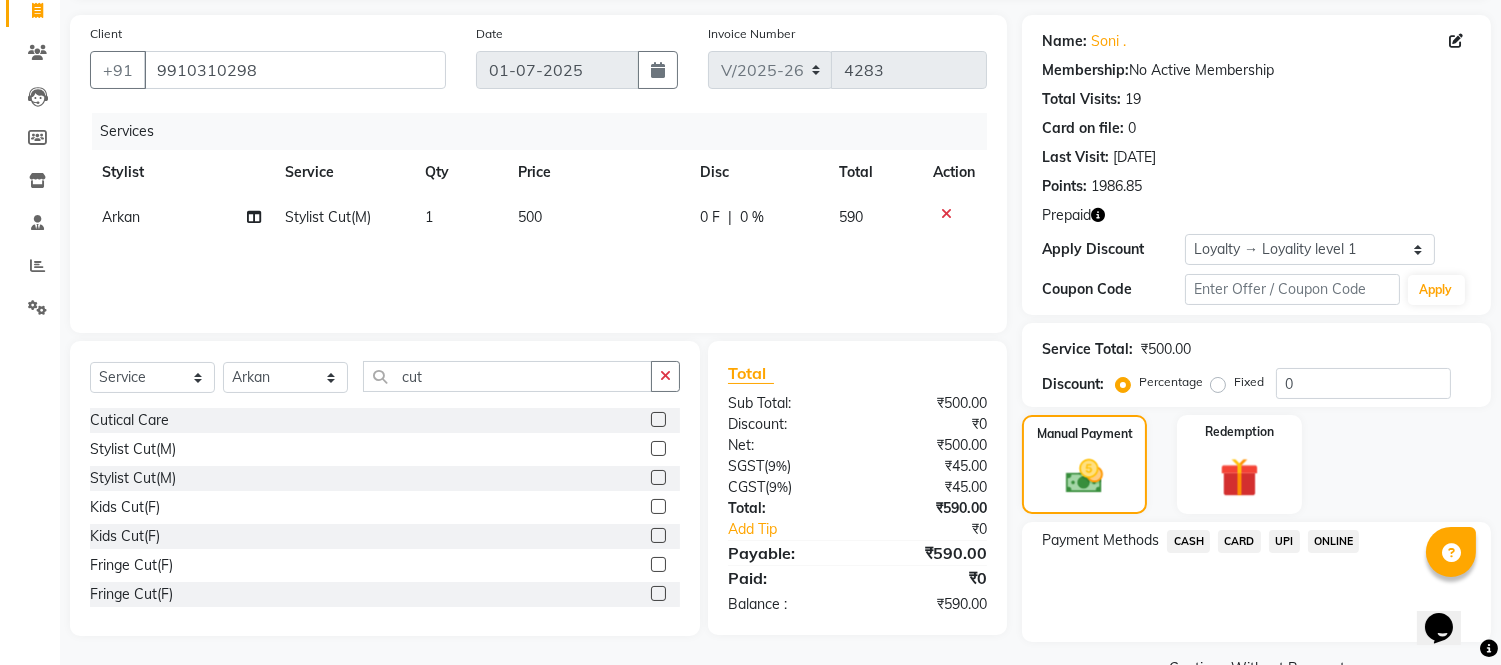 click on "UPI" 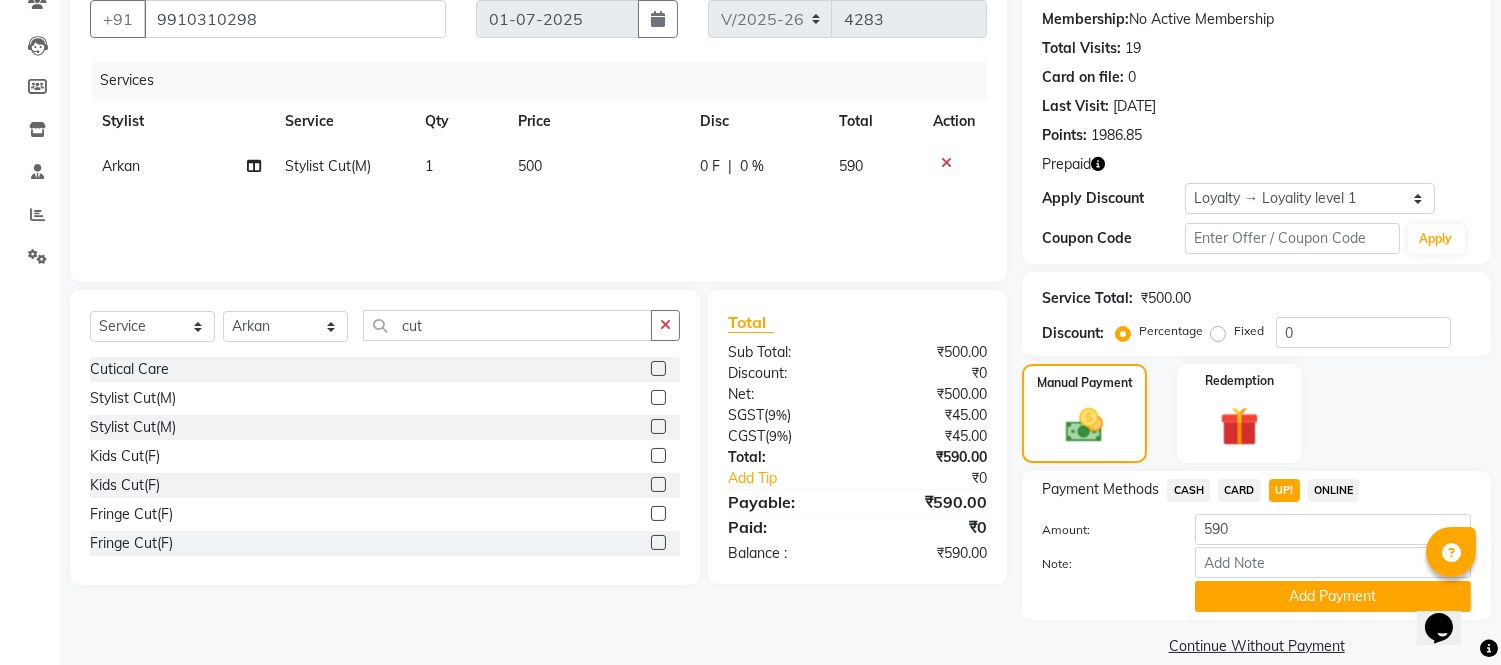 scroll, scrollTop: 211, scrollLeft: 0, axis: vertical 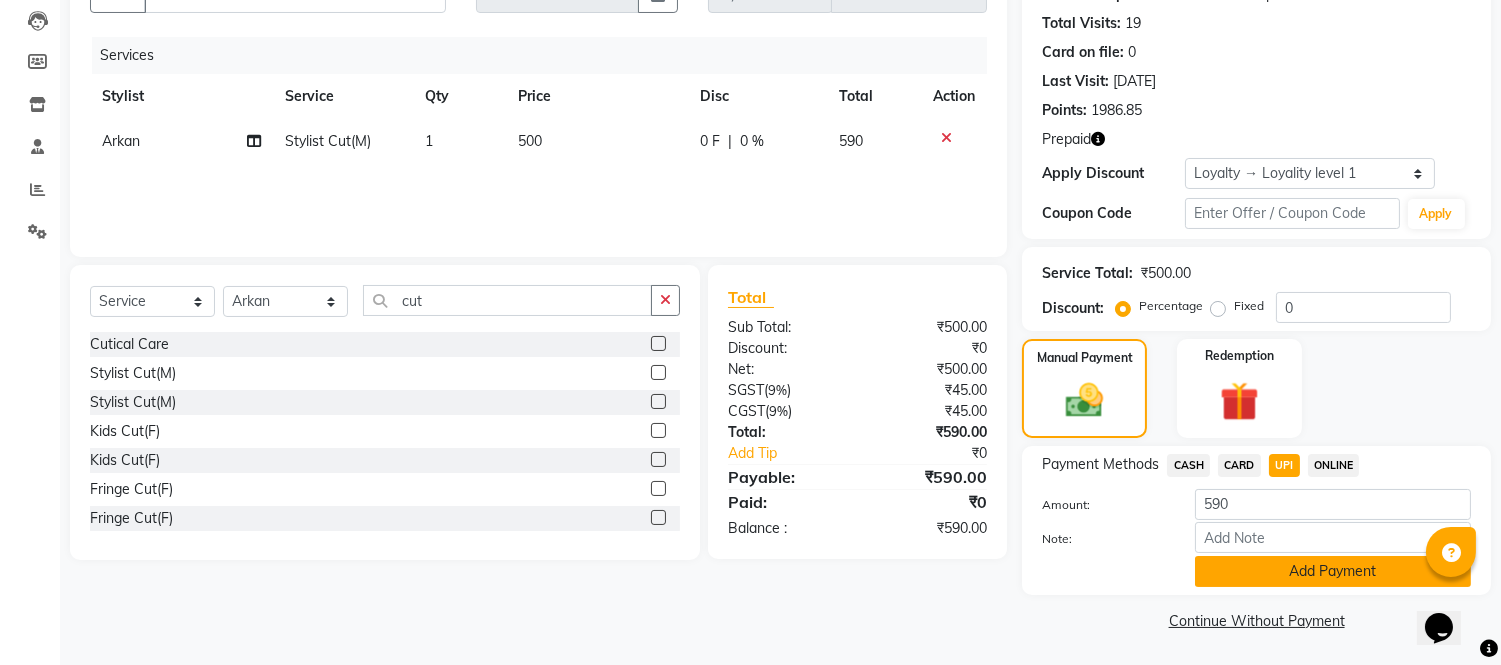 click on "Add Payment" 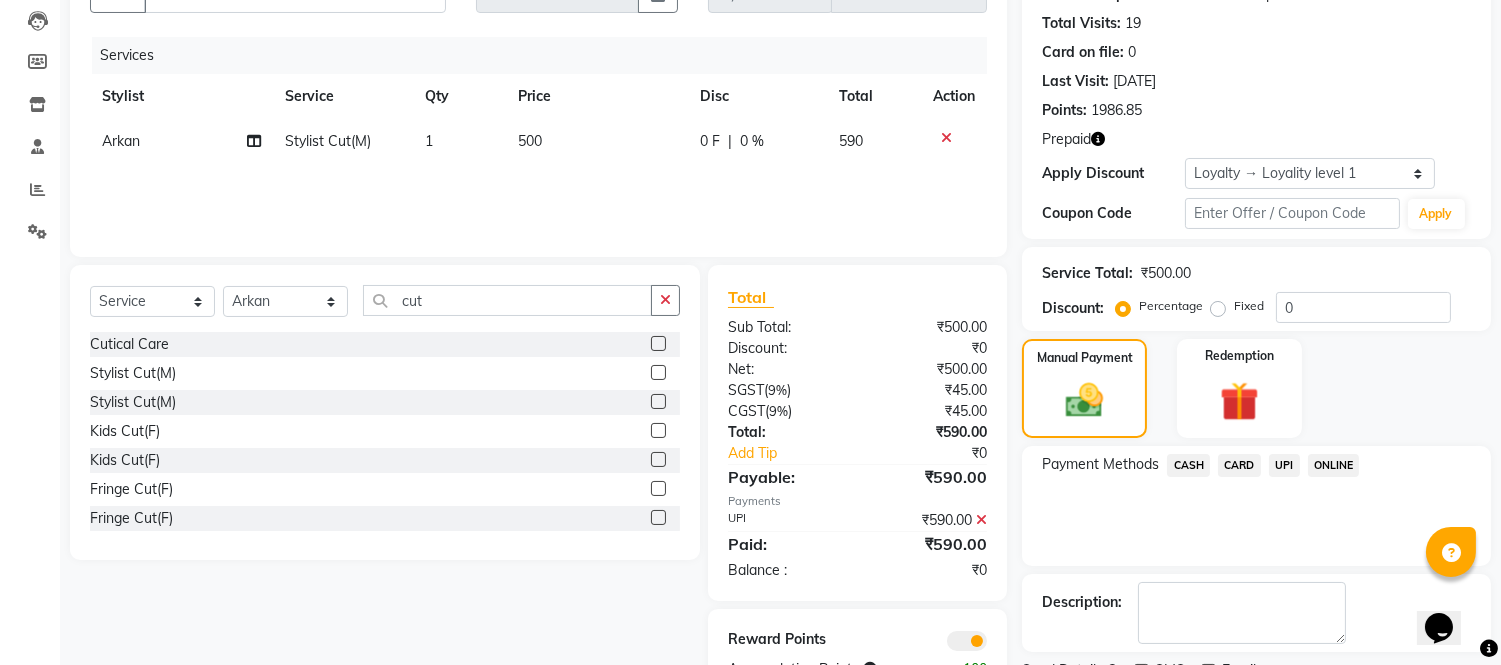 scroll, scrollTop: 294, scrollLeft: 0, axis: vertical 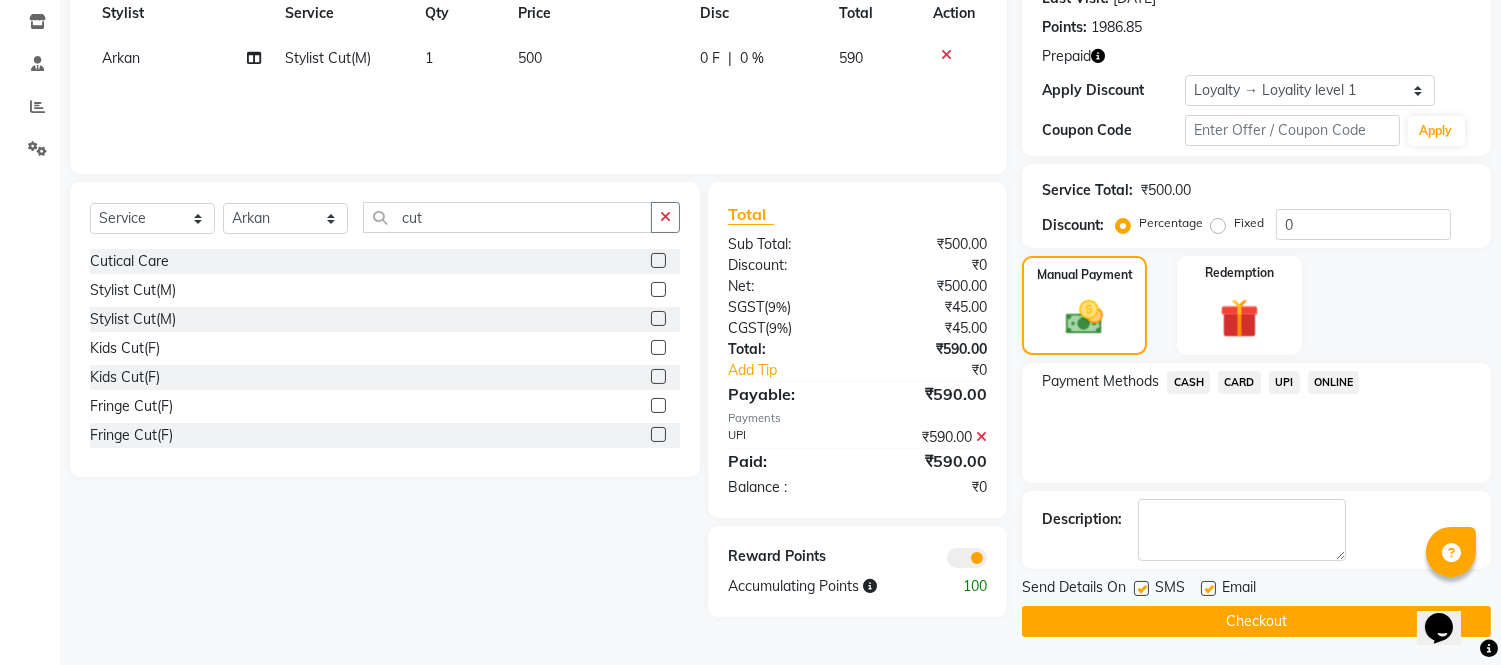 click on "Checkout" 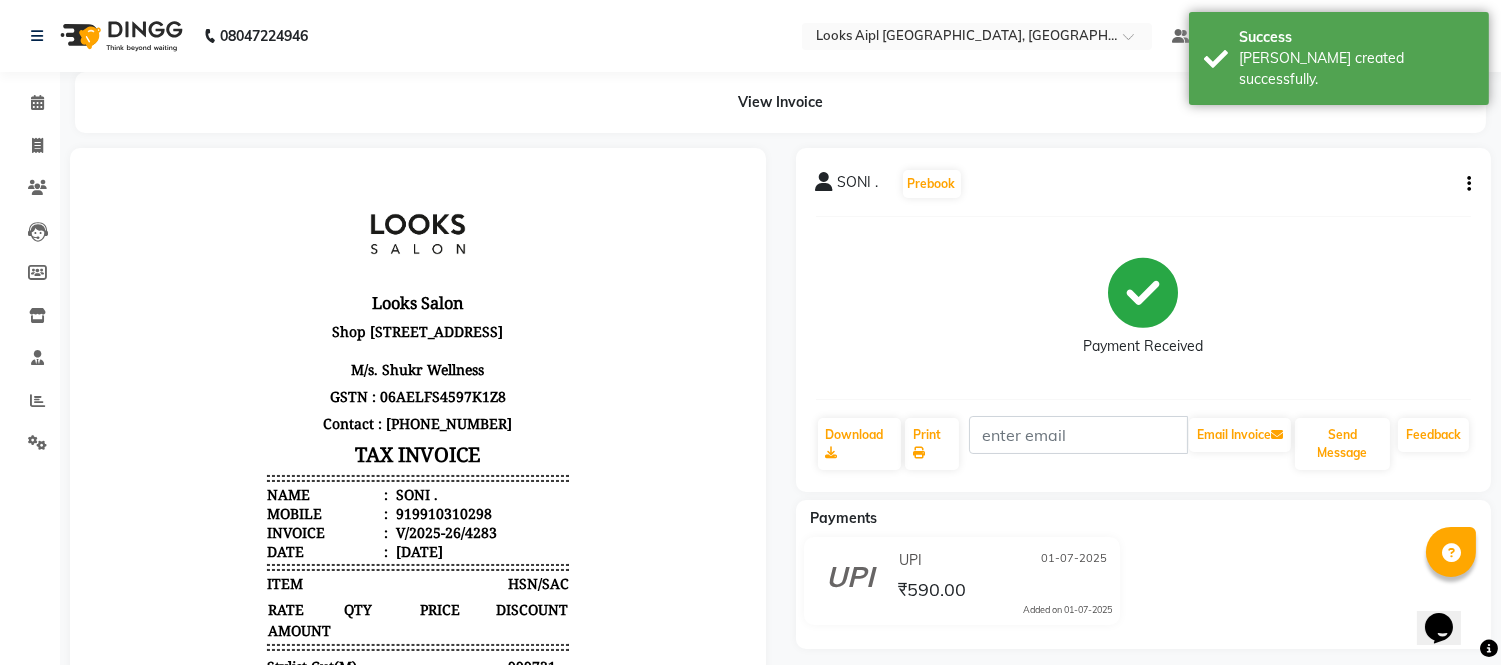 scroll, scrollTop: 0, scrollLeft: 0, axis: both 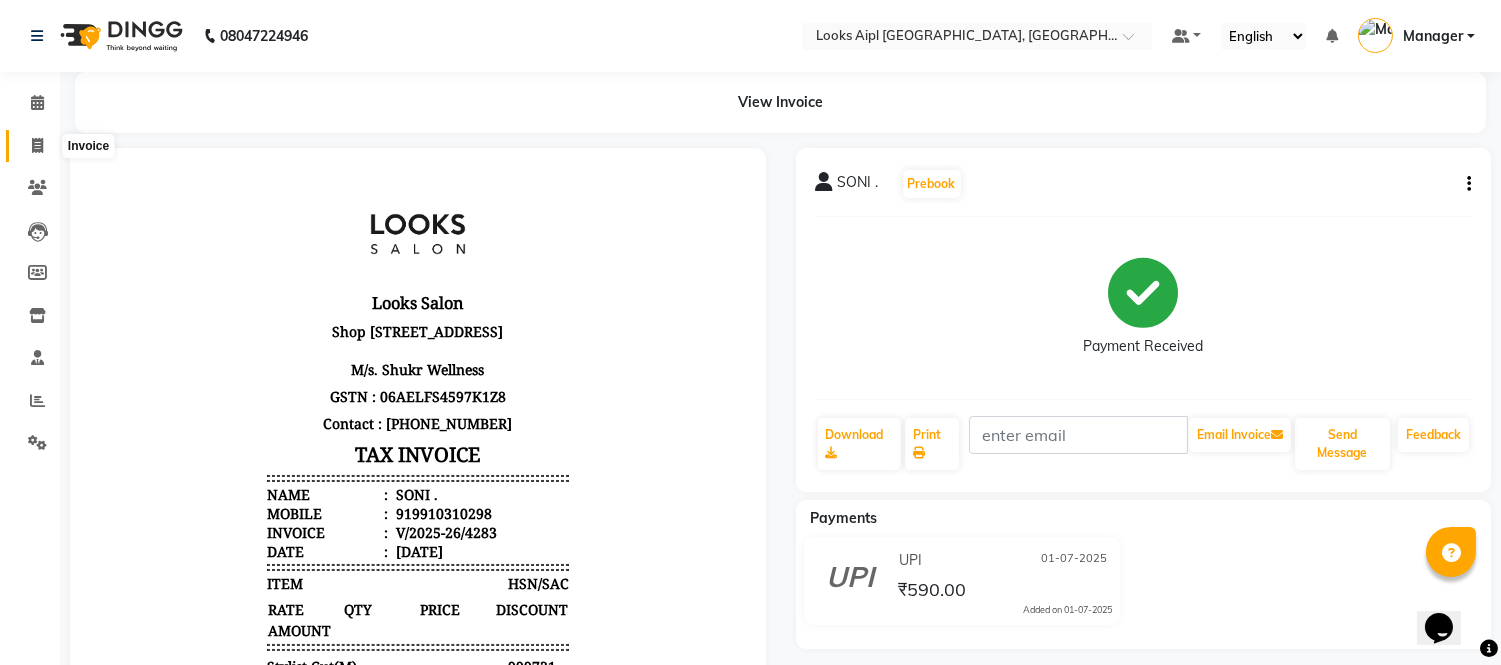 click 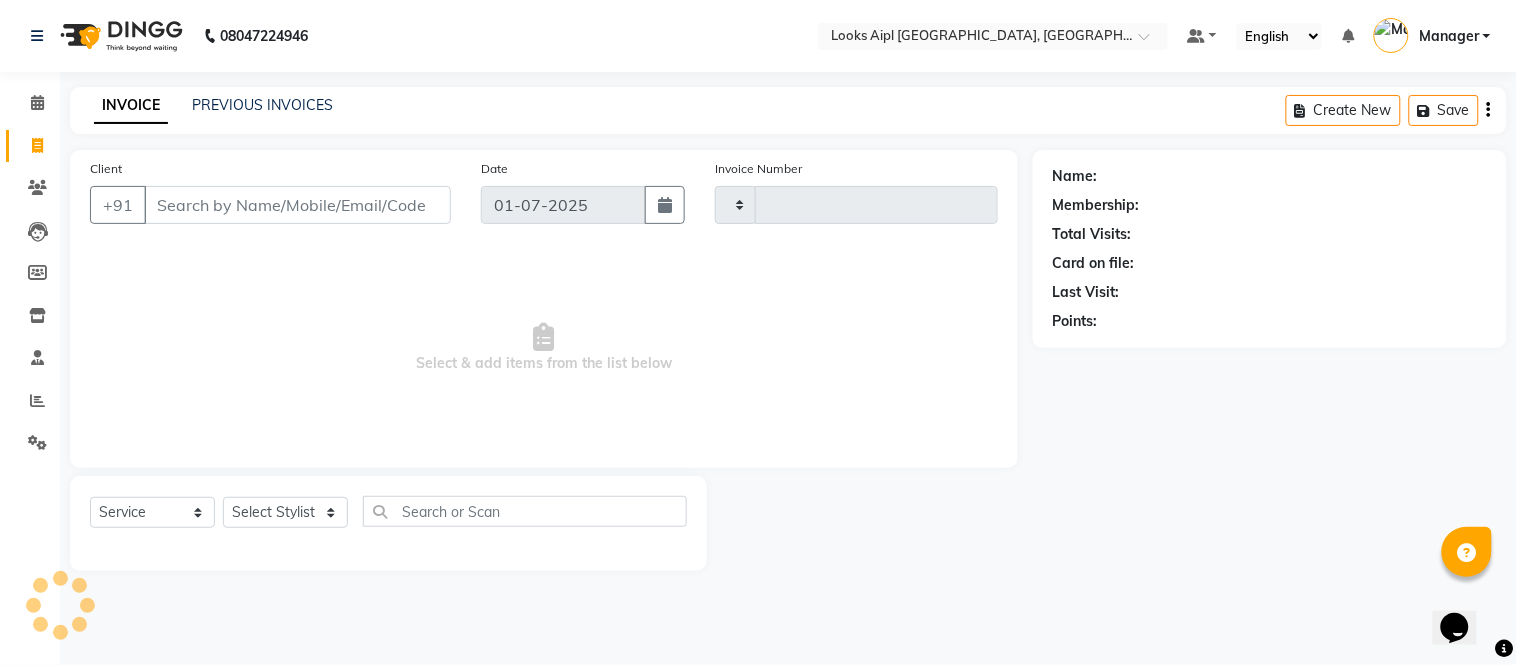 type on "4284" 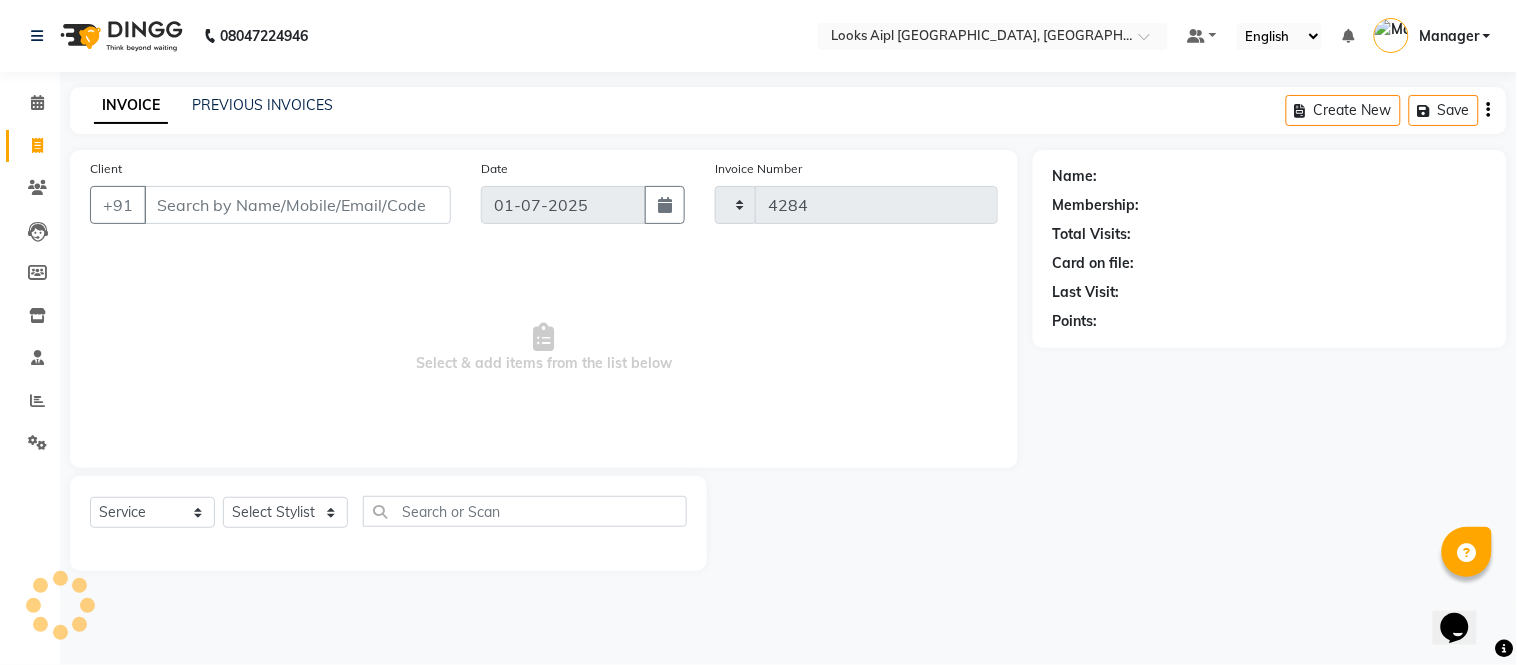 select on "6047" 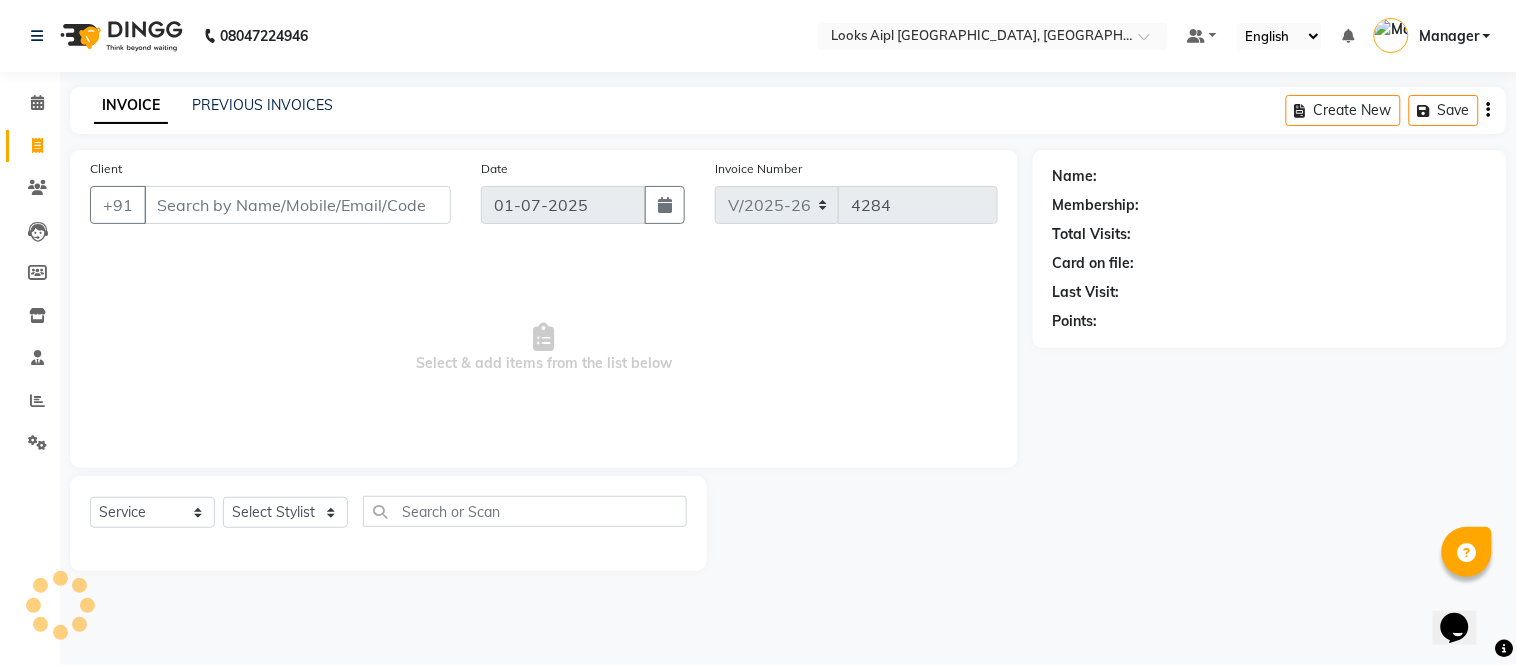 drag, startPoint x: 241, startPoint y: 216, endPoint x: 325, endPoint y: 191, distance: 87.64131 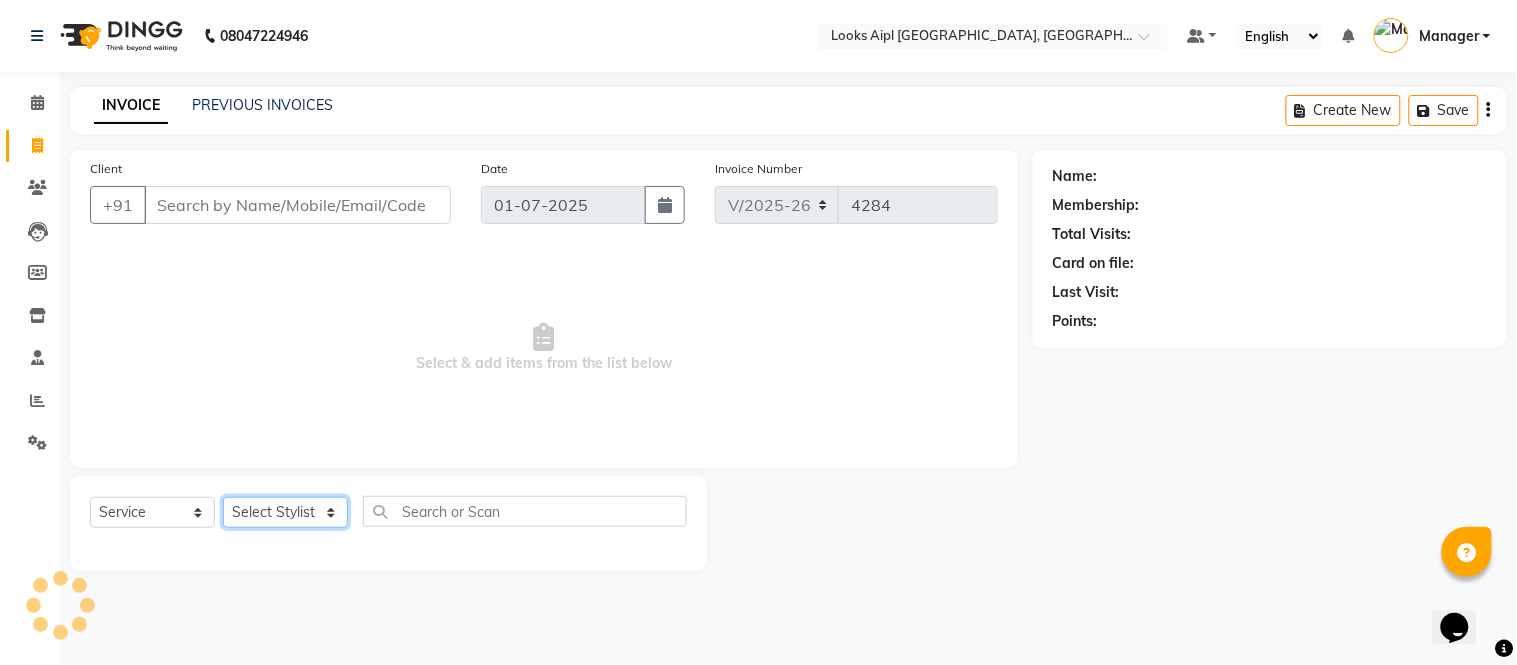 click on "Select Stylist [PERSON_NAME] Alam _Pdct [PERSON_NAME] [PERSON_NAME] Counter Sales [PERSON_NAME] ilfan [PERSON_NAME] [PERSON_NAME] Manager [PERSON_NAME] [PERSON_NAME] sagar_pdct [PERSON_NAME]" 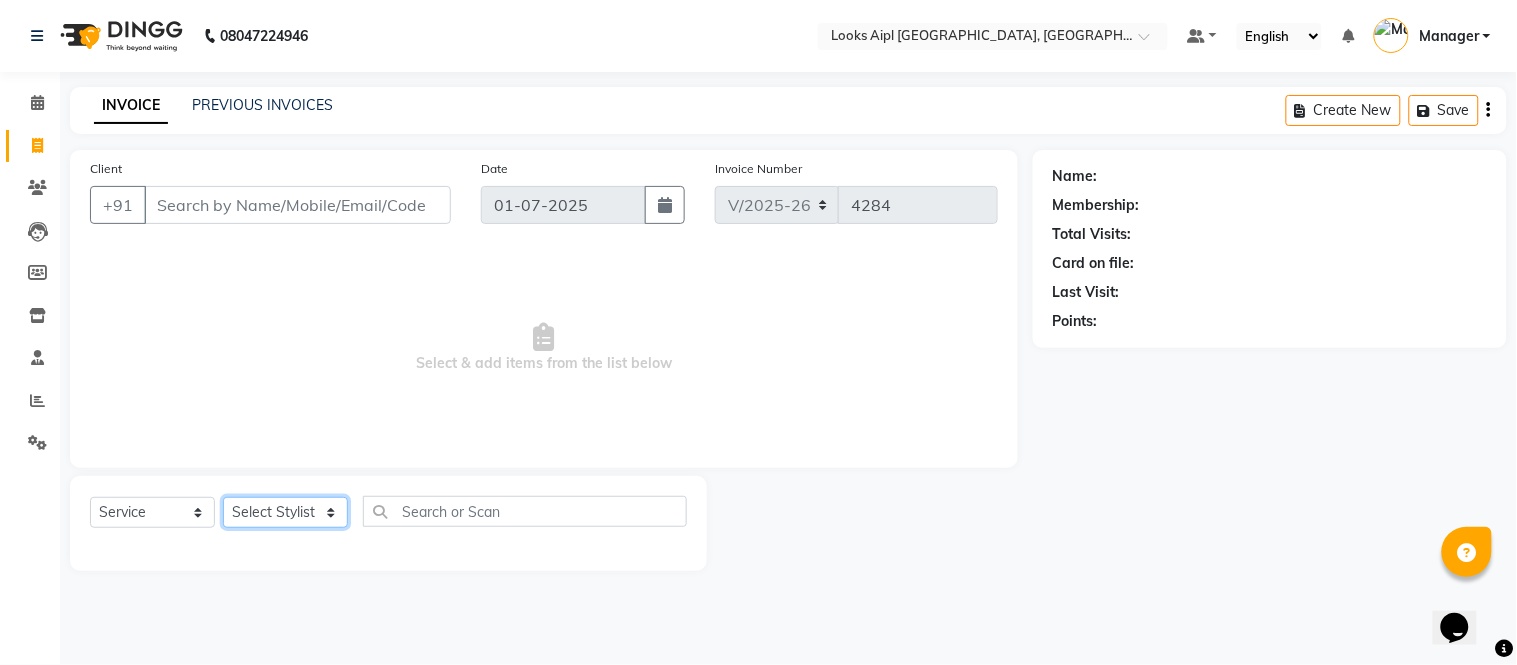 select on "62556" 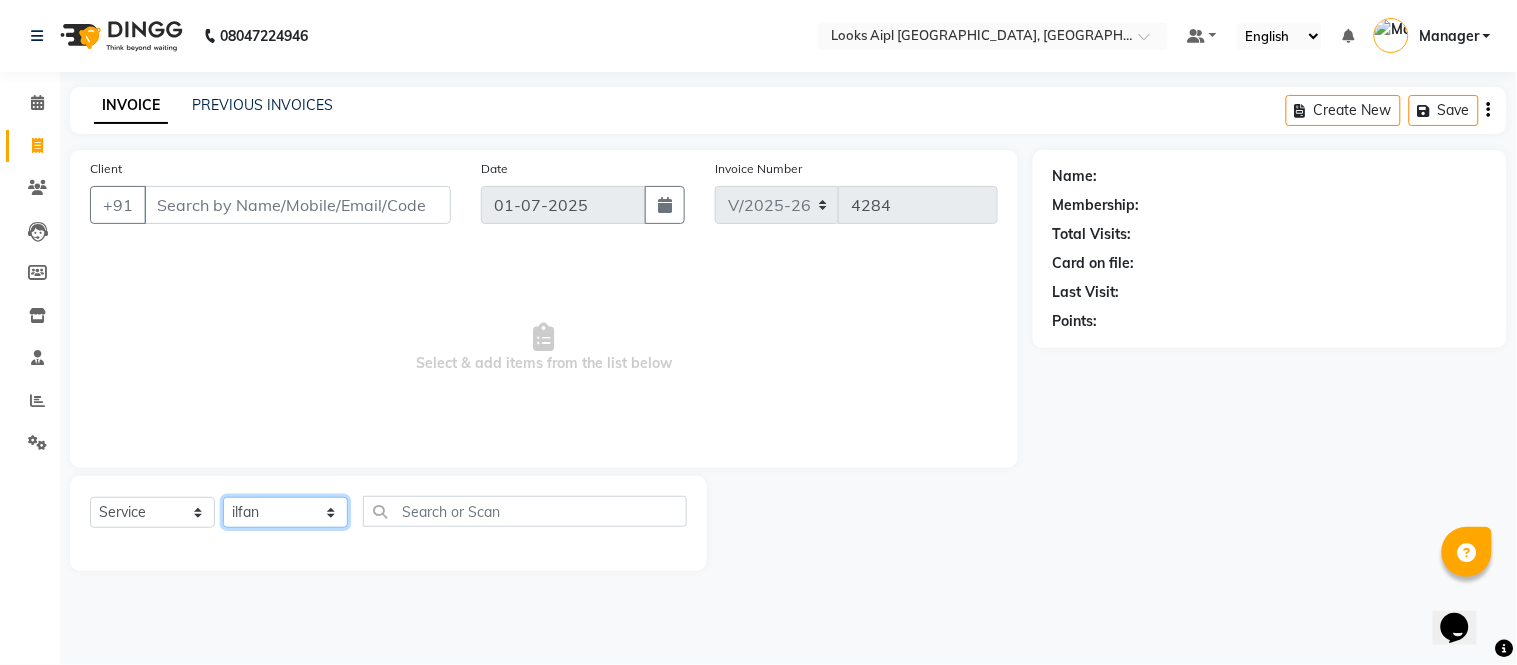 click on "Select Stylist [PERSON_NAME] Alam _Pdct [PERSON_NAME] [PERSON_NAME] Counter Sales [PERSON_NAME] ilfan [PERSON_NAME] [PERSON_NAME] Manager [PERSON_NAME] [PERSON_NAME] sagar_pdct [PERSON_NAME]" 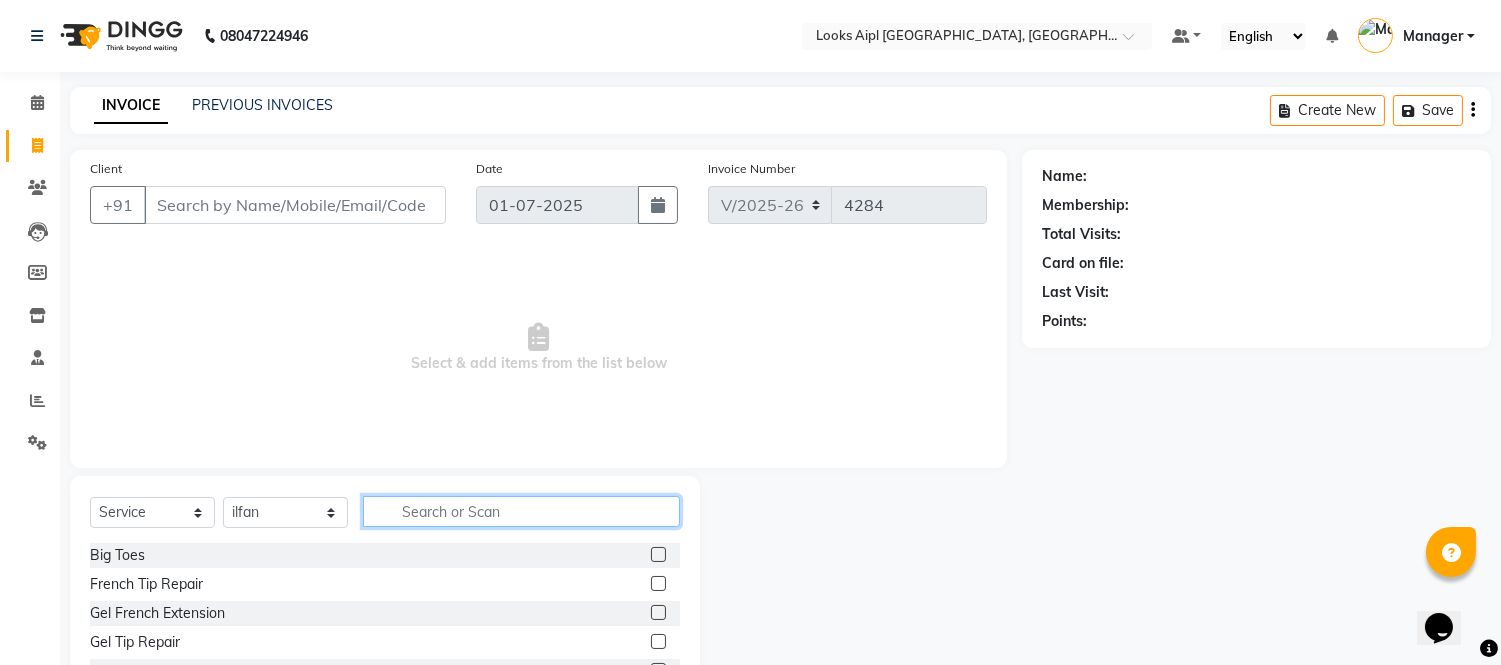 click 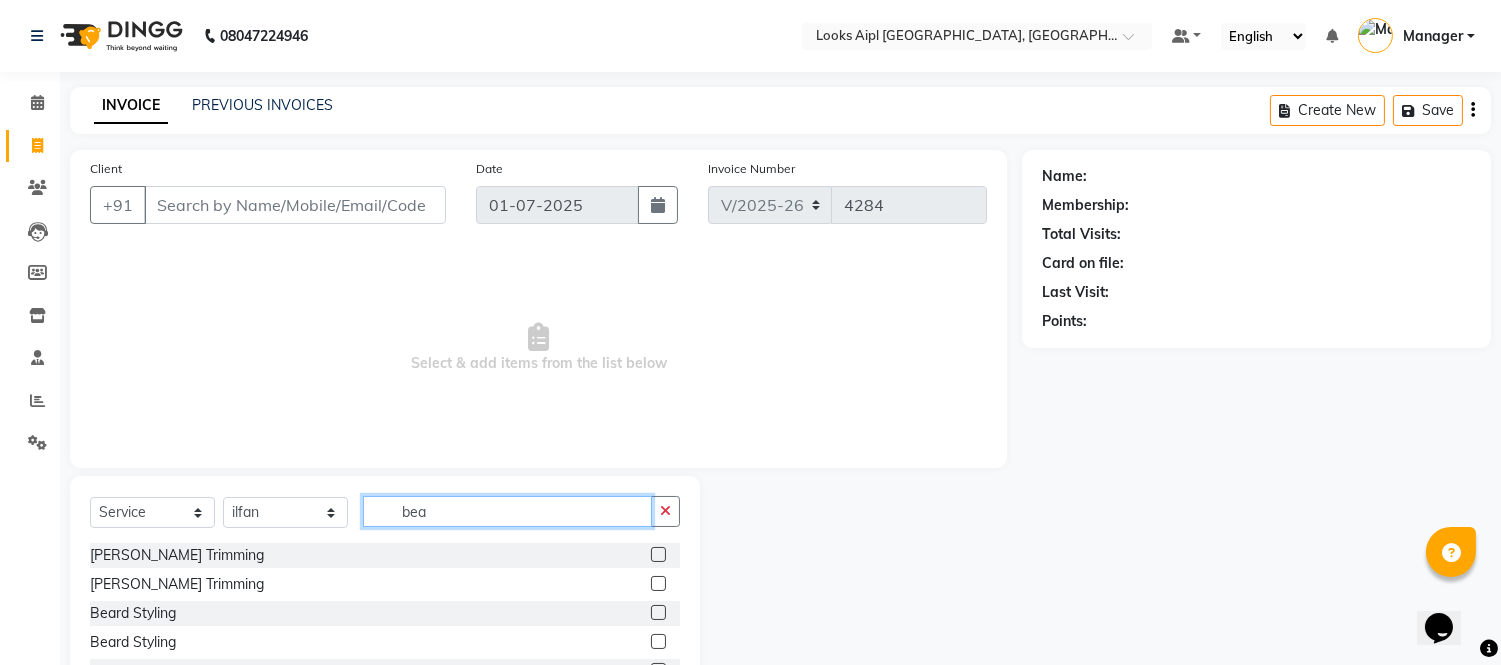 type on "bea" 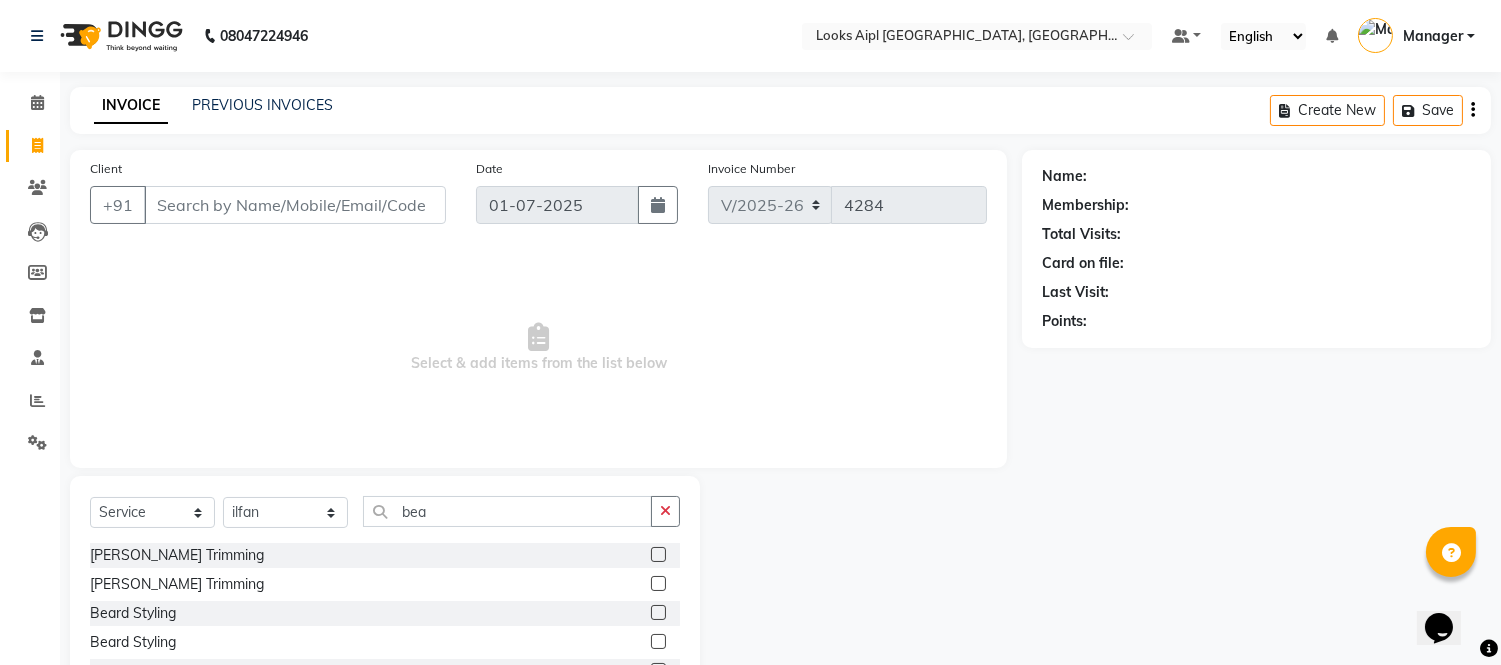 click 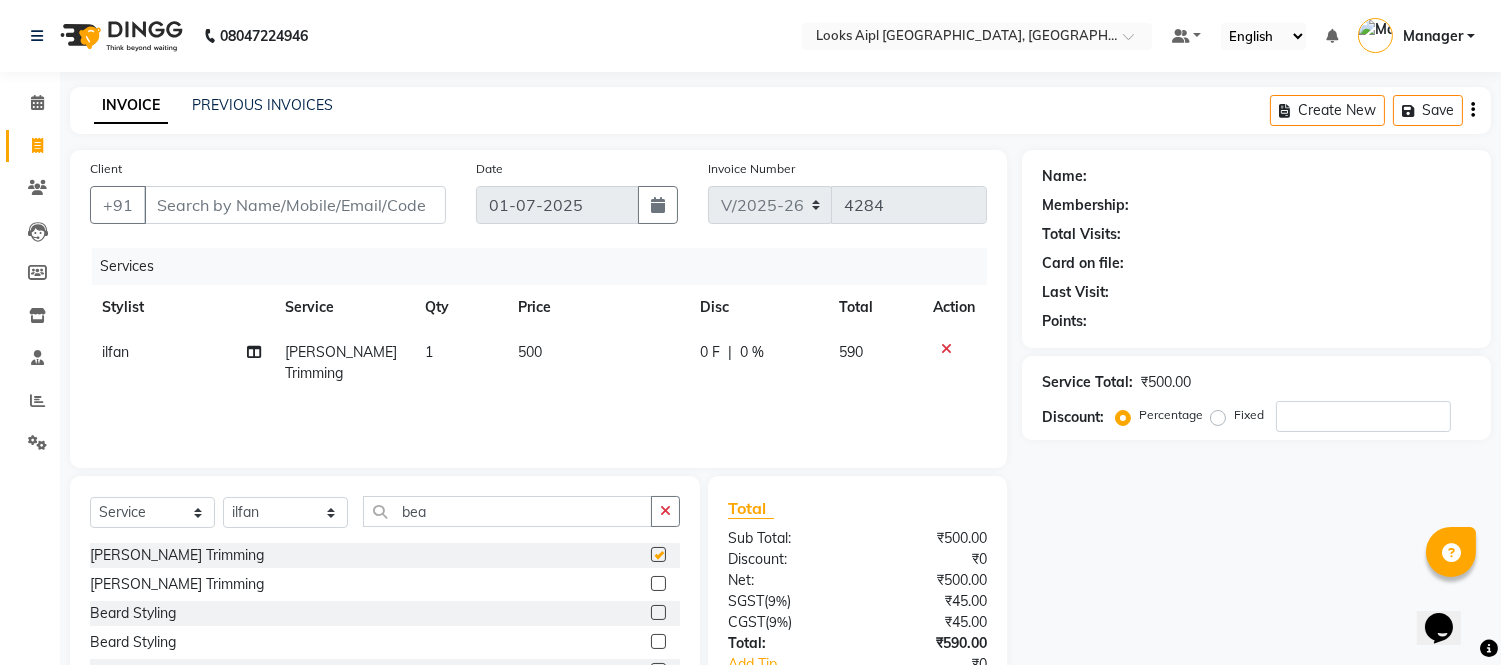 checkbox on "false" 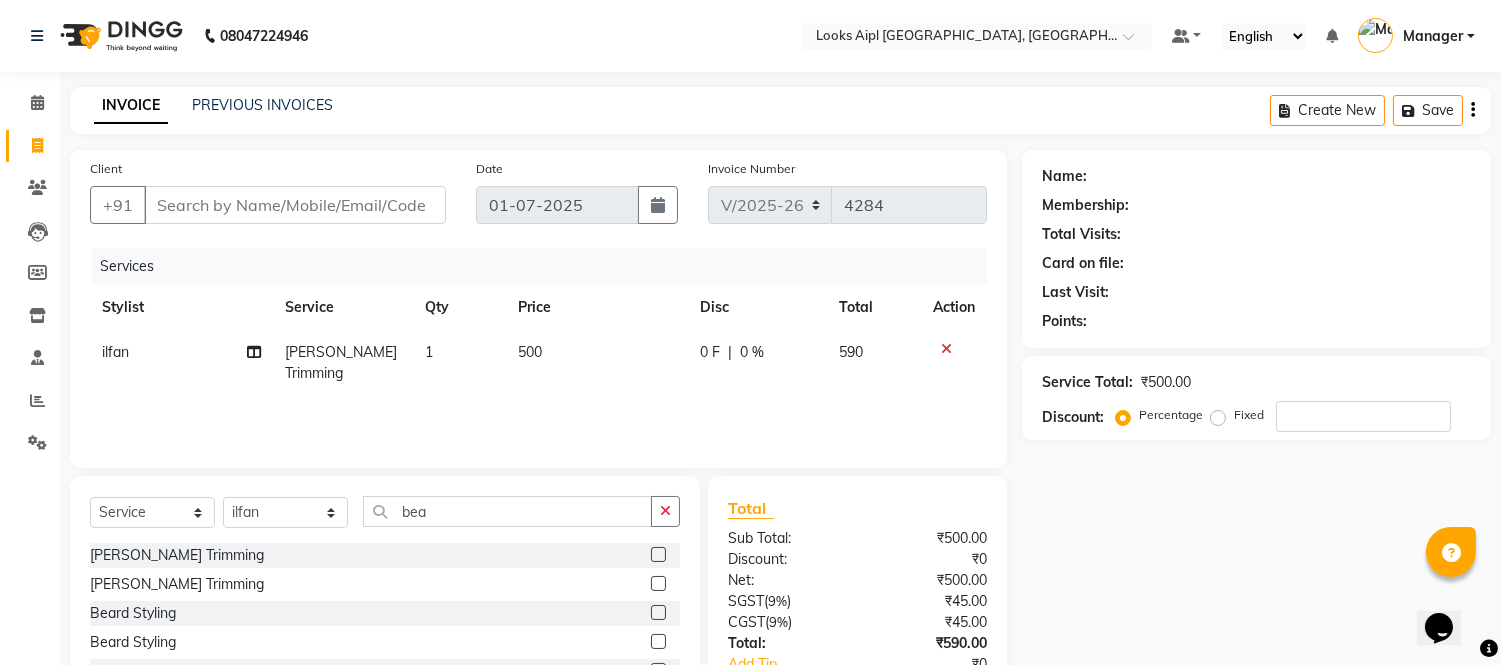 click on "500" 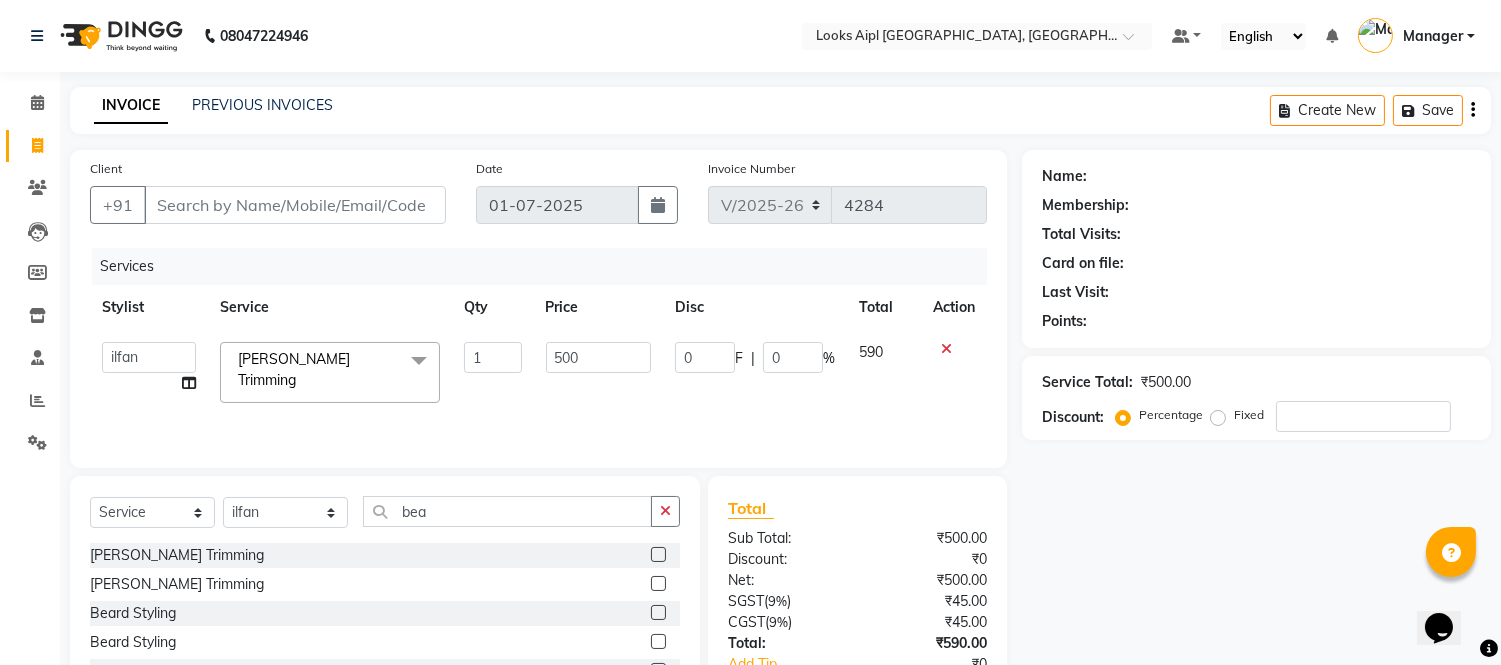 click on "500" 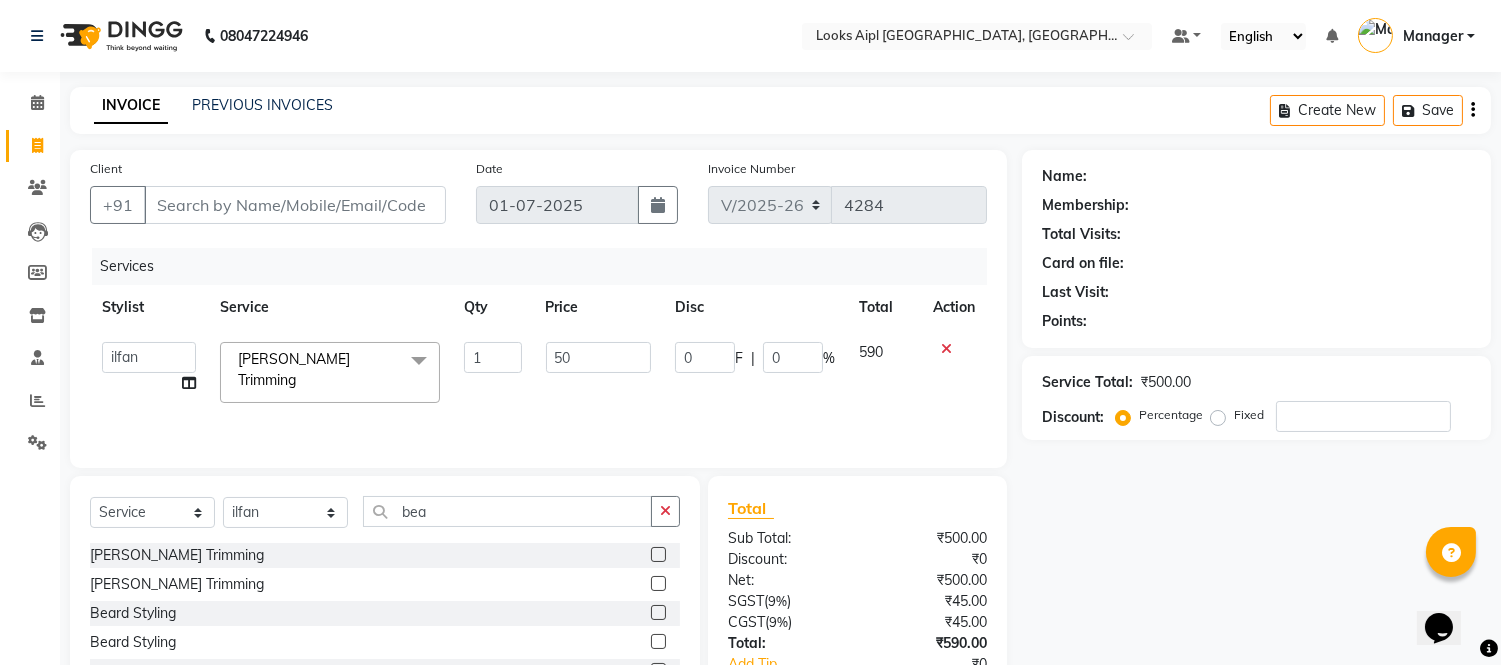 type on "5" 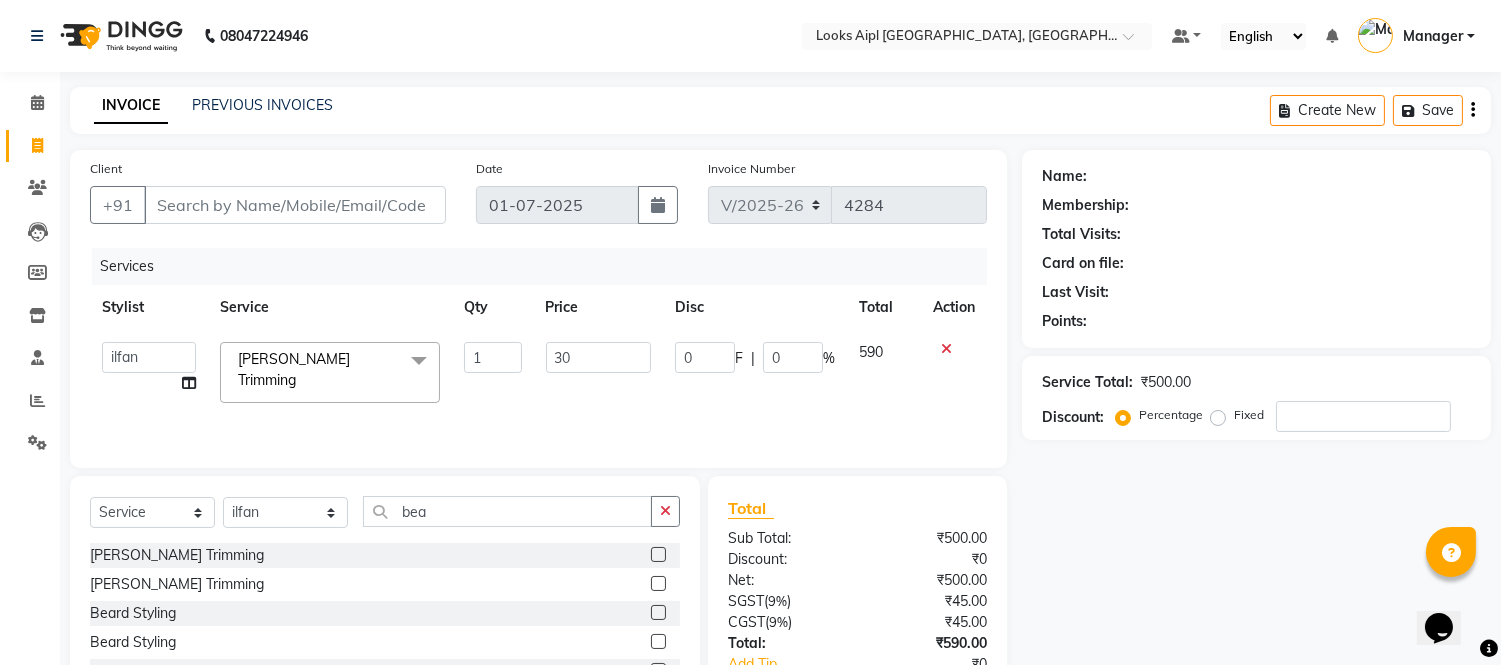 type on "300" 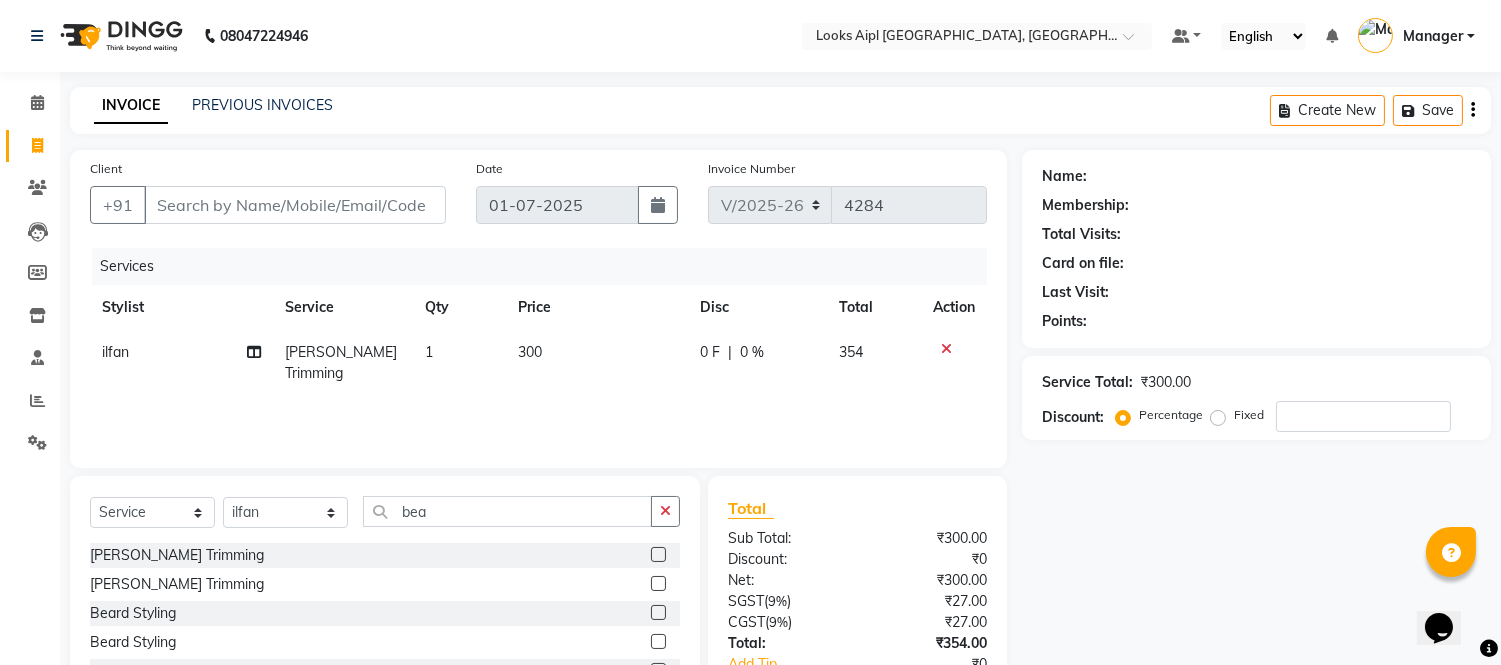 drag, startPoint x: 636, startPoint y: 411, endPoint x: 638, endPoint y: 396, distance: 15.132746 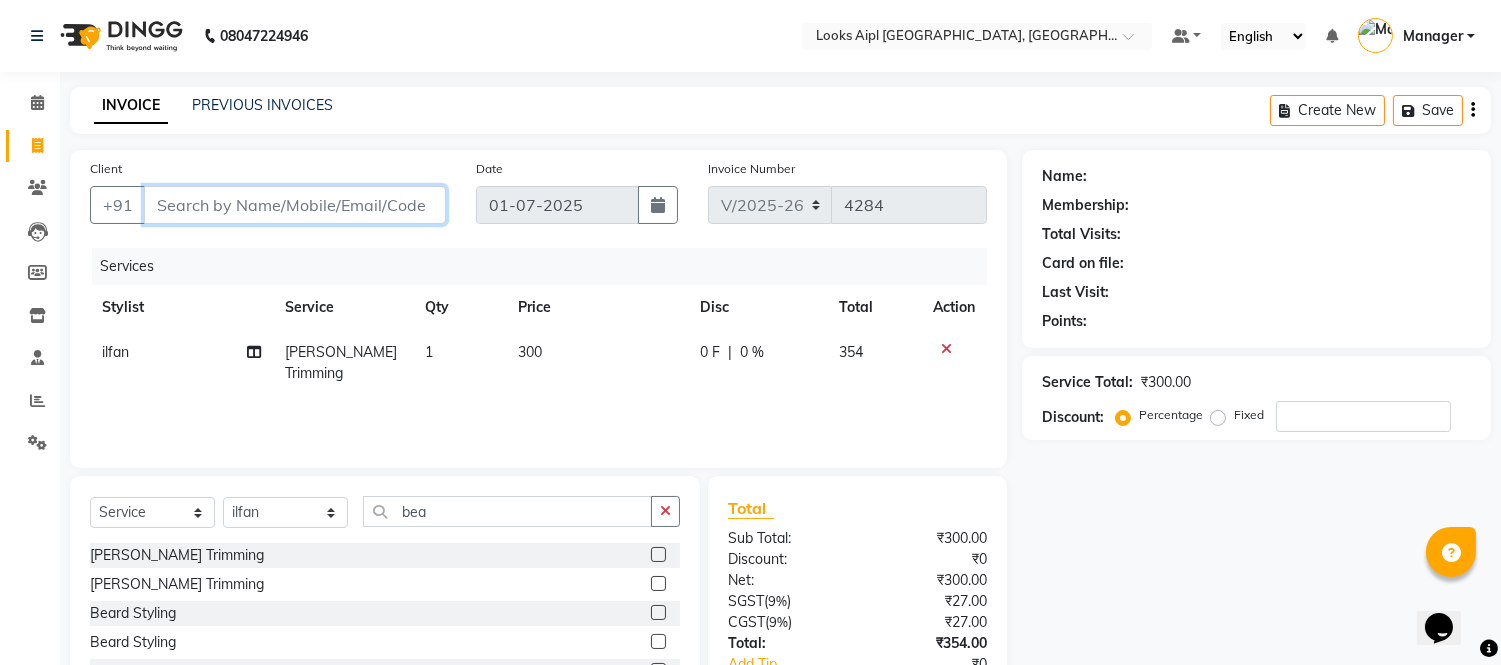 click on "Client" at bounding box center (295, 205) 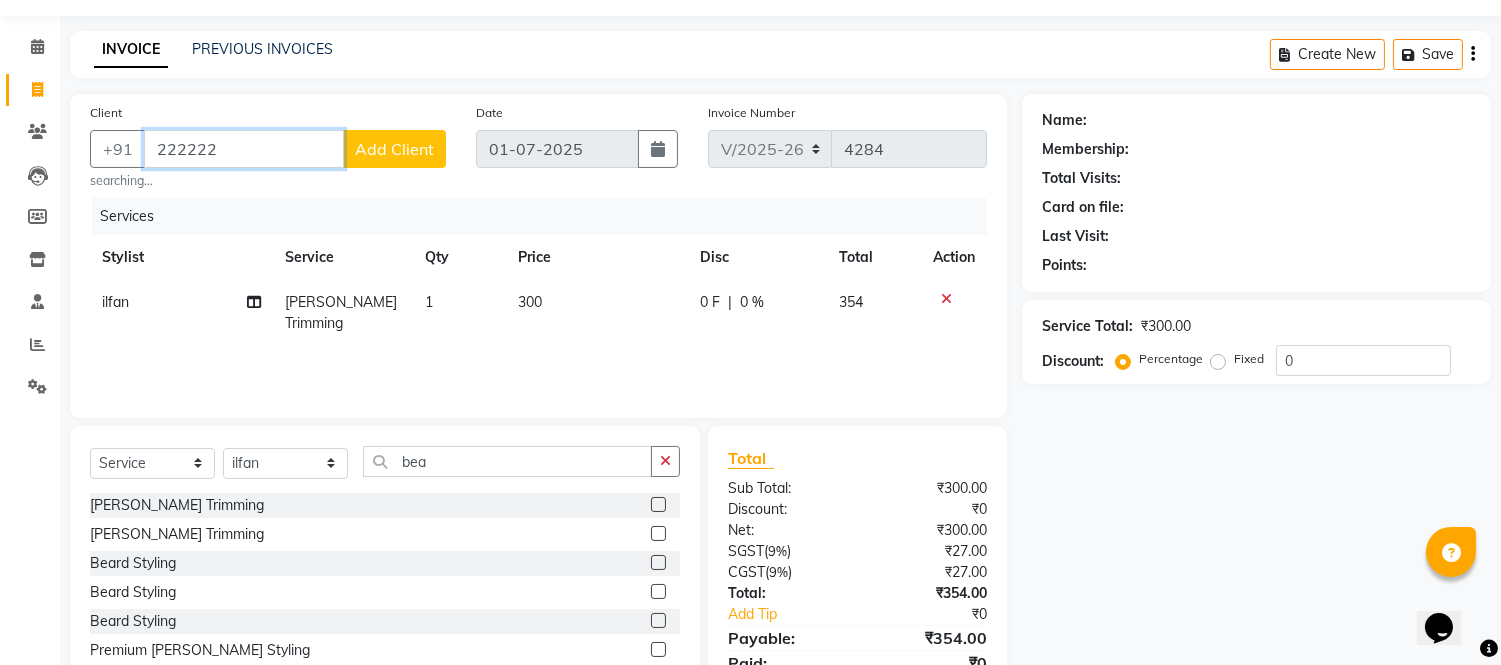 scroll, scrollTop: 111, scrollLeft: 0, axis: vertical 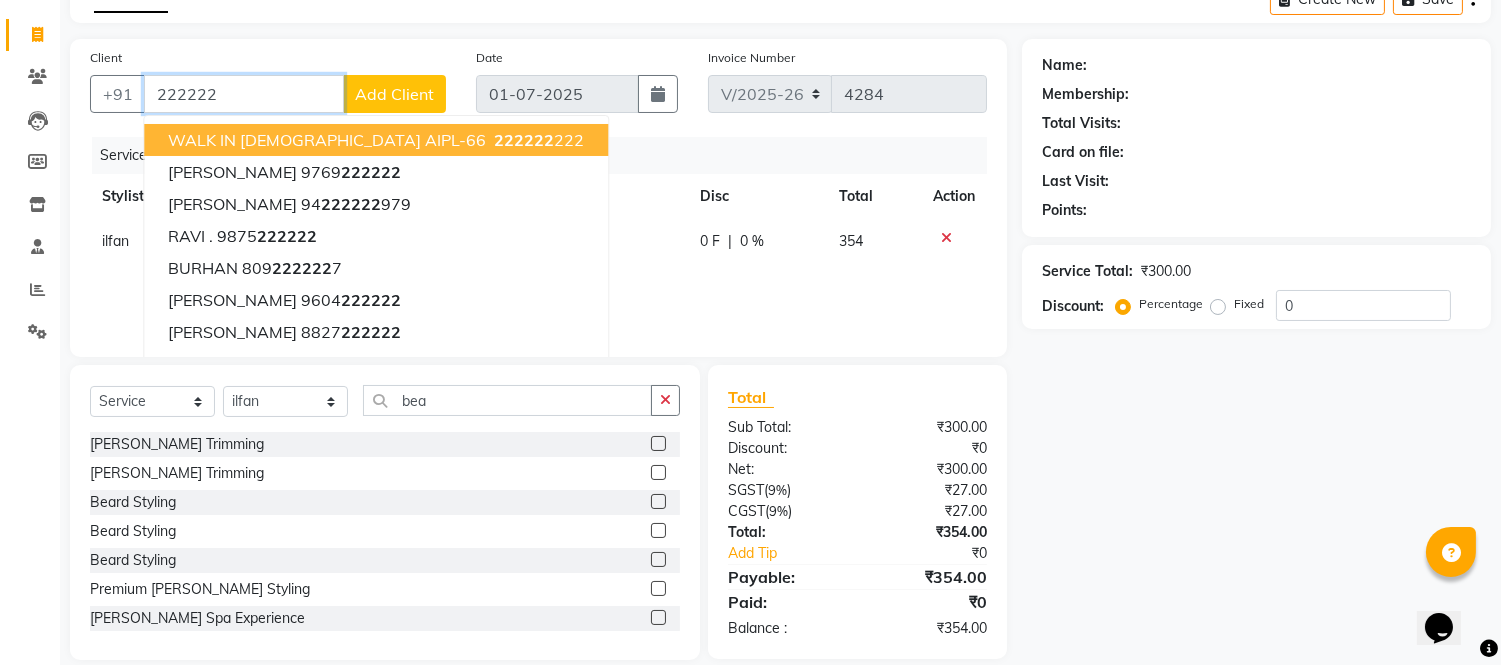 drag, startPoint x: 241, startPoint y: 138, endPoint x: 367, endPoint y: 144, distance: 126.14278 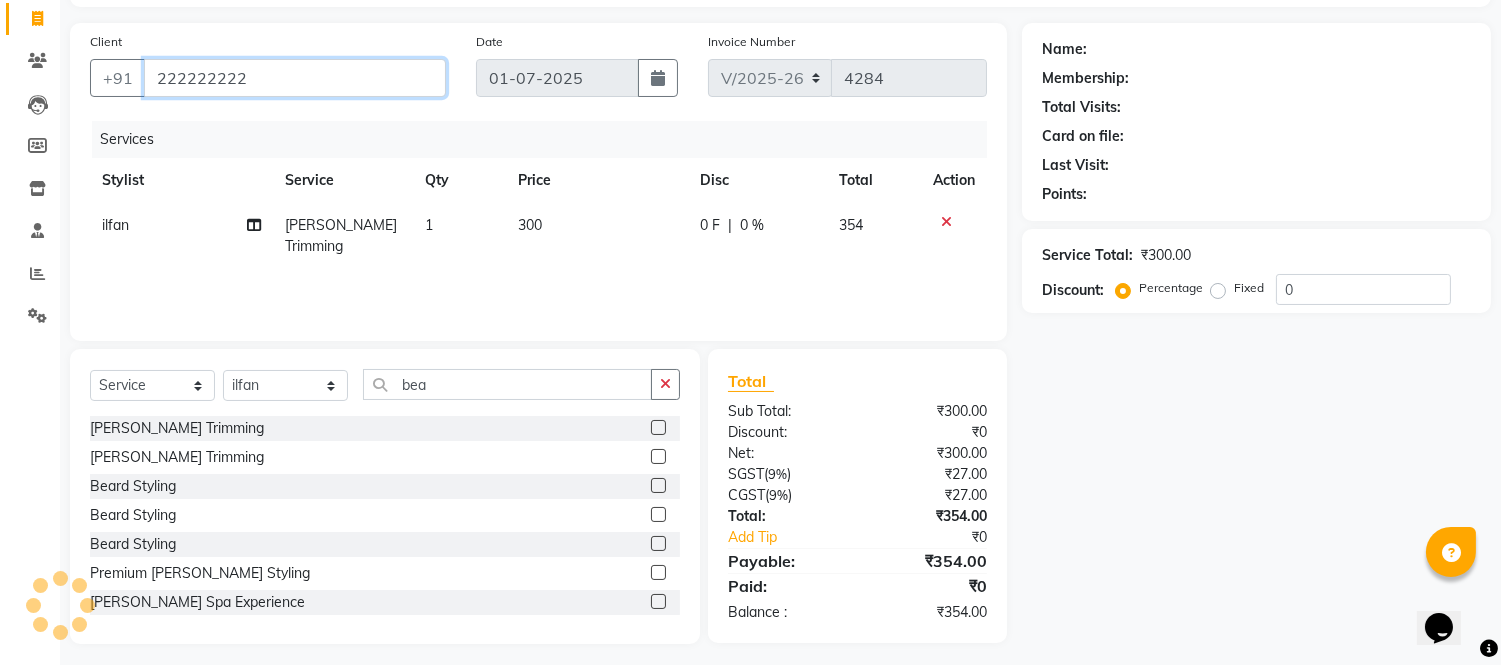 scroll, scrollTop: 135, scrollLeft: 0, axis: vertical 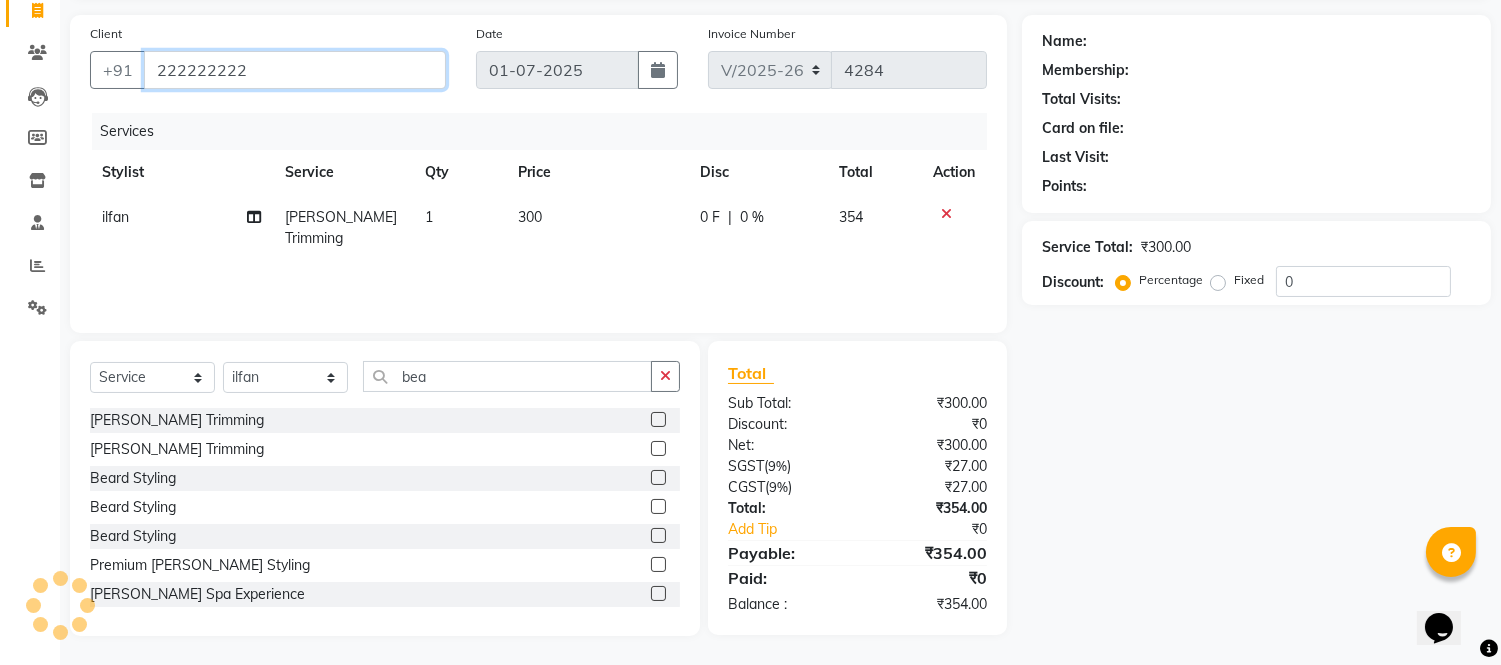 type on "222222222" 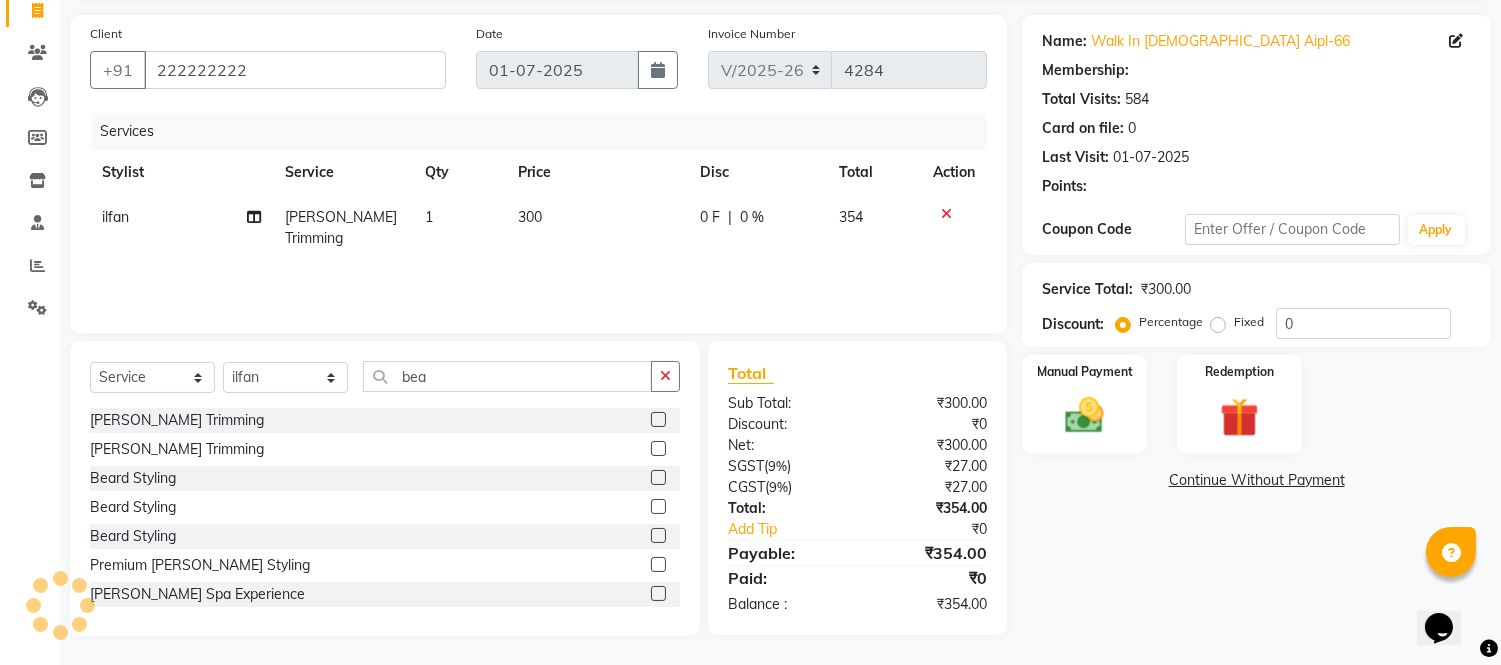 select on "1: Object" 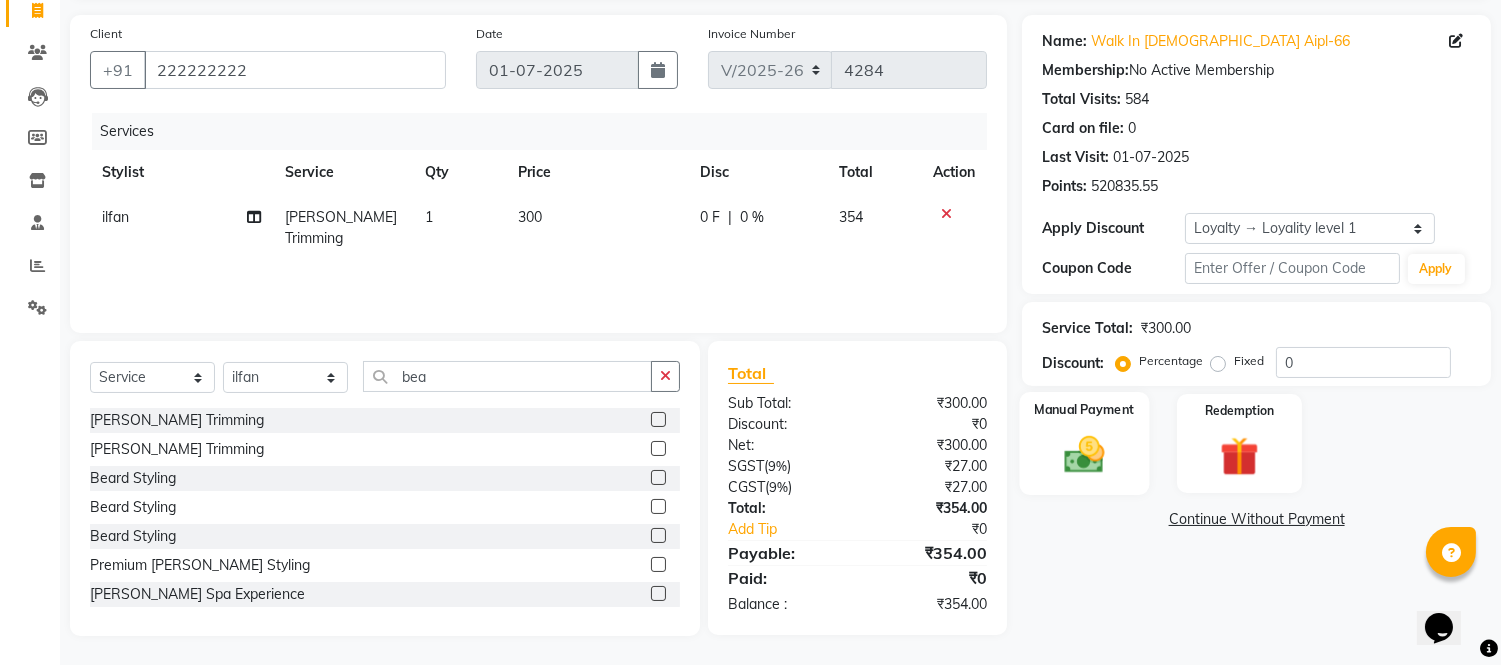 click 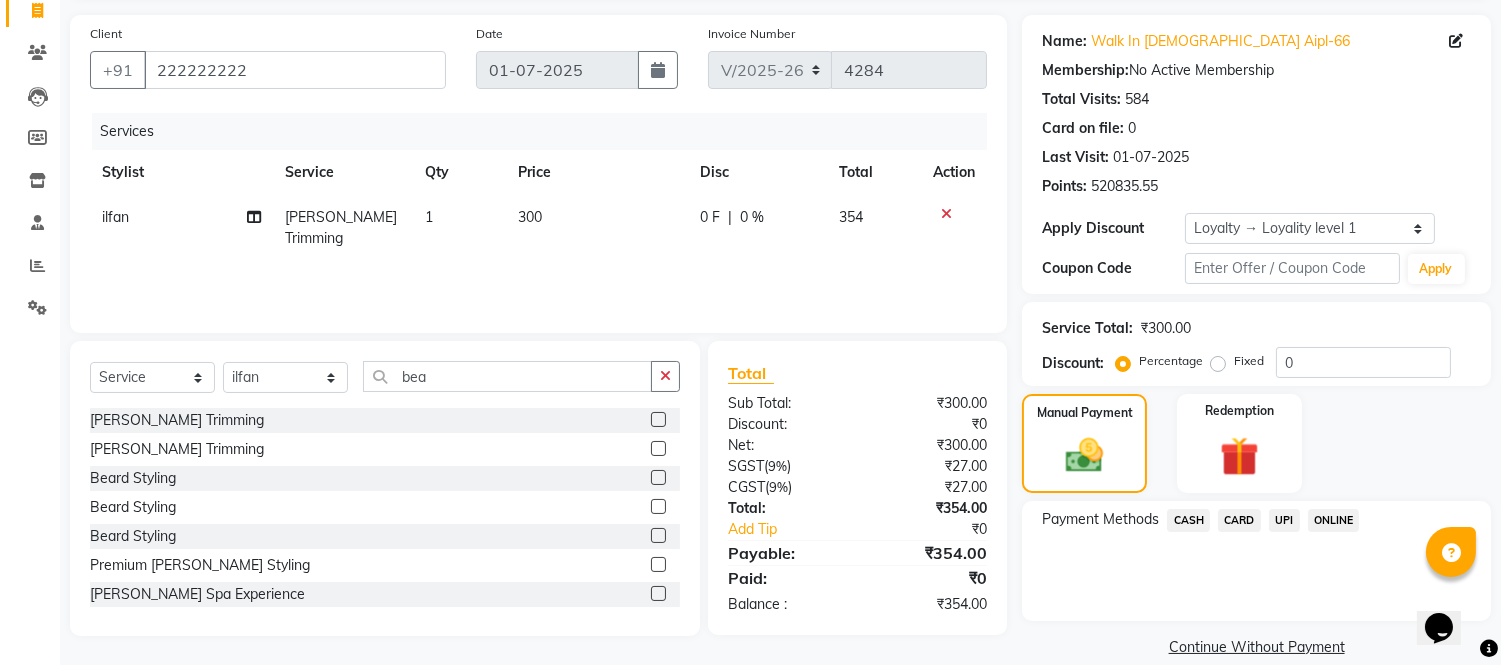 click on "UPI" 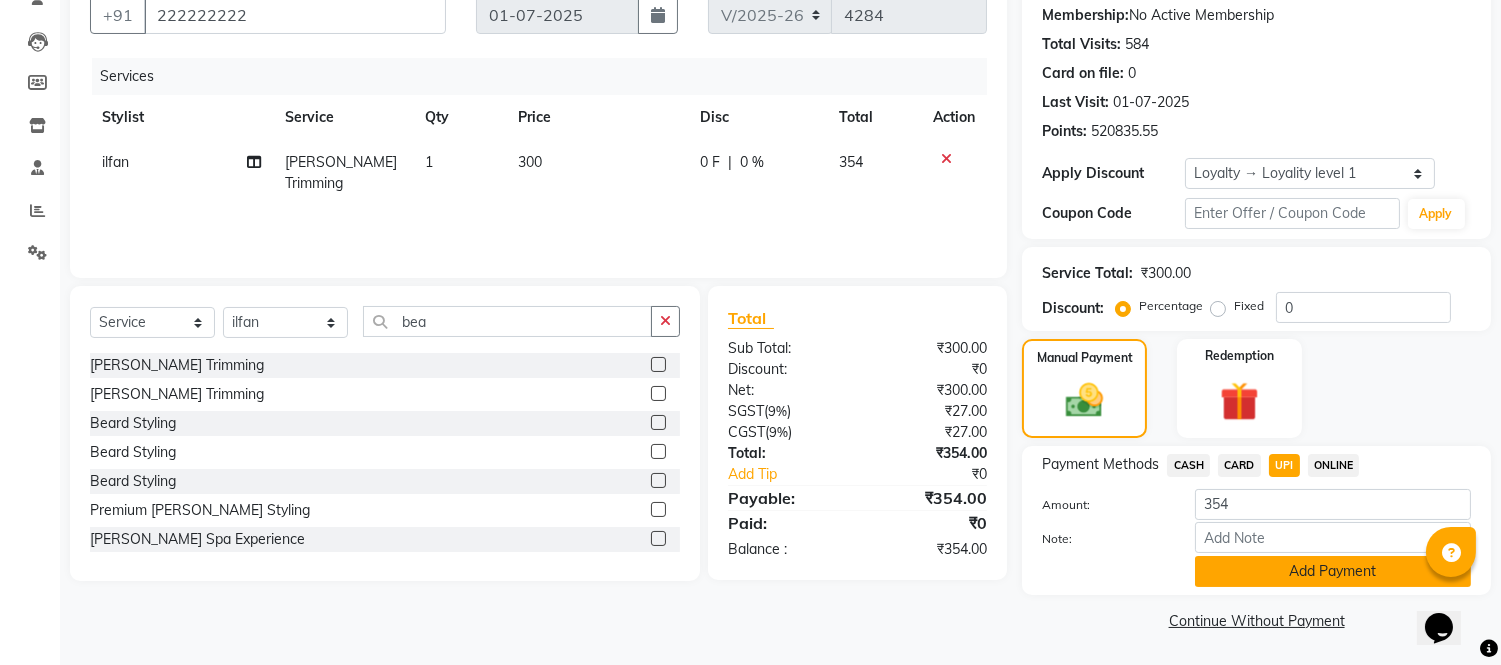 click on "Add Payment" 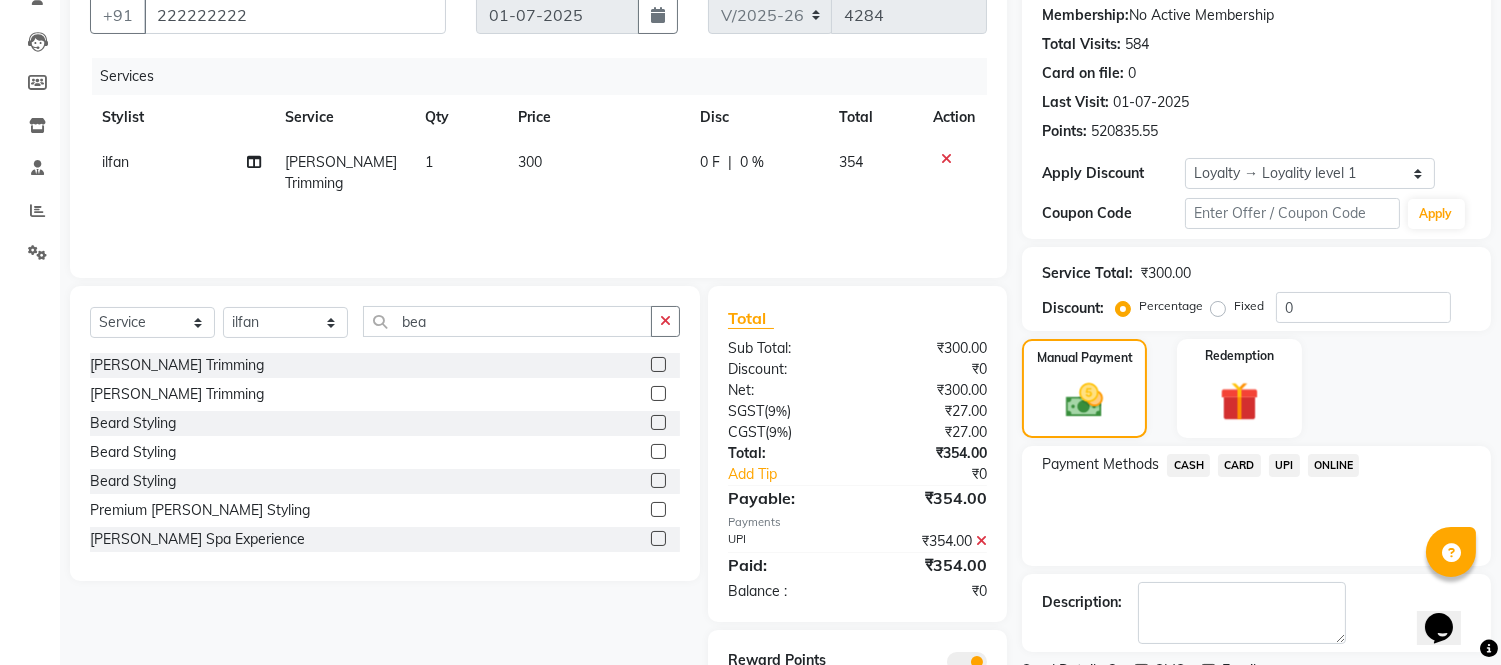 scroll, scrollTop: 275, scrollLeft: 0, axis: vertical 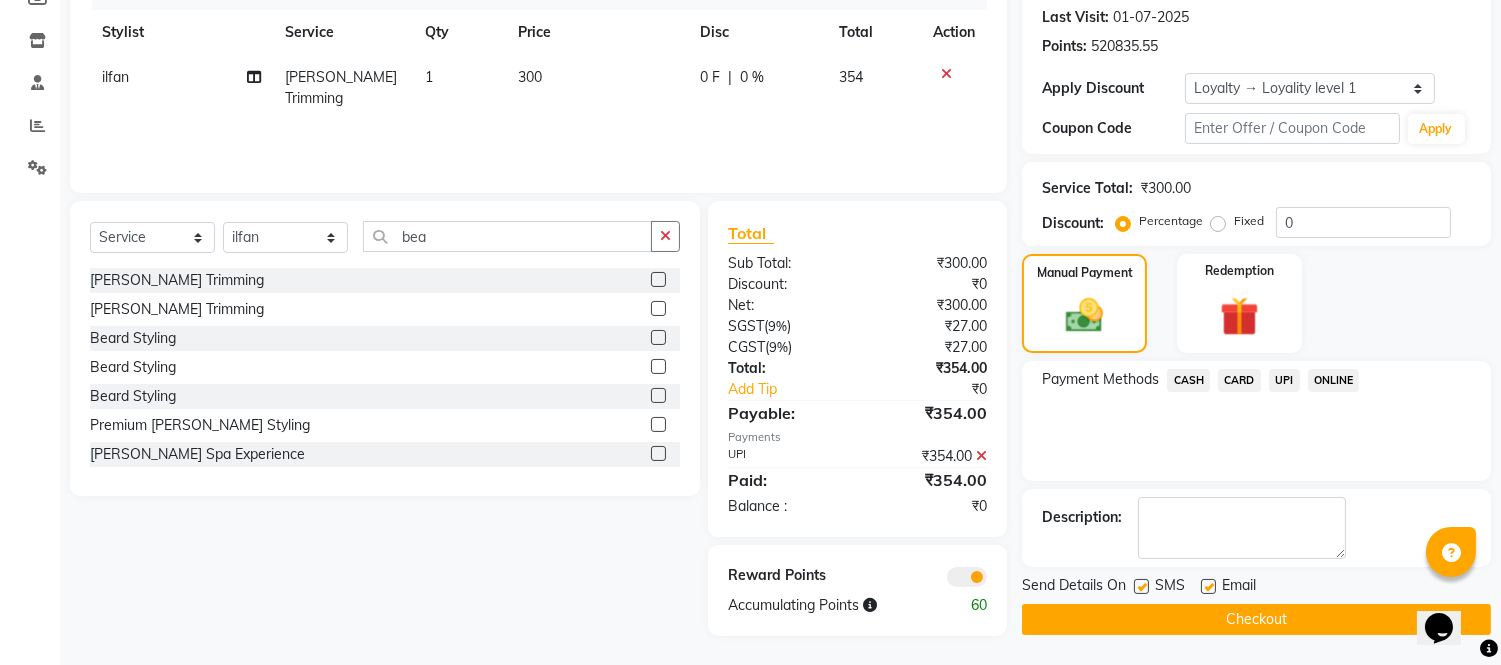 click on "Checkout" 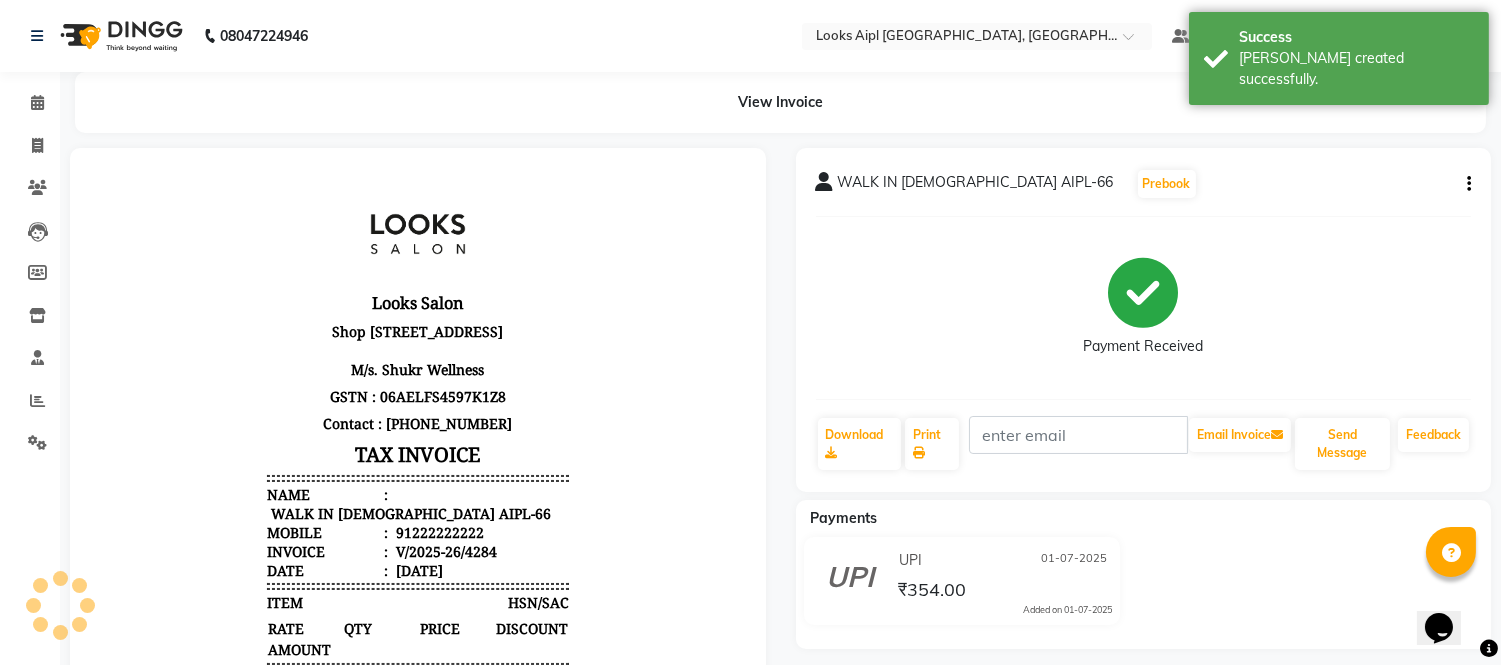 scroll, scrollTop: 0, scrollLeft: 0, axis: both 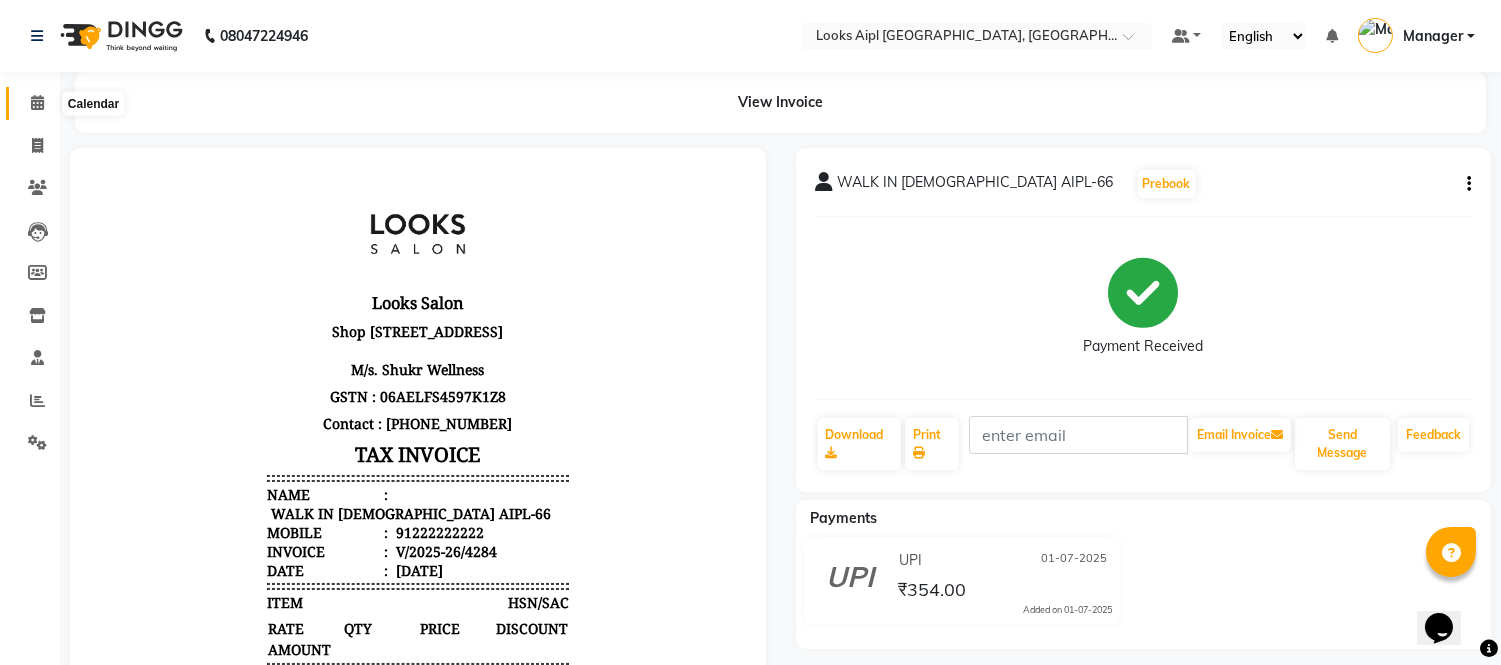 click 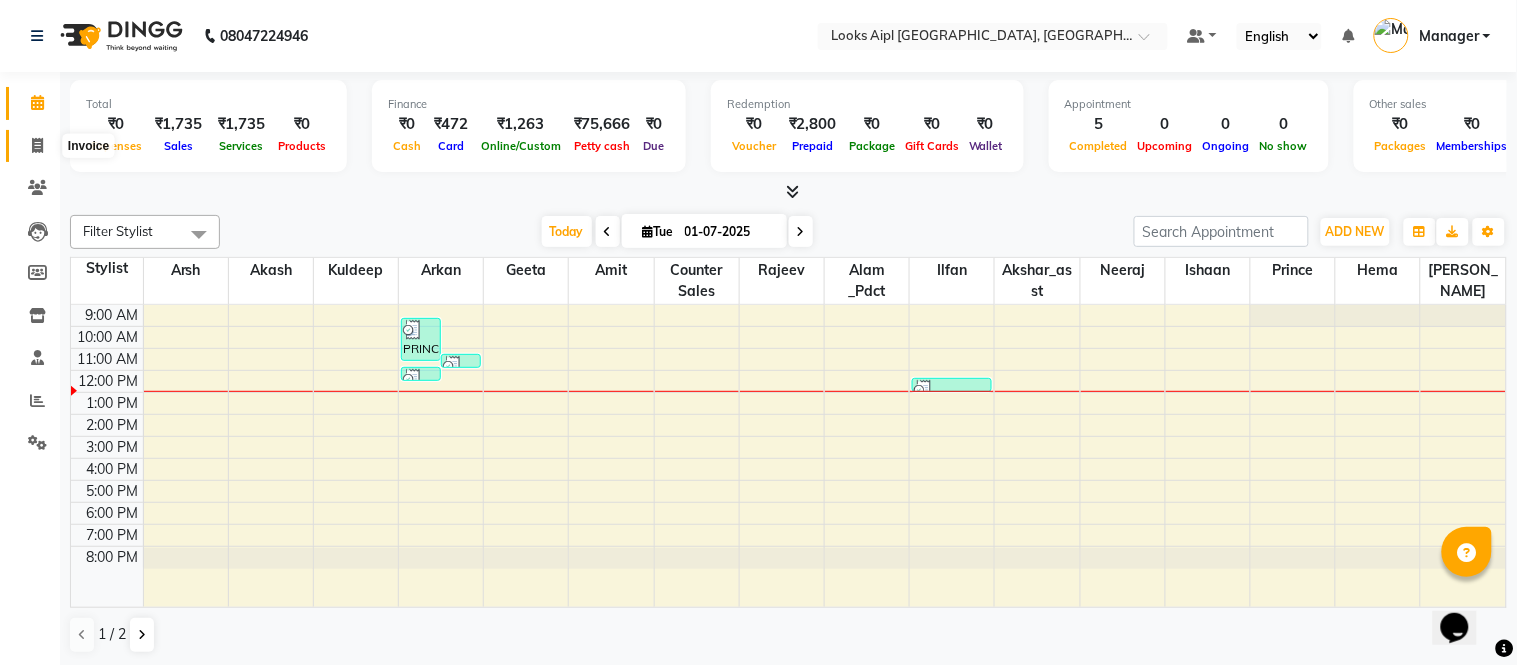 click 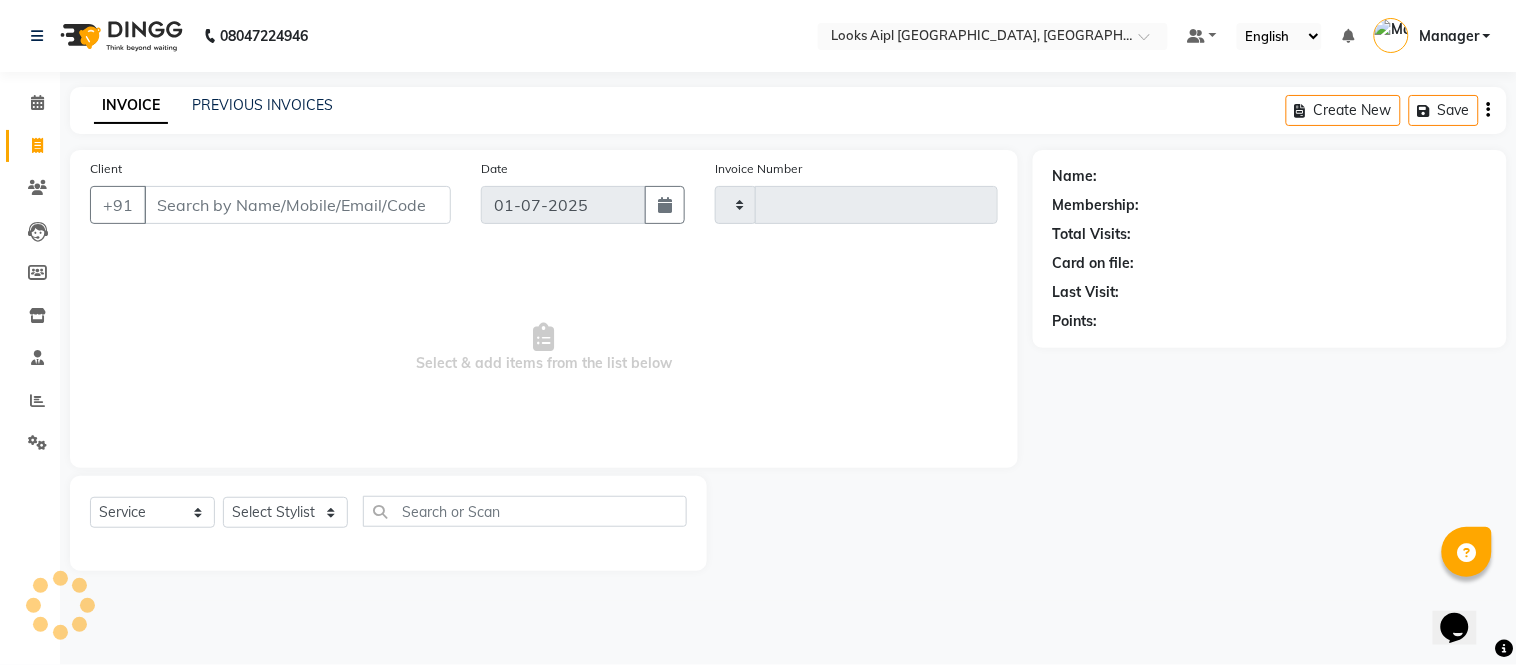 type on "4285" 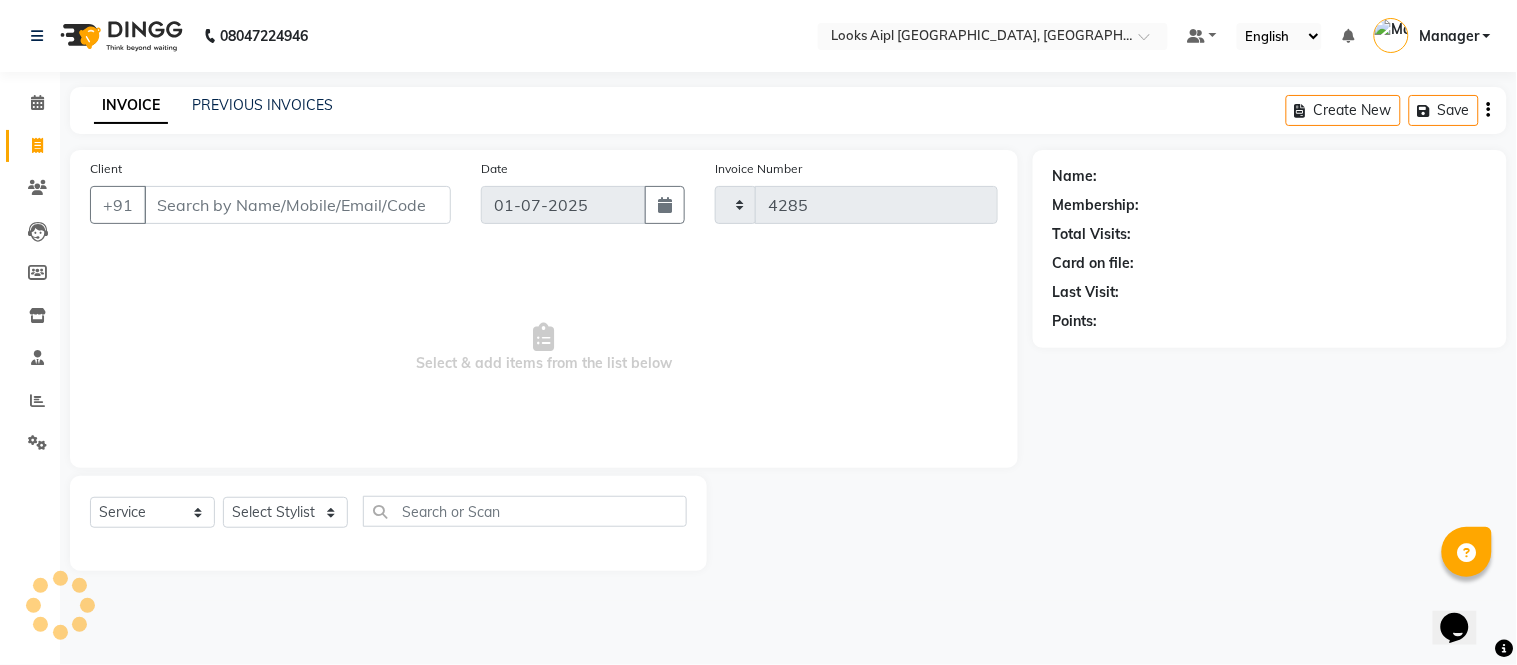 select on "6047" 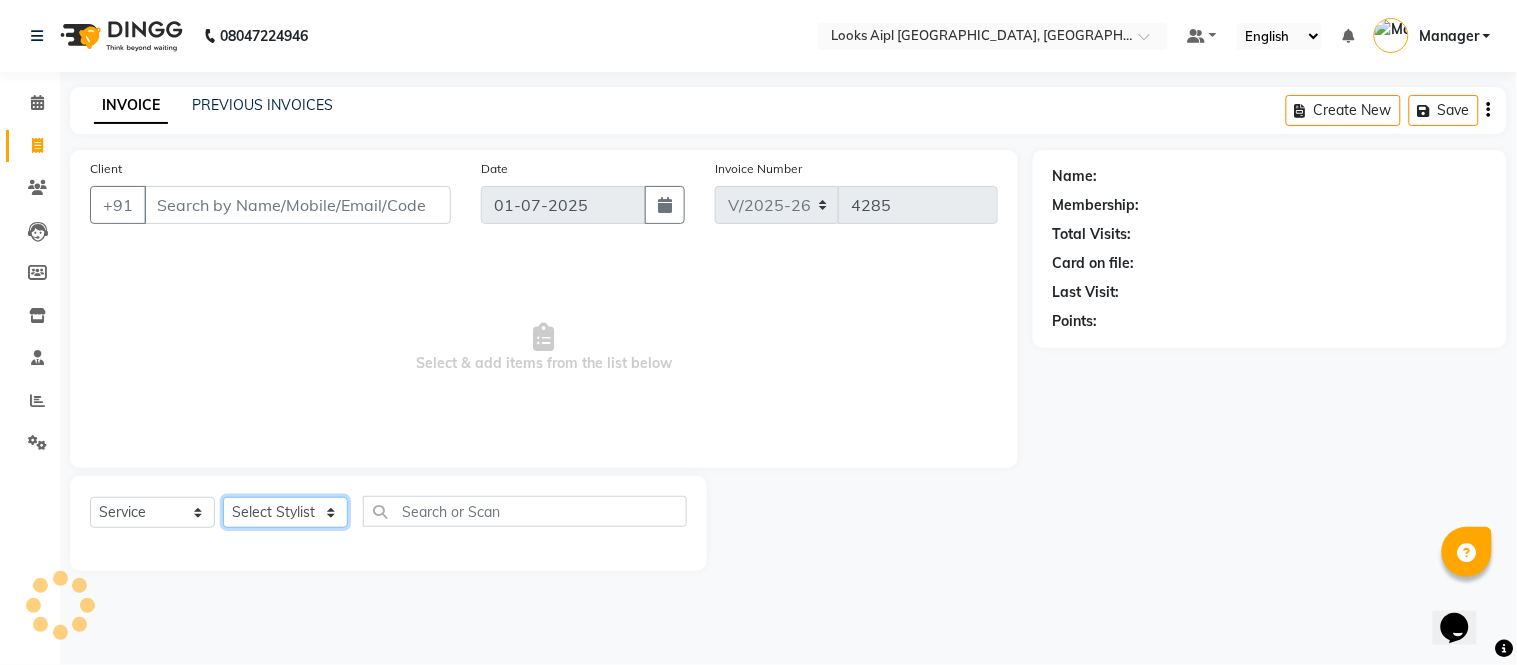 click on "Select Stylist" 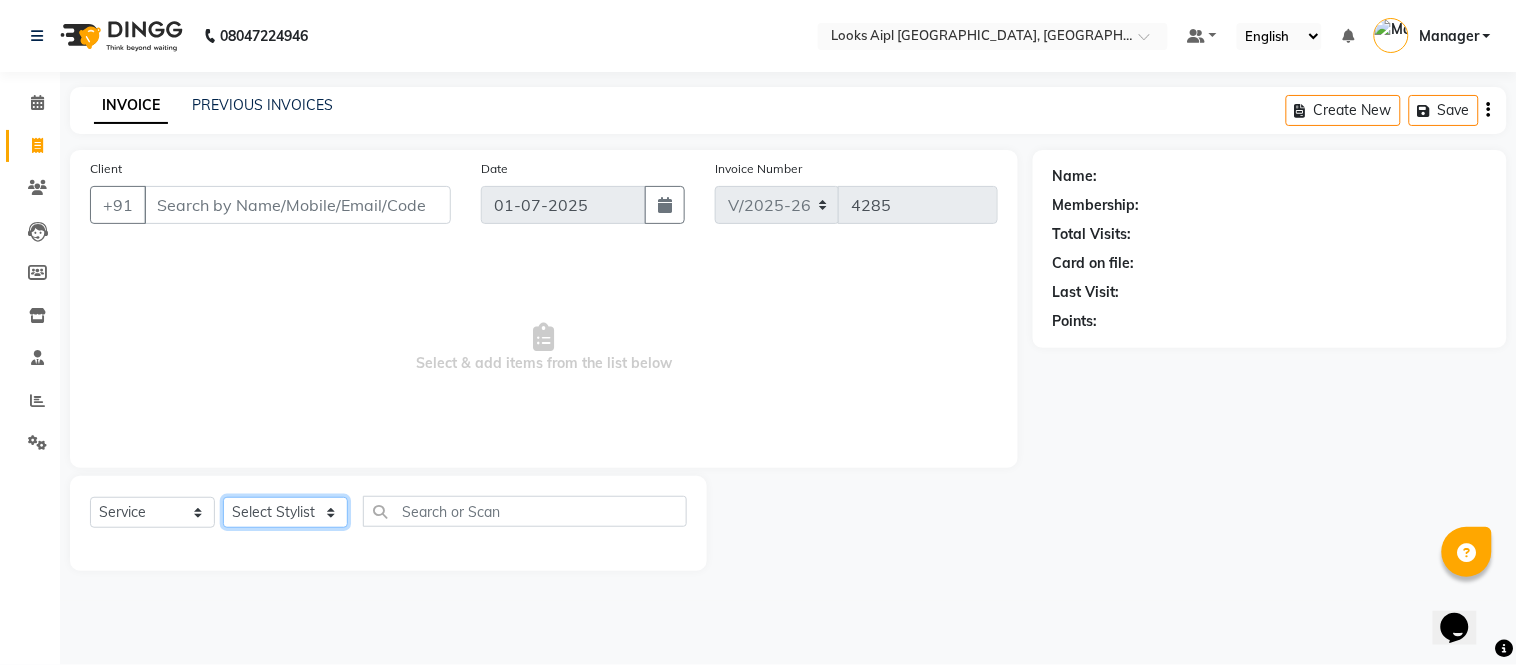 click on "Select Stylist [PERSON_NAME] Alam _Pdct [PERSON_NAME] [PERSON_NAME] Counter Sales [PERSON_NAME] ilfan [PERSON_NAME] [PERSON_NAME] Manager [PERSON_NAME] [PERSON_NAME] sagar_pdct [PERSON_NAME]" 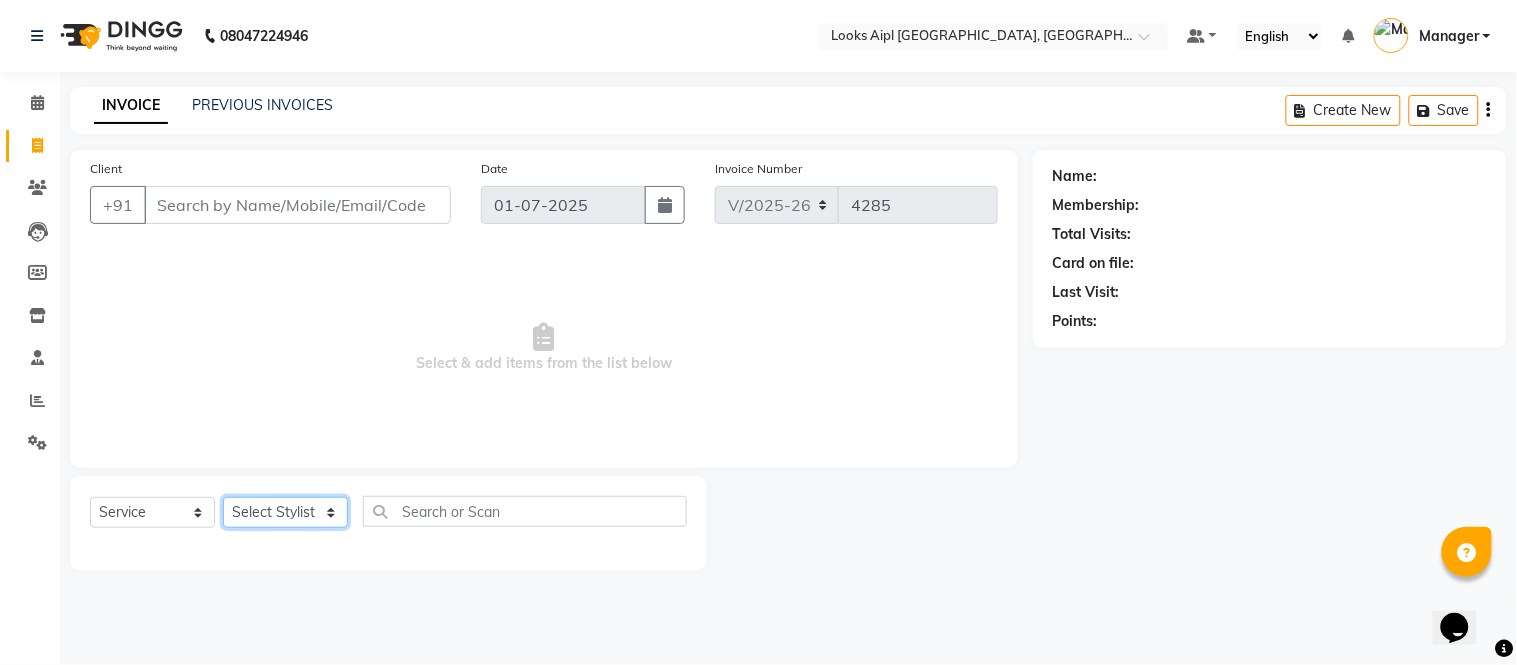 select on "80655" 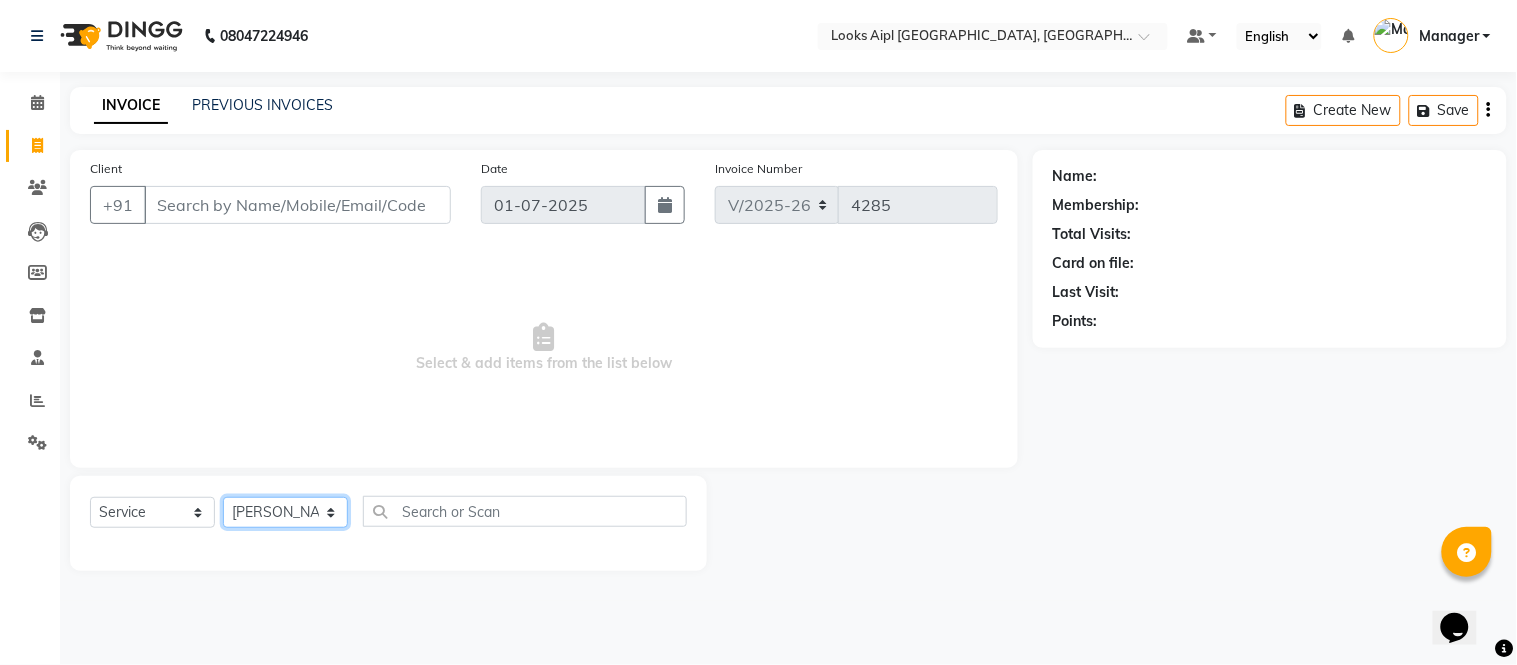 click on "Select Stylist [PERSON_NAME] Alam _Pdct [PERSON_NAME] [PERSON_NAME] Counter Sales [PERSON_NAME] ilfan [PERSON_NAME] [PERSON_NAME] Manager [PERSON_NAME] [PERSON_NAME] sagar_pdct [PERSON_NAME]" 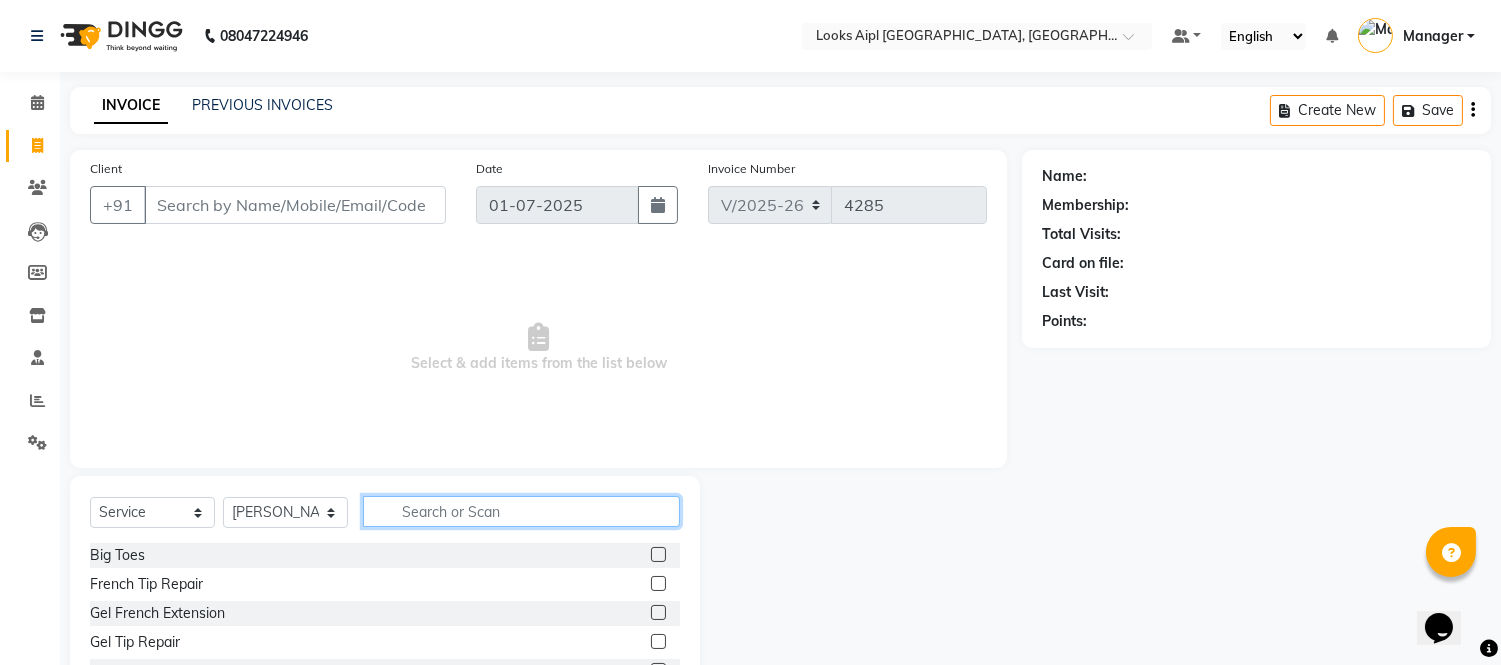 drag, startPoint x: 488, startPoint y: 512, endPoint x: 498, endPoint y: 511, distance: 10.049875 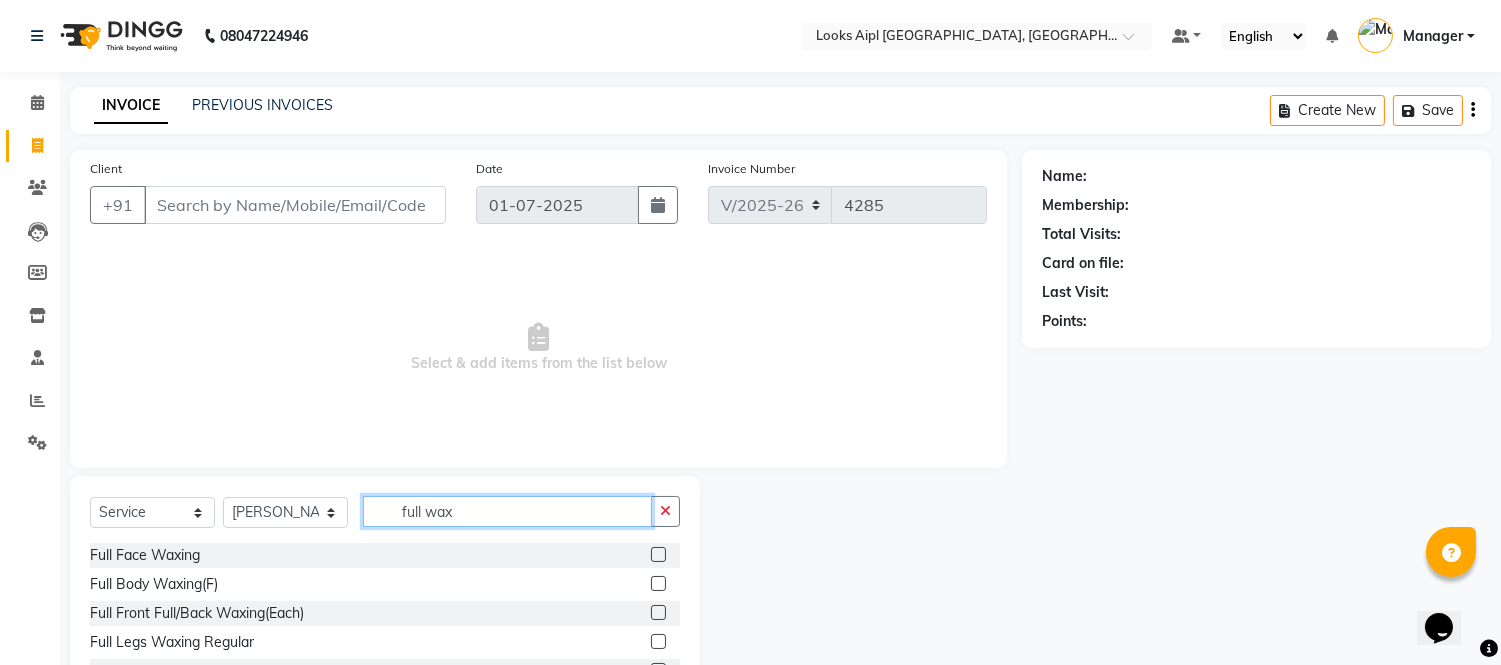 scroll, scrollTop: 3, scrollLeft: 0, axis: vertical 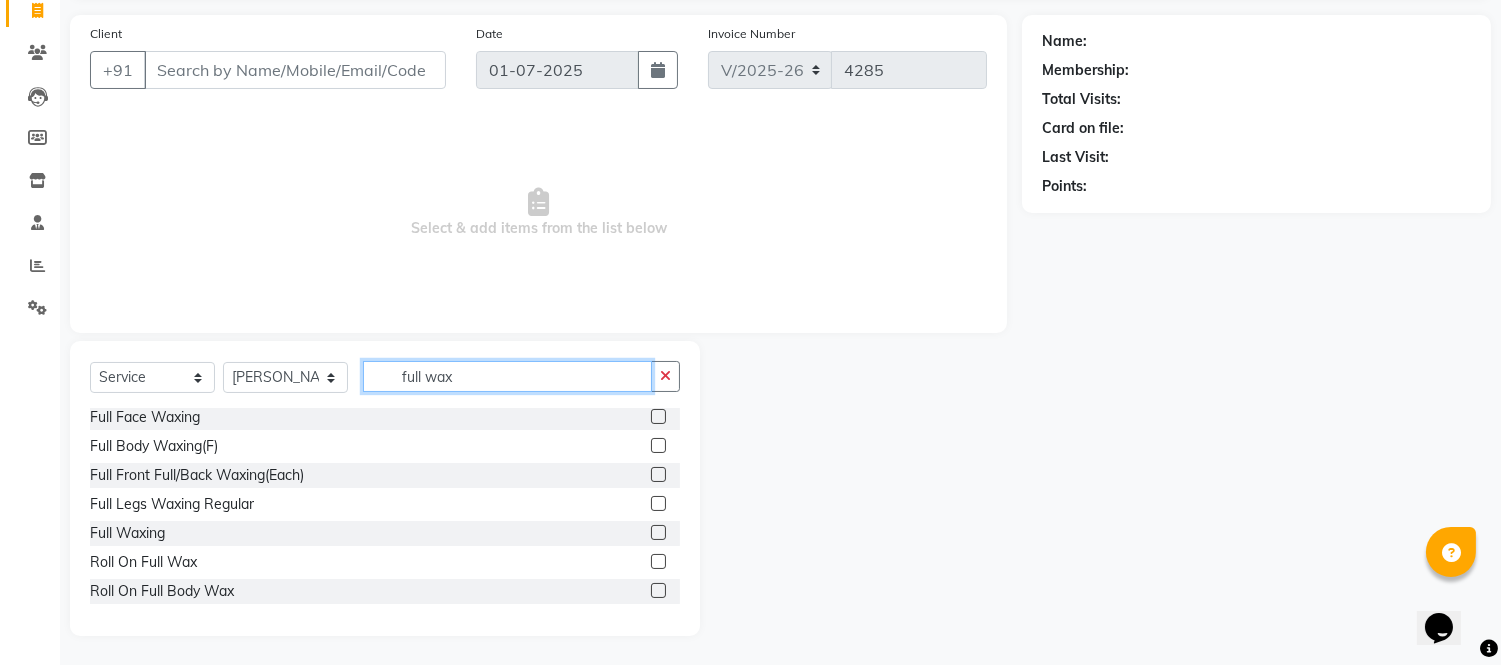 type on "full wax" 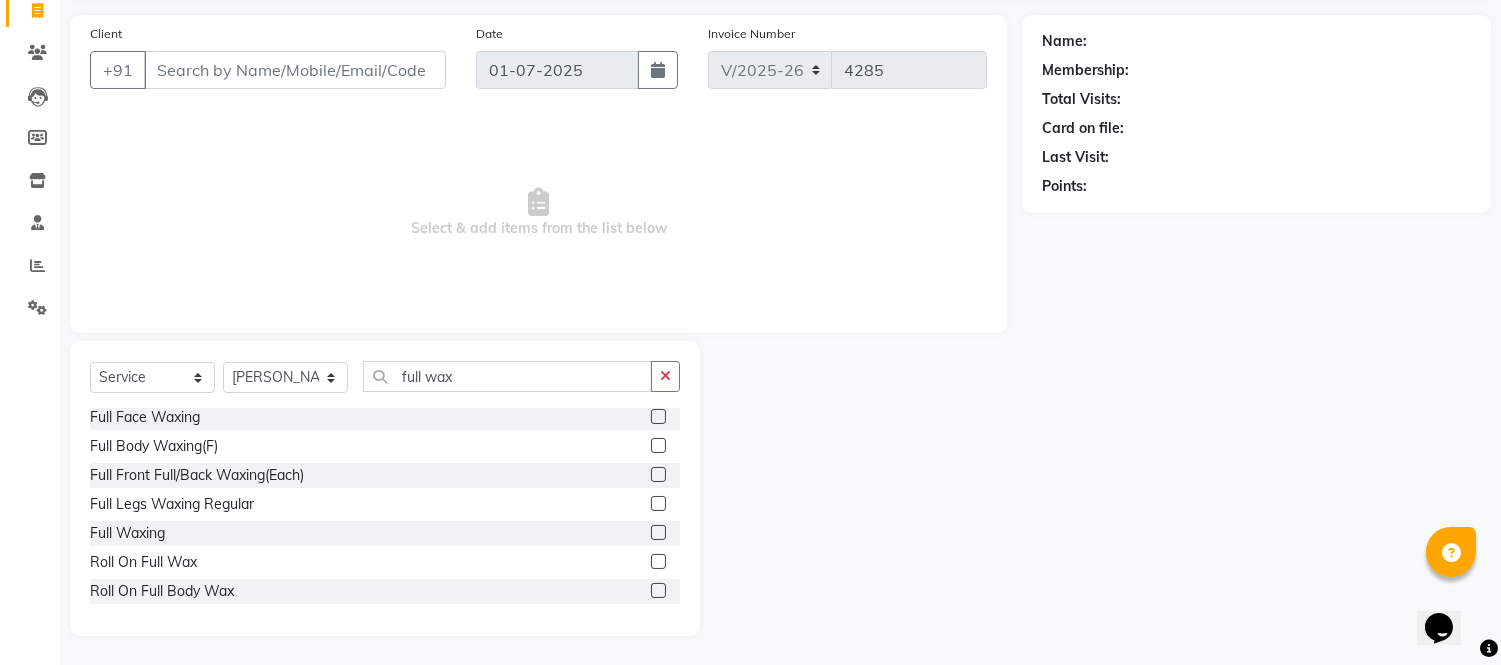 click 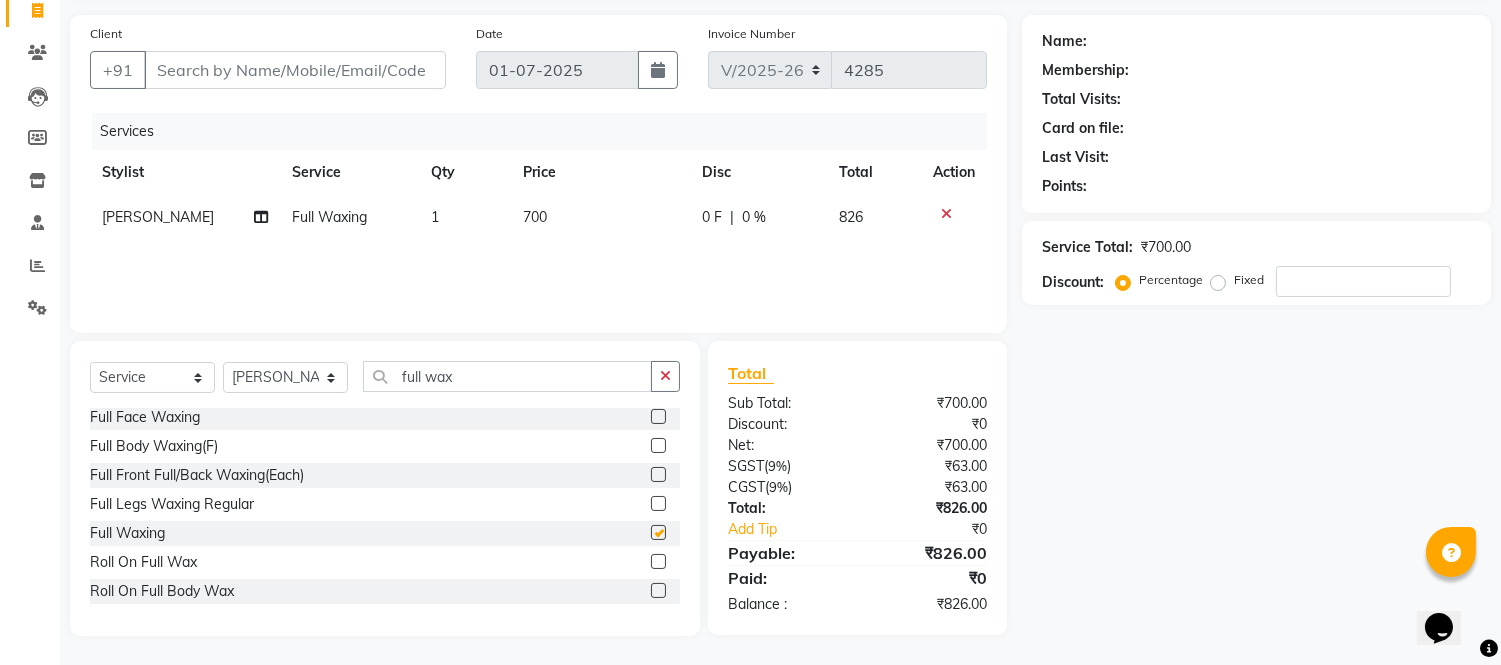 checkbox on "false" 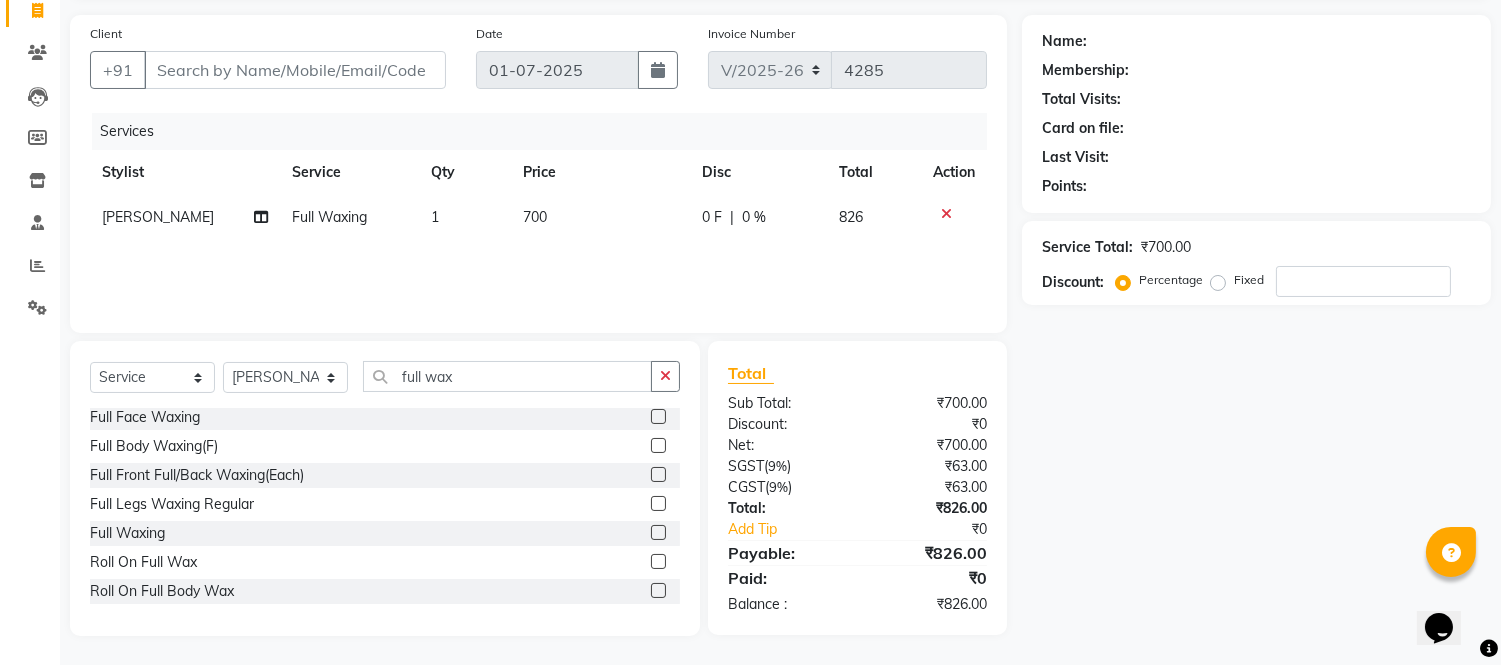 click on "Services Stylist Service Qty Price Disc Total Action [PERSON_NAME] Full Waxing 1 700 0 F | 0 % 826" 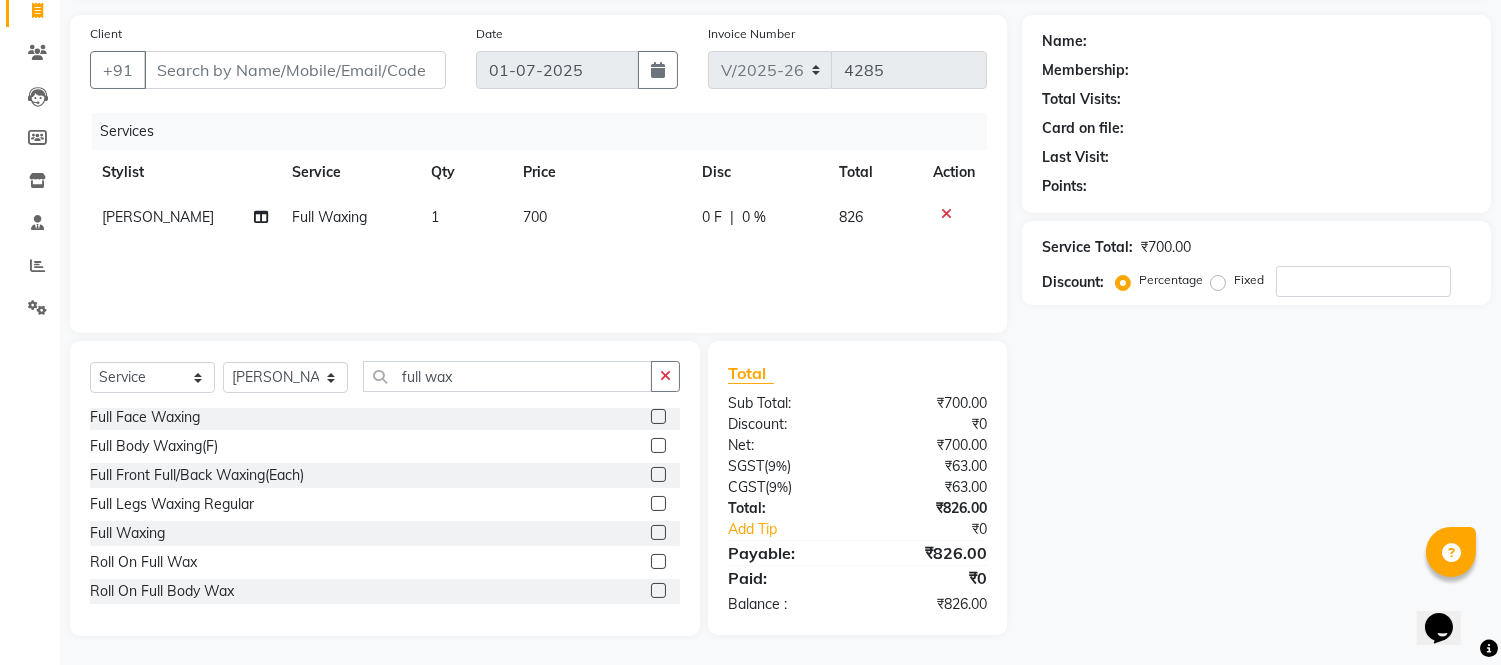 click on "700" 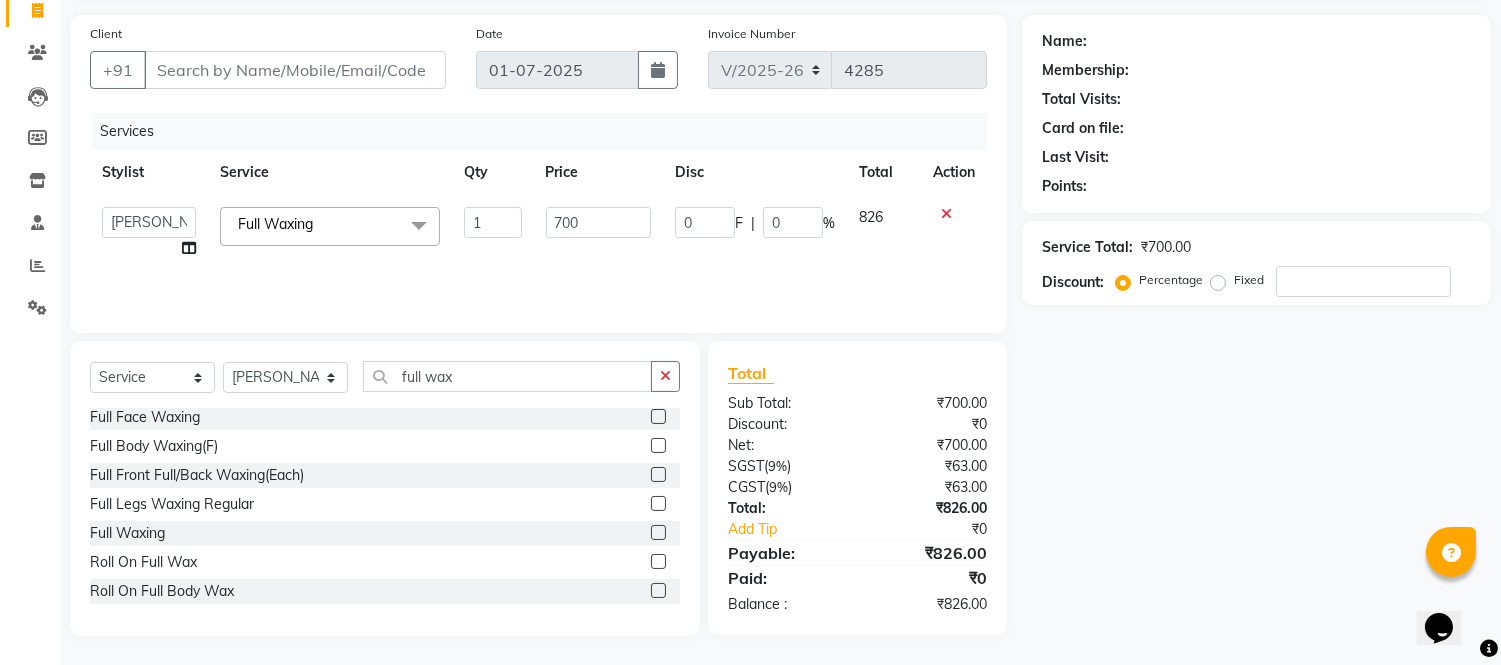 click on "700" 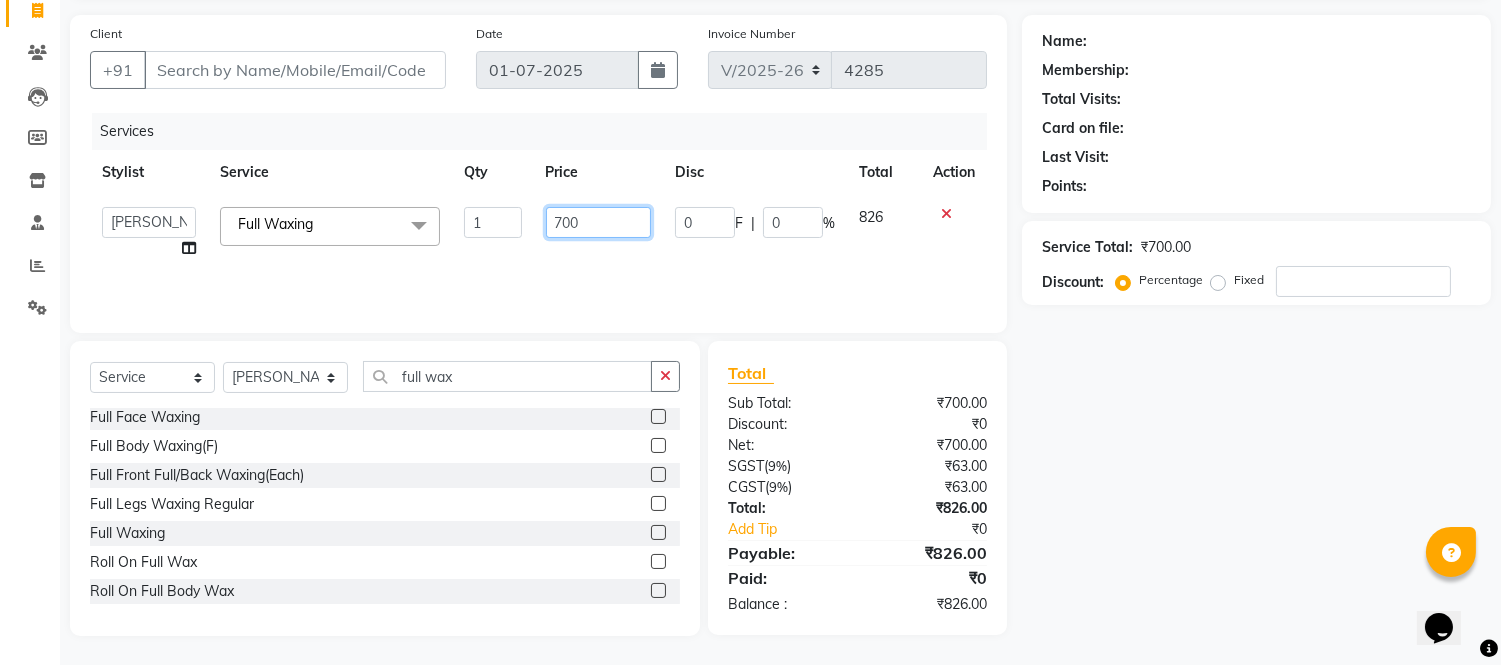 drag, startPoint x: 600, startPoint y: 223, endPoint x: 588, endPoint y: 237, distance: 18.439089 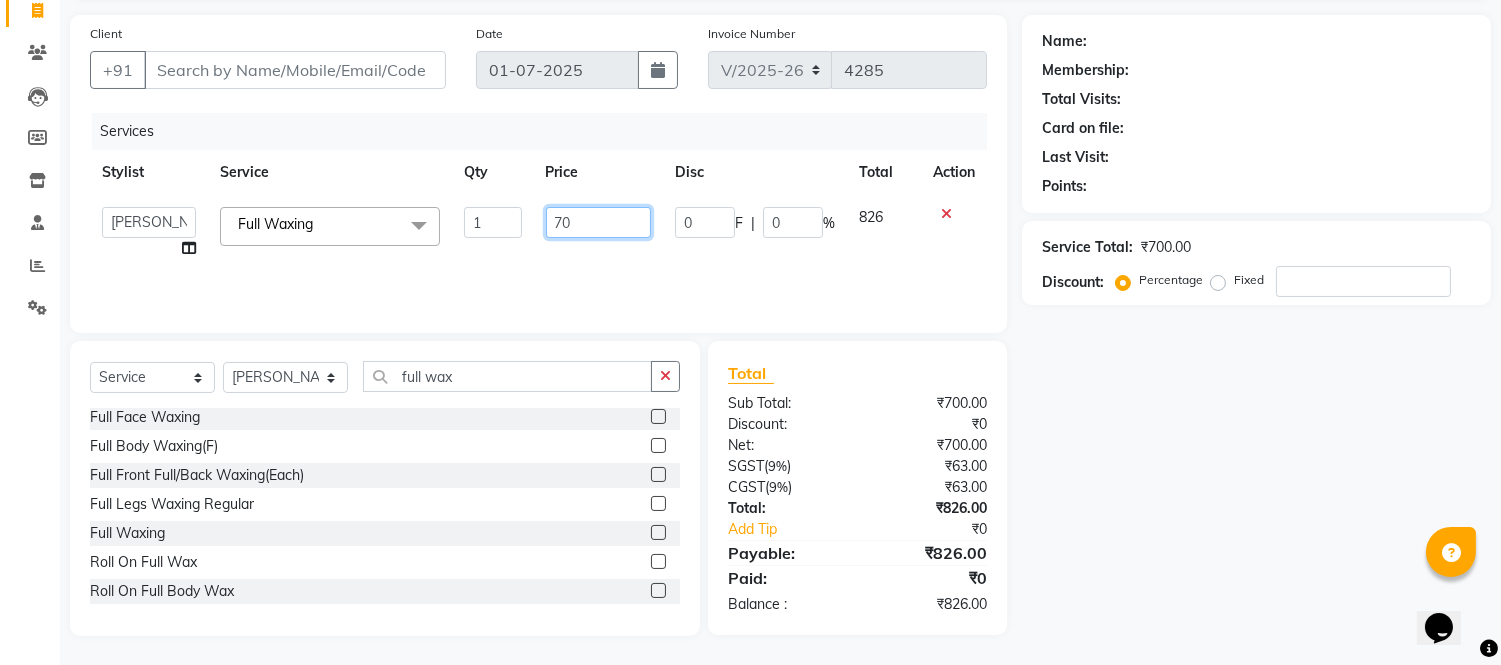 type on "7" 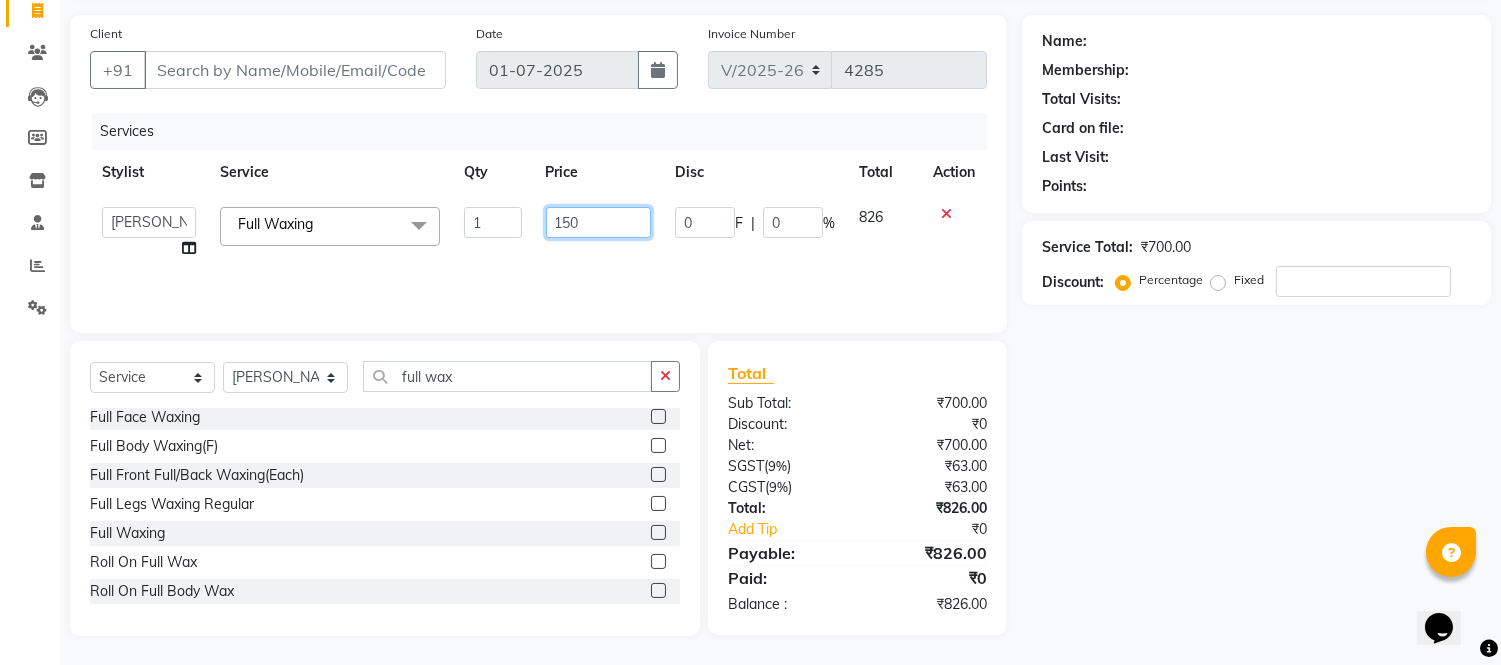 type on "1500" 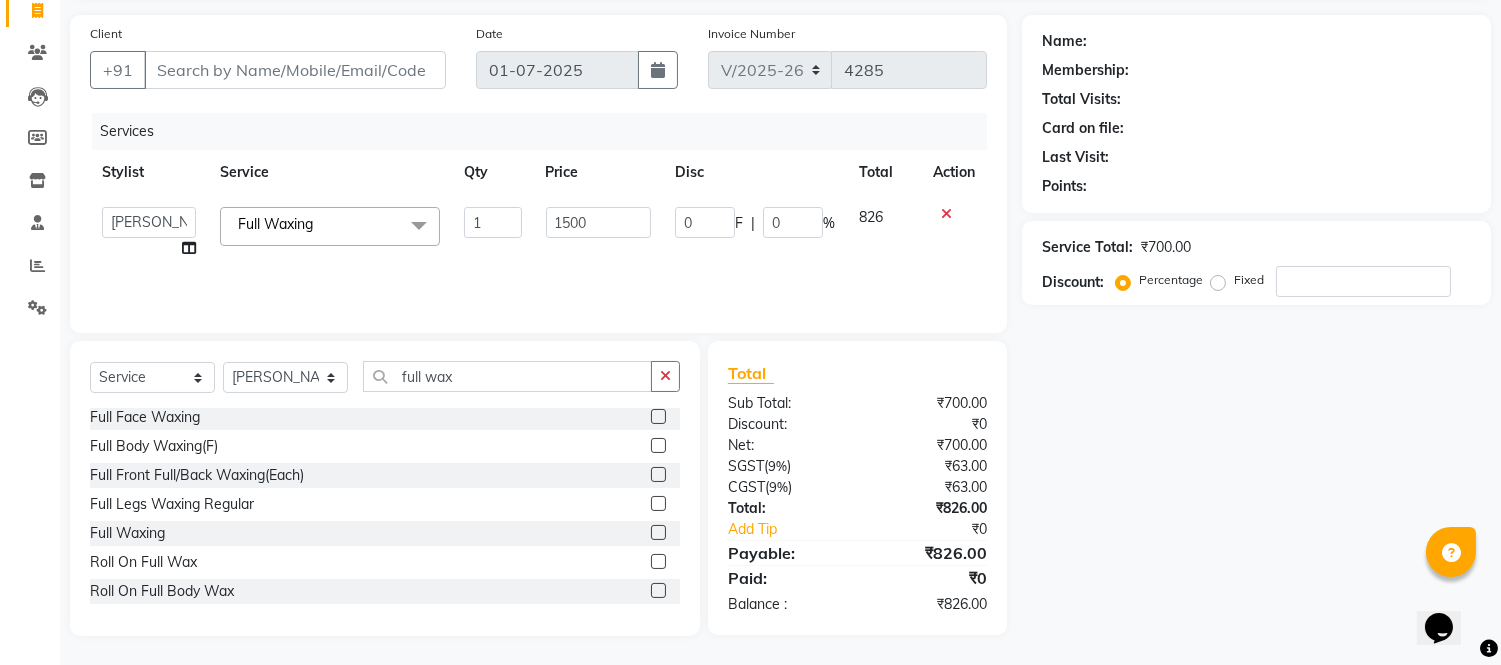 click on "Services Stylist Service Qty Price Disc Total Action  Akash   Akshar_asst   Alam _Pdct   [PERSON_NAME]   [PERSON_NAME]   Counter Sales   Geeta   Hema   ilfan   [PERSON_NAME]   [PERSON_NAME]   Manager   [PERSON_NAME]   [PERSON_NAME]   sagar_pdct   Surejit   [PERSON_NAME]  Full Waxing  x Big Toes French Tip Repair Gel French Extension Gel Tip Repair Gel Infills Gel Overlays Gel Extension Gel [MEDICAL_DATA] Natural Nail Extensions French Nail Extensions Gel Polish Removal Extension Removal Nail Art Recruiter French Ombre Gel Polish Nail Art Nedle Cutical Care Nail Art Brush French Gel Polish French Glitter Gel Polish Gel Polish Touchup                                   Nail Art Per Finger(F)* 3D Nail Art Recruiter Nail Art with Stones/Foil/Stickers per Finger Acrylic Overlays Nail Extension Refill Finger Tip Repair Acrylic Removal Gel Polish Application Gel Overlays Refills  Stick on Nails Full Arms Bleach Face Bleach(F) Bleach Full Back/Front Full Body Bleach Half Front/Back Full Legs Bleach Detan(F) Detan(M) Face Bleach(M) 1" 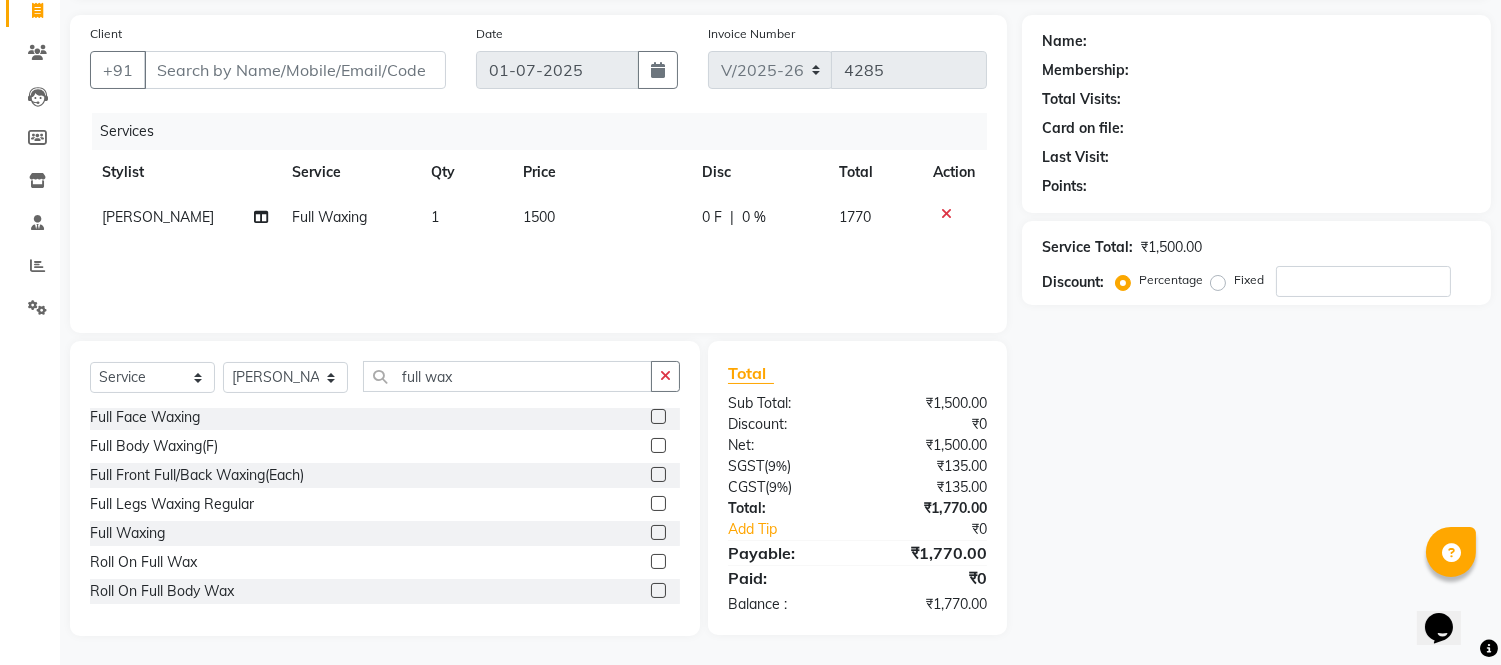 scroll, scrollTop: 24, scrollLeft: 0, axis: vertical 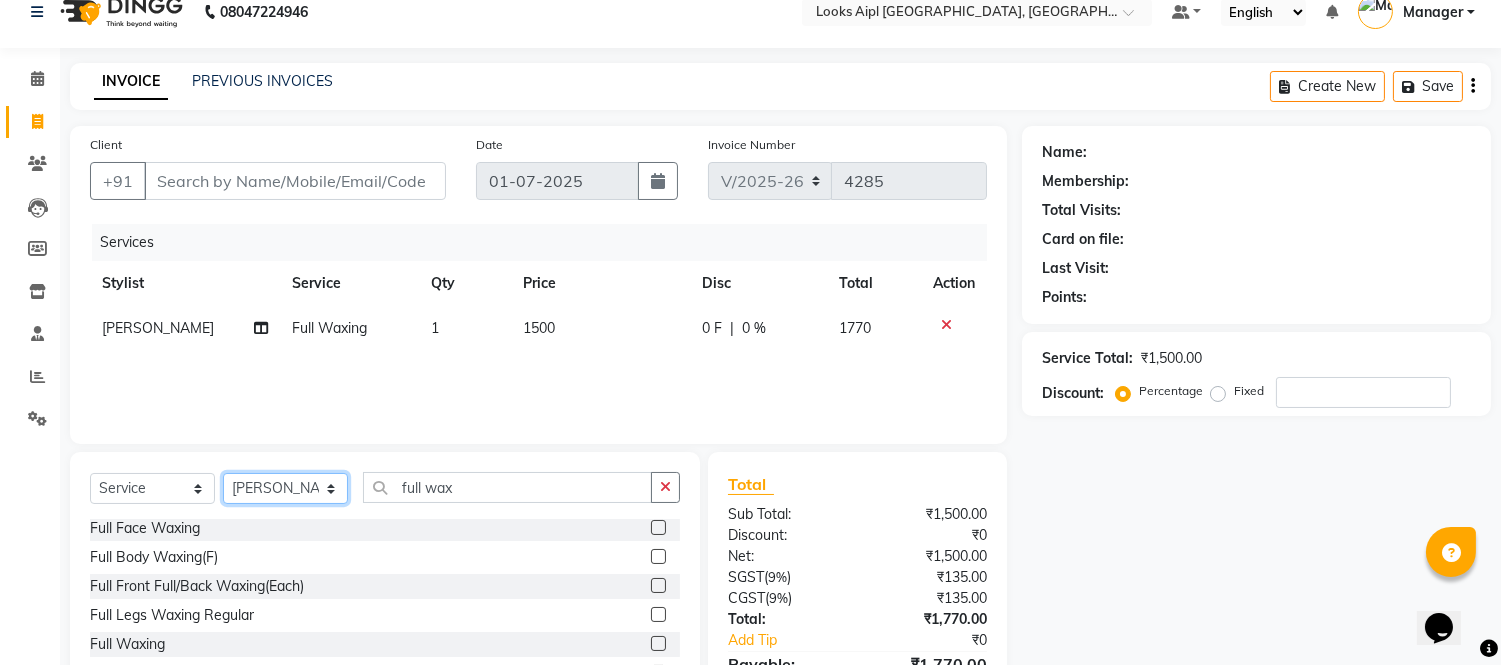 click on "Select Stylist [PERSON_NAME] Alam _Pdct [PERSON_NAME] [PERSON_NAME] Counter Sales [PERSON_NAME] ilfan [PERSON_NAME] [PERSON_NAME] Manager [PERSON_NAME] [PERSON_NAME] sagar_pdct [PERSON_NAME]" 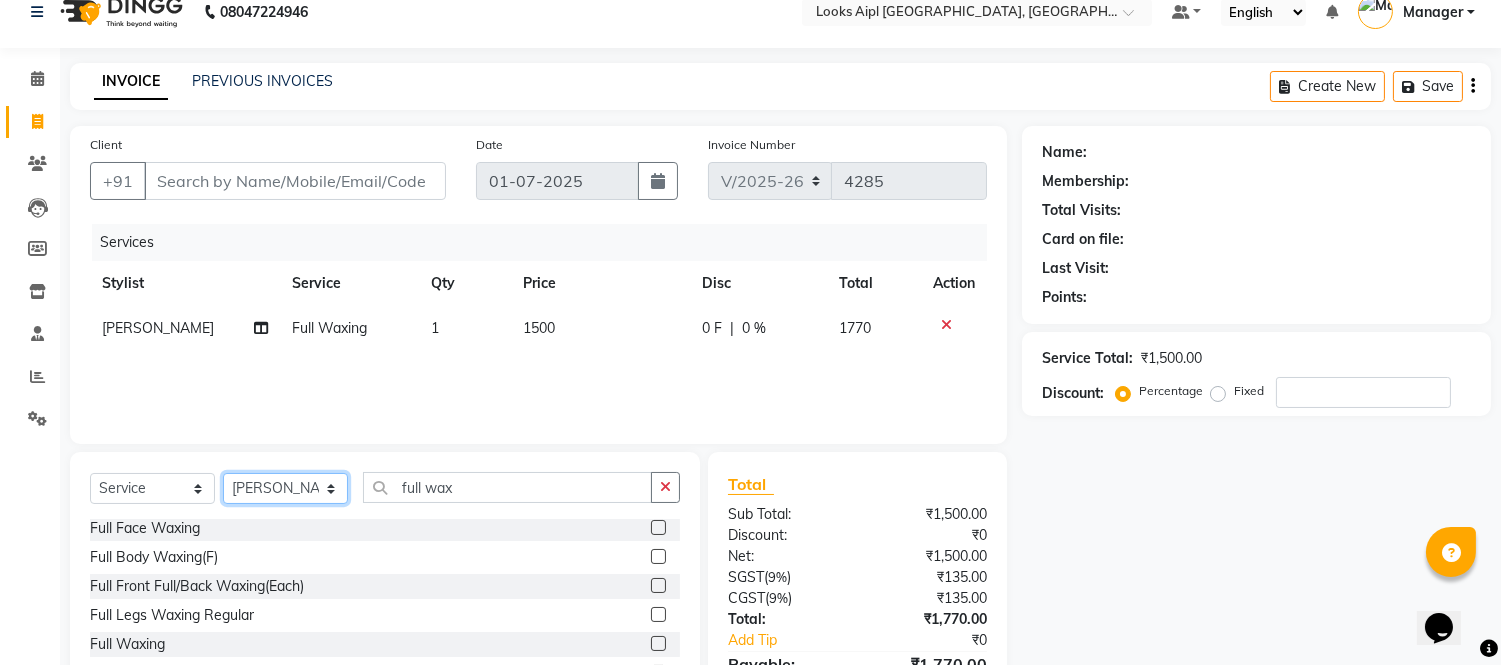 select on "67968" 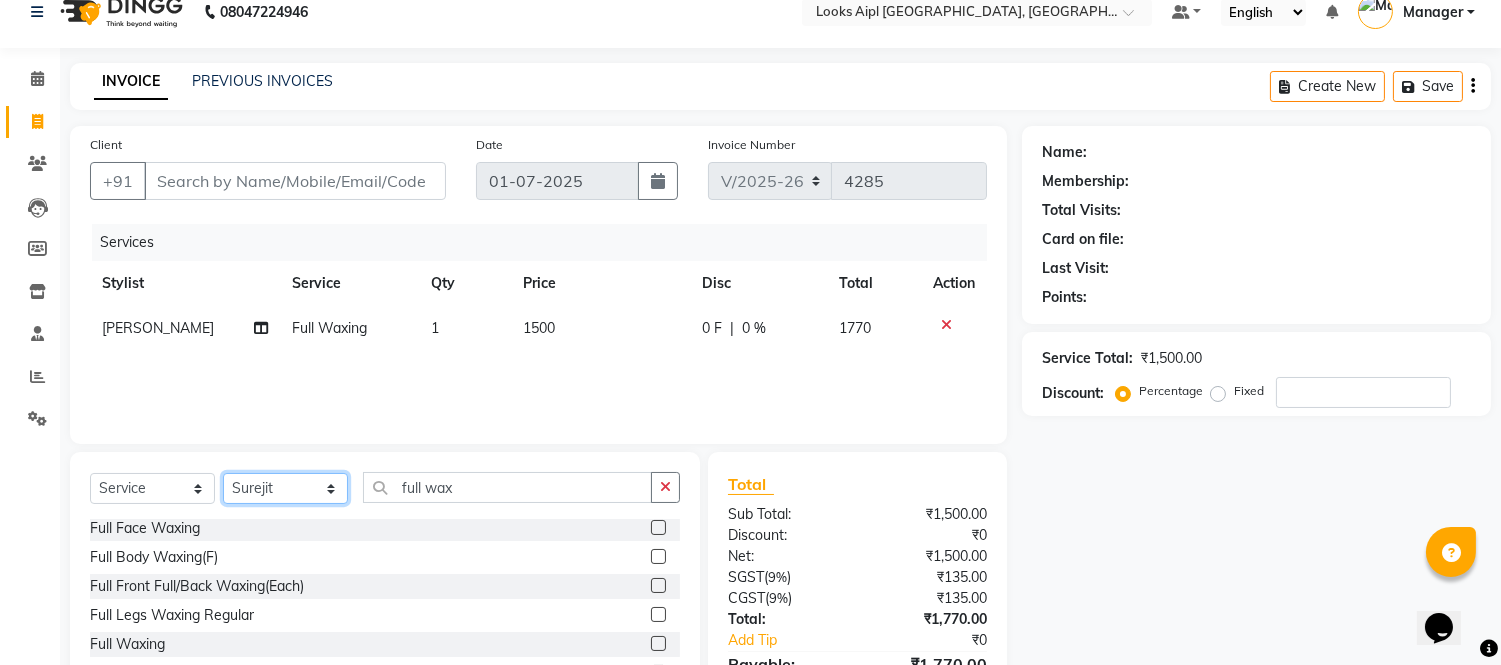 click on "Select Stylist [PERSON_NAME] Alam _Pdct [PERSON_NAME] [PERSON_NAME] Counter Sales [PERSON_NAME] ilfan [PERSON_NAME] [PERSON_NAME] Manager [PERSON_NAME] [PERSON_NAME] sagar_pdct [PERSON_NAME]" 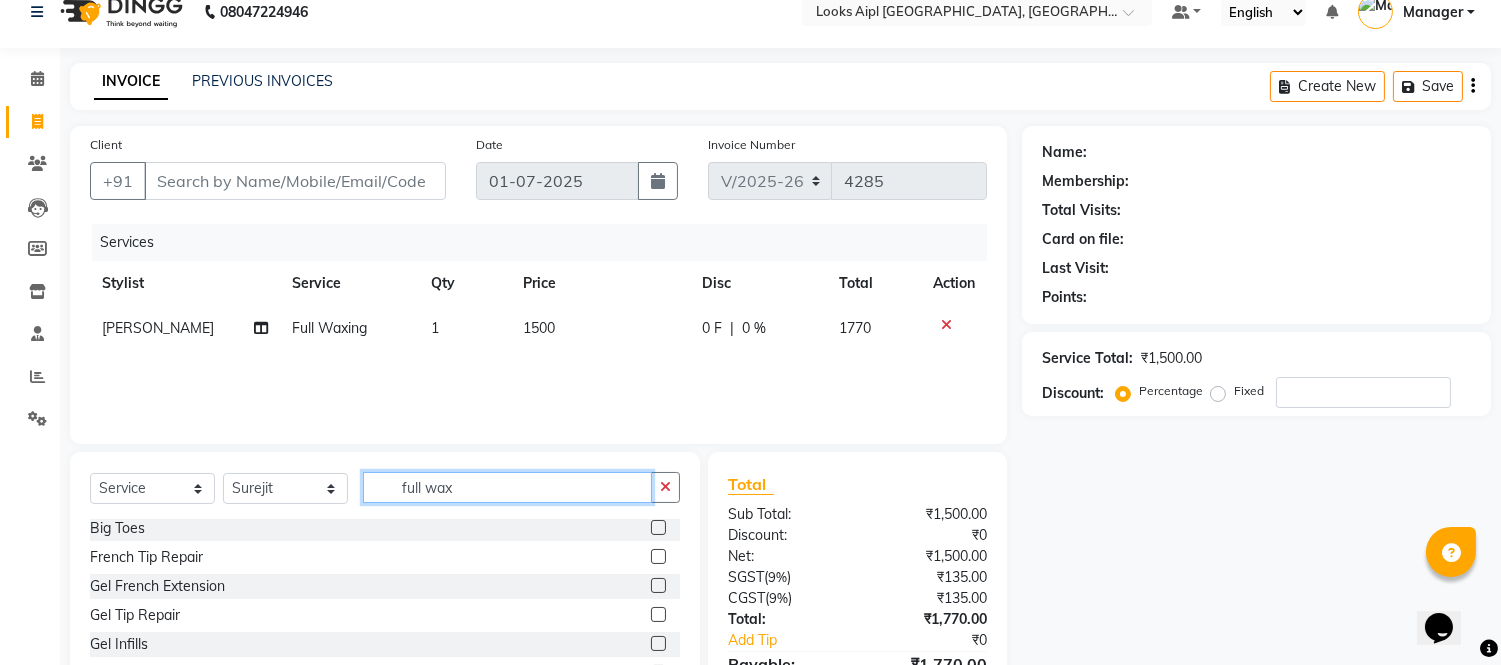 drag, startPoint x: 513, startPoint y: 491, endPoint x: 518, endPoint y: 471, distance: 20.615528 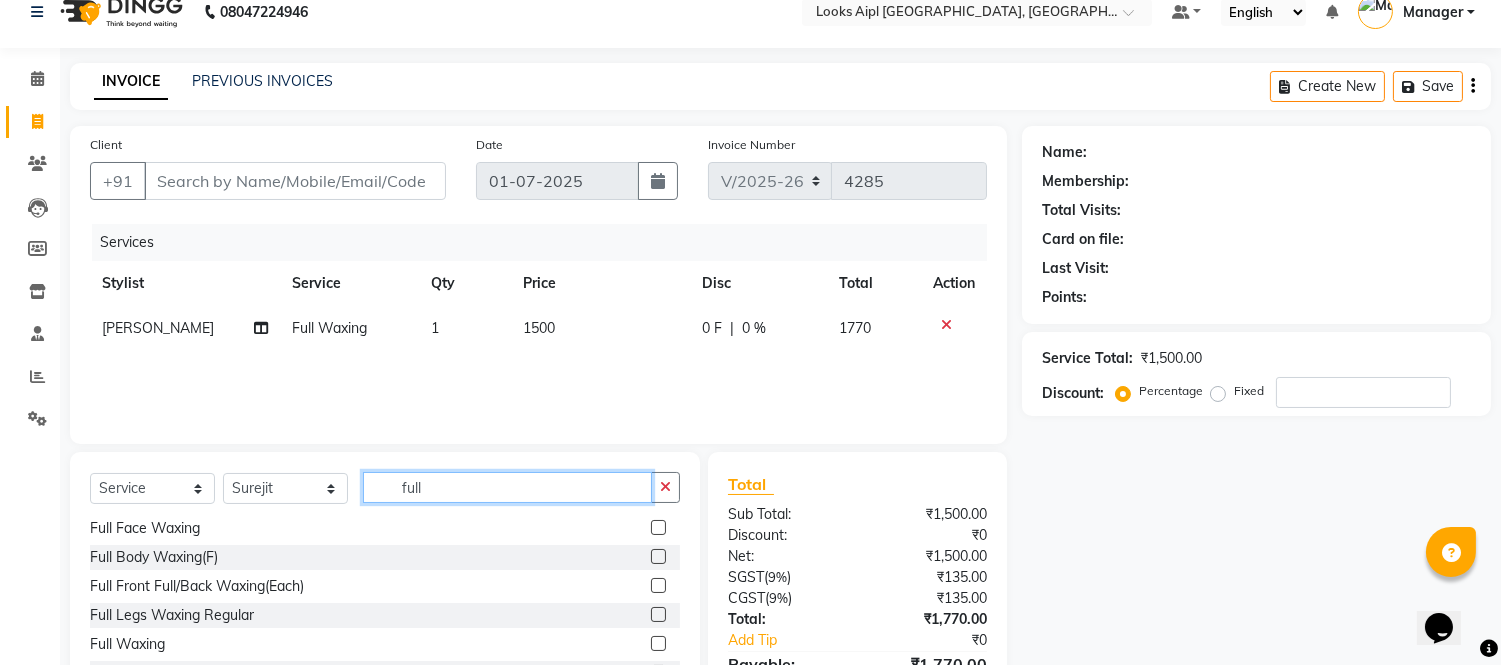 scroll, scrollTop: 147, scrollLeft: 0, axis: vertical 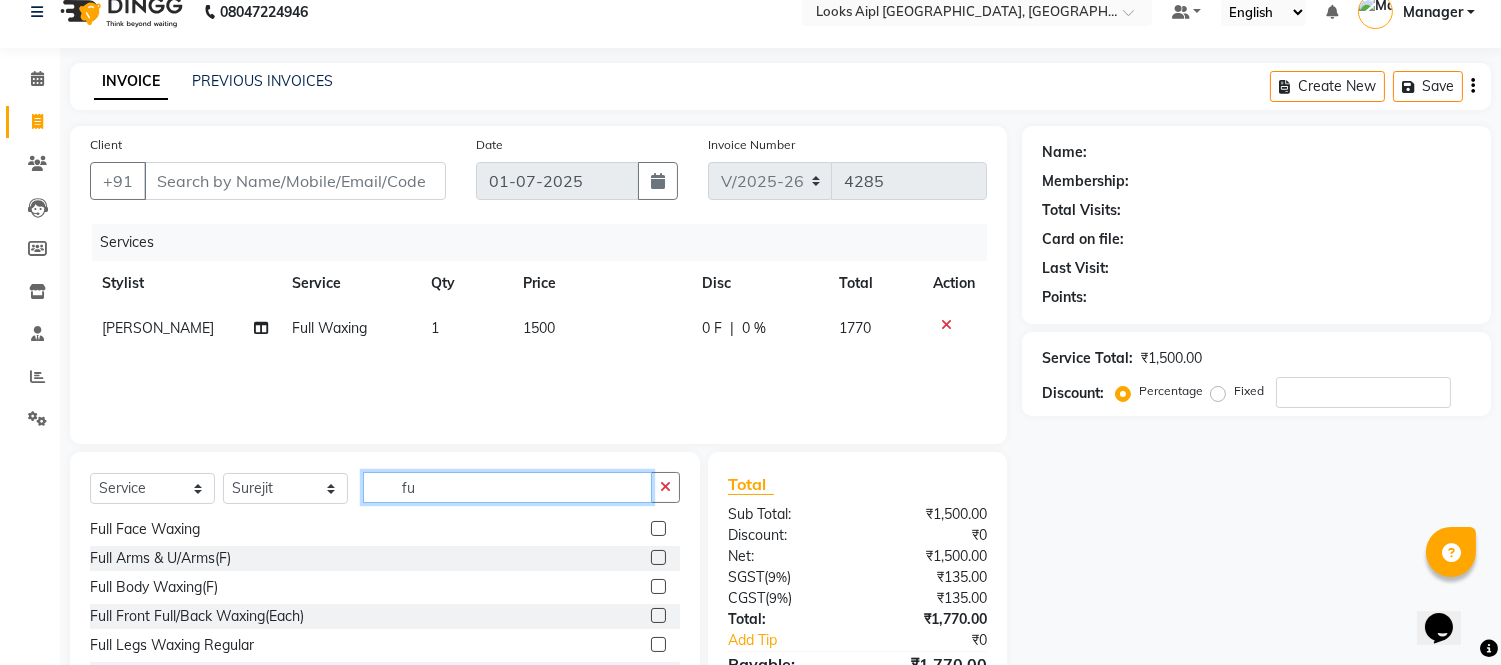 type on "f" 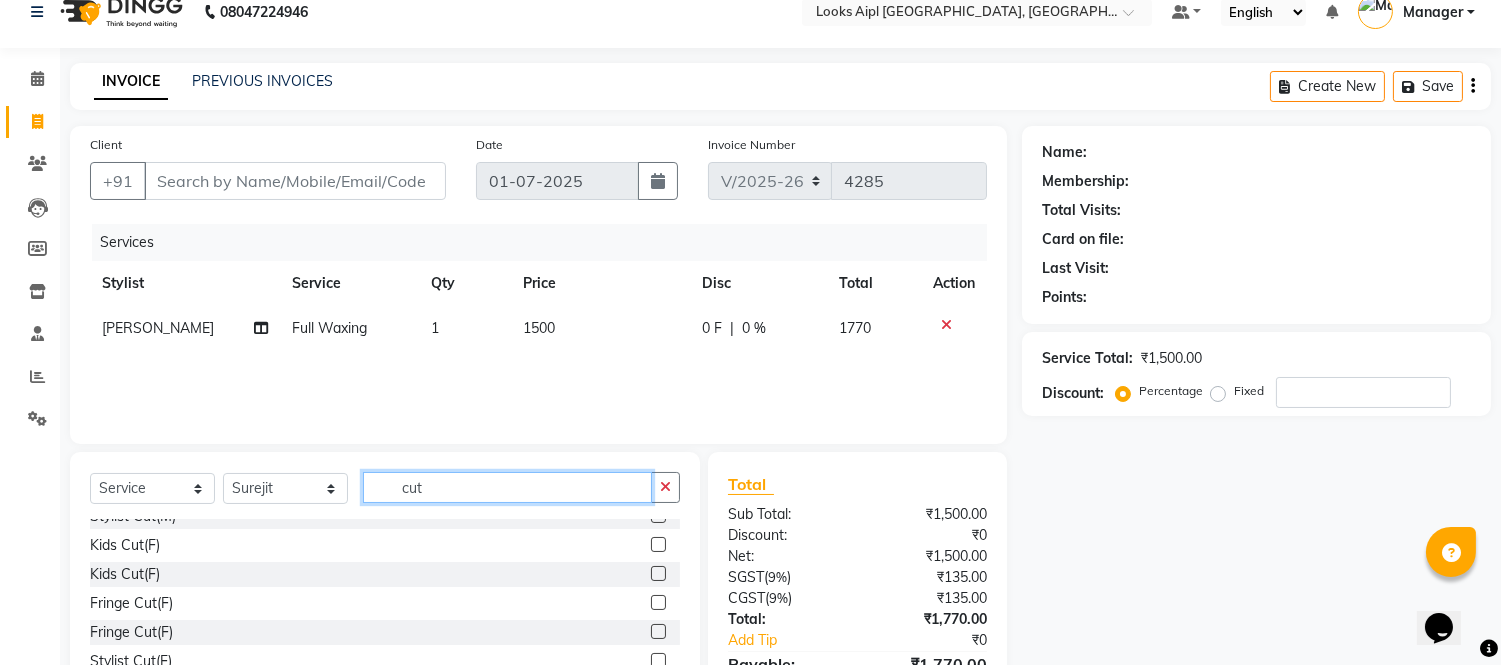 scroll, scrollTop: 111, scrollLeft: 0, axis: vertical 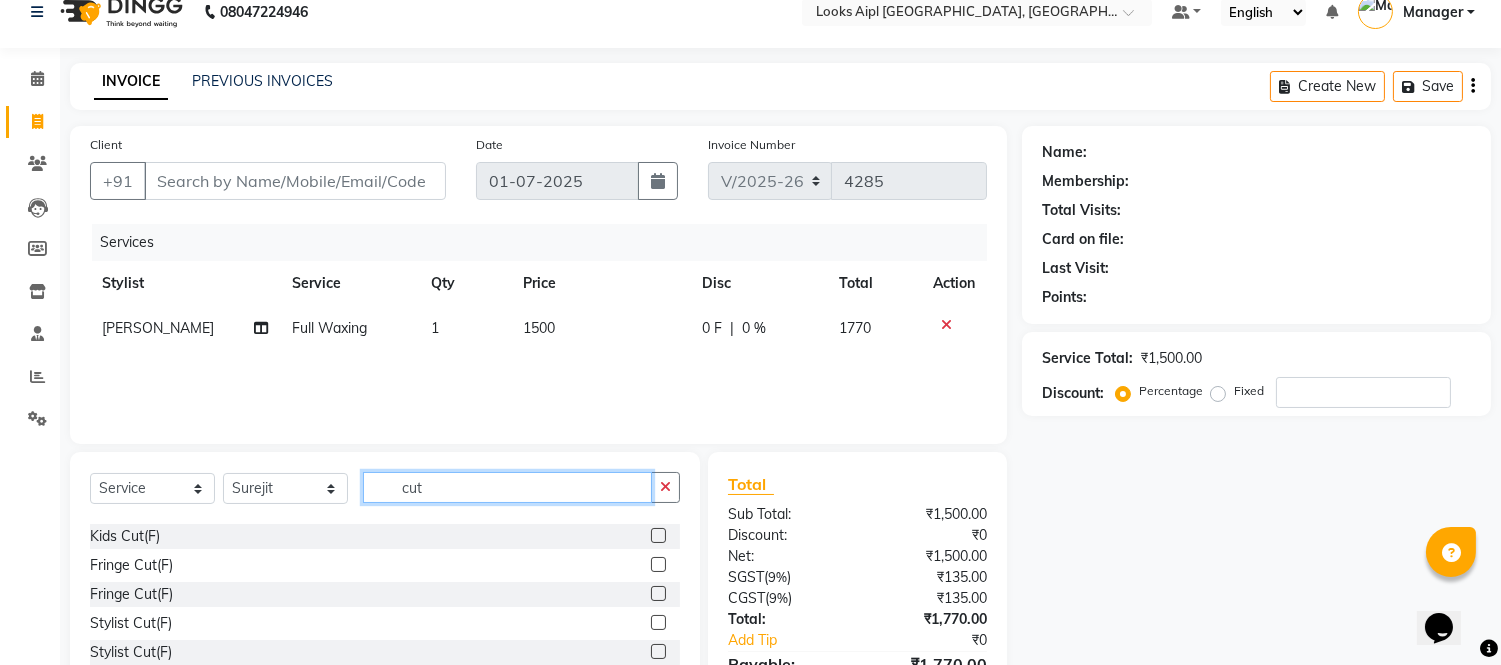type on "cut" 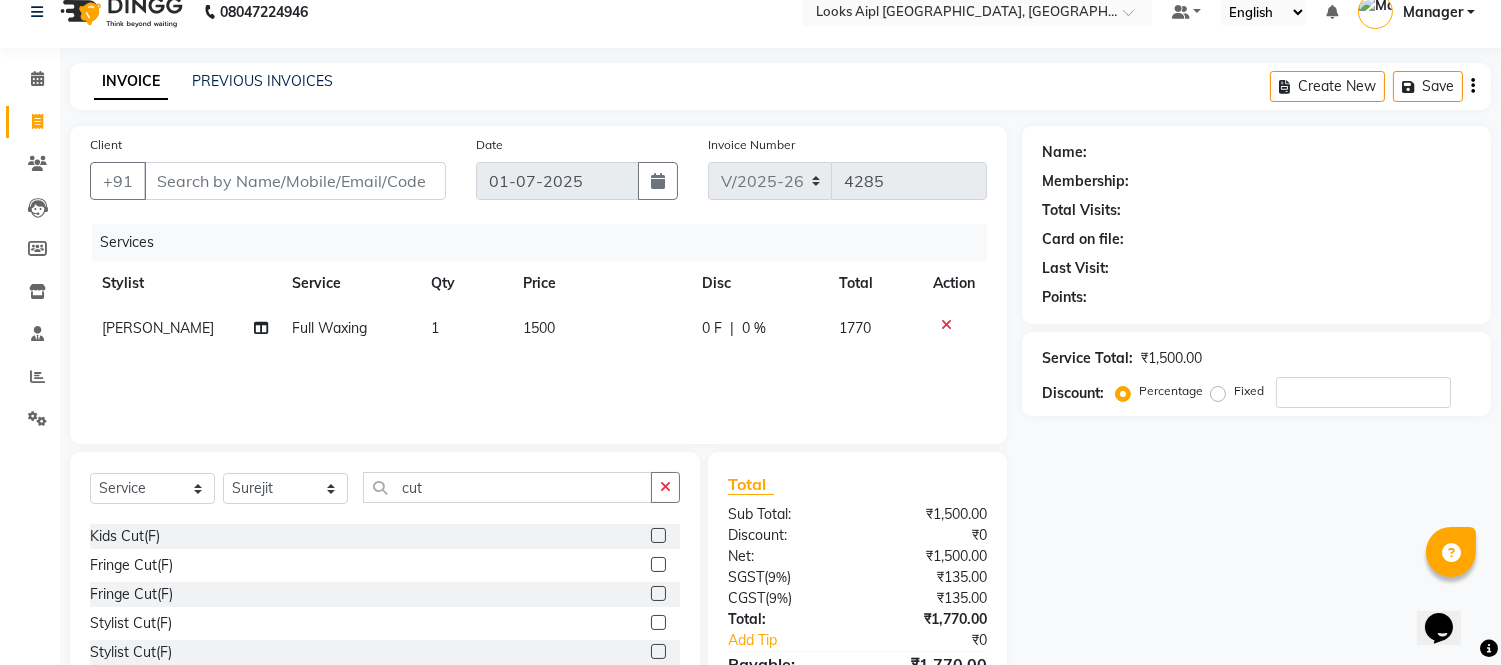 click 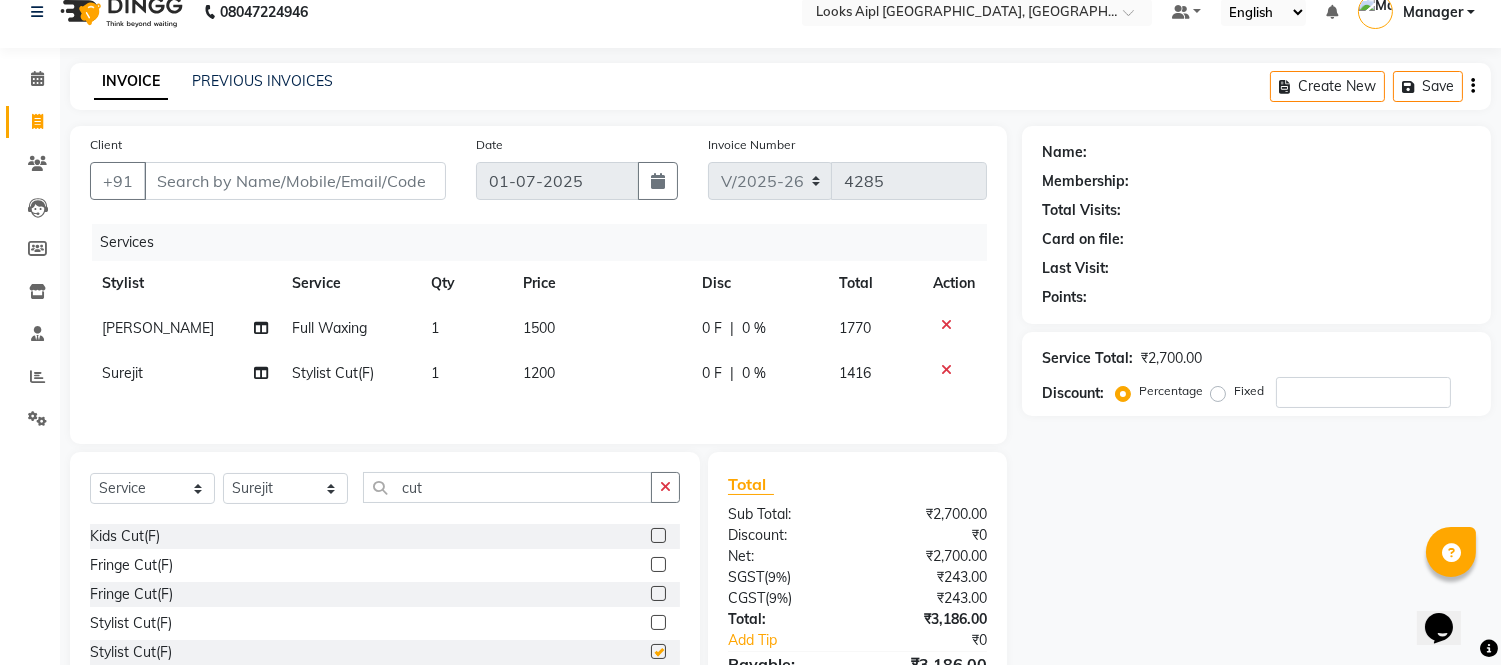 checkbox on "false" 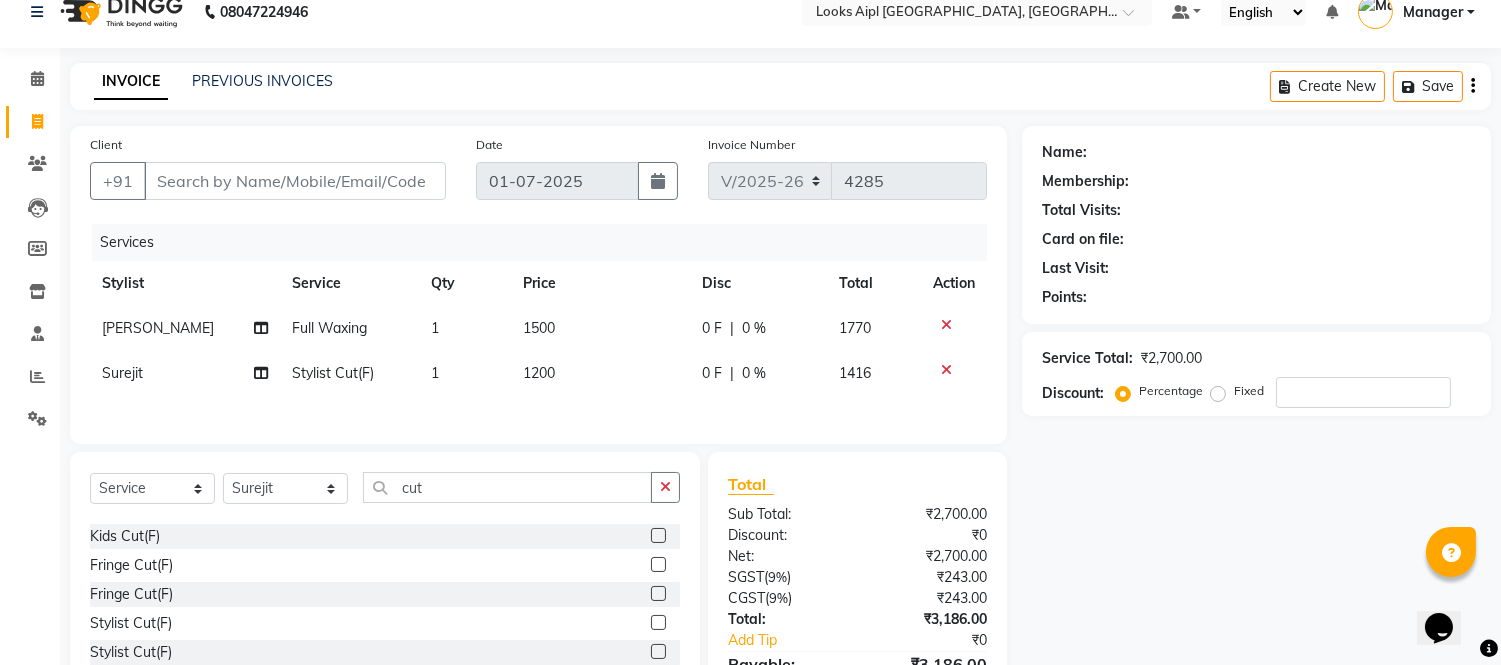 click on "1200" 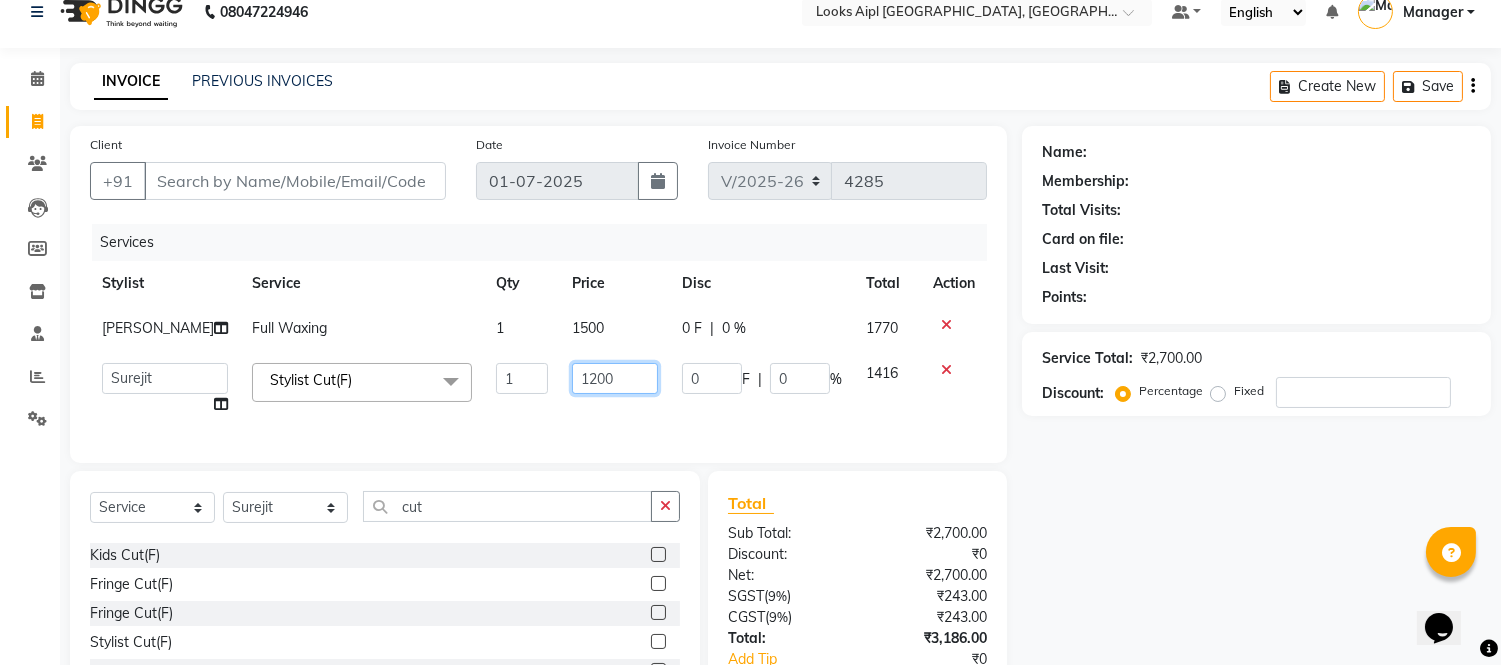 drag, startPoint x: 597, startPoint y: 370, endPoint x: 630, endPoint y: 362, distance: 33.955853 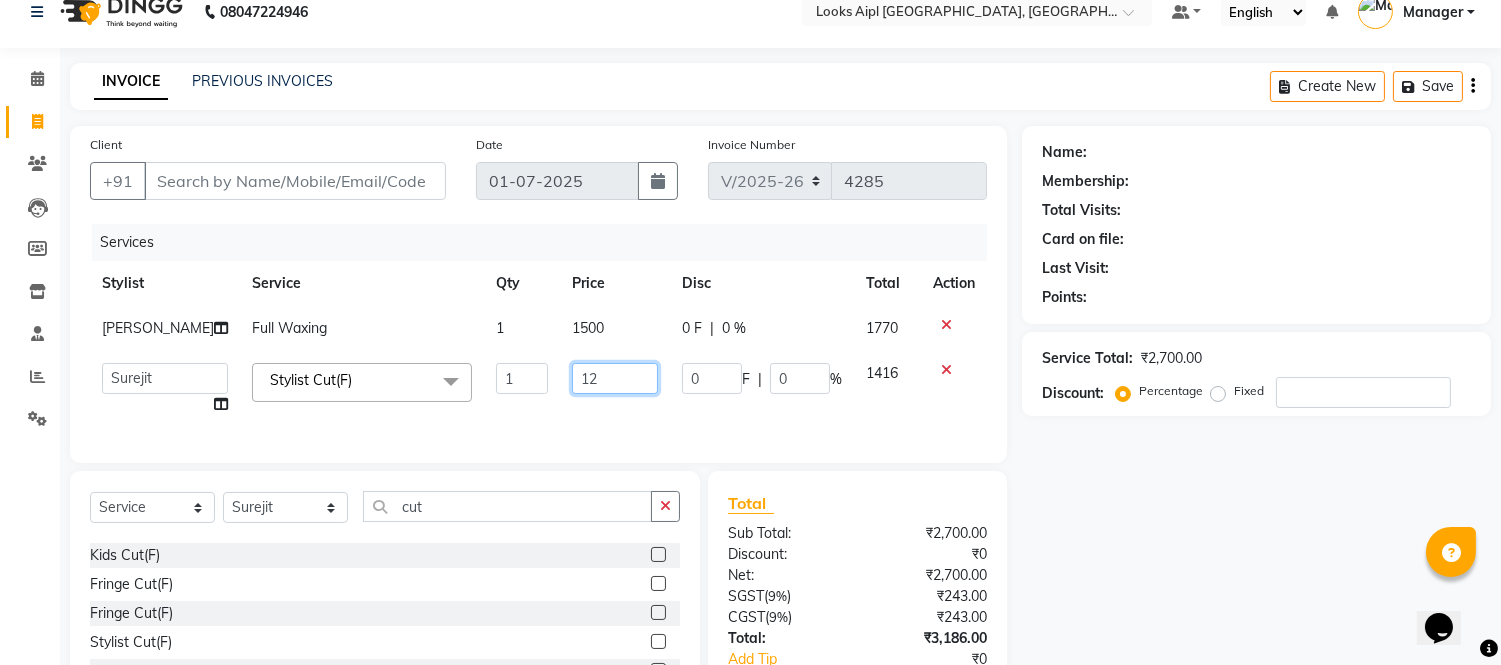 type on "1" 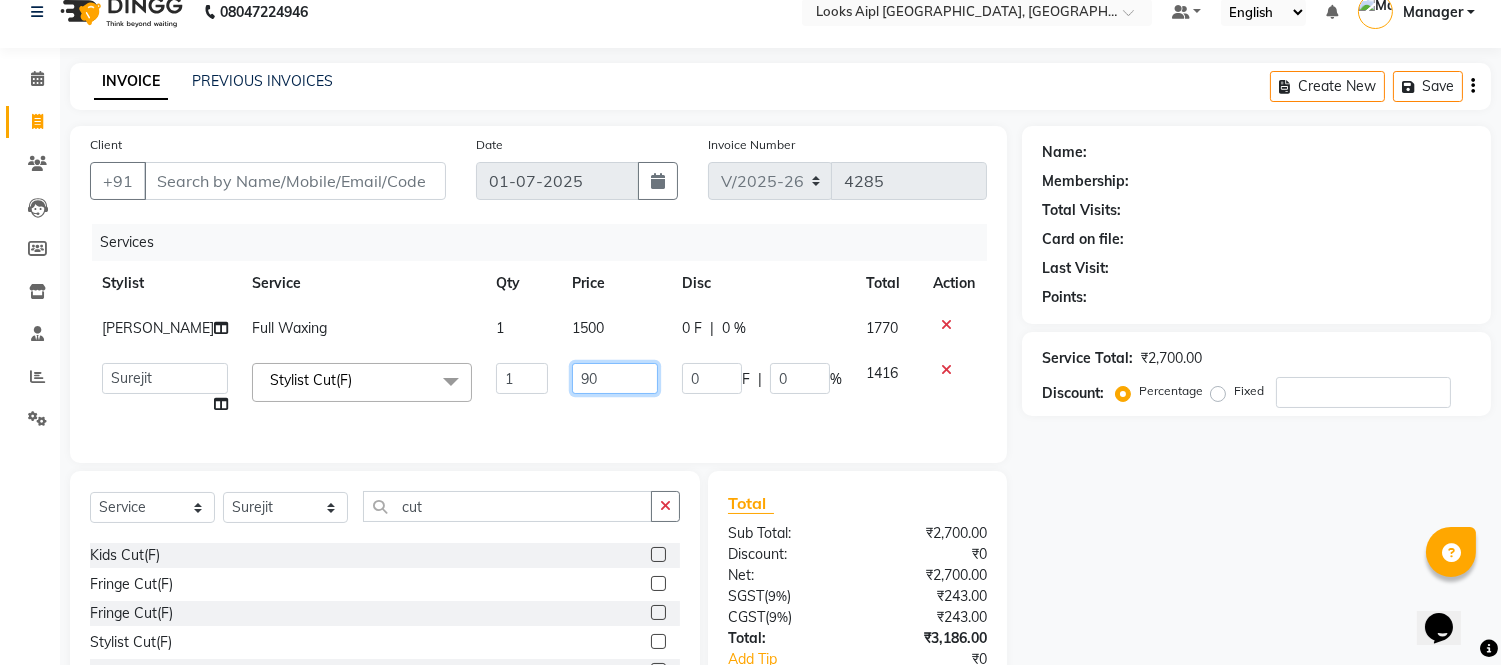 type on "900" 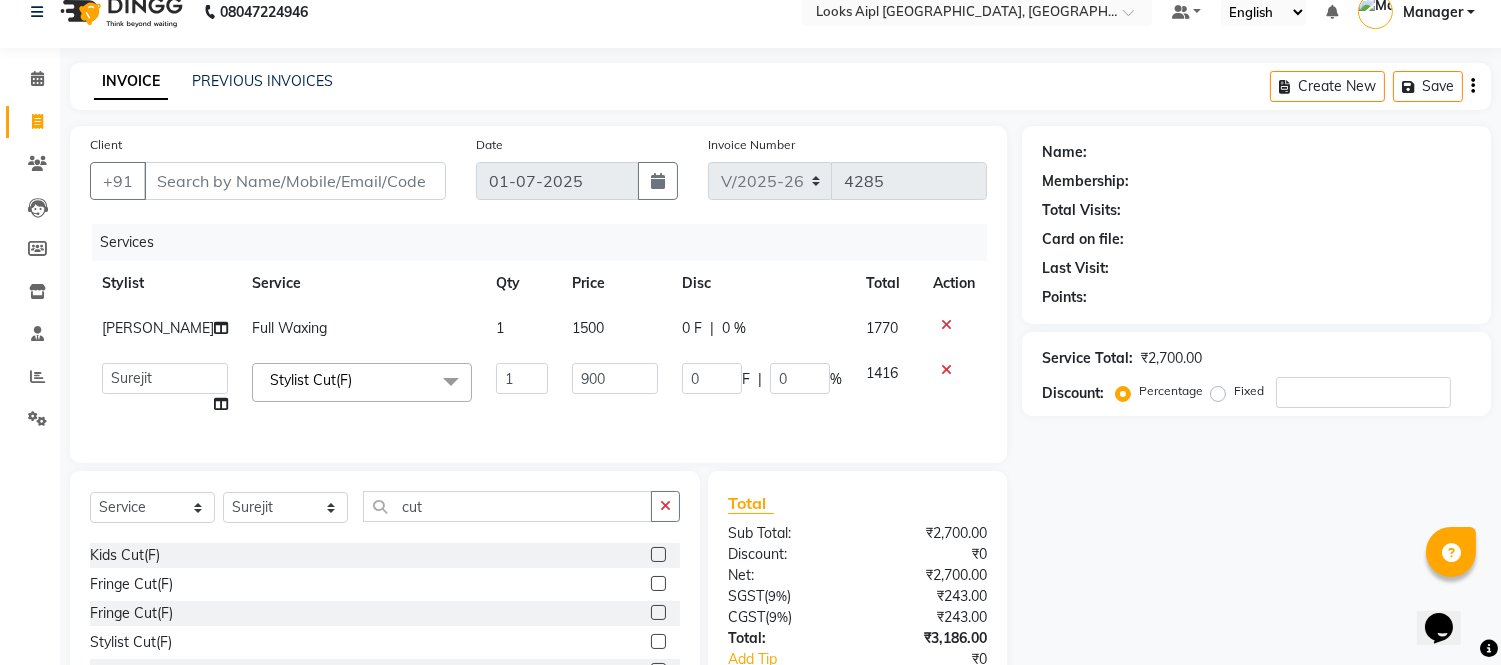 click on "Services Stylist Service Qty Price Disc Total Action [PERSON_NAME] Full Waxing 1 1500 0 F | 0 % 1770  Akash   Akshar_asst   Alam _Pdct   [PERSON_NAME]   [PERSON_NAME]   Counter Sales   Geeta   Hema   ilfan   [PERSON_NAME]   [PERSON_NAME]   Manager   [PERSON_NAME]   [PERSON_NAME]   sagar_pdct   Surejit   [PERSON_NAME]  Stylist Cut(F)  x Big Toes French Tip Repair Gel French Extension Gel Tip Repair Gel Infills Gel Overlays Gel Extension Gel [MEDICAL_DATA] Natural Nail Extensions French Nail Extensions Gel Polish Removal Extension Removal Nail Art Recruiter French Ombre Gel Polish Nail Art Nedle Cutical Care Nail Art Brush French Gel Polish French Glitter Gel Polish Gel Polish Touchup                                   Nail Art Per Finger(F)* 3D Nail Art Recruiter Nail Art with Stones/Foil/Stickers per Finger Acrylic Overlays Nail Extension Refill Finger Tip Repair Acrylic Removal Gel Polish Application Gel Overlays Refills  Stick on Nails Full Arms Bleach Face Bleach(F) Bleach Full Back/Front Full Body Bleach Half Front/Back Detan(F)" 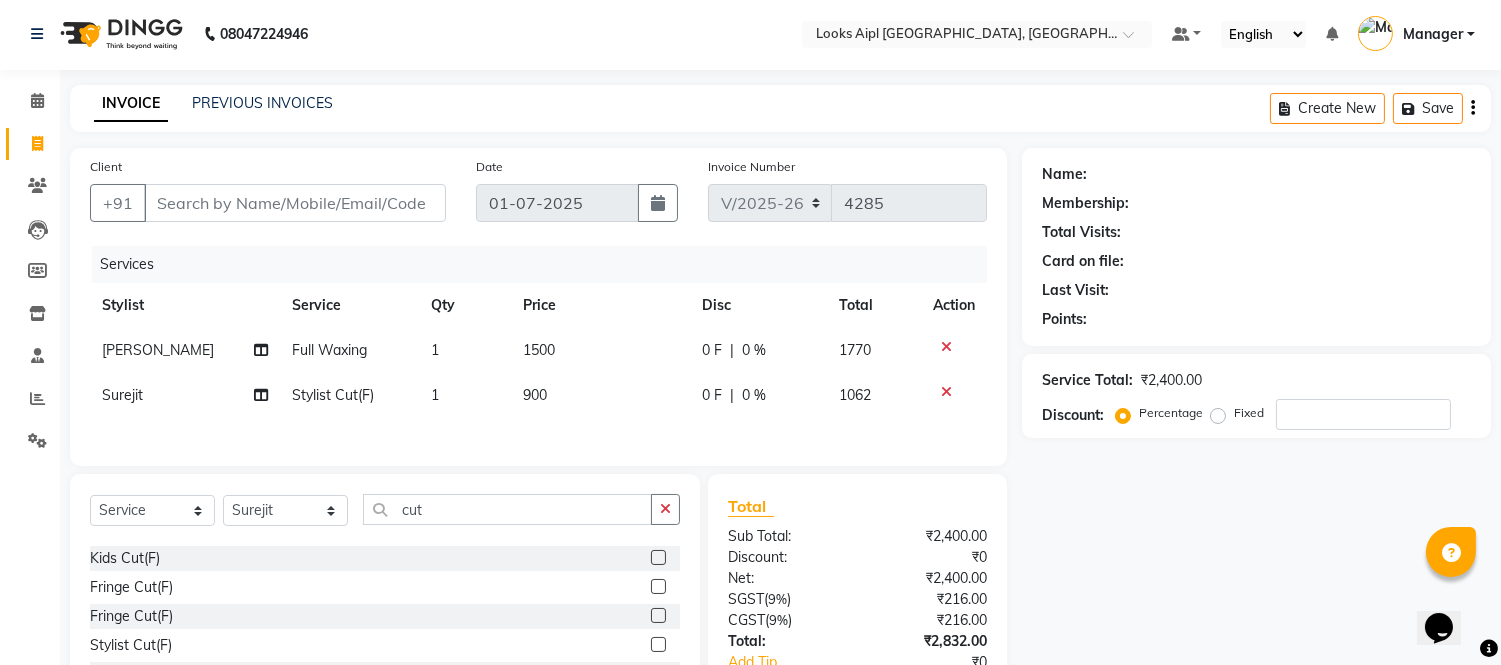 scroll, scrollTop: 0, scrollLeft: 0, axis: both 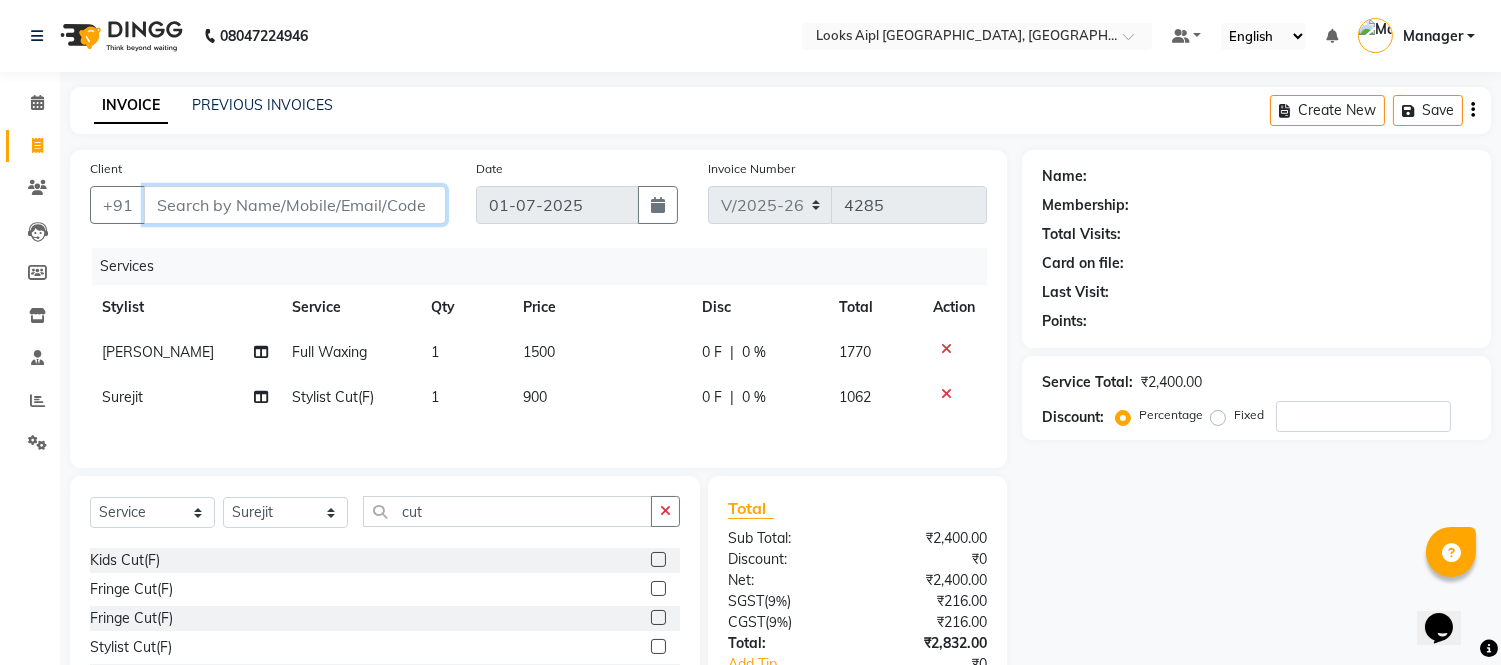 click on "Client" at bounding box center (295, 205) 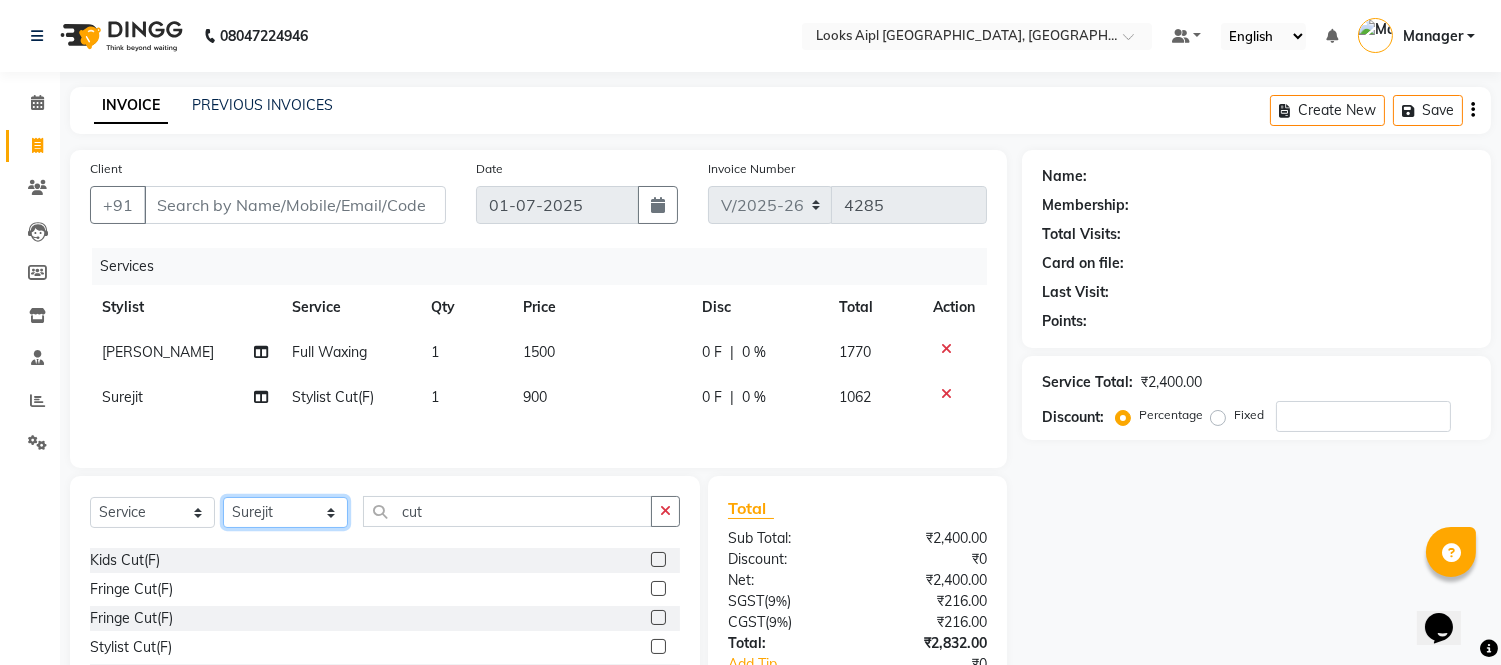 click on "Select Stylist [PERSON_NAME] Alam _Pdct [PERSON_NAME] [PERSON_NAME] Counter Sales [PERSON_NAME] ilfan [PERSON_NAME] [PERSON_NAME] Manager [PERSON_NAME] [PERSON_NAME] sagar_pdct [PERSON_NAME]" 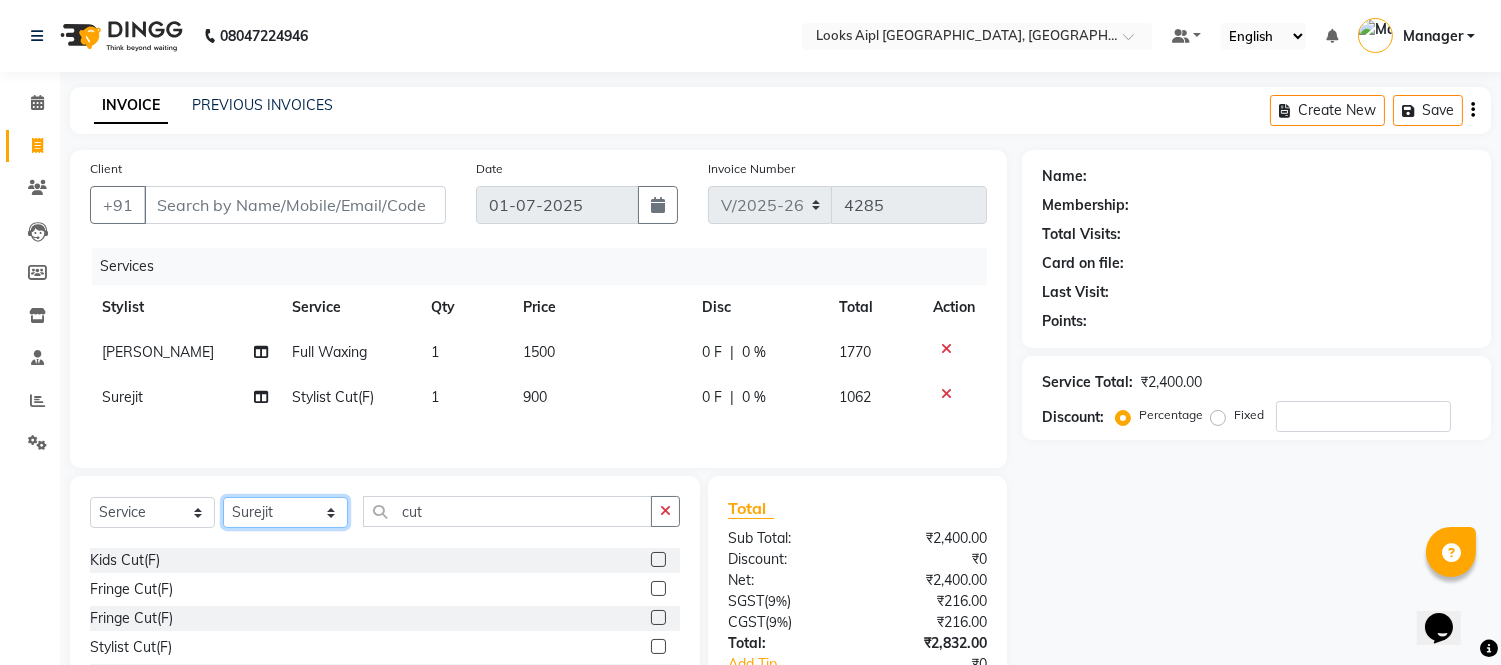 select on "80655" 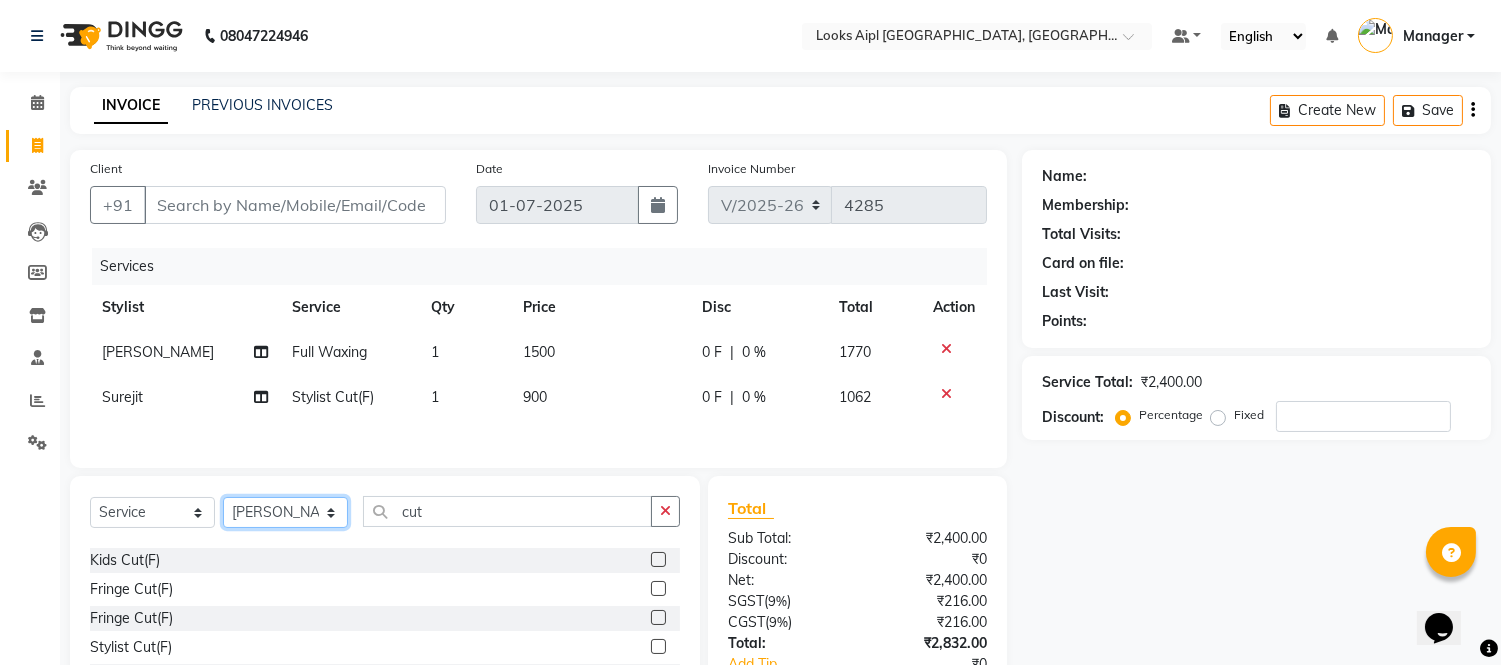 click on "Select Stylist [PERSON_NAME] Alam _Pdct [PERSON_NAME] [PERSON_NAME] Counter Sales [PERSON_NAME] ilfan [PERSON_NAME] [PERSON_NAME] Manager [PERSON_NAME] [PERSON_NAME] sagar_pdct [PERSON_NAME]" 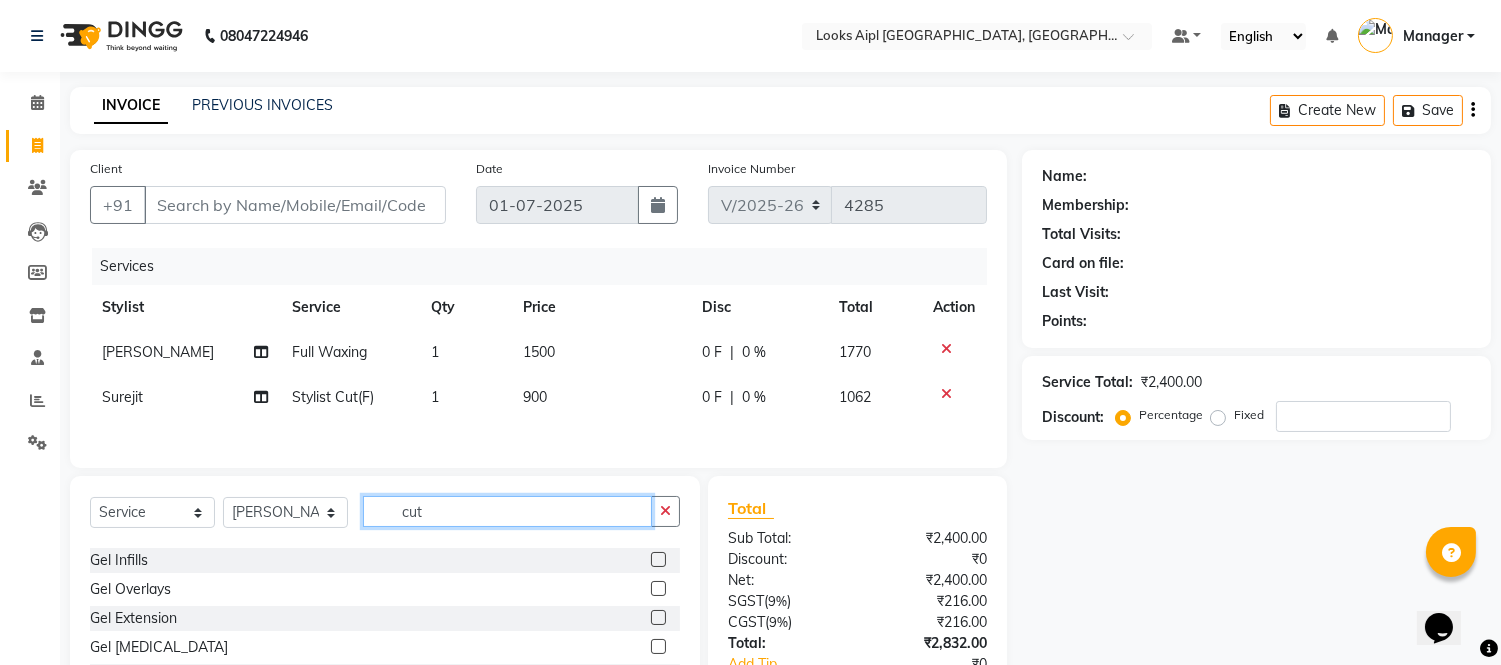 click on "cut" 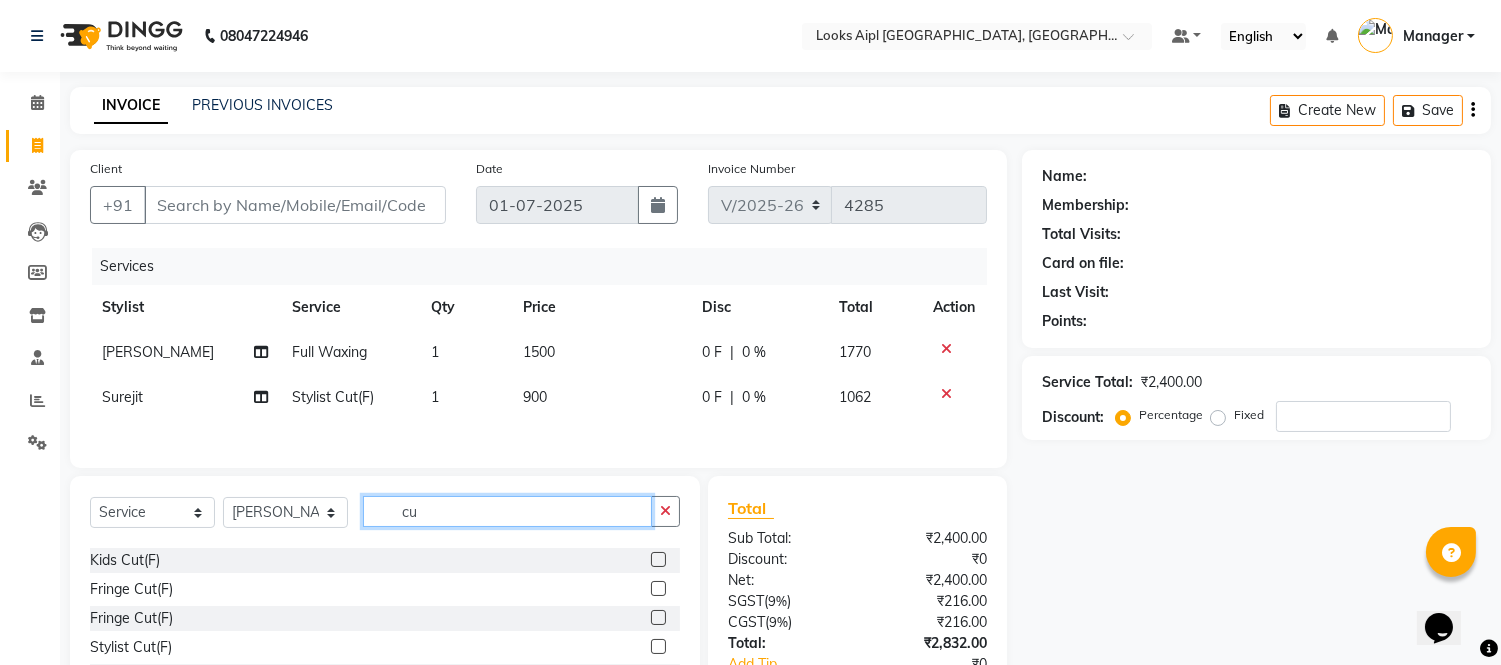 type on "c" 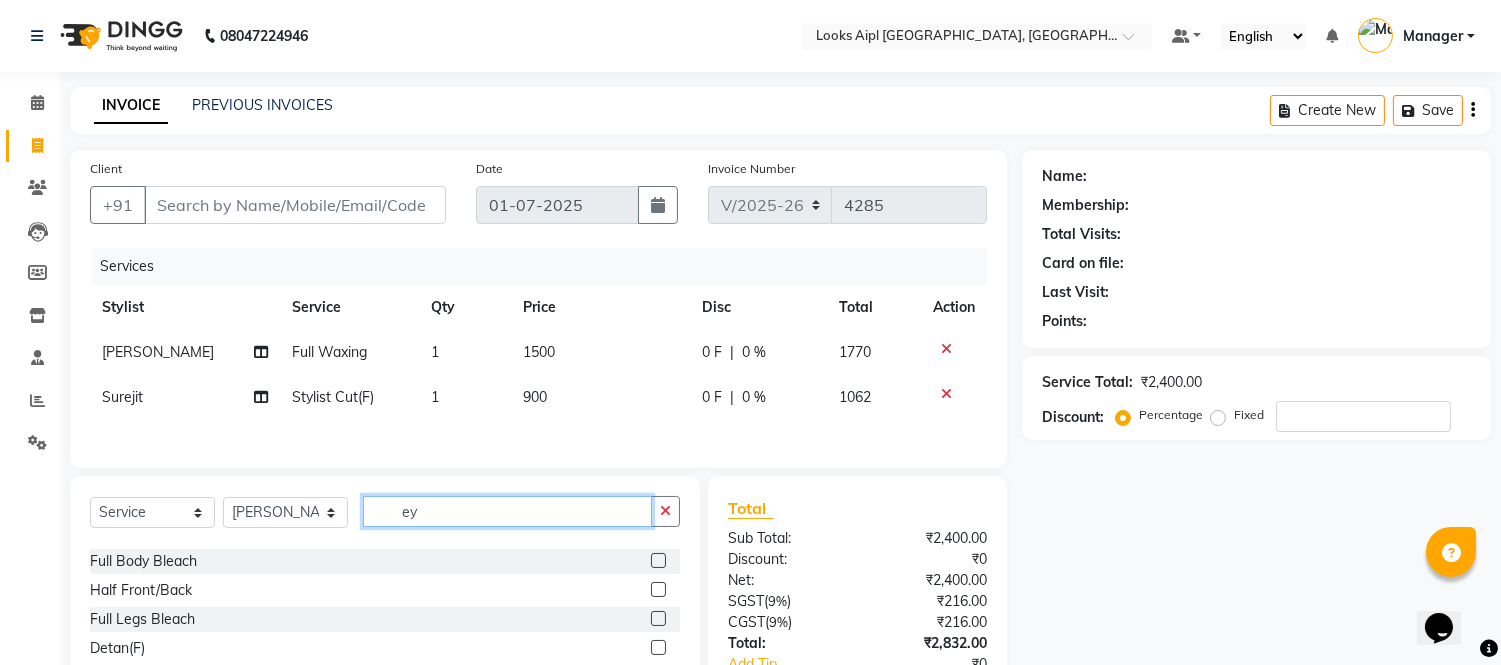scroll, scrollTop: 3, scrollLeft: 0, axis: vertical 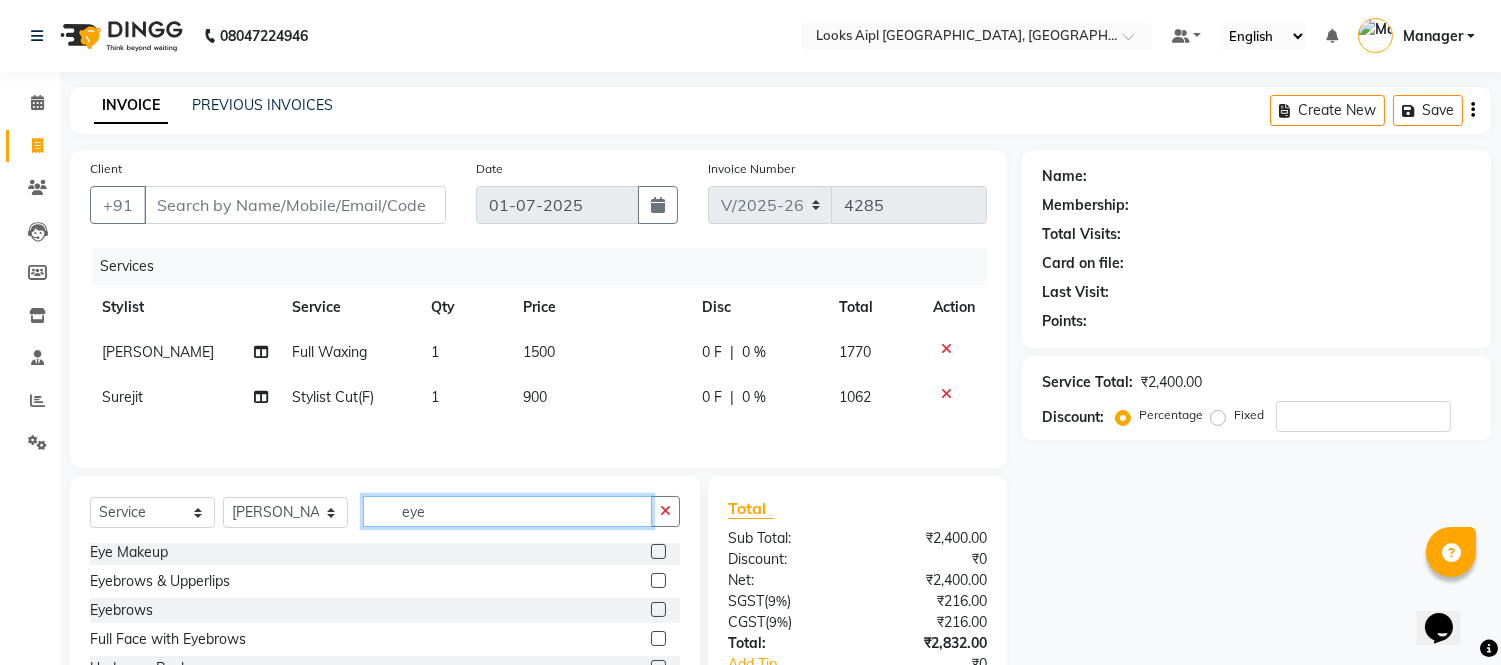 type on "eye" 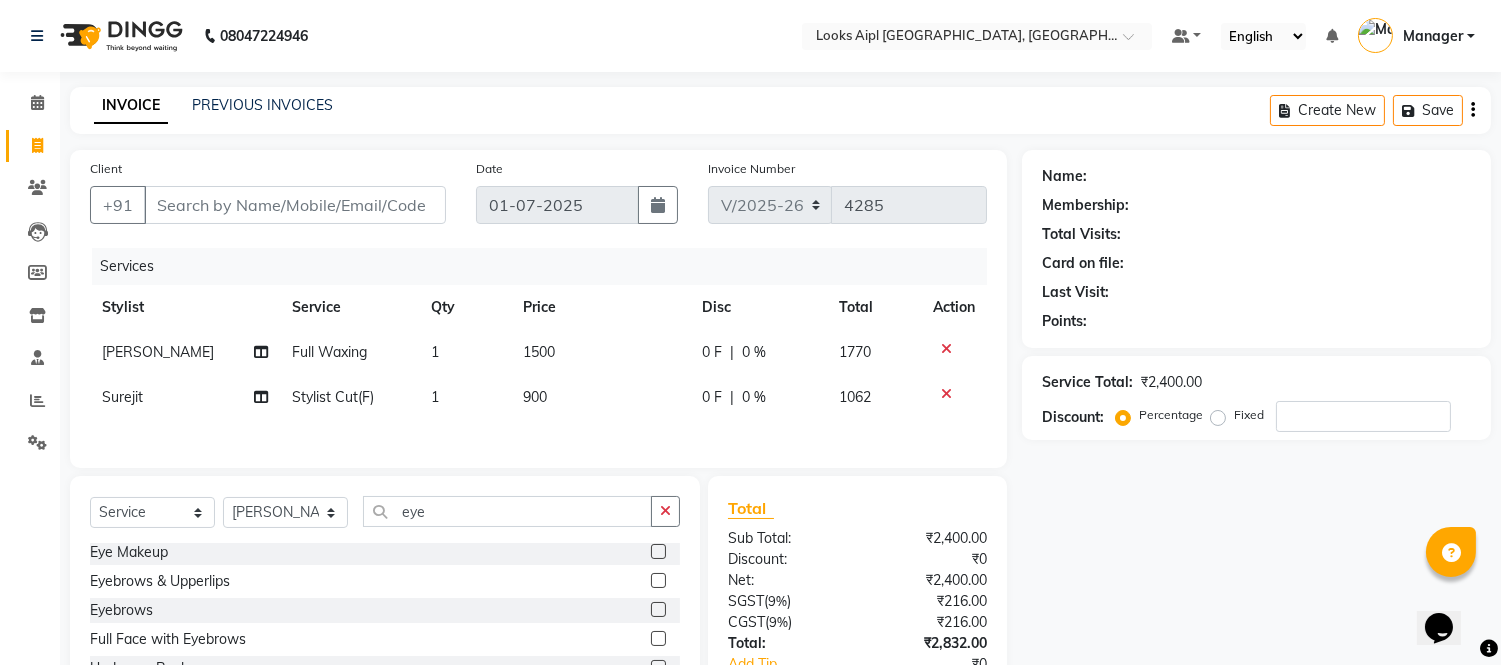 click 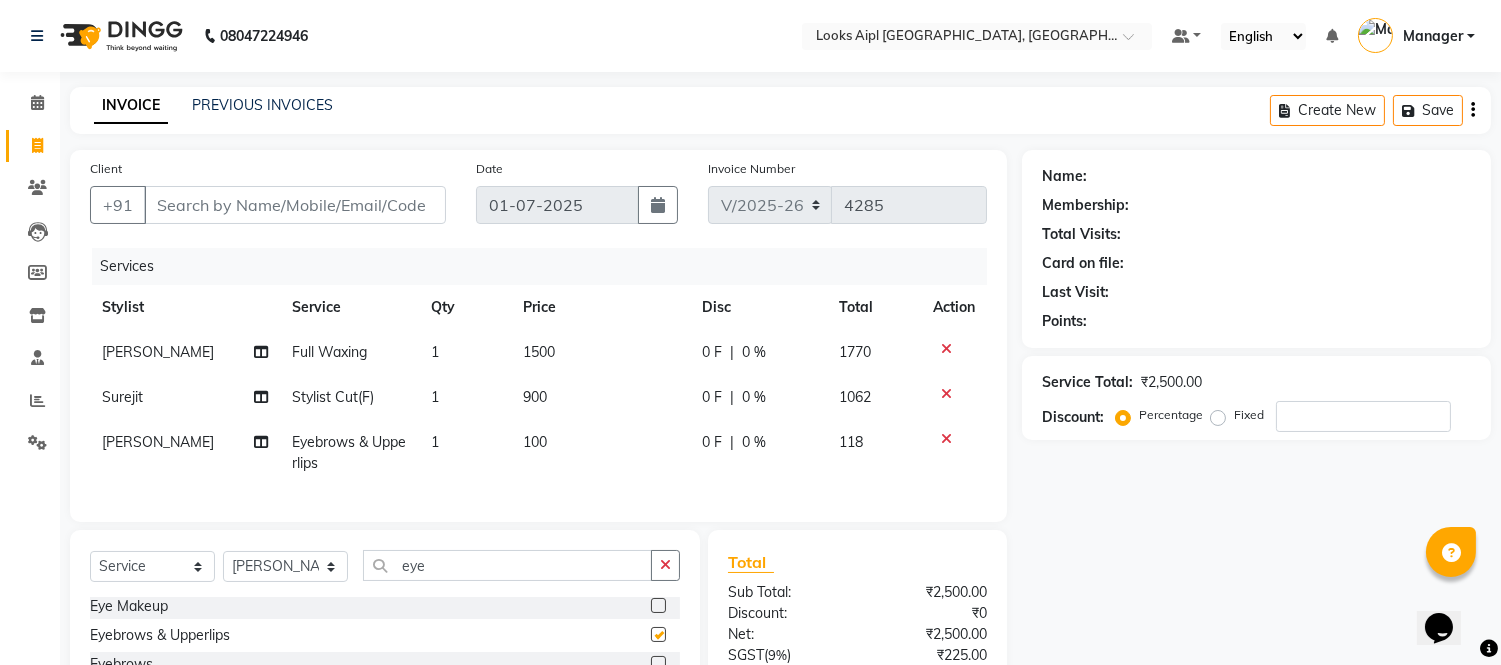 checkbox on "false" 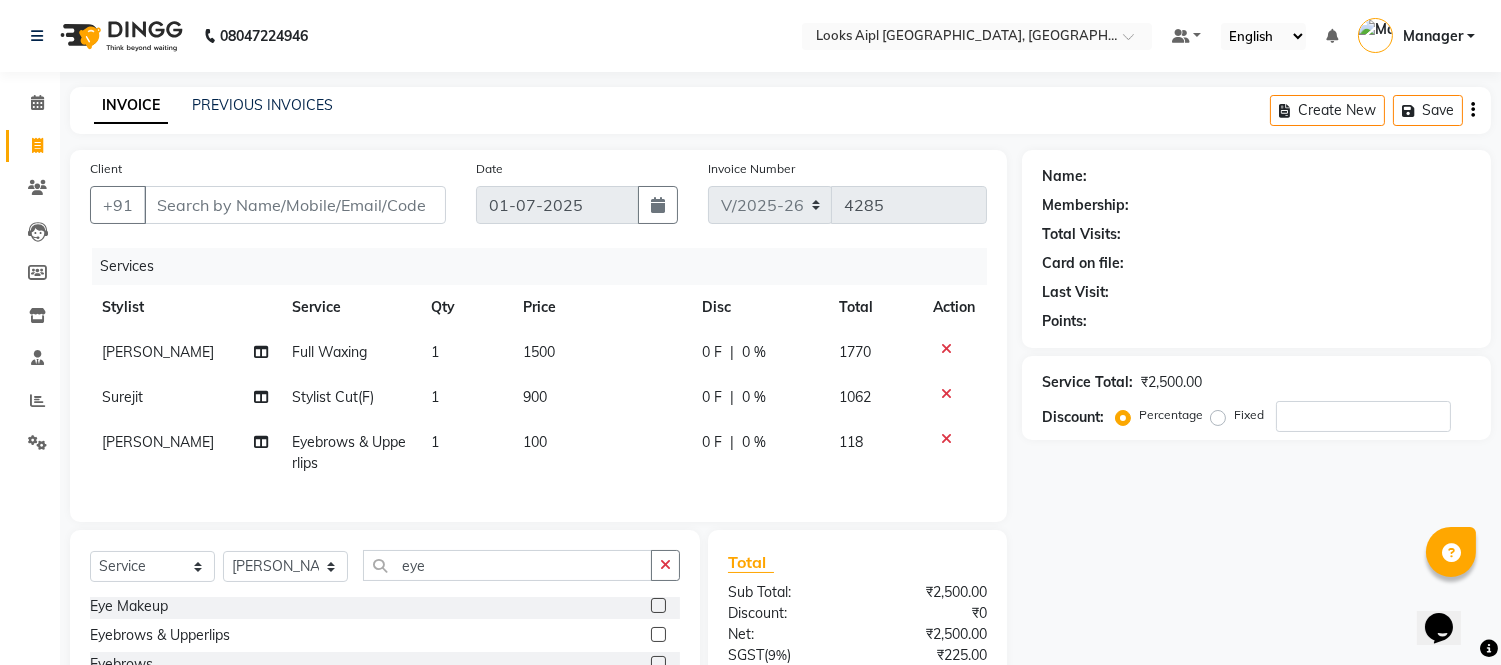 click on "100" 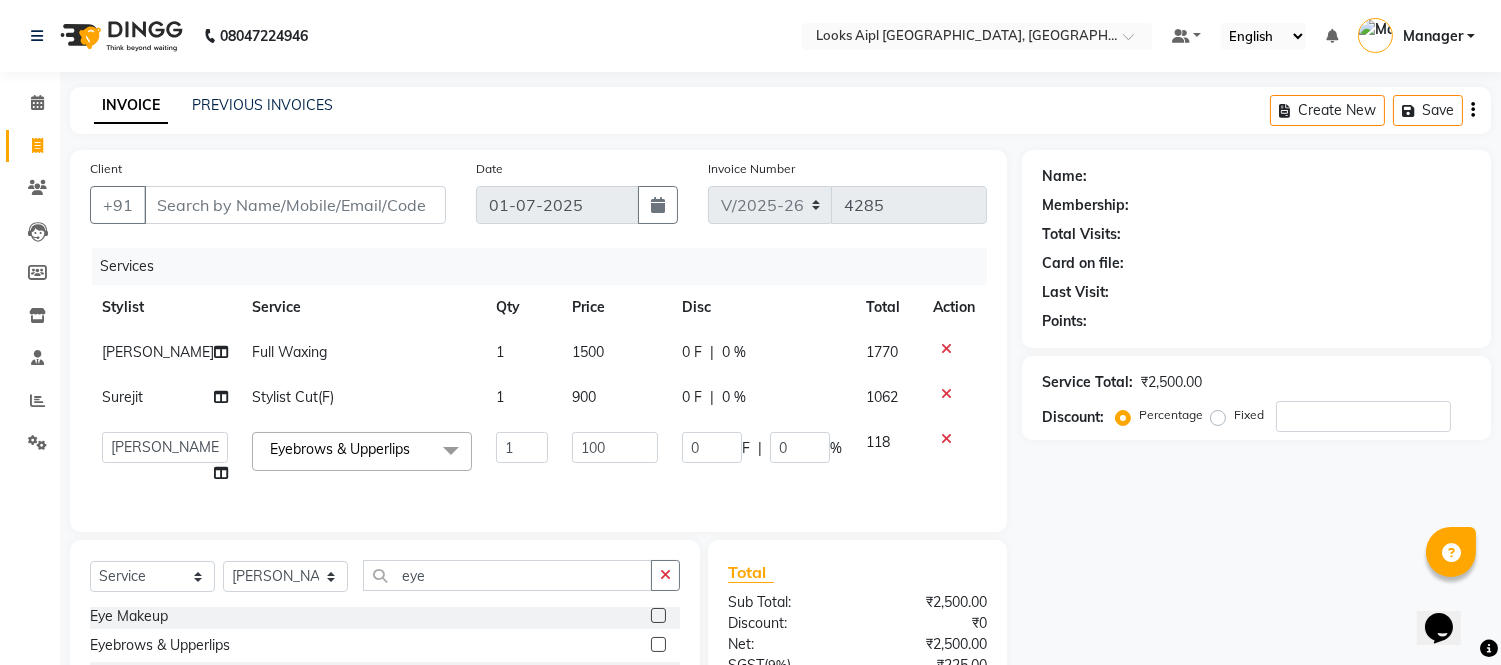 click on "100" 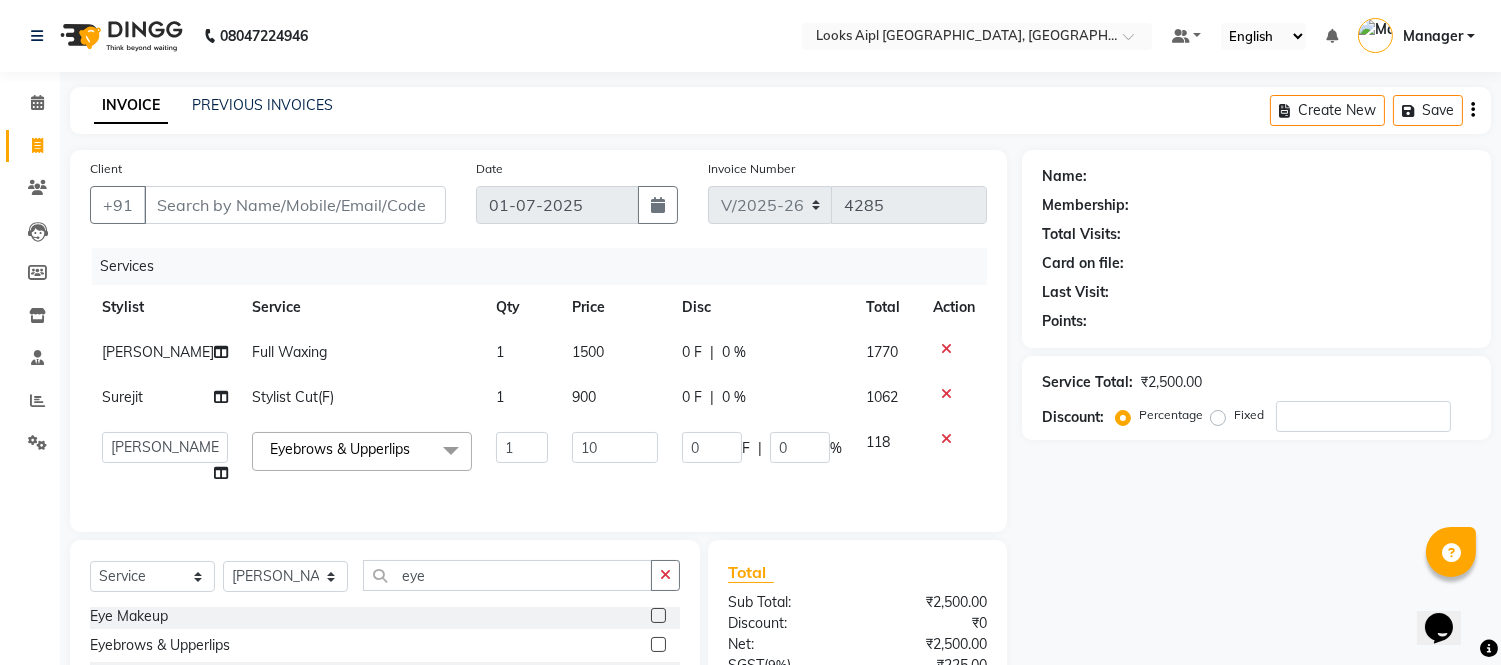 type on "1" 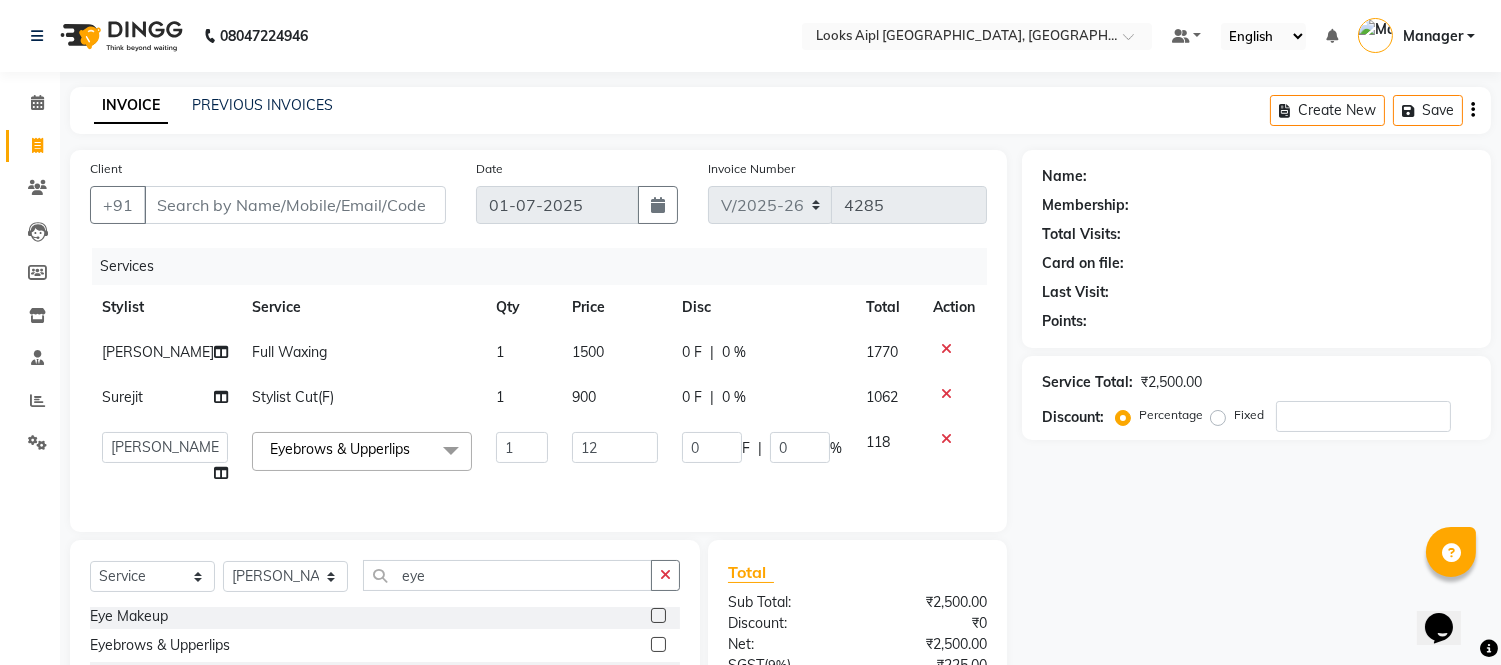 type on "120" 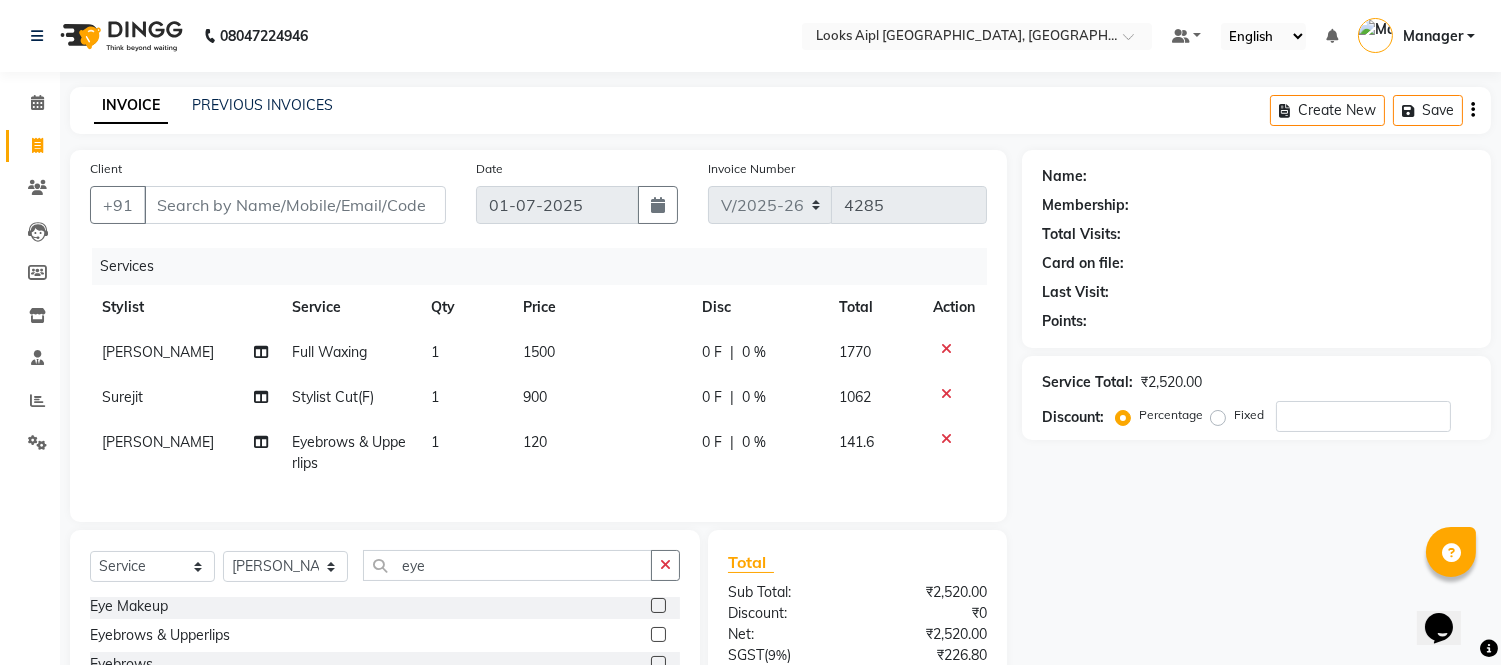 click on "Services Stylist Service Qty Price Disc Total Action [PERSON_NAME] Full Waxing 1 1500 0 F | 0 % 1770 Surejit Stylist Cut(F) 1 900 0 F | 0 % 1062 [PERSON_NAME] Eyebrows & Upperlips 1 120 0 F | 0 % 141.6" 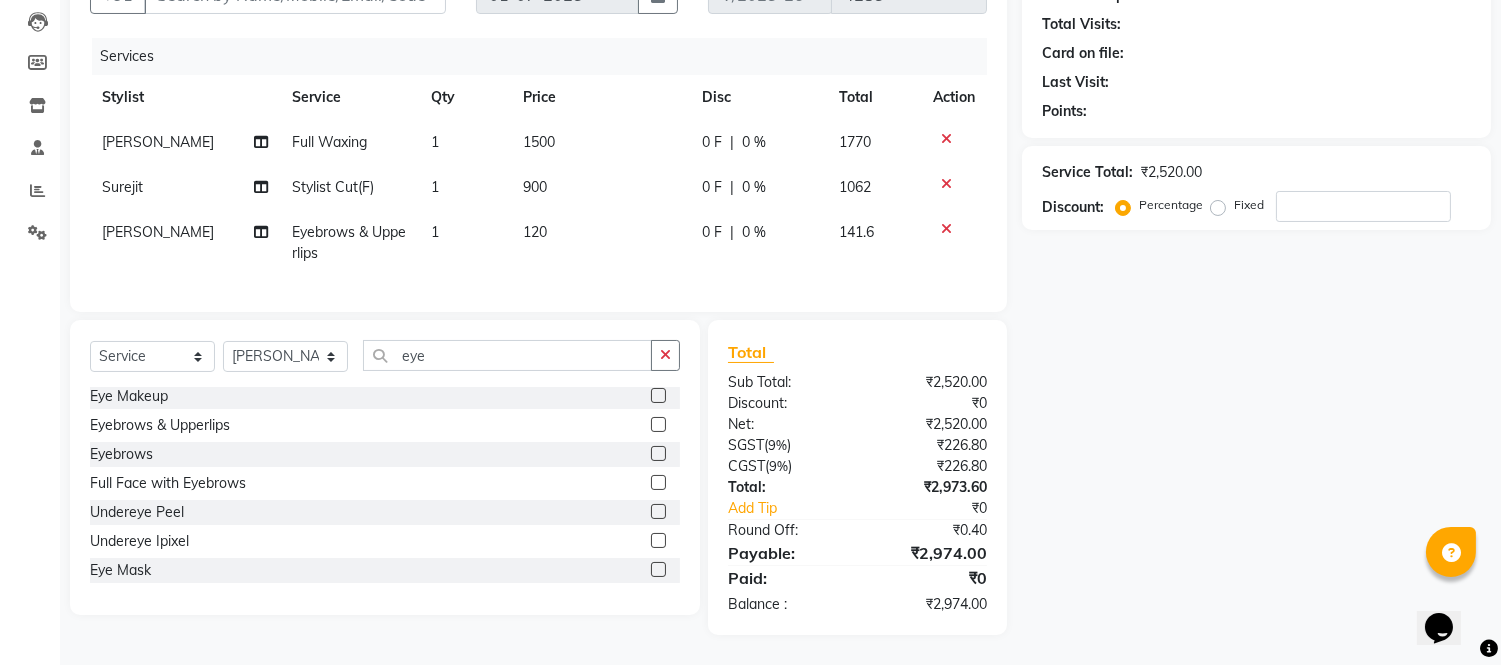 scroll, scrollTop: 226, scrollLeft: 0, axis: vertical 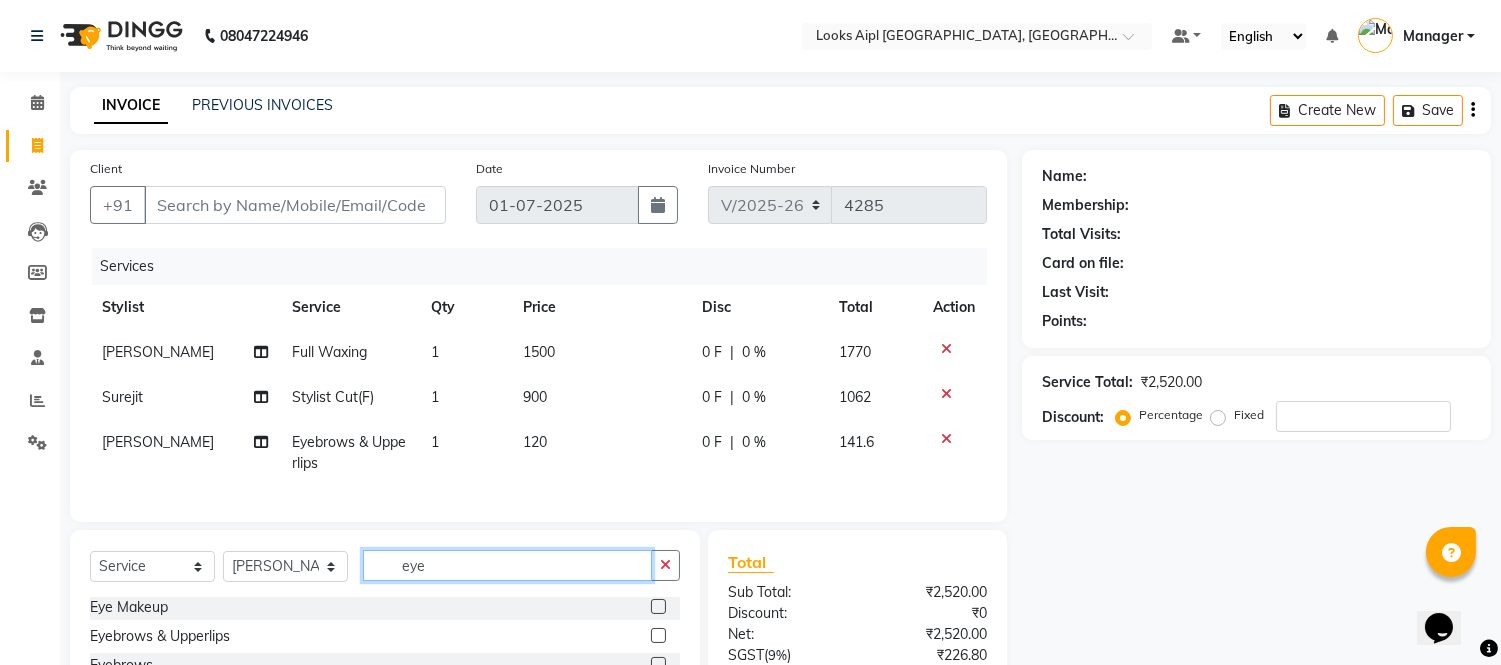 click on "eye" 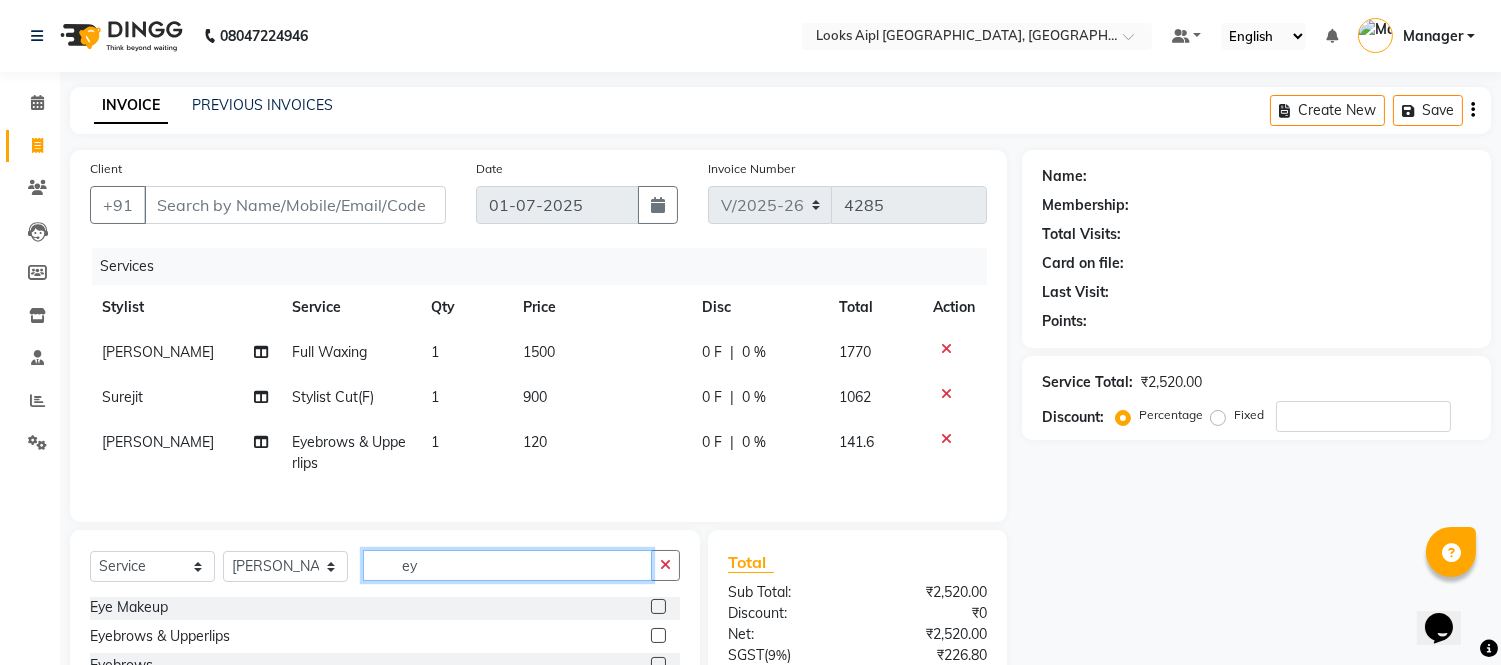 type on "e" 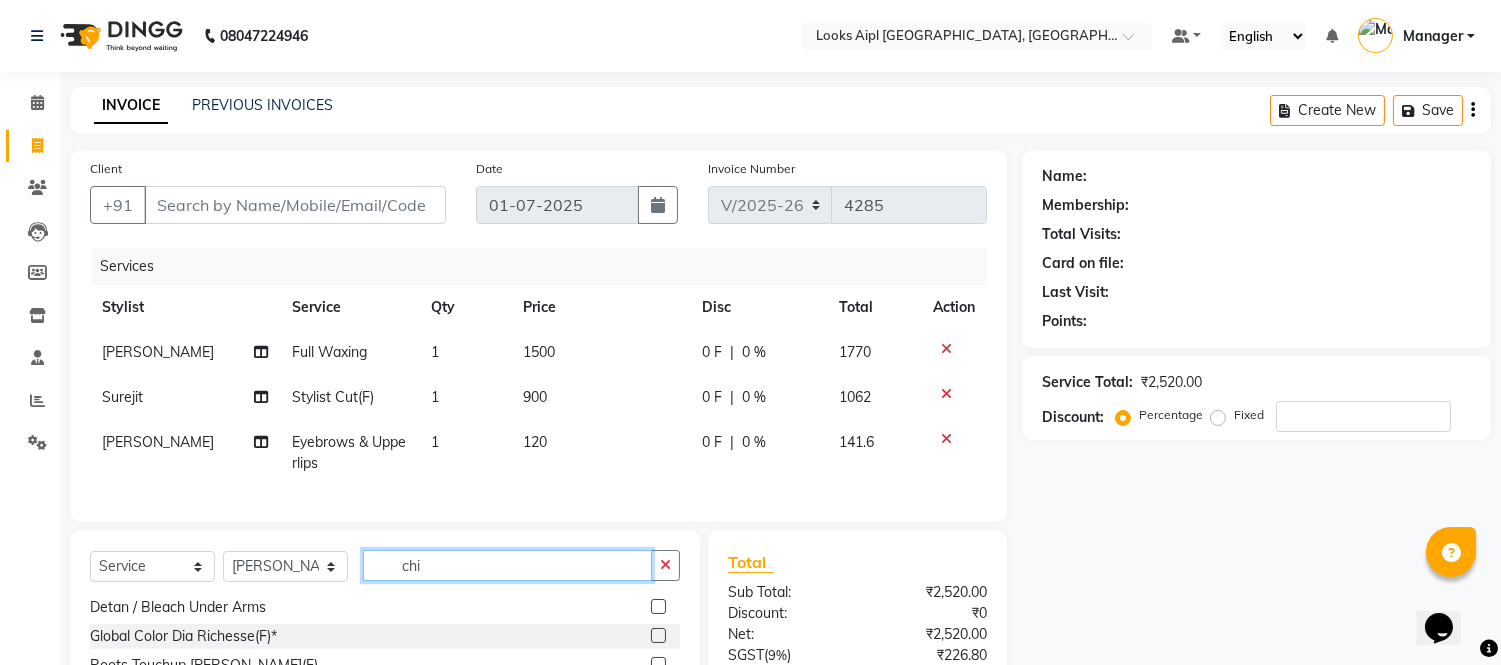 scroll, scrollTop: 0, scrollLeft: 0, axis: both 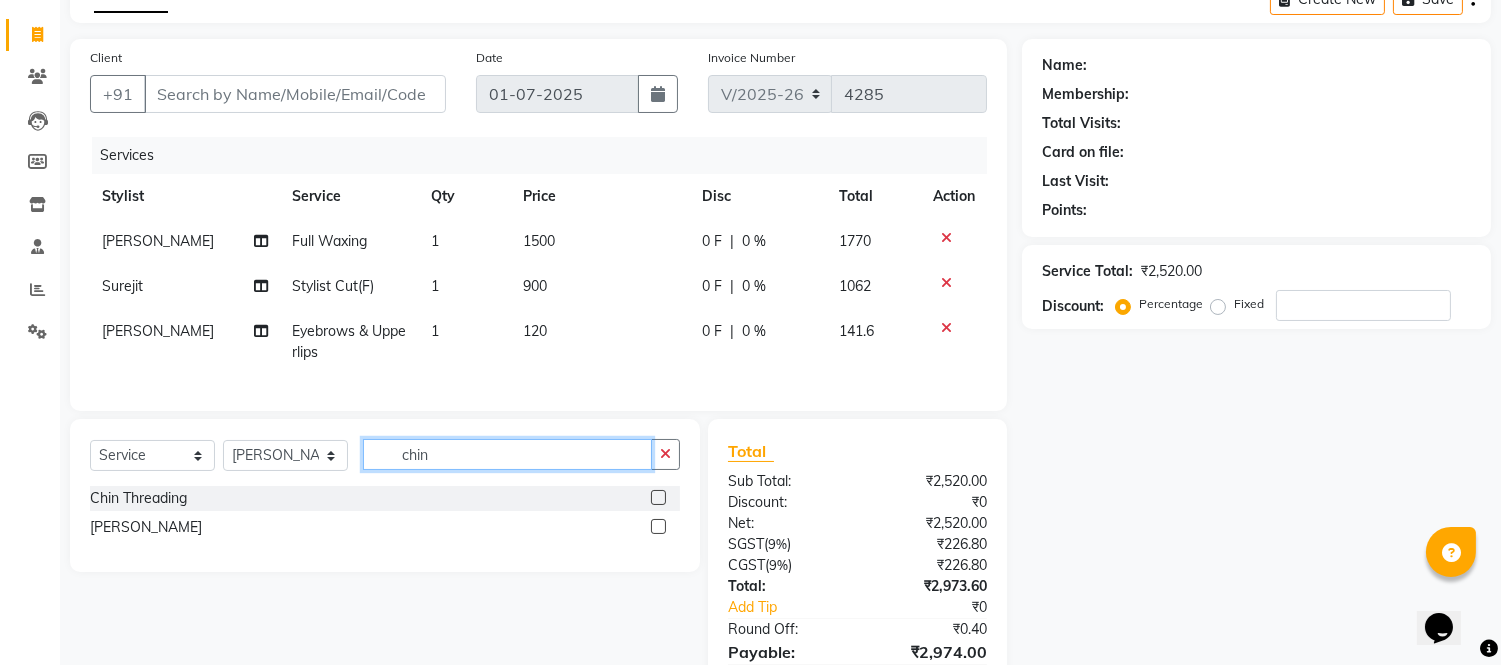 type on "chin" 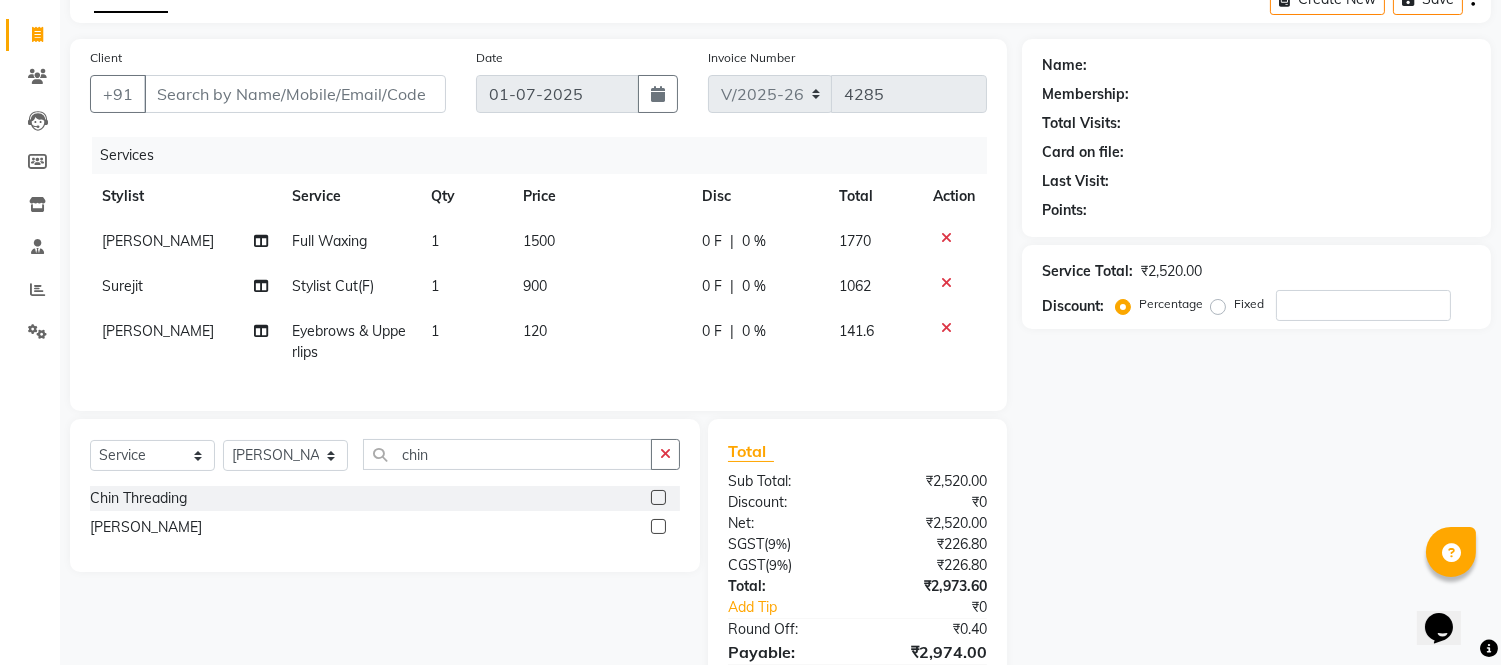 click 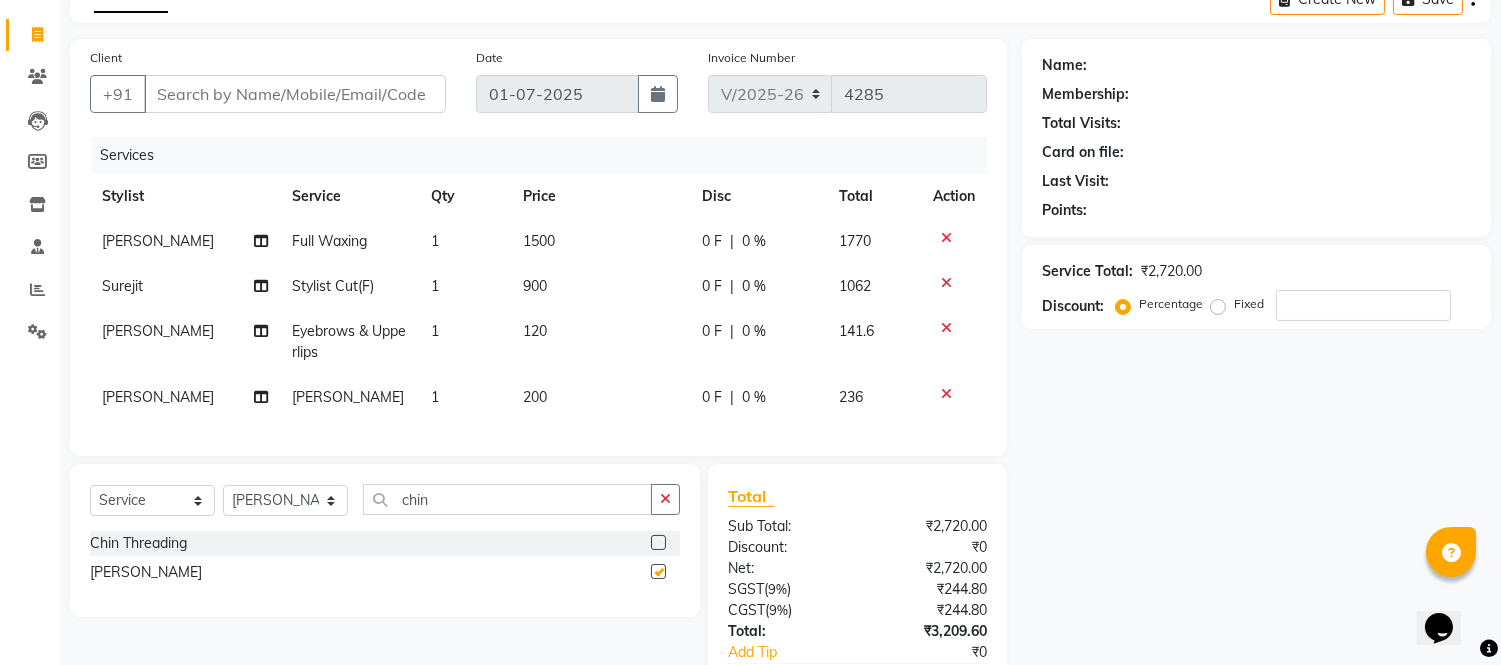 checkbox on "false" 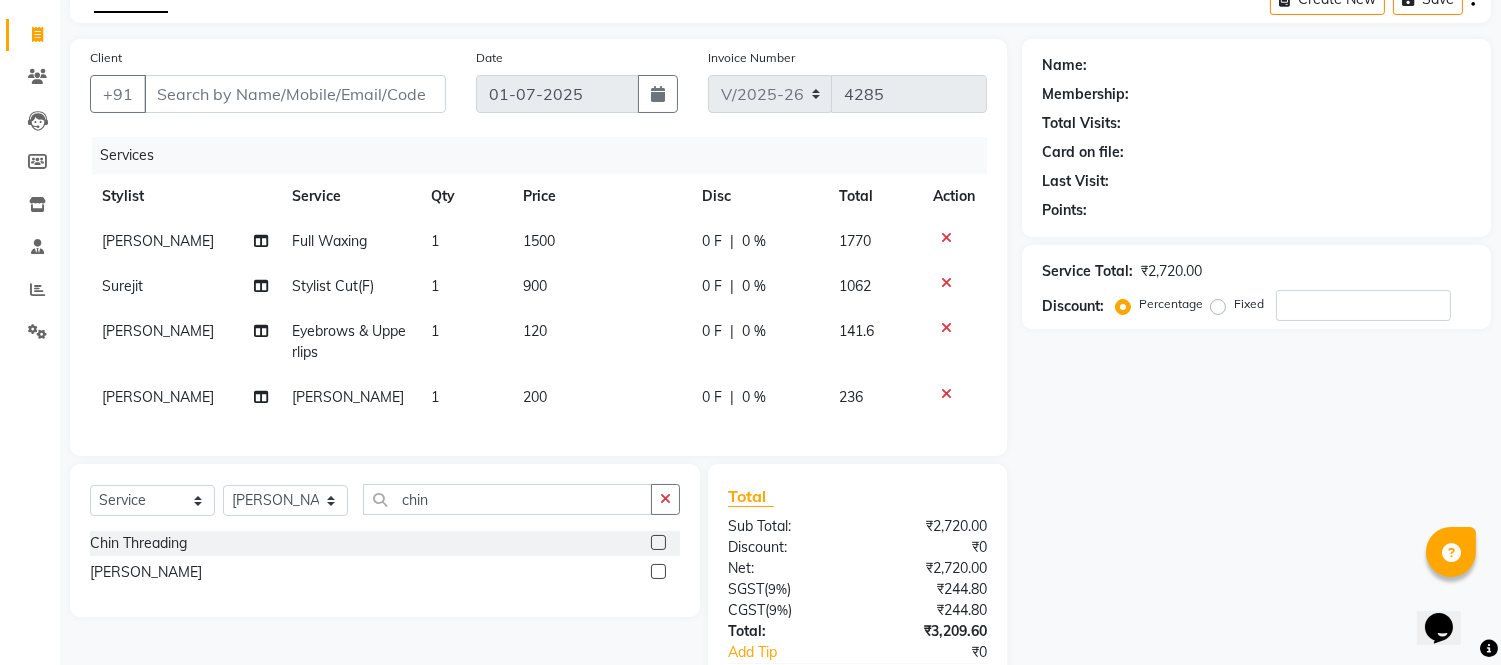 click on "120" 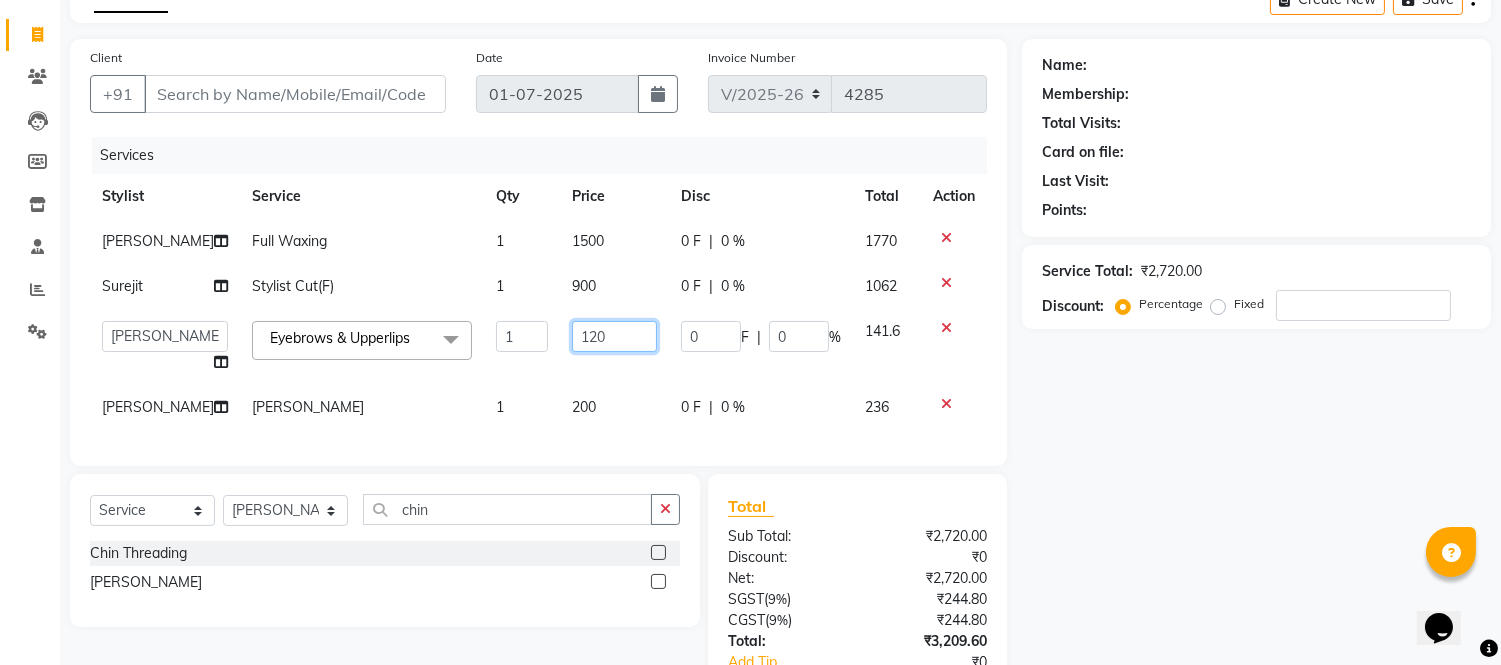 click on "120" 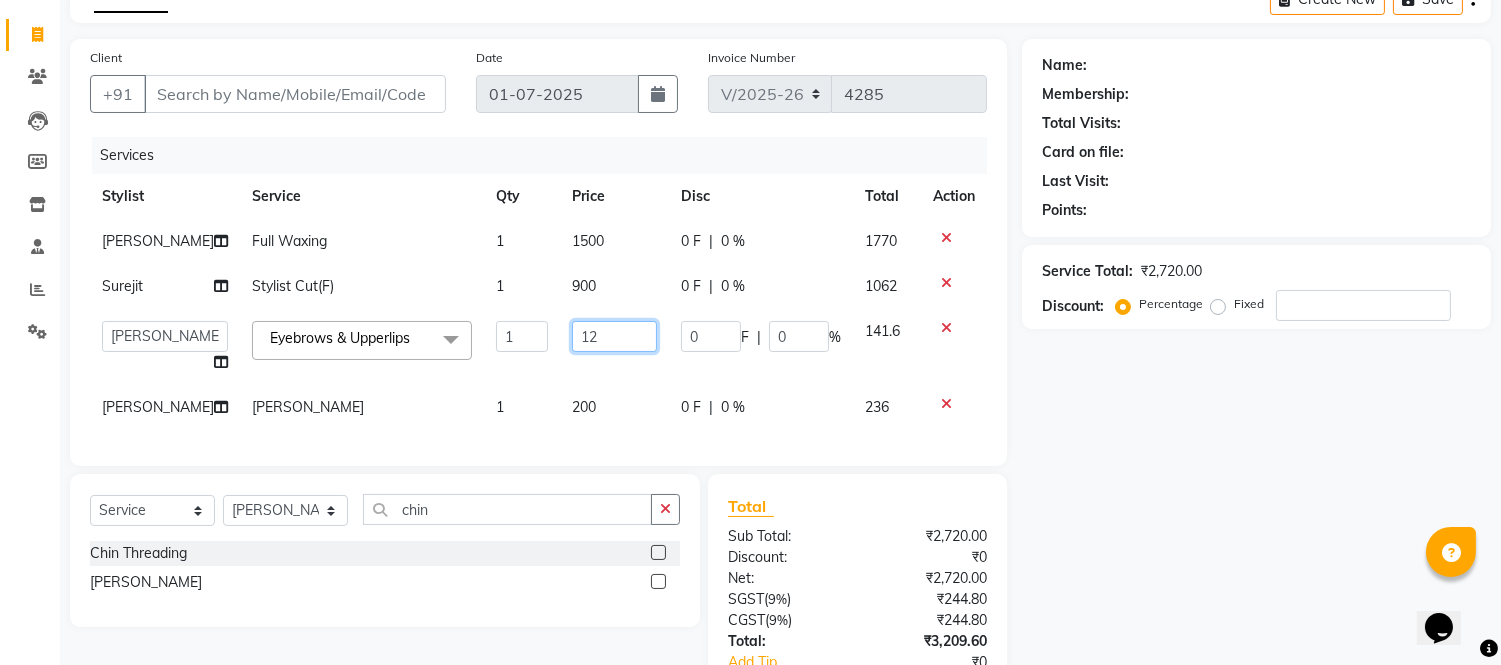 type on "1" 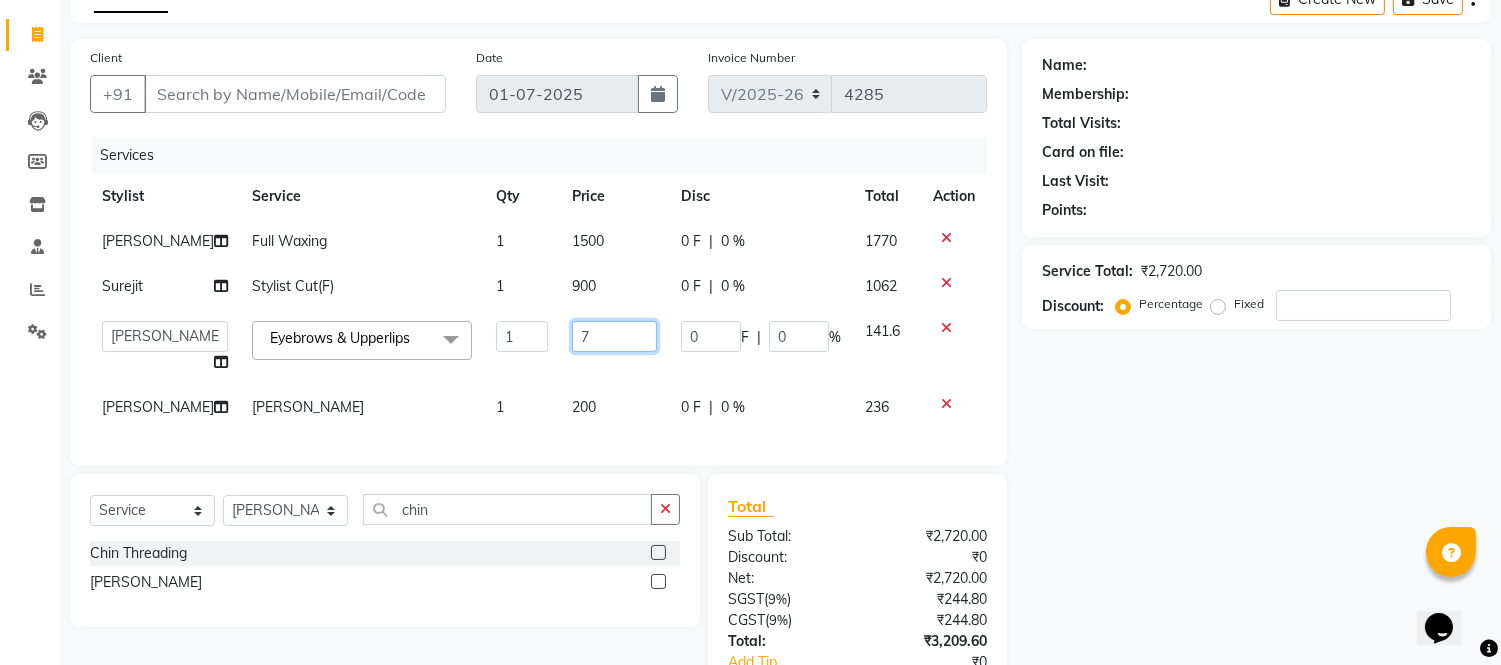 type on "70" 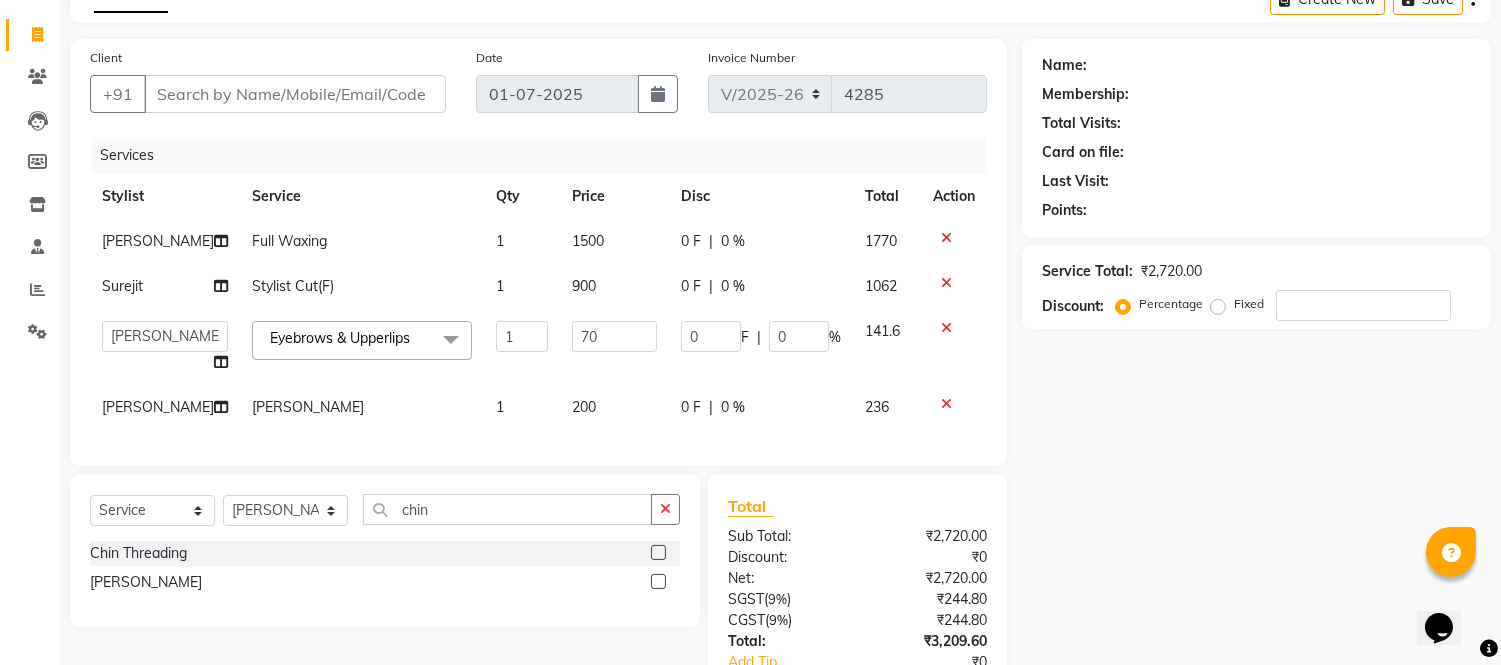 click on "200" 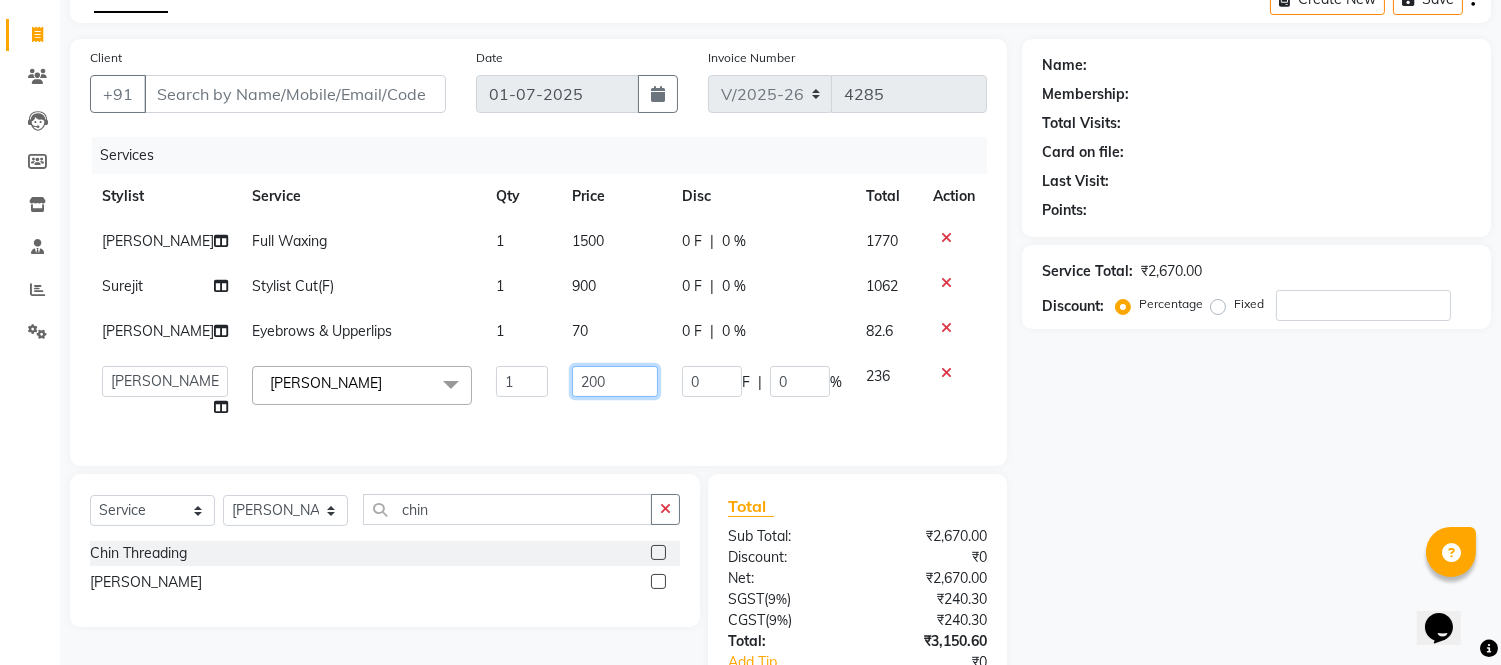 click on "200" 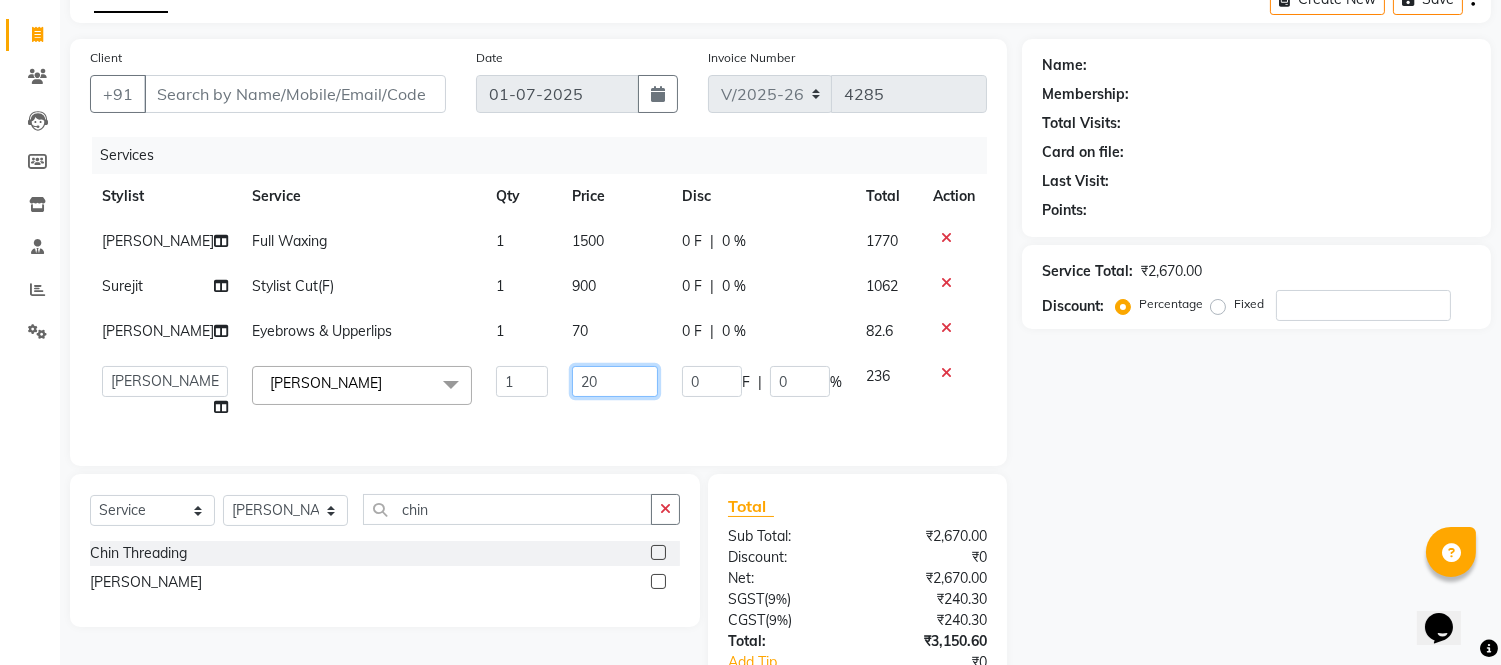 type on "2" 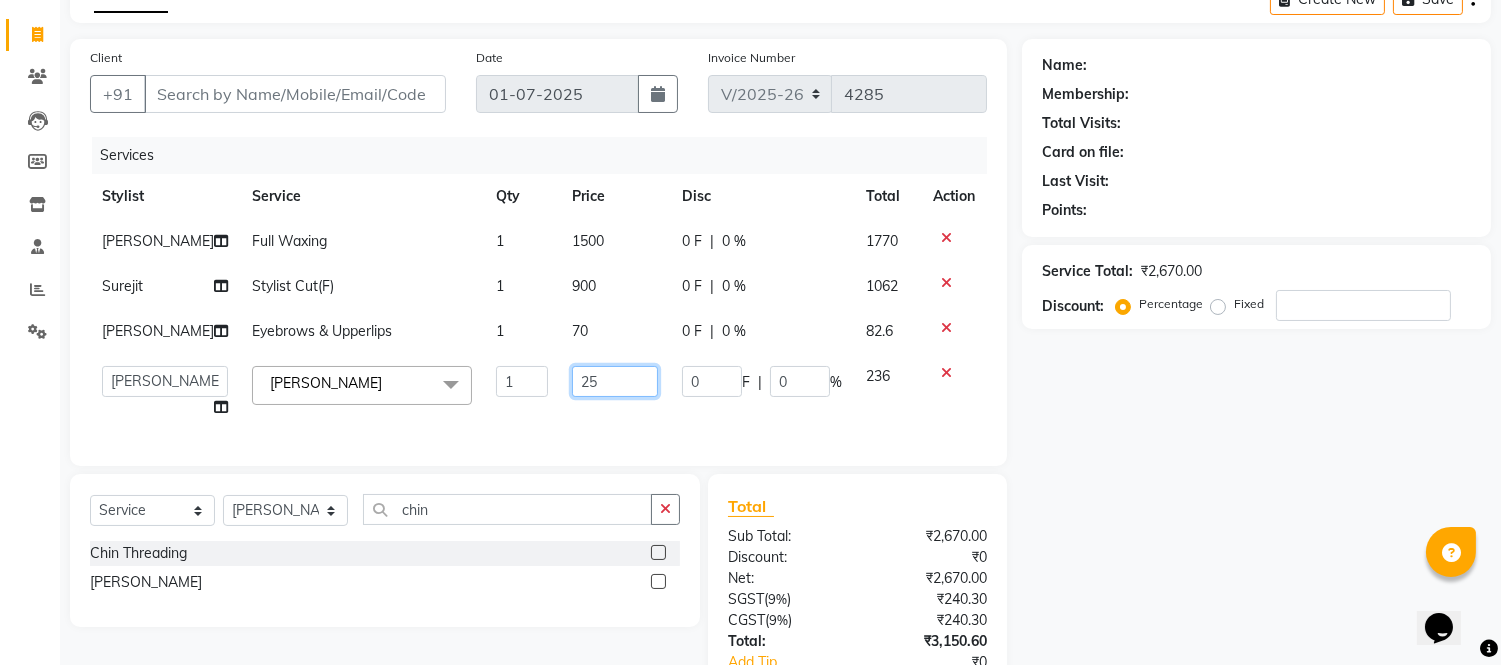 type on "250" 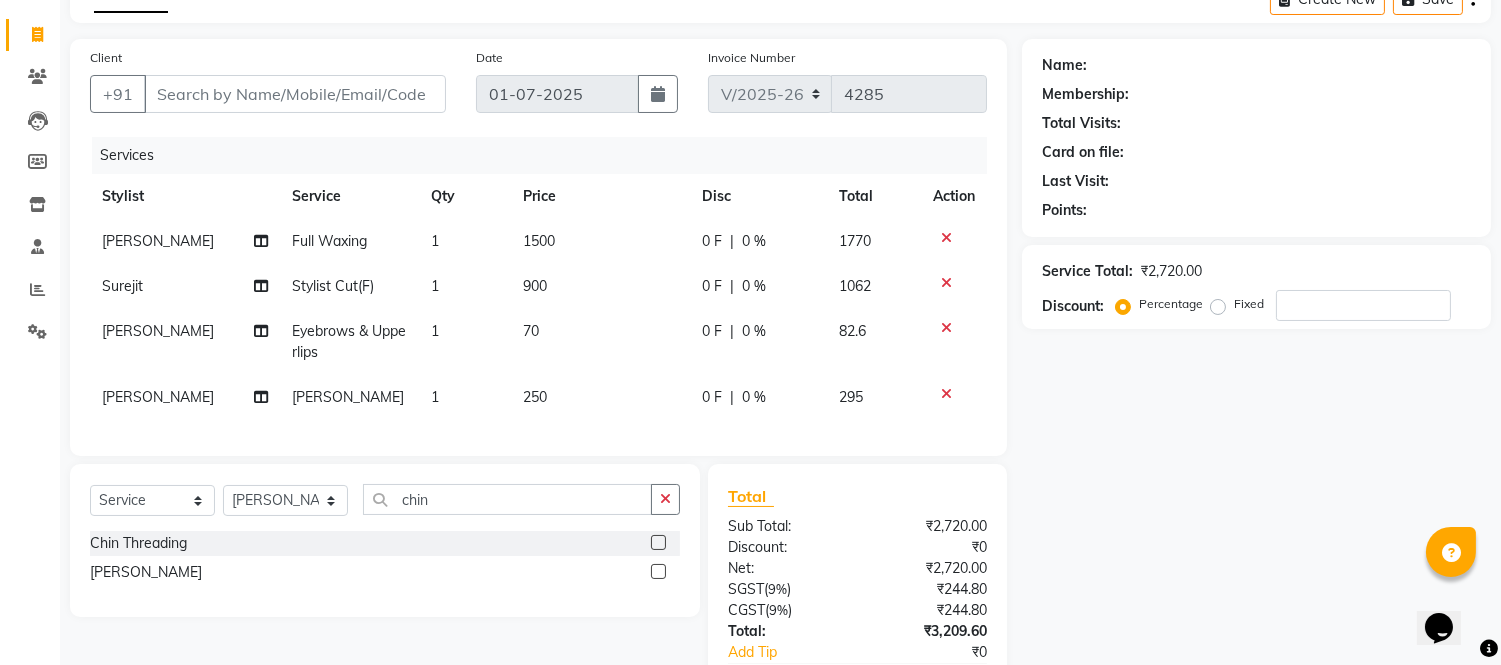 click on "250" 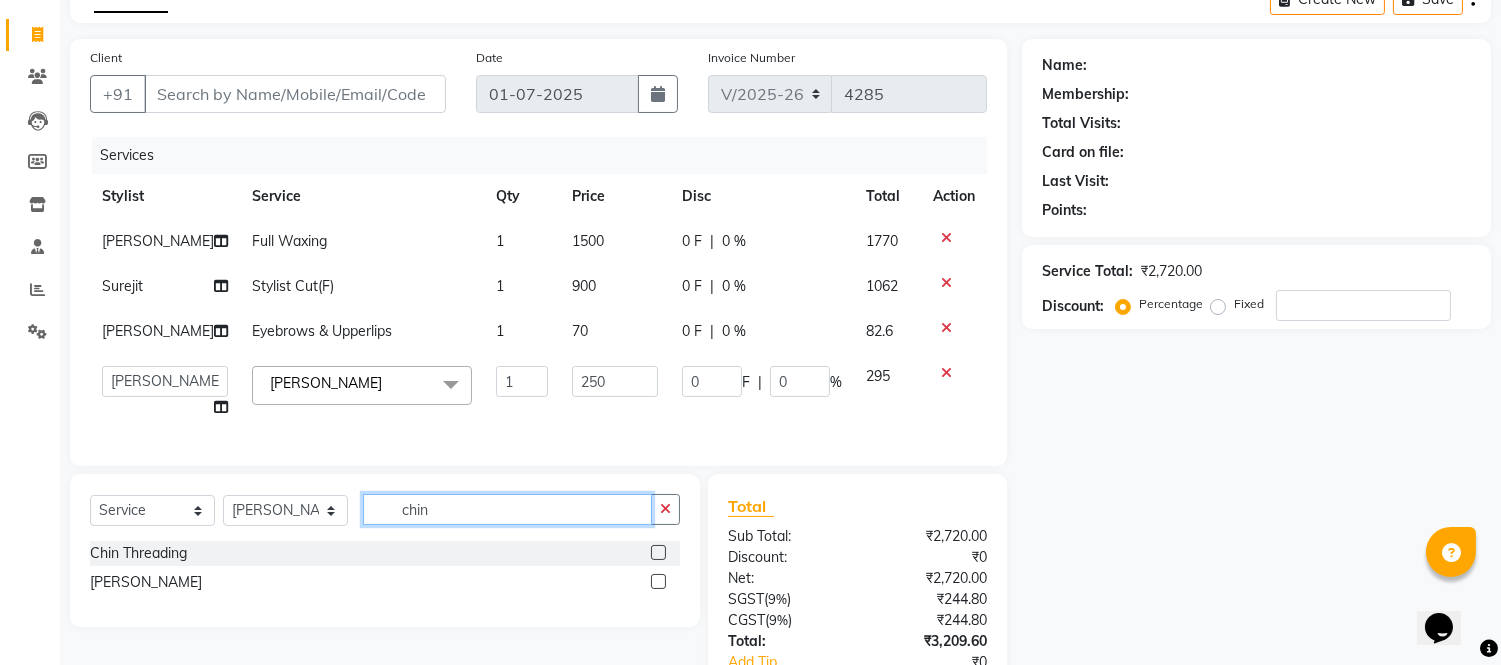 click on "chin" 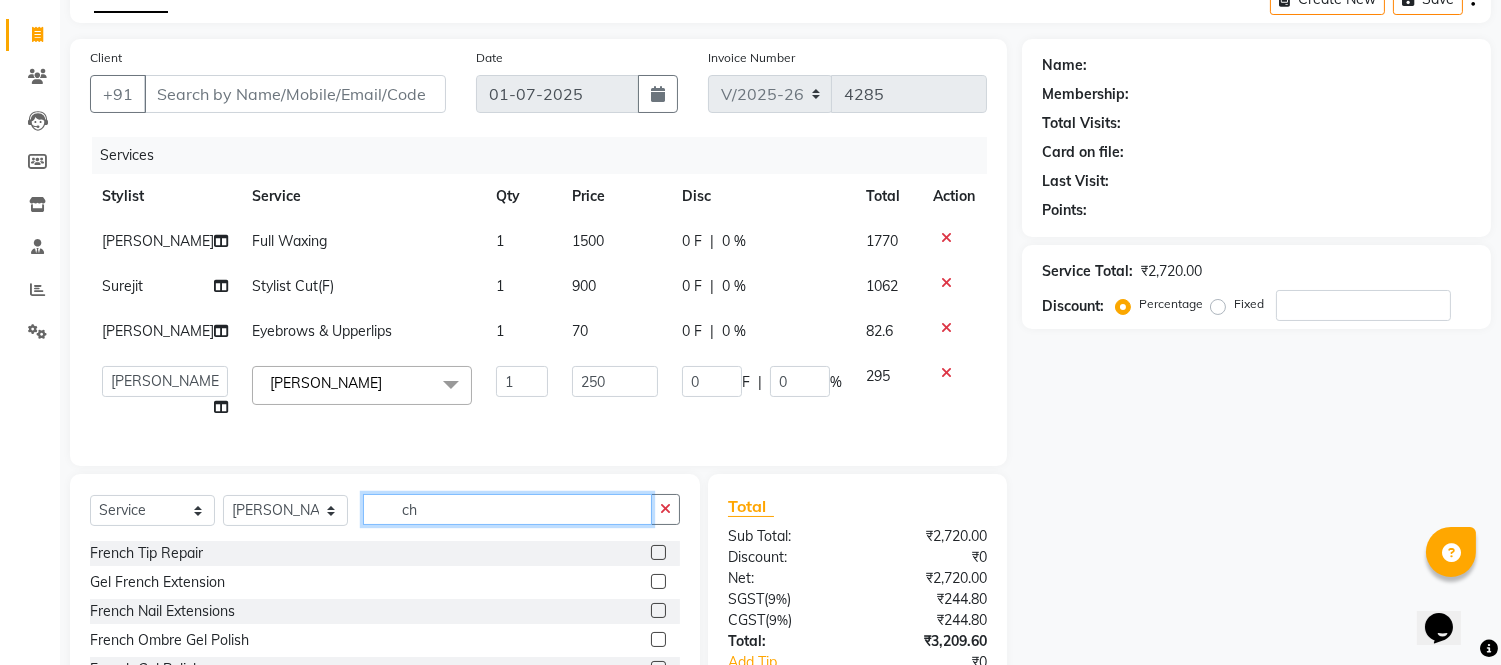 type on "c" 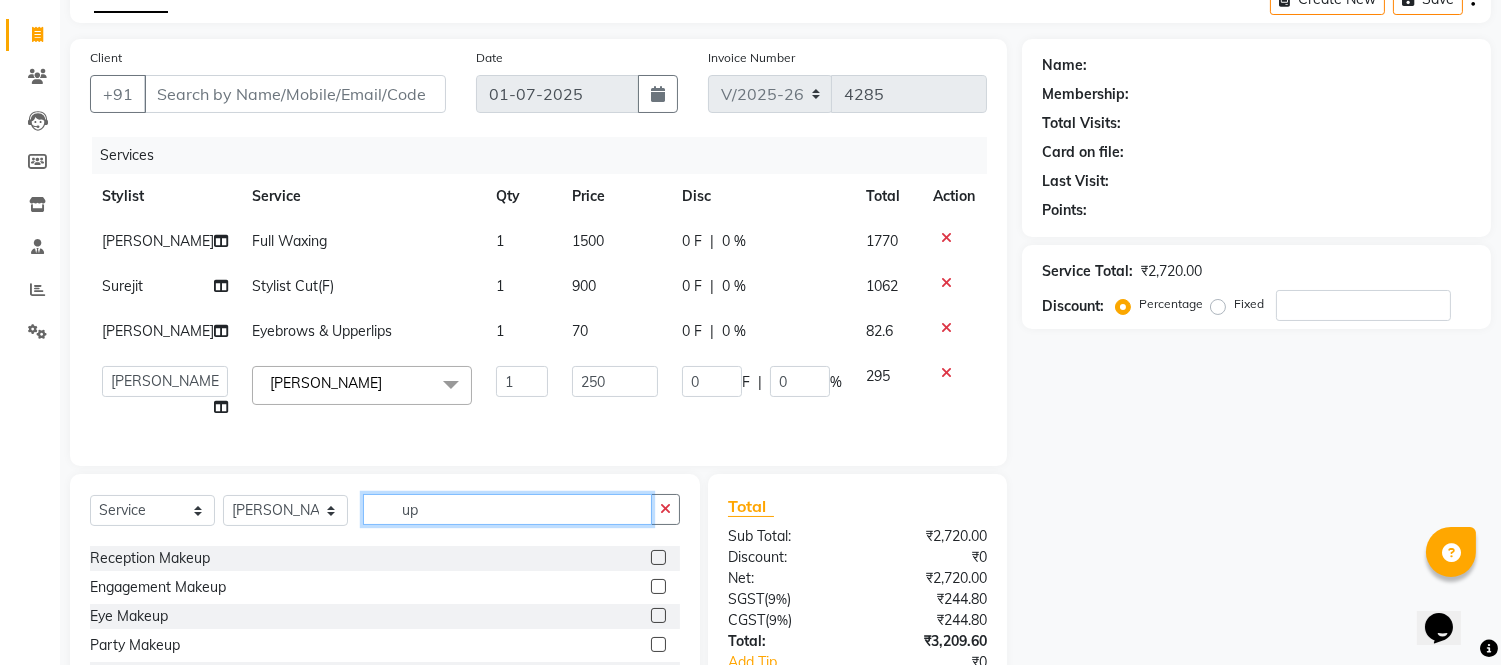 scroll, scrollTop: 0, scrollLeft: 0, axis: both 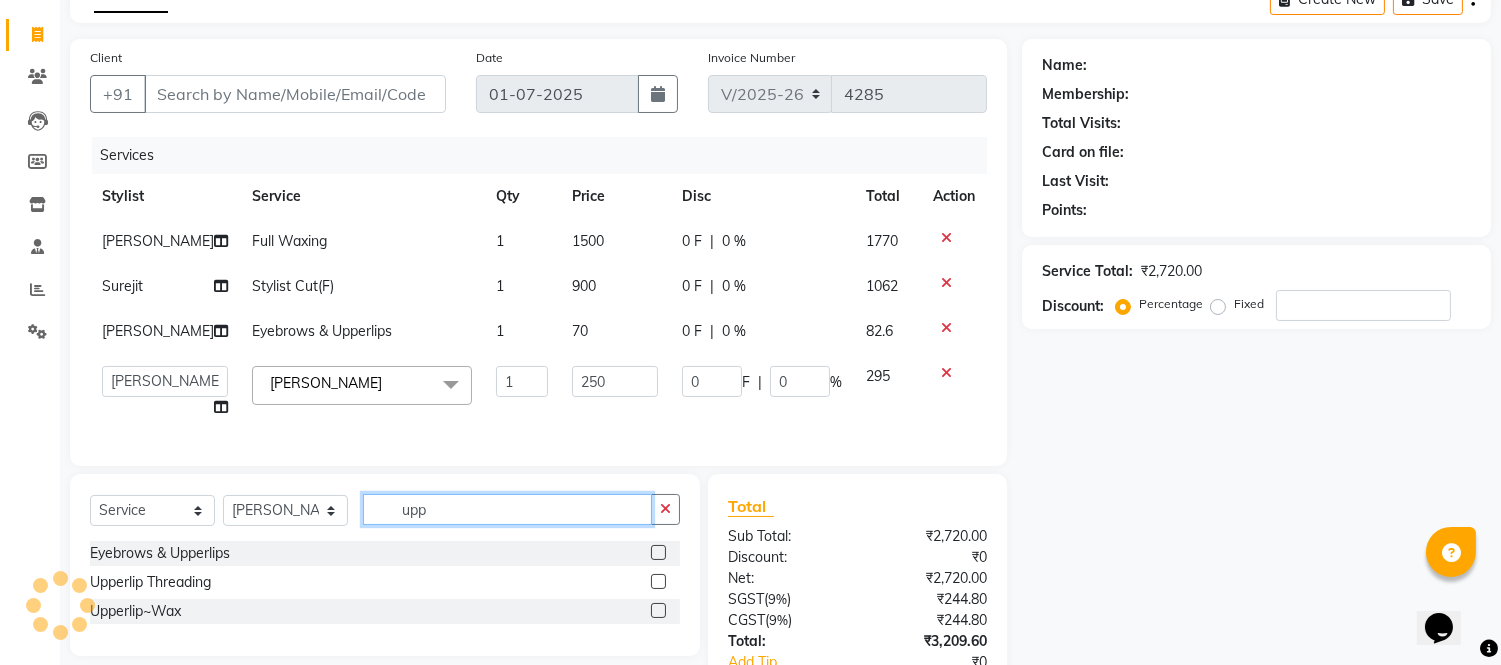 type on "upp" 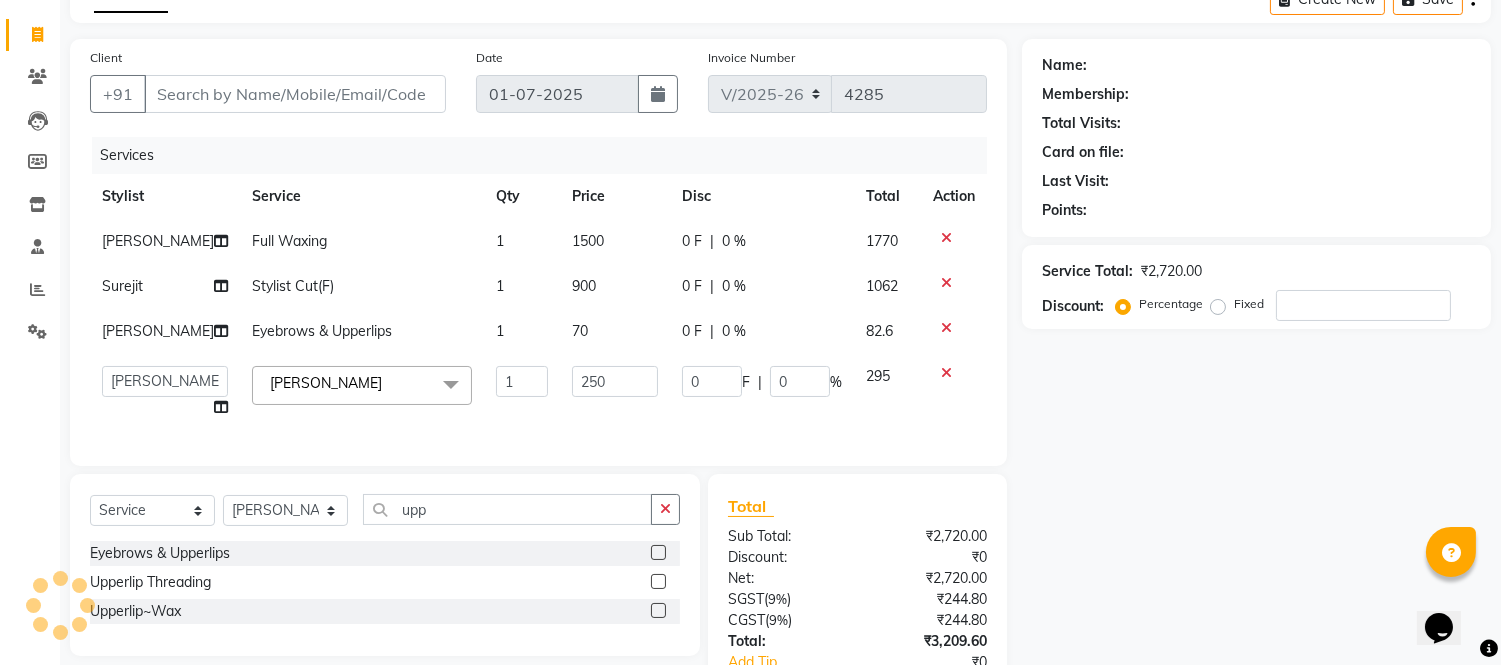 click 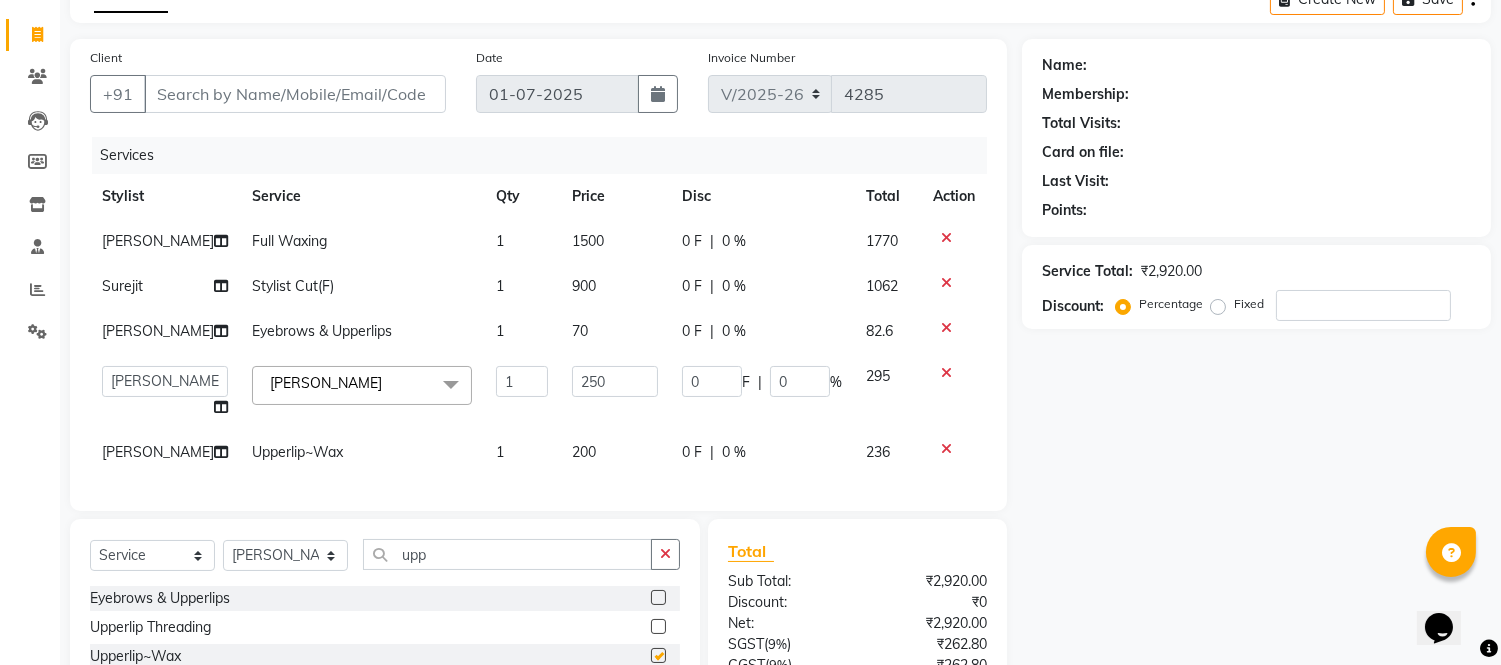 checkbox on "false" 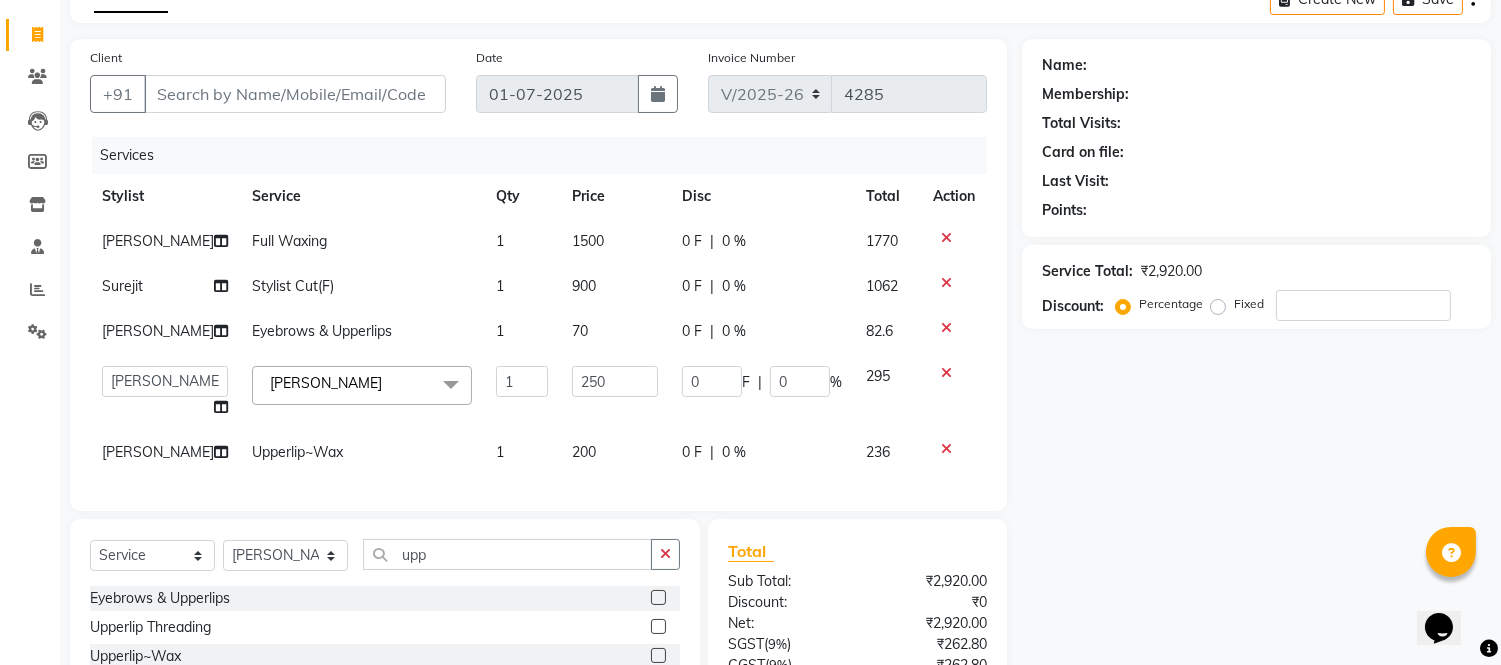 click on "200" 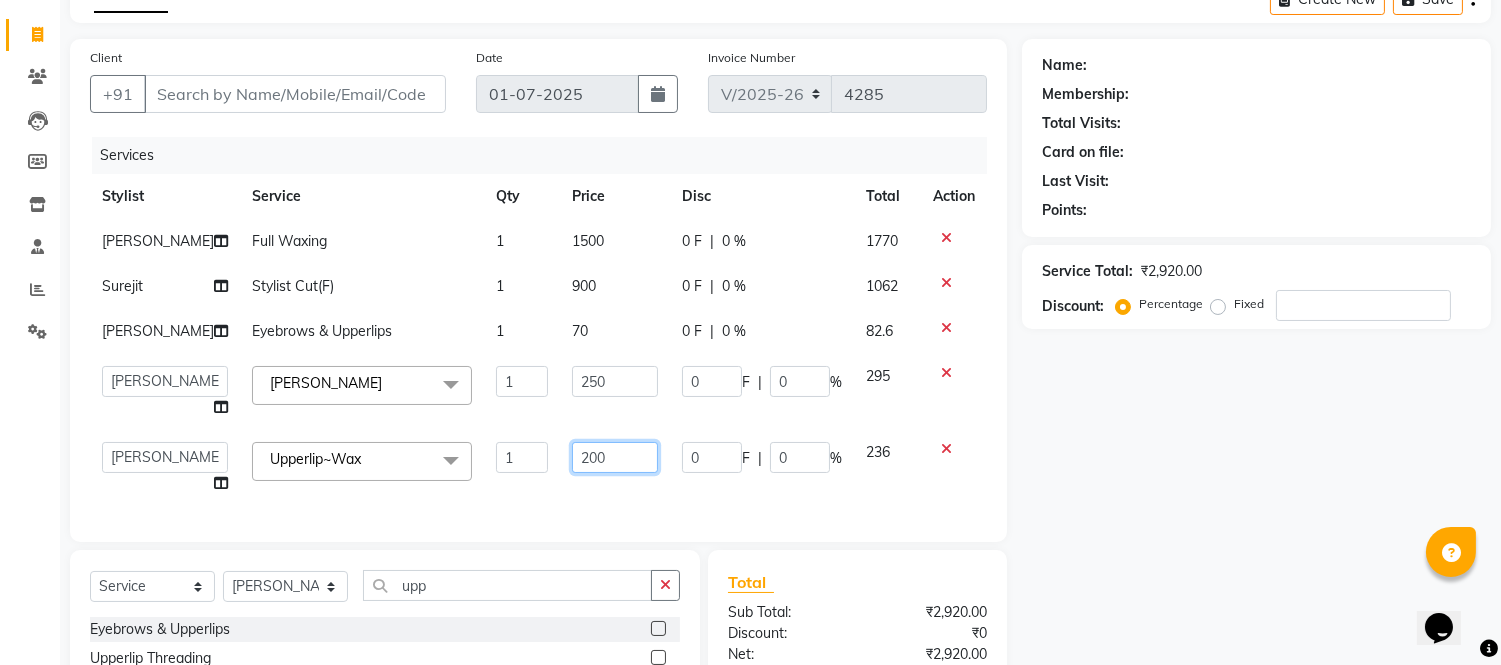 drag, startPoint x: 614, startPoint y: 447, endPoint x: 632, endPoint y: 446, distance: 18.027756 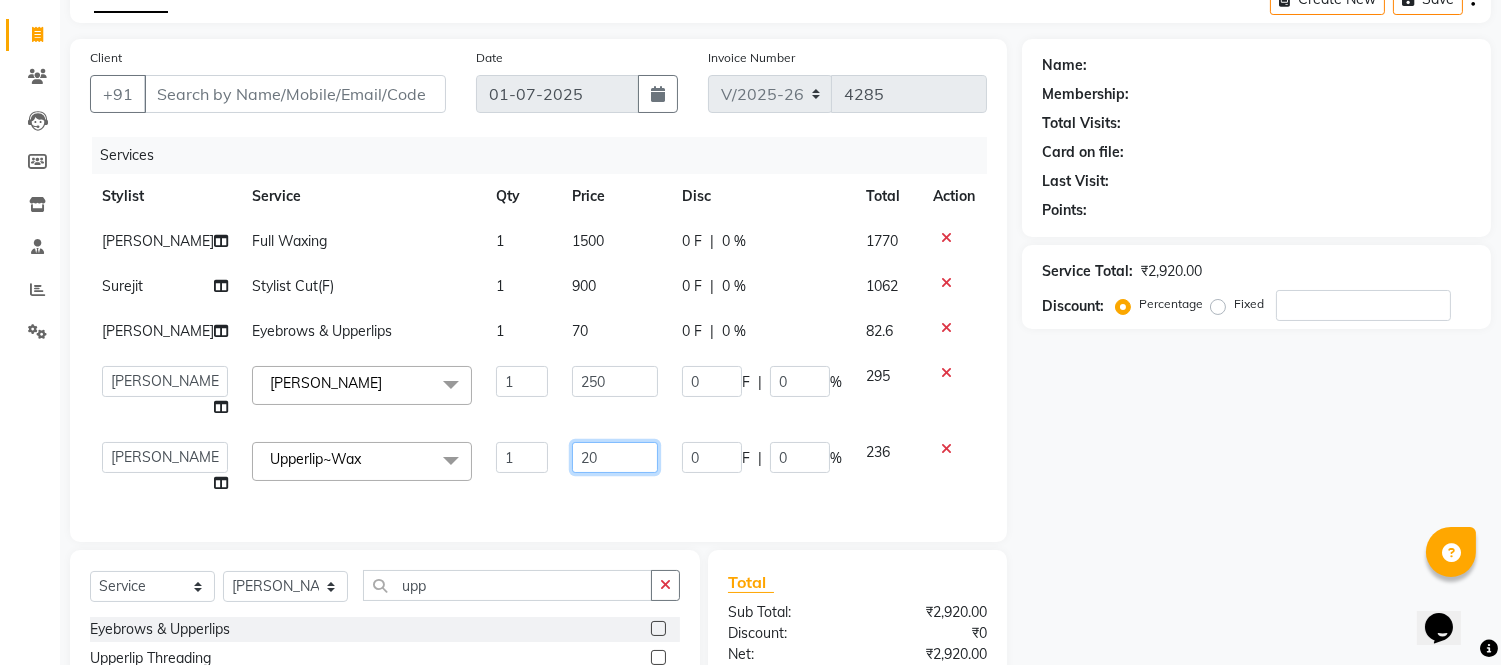 type on "2" 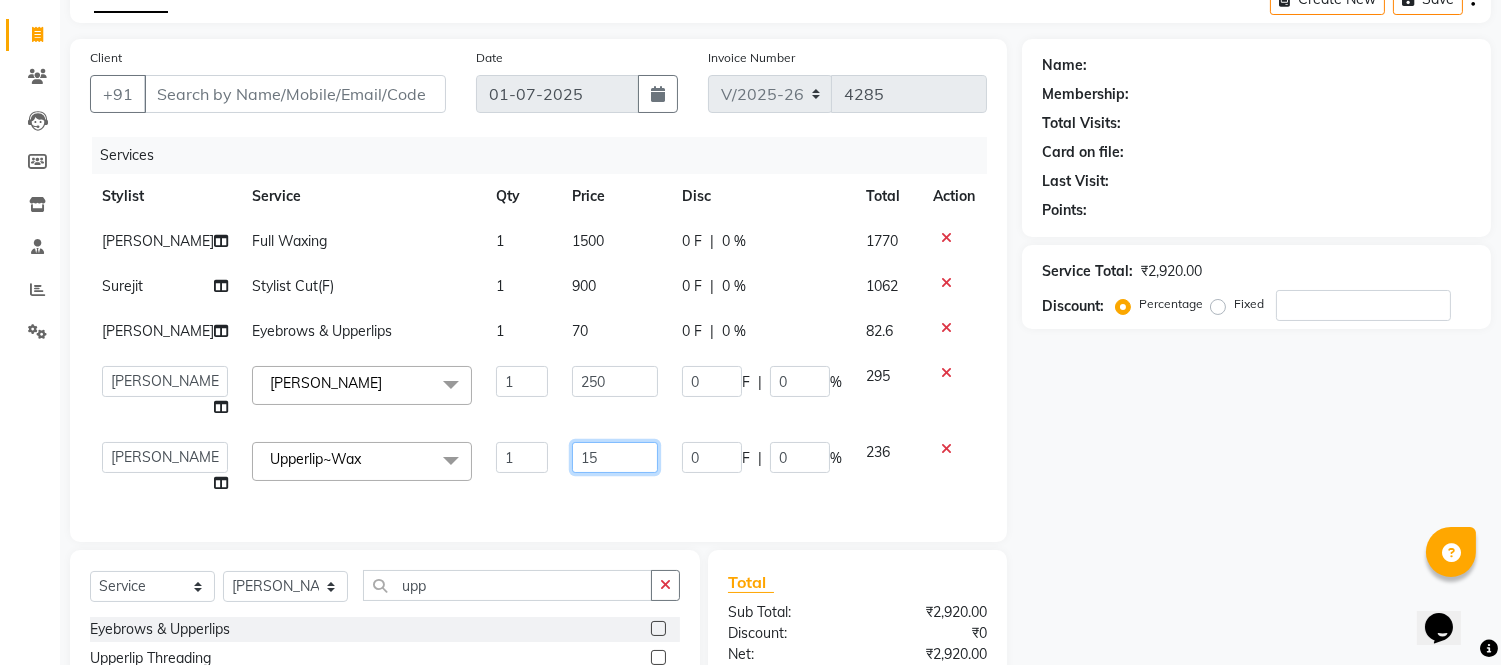 type on "150" 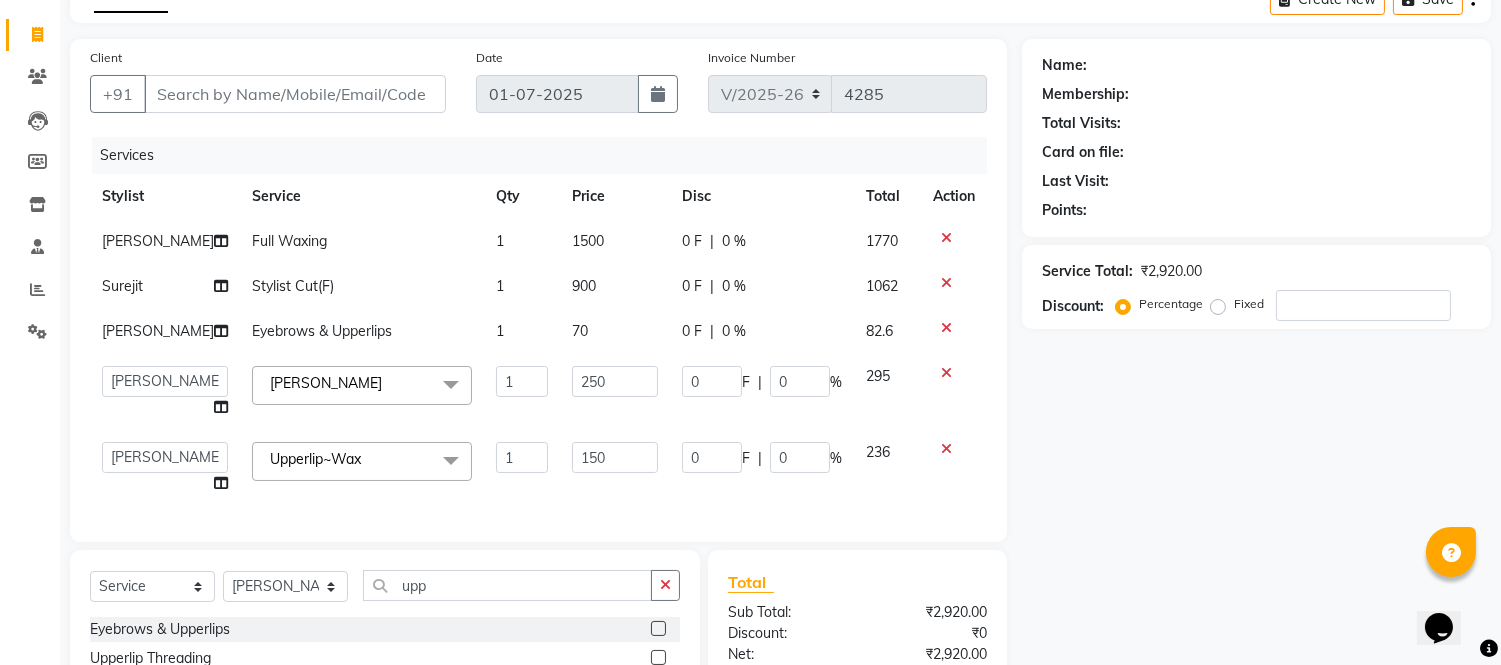click on "Services Stylist Service Qty Price Disc Total Action [PERSON_NAME] Full Waxing 1 1500 0 F | 0 % 1770 Surejit Stylist Cut(F) 1 900 0 F | 0 % 1062 [PERSON_NAME] Eyebrows & Upperlips 1 70 0 F | 0 % 82.6  Akash   Akshar_asst   Alam _Pdct   [PERSON_NAME]   [PERSON_NAME]   Counter Sales   Geeta   Hema   ilfan   Ishaan   [PERSON_NAME]   Manager   [PERSON_NAME]   [PERSON_NAME]   sagar_pdct   Surejit   [PERSON_NAME]  [PERSON_NAME] Waxing  x Big Toes French Tip Repair Gel French Extension Gel Tip Repair Gel Infills Gel Overlays Gel Extension Gel [MEDICAL_DATA] Natural Nail Extensions French Nail Extensions Gel Polish Removal Extension Removal Nail Art Recruiter French Ombre Gel Polish Nail Art Nedle Cutical Care Nail Art Brush French Gel Polish French Glitter Gel Polish Gel Polish Touchup                                   Nail Art Per Finger(F)* 3D Nail Art Recruiter Nail Art with Stones/Foil/Stickers per Finger Acrylic Overlays Nail Extension Refill Finger Tip Repair Acrylic Removal Gel Polish Application Gel Overlays Refills  Stick on Nails Detan(F)" 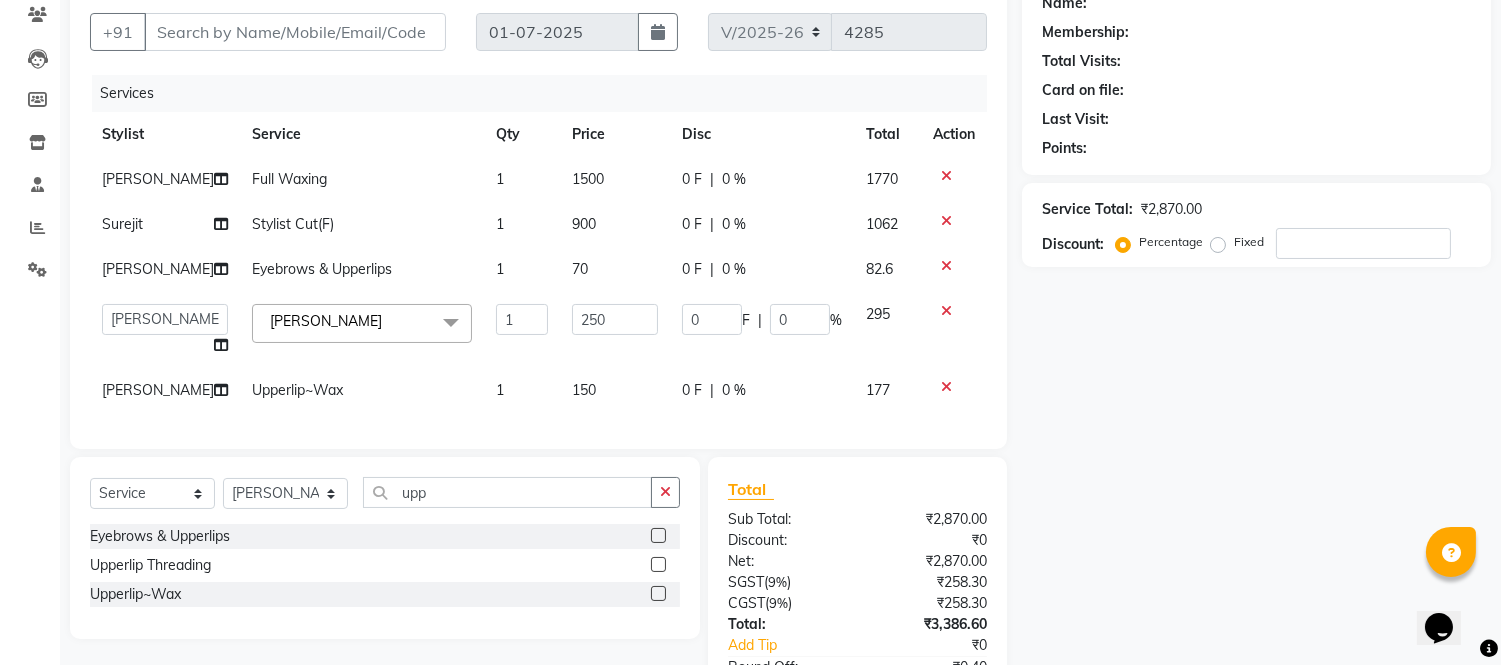 scroll, scrollTop: 0, scrollLeft: 0, axis: both 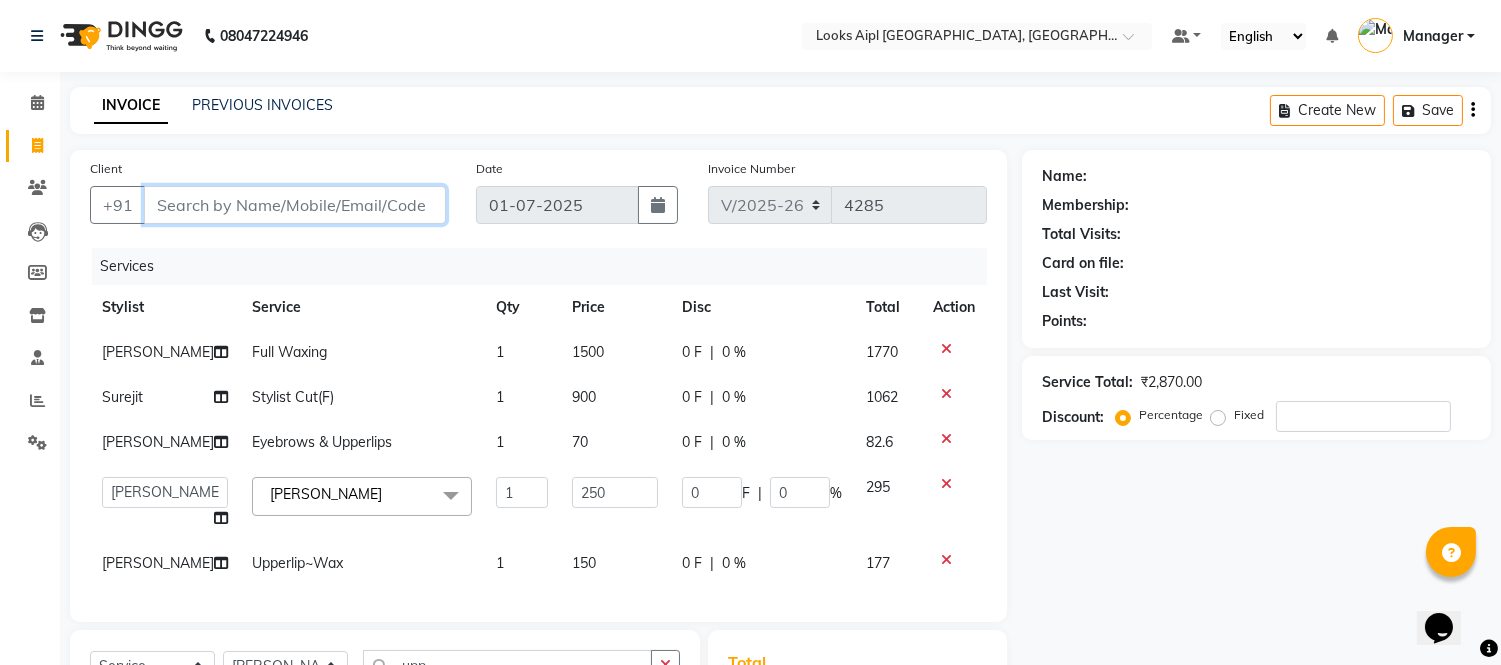 drag, startPoint x: 386, startPoint y: 206, endPoint x: 450, endPoint y: 211, distance: 64.195015 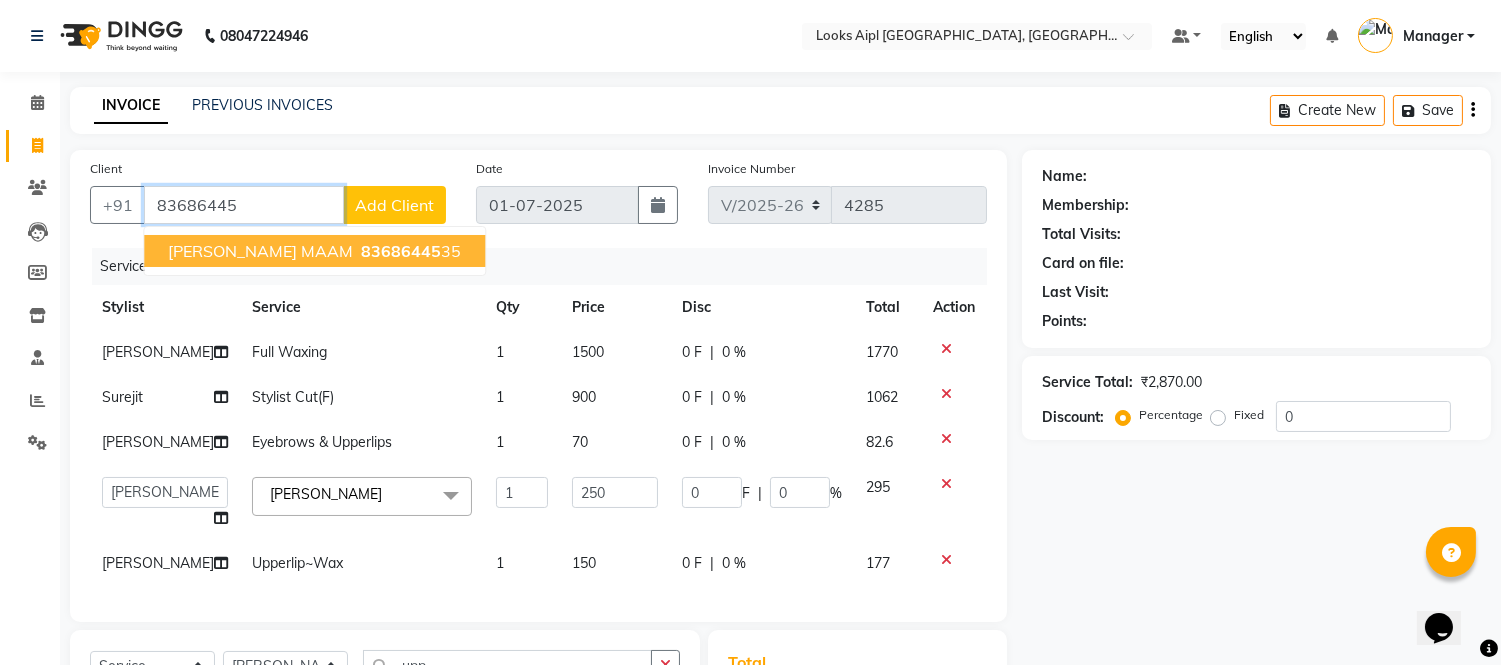drag, startPoint x: 351, startPoint y: 244, endPoint x: 813, endPoint y: 245, distance: 462.00107 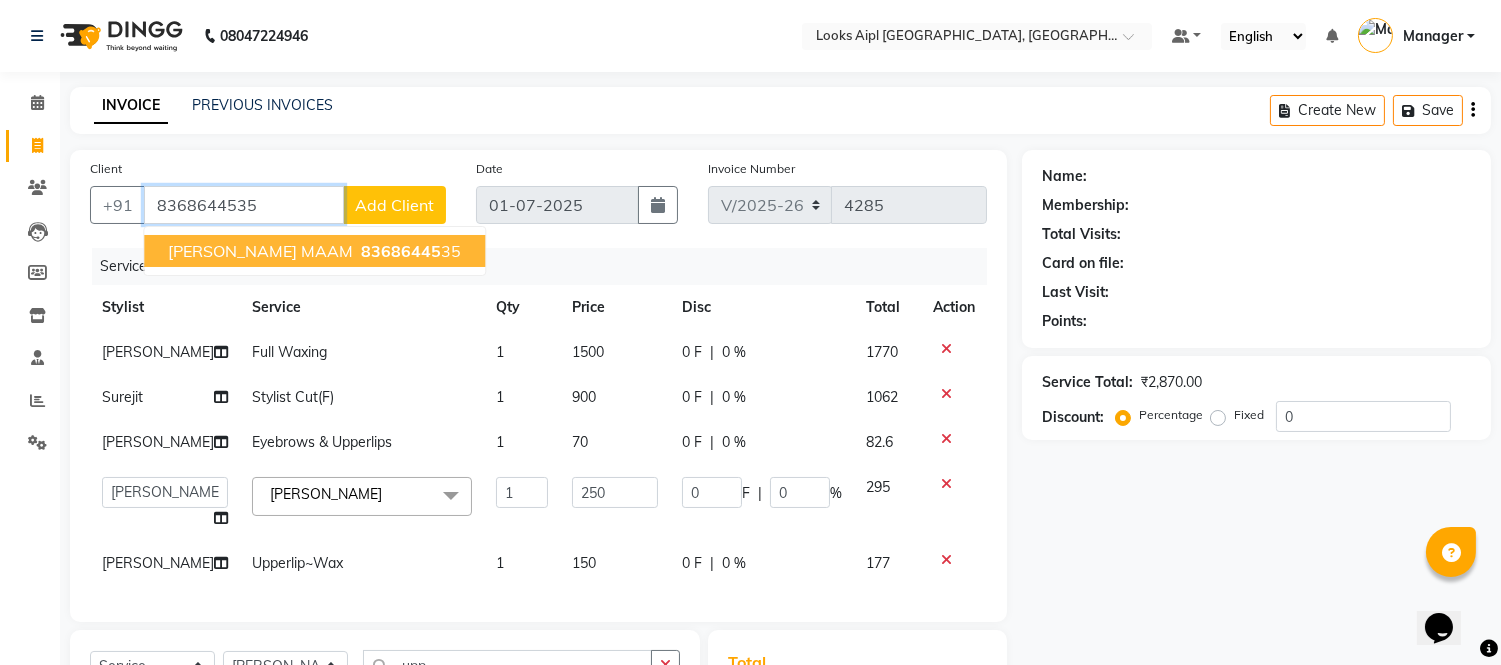 type on "8368644535" 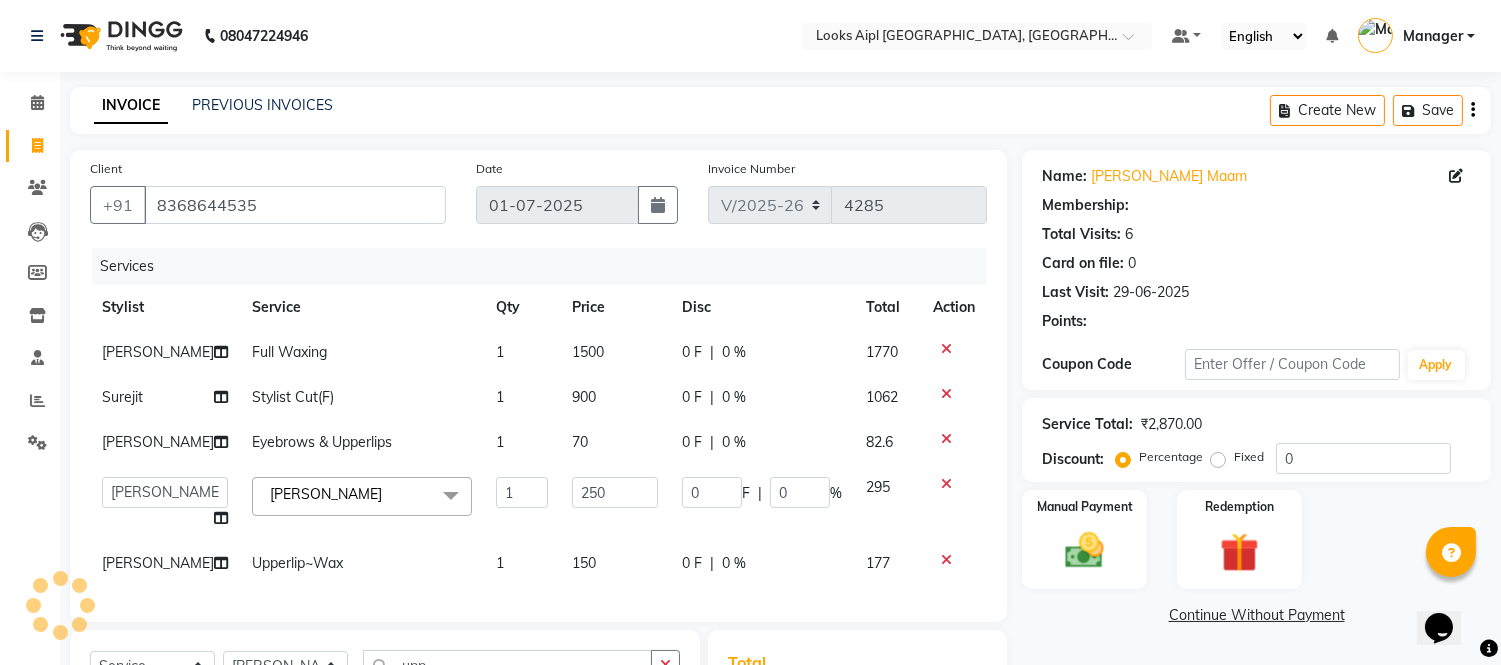 select on "1: Object" 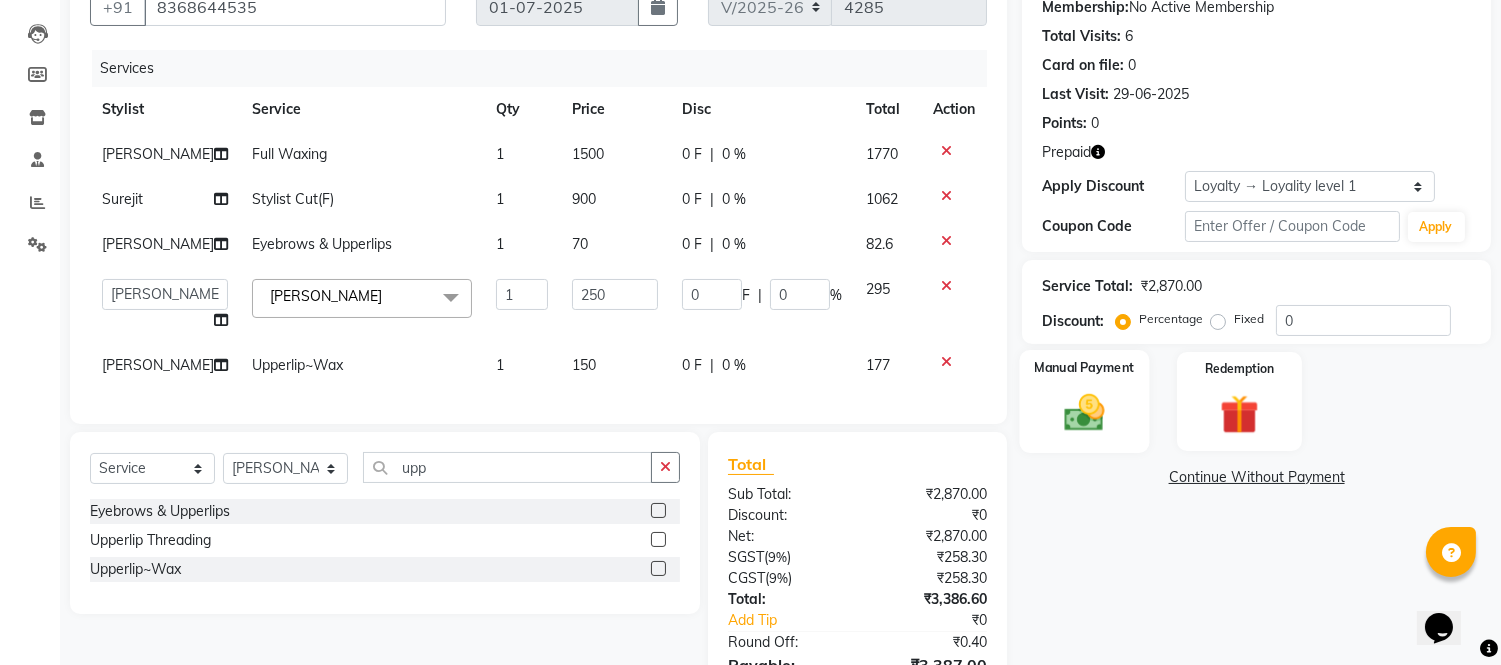 scroll, scrollTop: 0, scrollLeft: 0, axis: both 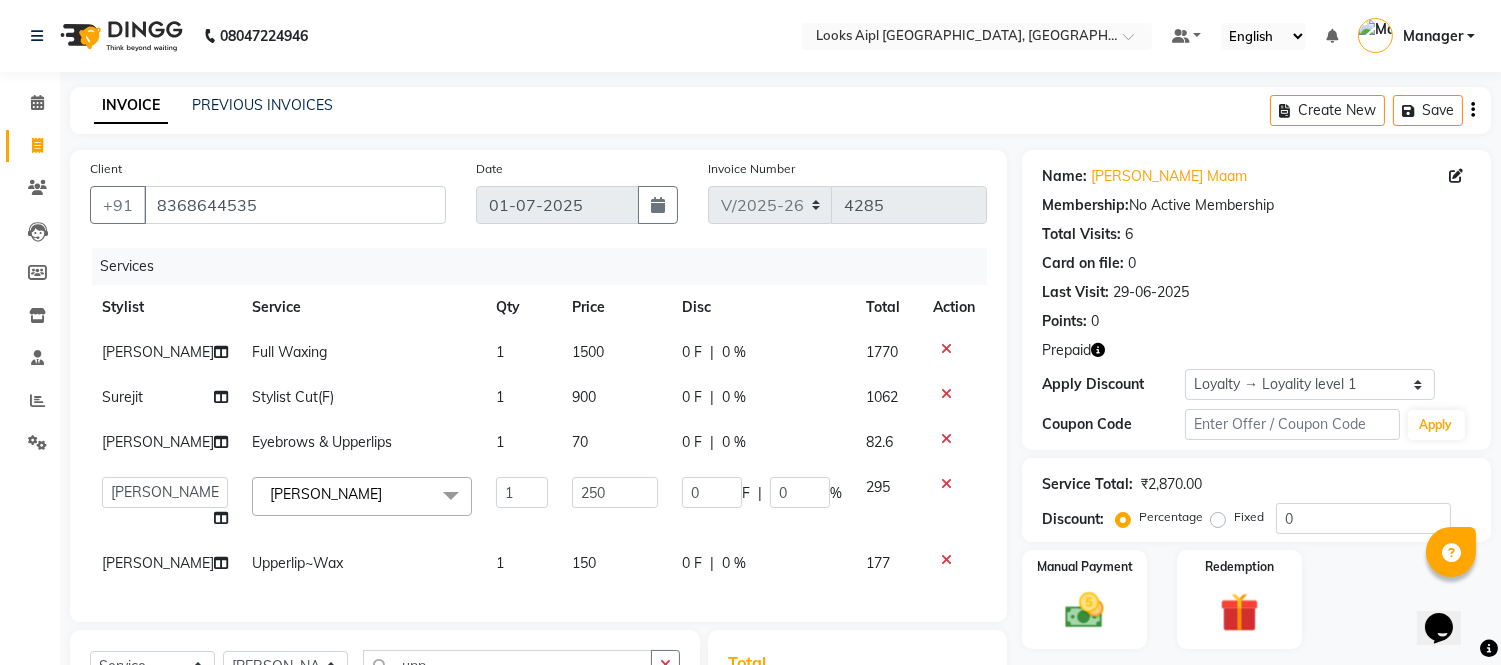 click 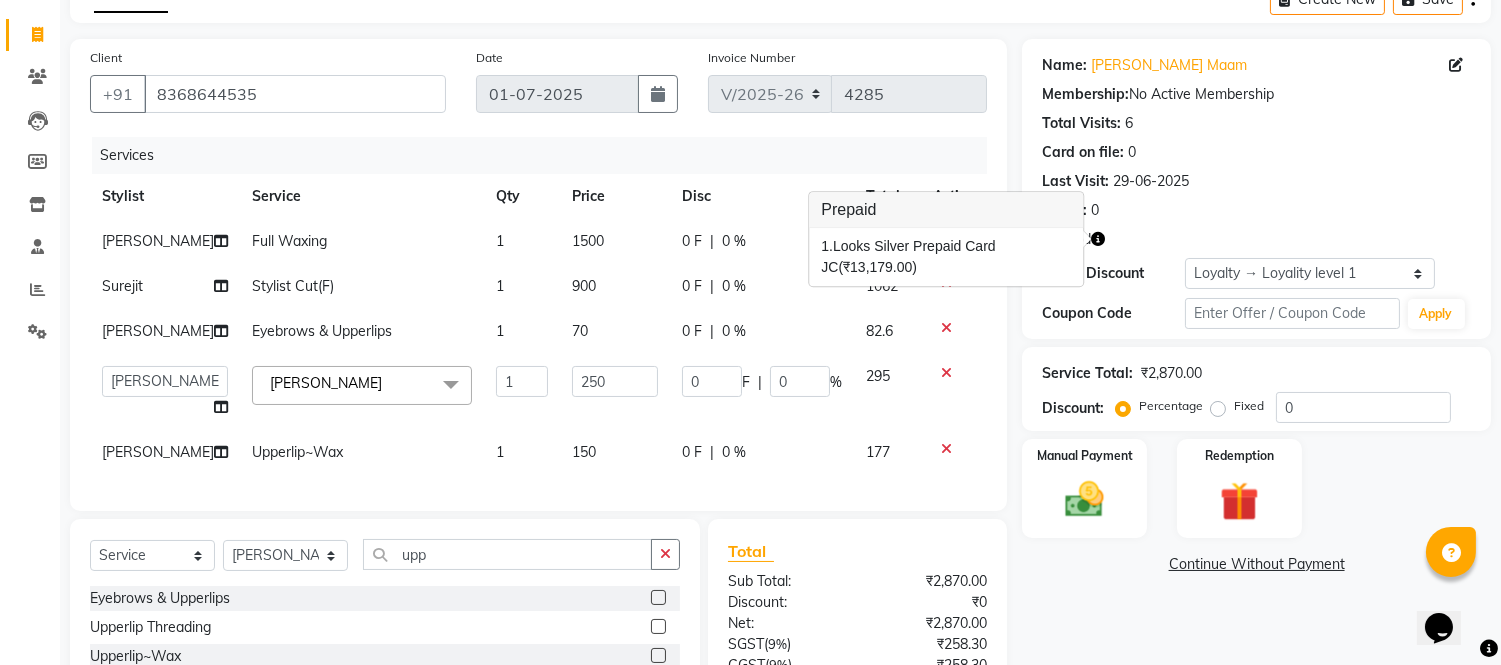 scroll, scrollTop: 222, scrollLeft: 0, axis: vertical 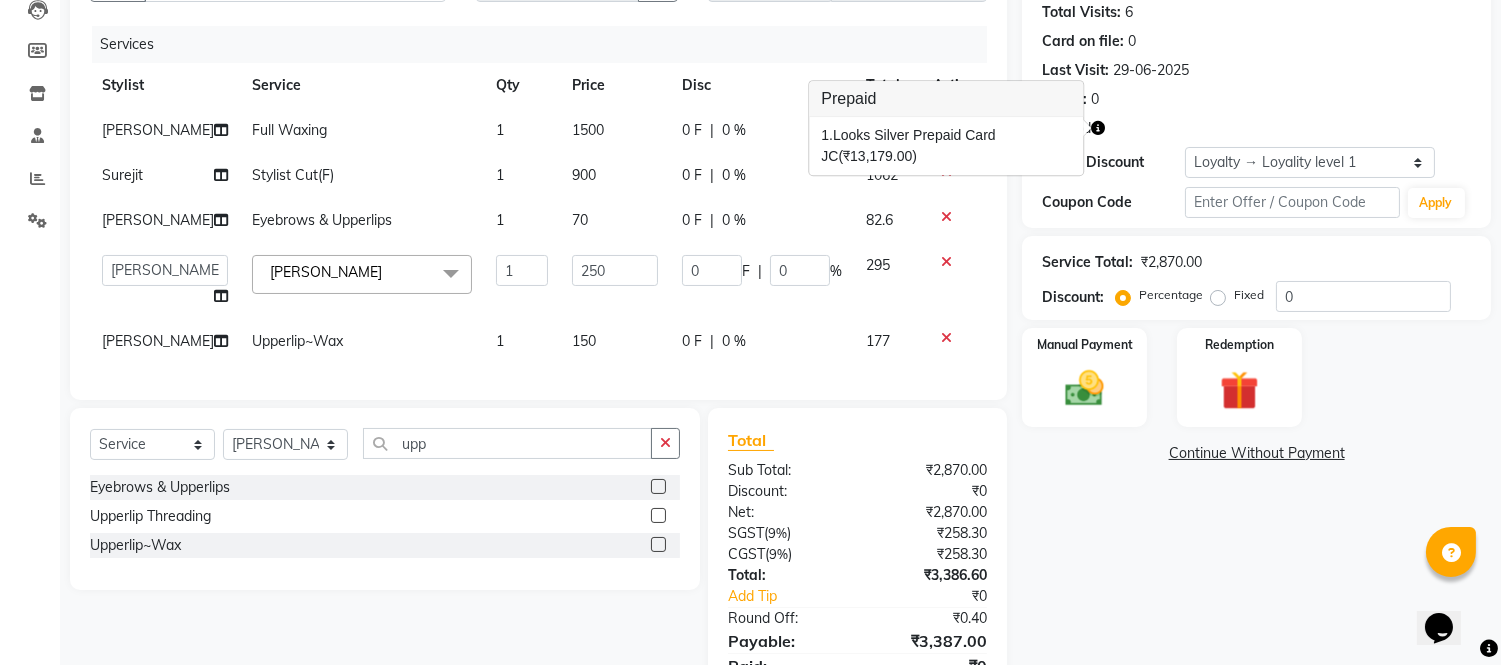 click 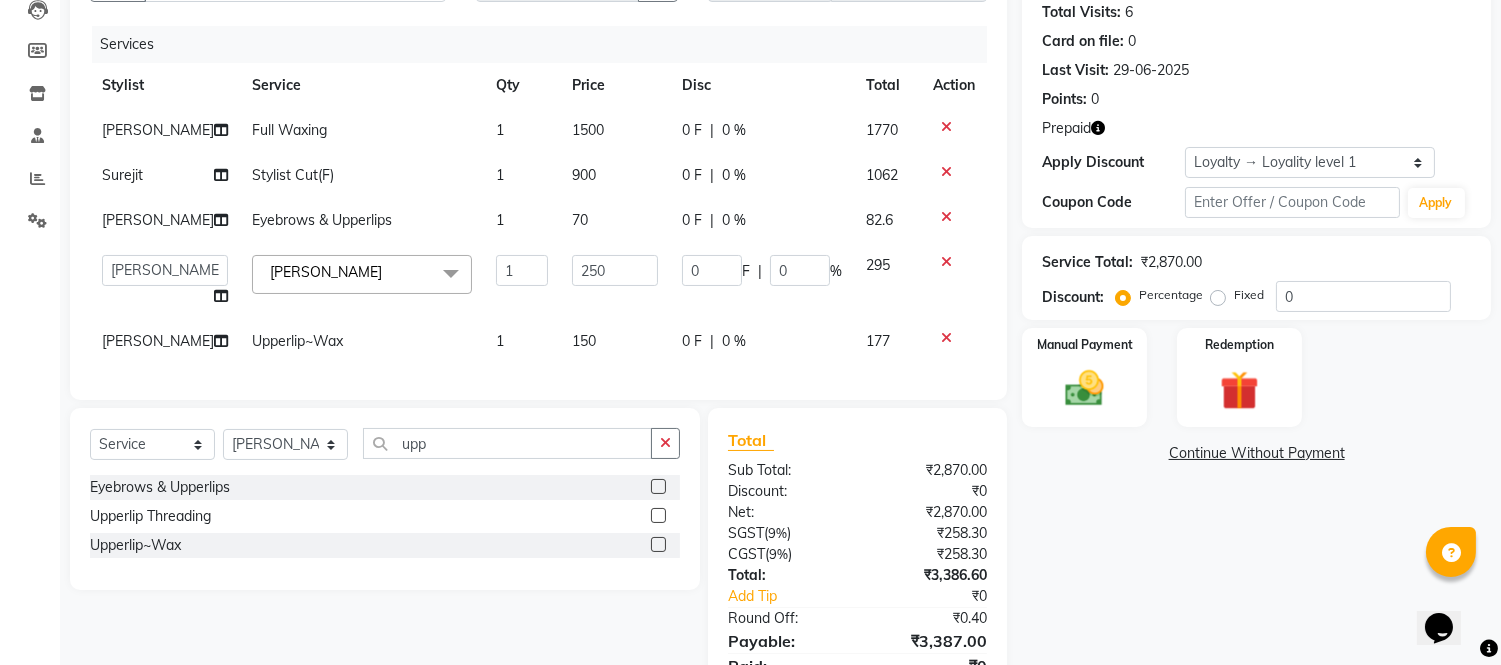click 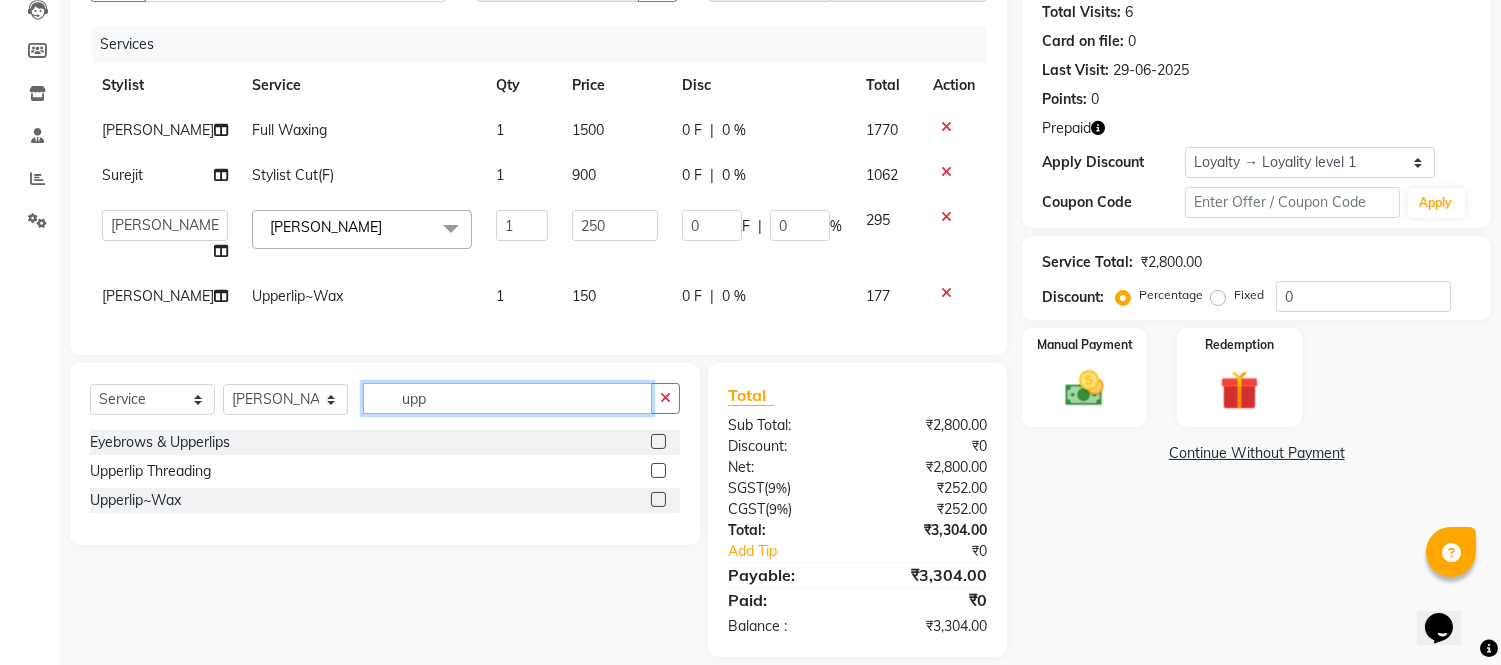 click on "upp" 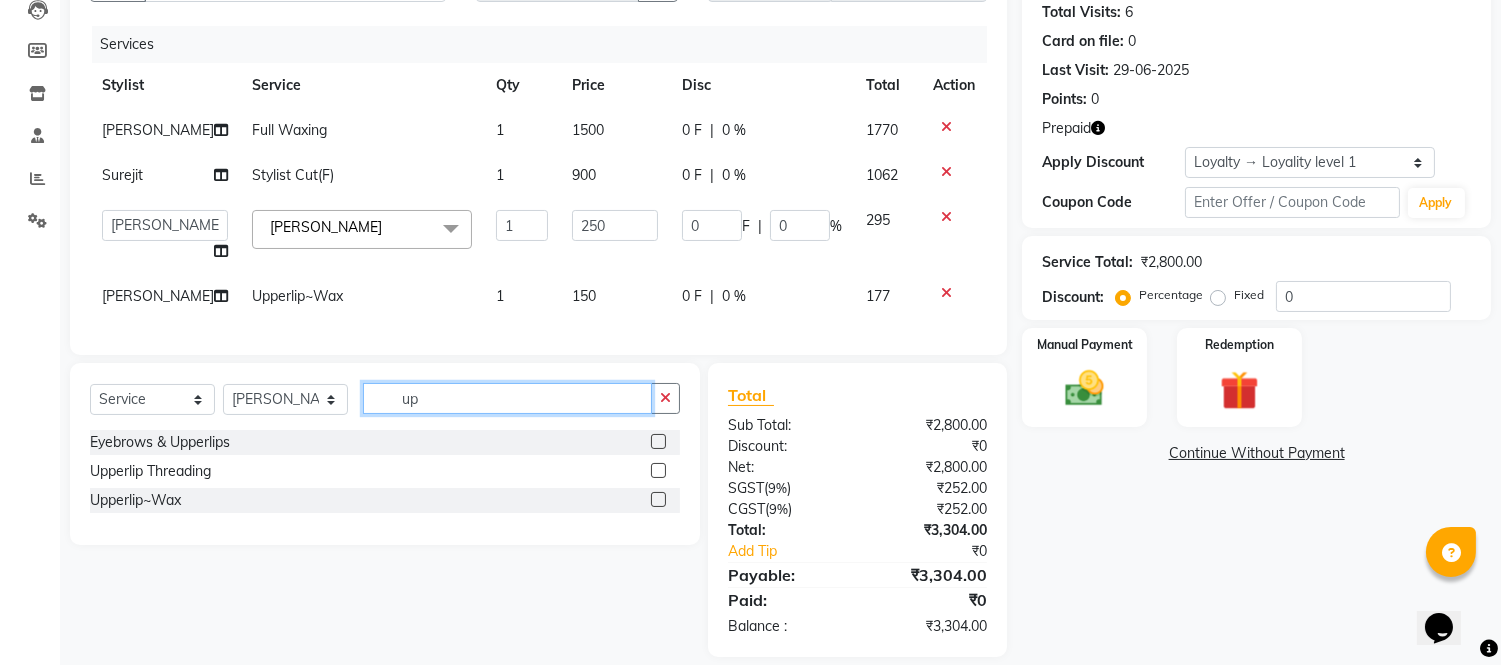 type on "u" 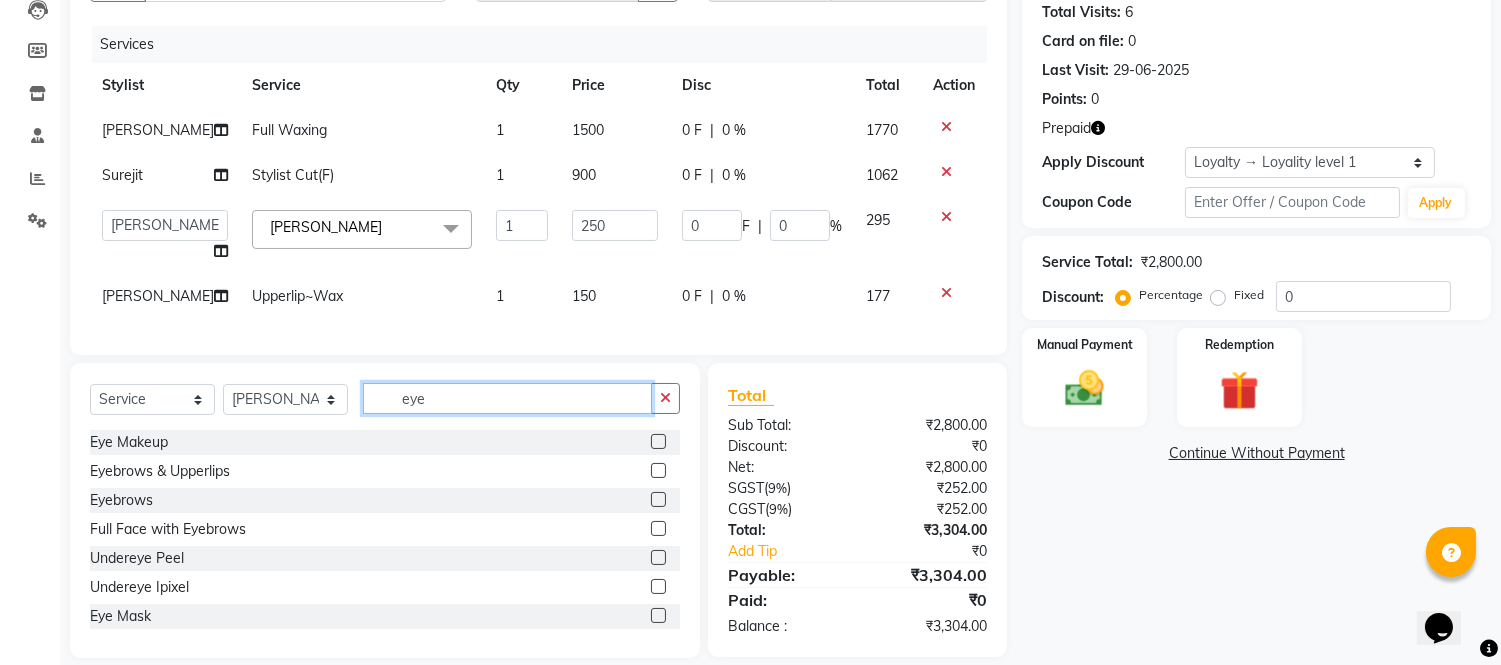 type on "eye" 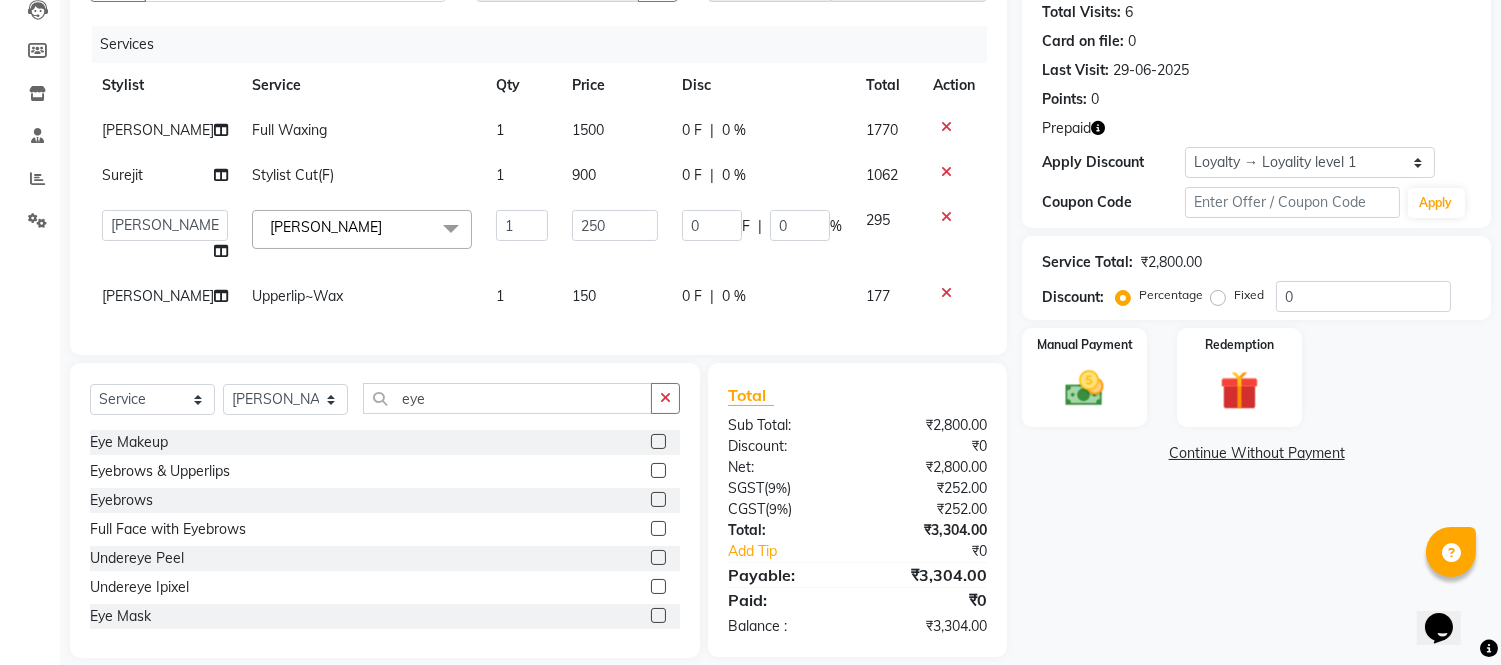 click 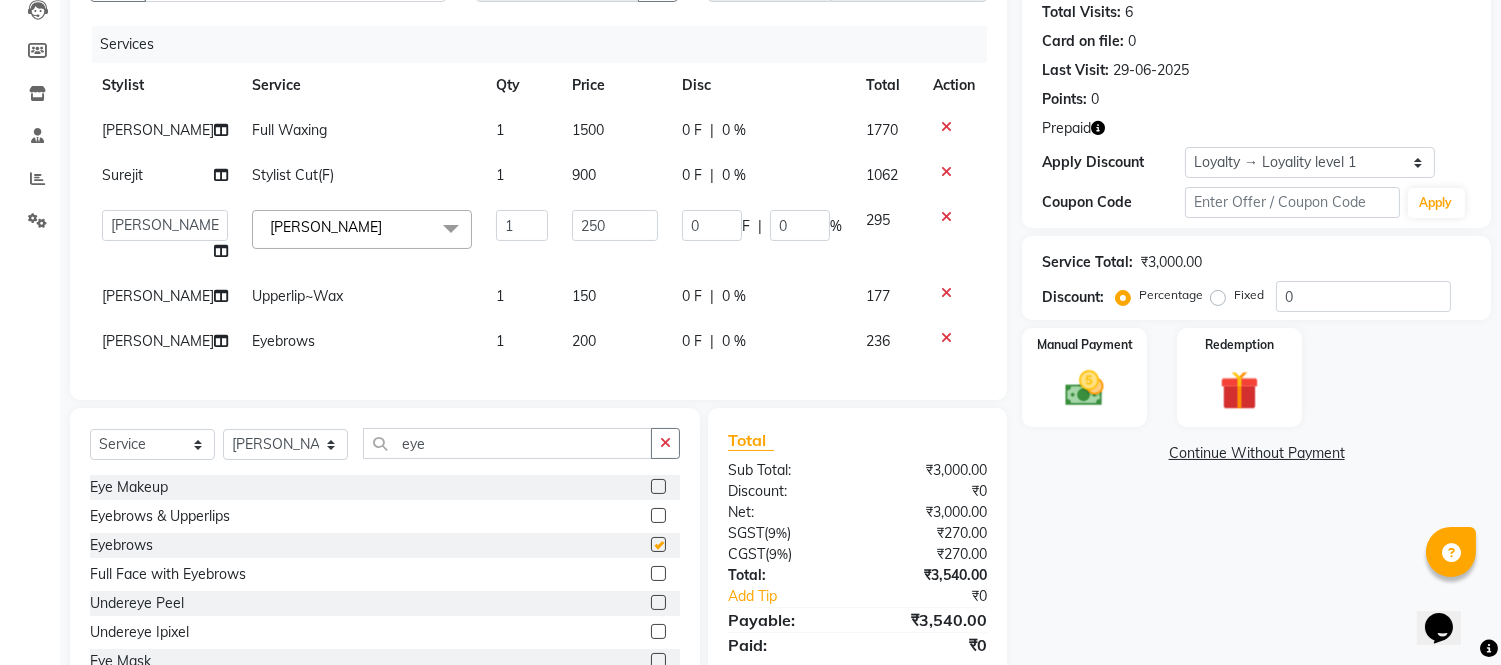 checkbox on "false" 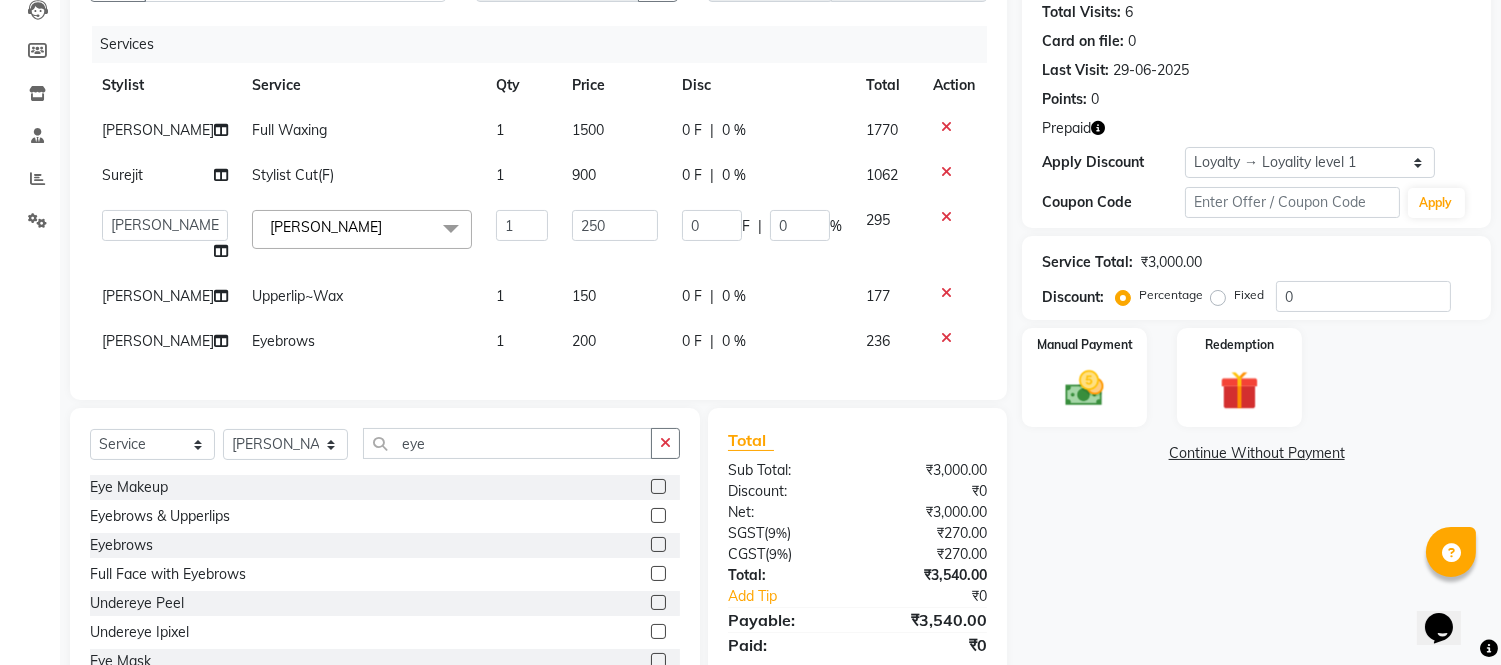 click on "200" 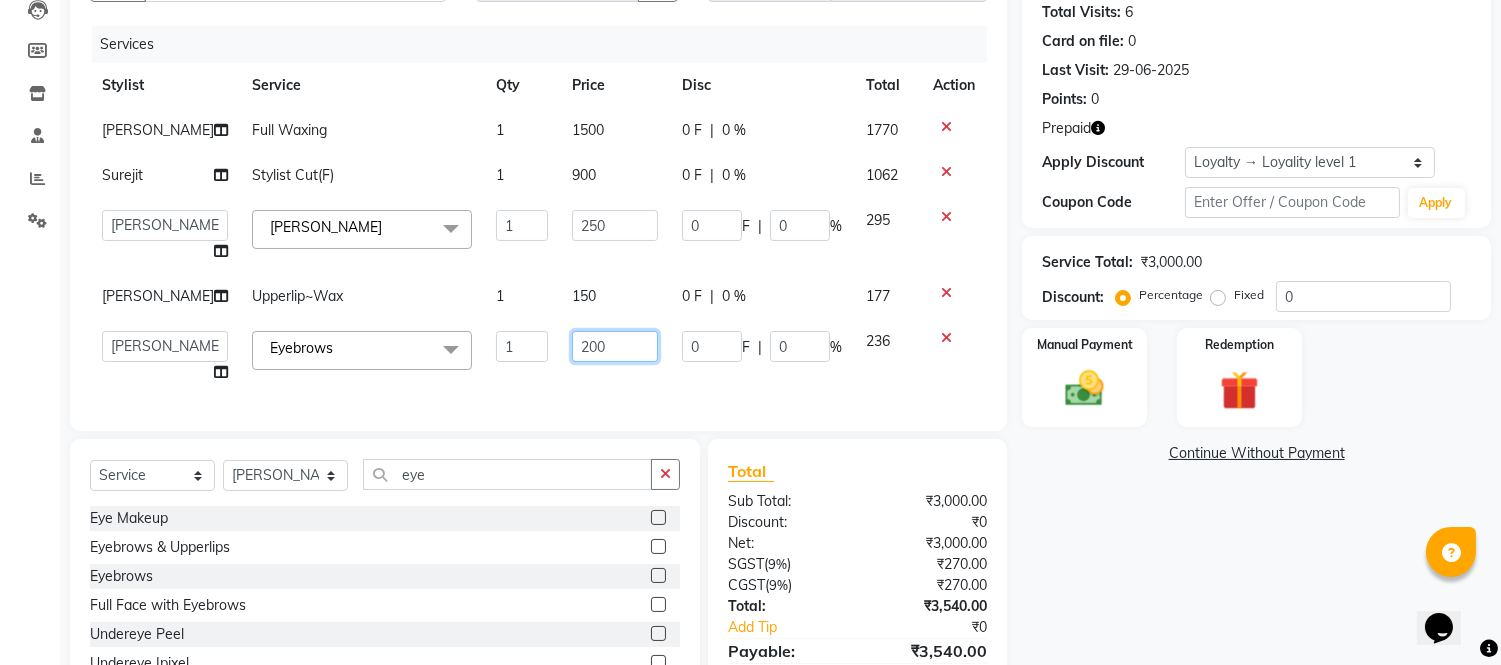 click on "200" 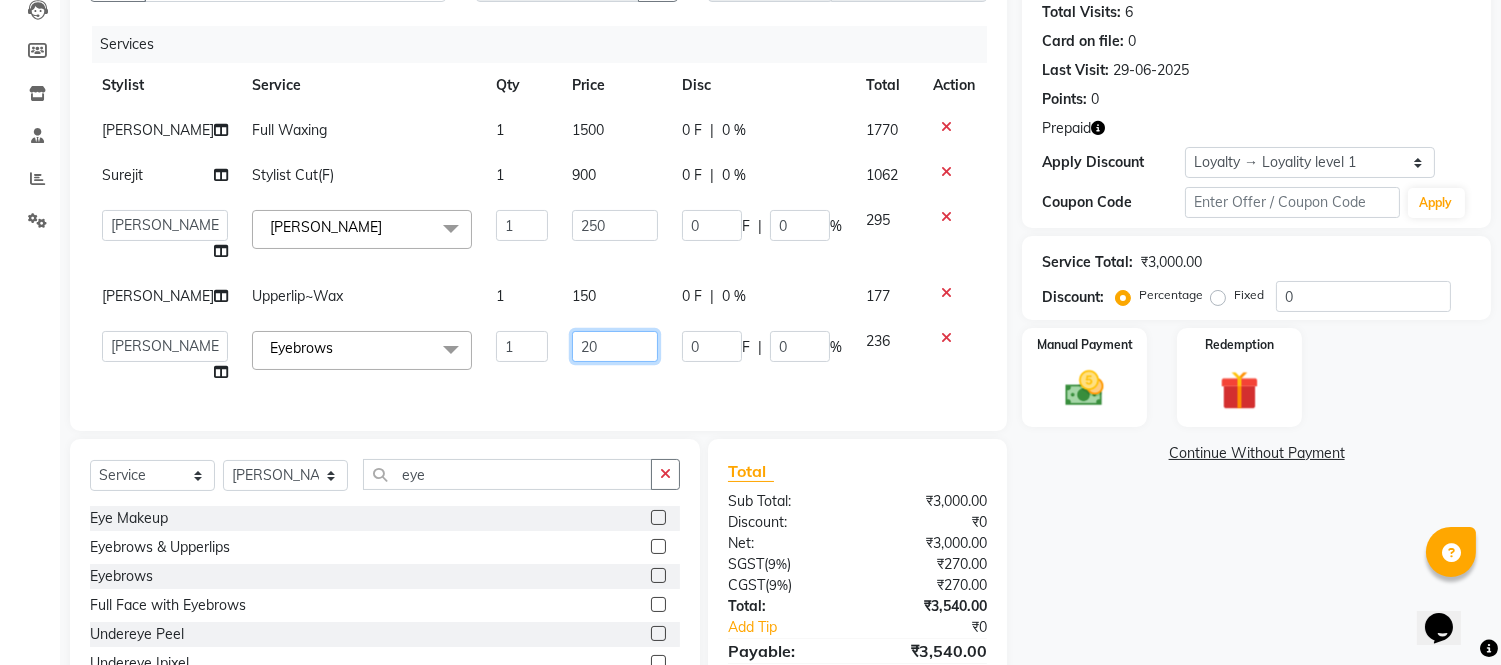 type on "2" 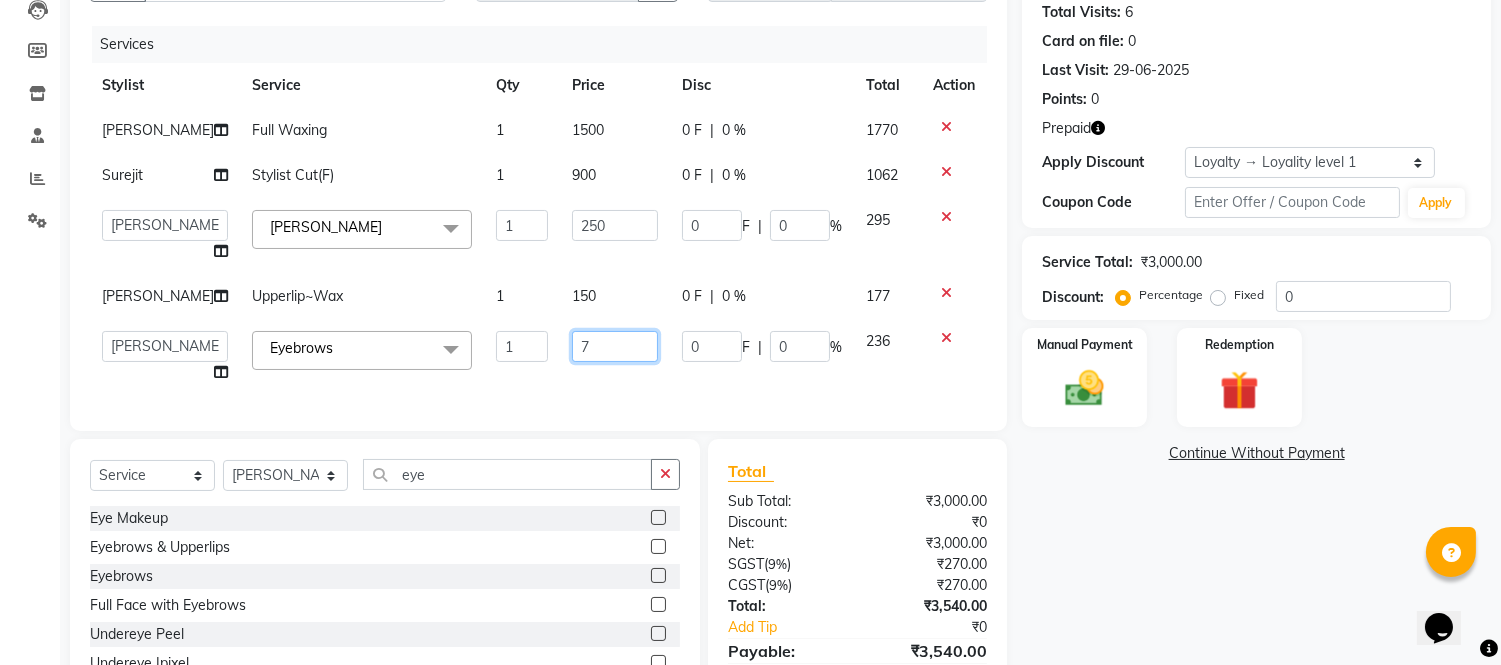 type on "70" 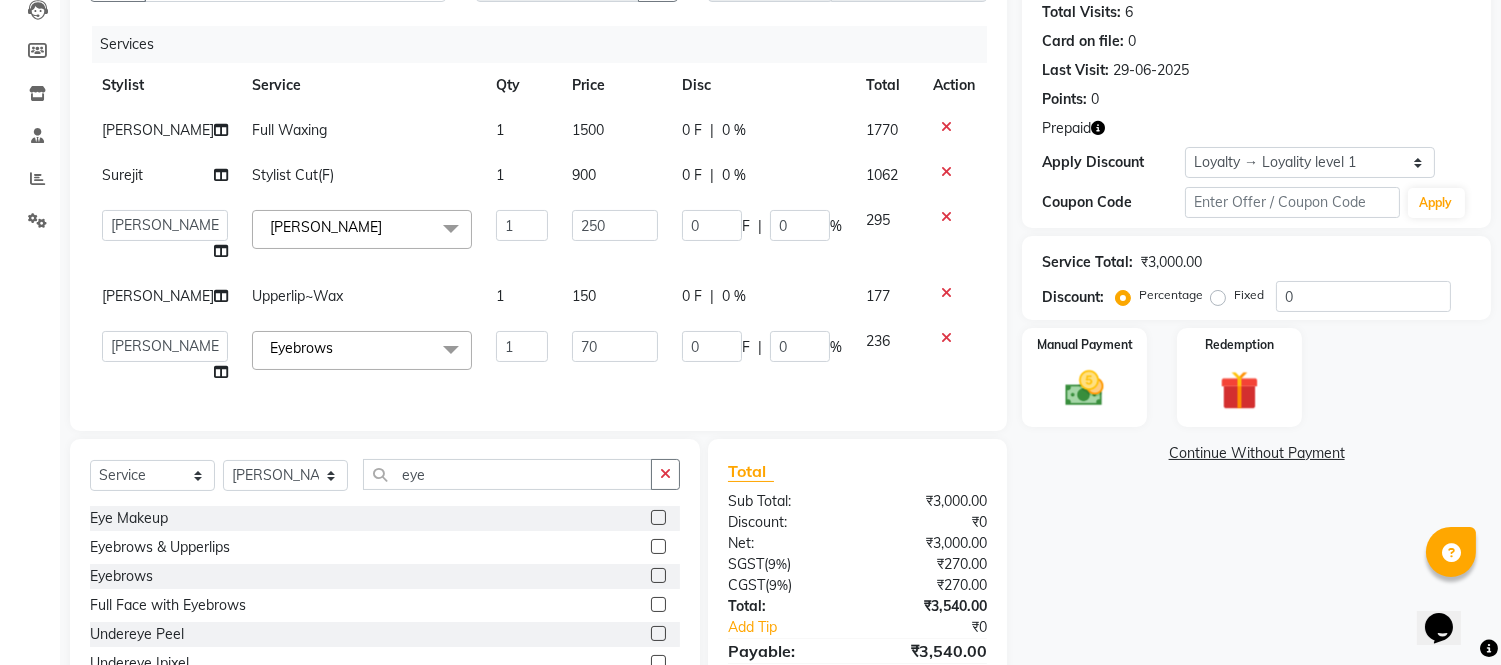 click on "Services Stylist Service Qty Price Disc Total Action [PERSON_NAME] Full Waxing 1 1500 0 F | 0 % 1770 Surejit Stylist Cut(F) 1 900 0 F | 0 % 1062  Akash   Akshar_asst   Alam _Pdct   [PERSON_NAME]   [PERSON_NAME]   Counter Sales   Geeta   Hema   ilfan   [PERSON_NAME]   [PERSON_NAME]   Manager   [PERSON_NAME]   [PERSON_NAME]   sagar_pdct   Surejit   Vijay   Zakir_pdct  Chin Waxing  x Big Toes French Tip Repair Gel French Extension Gel Tip Repair Gel Infills Gel Overlays Gel Extension Gel [MEDICAL_DATA] Natural Nail Extensions French Nail Extensions Gel Polish Removal Extension Removal Nail Art Recruiter French Ombre Gel Polish Nail Art Nedle Cutical Care Nail Art Brush French Gel Polish French Glitter Gel Polish Gel Polish Touchup                                   Nail Art Per Finger(F)* 3D Nail Art Recruiter Nail Art with Stones/Foil/Stickers per Finger Acrylic Overlays Nail Extension Refill Finger Tip Repair Acrylic Removal Gel Polish Application Gel Overlays Refills  Stick on Nails Full Arms Bleach Face Bleach(F) Bleach Full Back/Front 1" 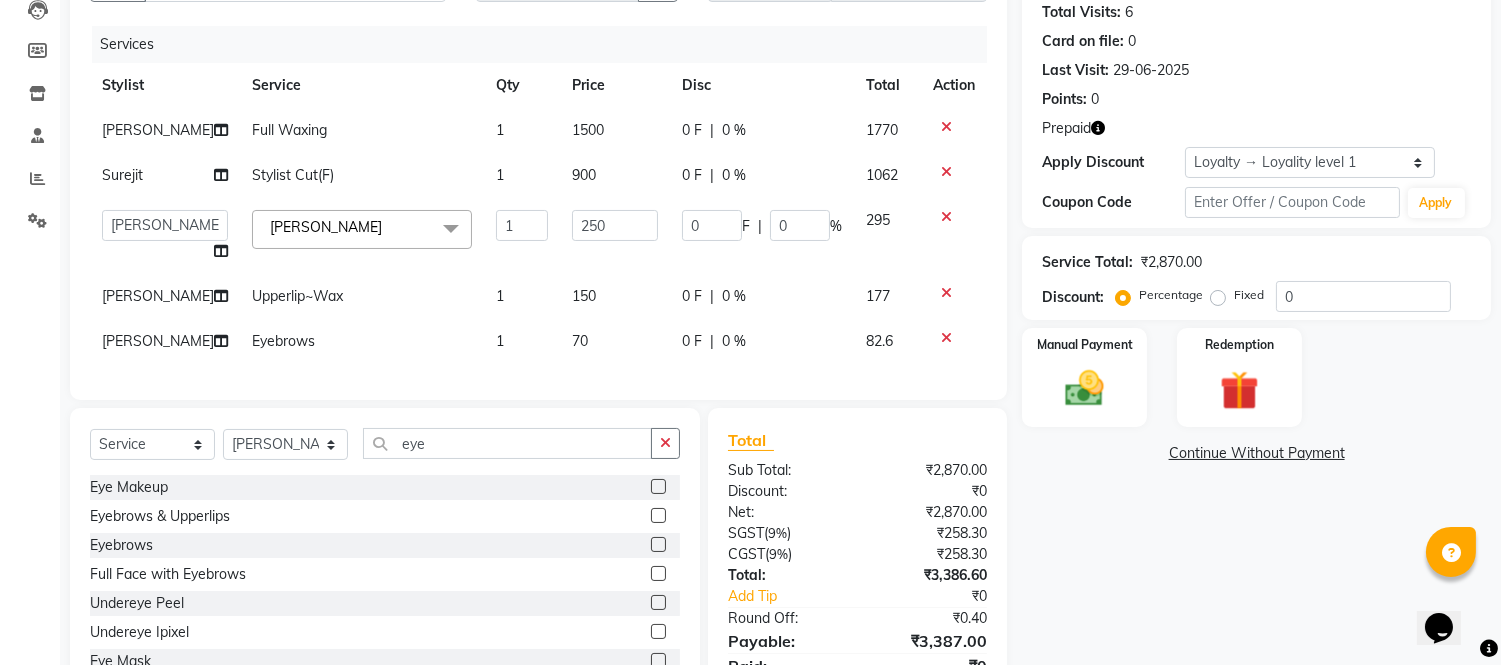 click 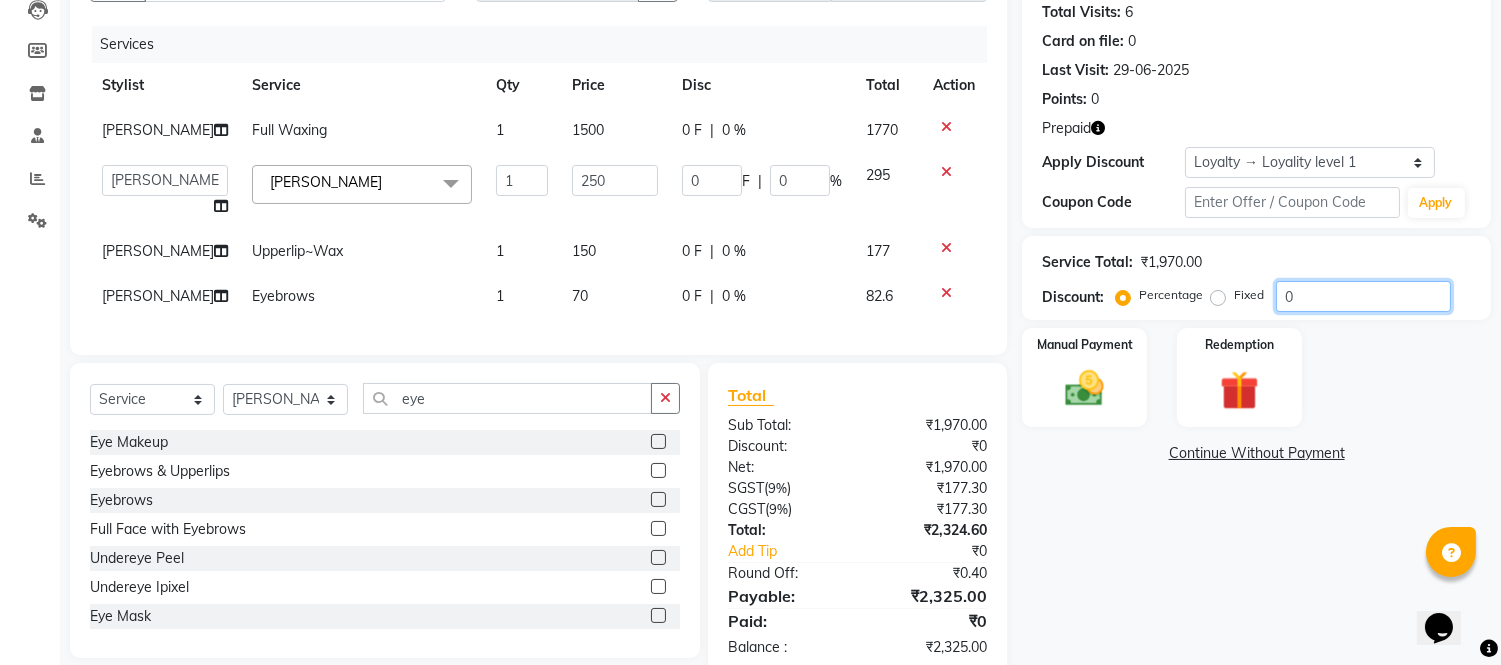 click on "0" 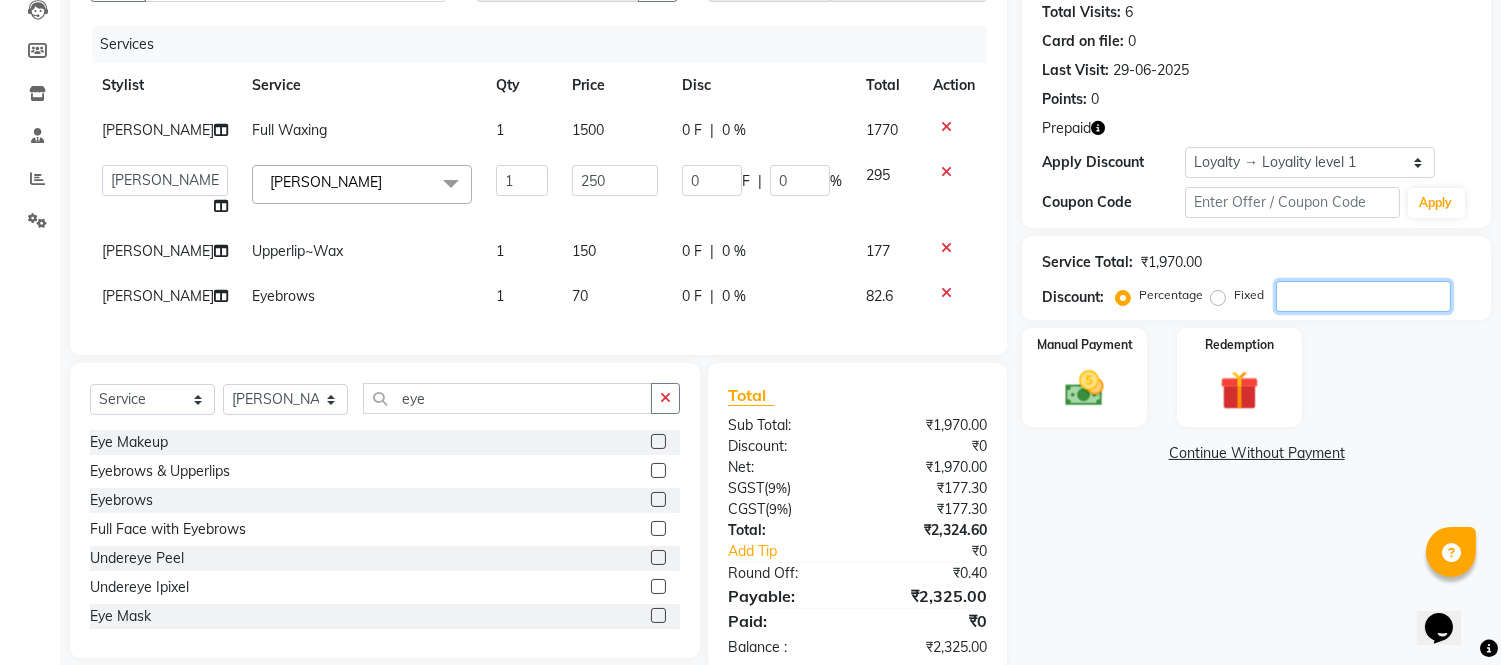type on "3" 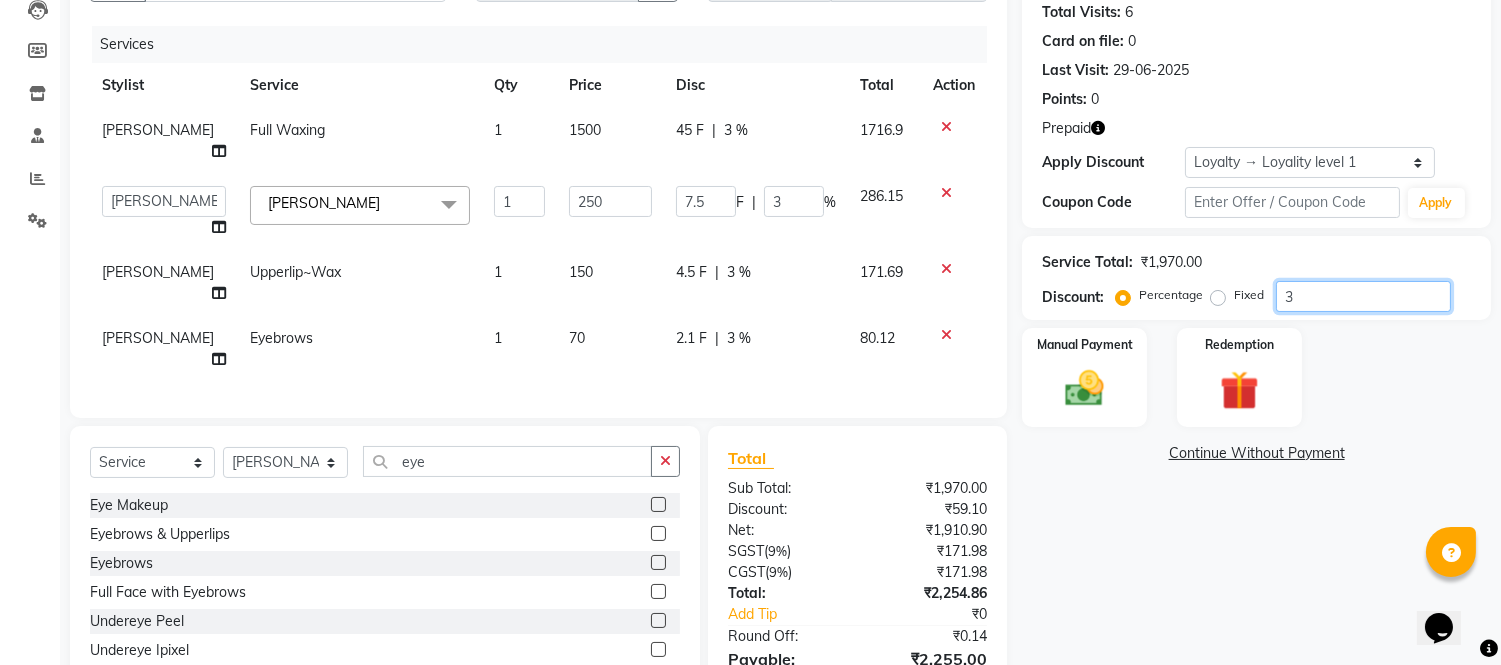 type on "30" 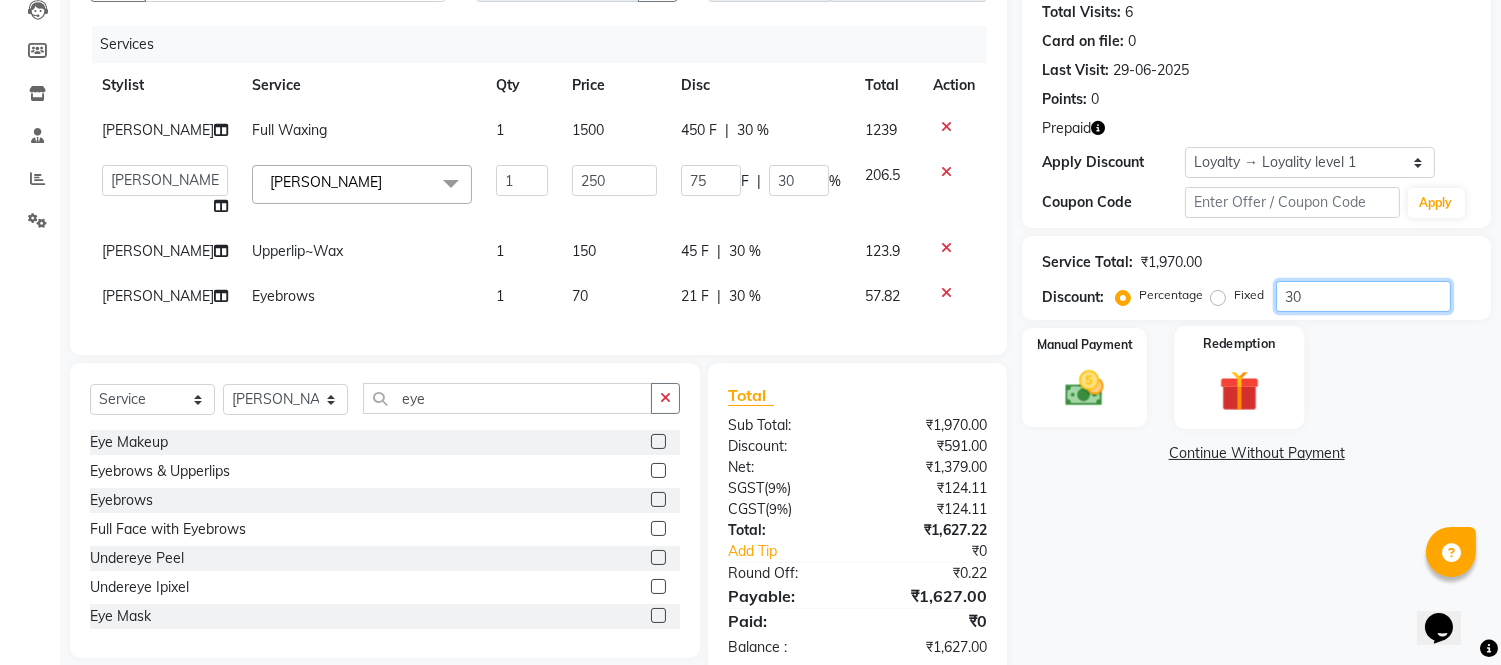 type on "30" 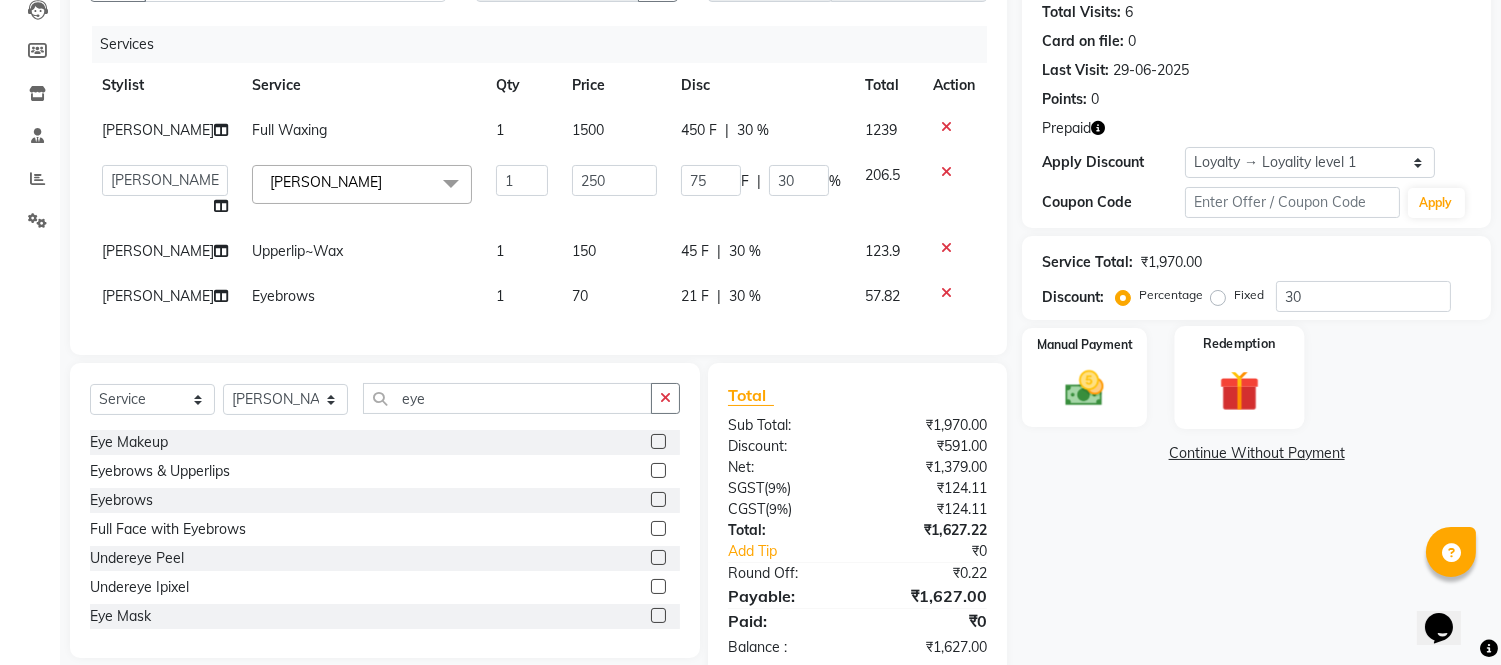 click on "Redemption" 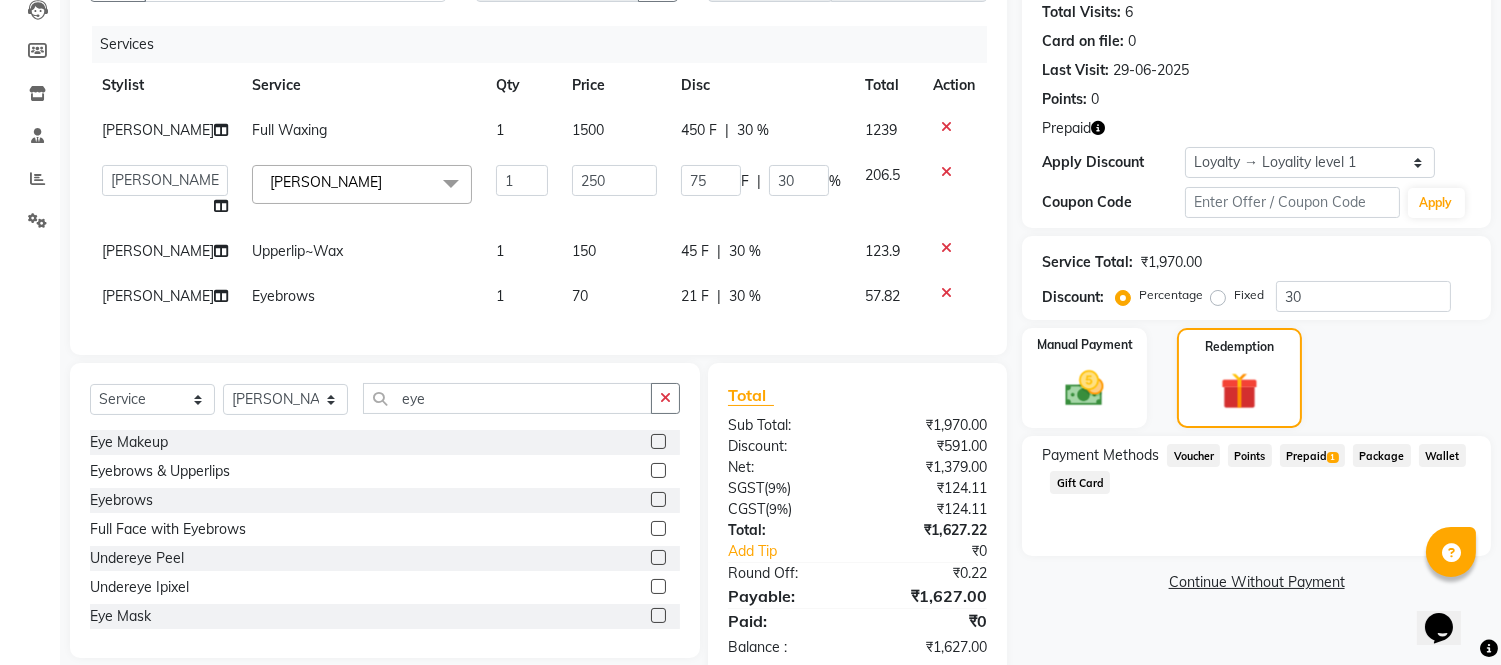 click on "Prepaid  1" 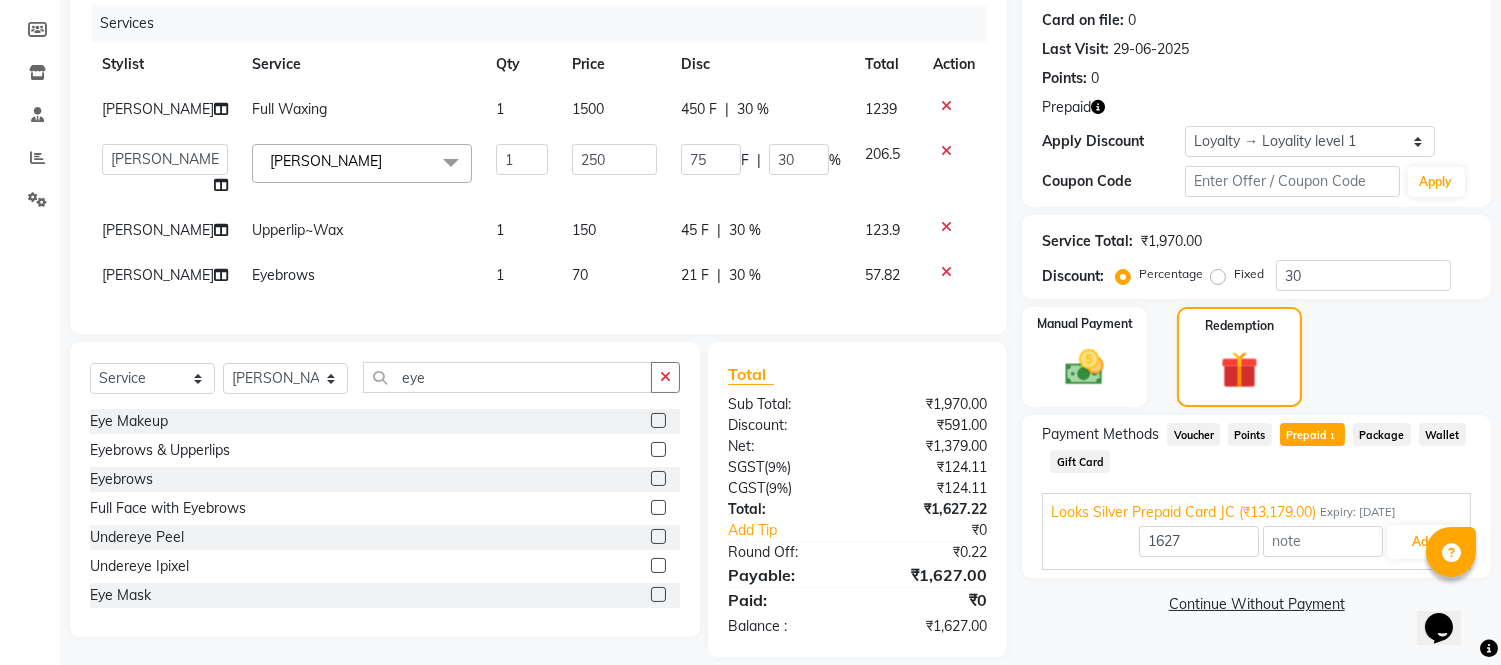 scroll, scrollTop: 281, scrollLeft: 0, axis: vertical 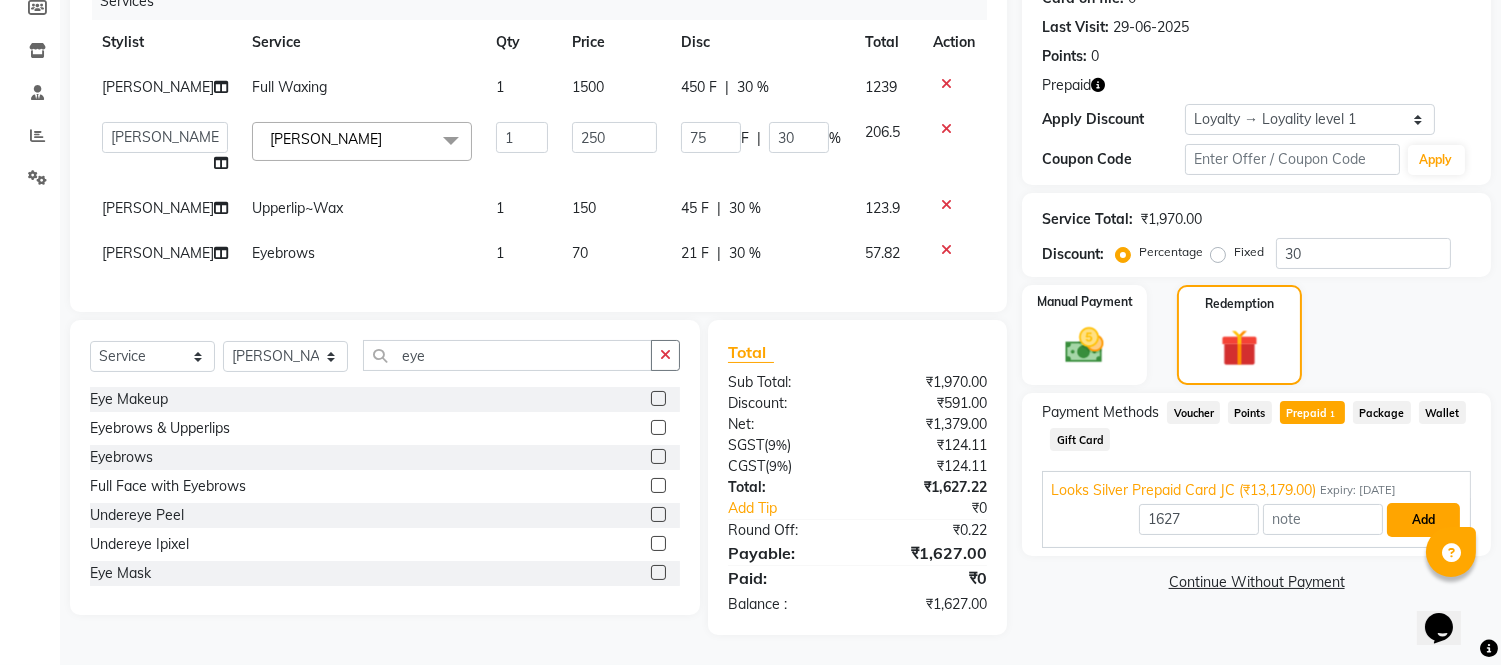 click on "Add" at bounding box center (1423, 520) 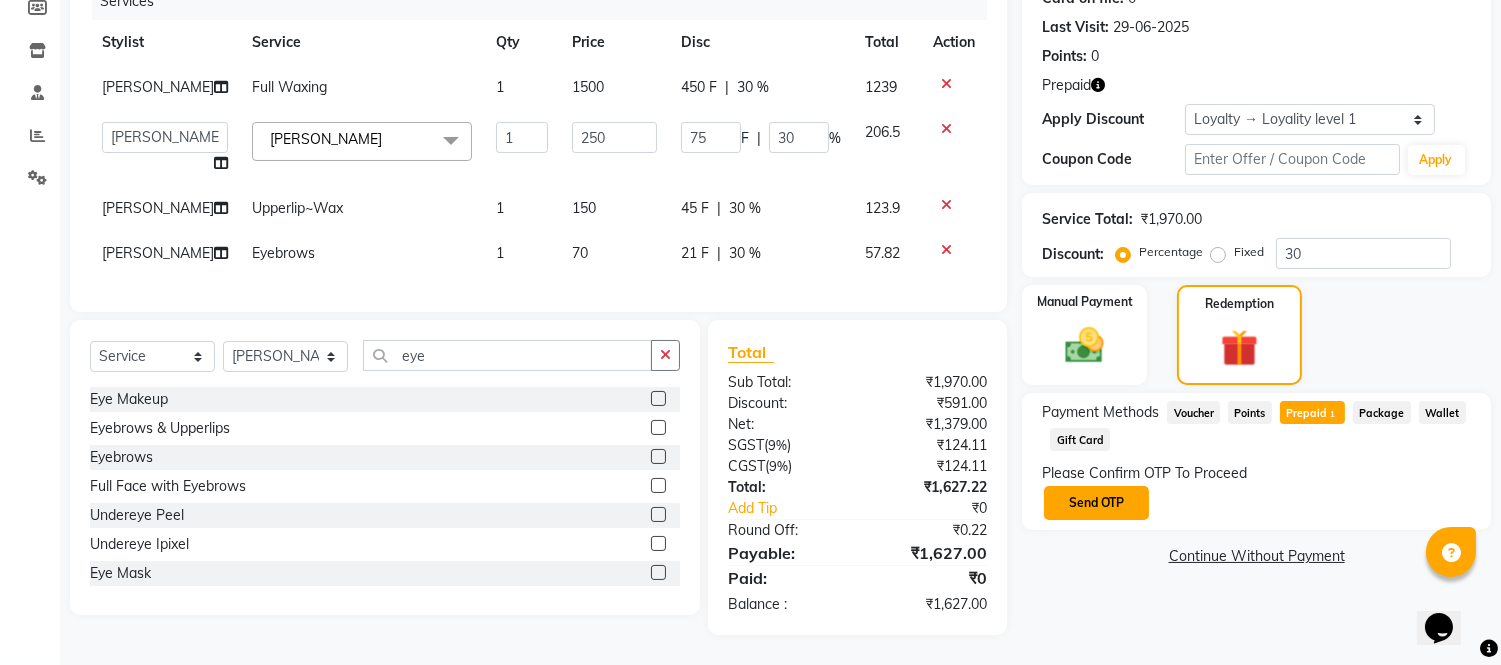 click on "Send OTP" 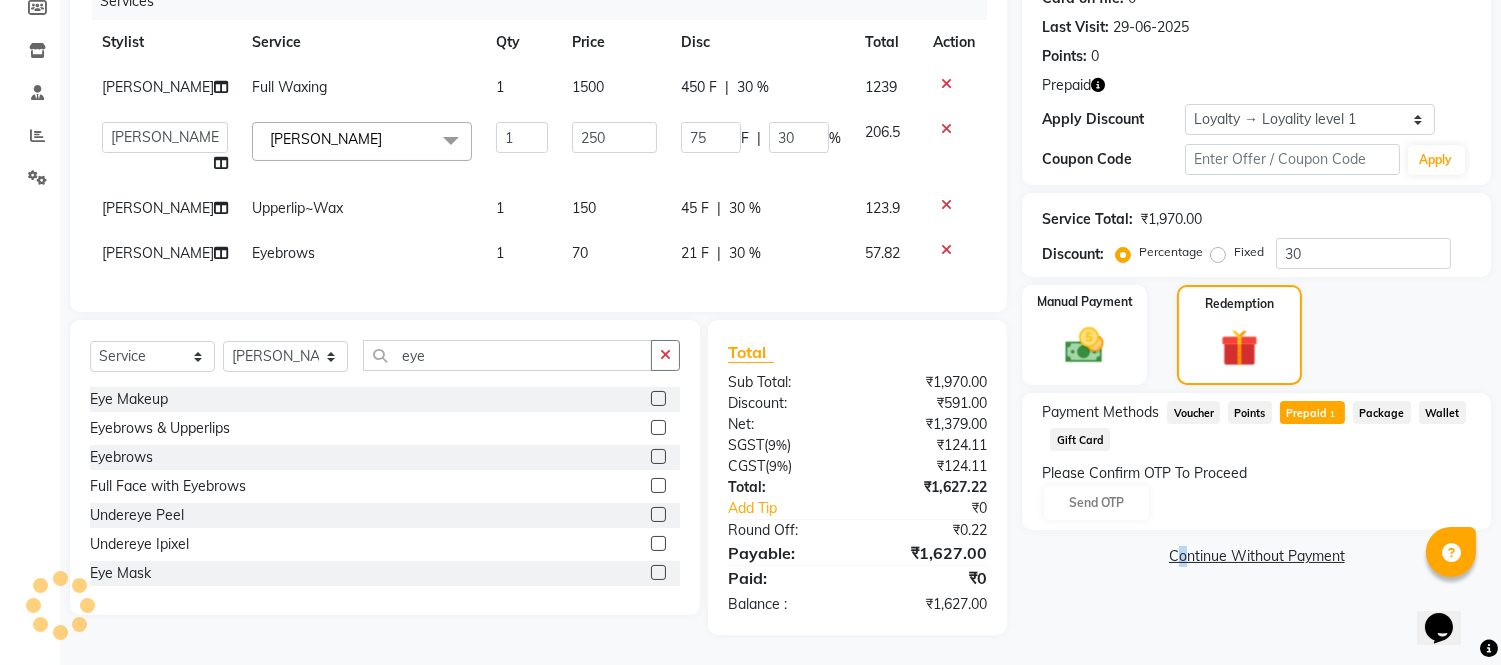 click on "Please Confirm OTP To Proceed Send OTP" 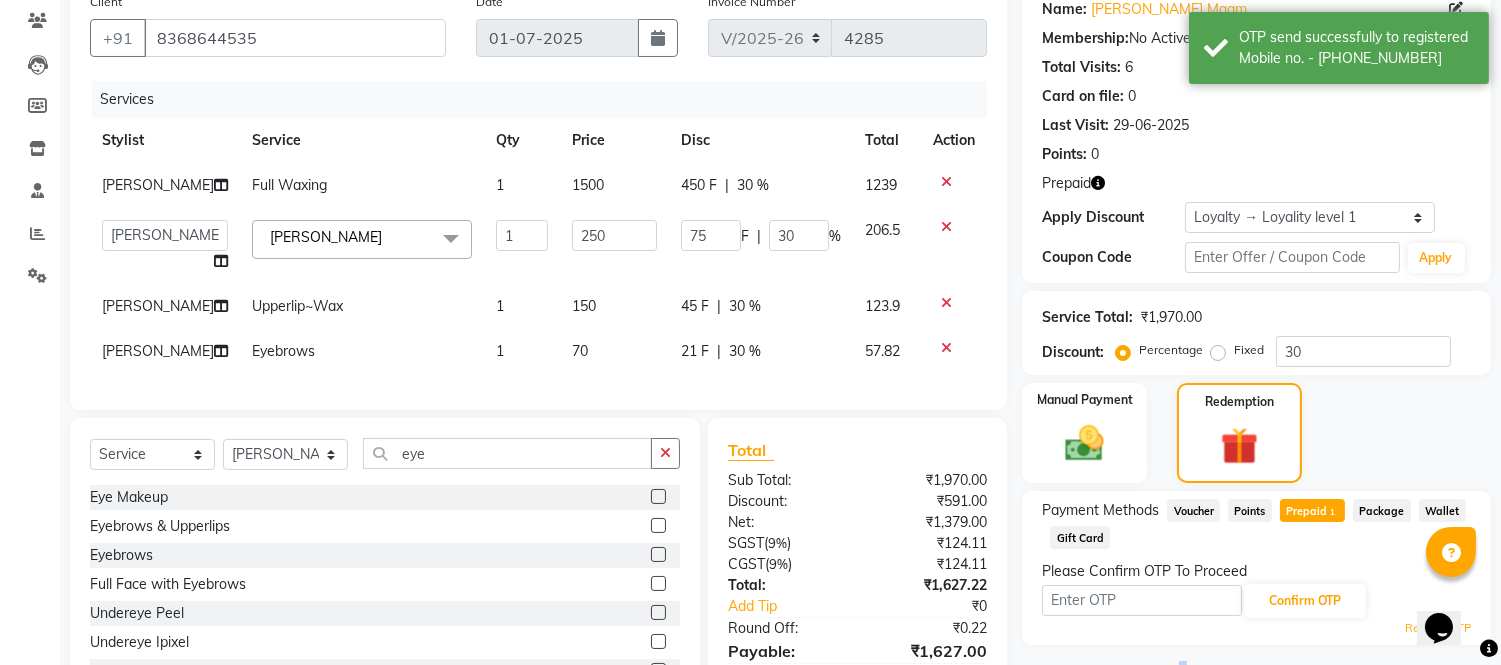 scroll, scrollTop: 0, scrollLeft: 0, axis: both 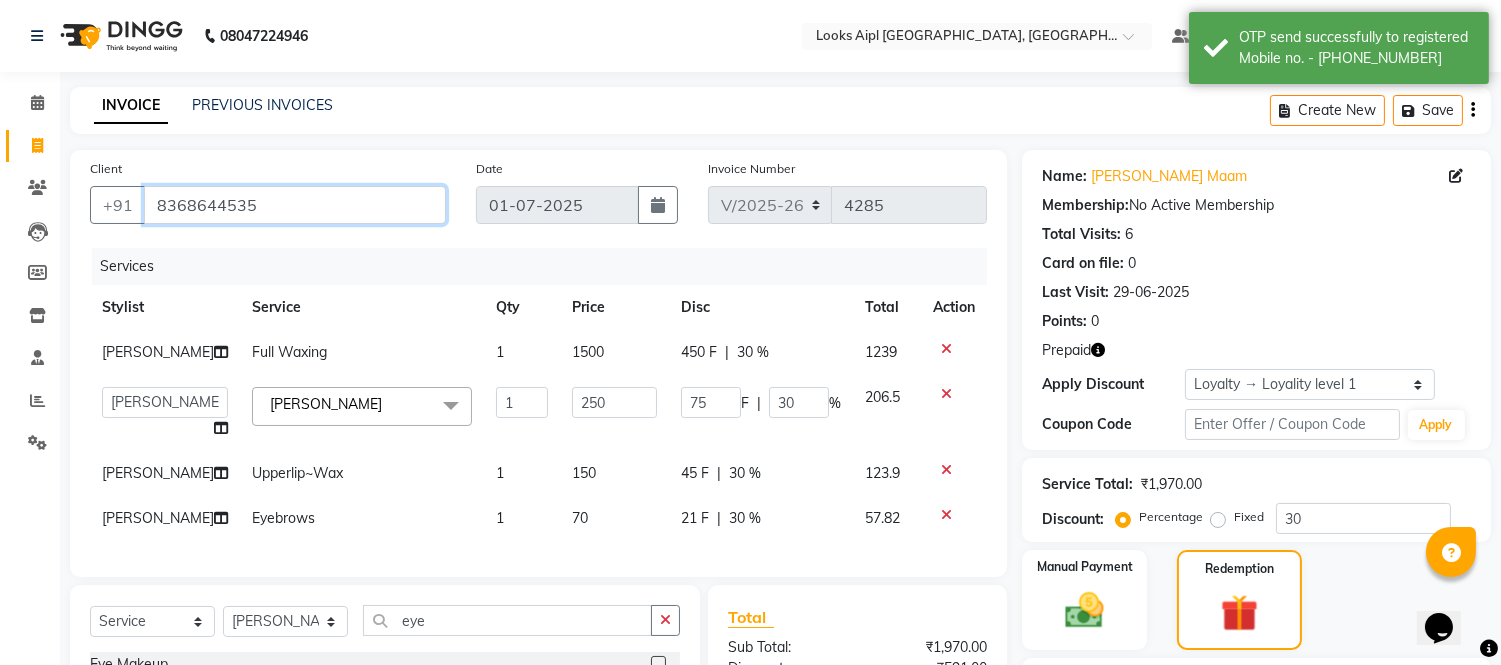 click on "8368644535" at bounding box center (295, 205) 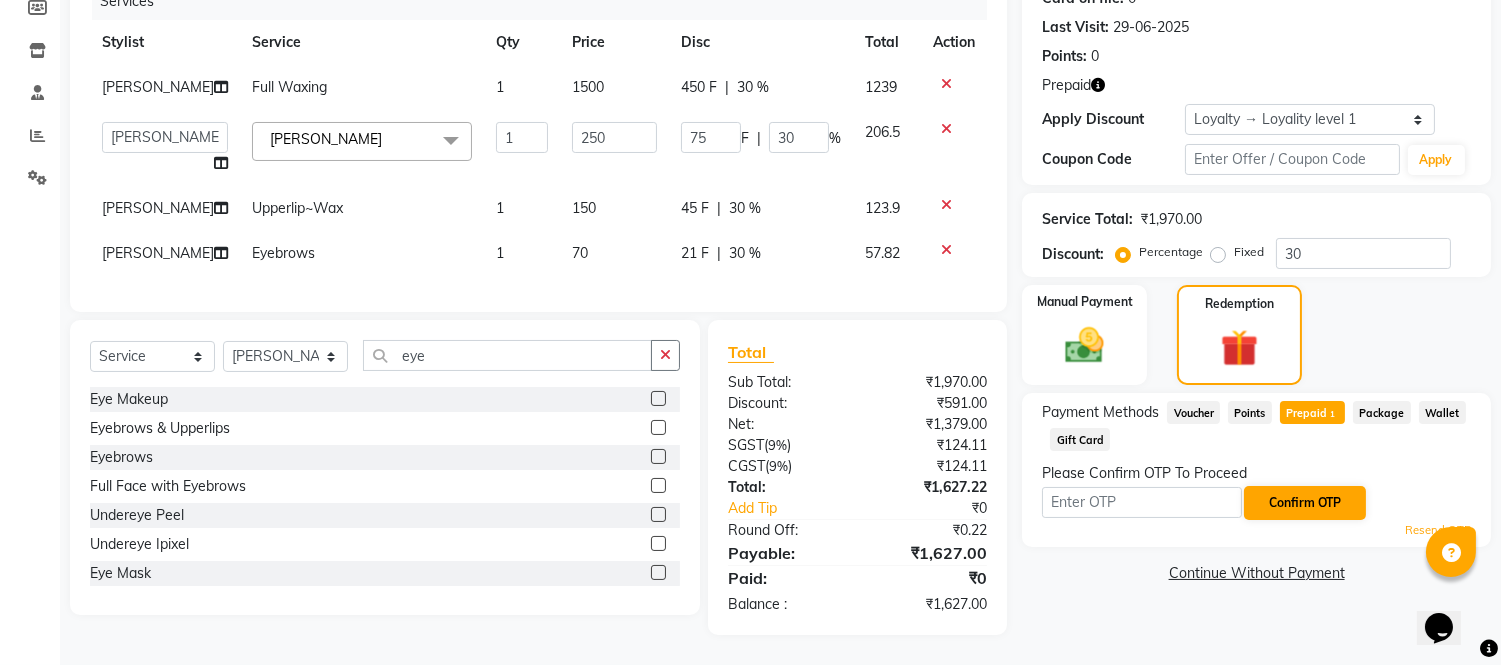 scroll, scrollTop: 281, scrollLeft: 0, axis: vertical 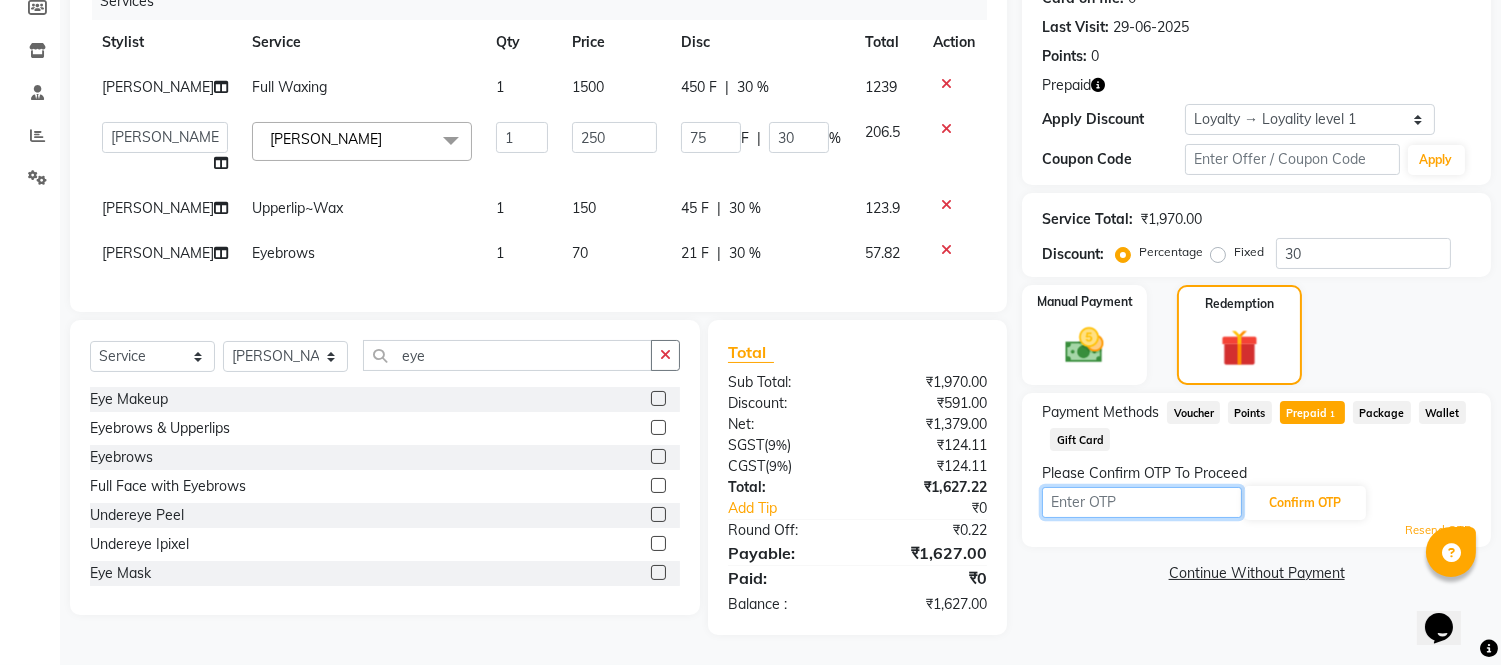click at bounding box center (1142, 502) 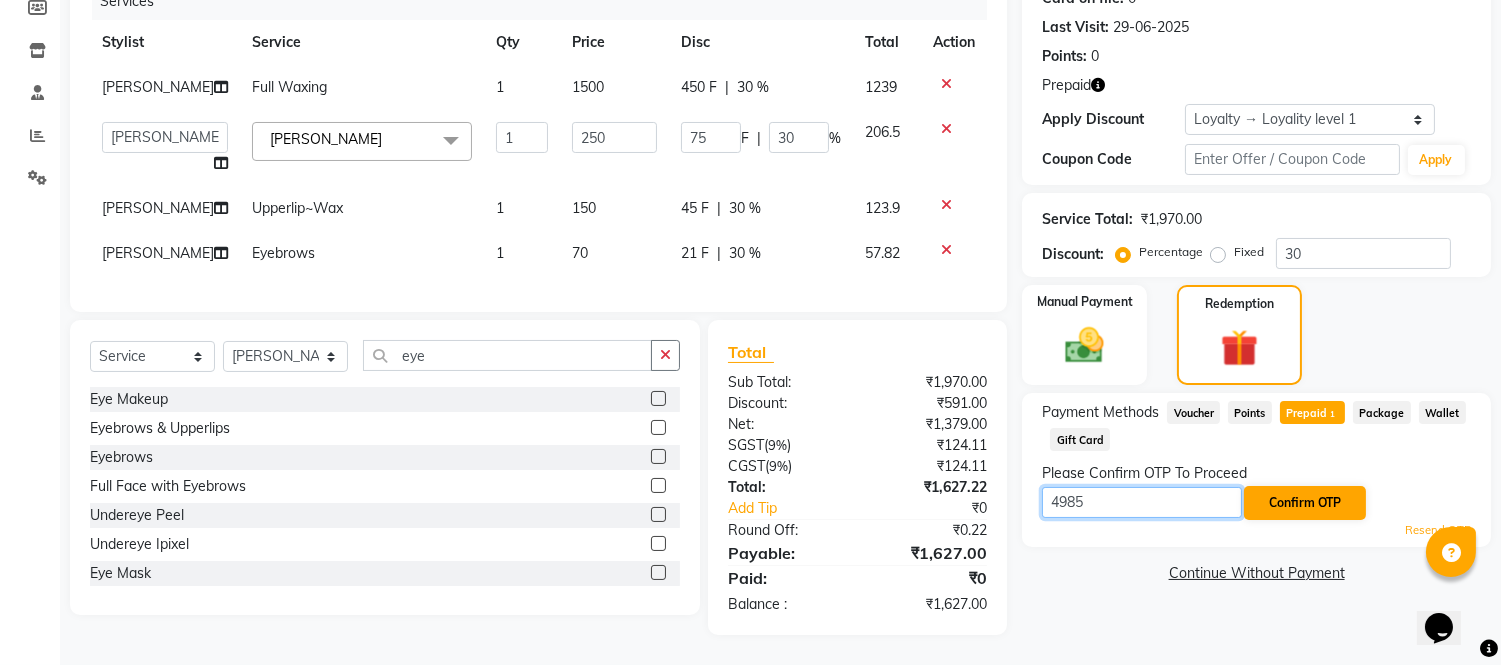 type on "4985" 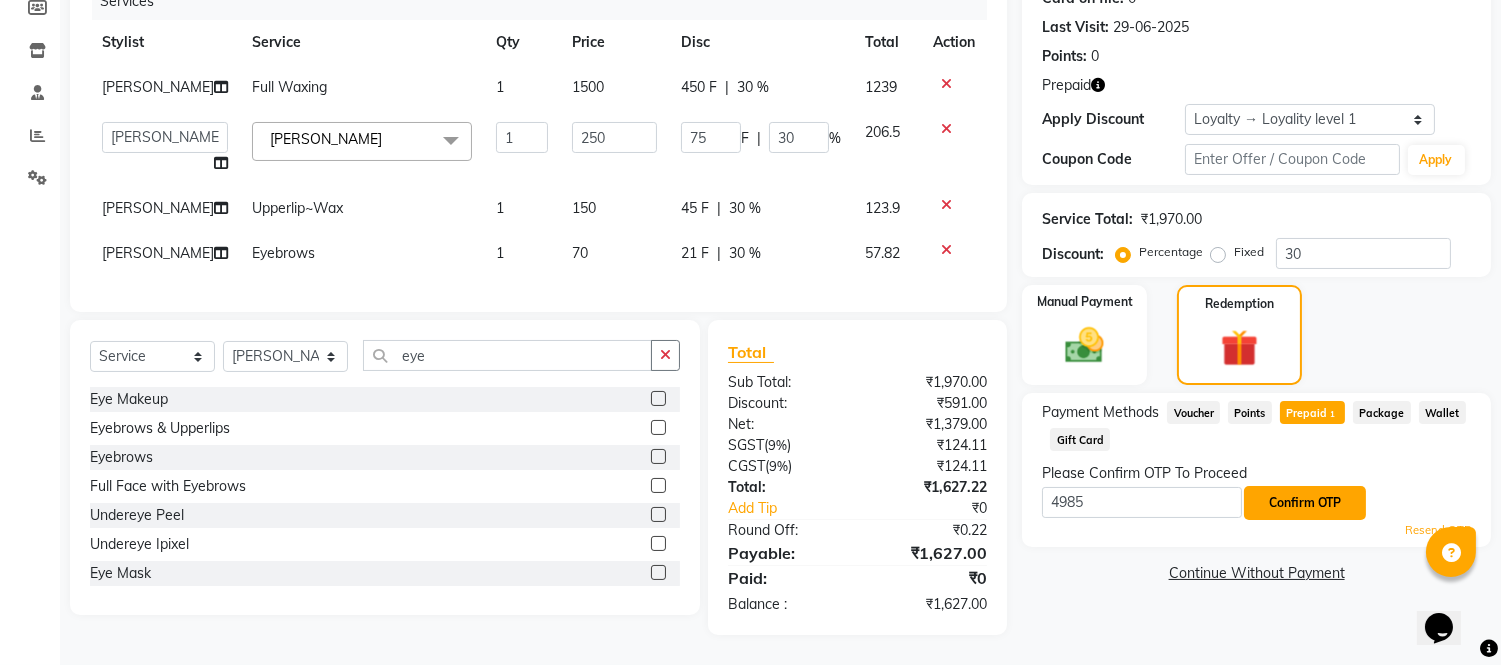 click on "Confirm OTP" 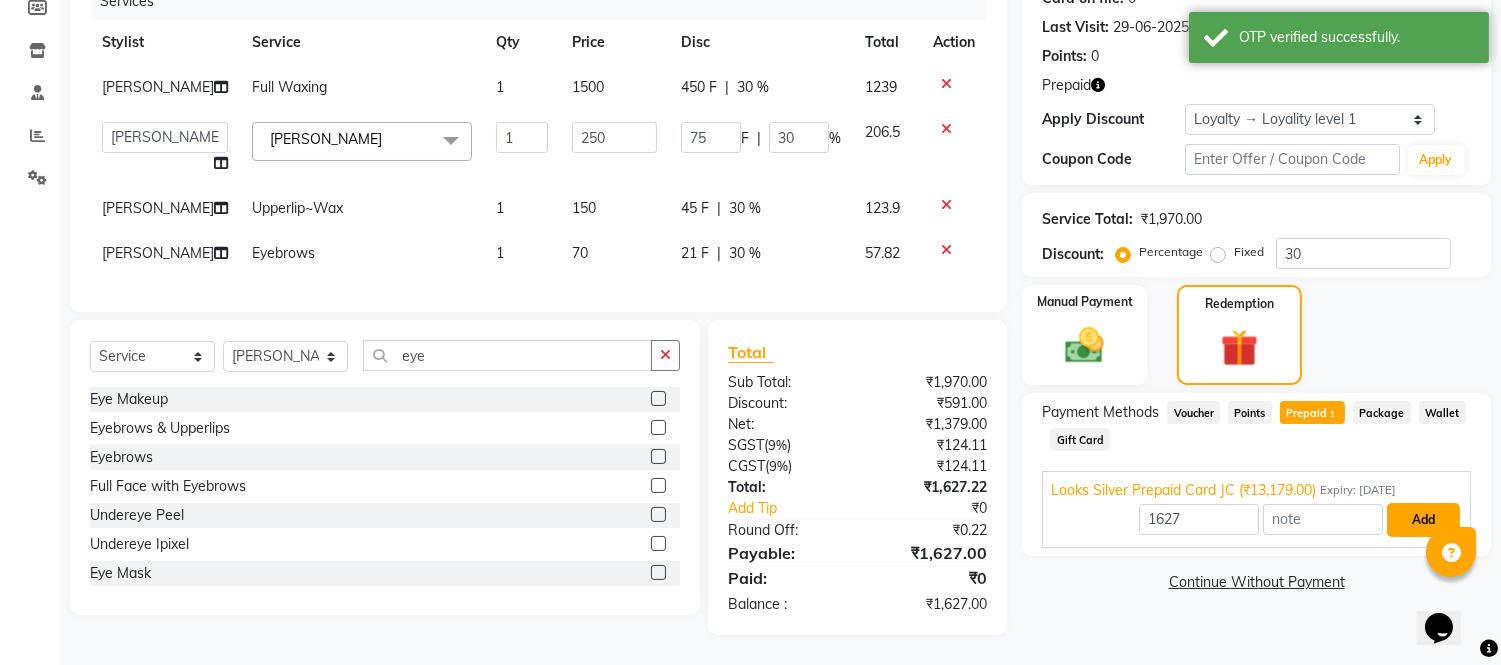 click on "Add" at bounding box center (1423, 520) 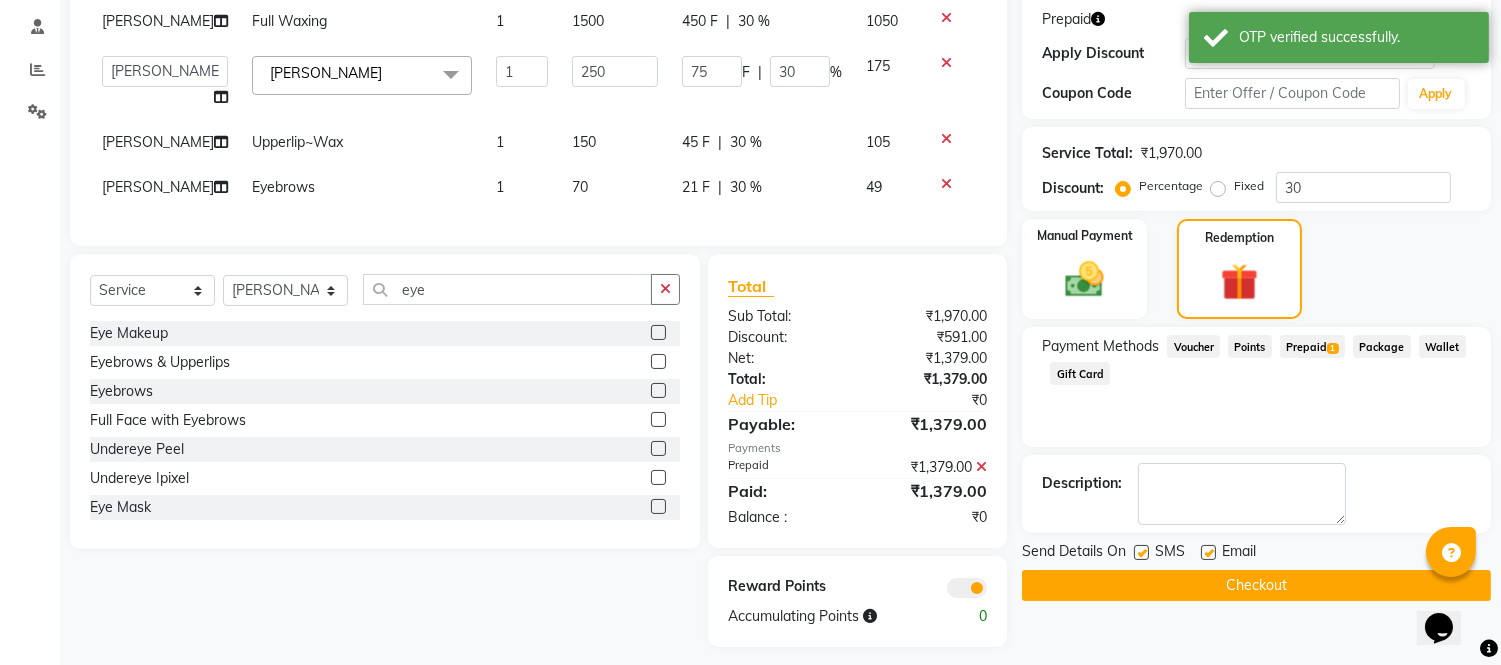 scroll, scrollTop: 358, scrollLeft: 0, axis: vertical 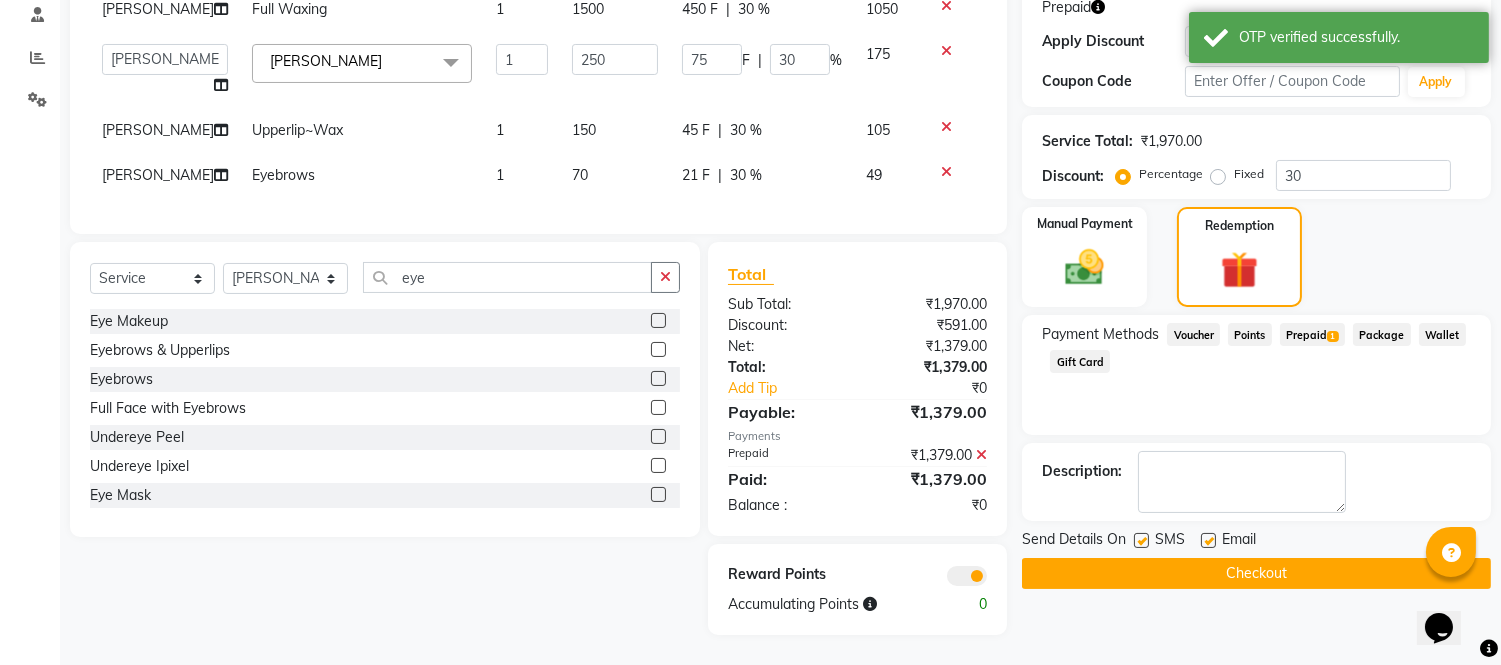 click on "Checkout" 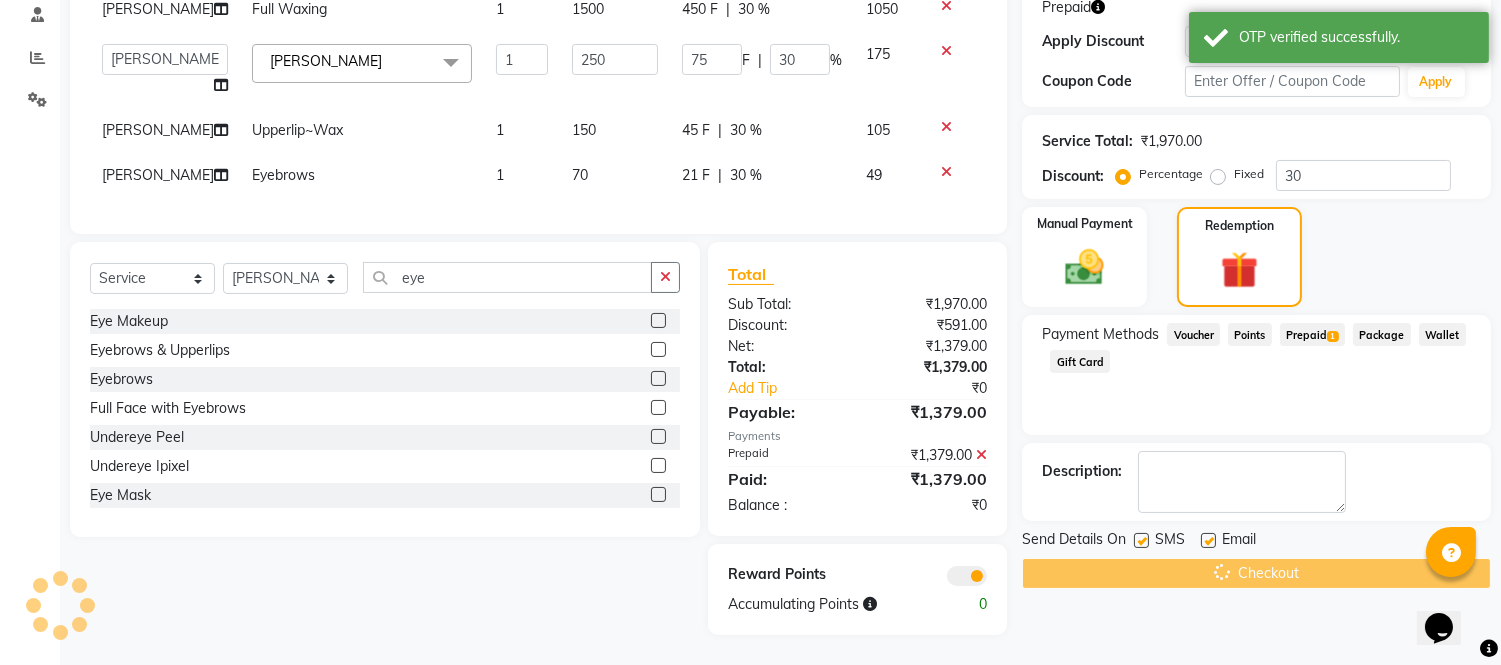 scroll, scrollTop: 0, scrollLeft: 0, axis: both 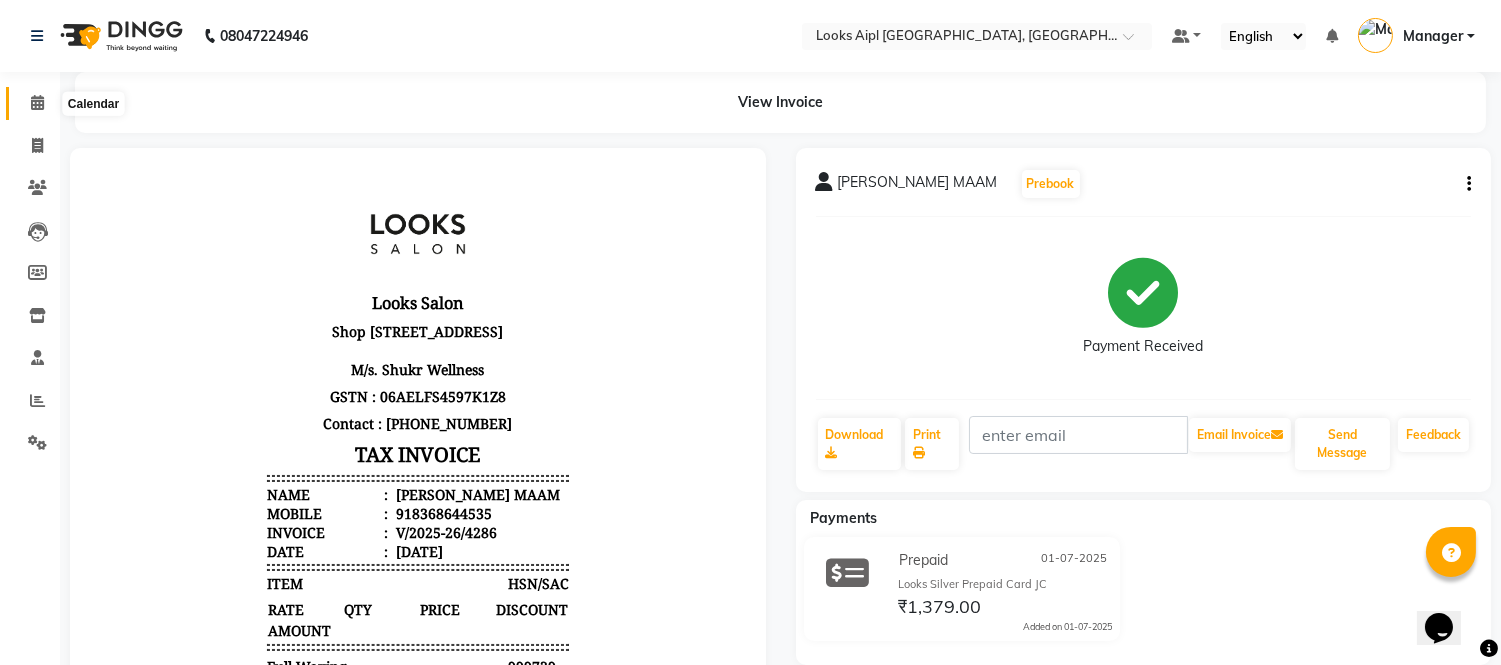 click 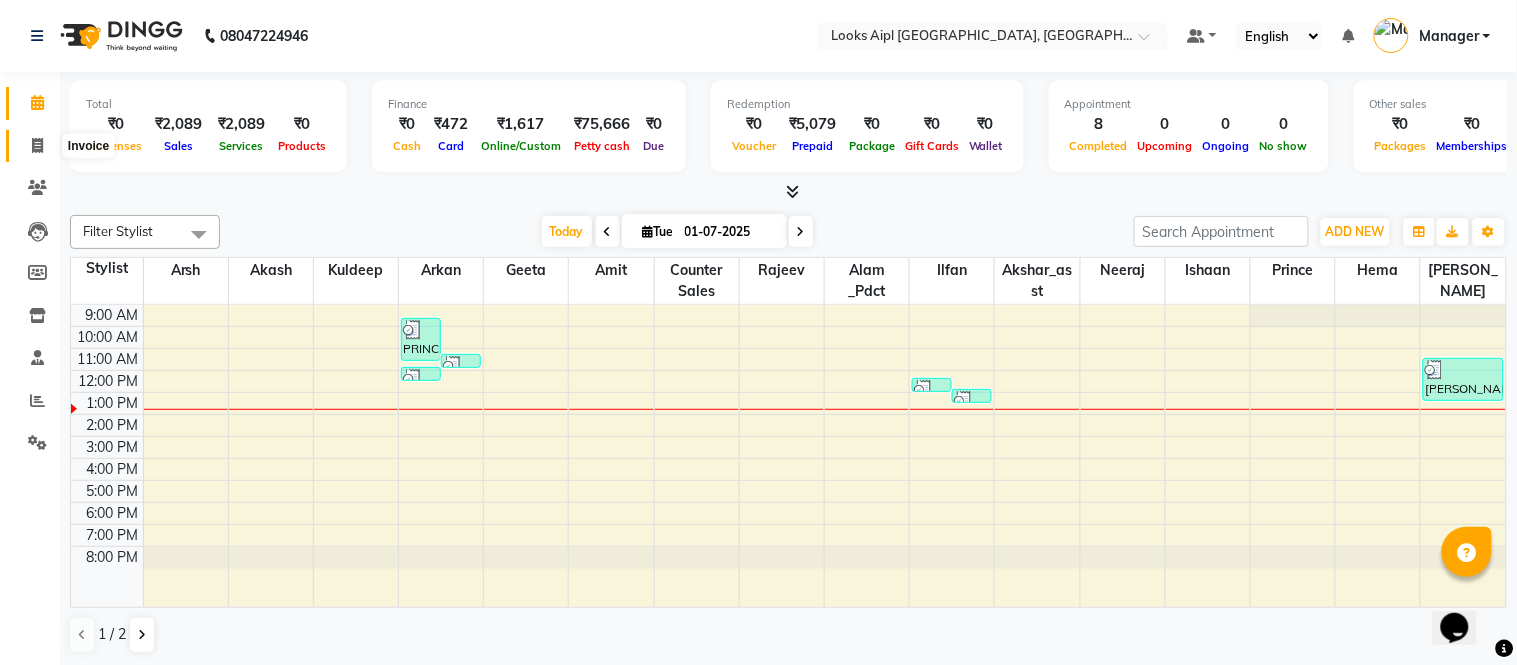 click 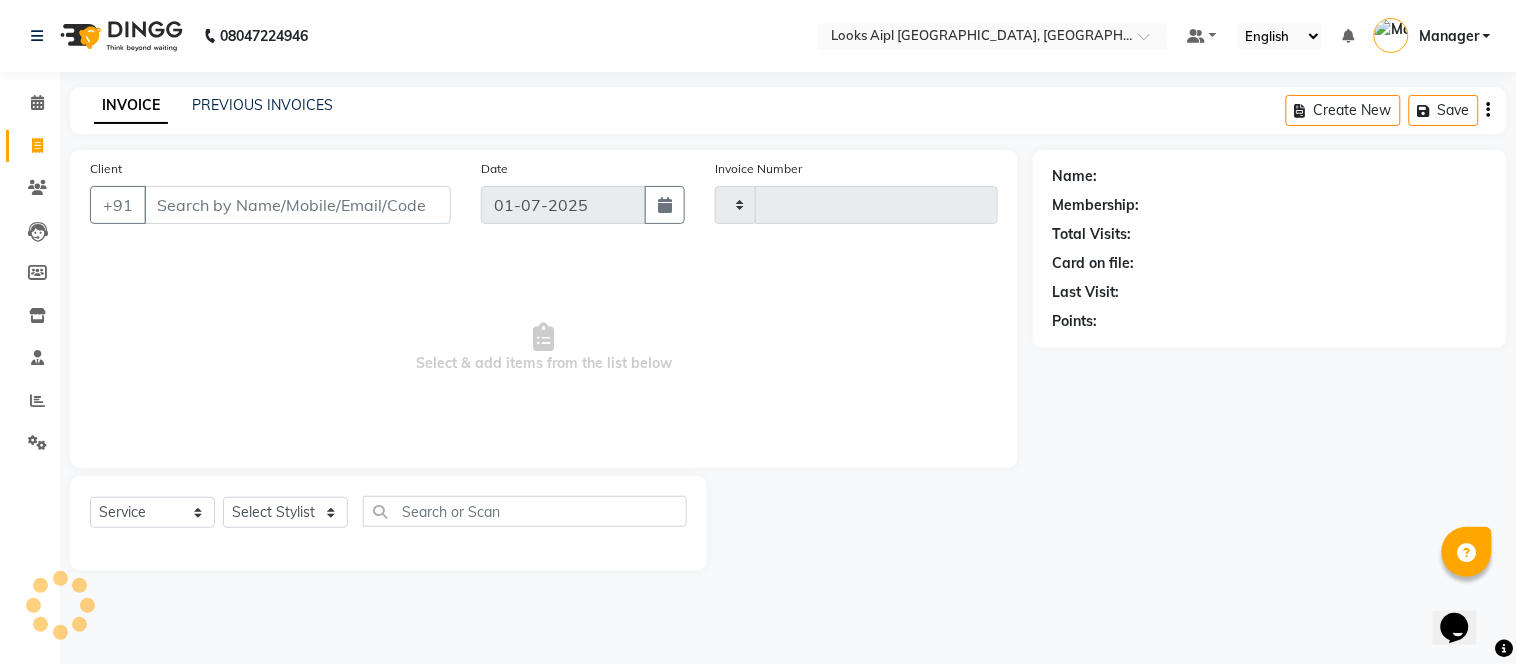 type on "4288" 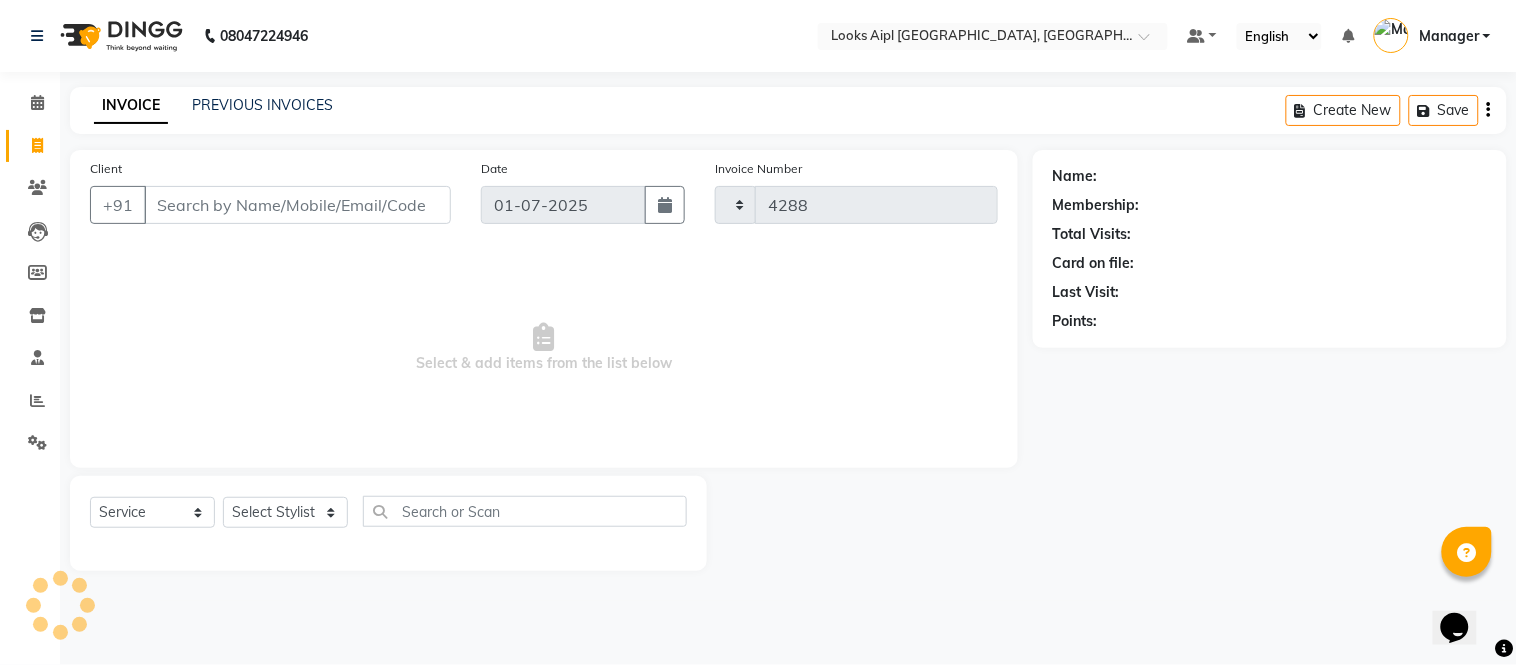 select on "6047" 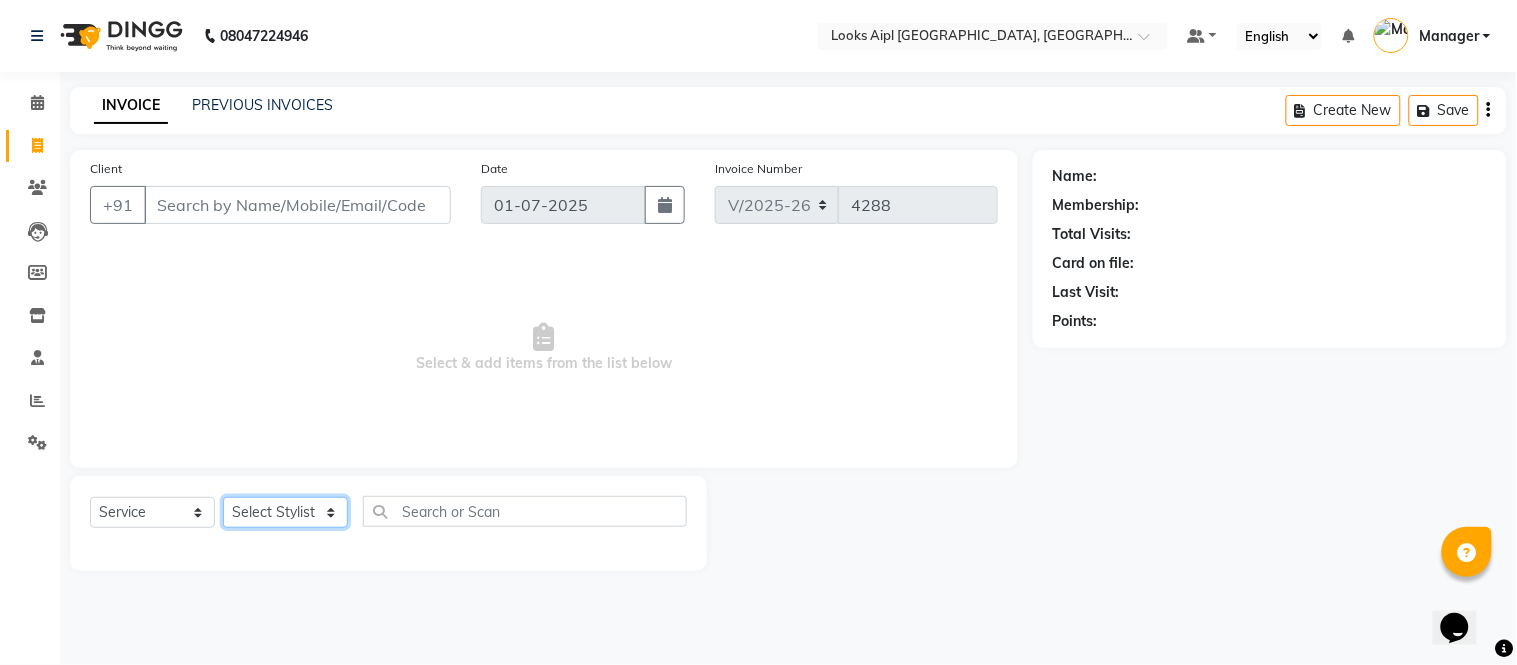 click on "Select Stylist" 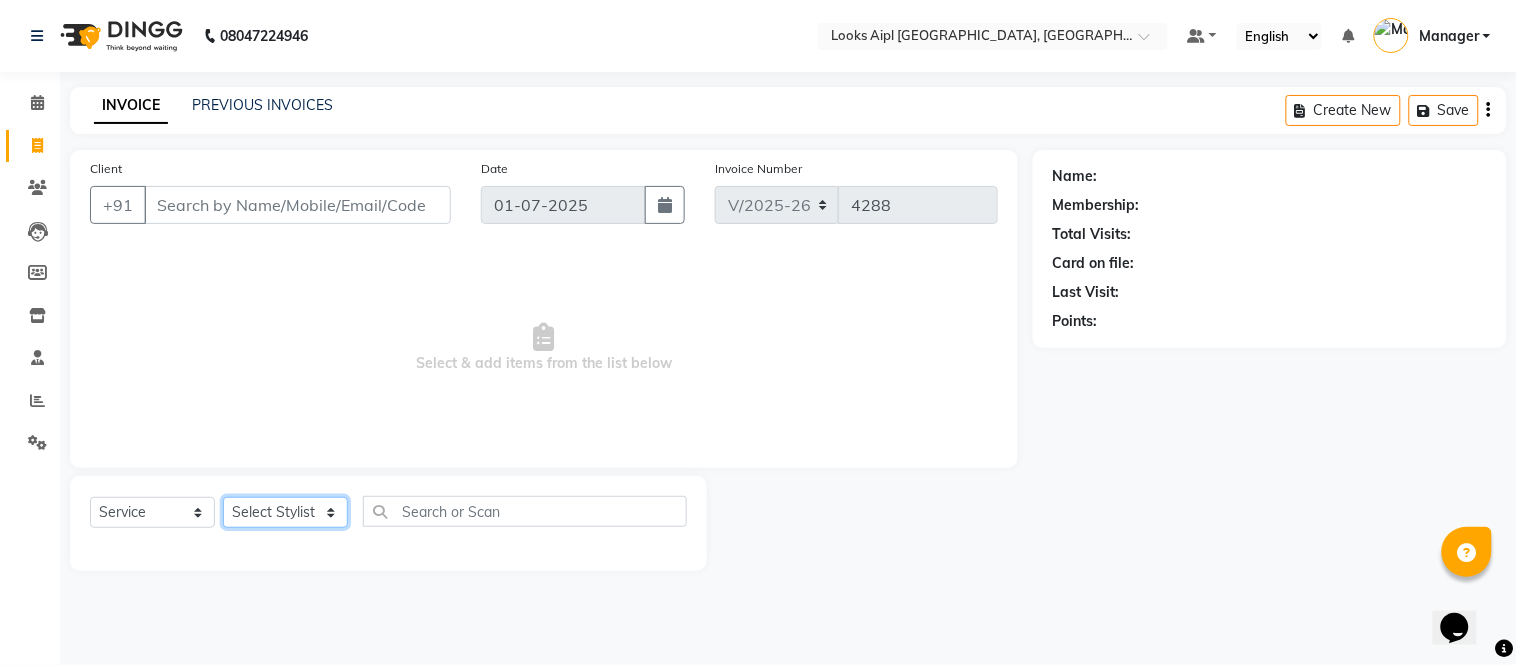 select on "43341" 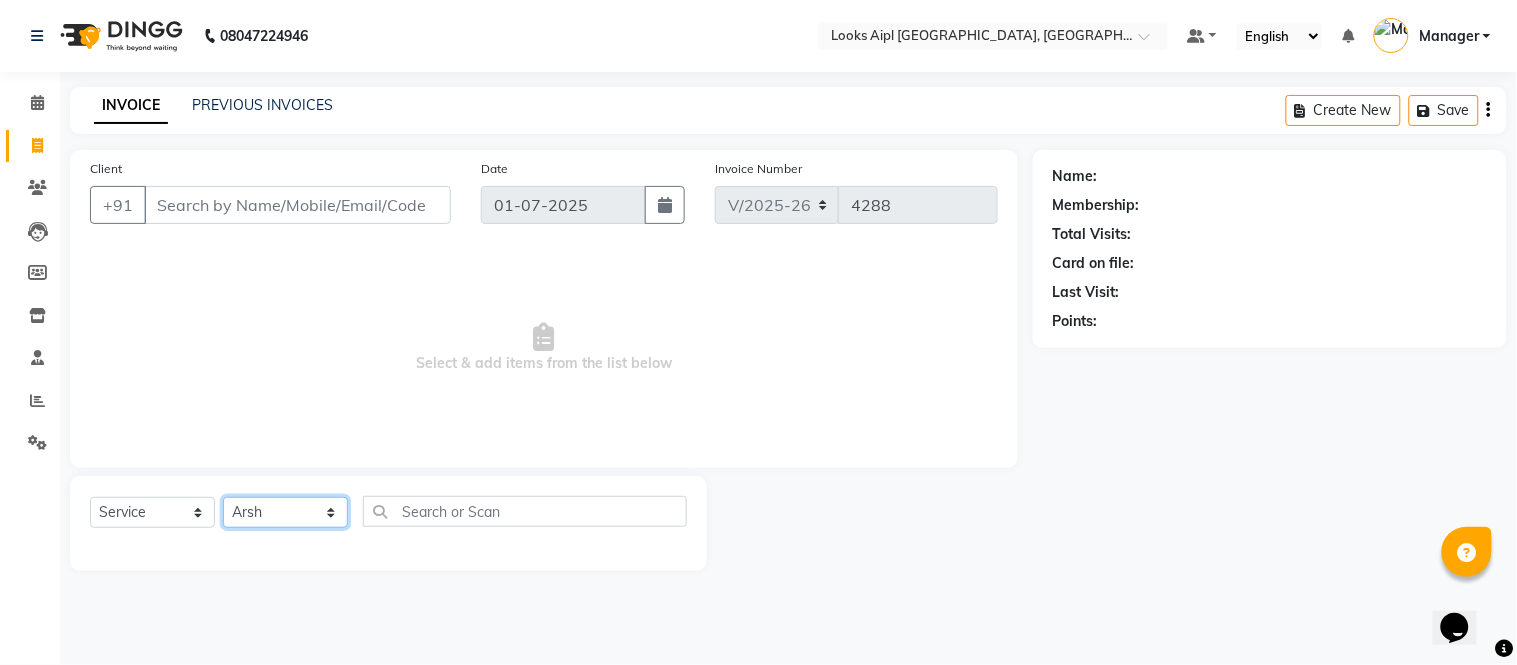click on "Select Stylist [PERSON_NAME] Alam _Pdct [PERSON_NAME] [PERSON_NAME] Counter Sales [PERSON_NAME] ilfan [PERSON_NAME] [PERSON_NAME] Manager [PERSON_NAME] [PERSON_NAME] sagar_pdct [PERSON_NAME]" 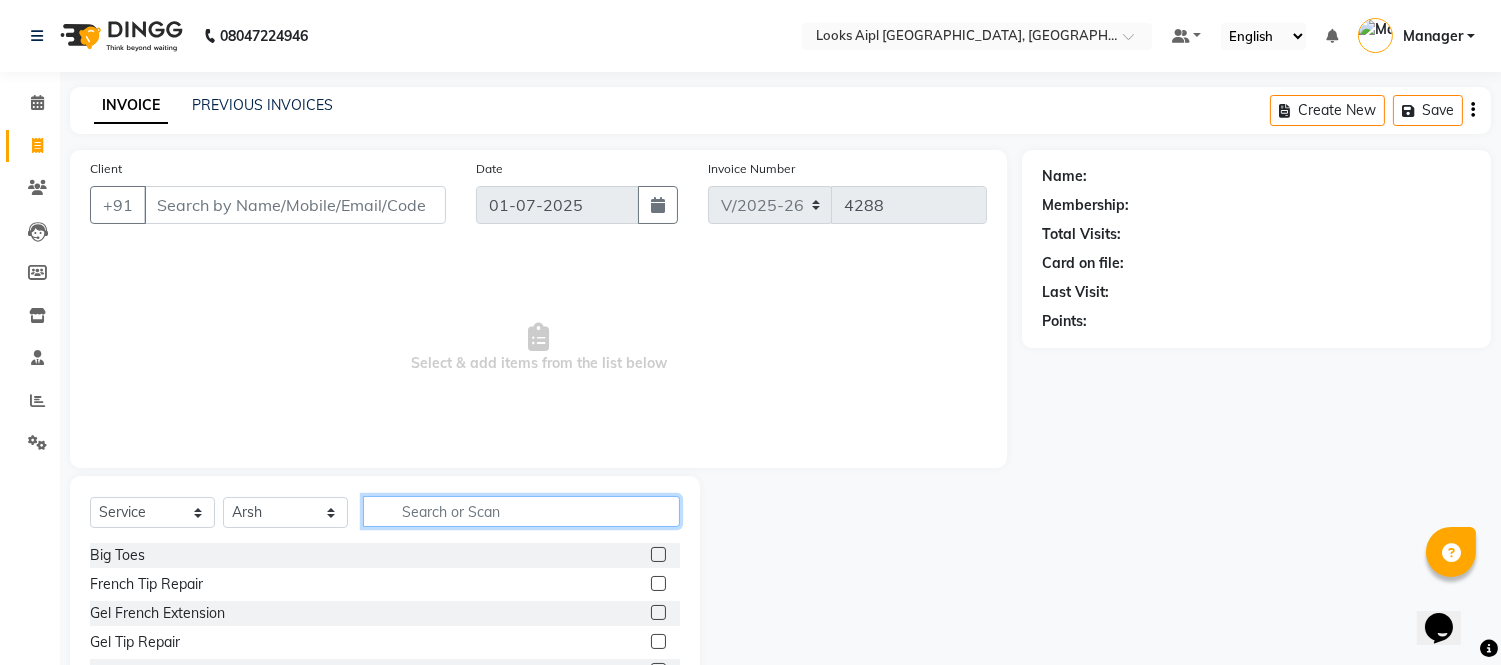 drag, startPoint x: 473, startPoint y: 516, endPoint x: 486, endPoint y: 512, distance: 13.601471 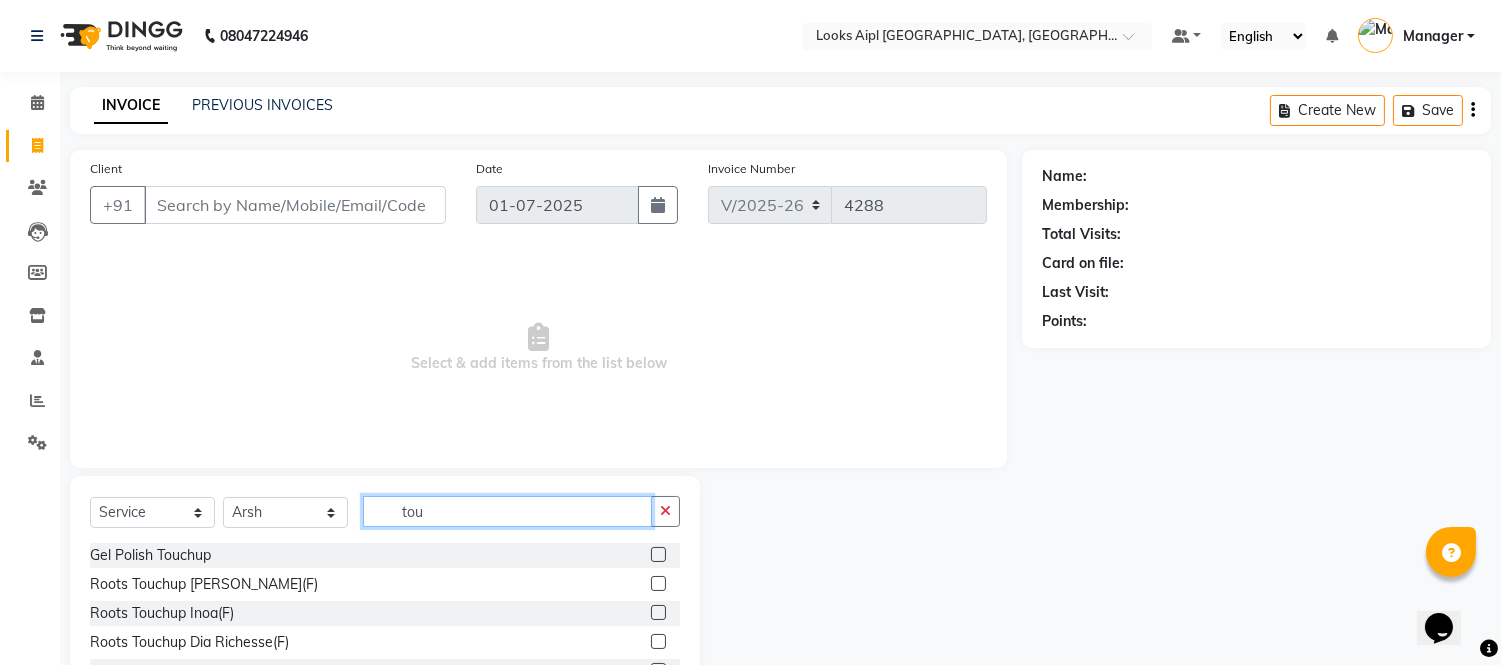 type on "tou" 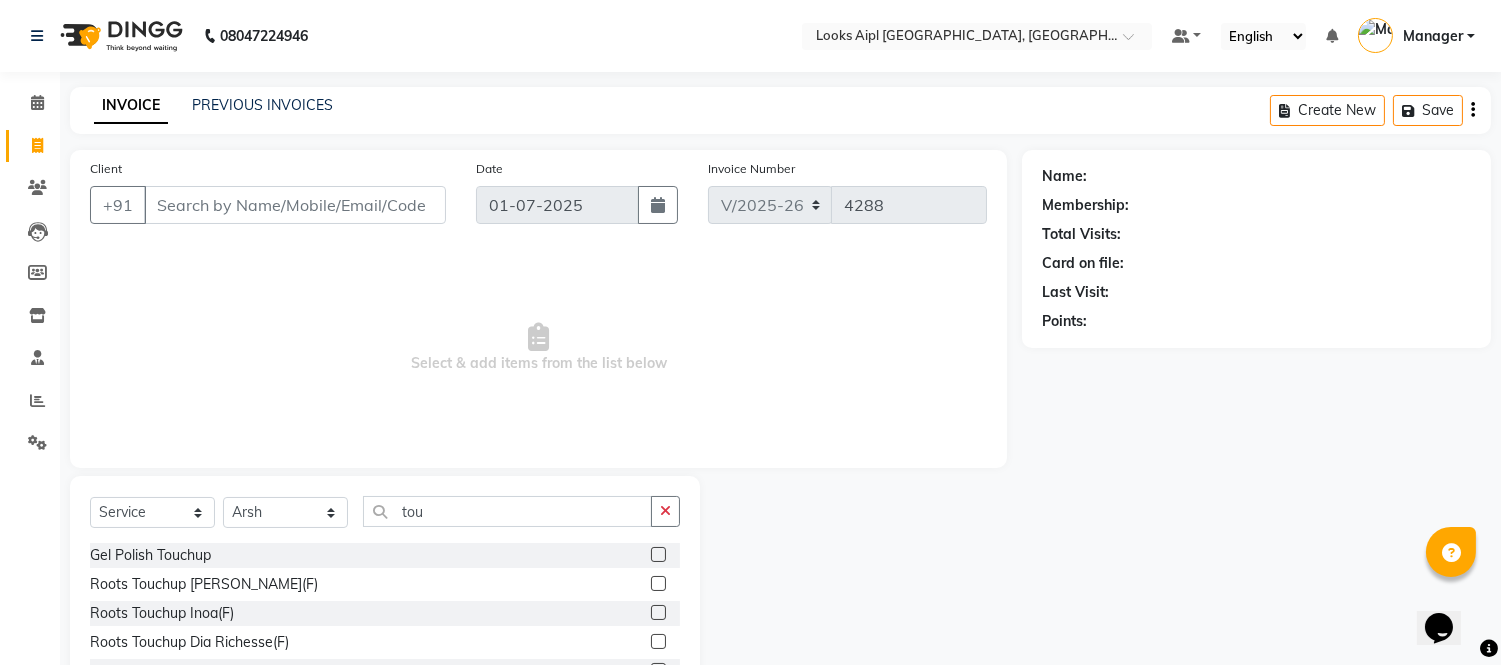 click 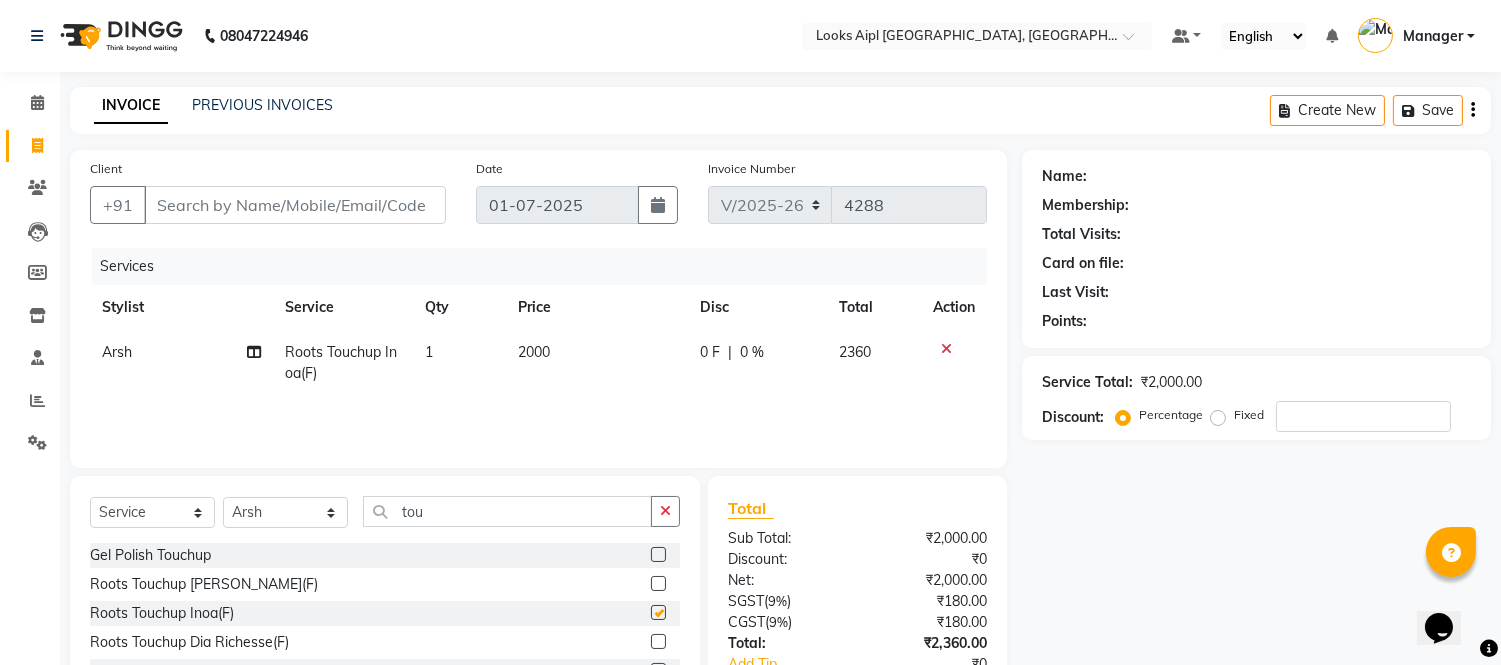 checkbox on "false" 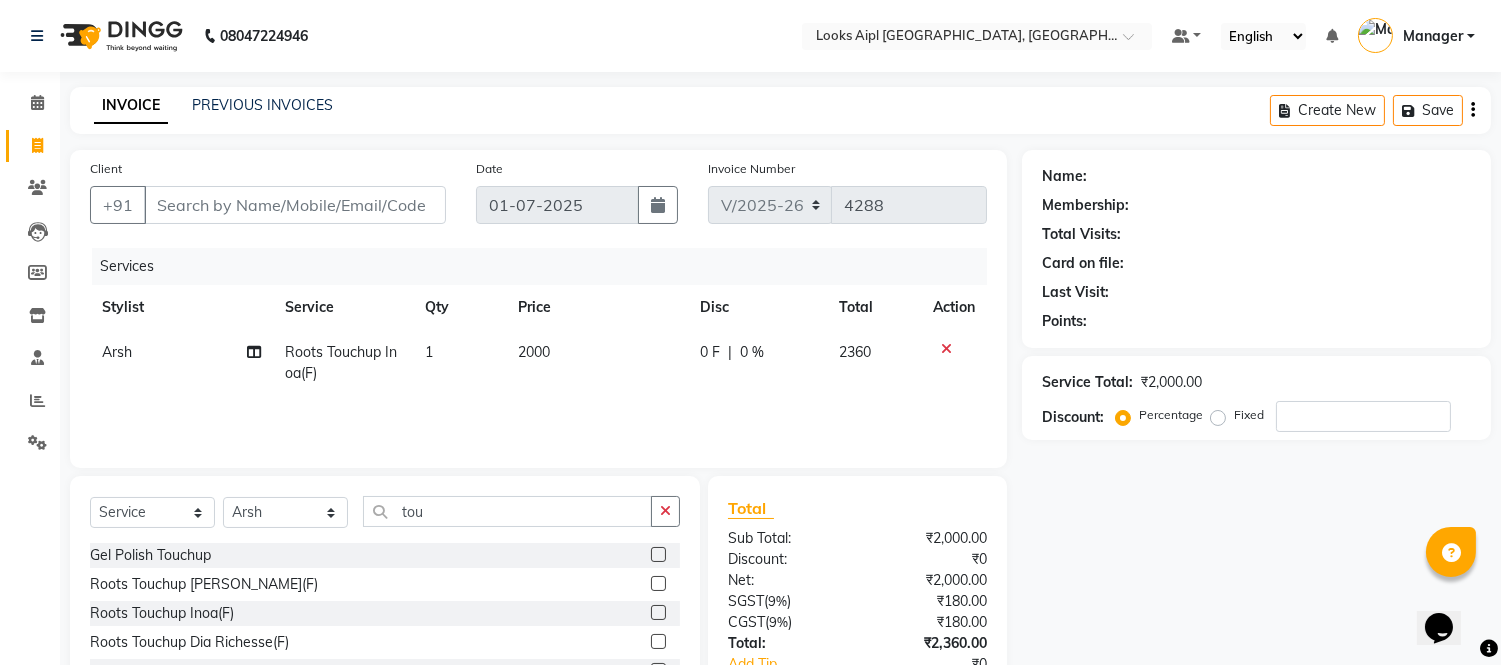 click on "2000" 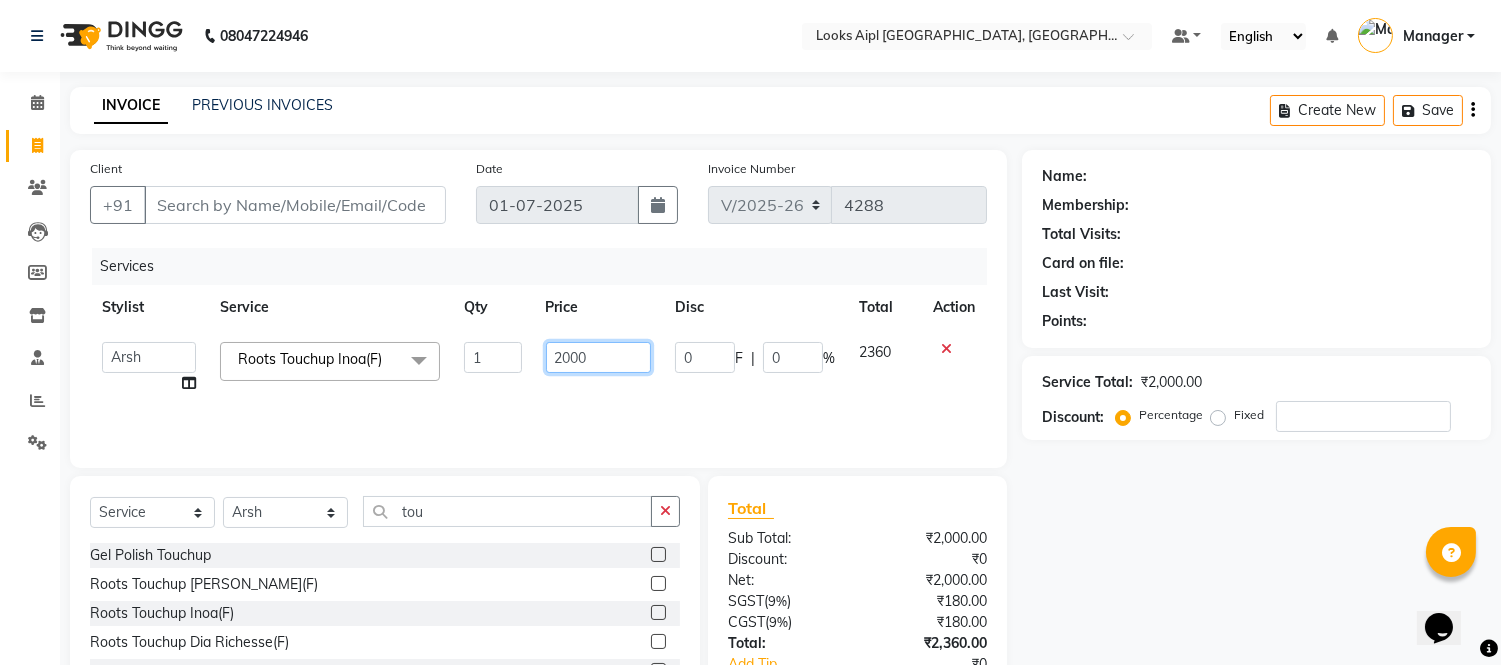 click on "2000" 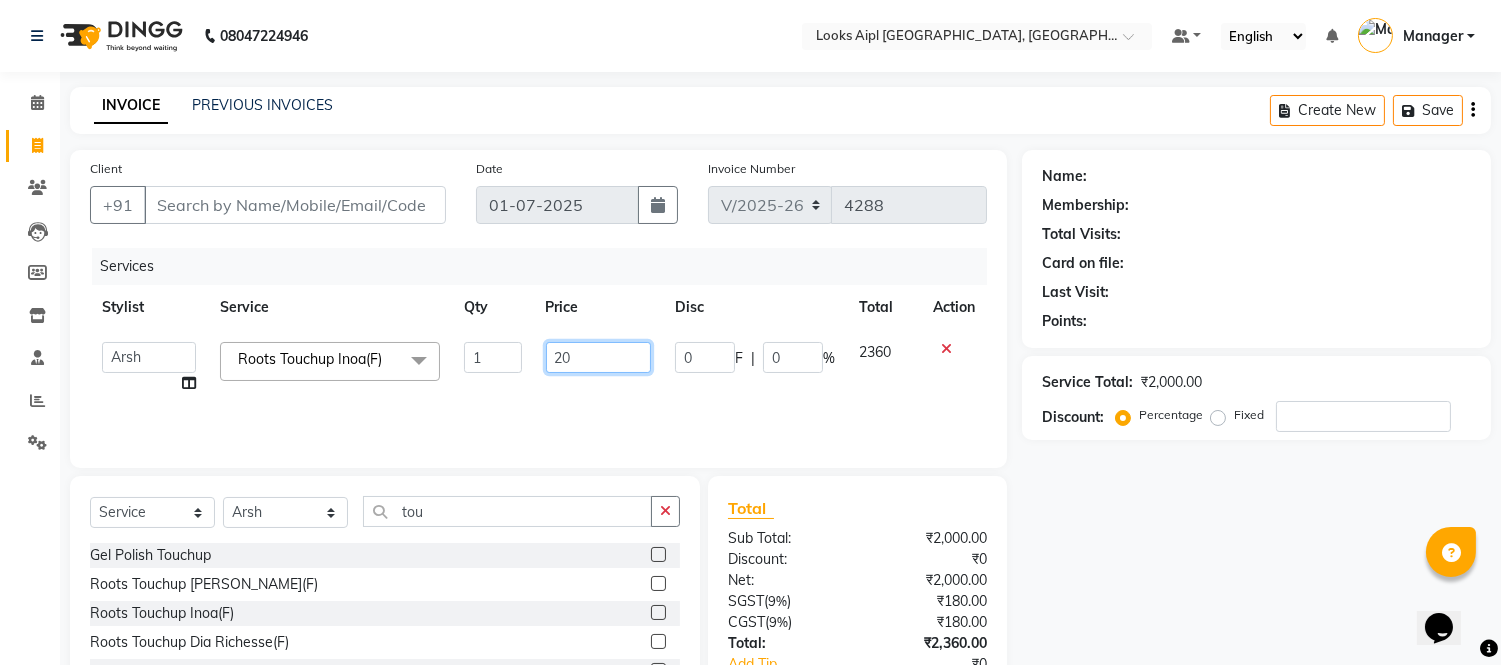 type on "2" 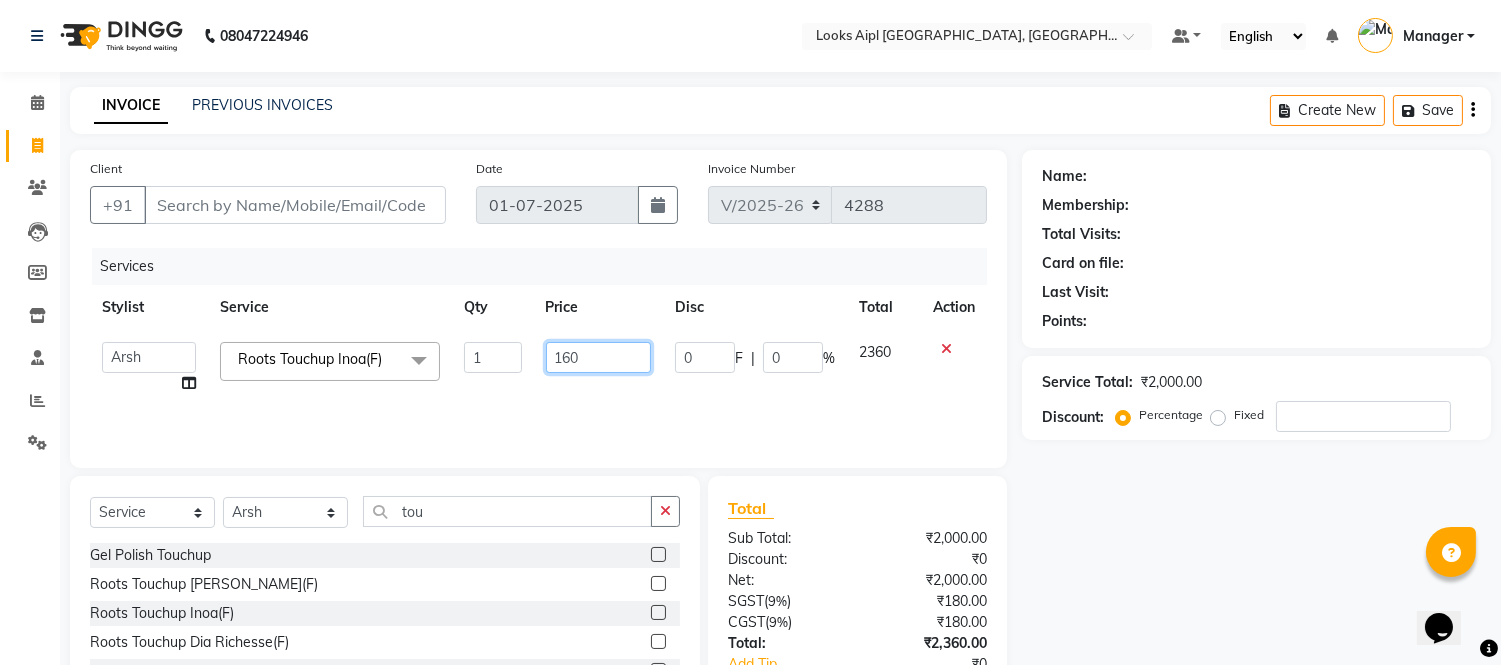 type on "1600" 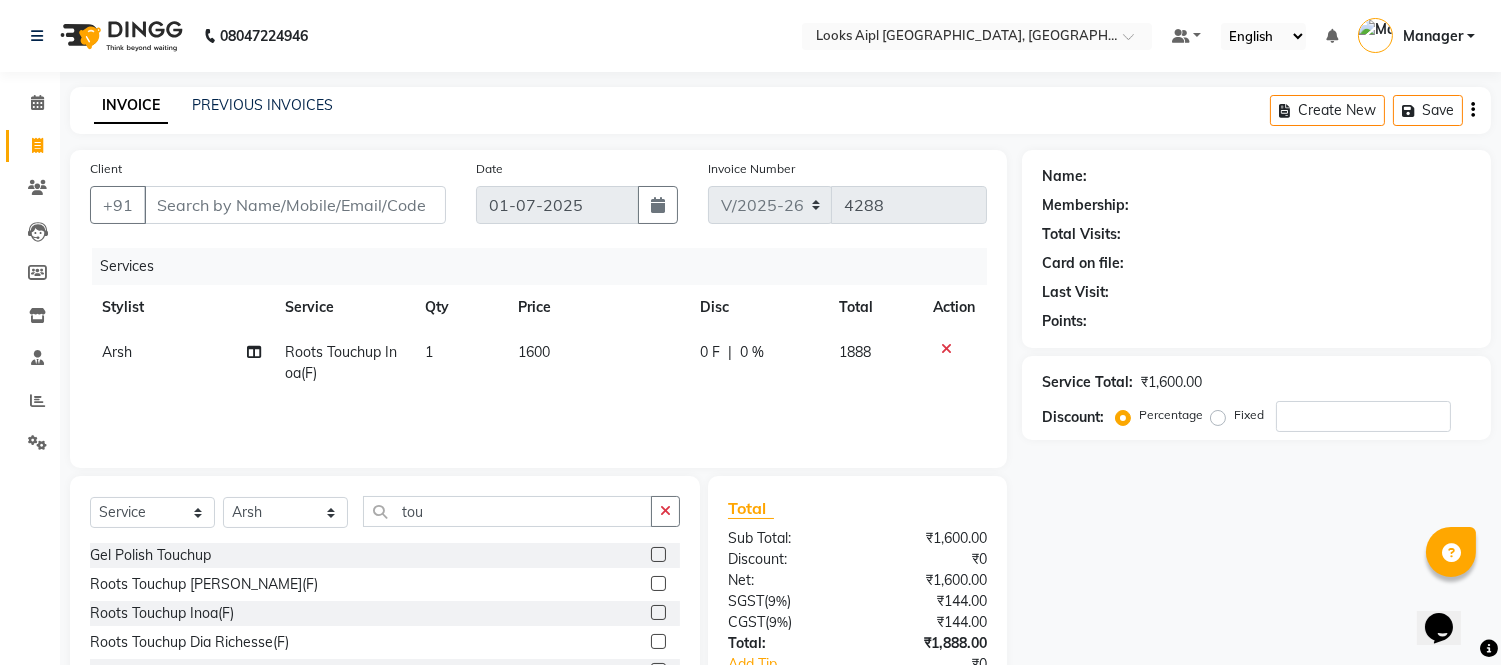 click on "1600" 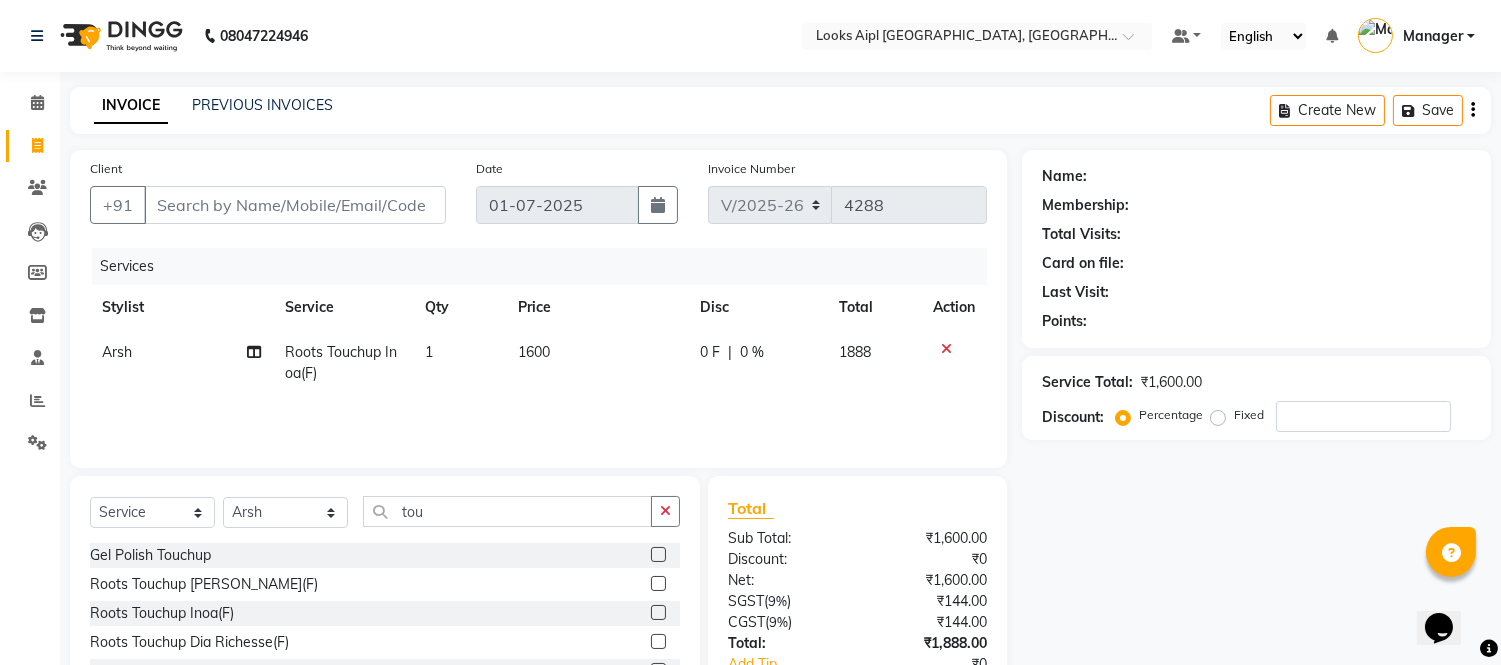 select on "43341" 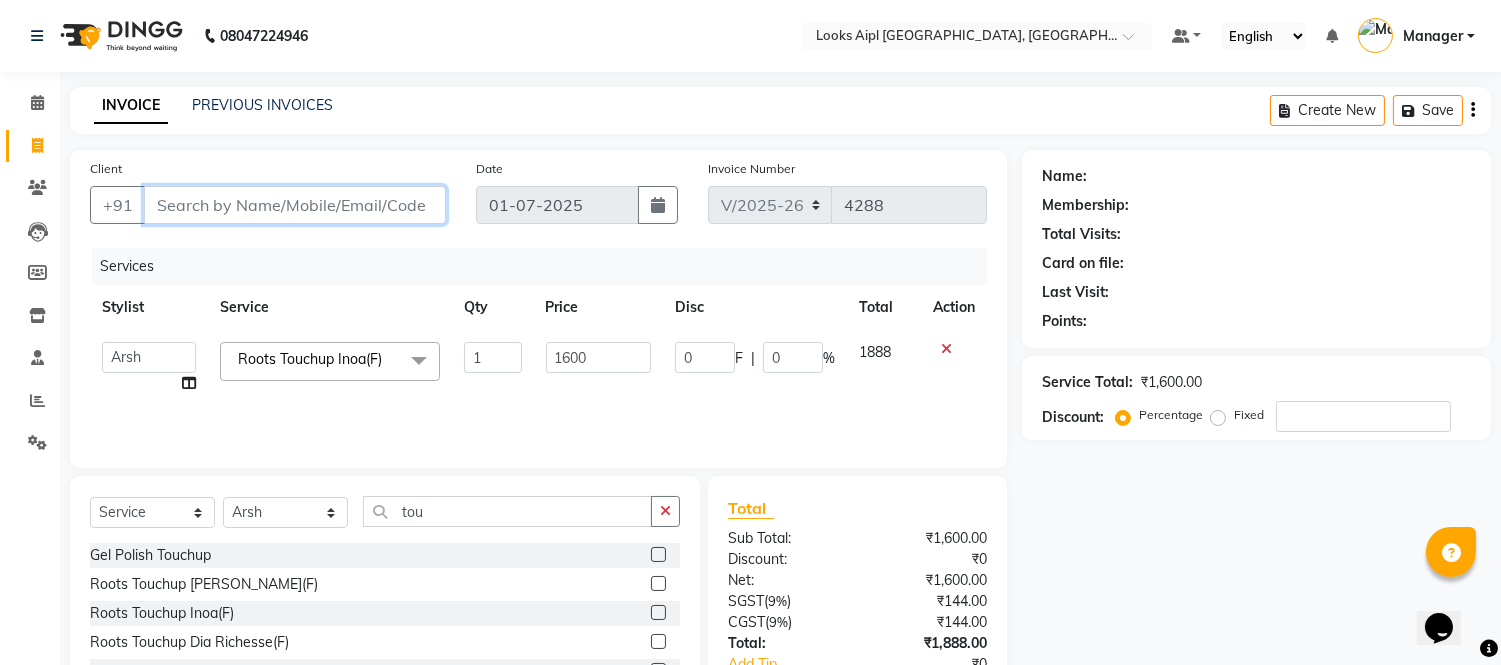click on "Client" at bounding box center (295, 205) 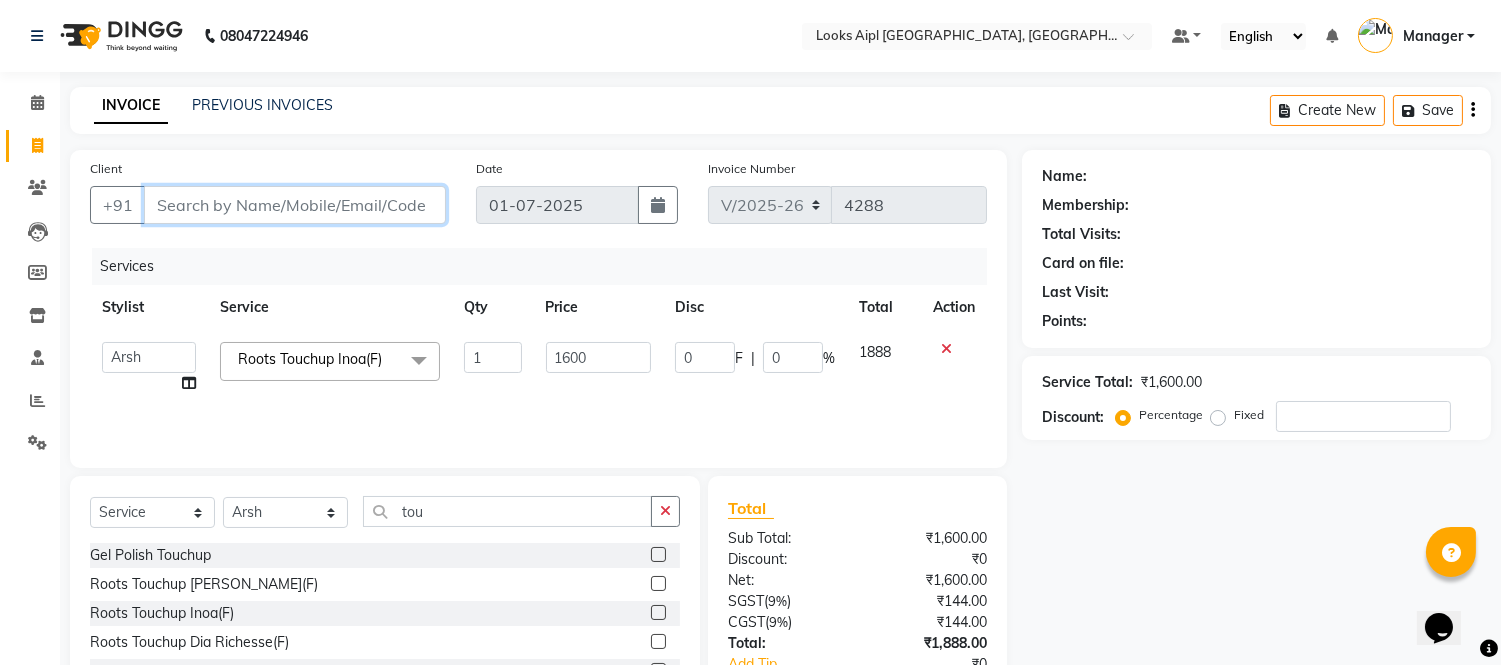 type on "9" 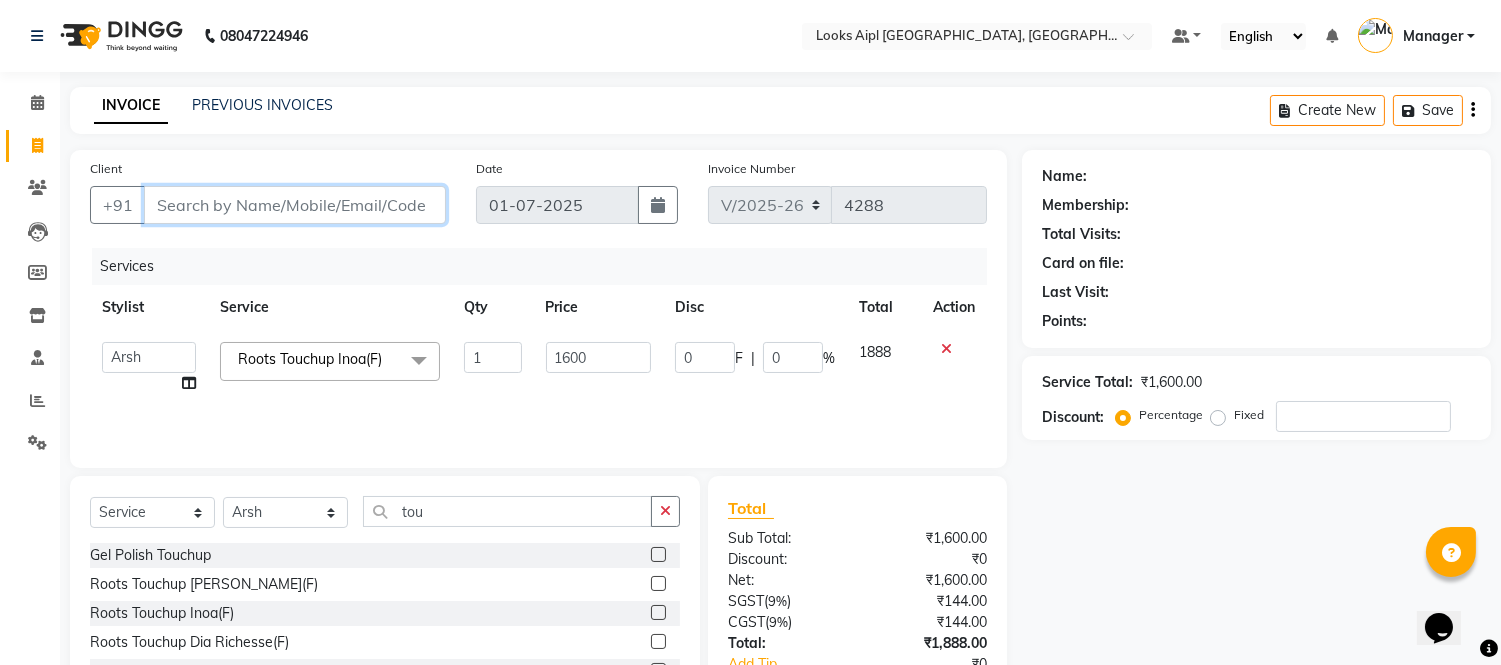type on "0" 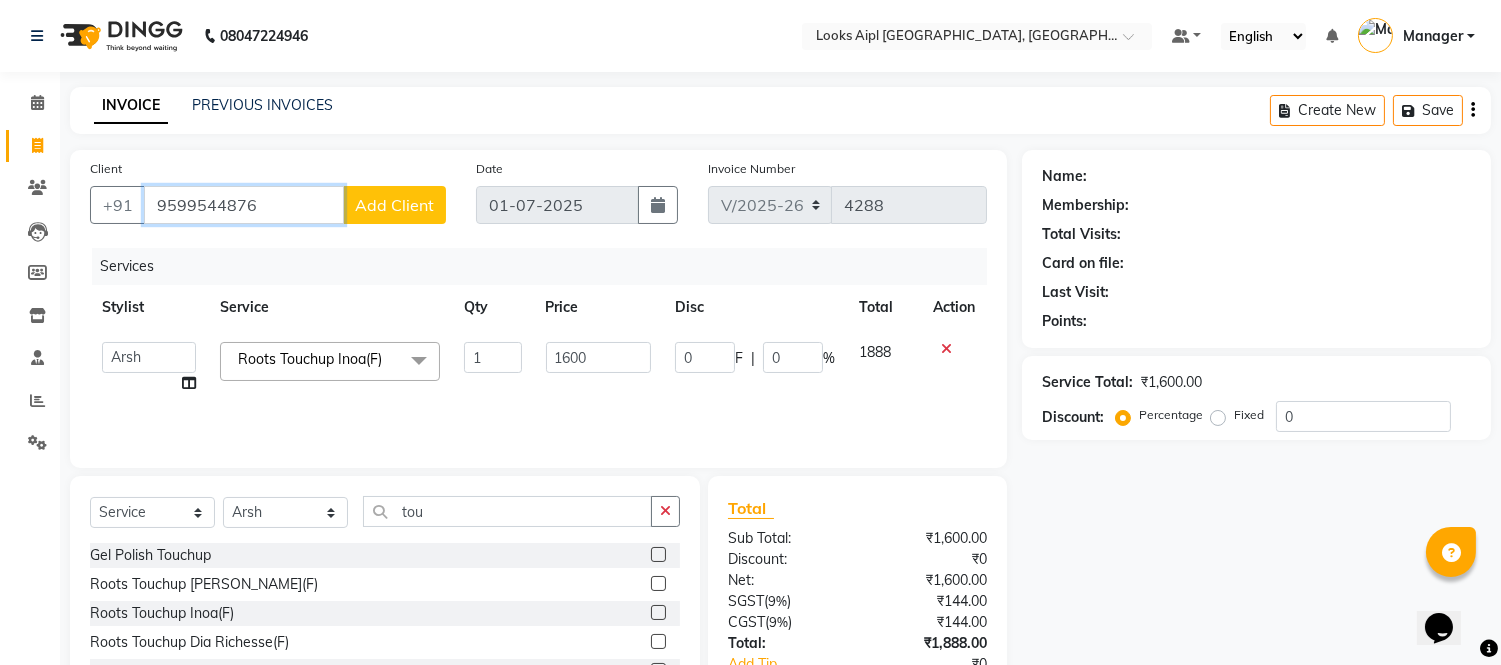 type on "9599544876" 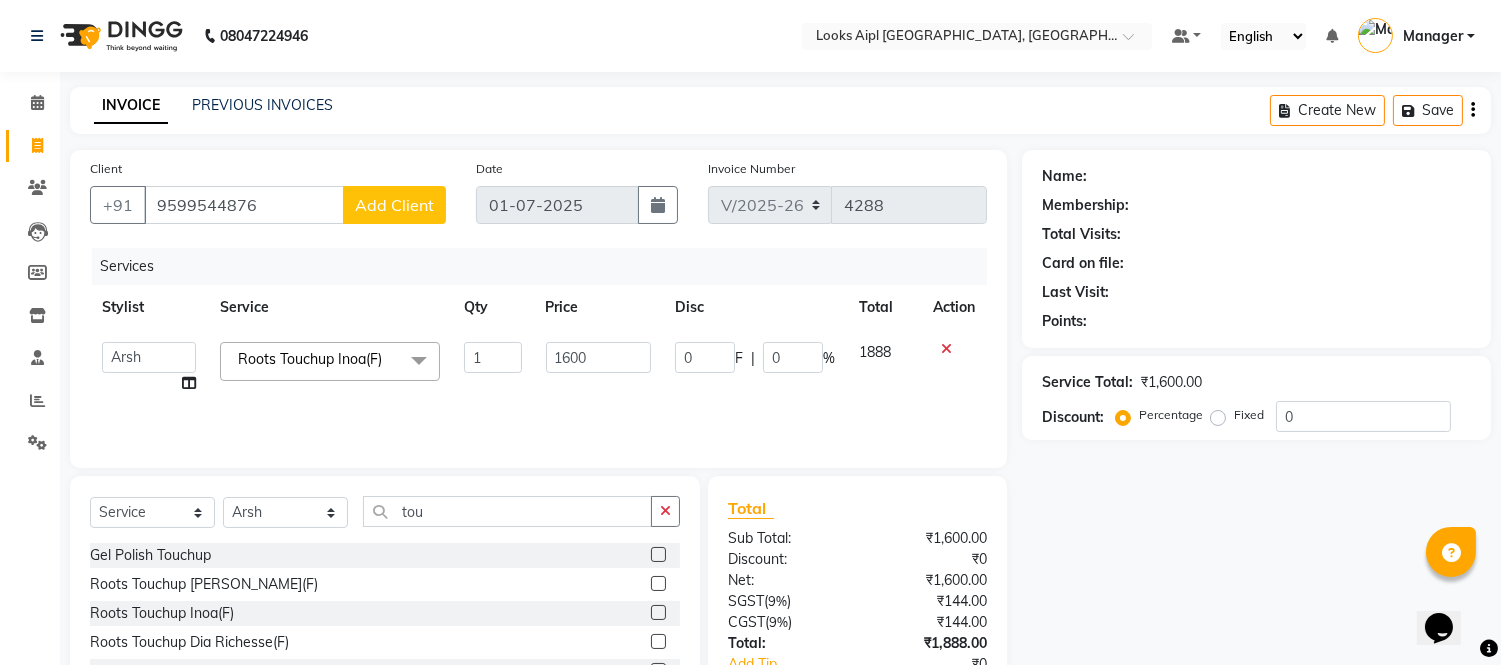 click on "Add Client" 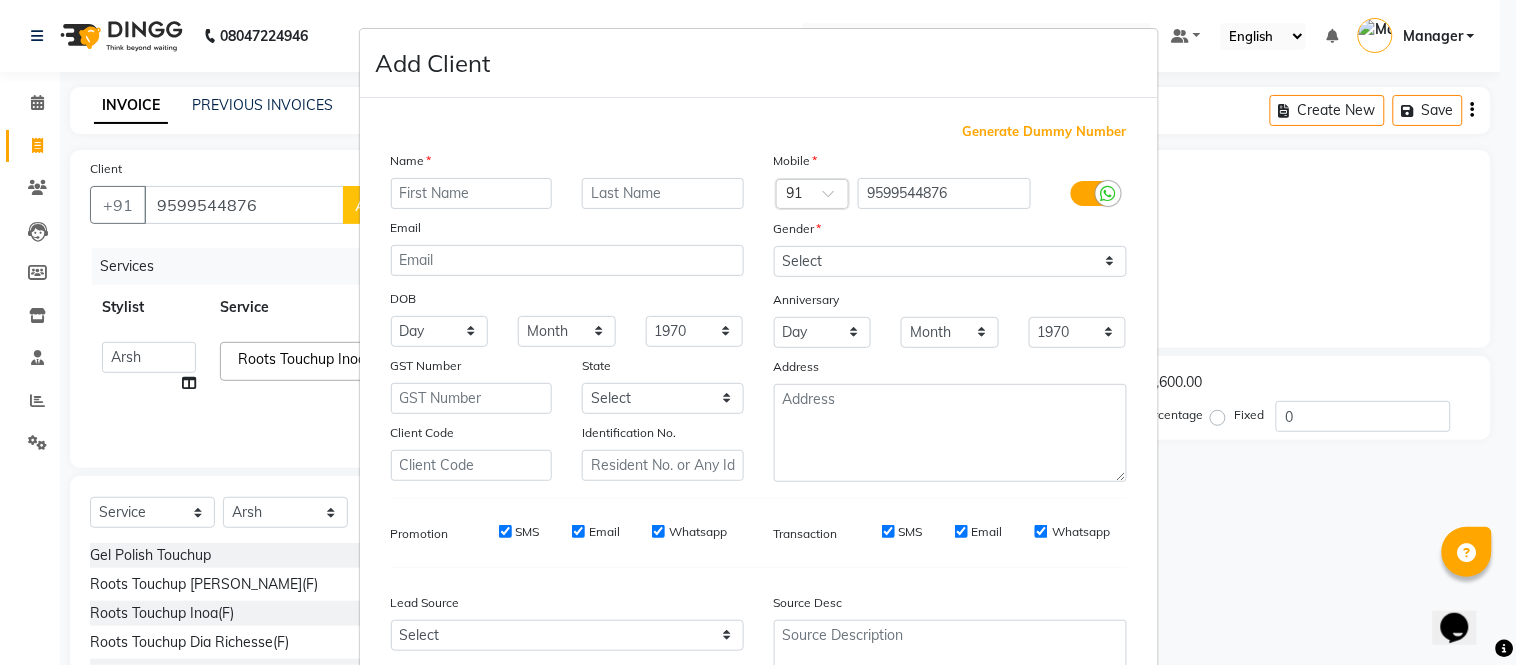 click at bounding box center [472, 193] 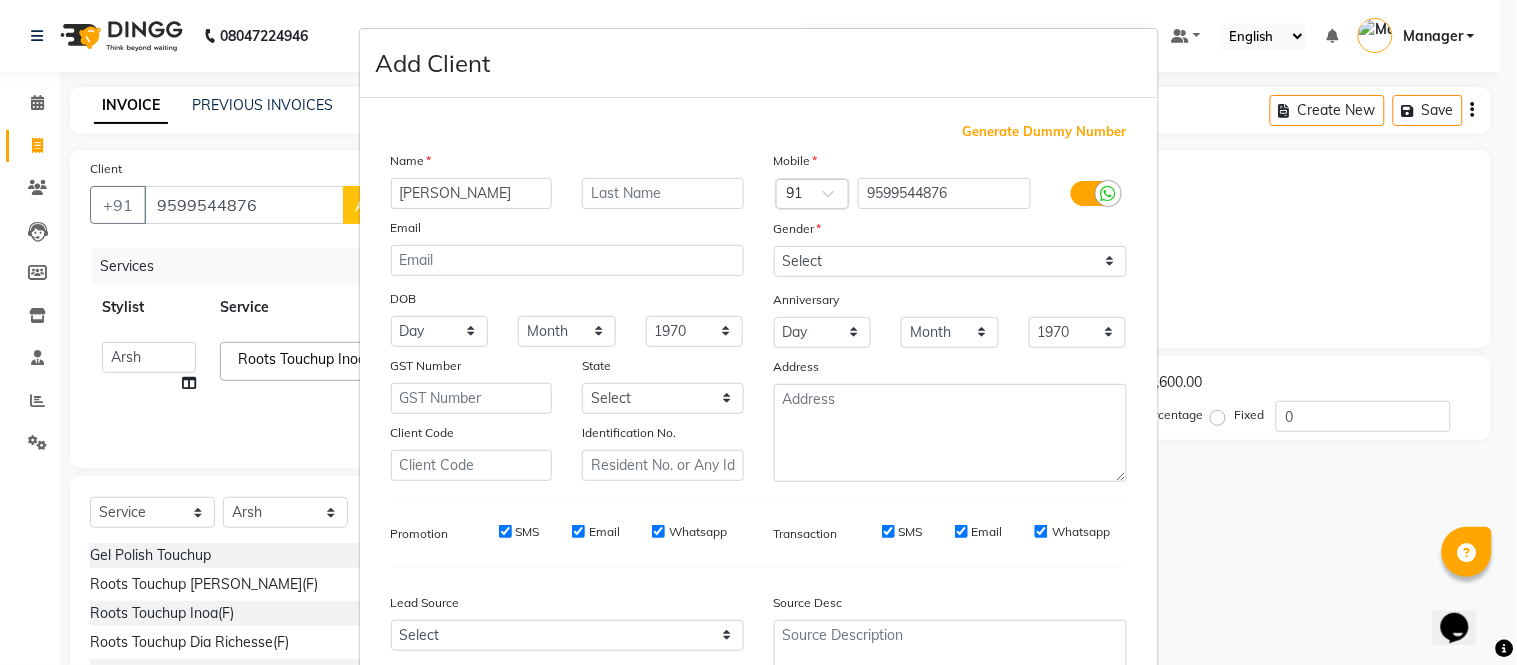type on "[PERSON_NAME]" 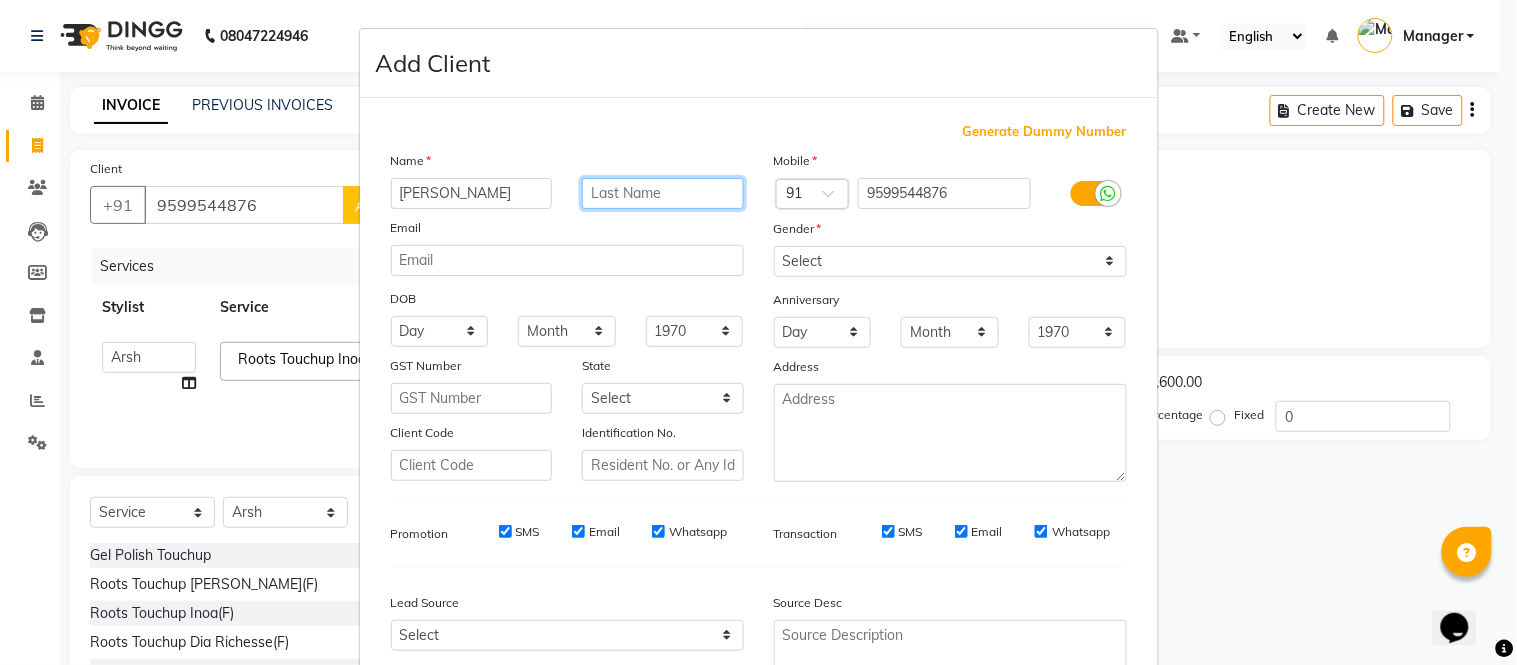 drag, startPoint x: 605, startPoint y: 188, endPoint x: 616, endPoint y: 184, distance: 11.7046995 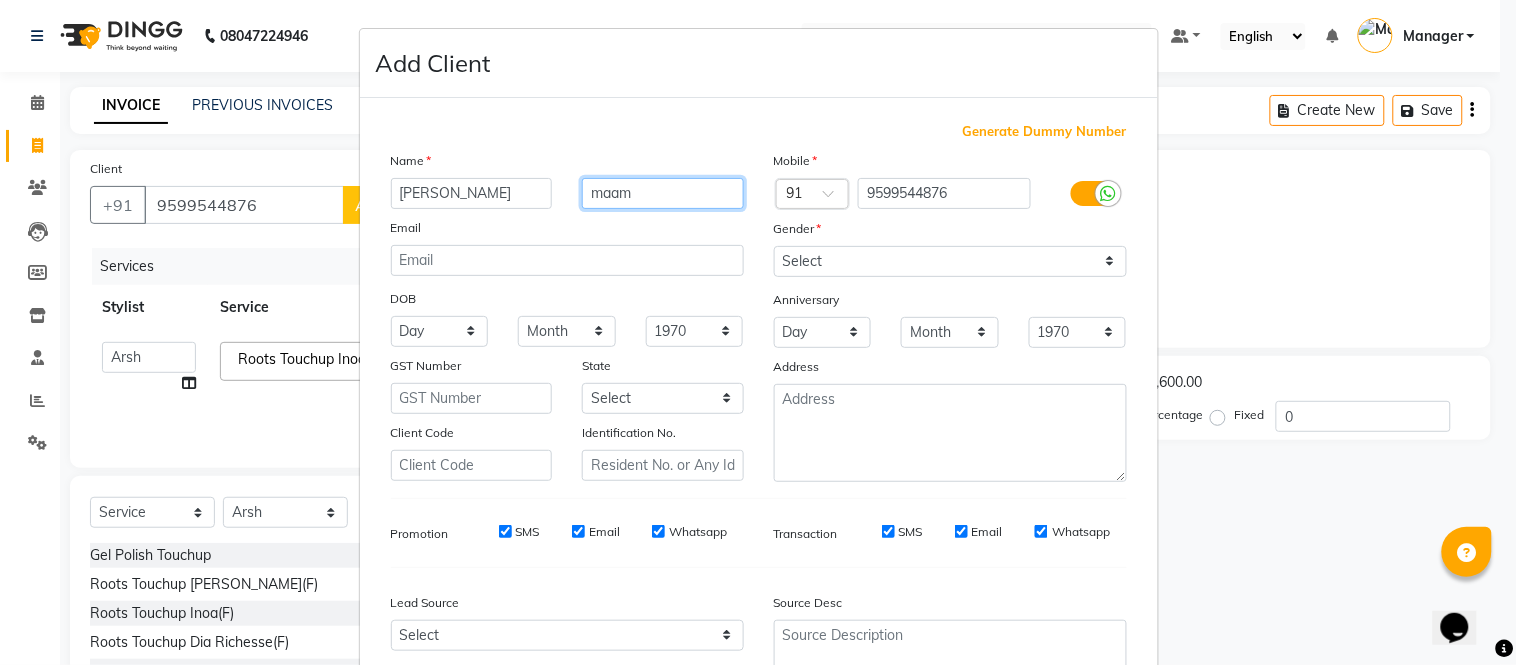 type on "maam" 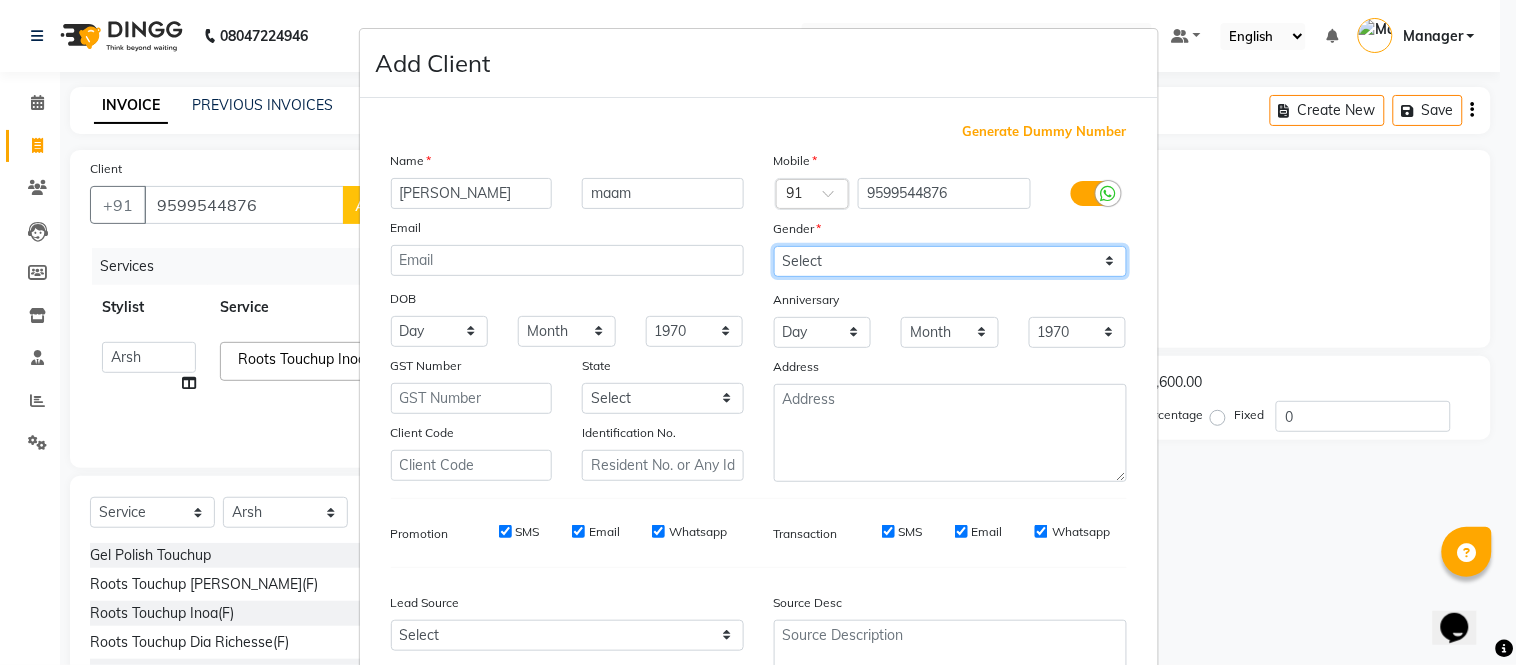 click on "Select [DEMOGRAPHIC_DATA] [DEMOGRAPHIC_DATA] Other Prefer Not To Say" at bounding box center (950, 261) 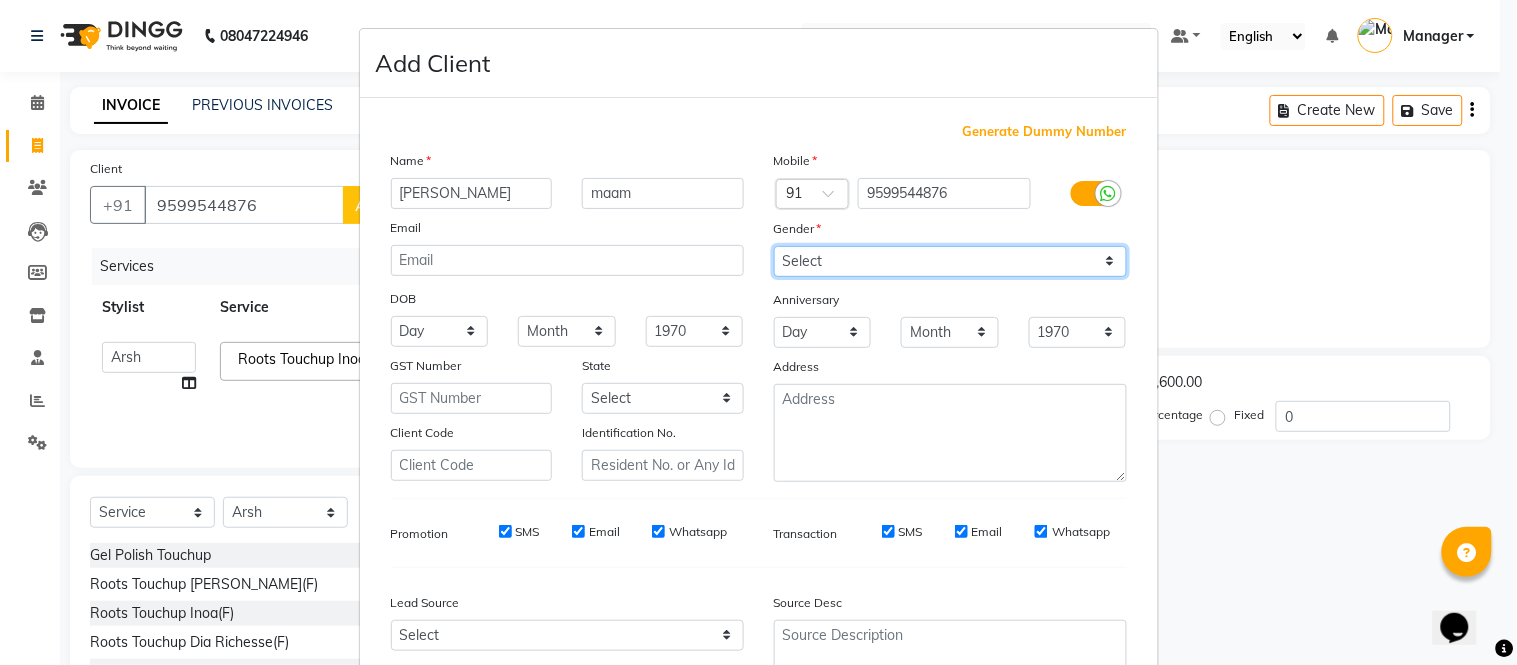 select on "[DEMOGRAPHIC_DATA]" 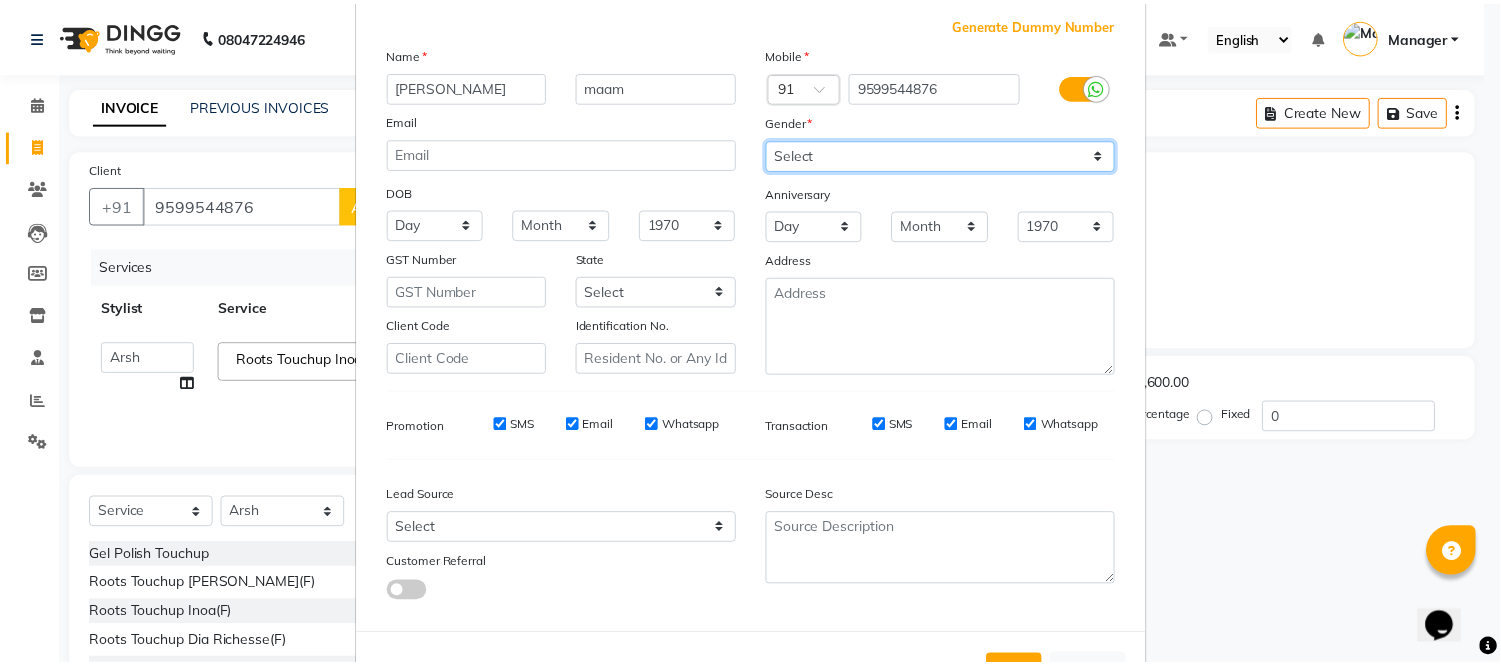 scroll, scrollTop: 185, scrollLeft: 0, axis: vertical 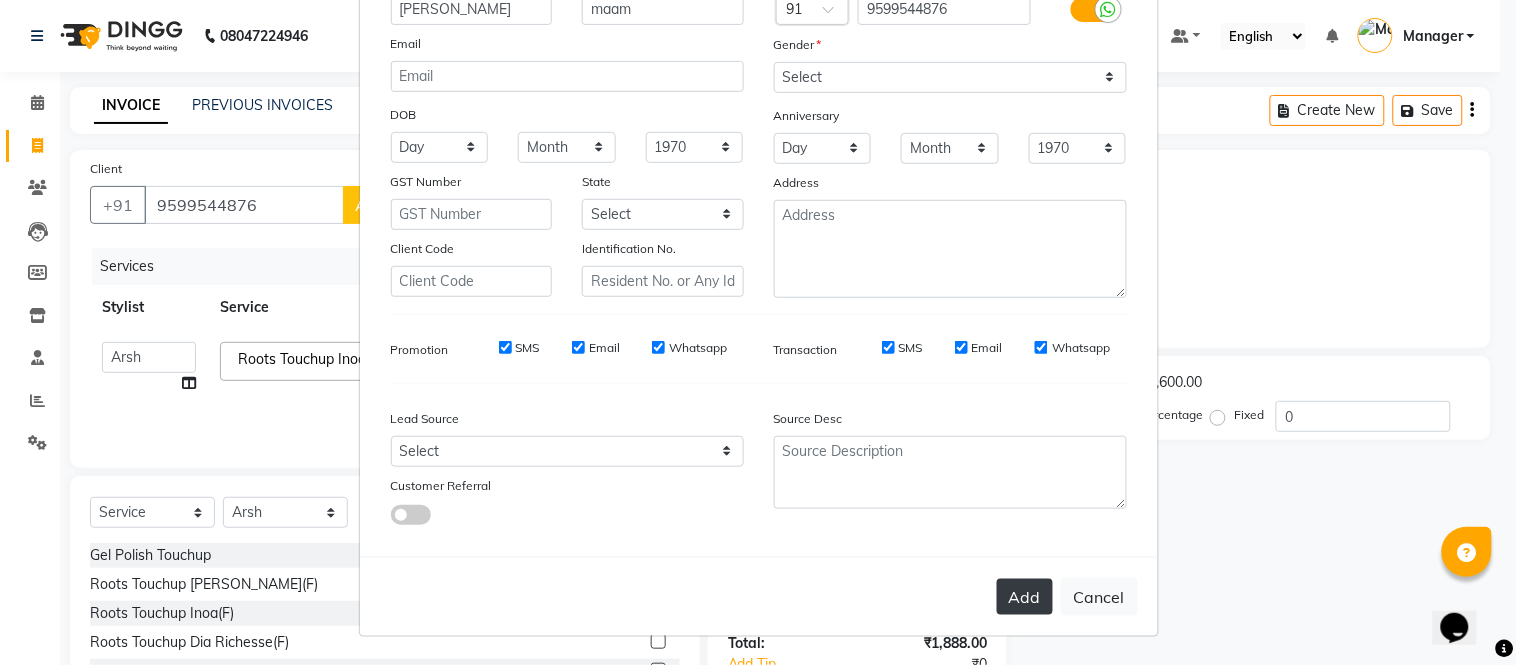 click on "Add" at bounding box center (1025, 597) 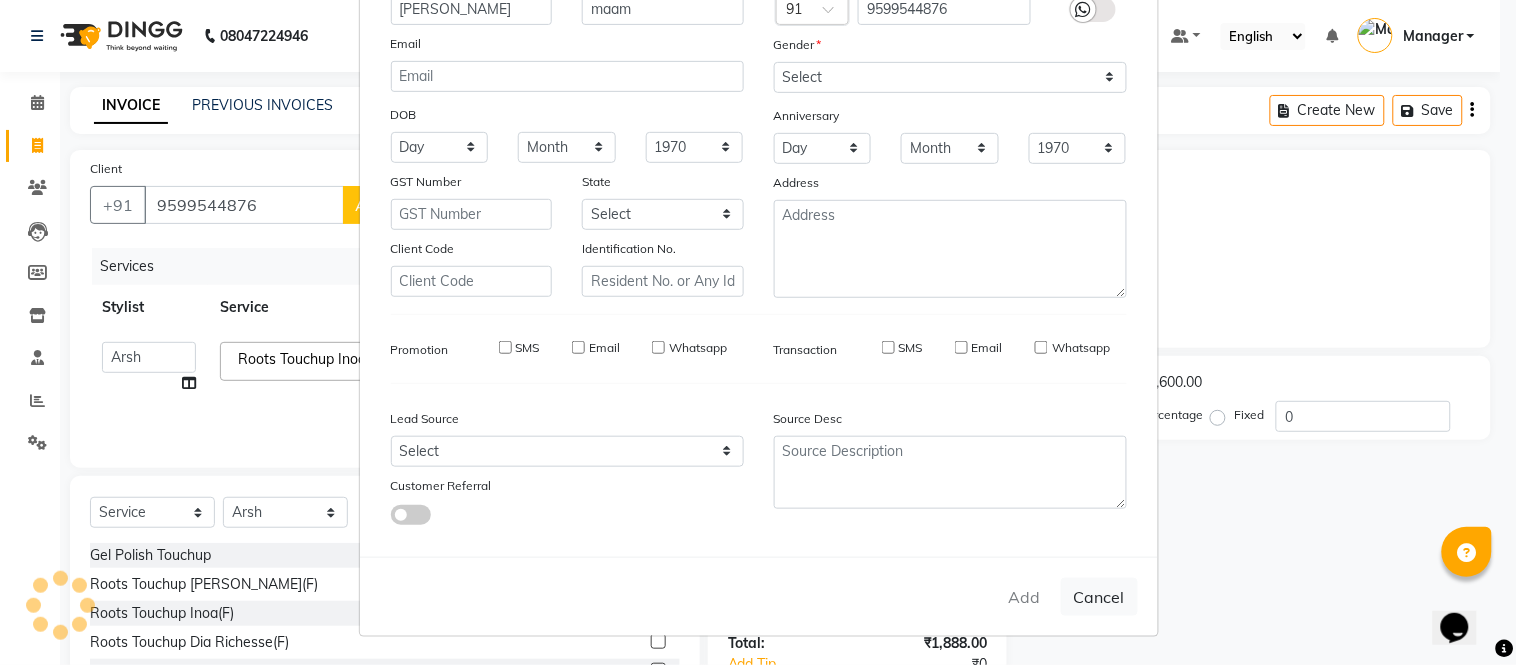 type 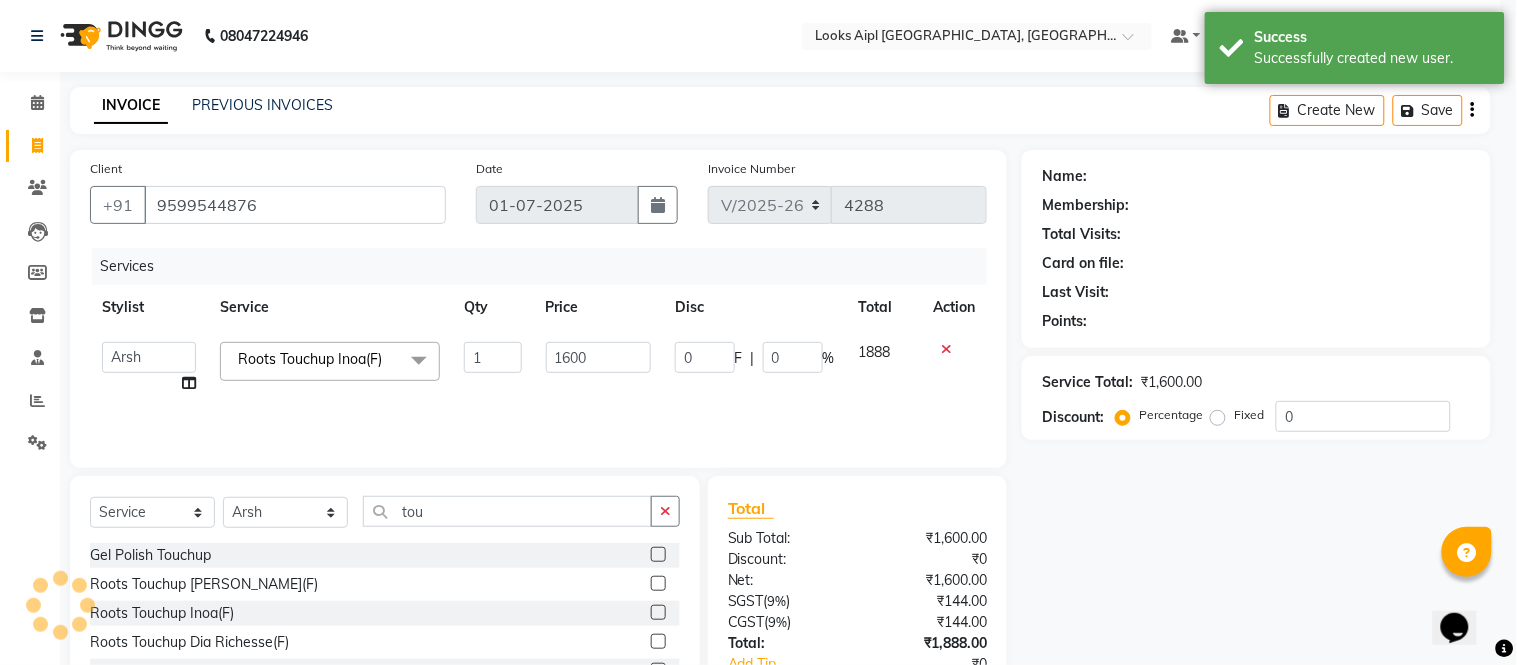 select on "1: Object" 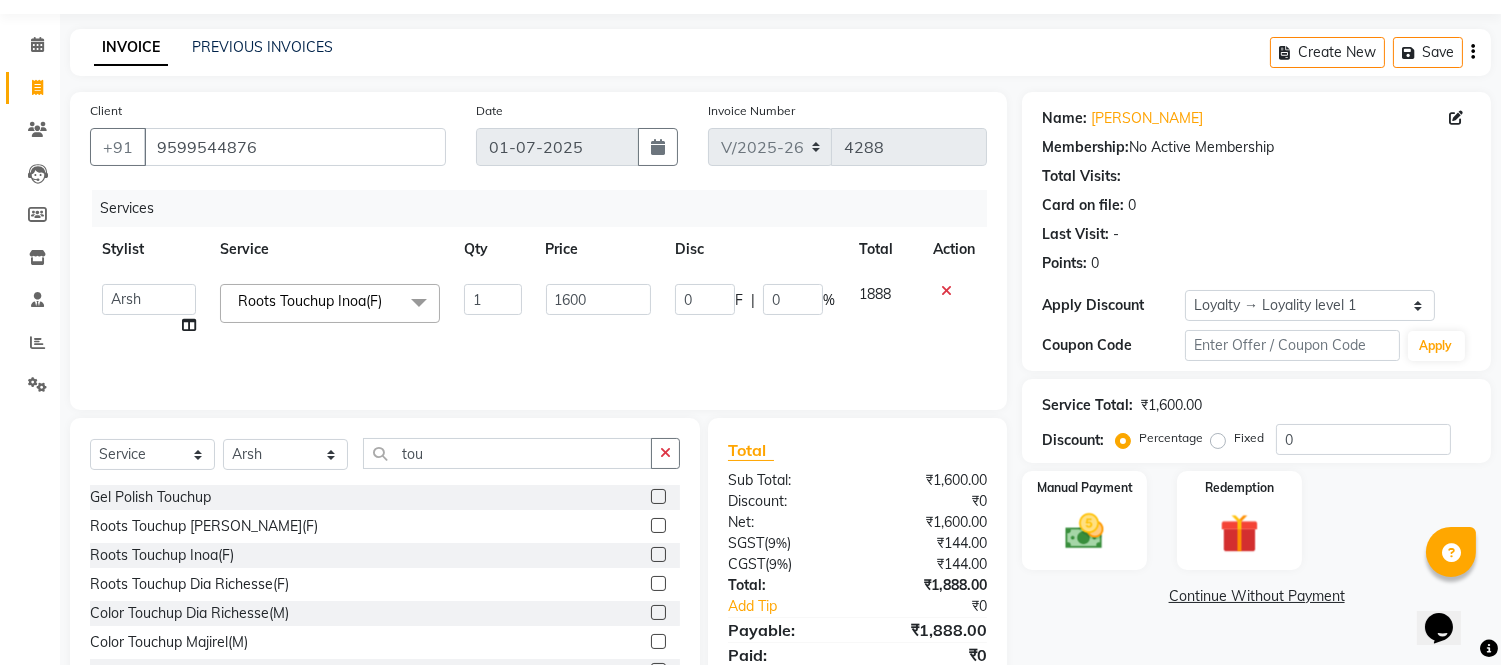 scroll, scrollTop: 135, scrollLeft: 0, axis: vertical 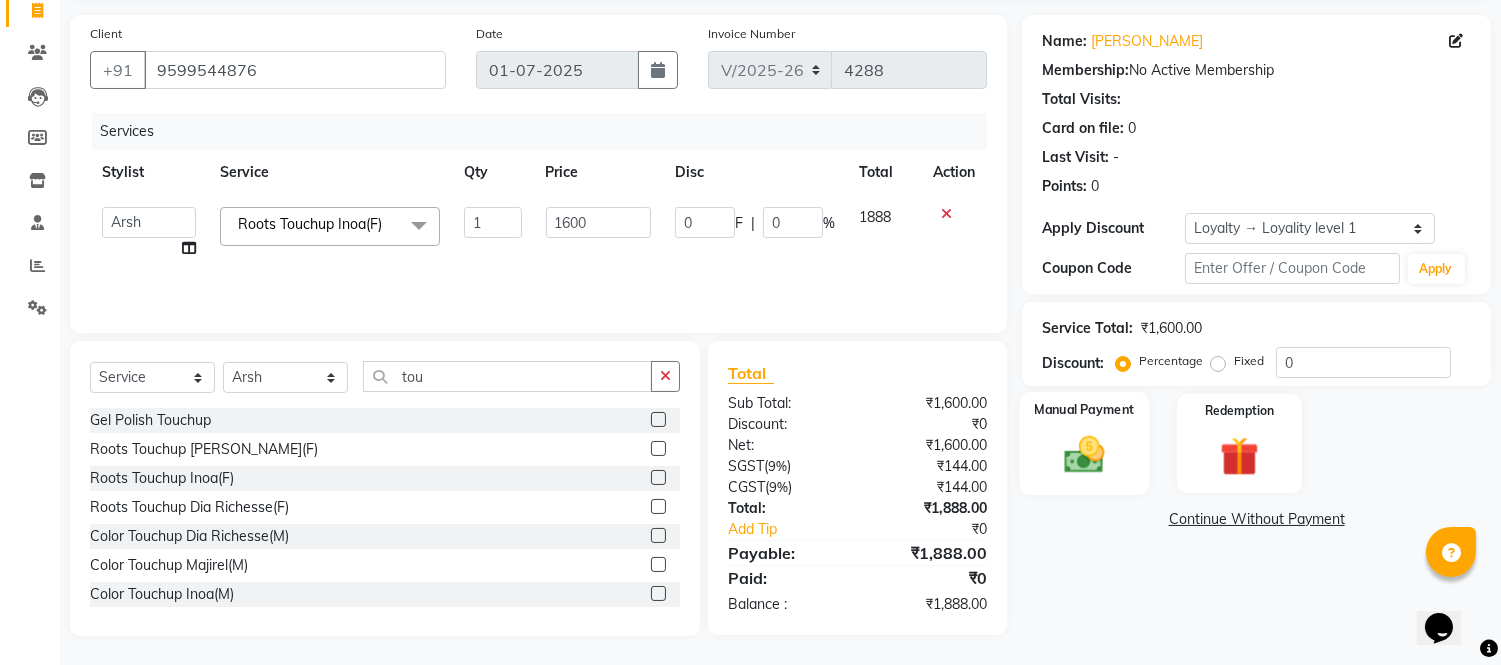 click 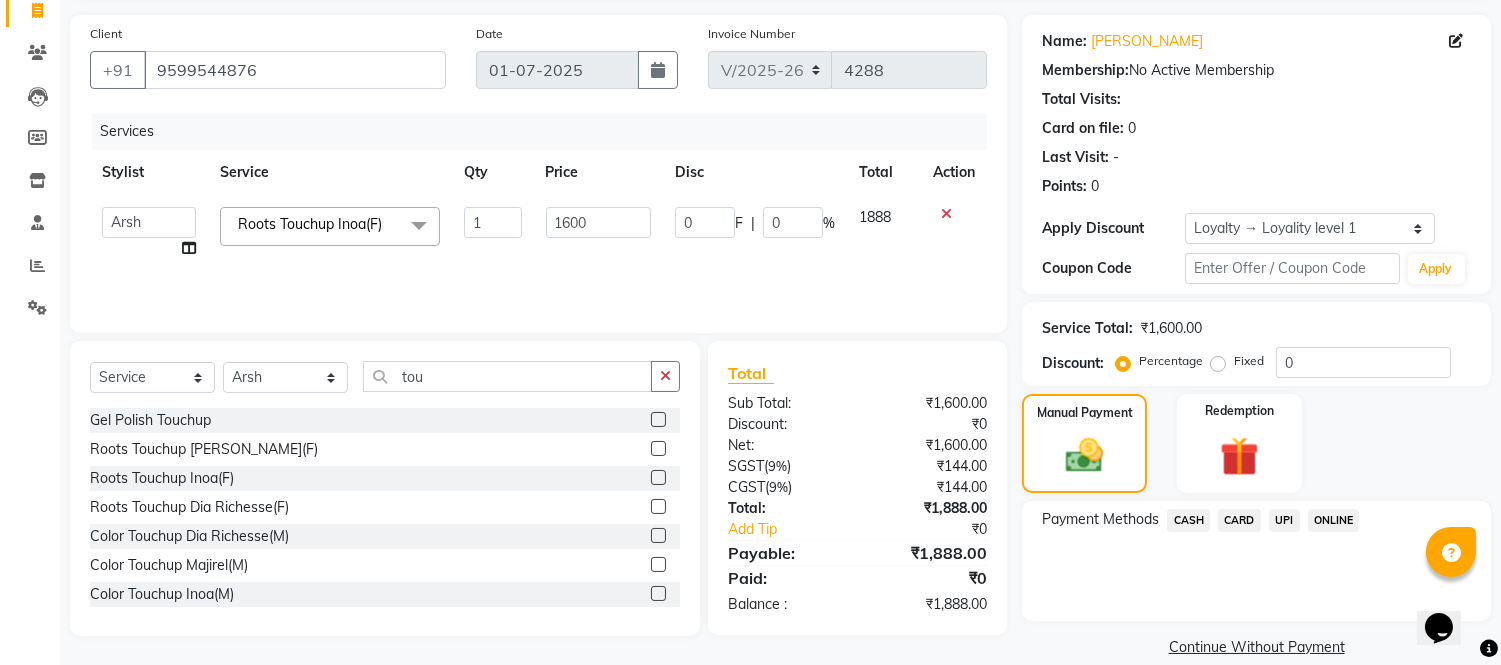 click on "UPI" 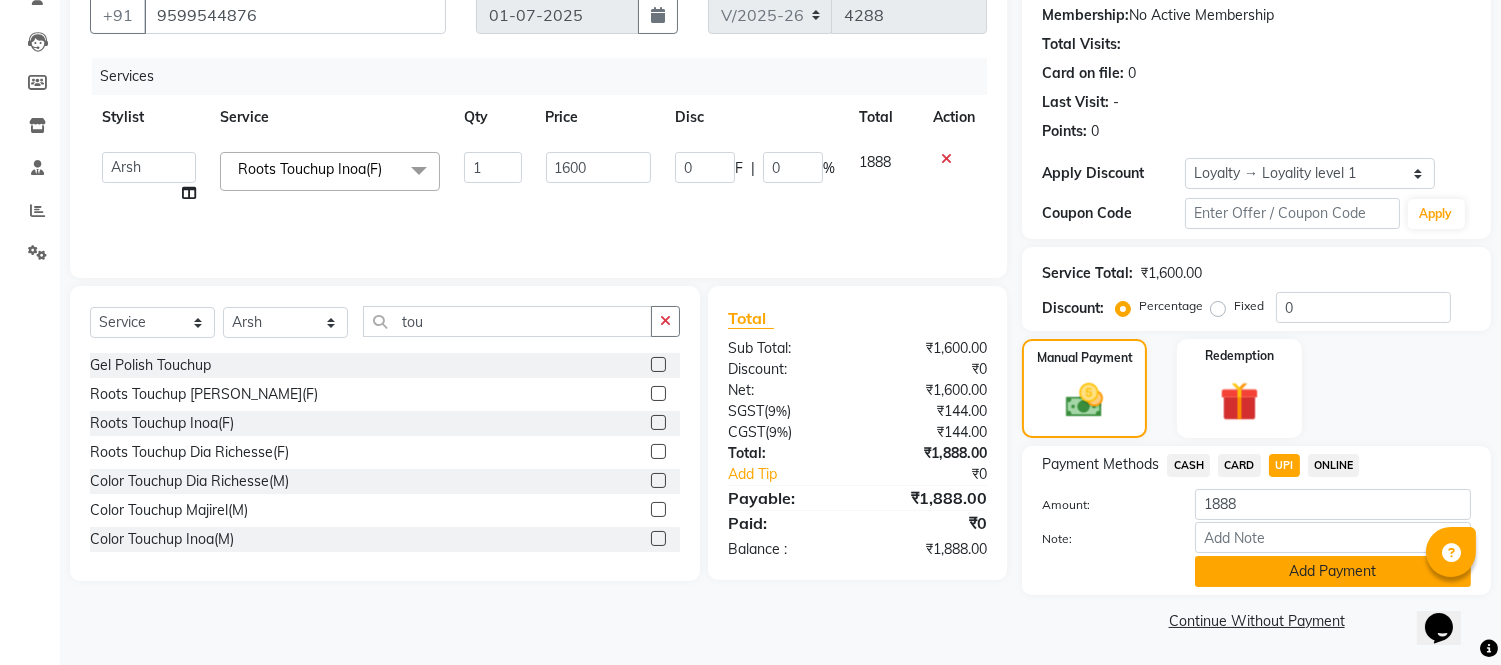 click on "Add Payment" 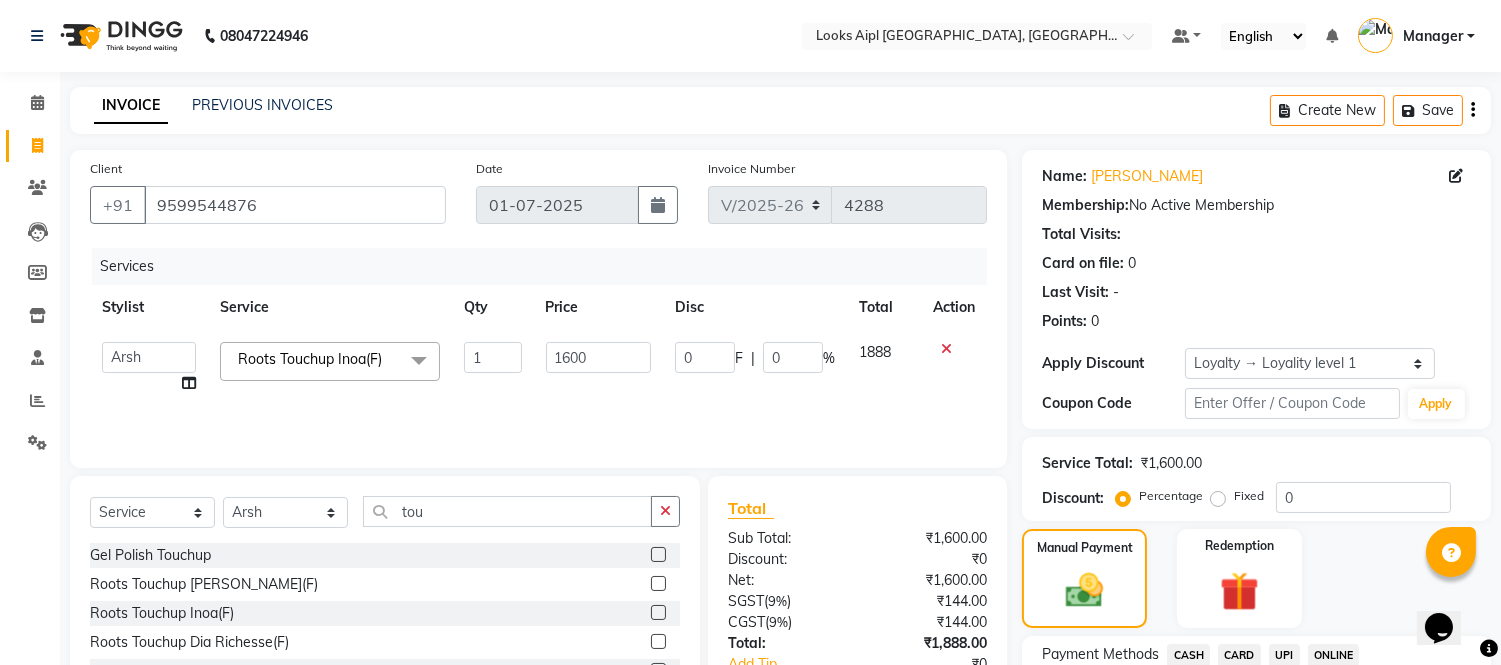 scroll, scrollTop: 275, scrollLeft: 0, axis: vertical 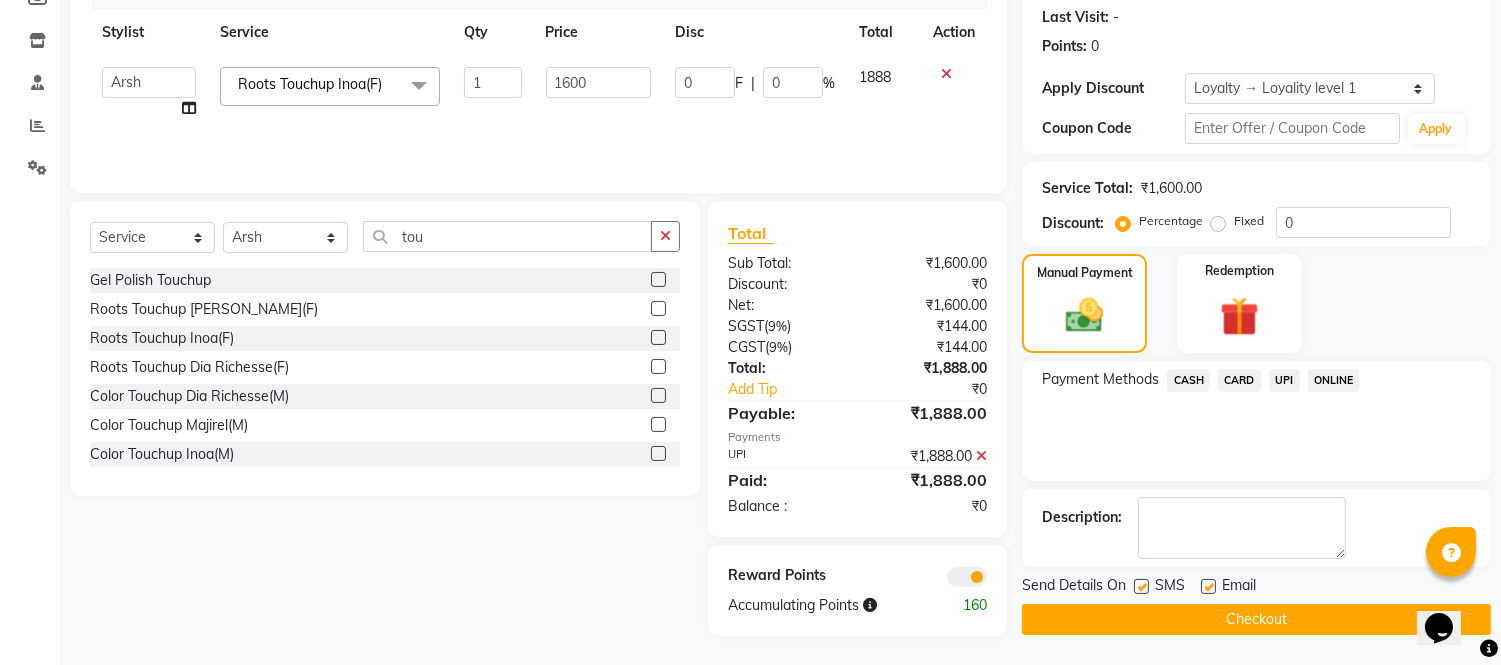 click on "Checkout" 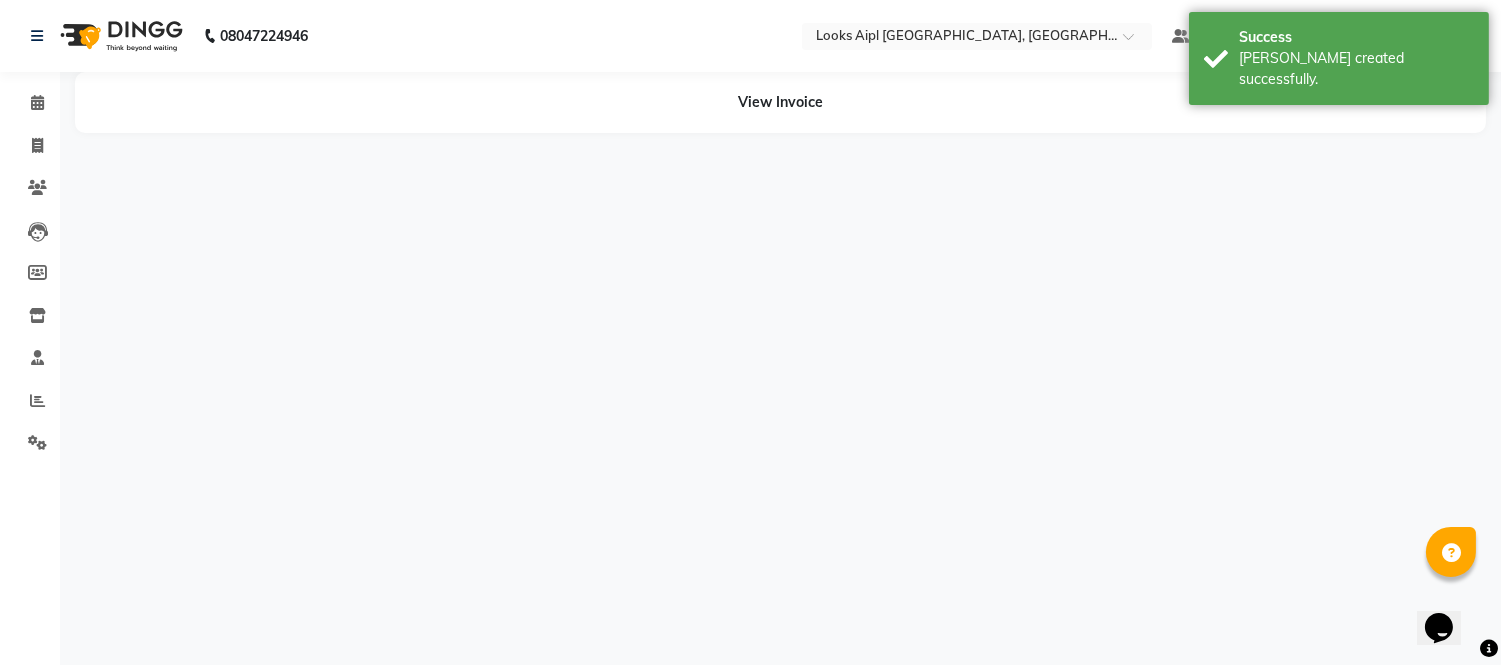 scroll, scrollTop: 0, scrollLeft: 0, axis: both 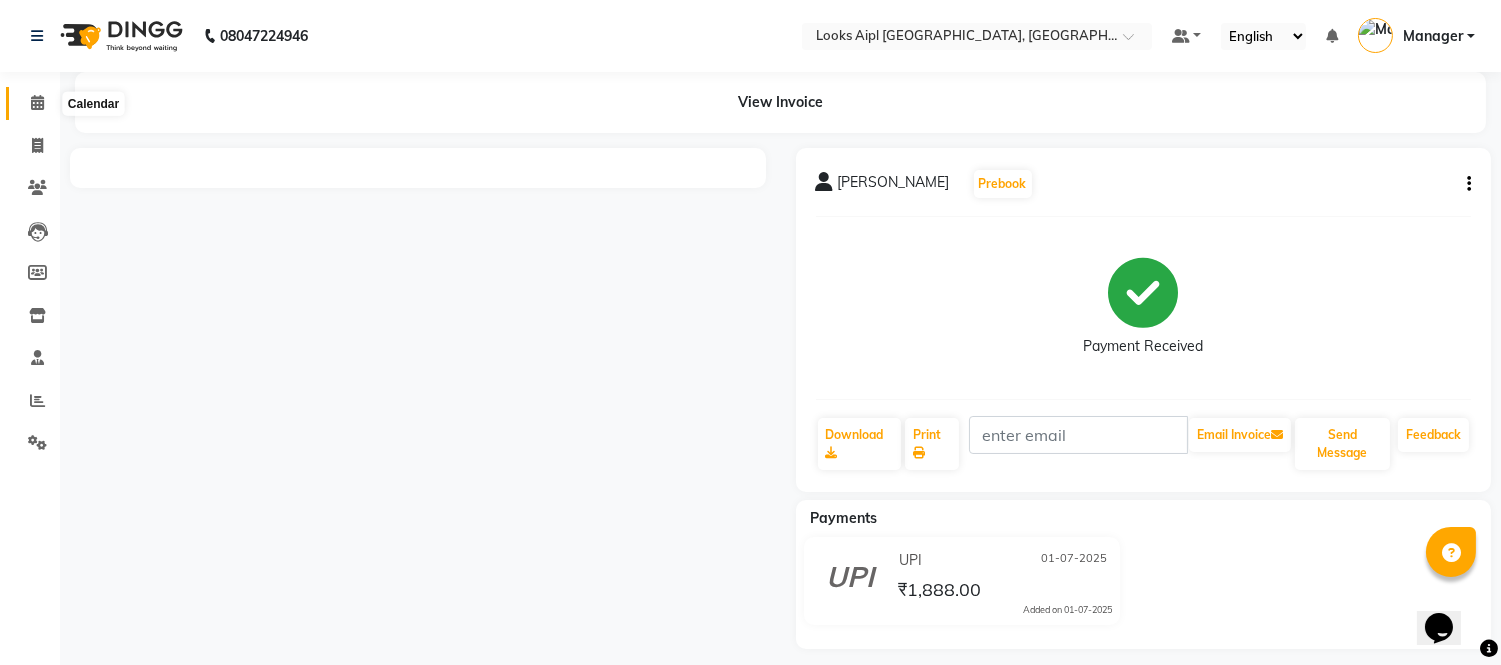 click 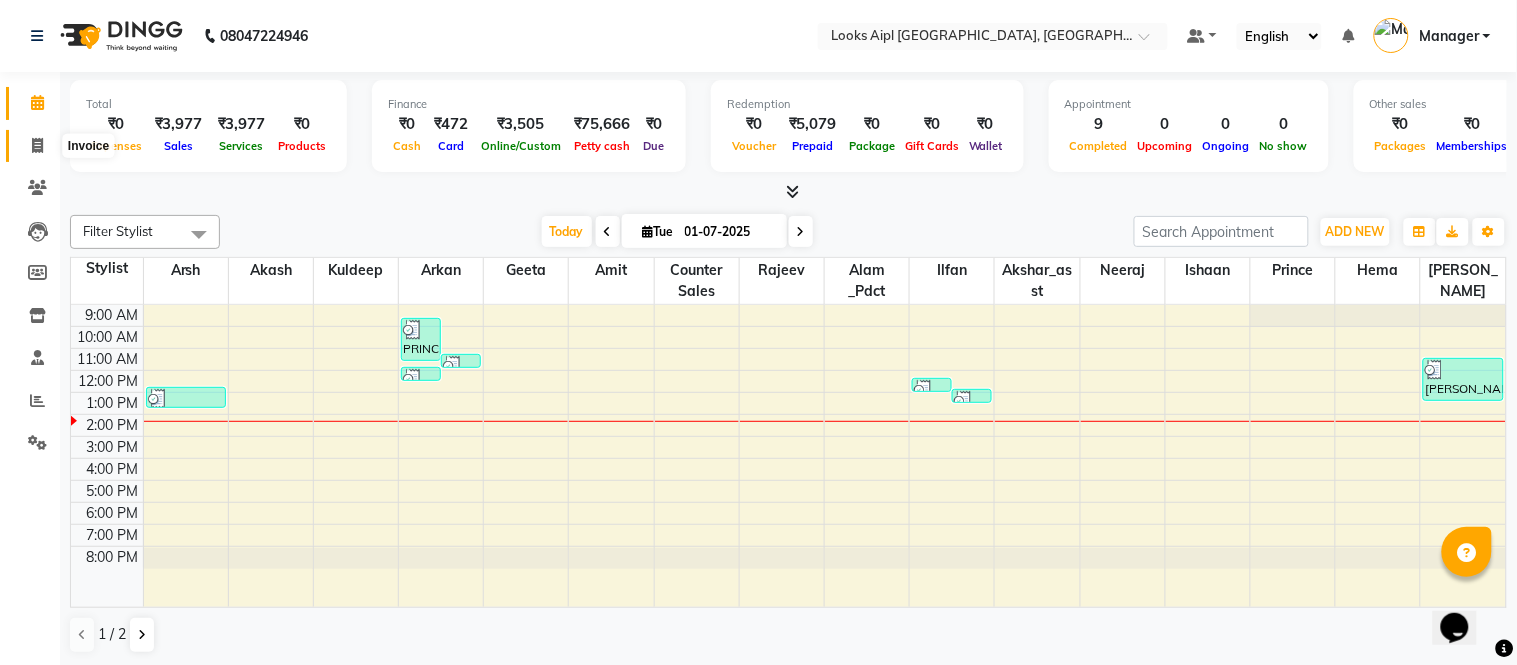 click 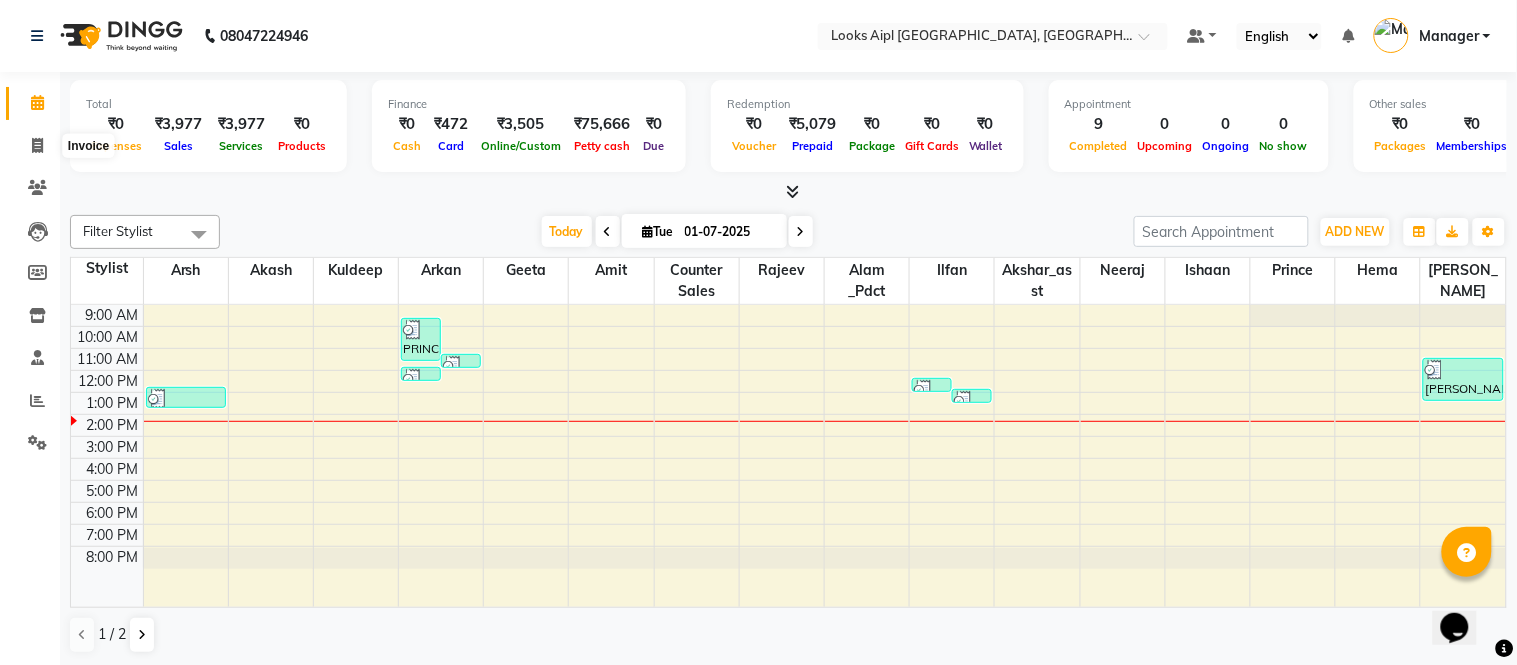 select on "6047" 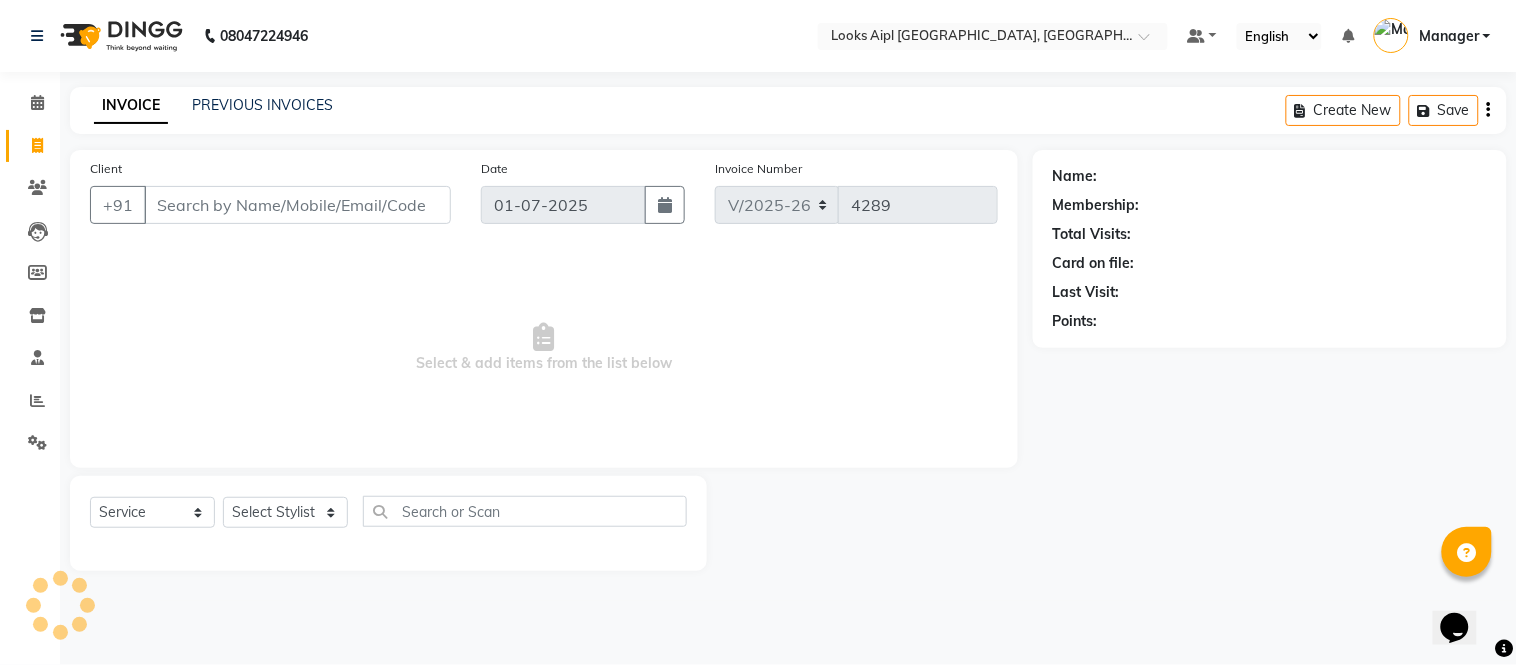 click on "Client" at bounding box center (297, 205) 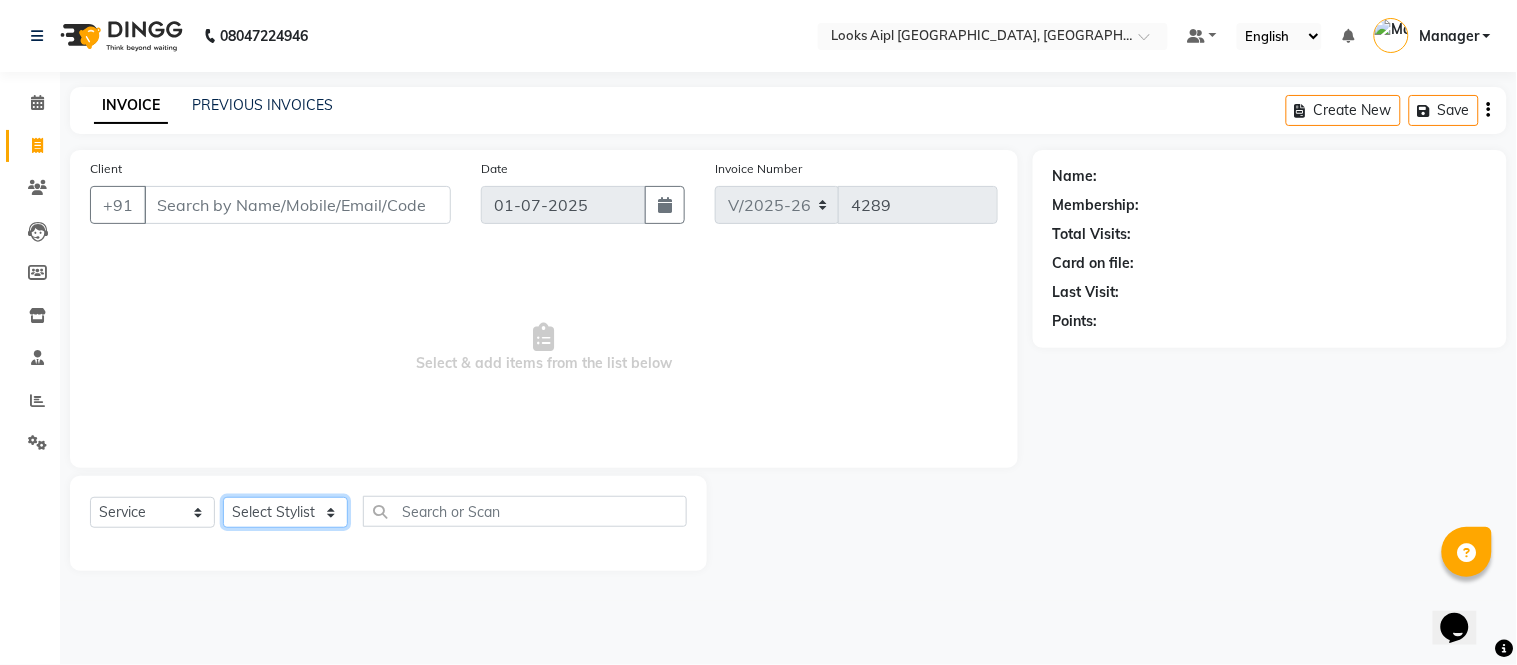 click on "Select Stylist [PERSON_NAME] Alam _Pdct [PERSON_NAME] [PERSON_NAME] Counter Sales [PERSON_NAME] ilfan [PERSON_NAME] [PERSON_NAME] Manager [PERSON_NAME] [PERSON_NAME] sagar_pdct [PERSON_NAME]" 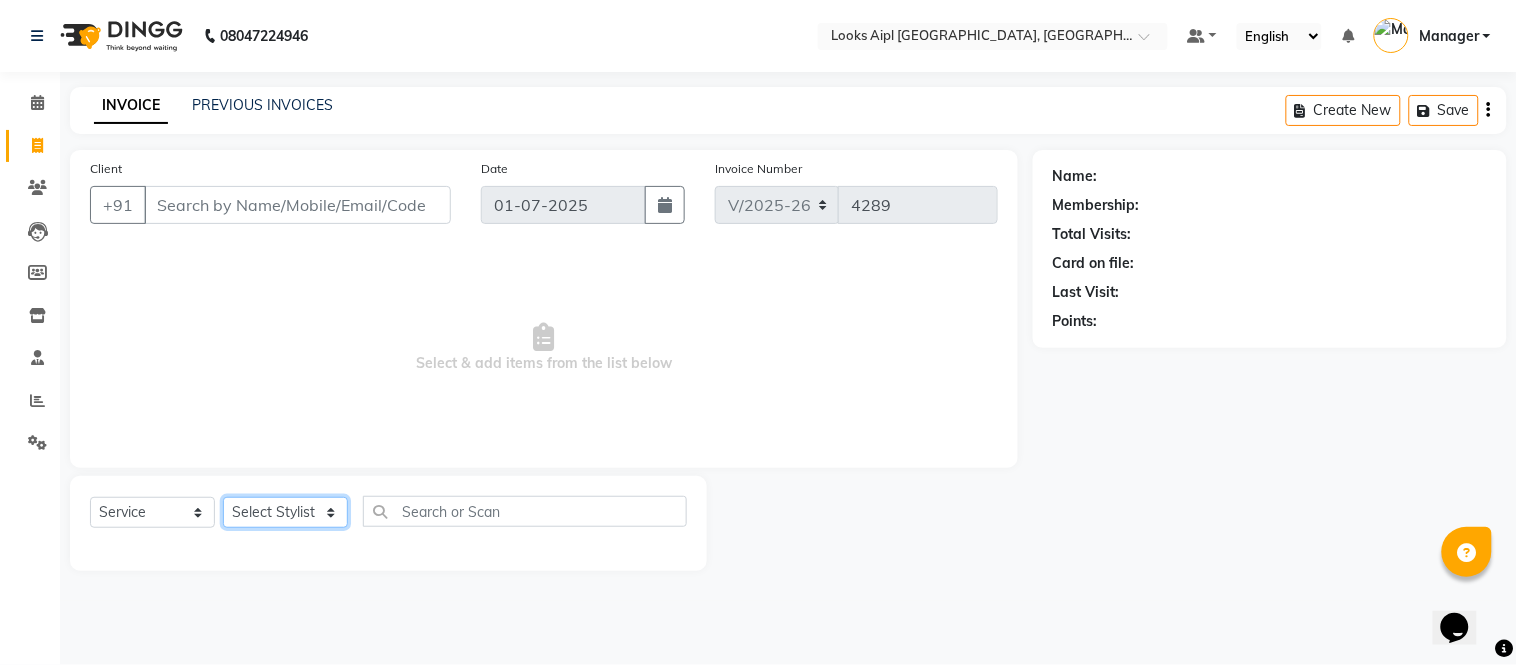select on "67968" 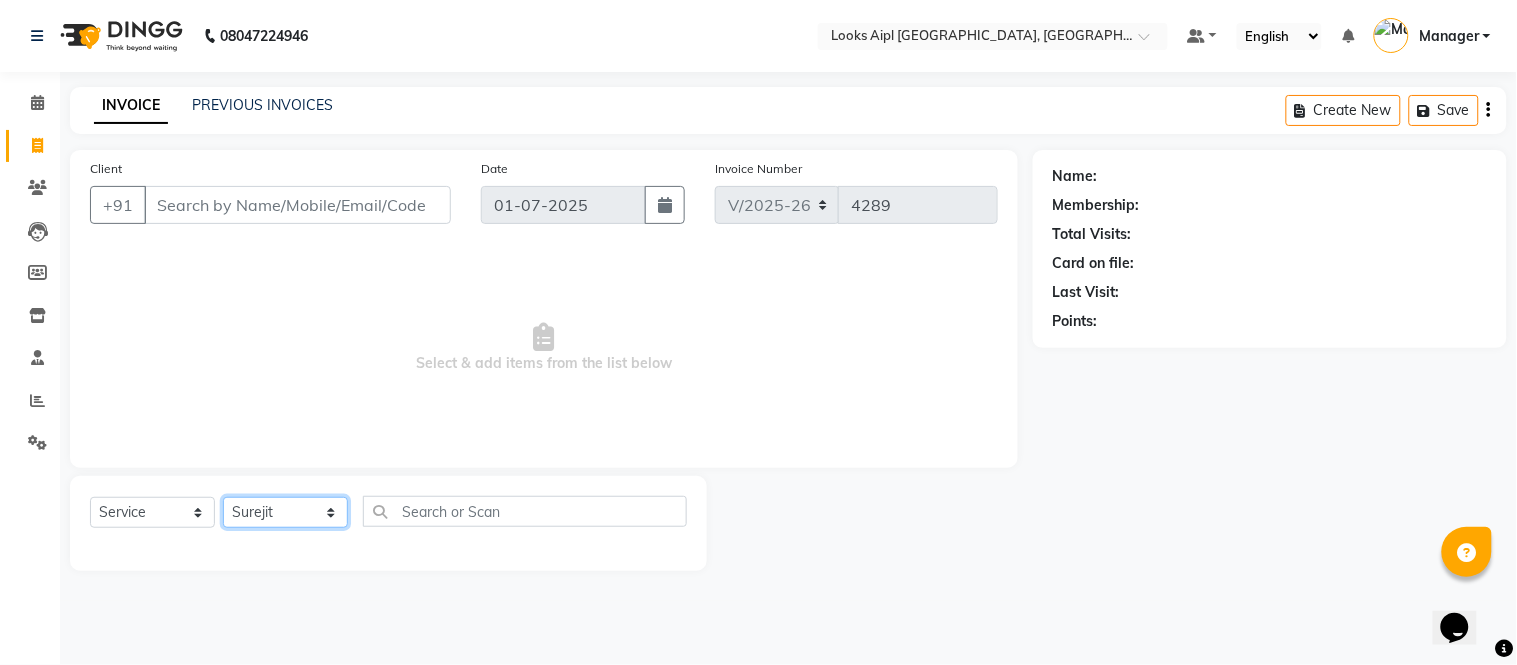 click on "Select Stylist [PERSON_NAME] Alam _Pdct [PERSON_NAME] [PERSON_NAME] Counter Sales [PERSON_NAME] ilfan [PERSON_NAME] [PERSON_NAME] Manager [PERSON_NAME] [PERSON_NAME] sagar_pdct [PERSON_NAME]" 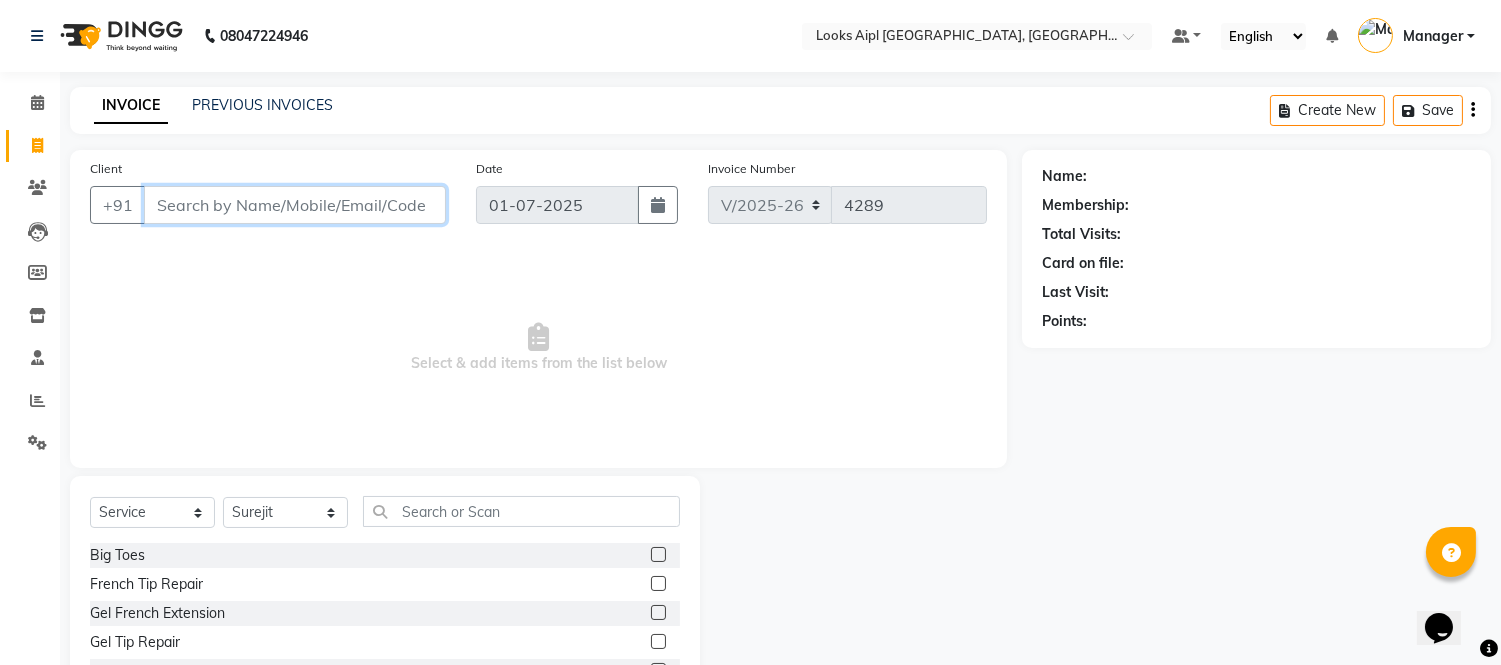 click on "Client" at bounding box center [295, 205] 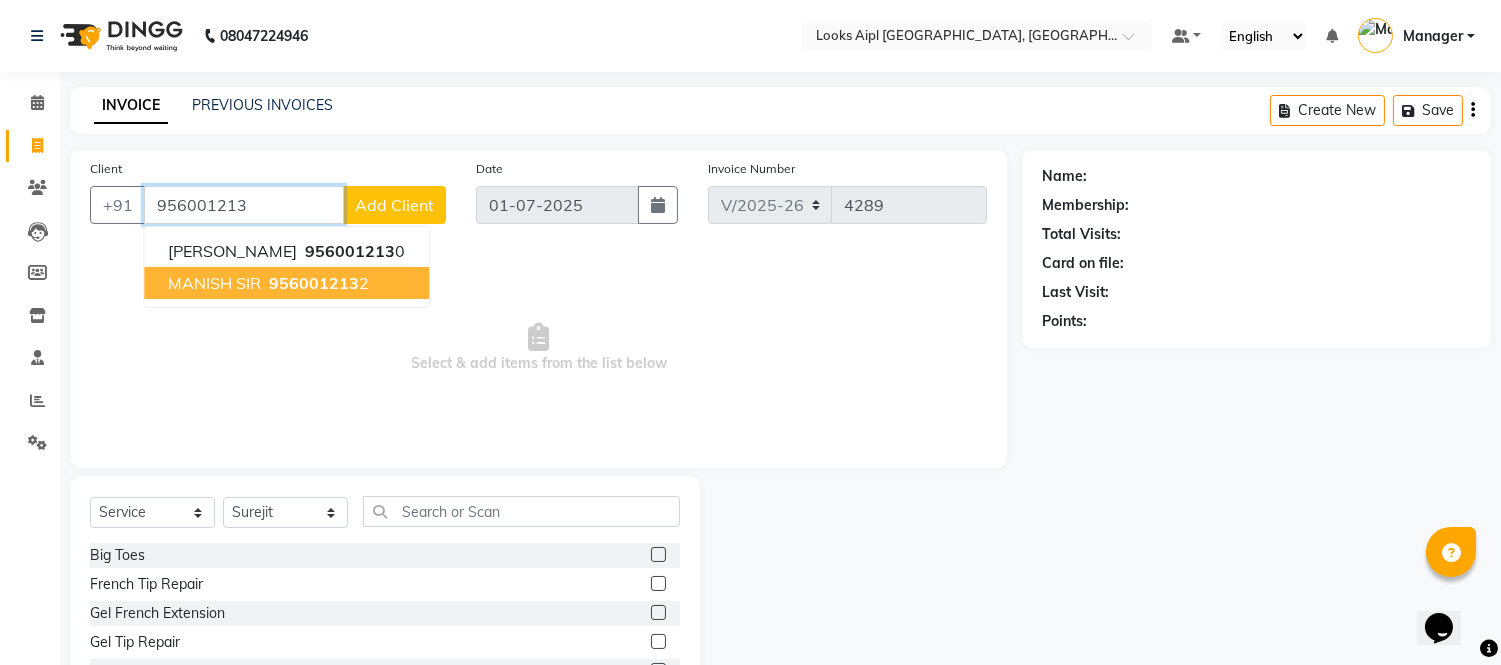 click on "956001213" at bounding box center [314, 283] 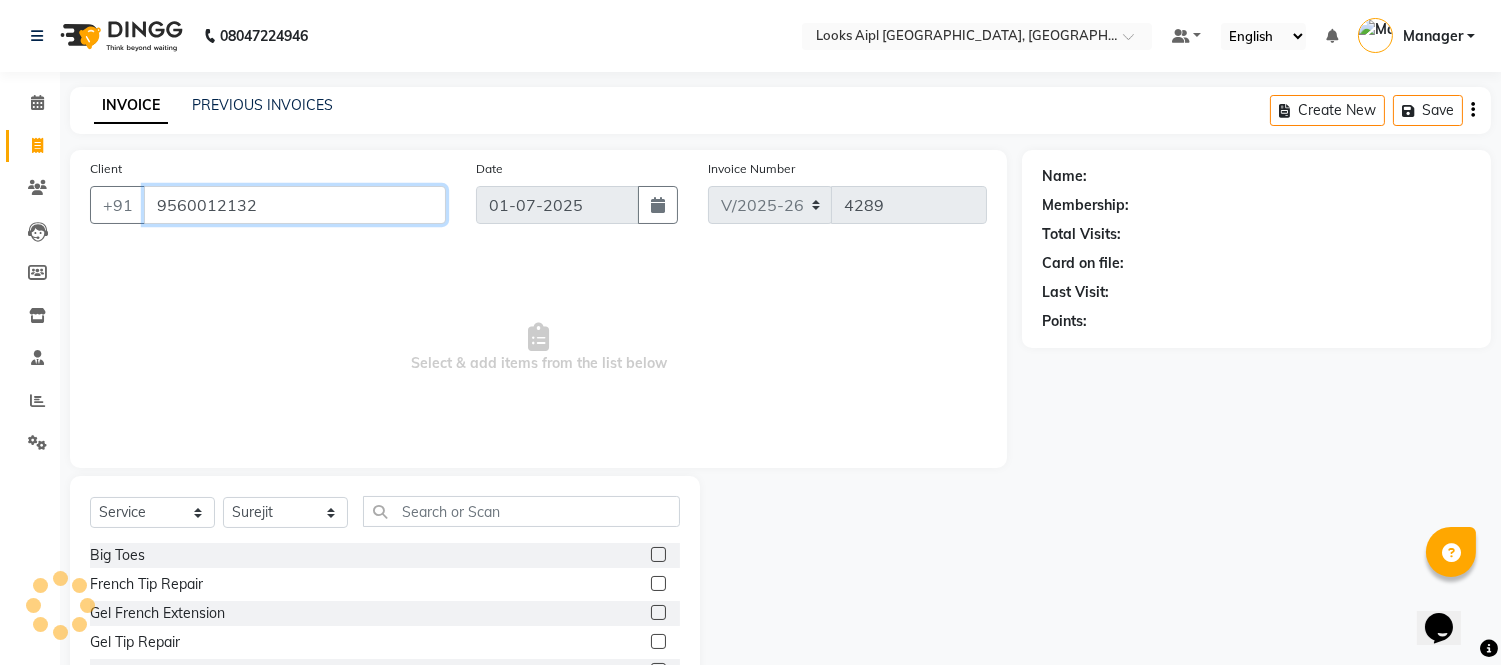 type on "9560012132" 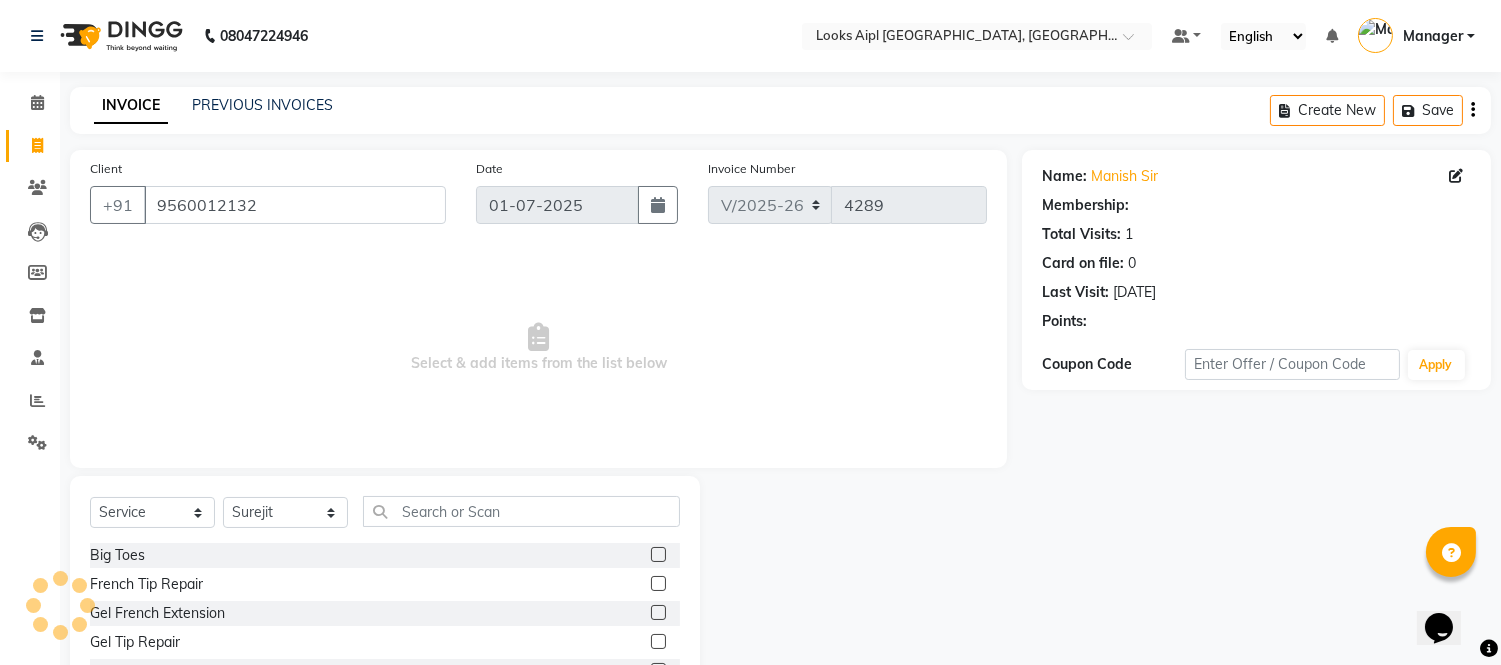 select on "1: Object" 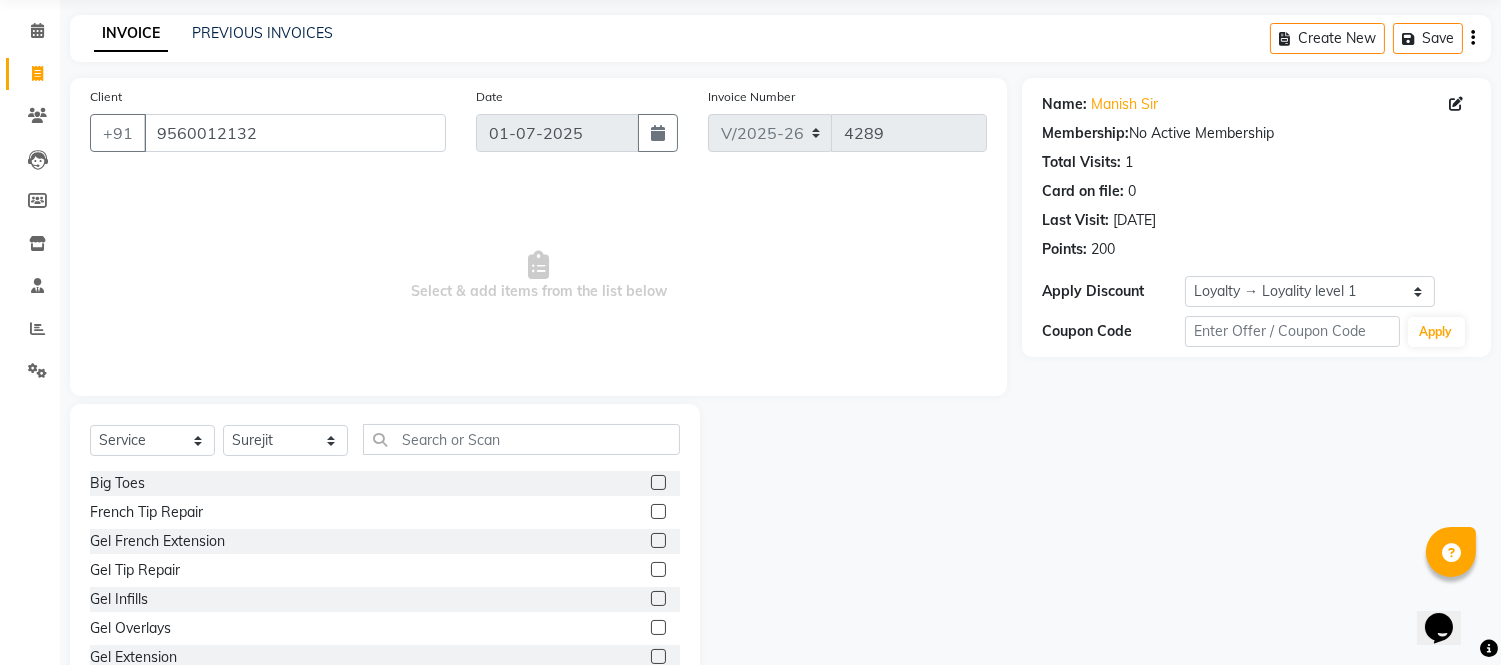 scroll, scrollTop: 111, scrollLeft: 0, axis: vertical 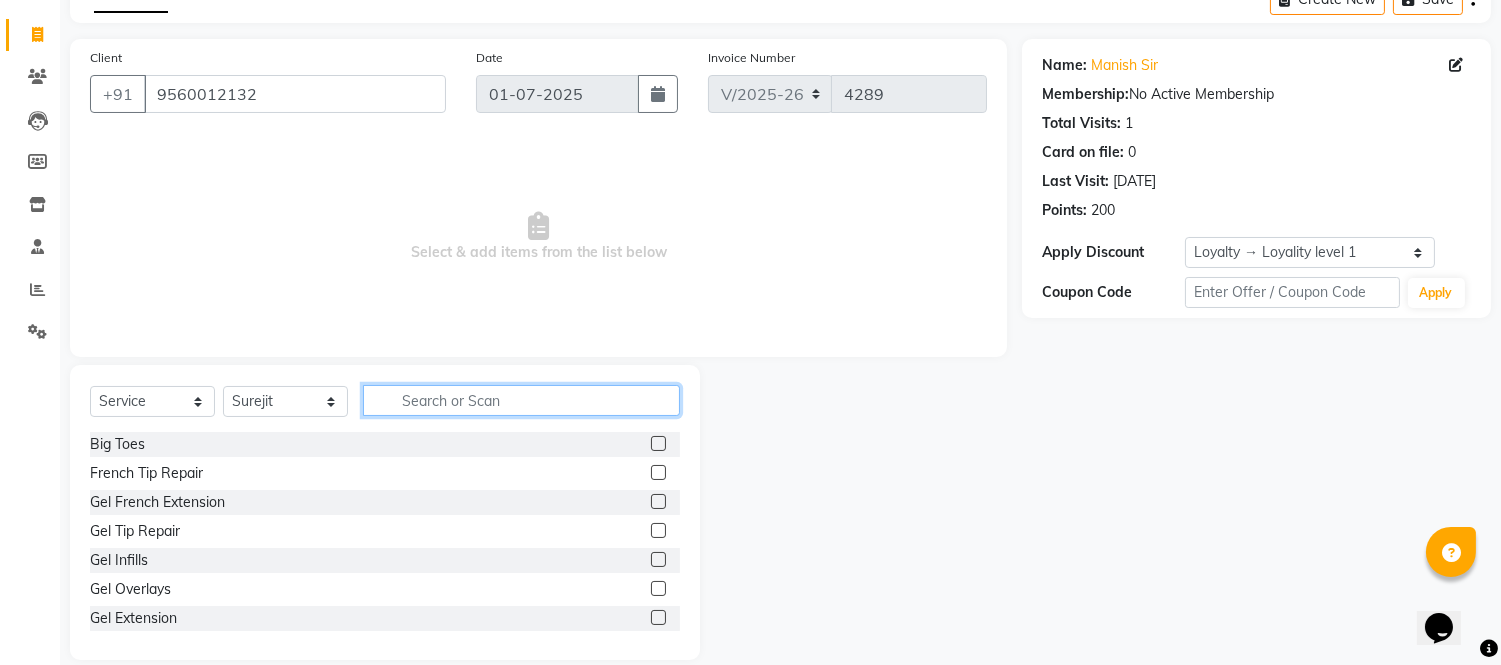 click 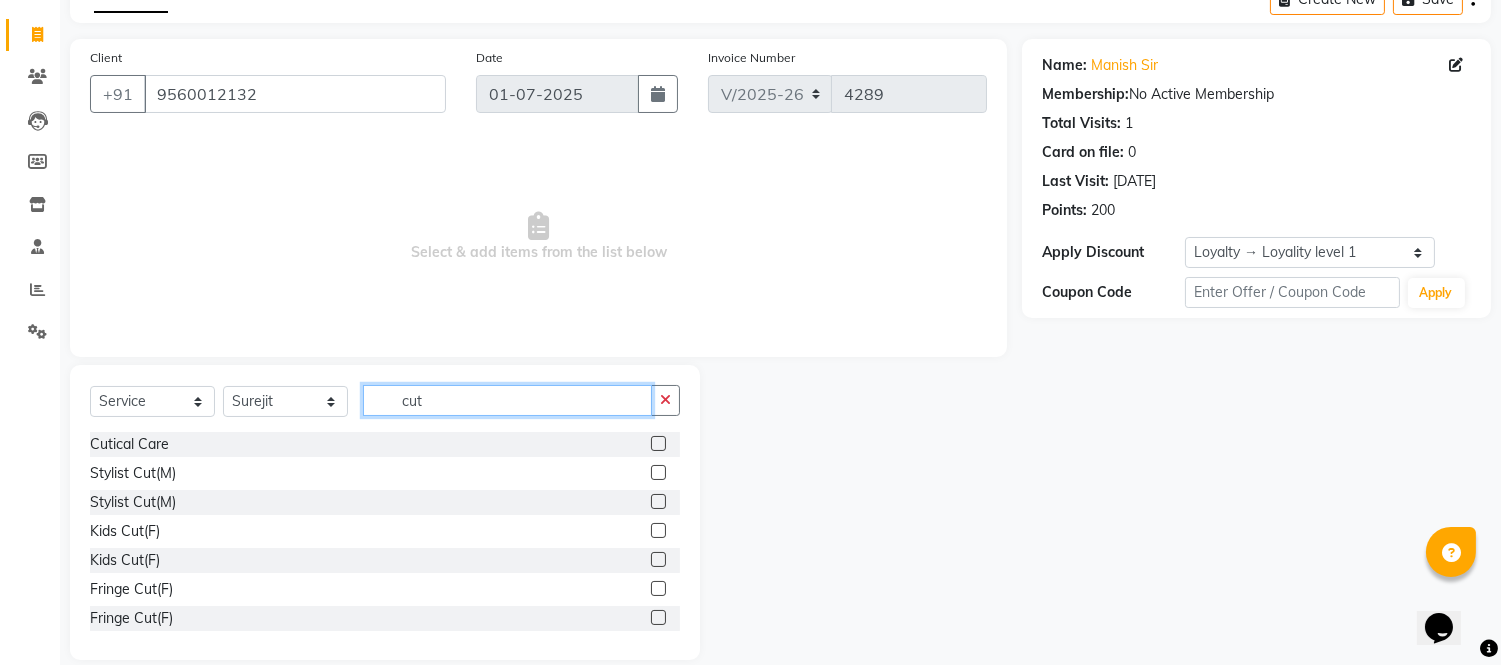 scroll, scrollTop: 111, scrollLeft: 0, axis: vertical 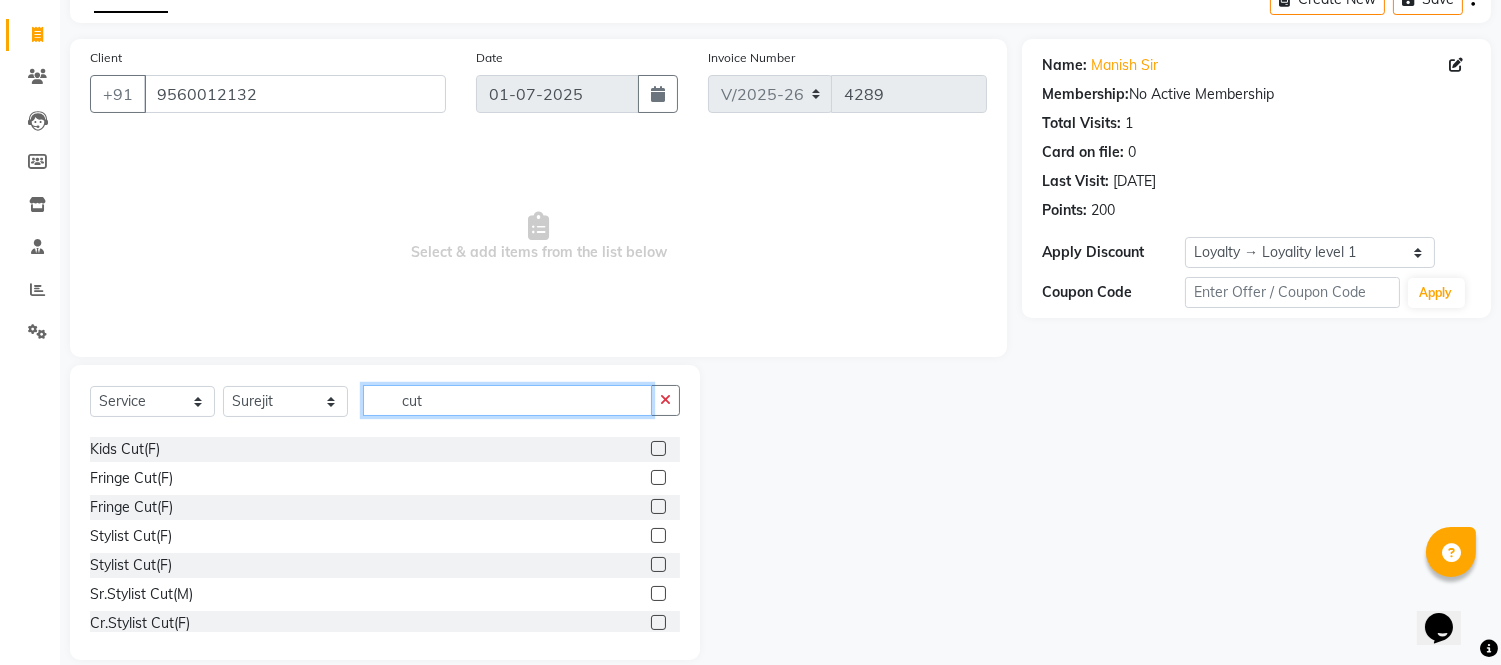 type on "cut" 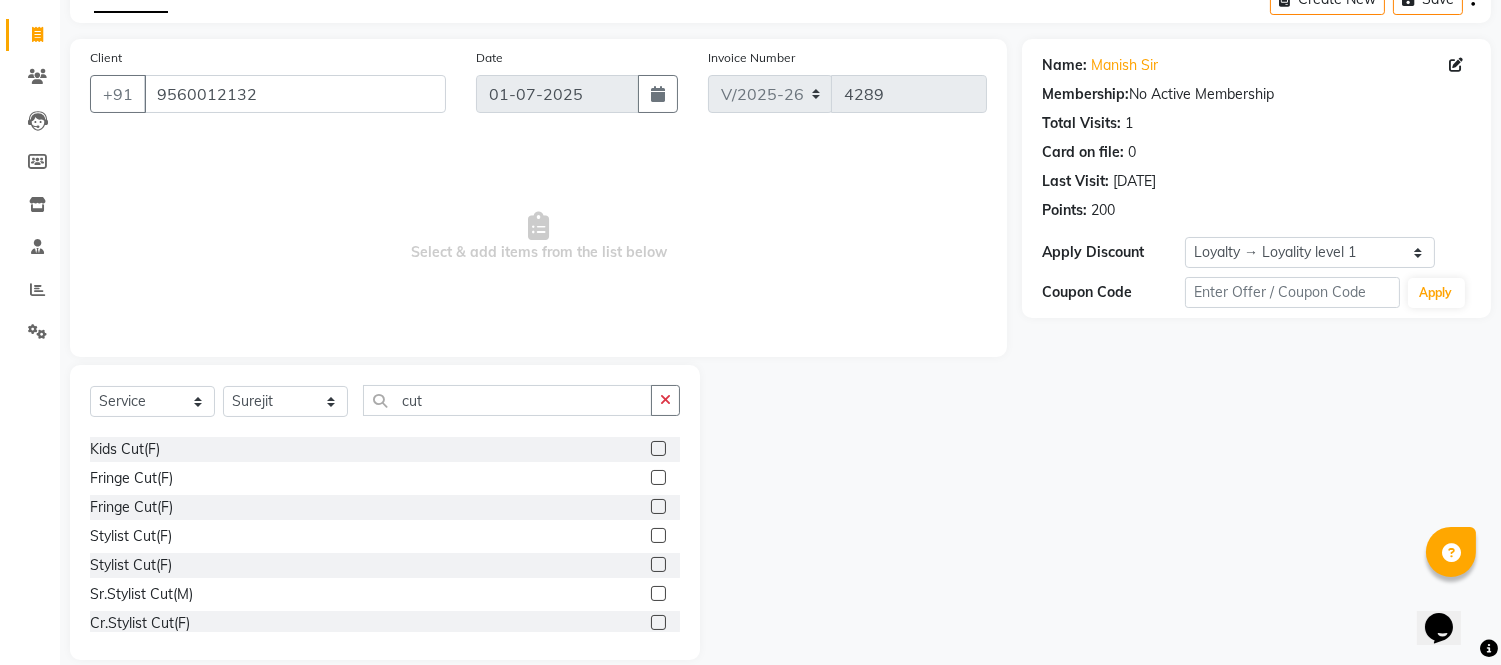 click 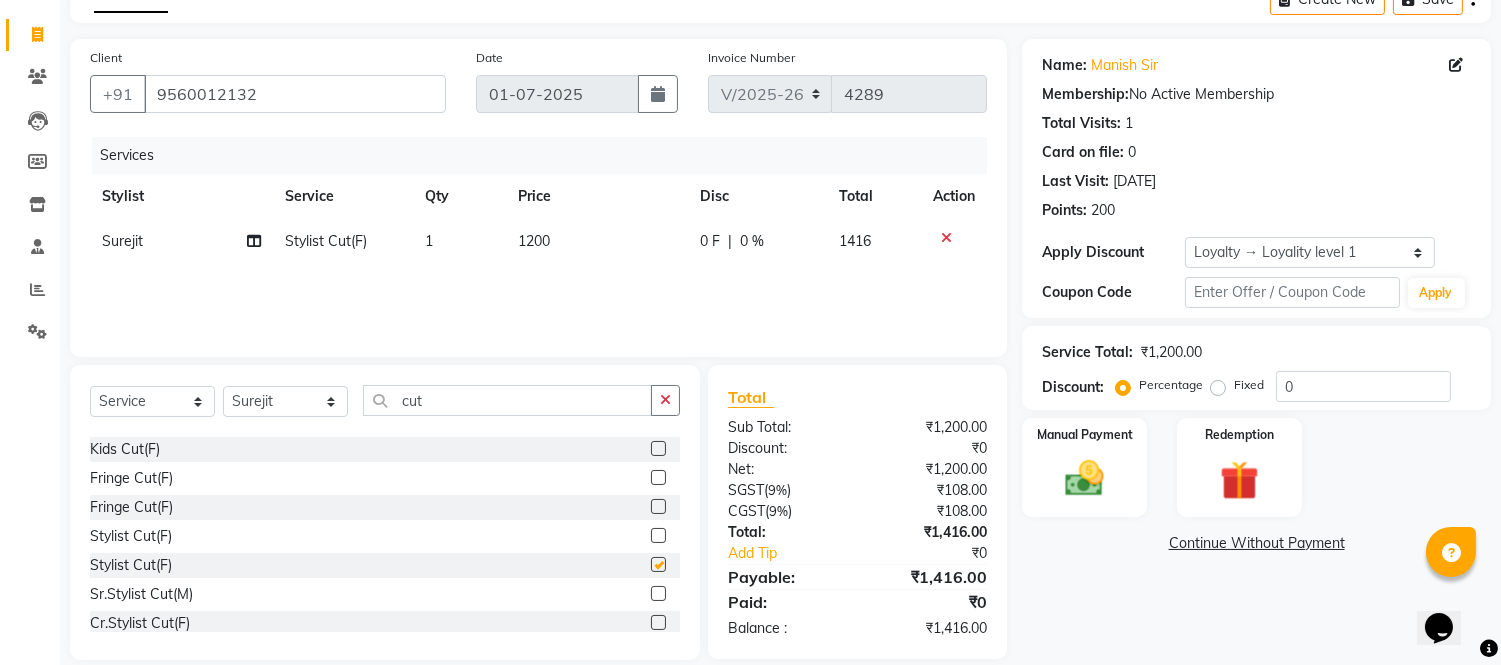 checkbox on "false" 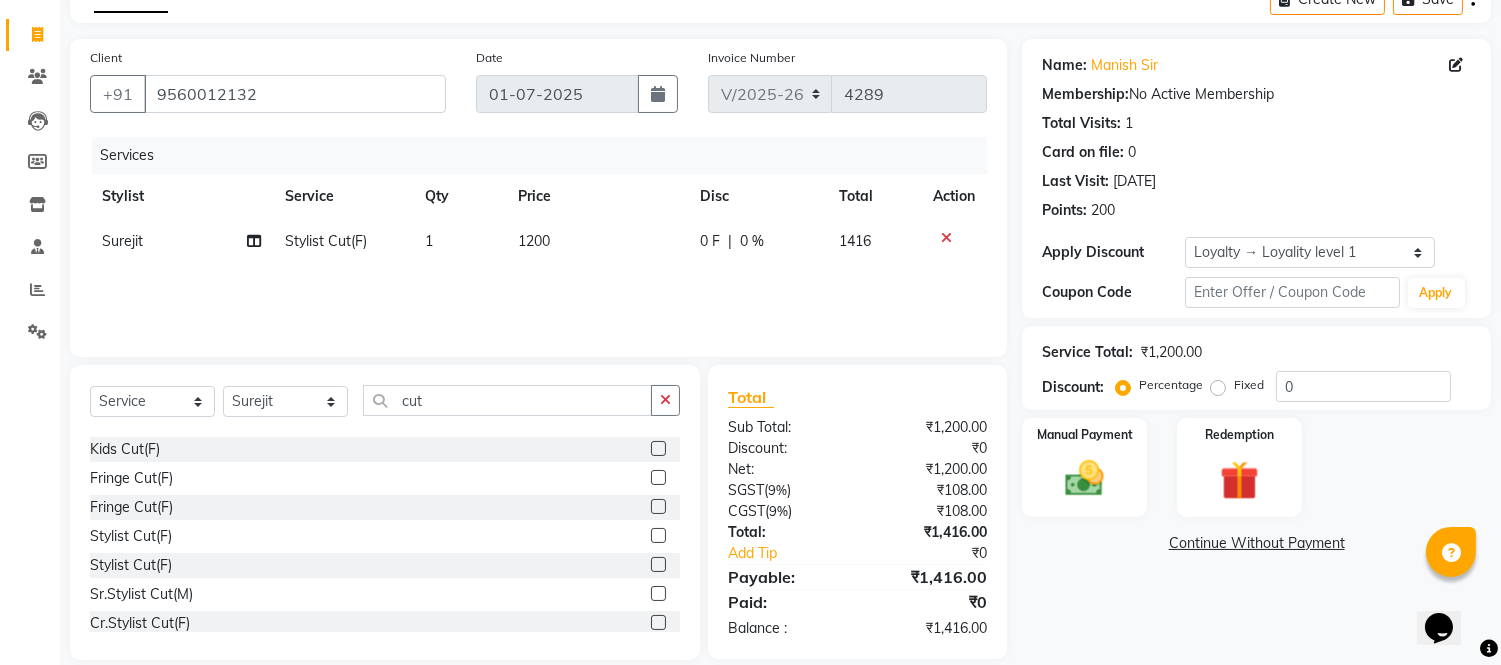 click on "1200" 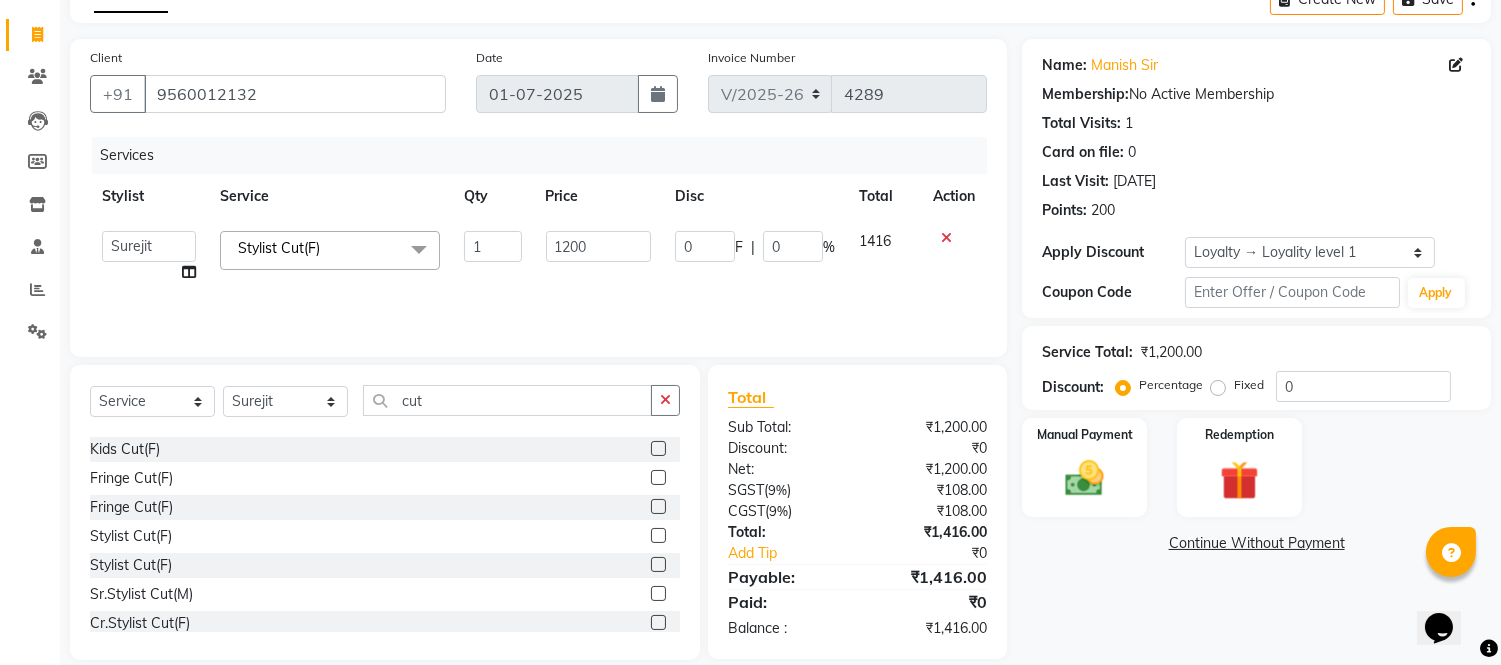 click on "1200" 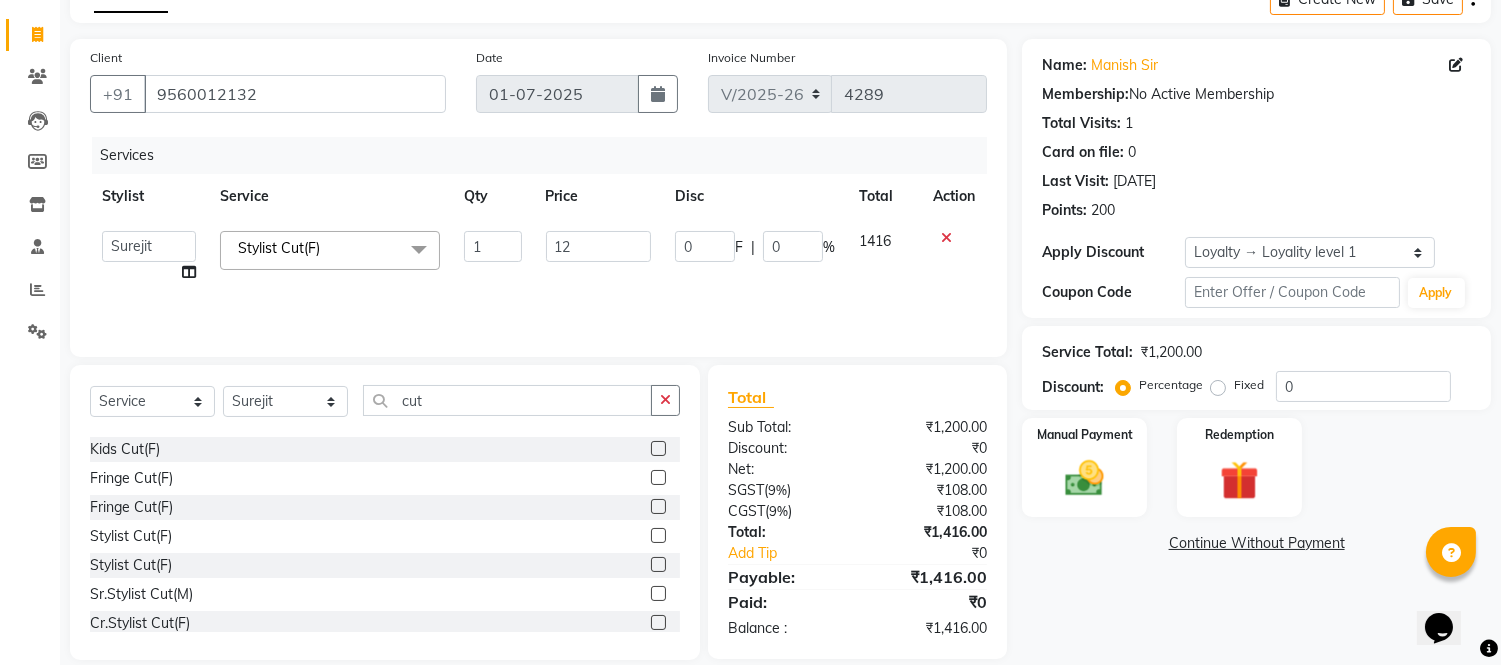 type on "1" 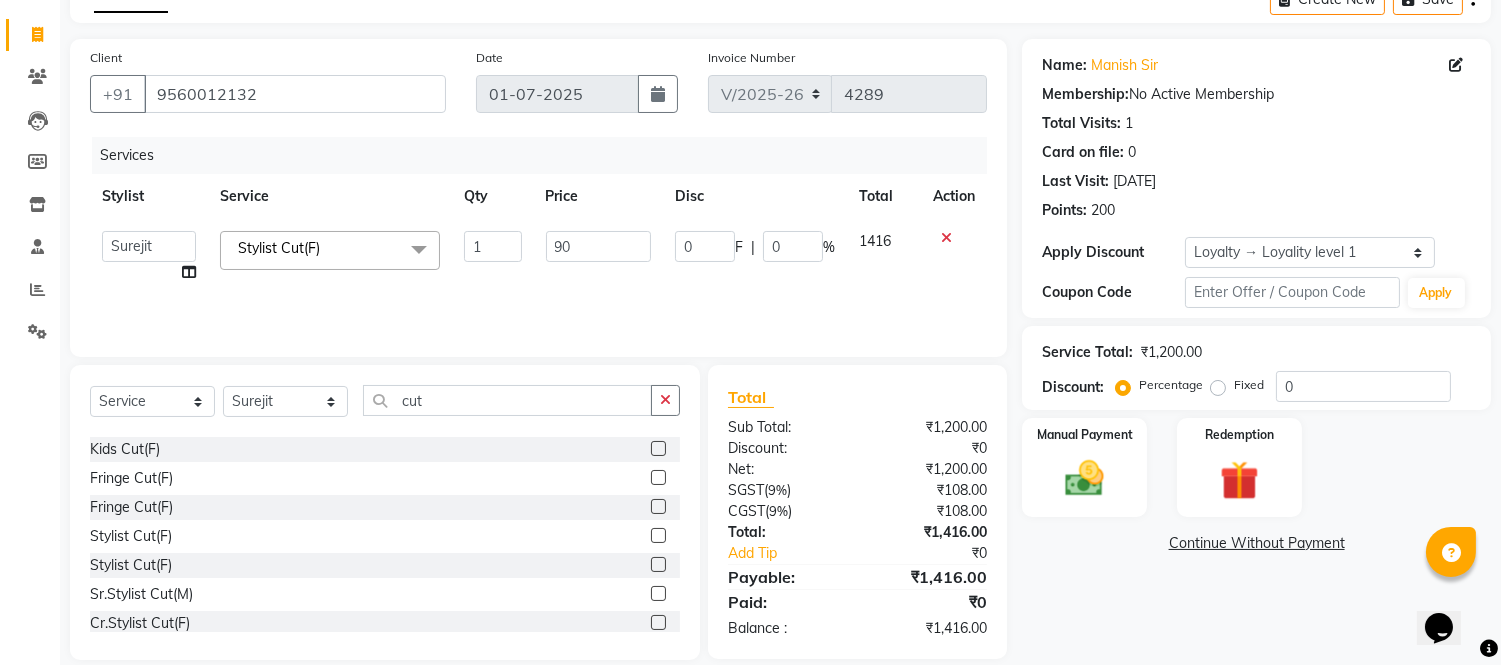 type on "900" 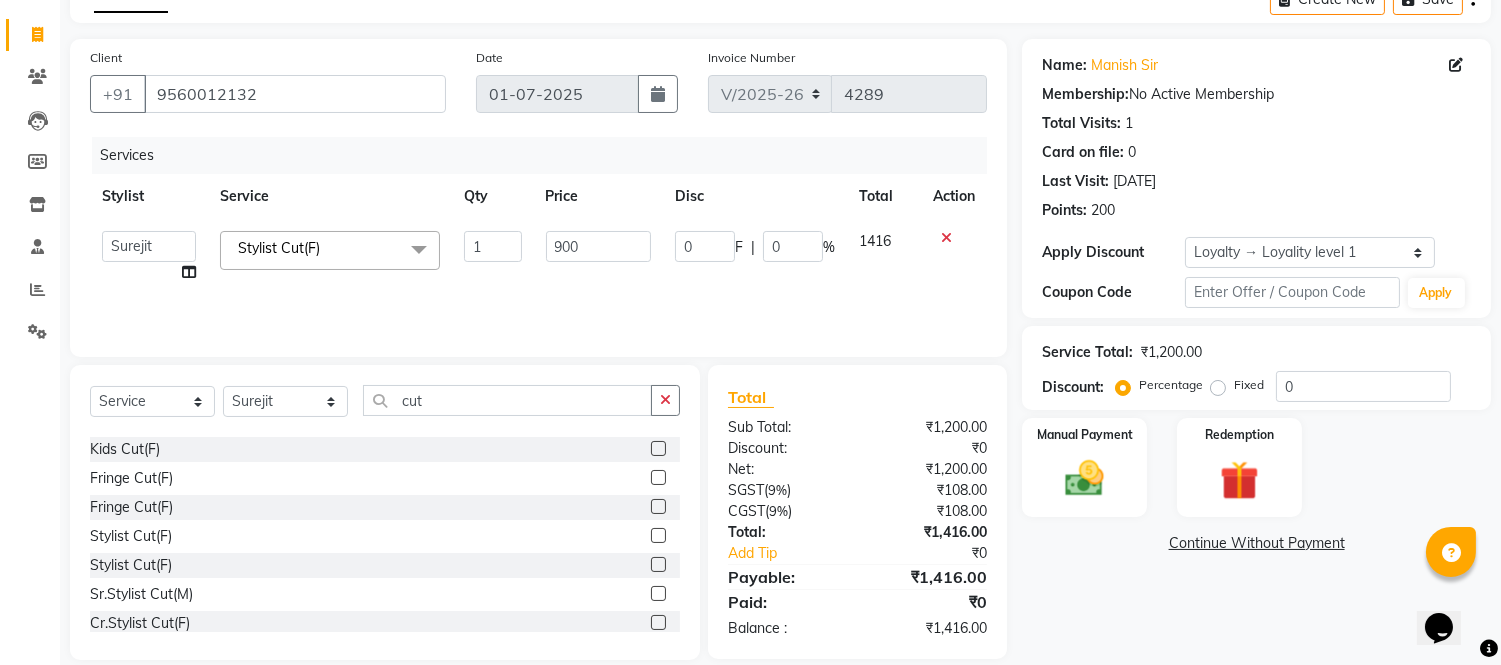 click on "Services Stylist Service Qty Price Disc Total Action  Akash   Akshar_asst   Alam _Pdct   [PERSON_NAME]   [PERSON_NAME]   Counter Sales   Geeta   Hema   ilfan   [PERSON_NAME]   [PERSON_NAME]   Manager   [PERSON_NAME]   [PERSON_NAME]   sagar_pdct   Surejit   [PERSON_NAME]  Stylist Cut(F)  x Big Toes French Tip Repair Gel French Extension Gel Tip Repair Gel Infills Gel Overlays Gel Extension Gel [MEDICAL_DATA] Natural Nail Extensions French Nail Extensions Gel Polish Removal Extension Removal Nail Art Recruiter French Ombre Gel Polish Nail Art Nedle Cutical Care Nail Art Brush French Gel Polish French Glitter Gel Polish Gel Polish Touchup                                   Nail Art Per Finger(F)* 3D Nail Art Recruiter Nail Art with Stones/Foil/Stickers per Finger Acrylic Overlays Nail Extension Refill Finger Tip Repair Acrylic Removal Gel Polish Application Gel Overlays Refills  Stick on Nails Full Arms Bleach Face Bleach(F) Bleach Full Back/Front Full Body Bleach Half Front/Back Full Legs Bleach Detan(F) Detan(M) Face Bleach(M)" 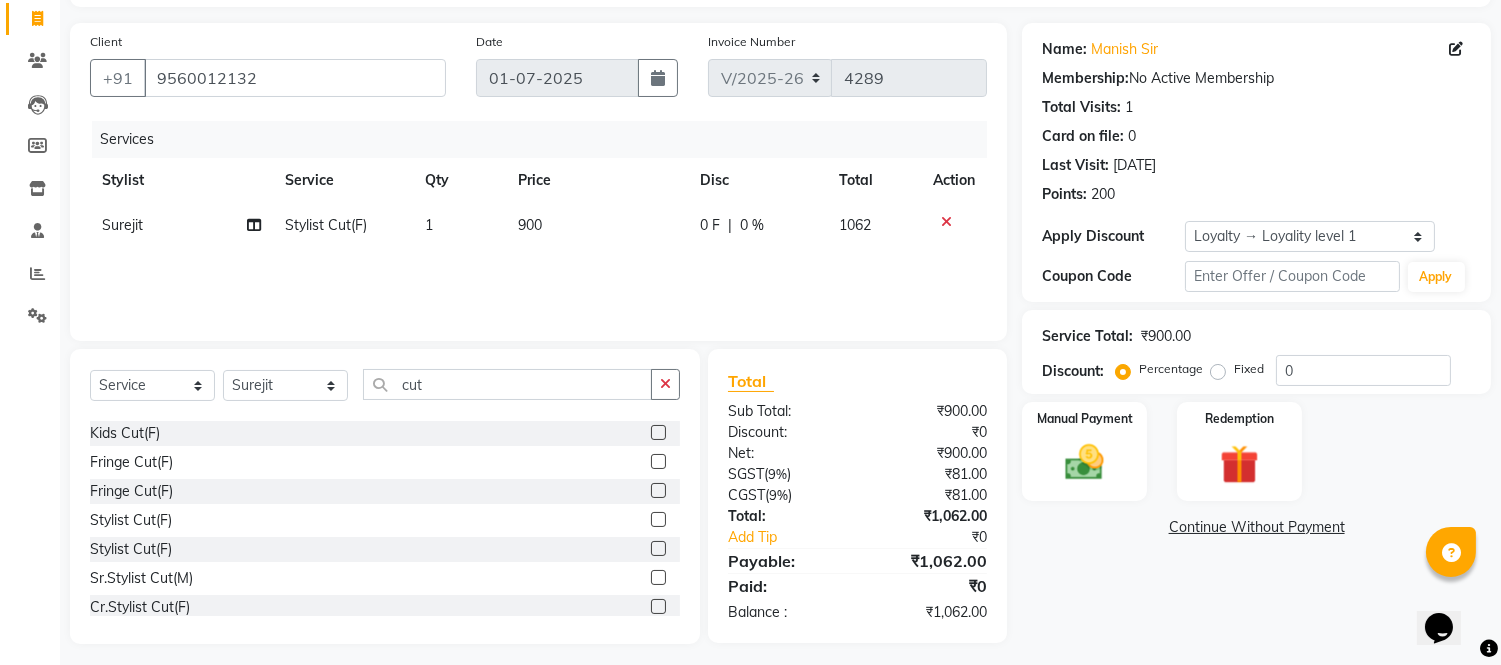 scroll, scrollTop: 135, scrollLeft: 0, axis: vertical 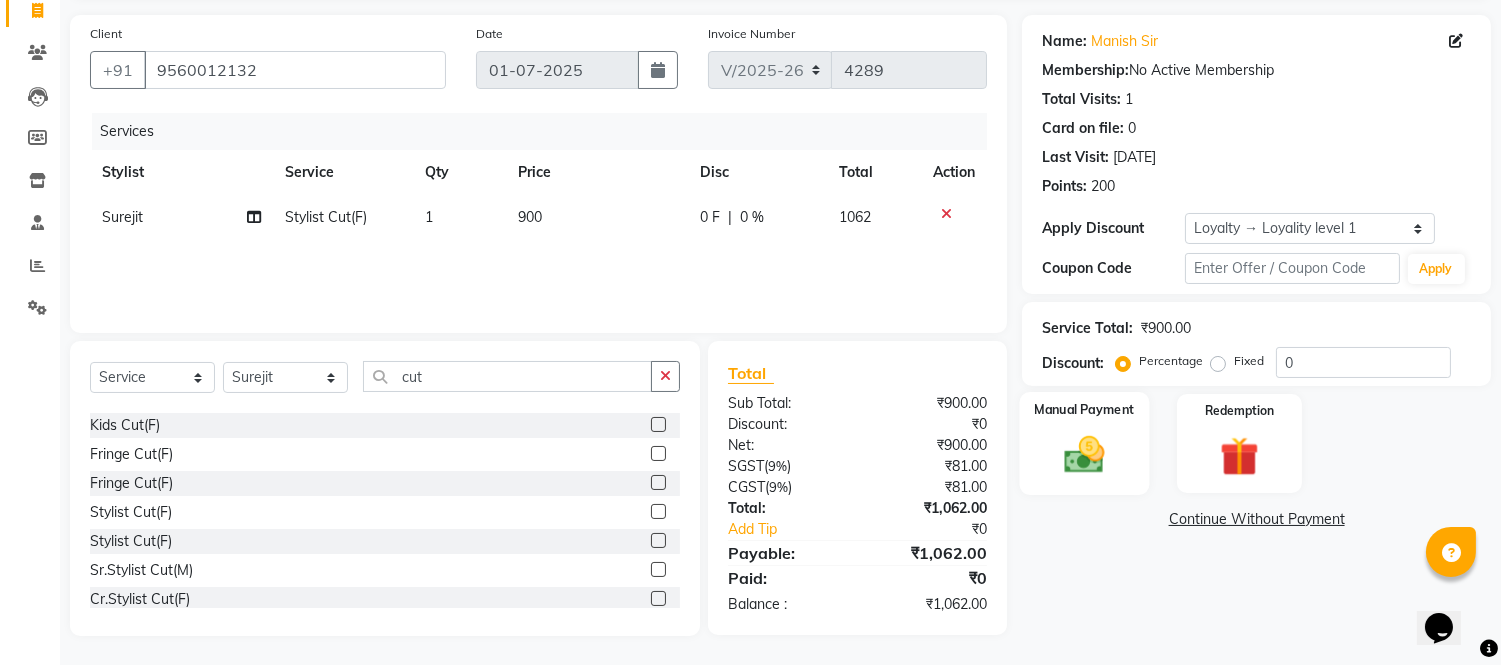 click 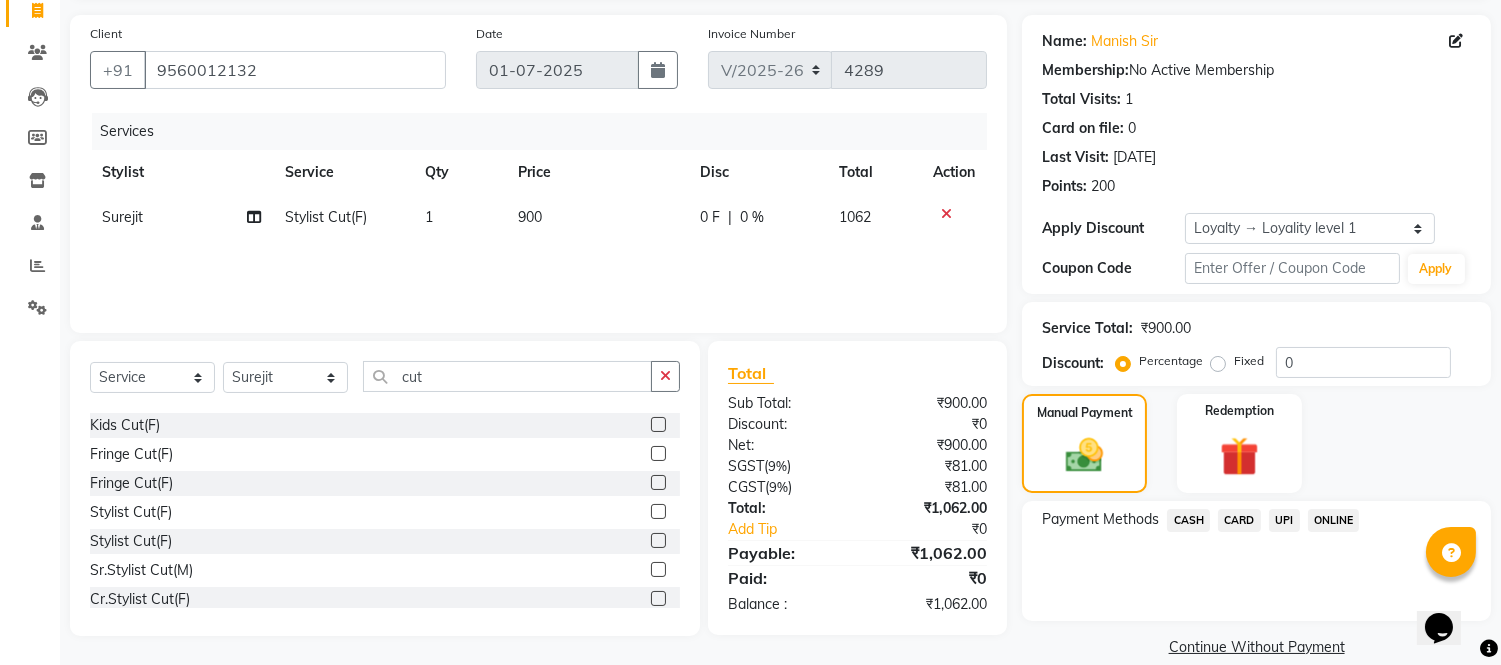 click on "UPI" 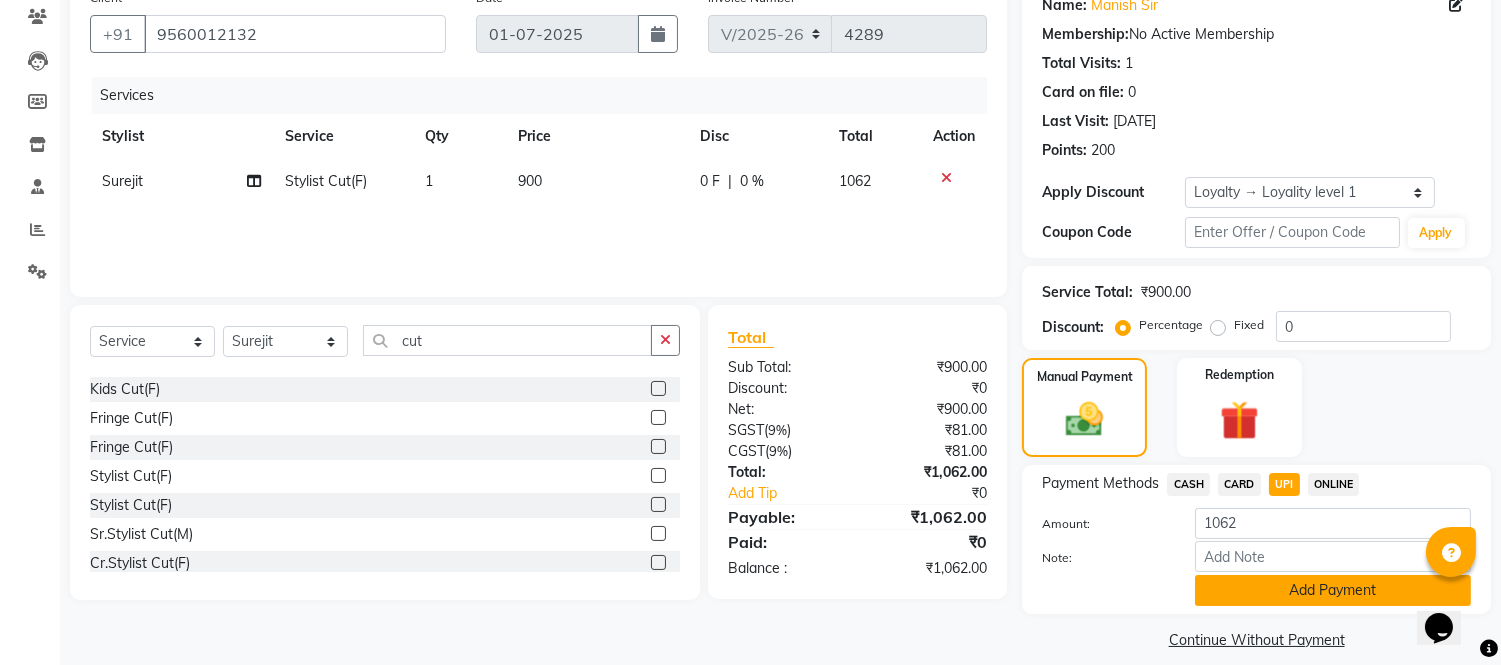 scroll, scrollTop: 190, scrollLeft: 0, axis: vertical 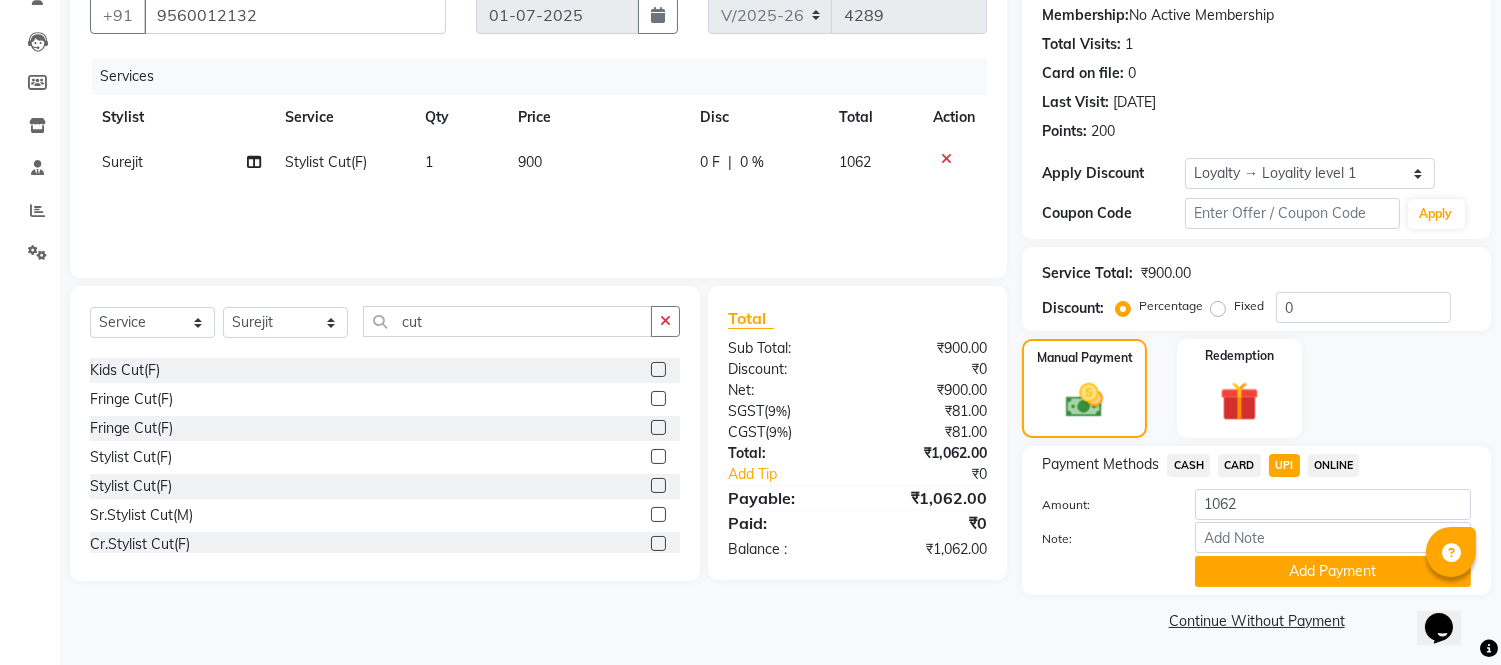 click on "Add Payment" 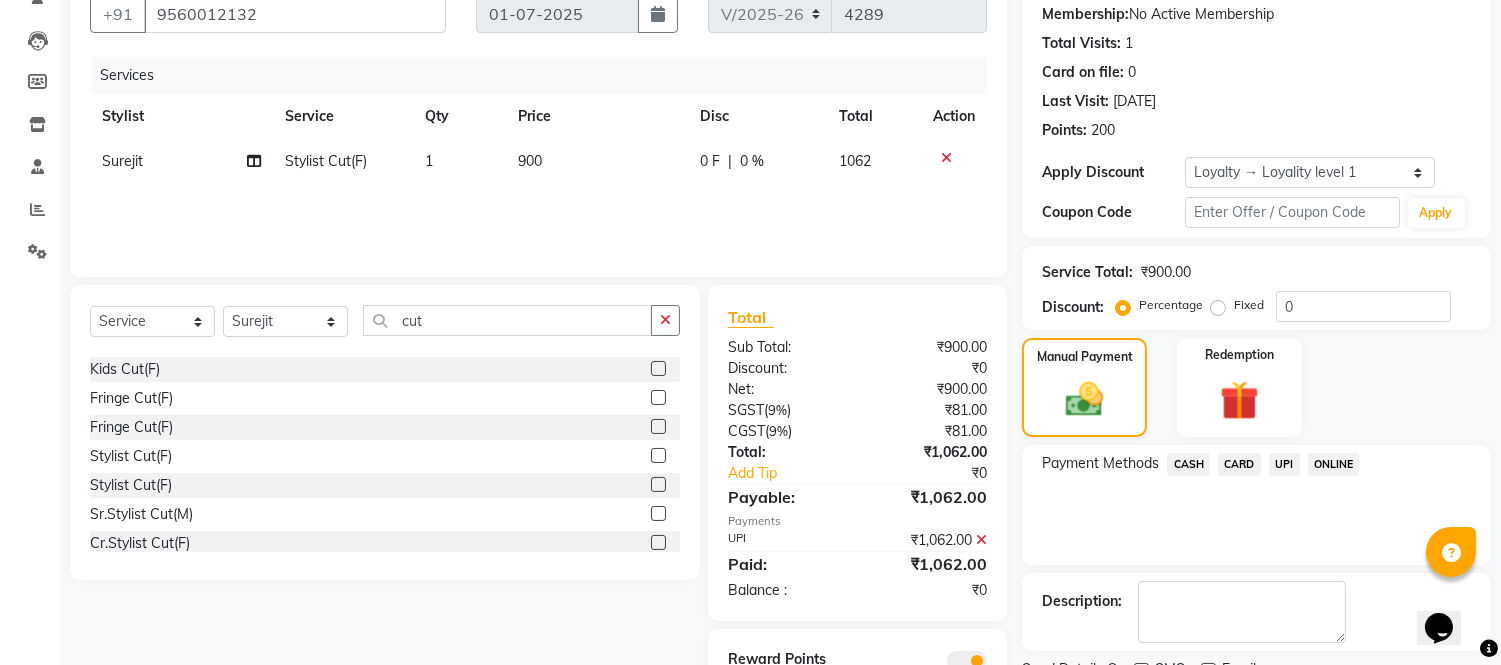 scroll, scrollTop: 275, scrollLeft: 0, axis: vertical 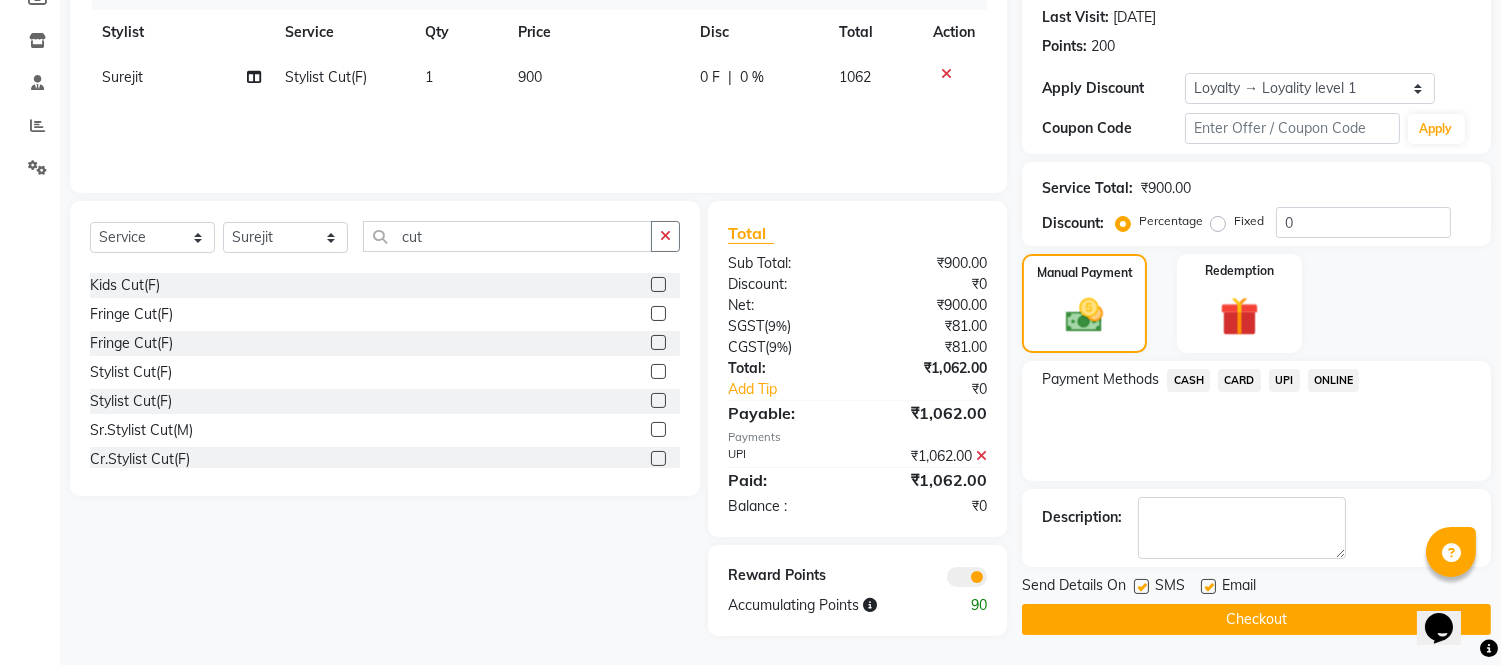 click on "Checkout" 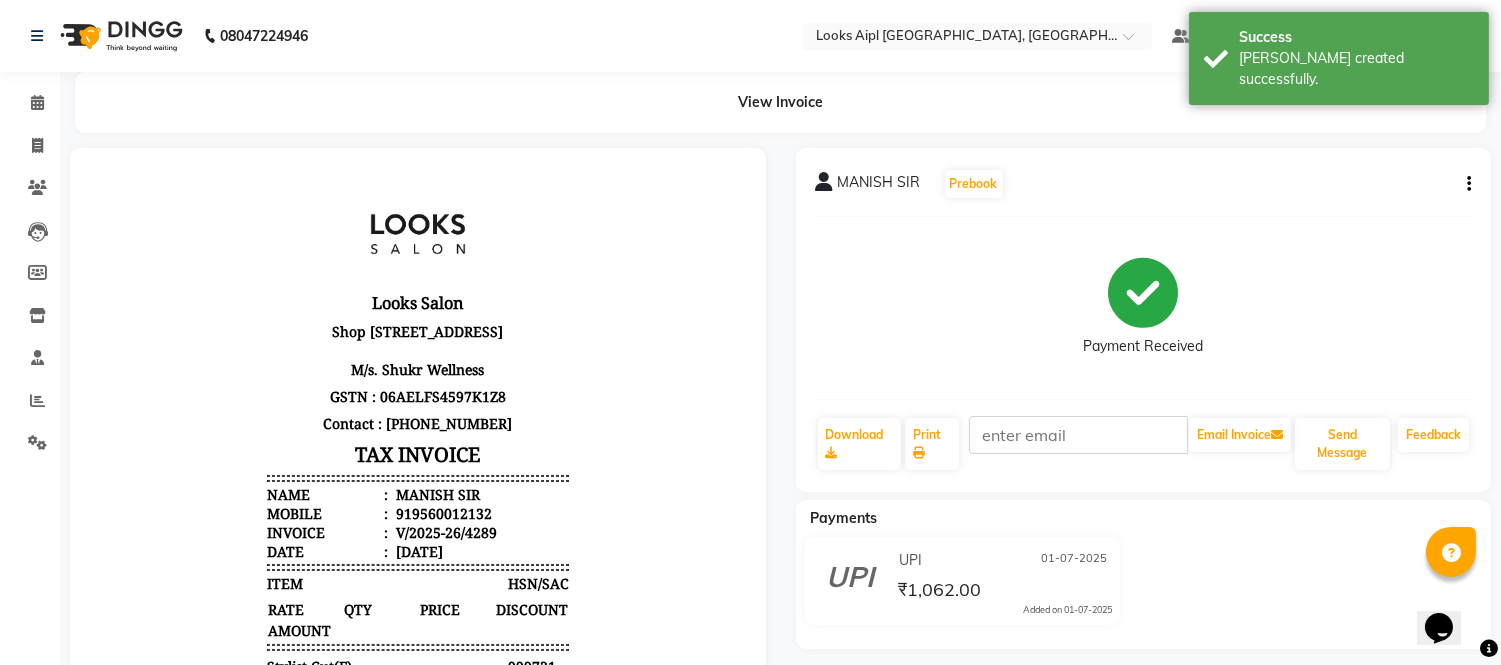 scroll, scrollTop: 0, scrollLeft: 0, axis: both 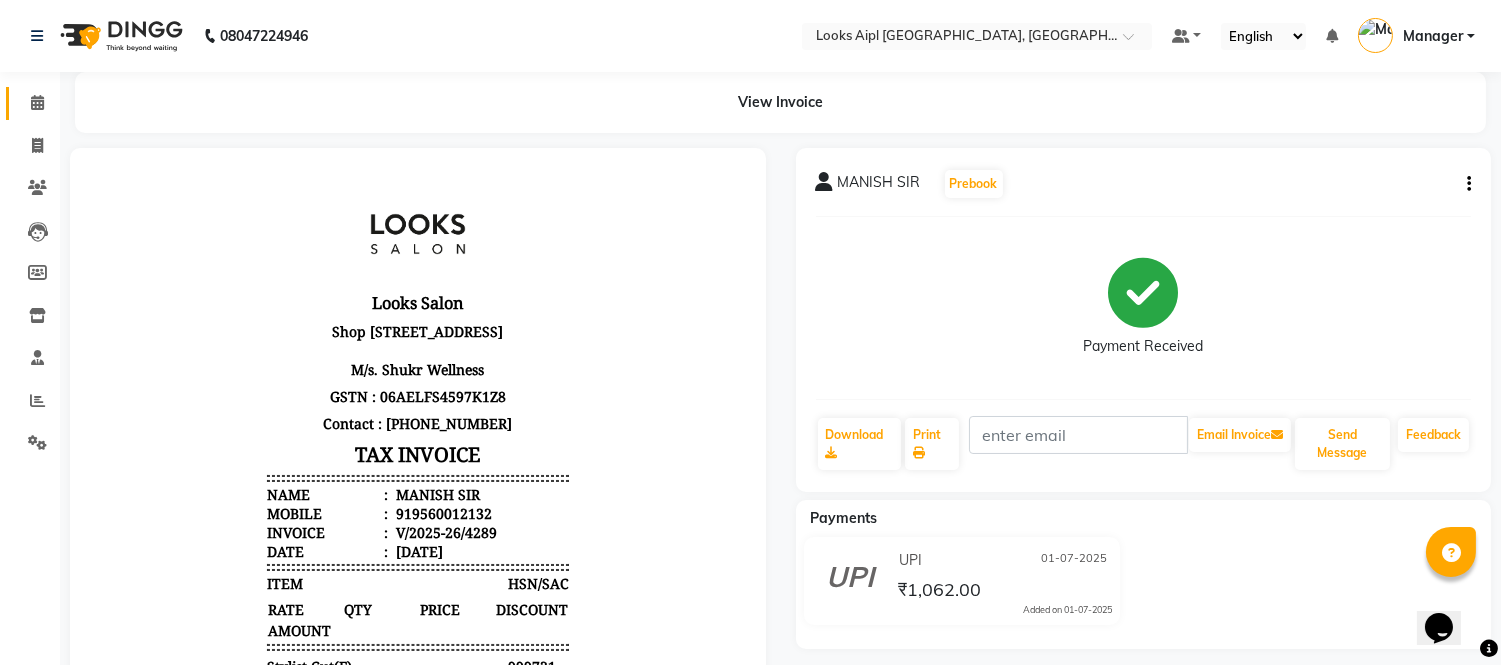 click 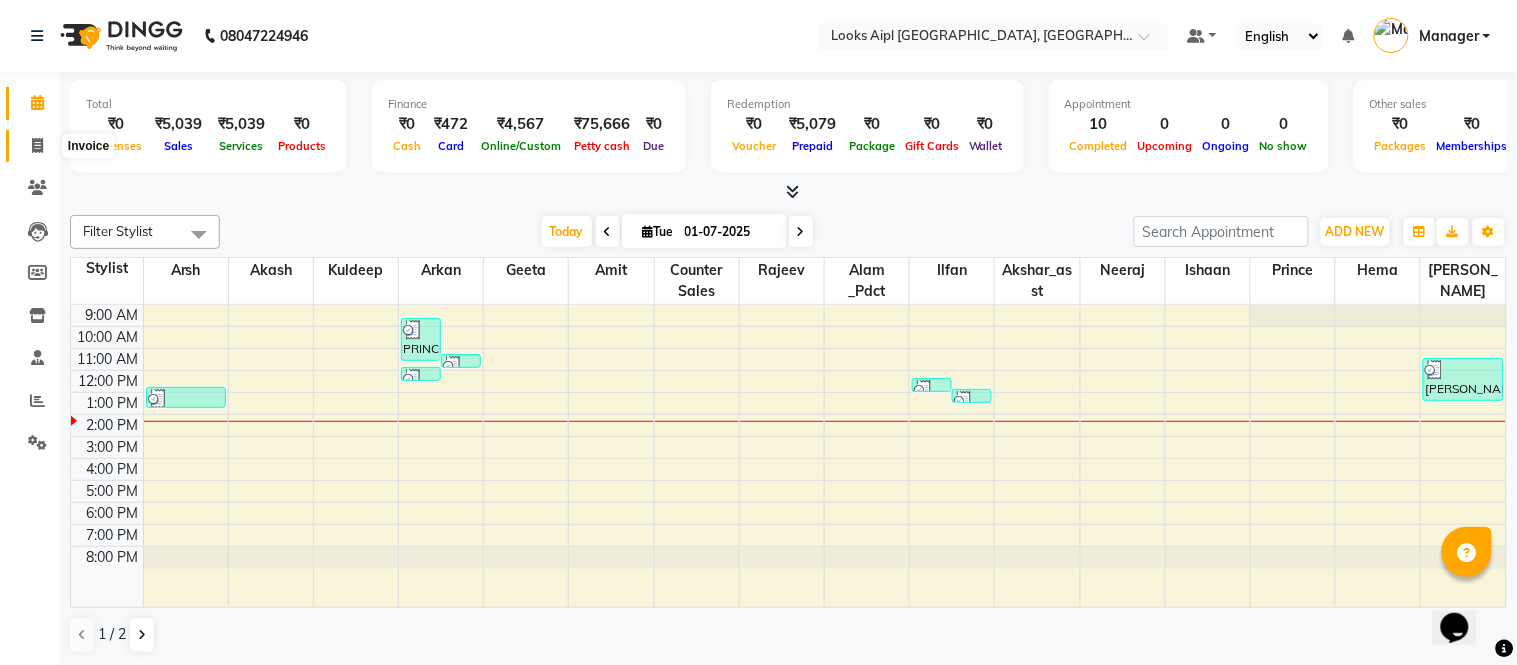 click 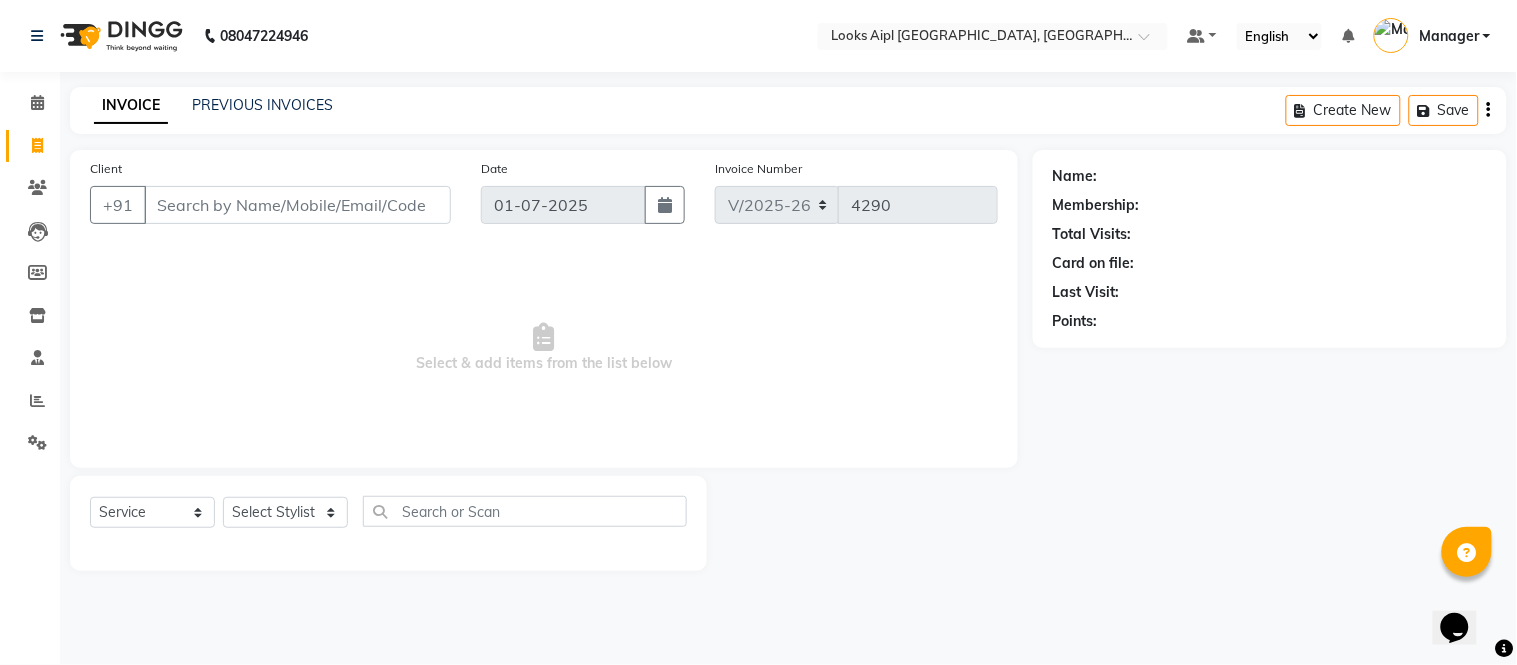 click on "Client" at bounding box center (297, 205) 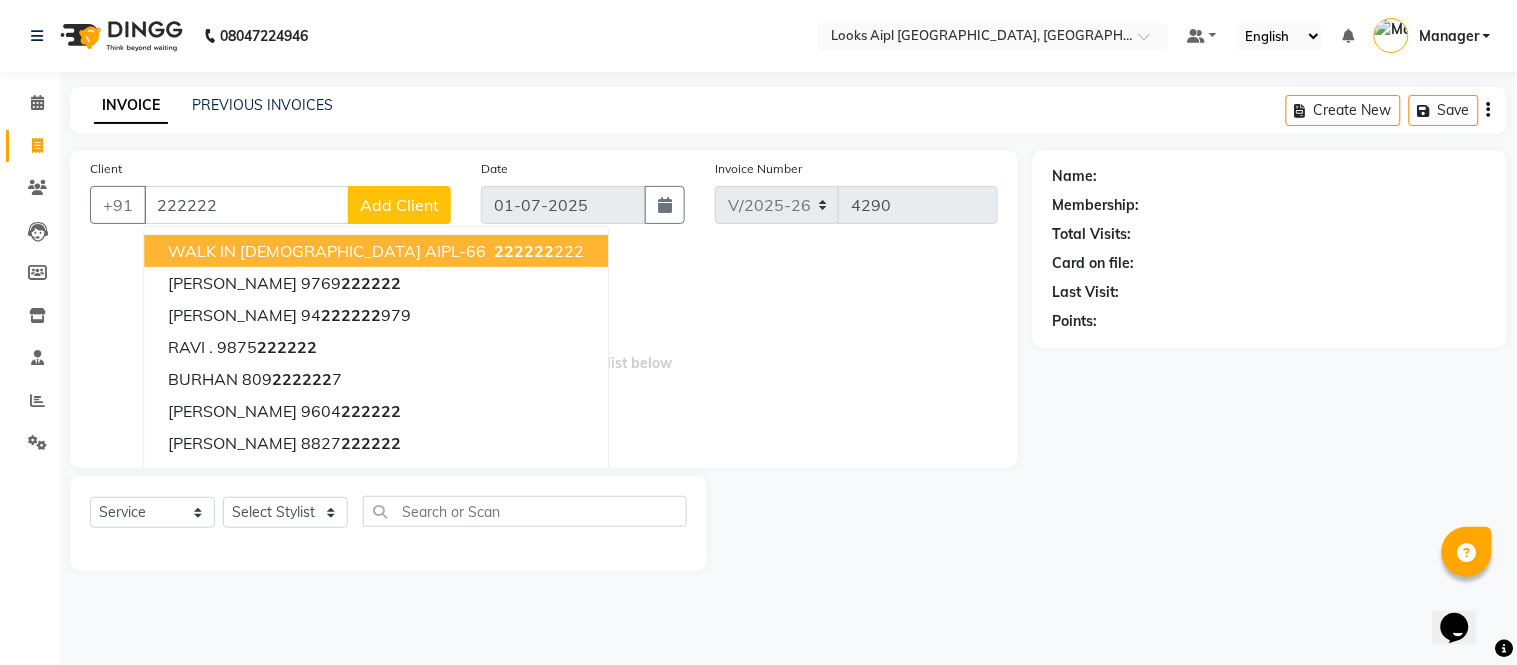 drag, startPoint x: 241, startPoint y: 254, endPoint x: 483, endPoint y: 400, distance: 282.6305 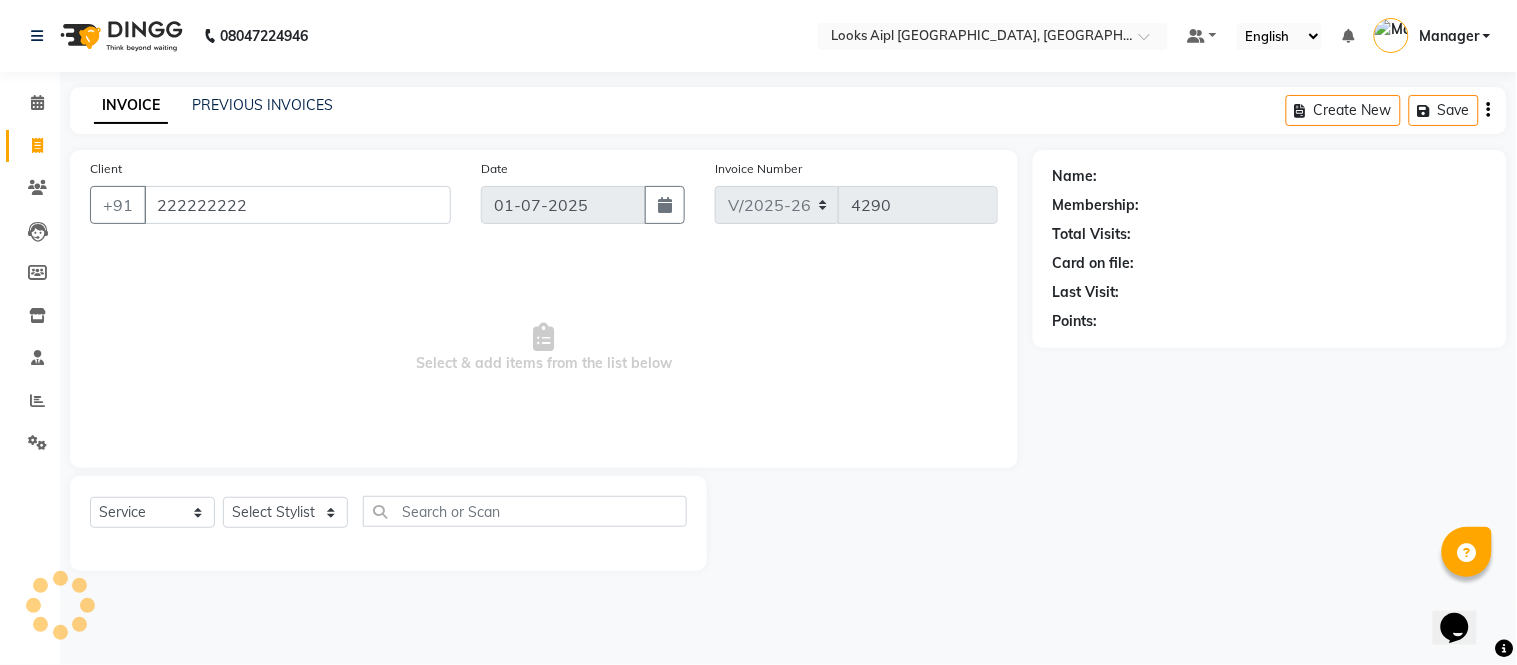 type on "222222222" 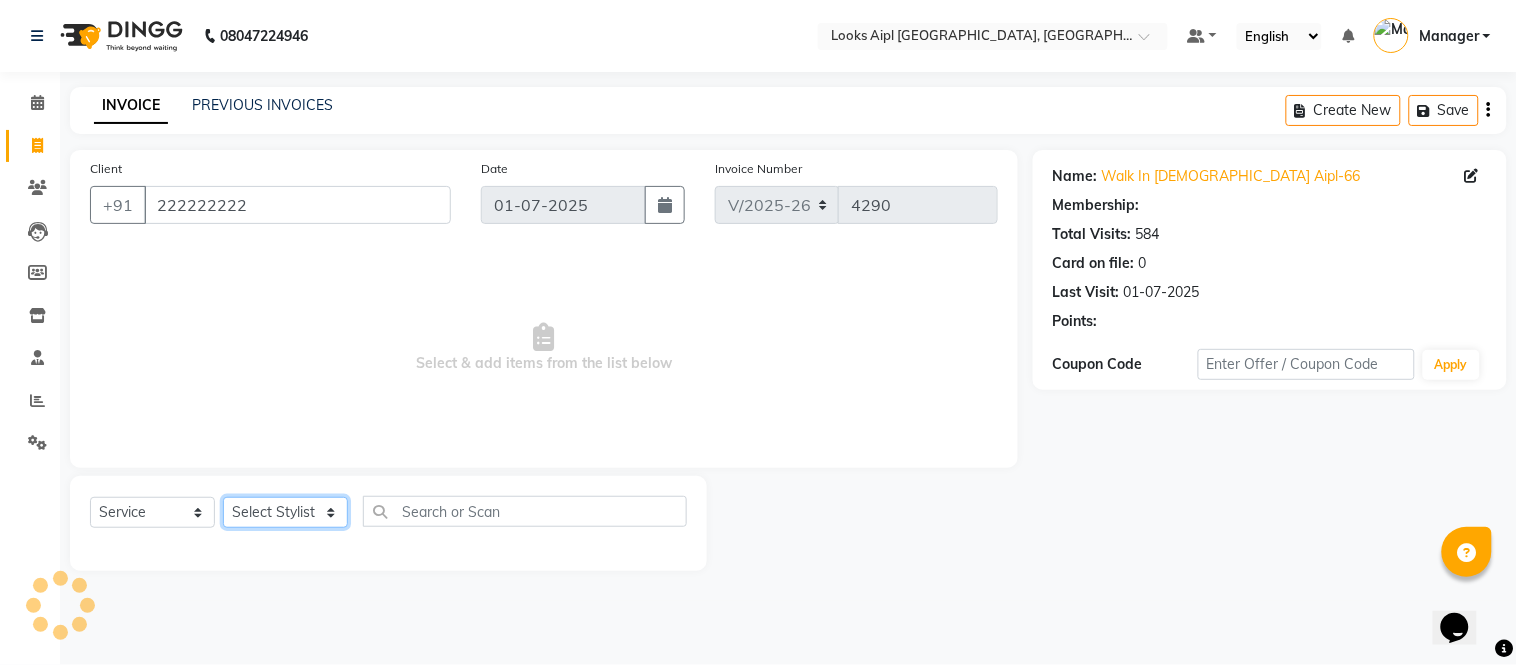 click on "Select Stylist [PERSON_NAME] Alam _Pdct [PERSON_NAME] [PERSON_NAME] Counter Sales [PERSON_NAME] ilfan [PERSON_NAME] [PERSON_NAME] Manager [PERSON_NAME] [PERSON_NAME] sagar_pdct [PERSON_NAME]" 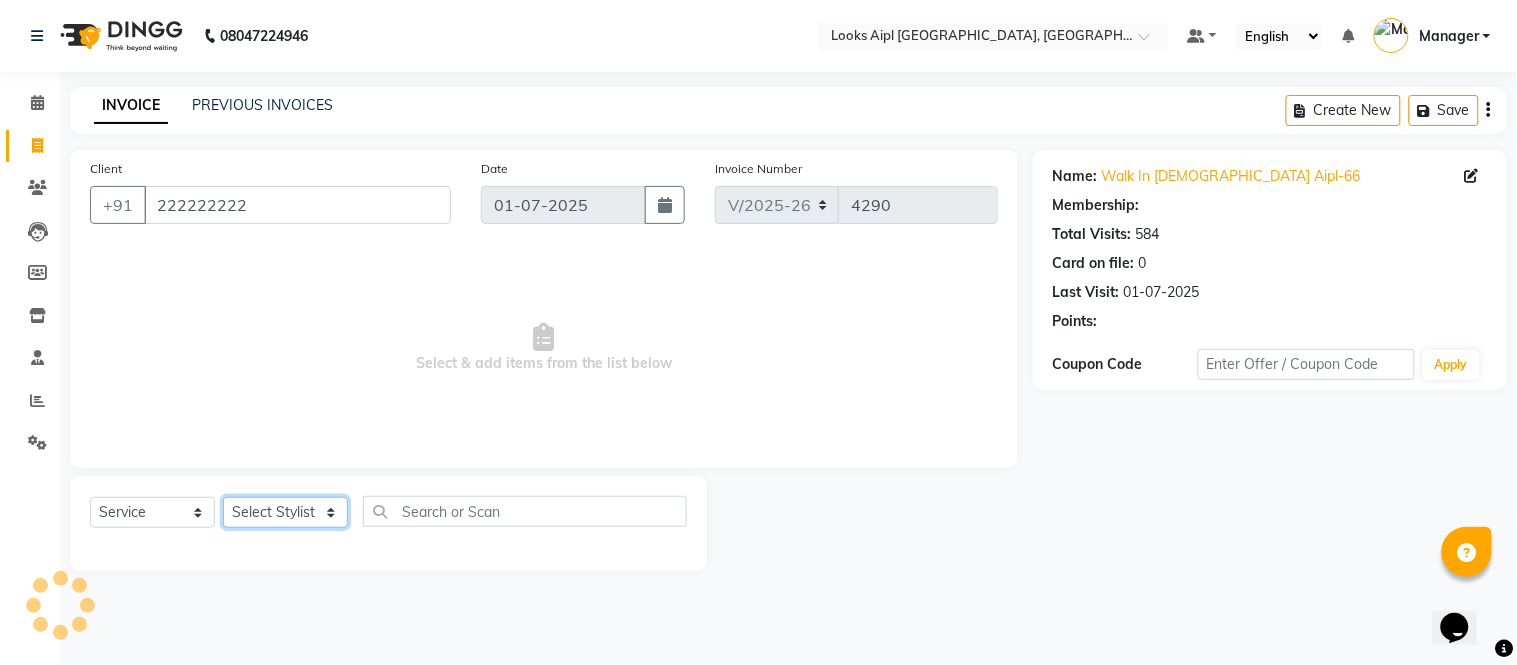 select on "1: Object" 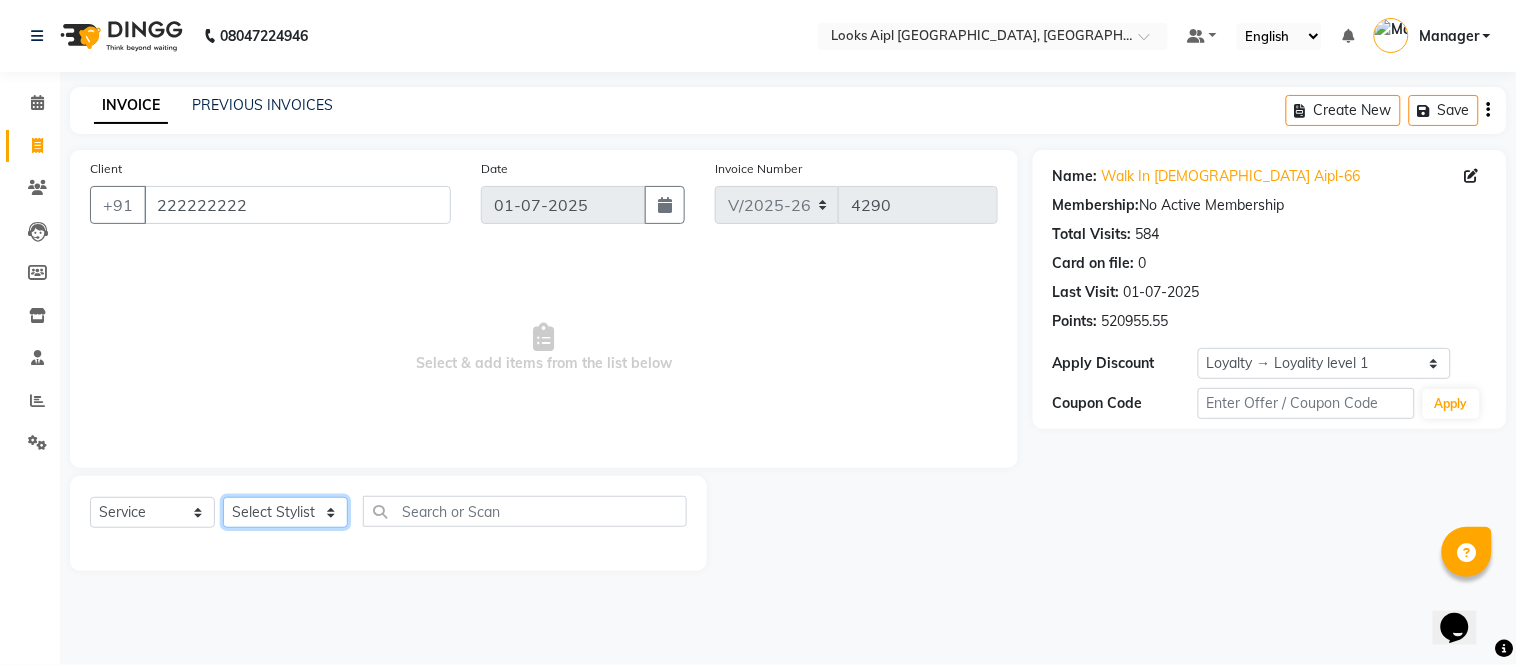 select on "43345" 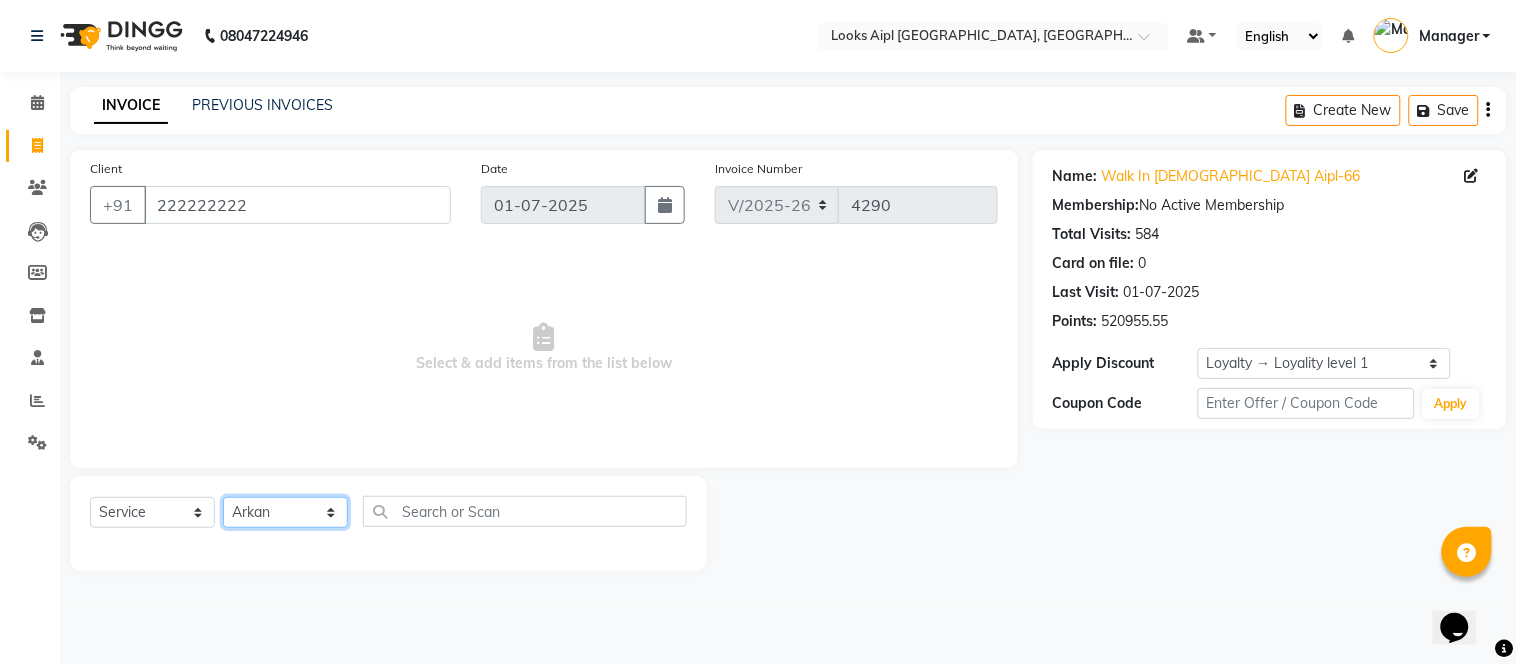 click on "Select Stylist [PERSON_NAME] Alam _Pdct [PERSON_NAME] [PERSON_NAME] Counter Sales [PERSON_NAME] ilfan [PERSON_NAME] [PERSON_NAME] Manager [PERSON_NAME] [PERSON_NAME] sagar_pdct [PERSON_NAME]" 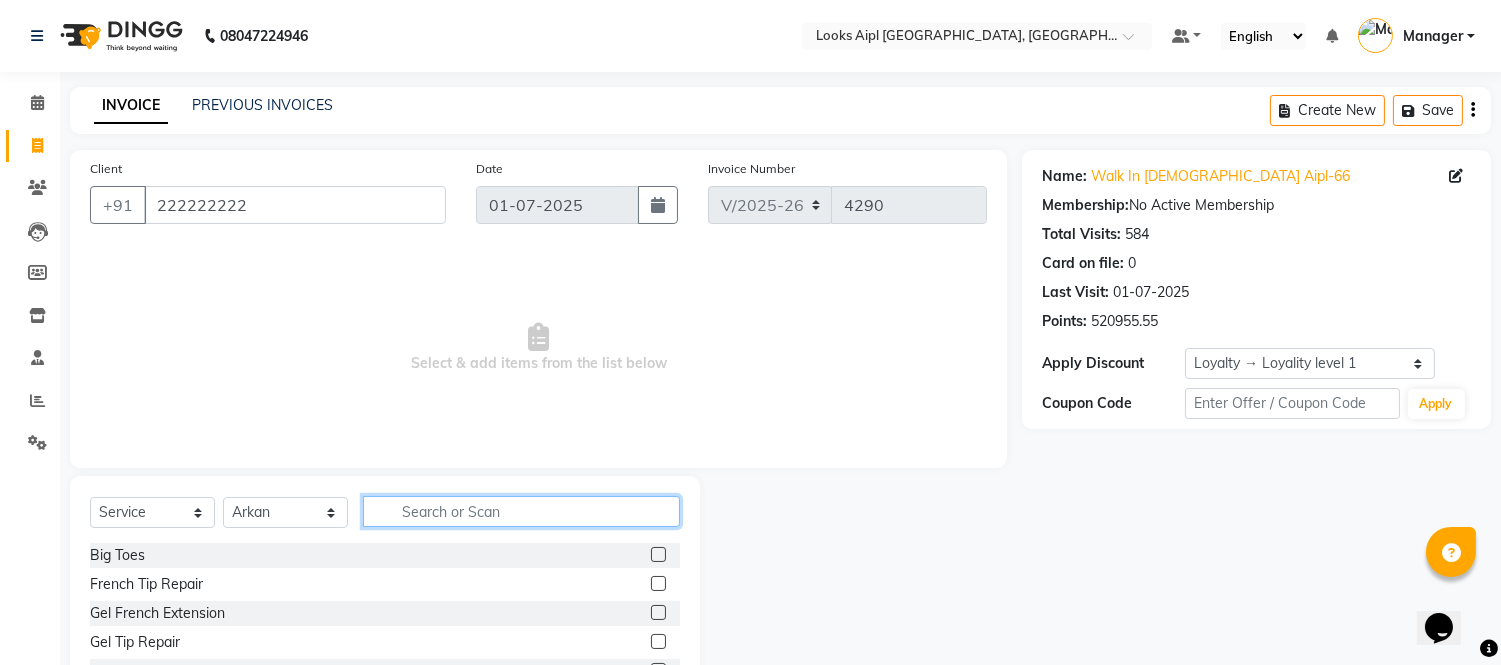 drag, startPoint x: 504, startPoint y: 505, endPoint x: 502, endPoint y: 517, distance: 12.165525 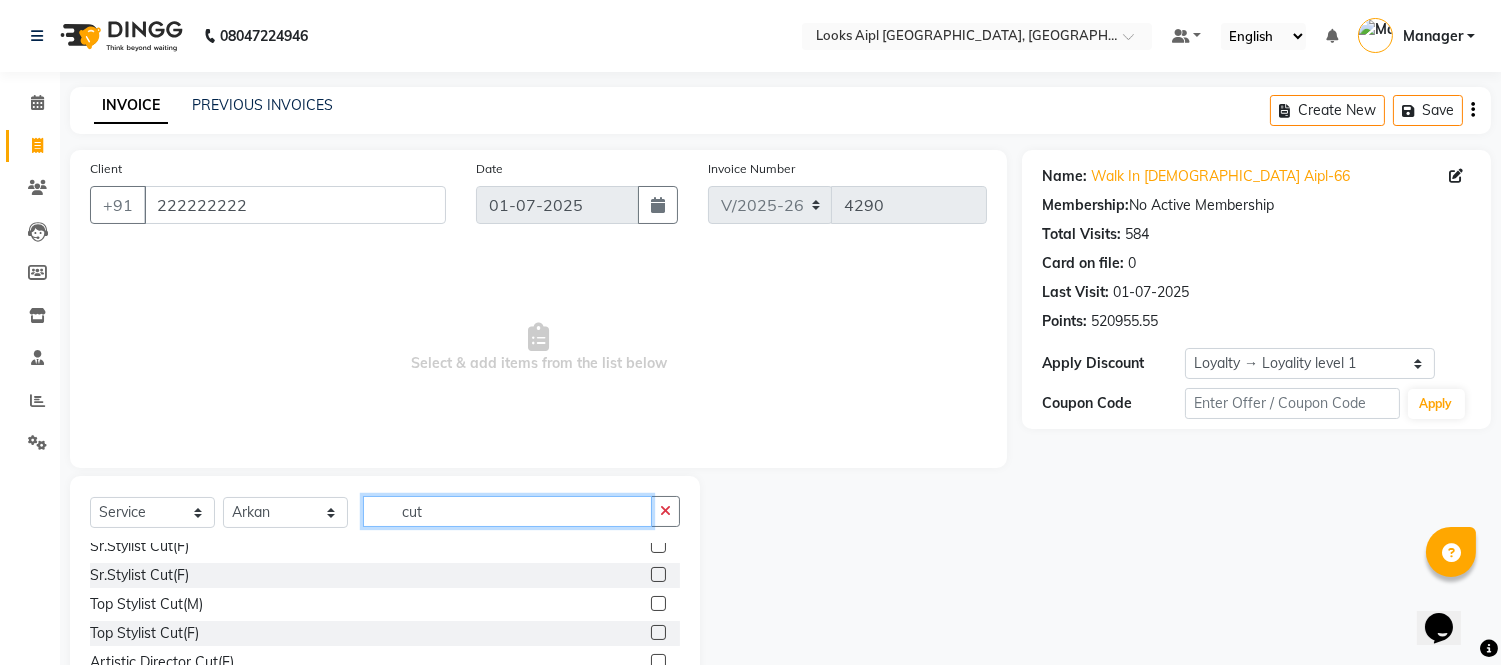 scroll, scrollTop: 333, scrollLeft: 0, axis: vertical 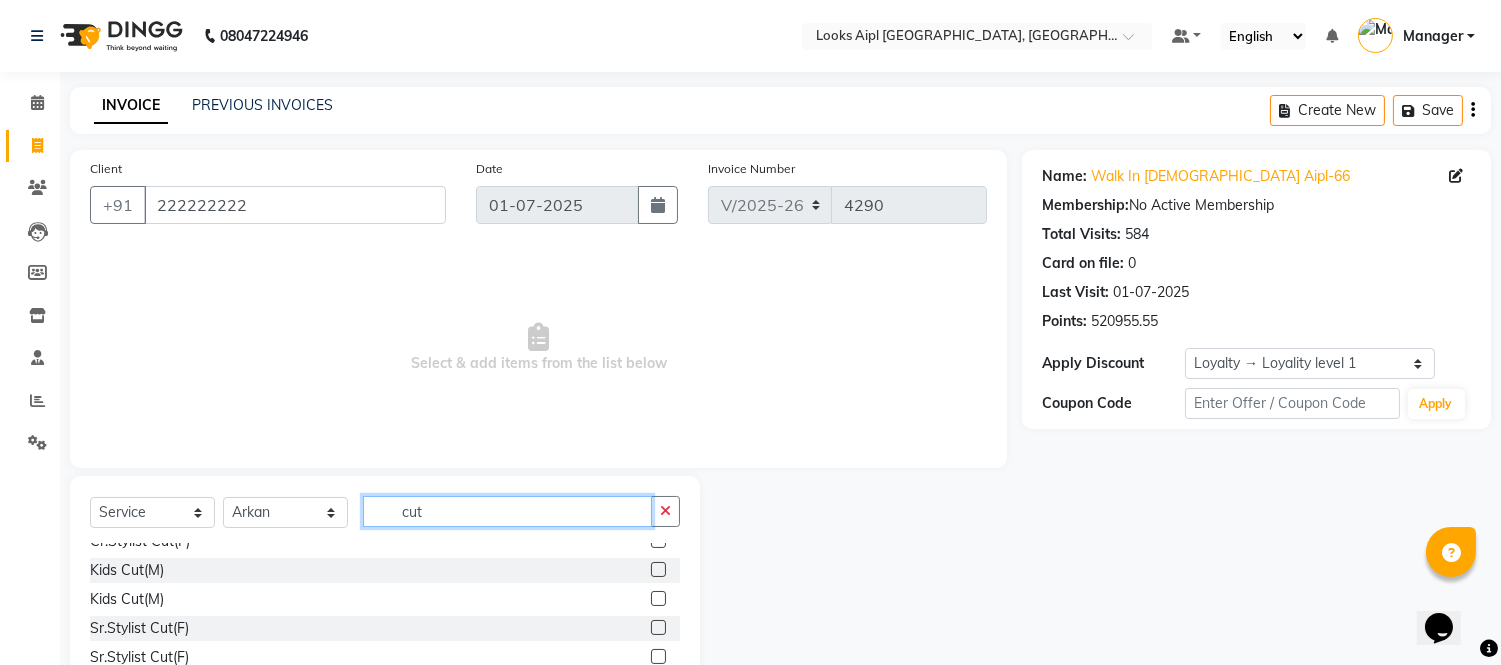 type 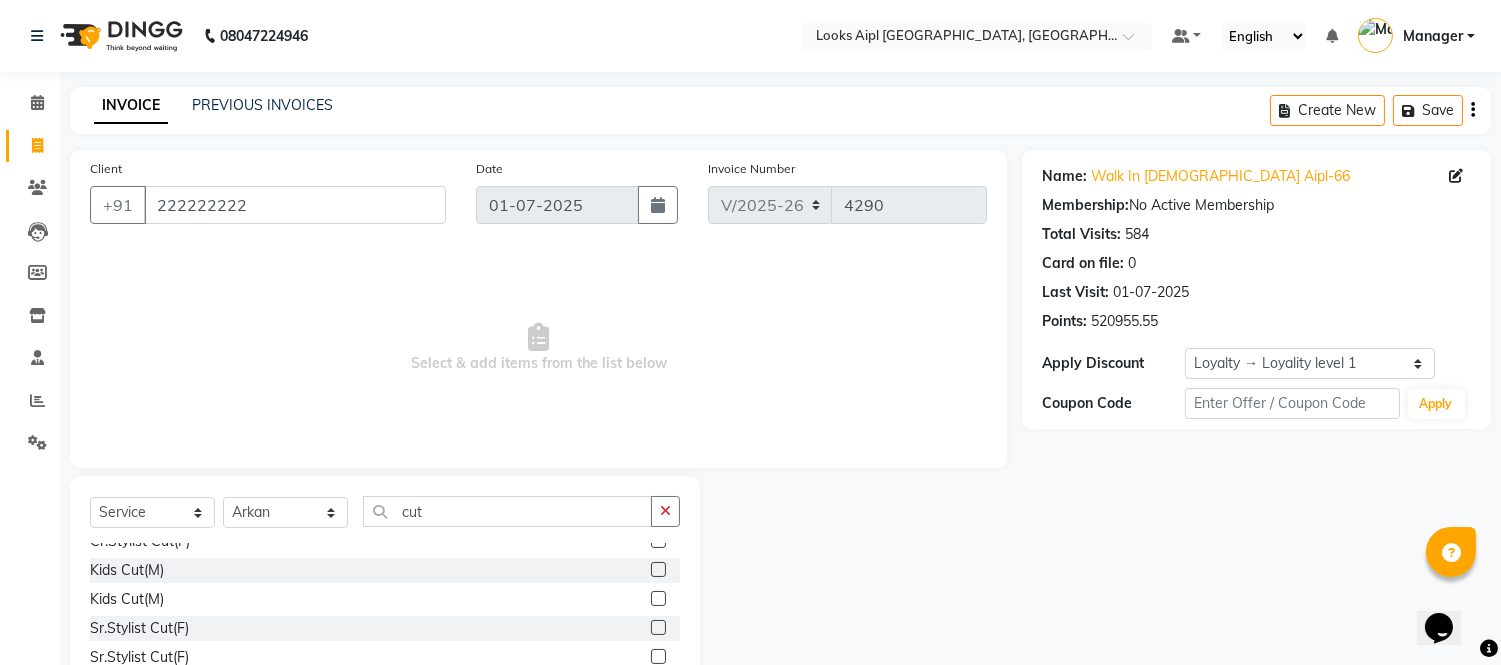 click 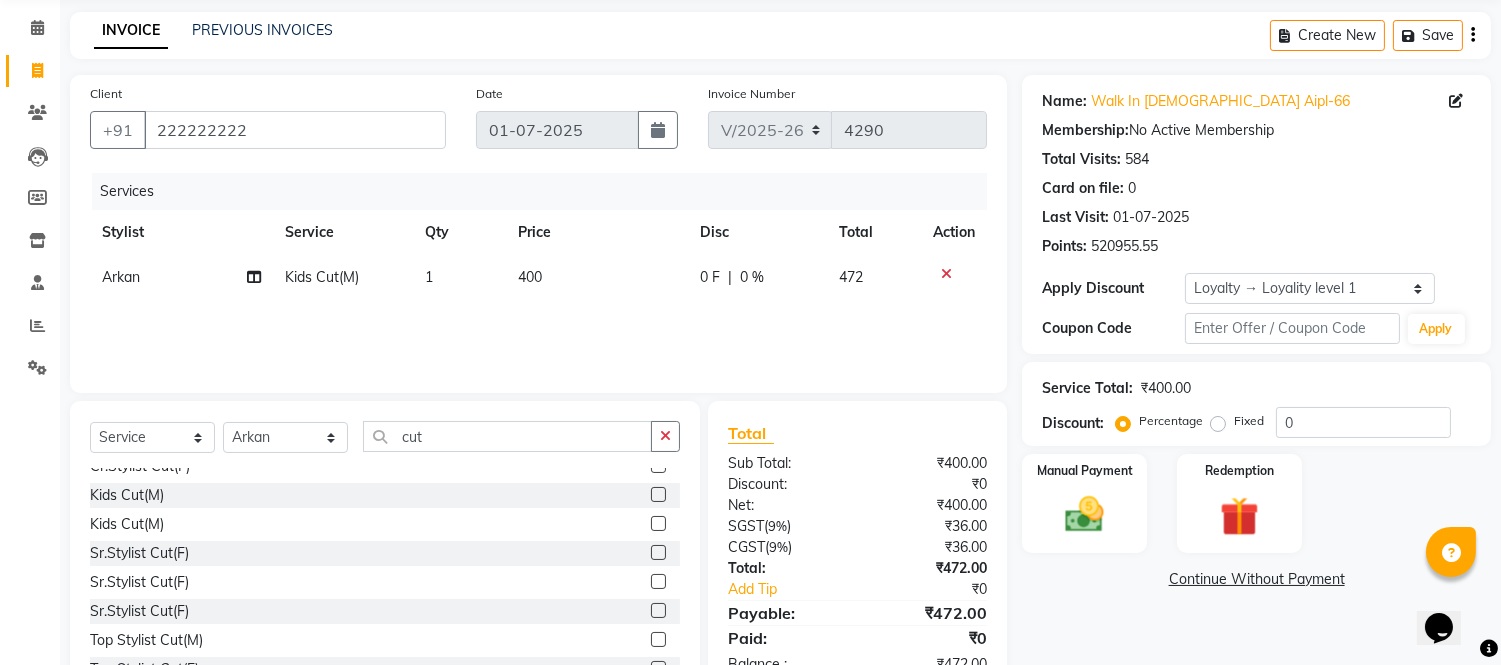 scroll, scrollTop: 135, scrollLeft: 0, axis: vertical 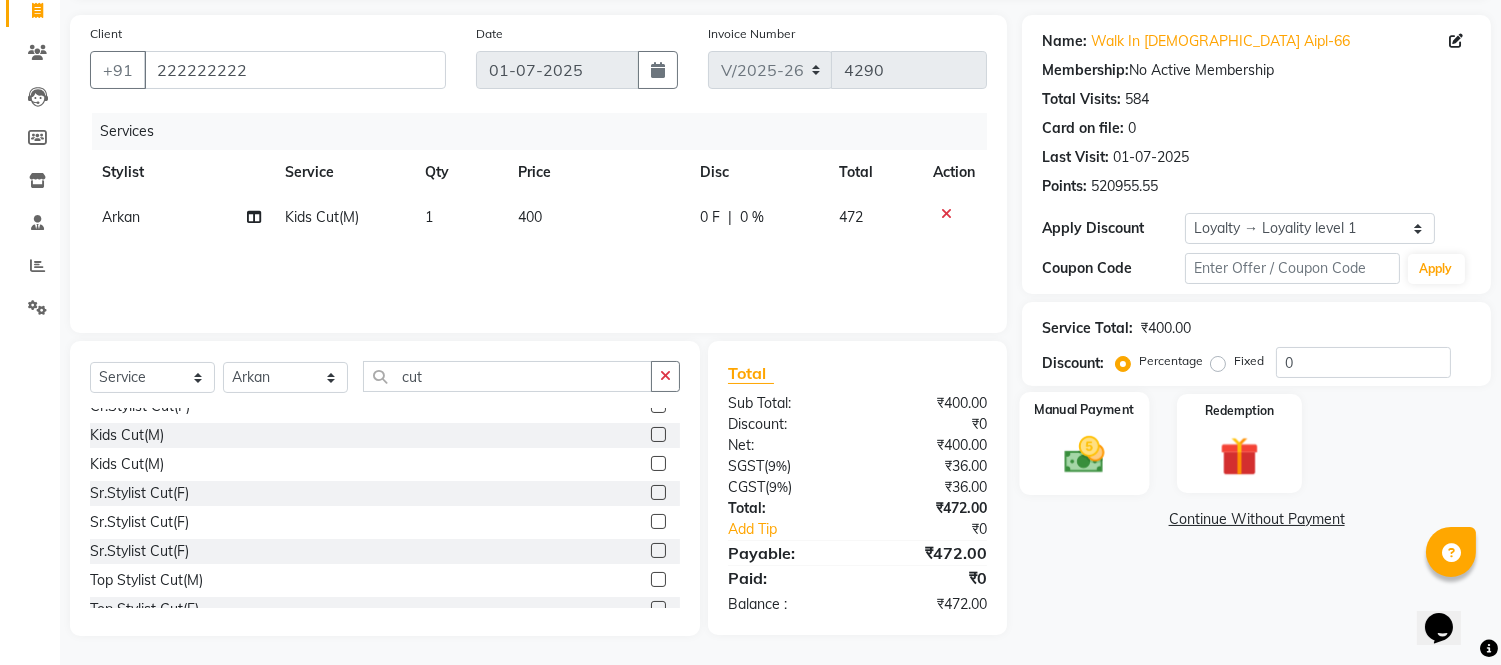 click 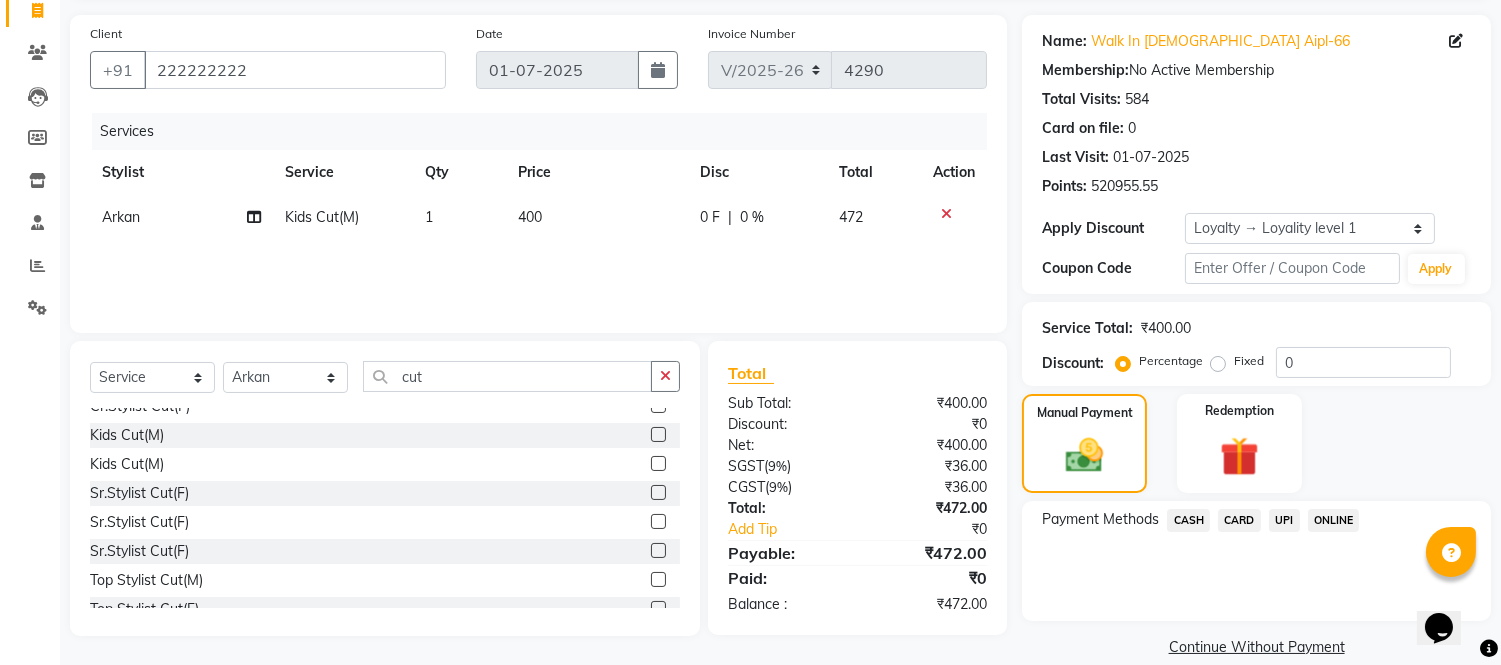 click on "CARD" 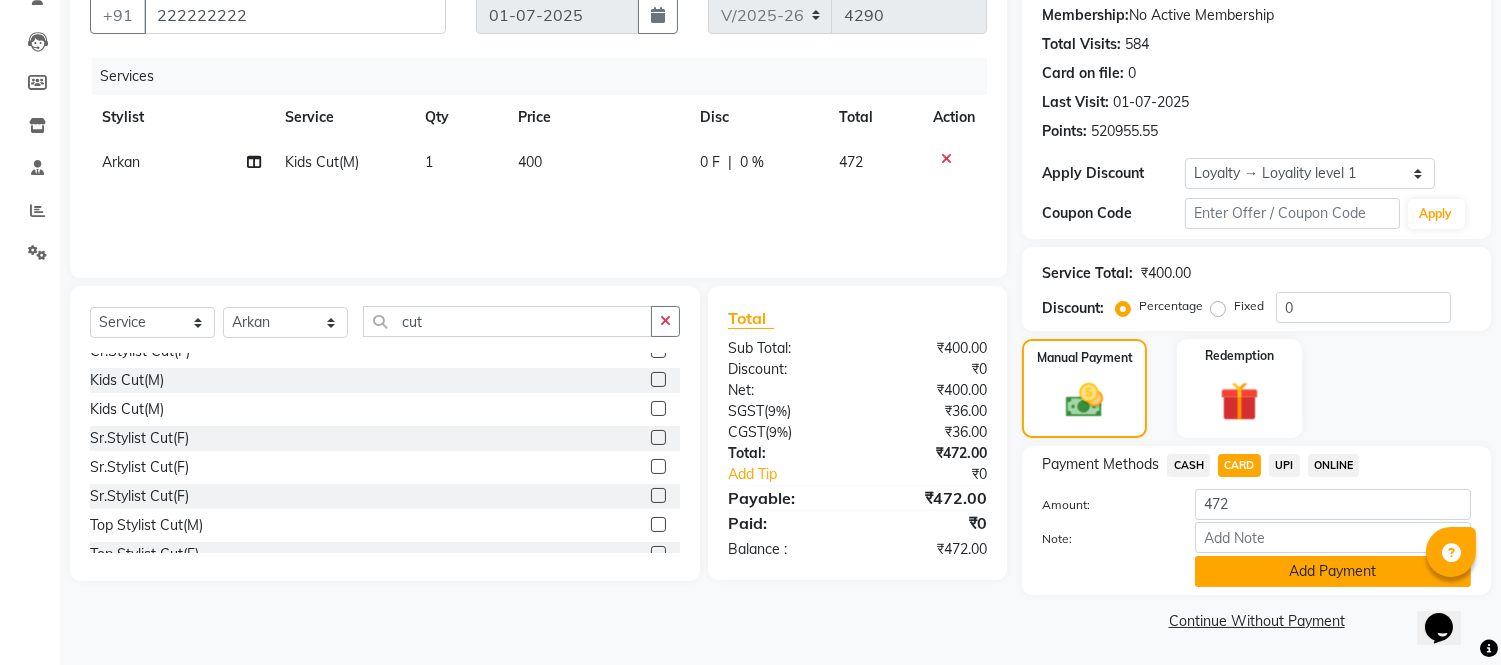 click on "Add Payment" 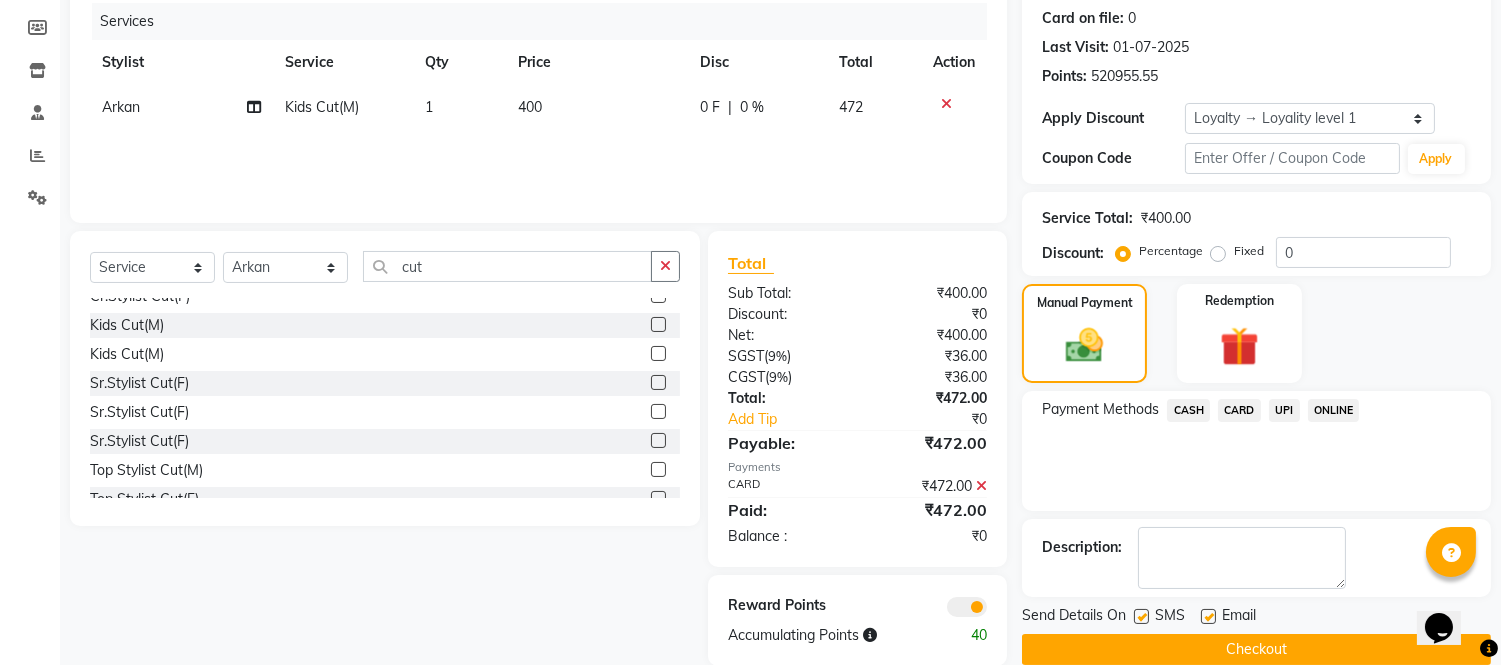 scroll, scrollTop: 275, scrollLeft: 0, axis: vertical 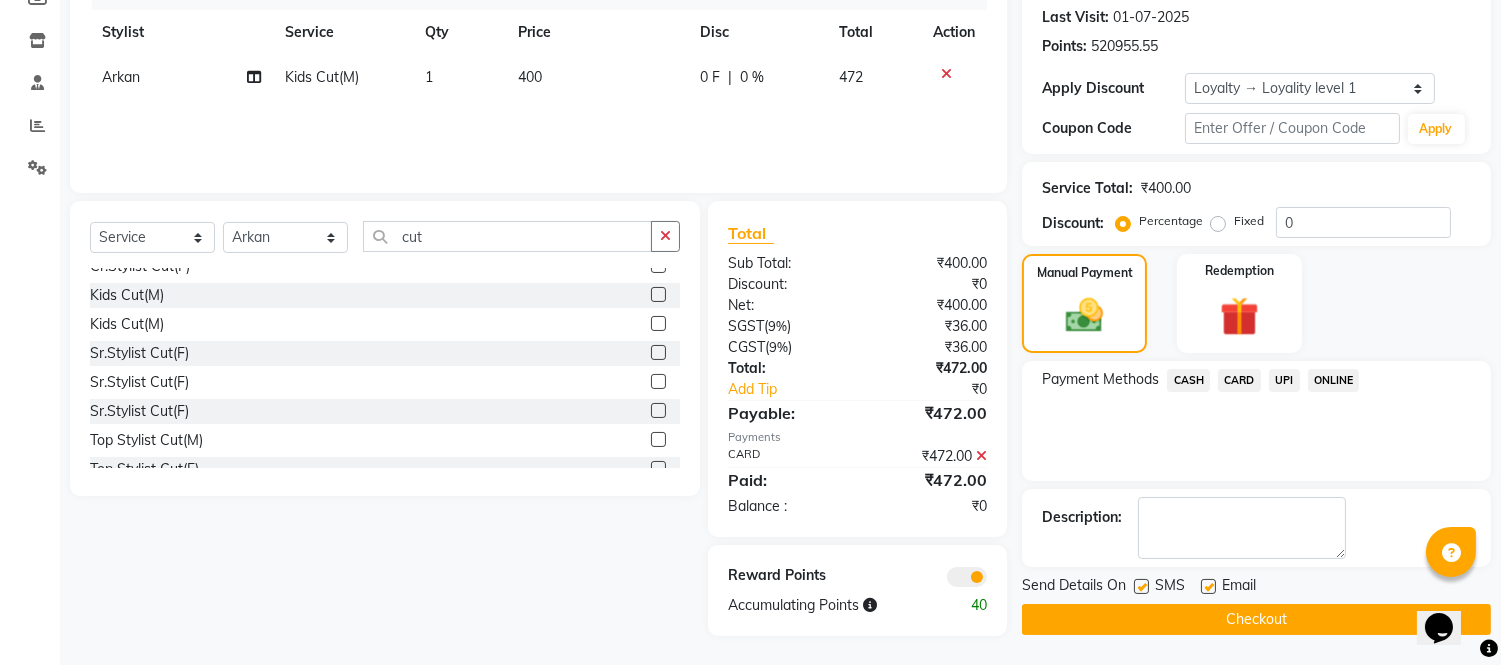 click on "Checkout" 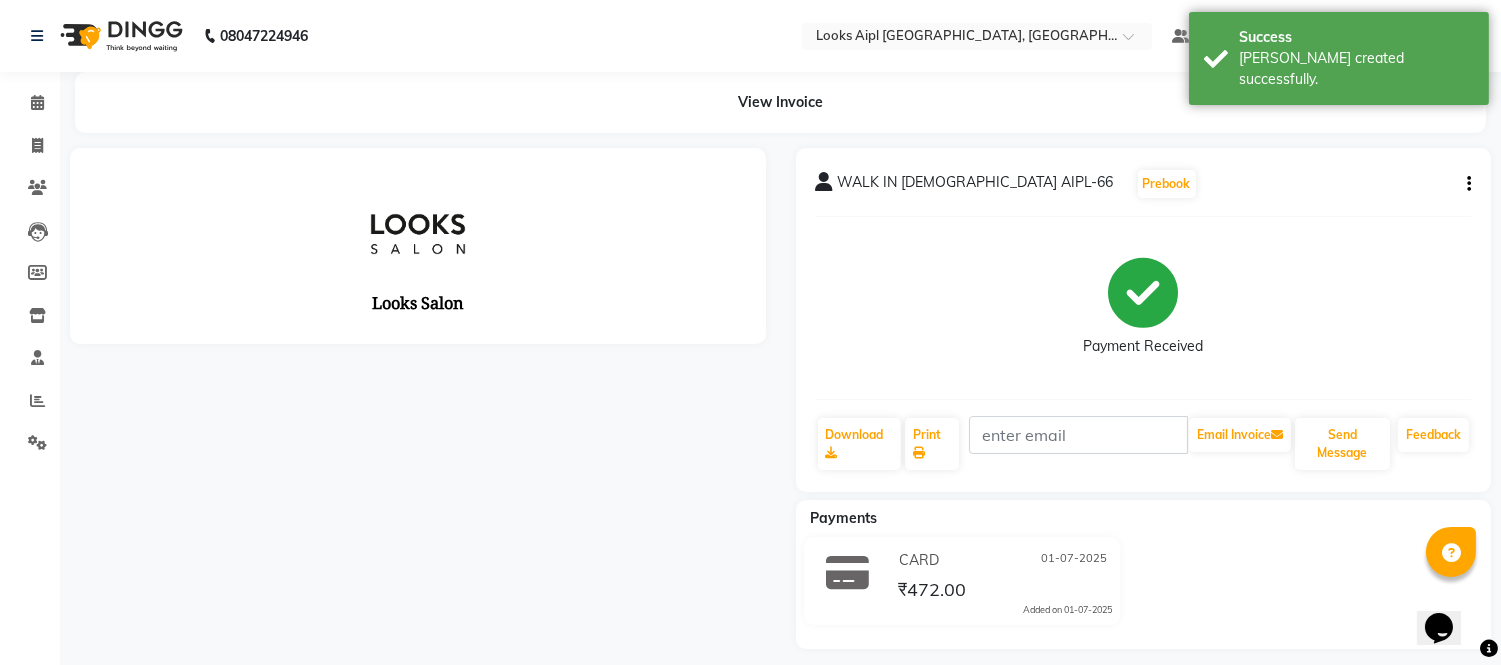 scroll, scrollTop: 0, scrollLeft: 0, axis: both 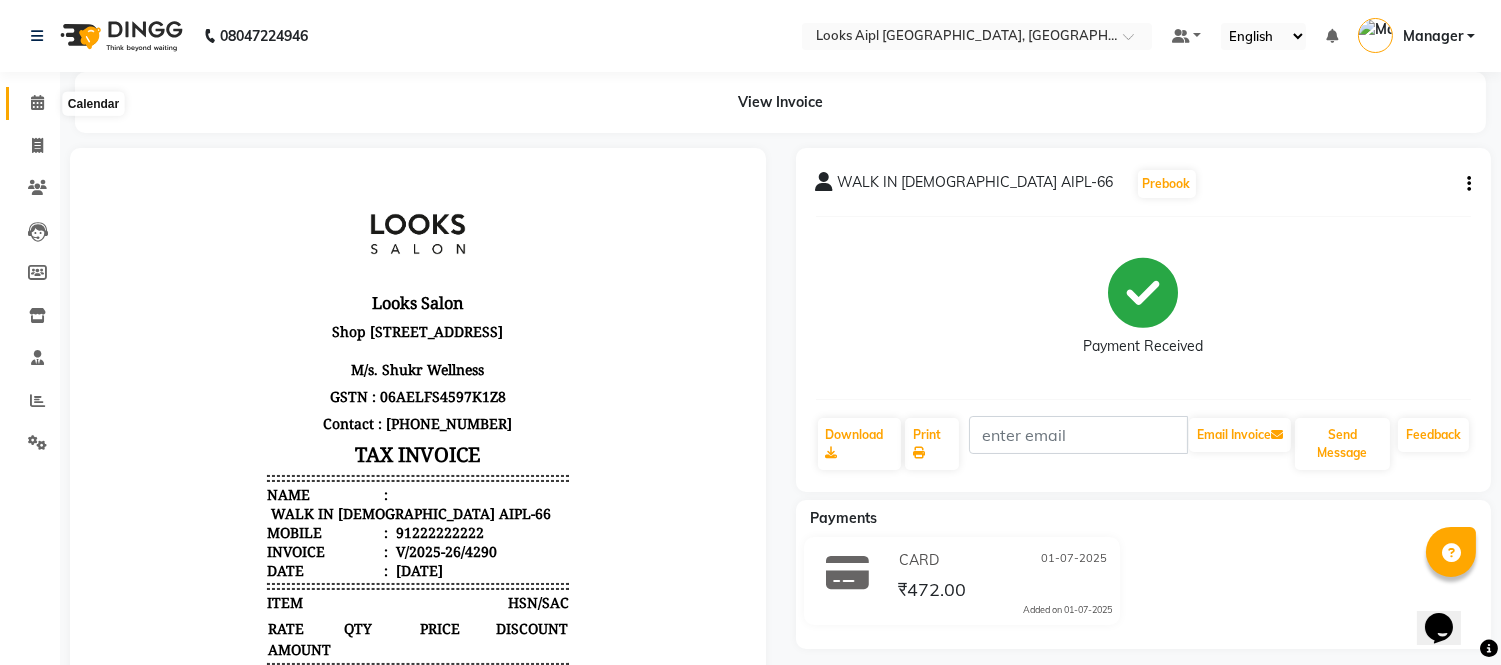 click 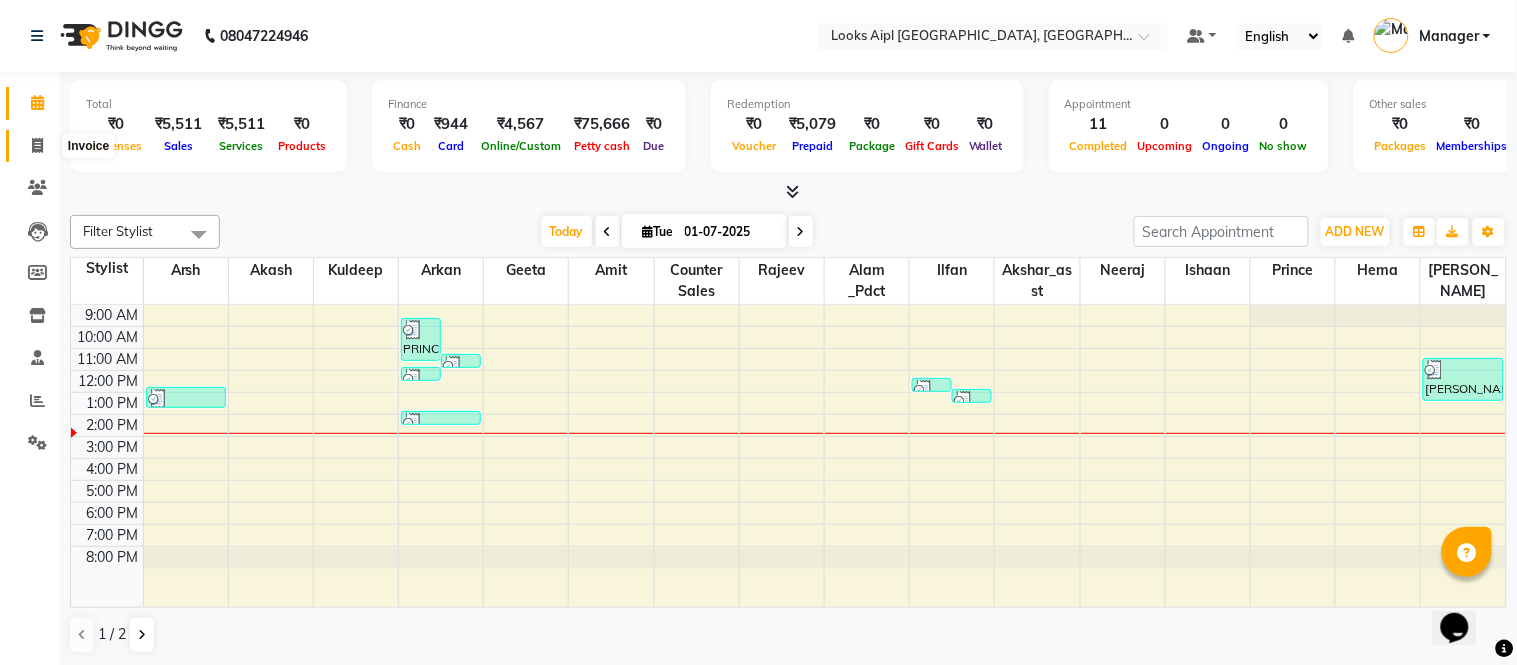 click 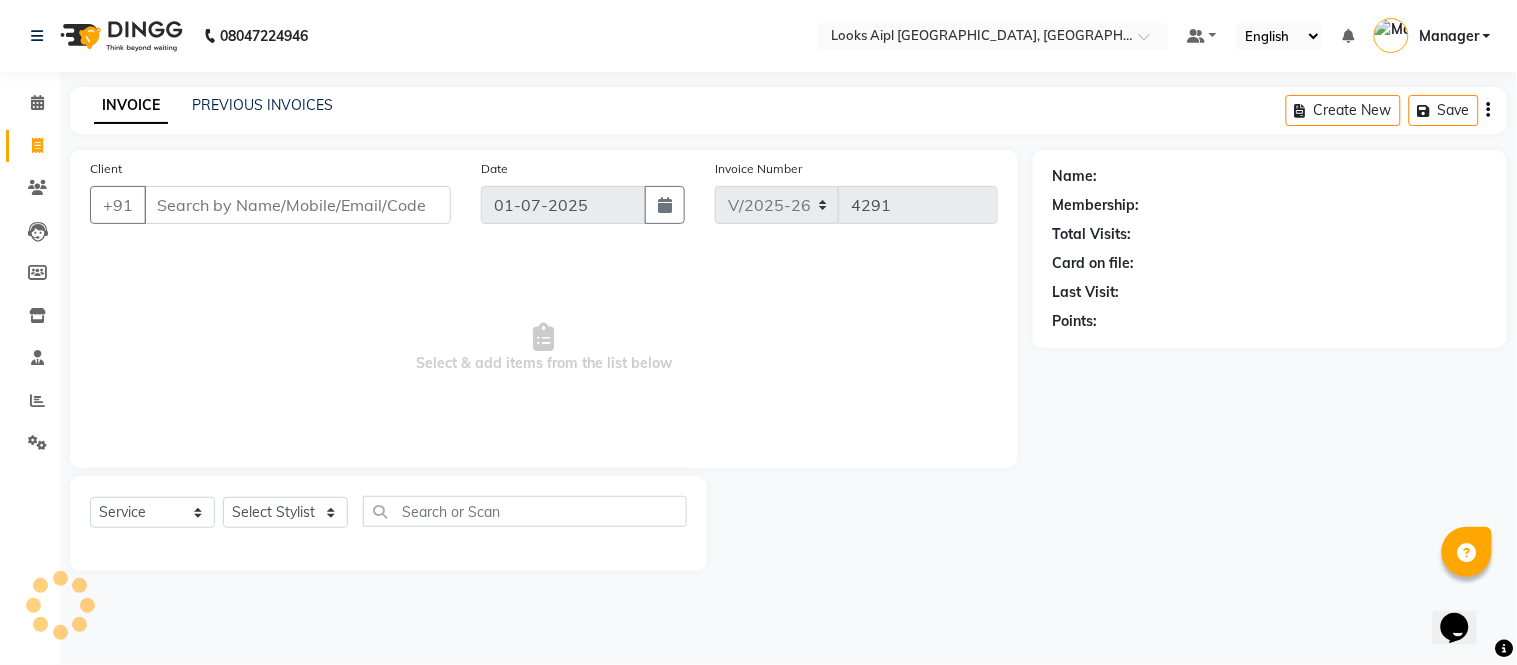 drag, startPoint x: 266, startPoint y: 208, endPoint x: 1516, endPoint y: 34, distance: 1262.0522 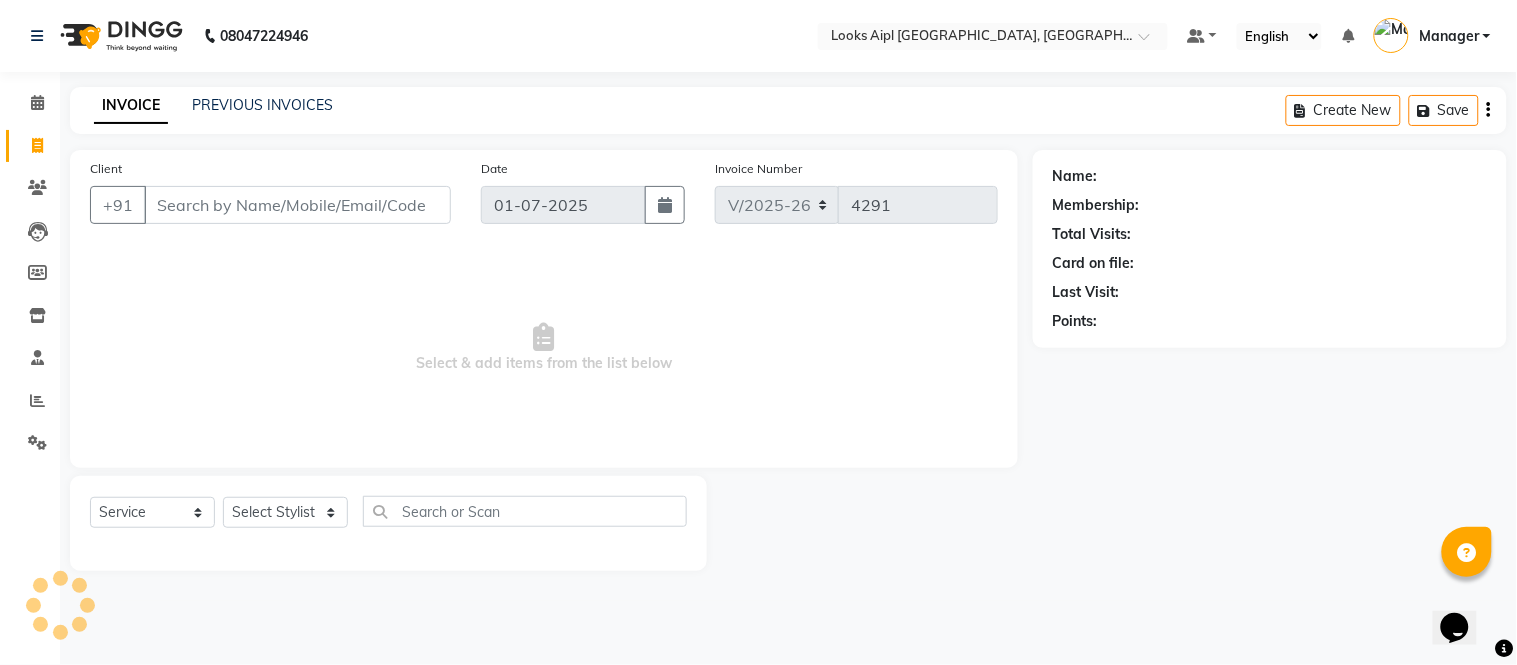 click on "Client +91 Date [DATE] Invoice Number V/2025 V/[PHONE_NUMBER]" 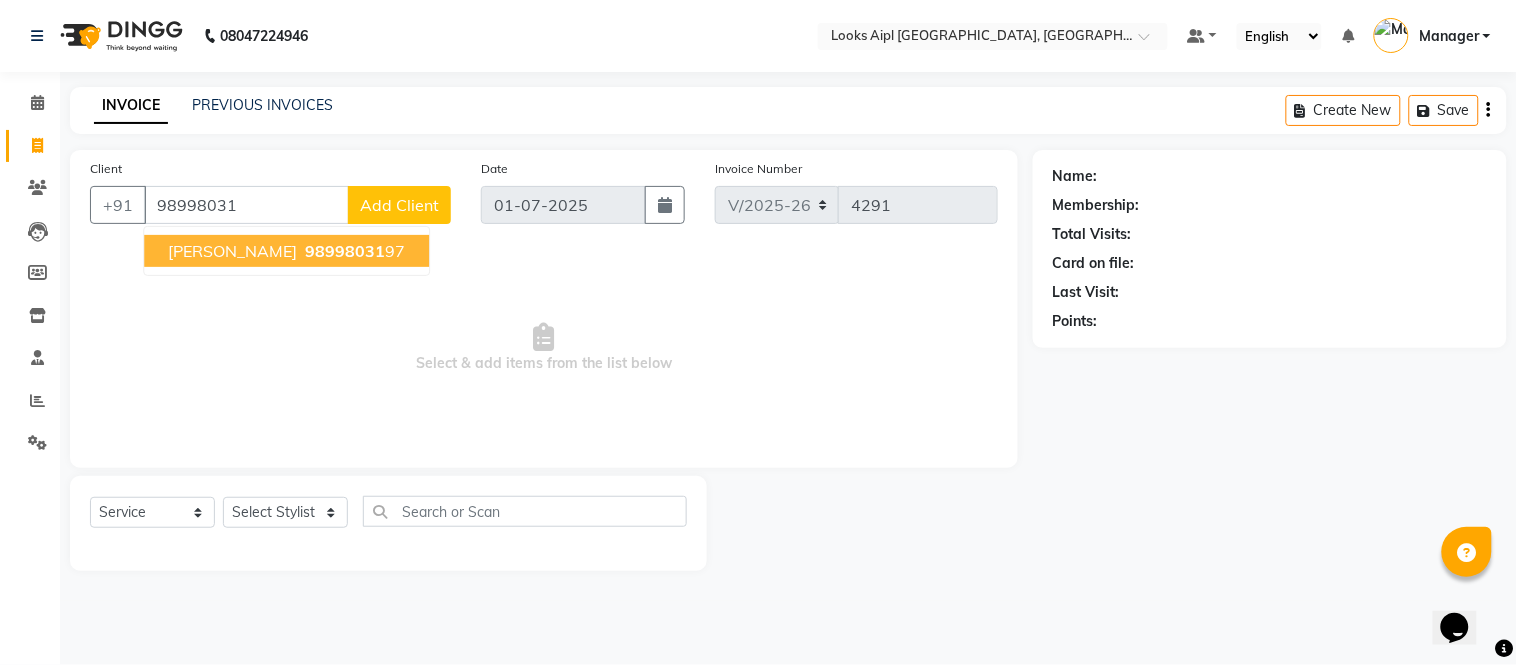 click on "[PERSON_NAME]" at bounding box center (232, 251) 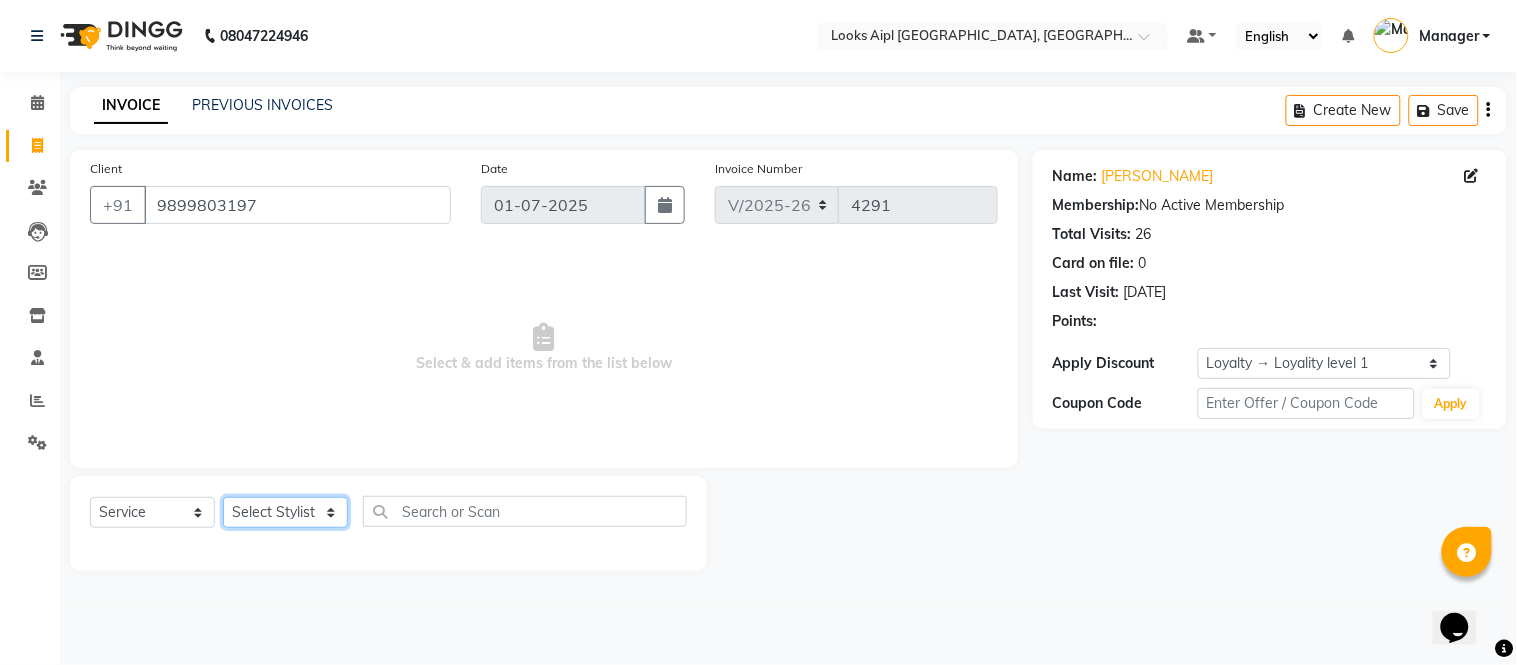 click on "Select Stylist [PERSON_NAME] Alam _Pdct [PERSON_NAME] [PERSON_NAME] Counter Sales [PERSON_NAME] ilfan [PERSON_NAME] [PERSON_NAME] Manager [PERSON_NAME] [PERSON_NAME] sagar_pdct [PERSON_NAME]" 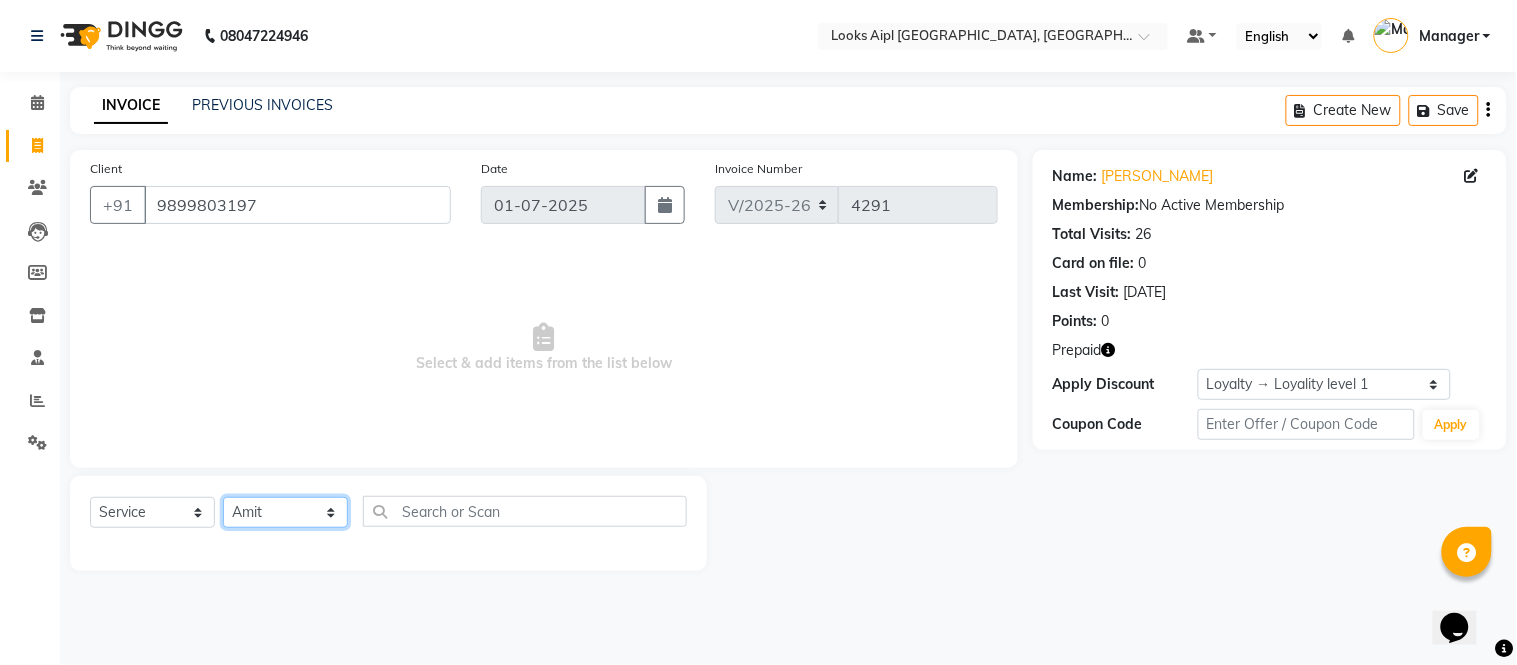 click on "Select Stylist [PERSON_NAME] Alam _Pdct [PERSON_NAME] [PERSON_NAME] Counter Sales [PERSON_NAME] ilfan [PERSON_NAME] [PERSON_NAME] Manager [PERSON_NAME] [PERSON_NAME] sagar_pdct [PERSON_NAME]" 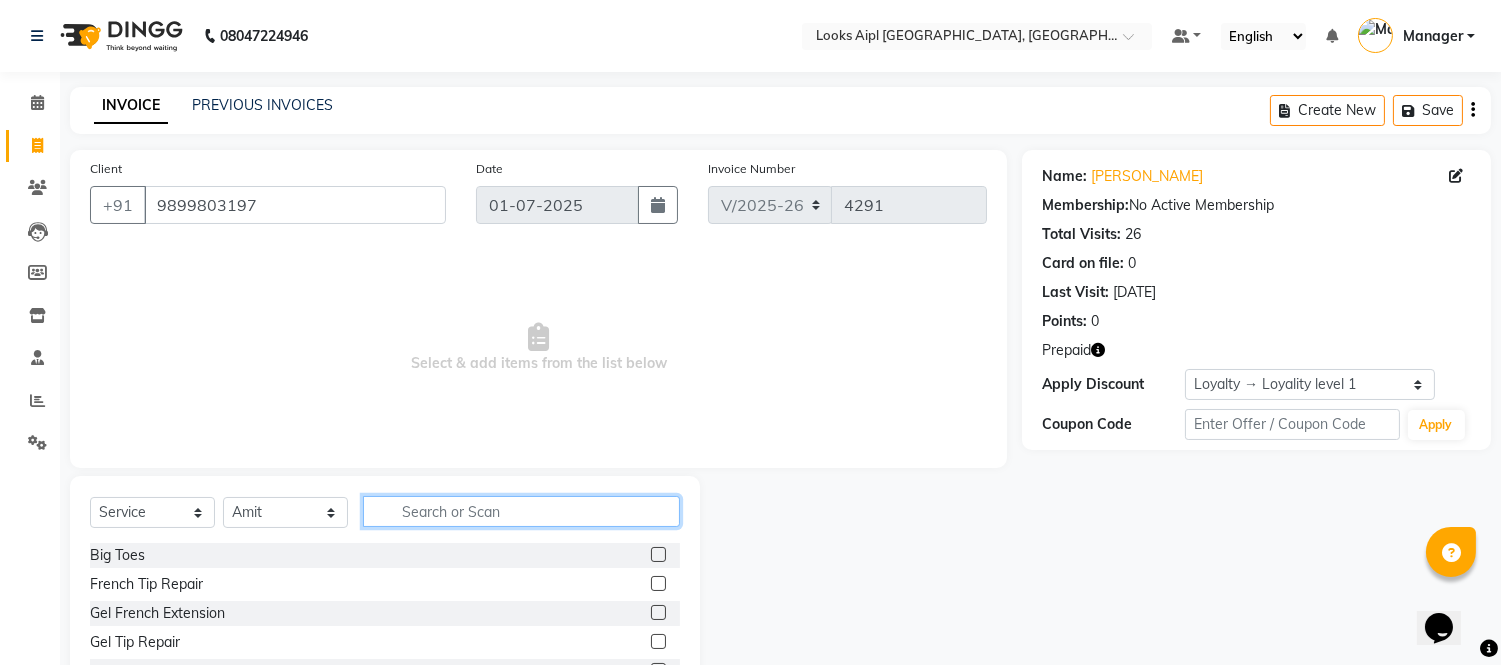 drag, startPoint x: 475, startPoint y: 520, endPoint x: 482, endPoint y: 532, distance: 13.892444 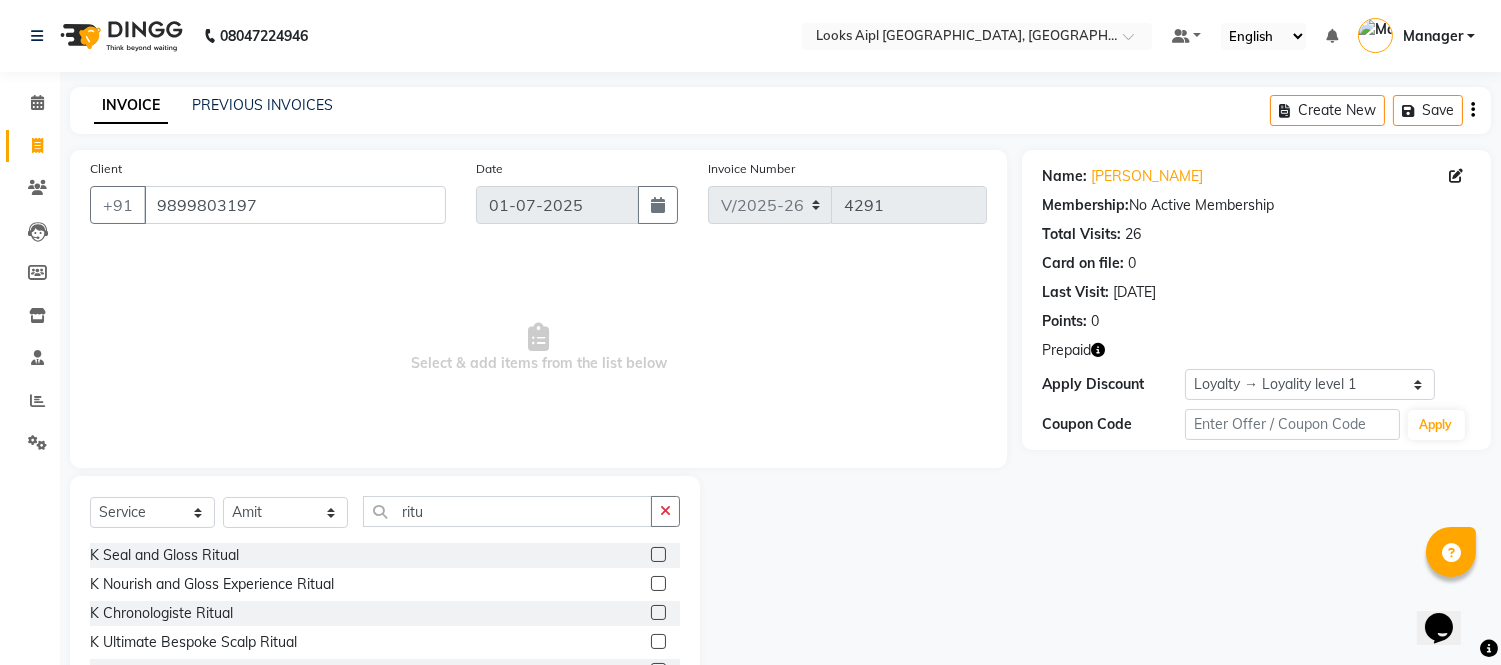 click 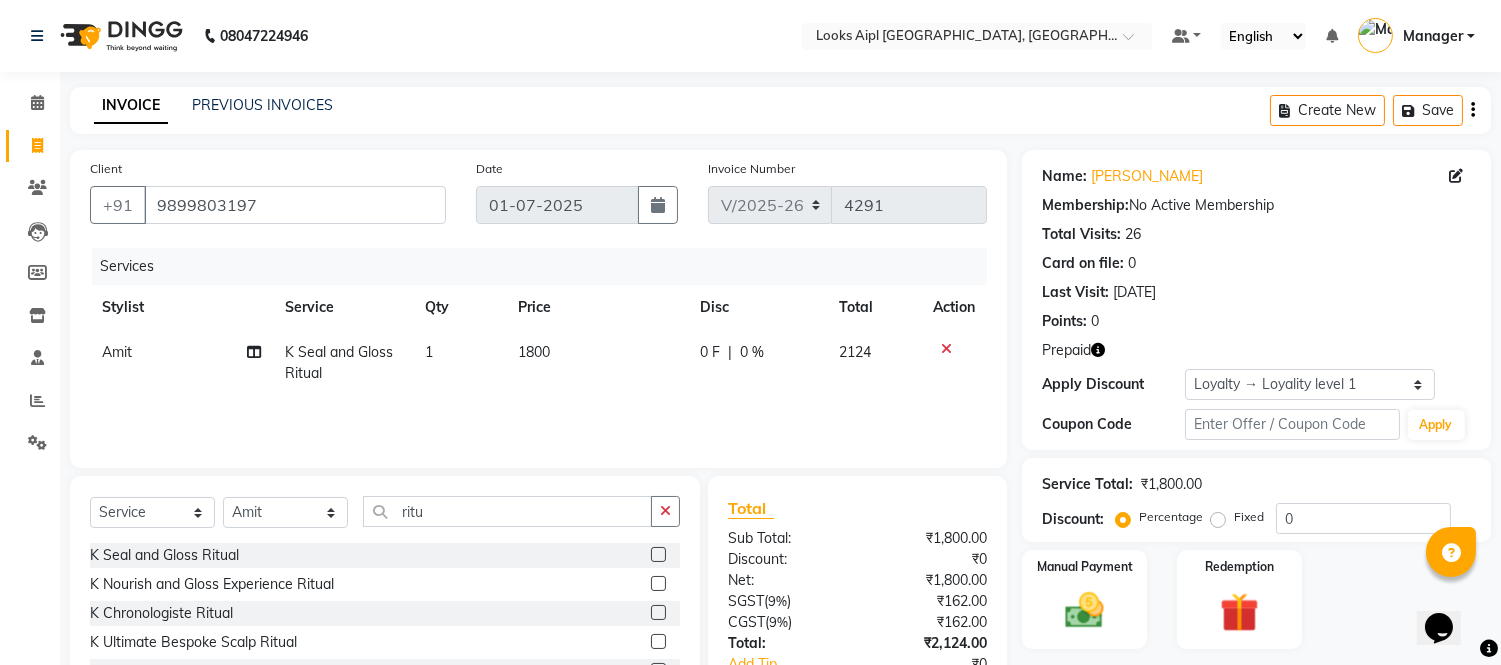 click on "1800" 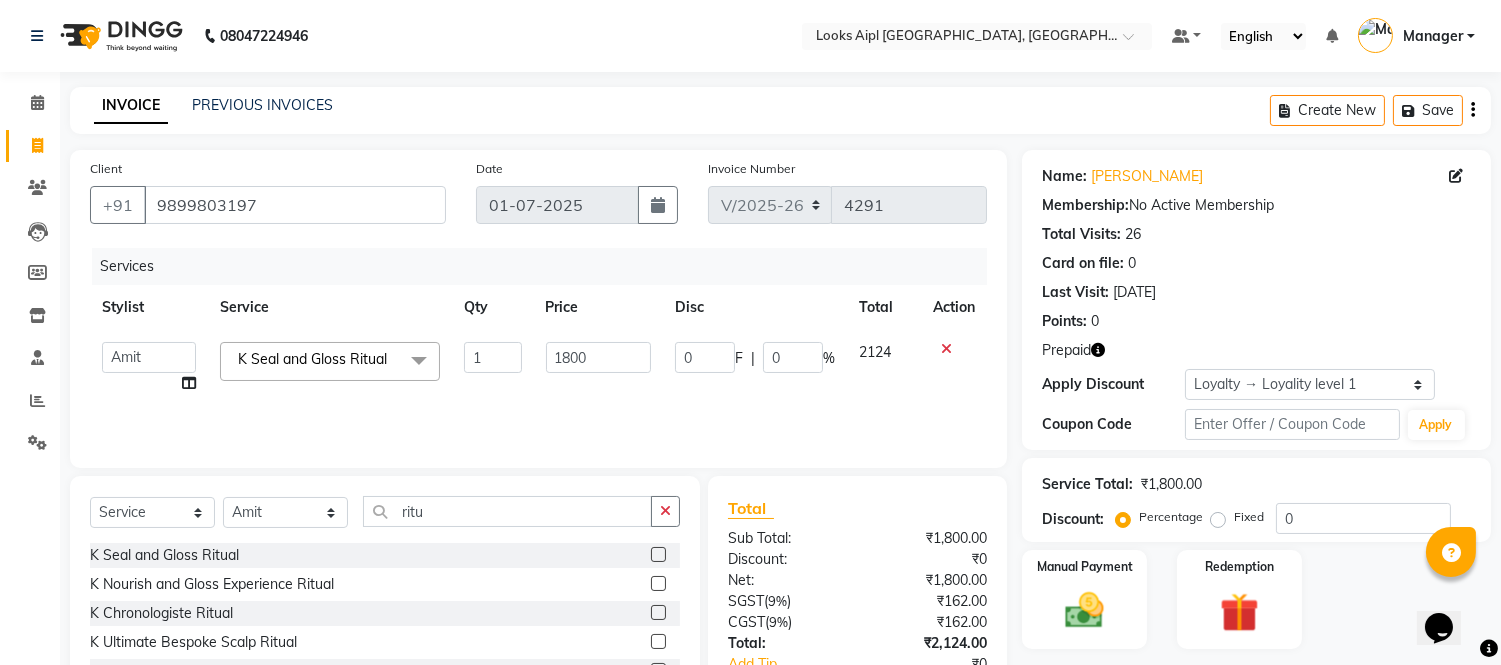 click on "1800" 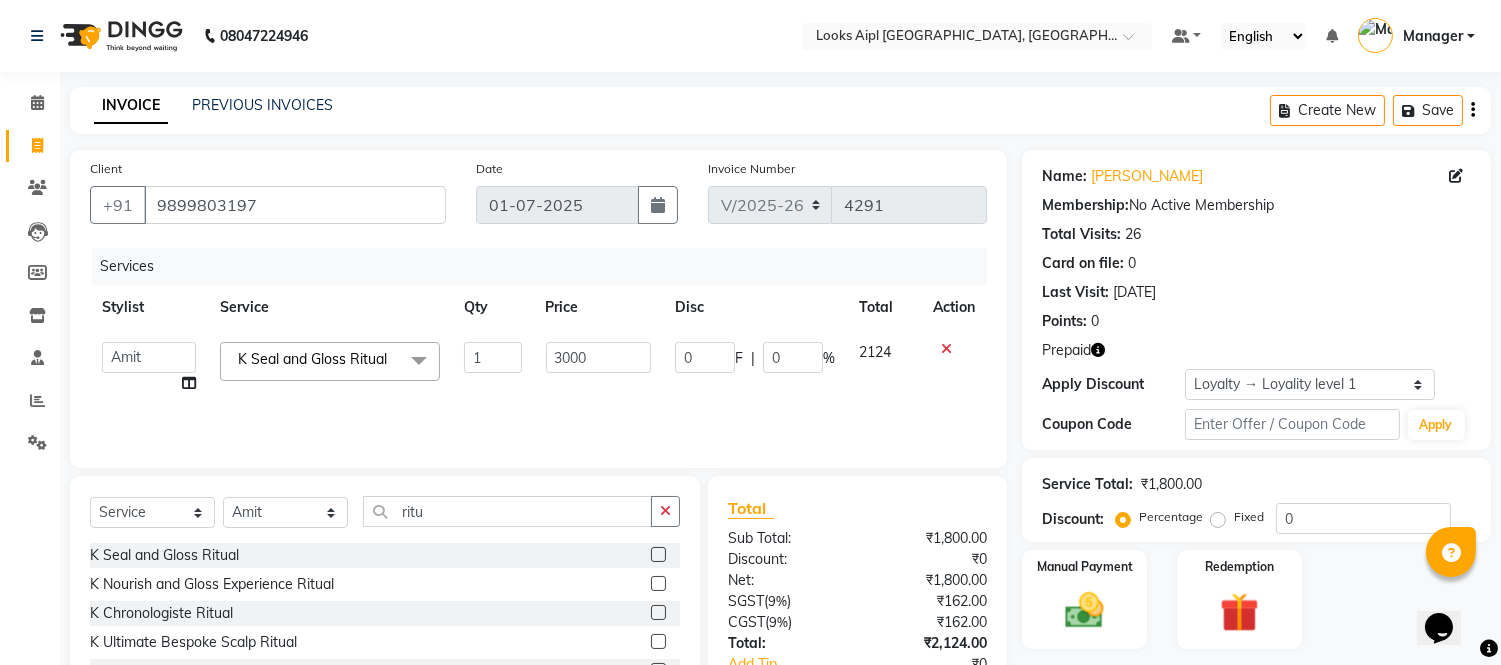 click on "3000" 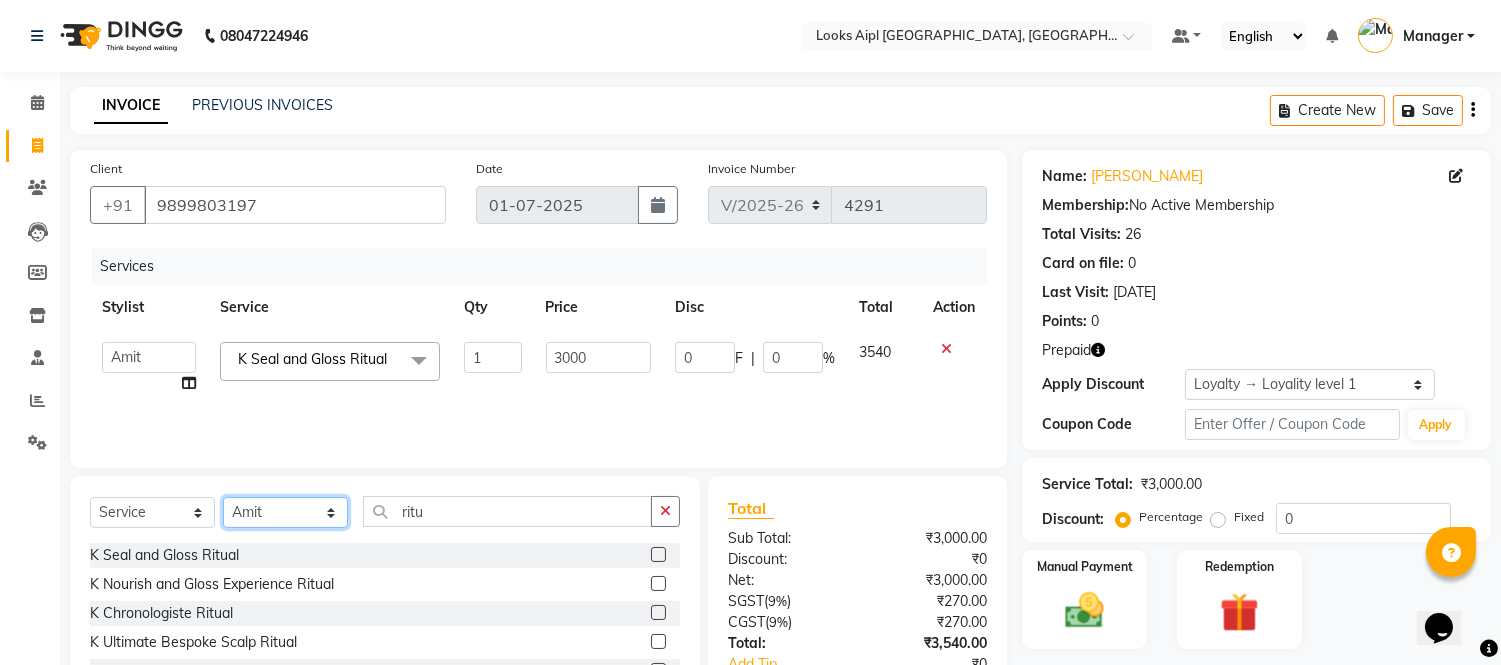 click on "Select Stylist [PERSON_NAME] Alam _Pdct [PERSON_NAME] [PERSON_NAME] Counter Sales [PERSON_NAME] ilfan [PERSON_NAME] [PERSON_NAME] Manager [PERSON_NAME] [PERSON_NAME] sagar_pdct [PERSON_NAME]" 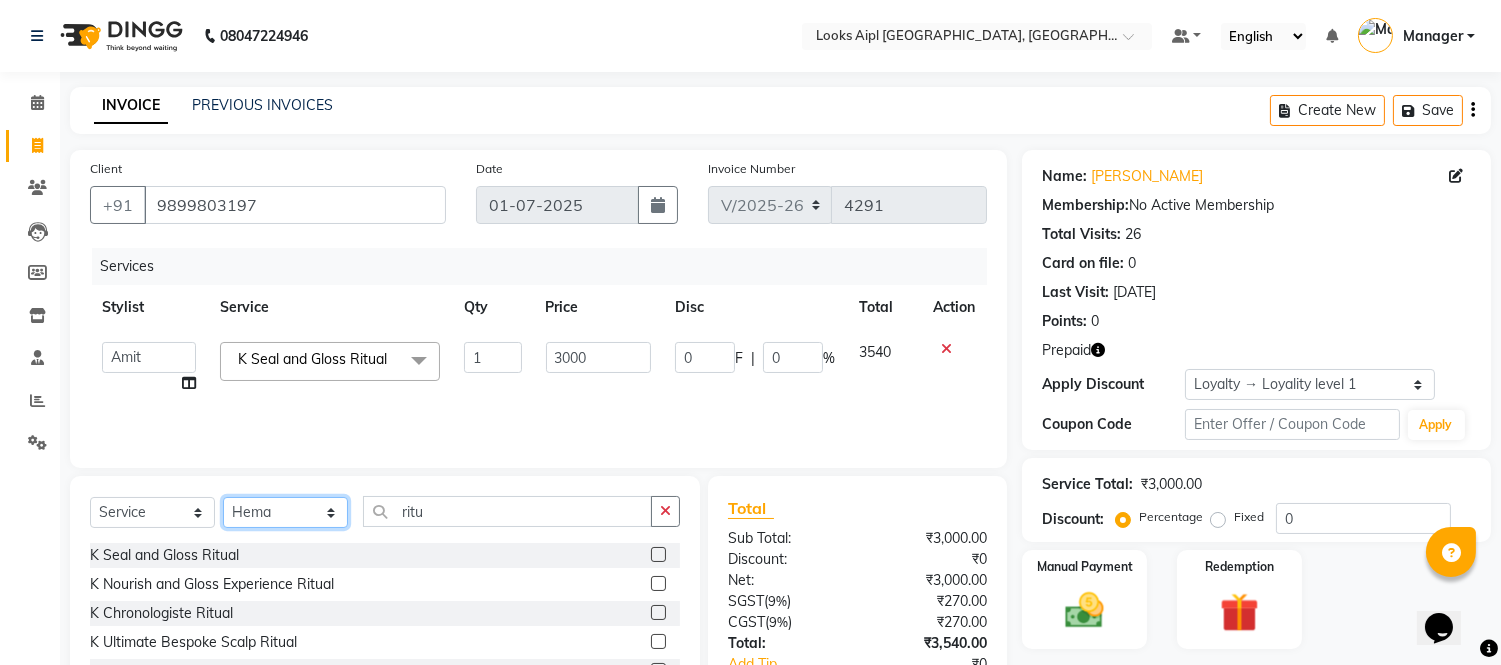 click on "Select Stylist [PERSON_NAME] Alam _Pdct [PERSON_NAME] [PERSON_NAME] Counter Sales [PERSON_NAME] ilfan [PERSON_NAME] [PERSON_NAME] Manager [PERSON_NAME] [PERSON_NAME] sagar_pdct [PERSON_NAME]" 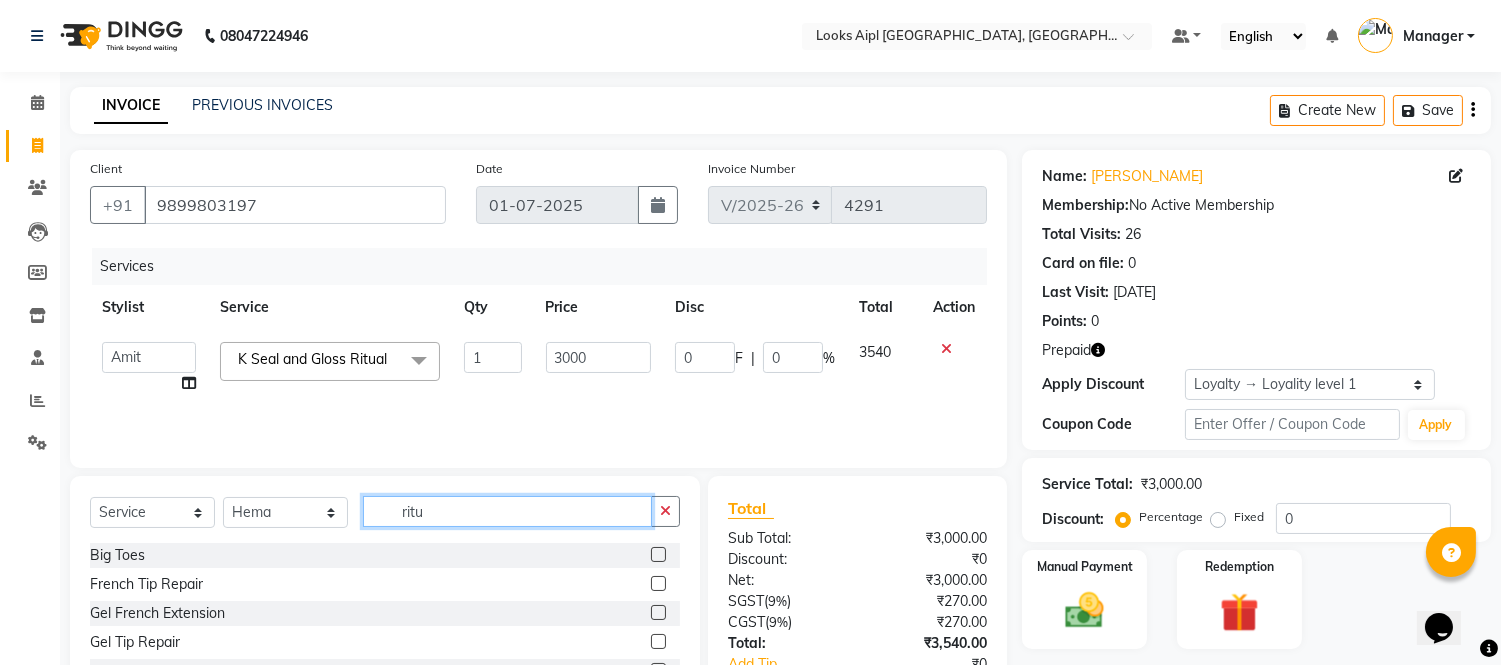 click on "ritu" 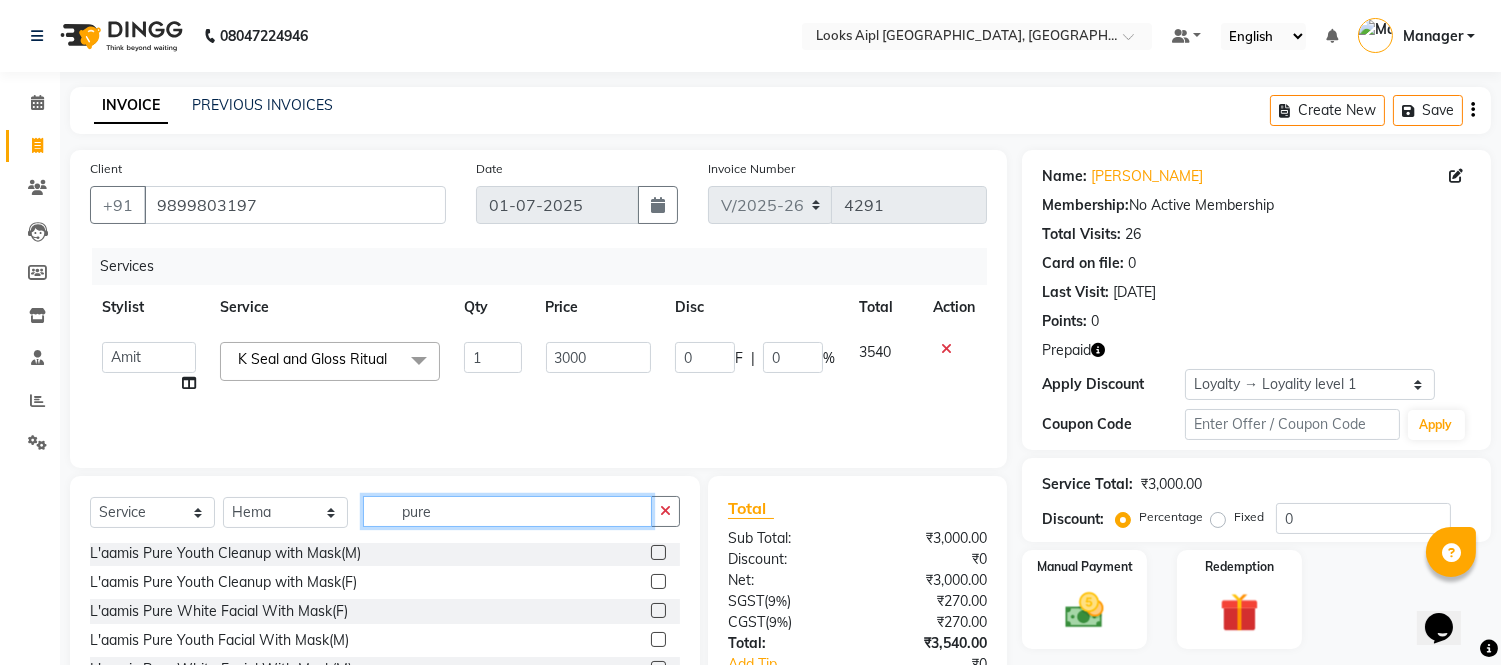 scroll, scrollTop: 111, scrollLeft: 0, axis: vertical 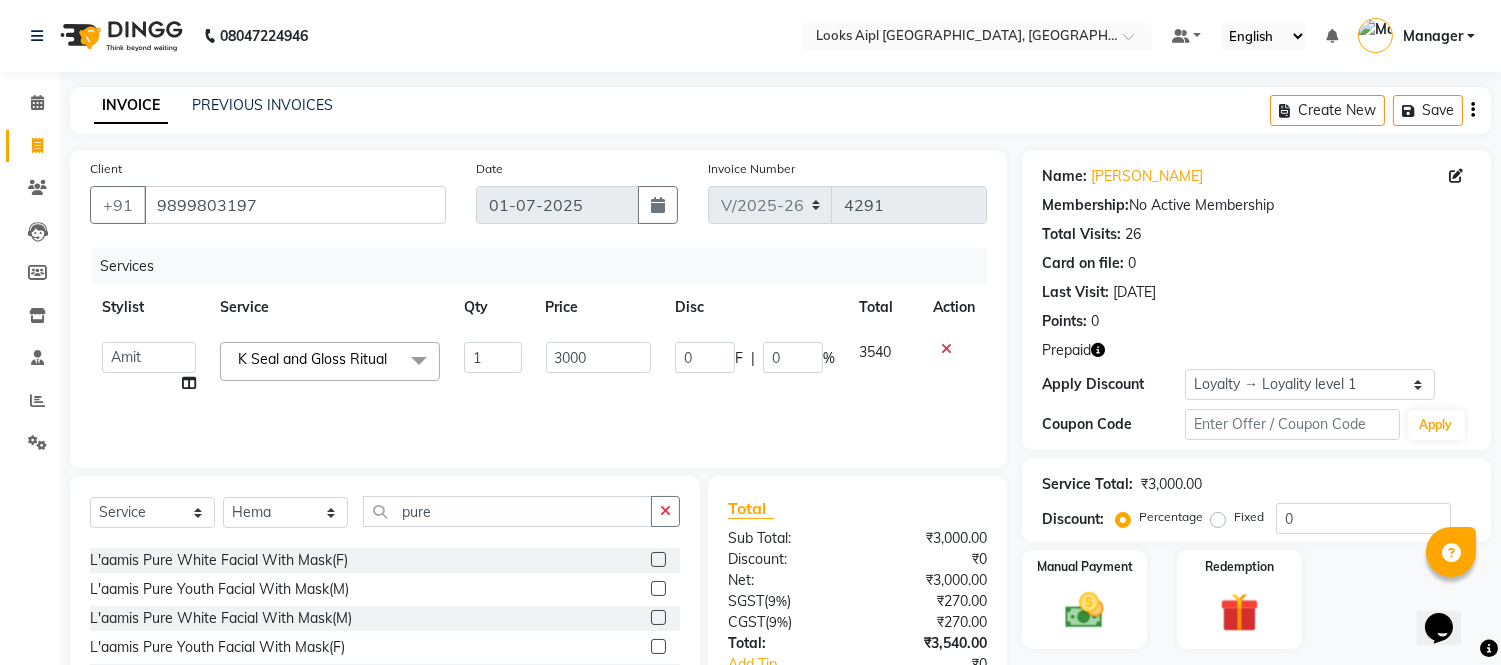 click 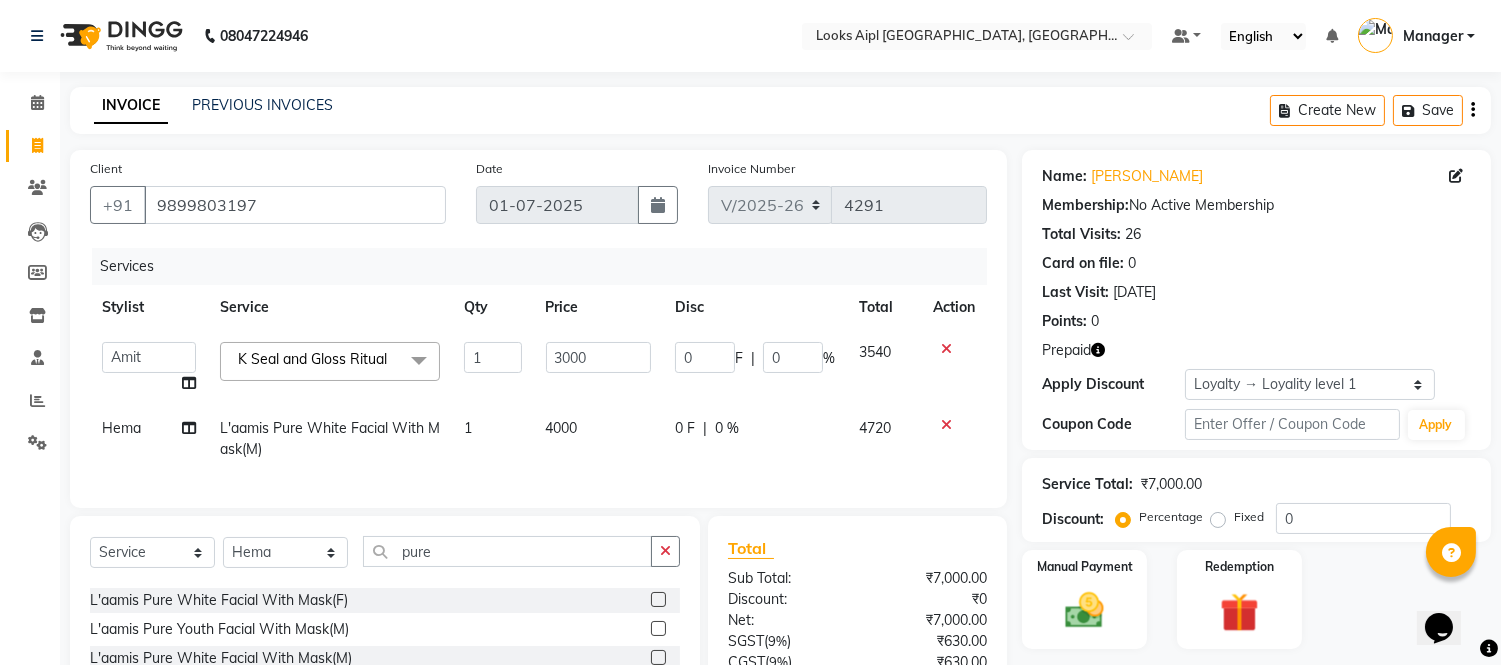 click on "4000" 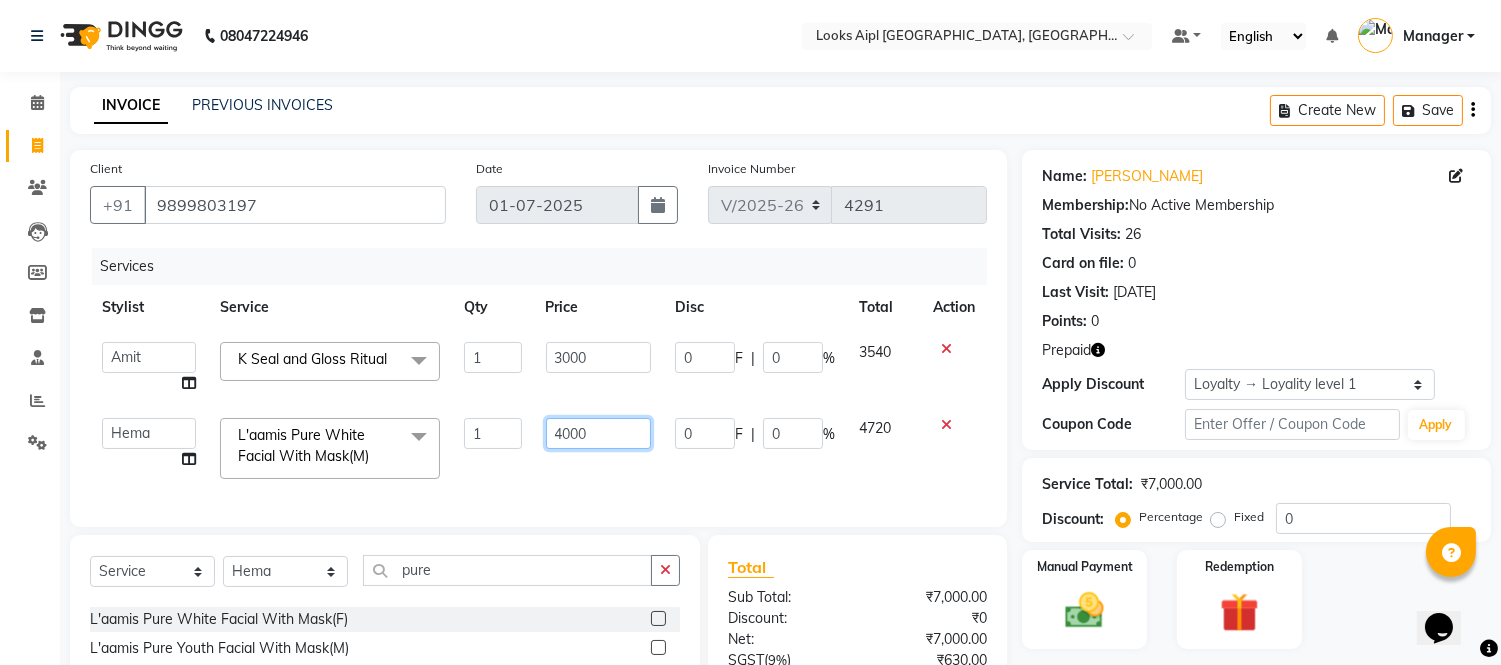 click on "4000" 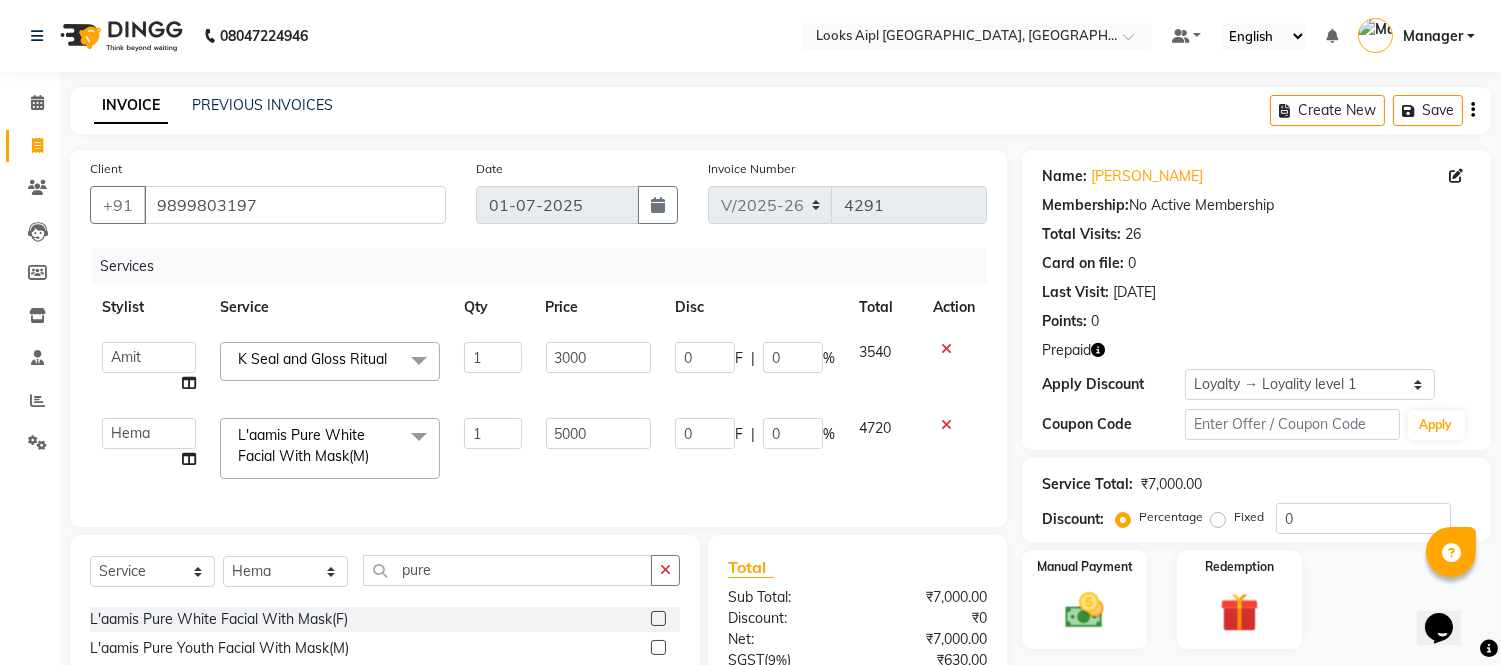 click on "5000" 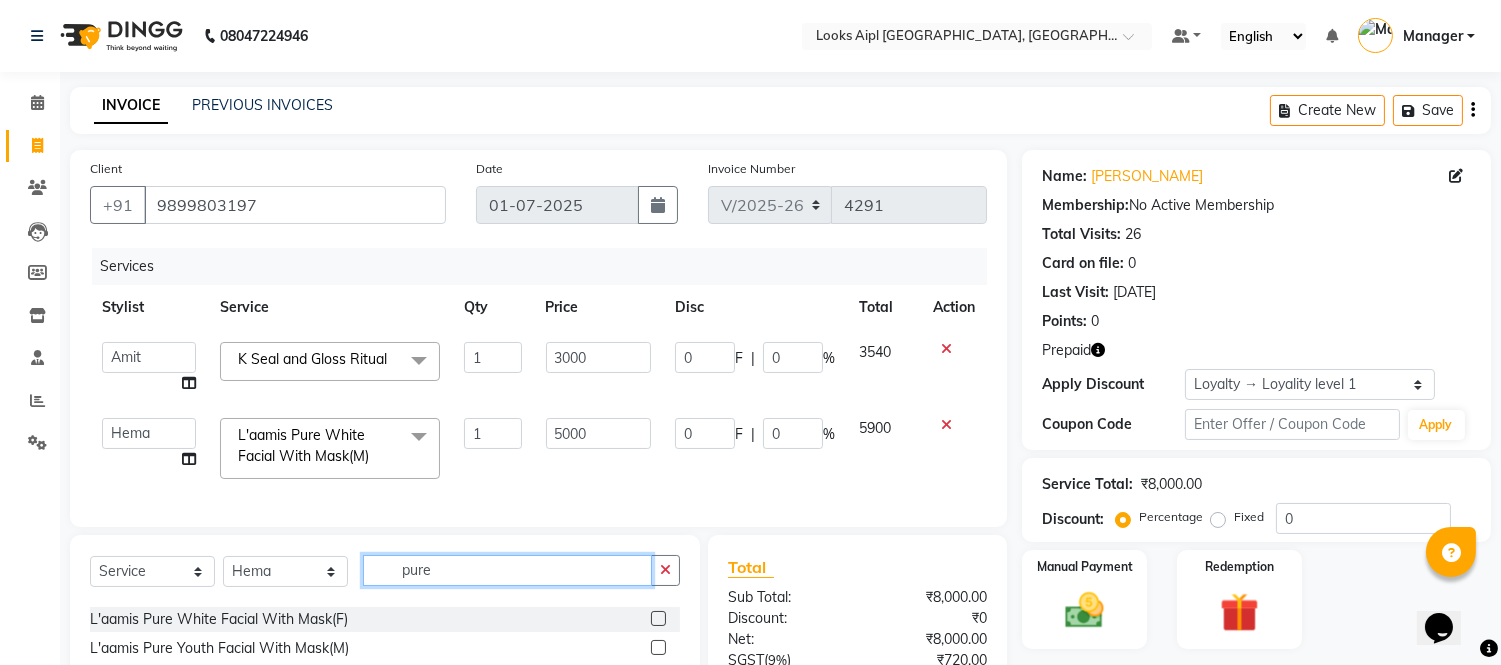 drag, startPoint x: 502, startPoint y: 590, endPoint x: 513, endPoint y: 588, distance: 11.18034 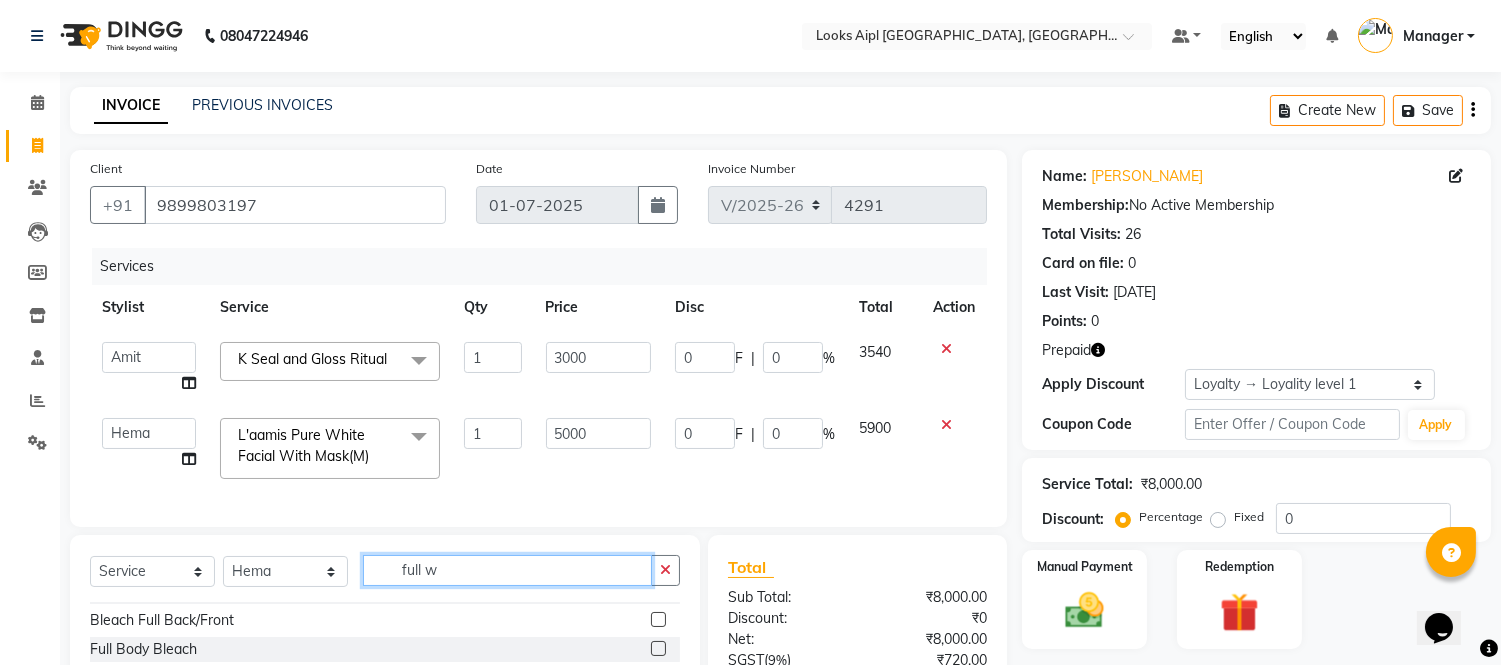 scroll, scrollTop: 0, scrollLeft: 0, axis: both 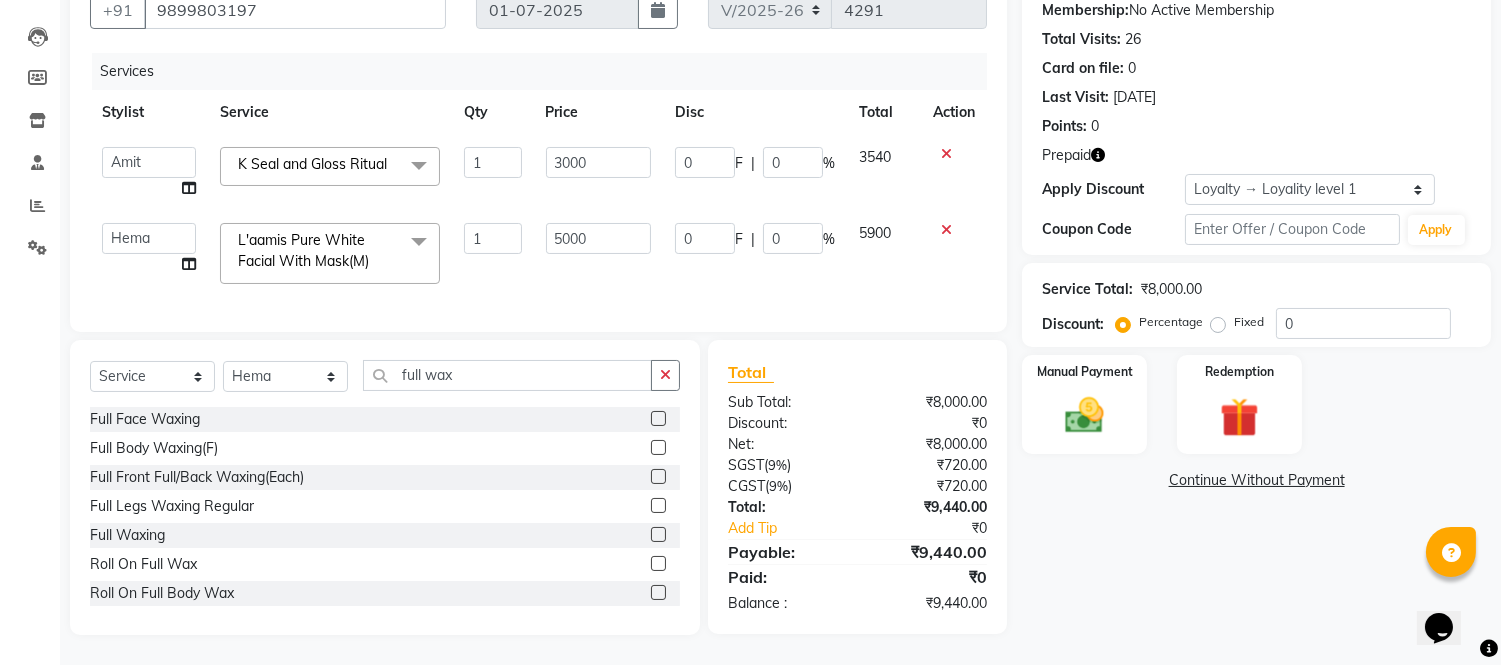click 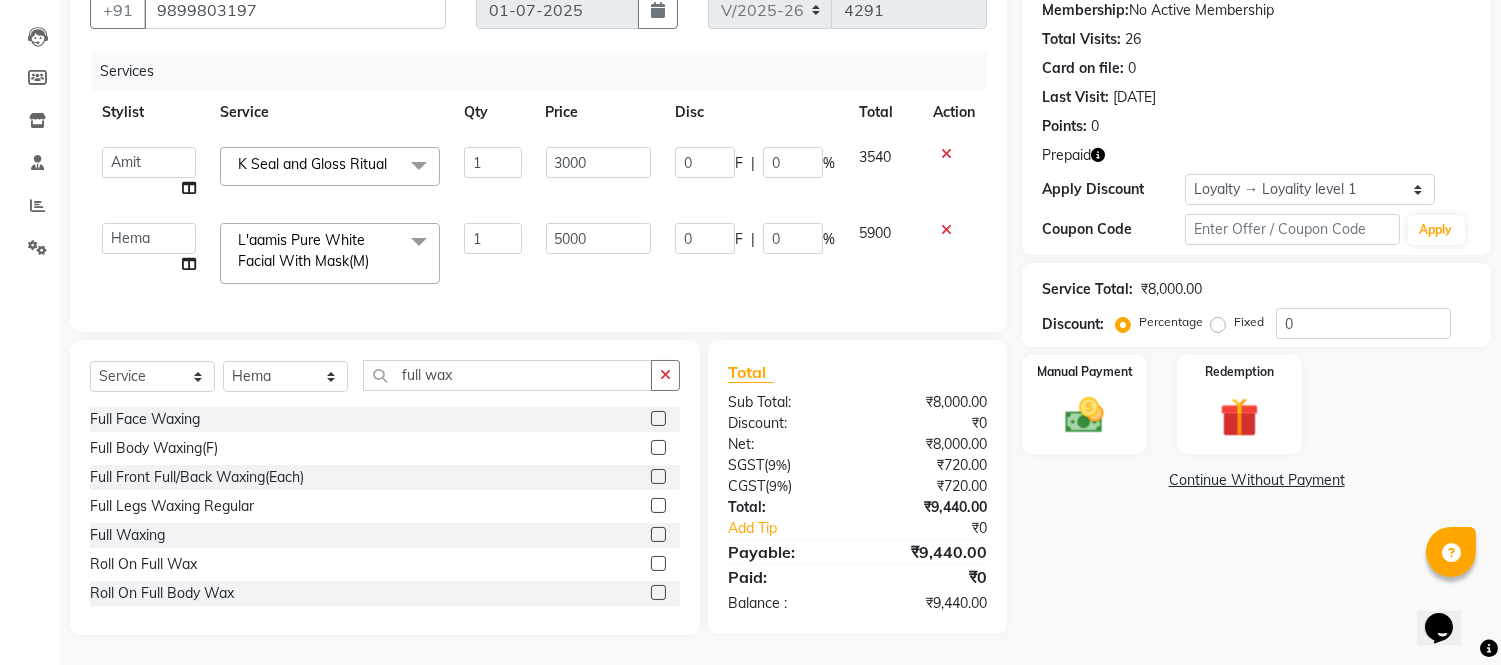 click at bounding box center (657, 535) 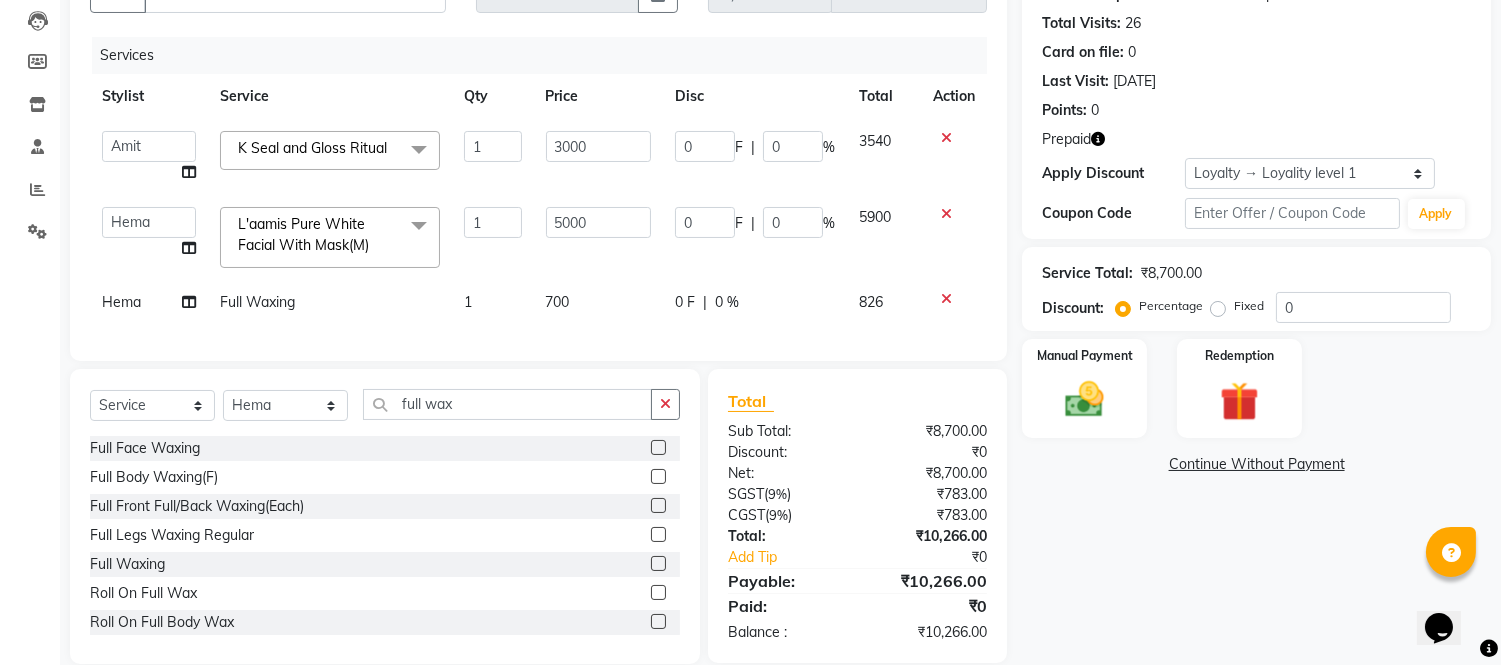 click on "700" 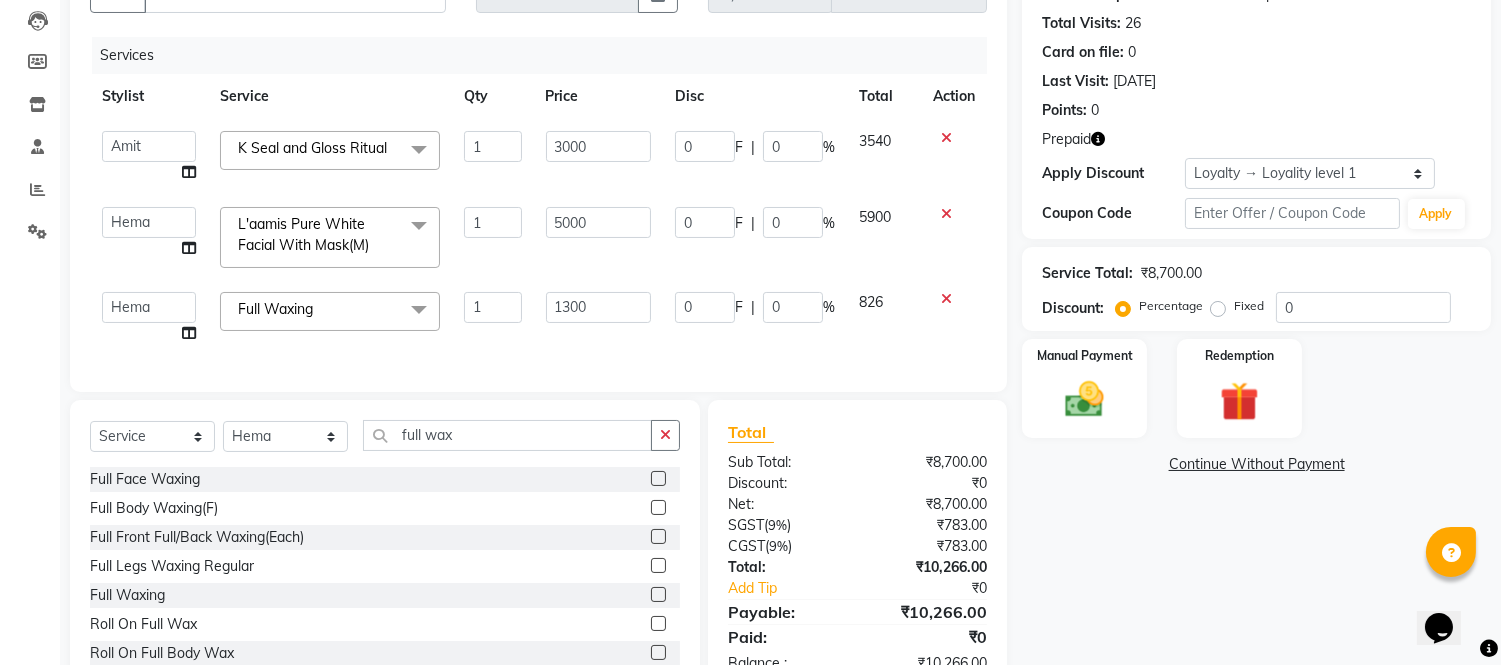 click on "Services Stylist Service Qty Price Disc Total Action  Akash   Akshar_asst   Alam _Pdct   [PERSON_NAME]   [PERSON_NAME]   Counter Sales   Geeta   Hema   ilfan   [PERSON_NAME]   [PERSON_NAME]   Manager   [PERSON_NAME]   [PERSON_NAME]   sagar_pdct   Surejit   [PERSON_NAME]  K Seal and Gloss Ritual  x Big Toes French Tip Repair Gel French Extension Gel Tip Repair Gel Infills Gel Overlays Gel Extension Gel [MEDICAL_DATA] Natural Nail Extensions French Nail Extensions Gel Polish Removal Extension Removal Nail Art Recruiter French Ombre Gel Polish Nail Art Nedle Cutical Care Nail Art Brush French Gel Polish French Glitter Gel Polish Gel Polish Touchup                                   Nail Art Per Finger(F)* 3D Nail Art Recruiter Nail Art with Stones/Foil/Stickers per Finger Acrylic Overlays Nail Extension Refill Finger Tip Repair Acrylic Removal Gel Polish Application Gel Overlays Refills  Stick on Nails Full Arms Bleach Face Bleach(F) Bleach Full Back/Front Full Body Bleach Half Front/Back Full Legs Bleach Detan(F) Detan(M) Liner" 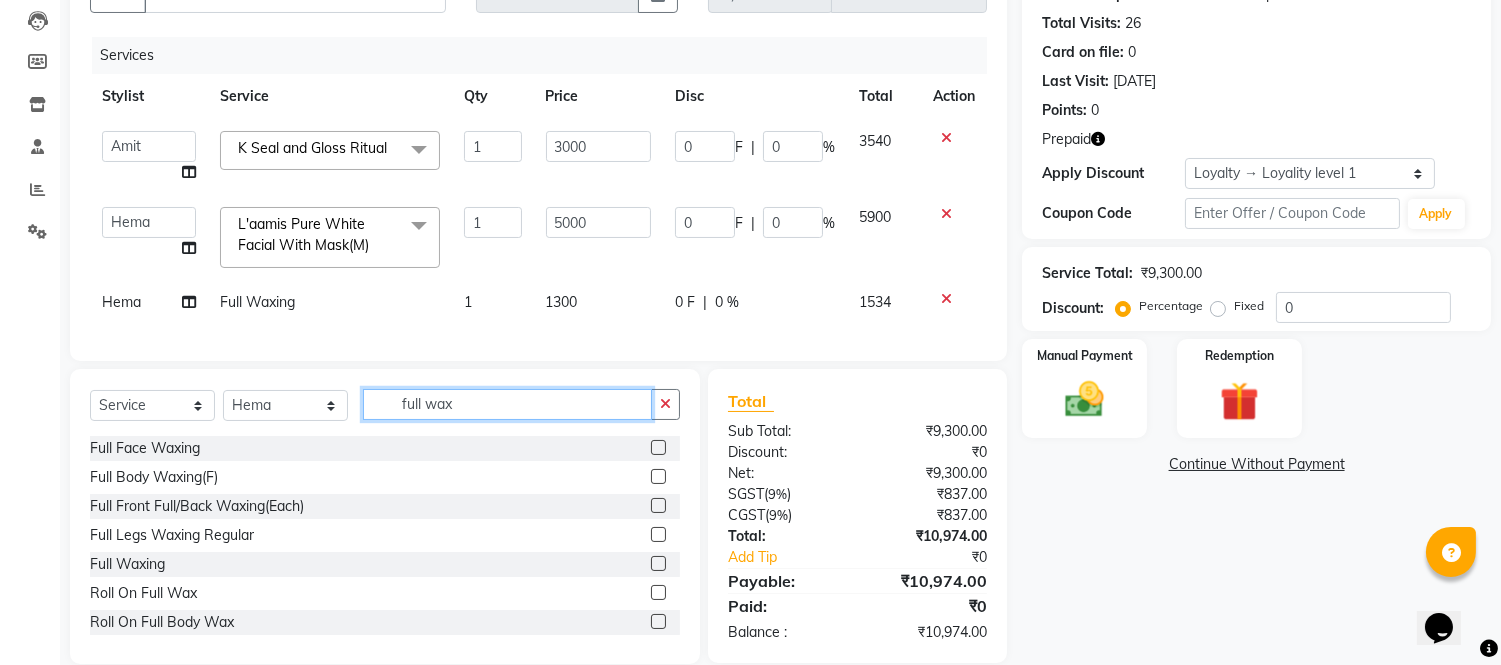 click on "full wax" 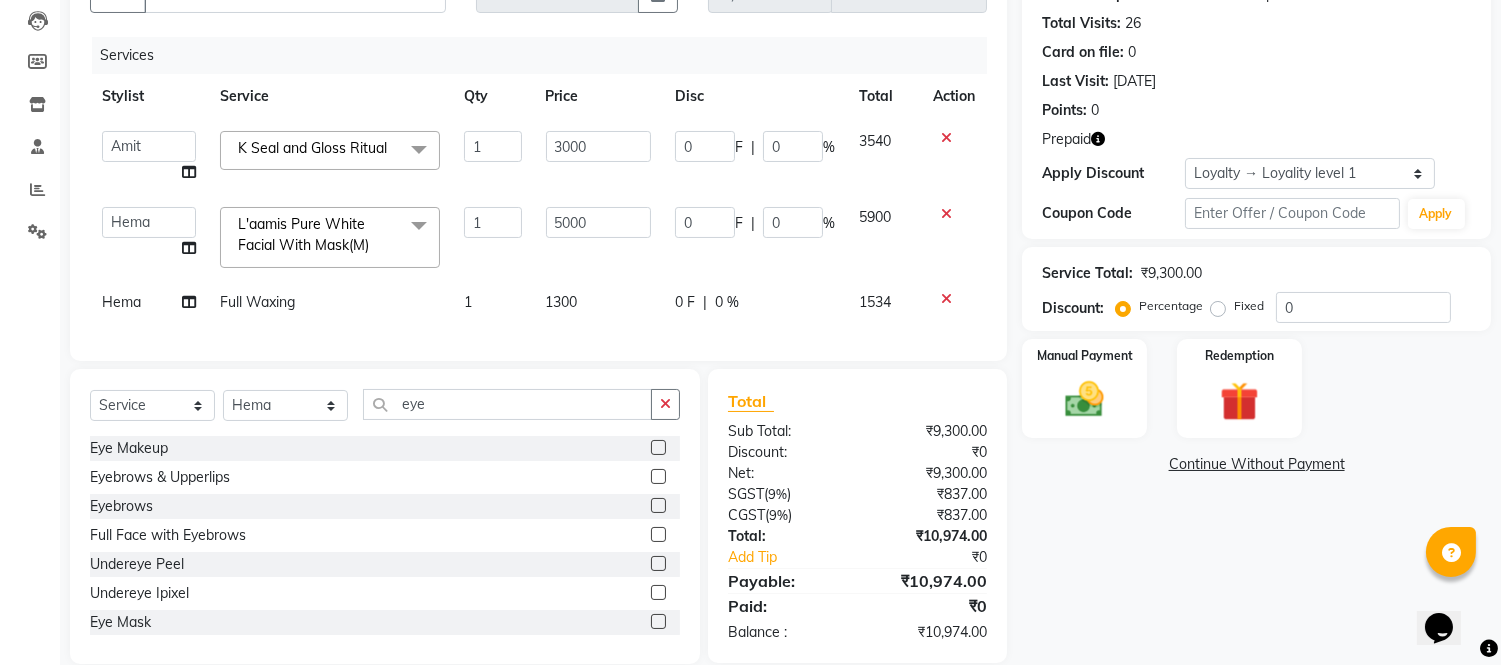 click 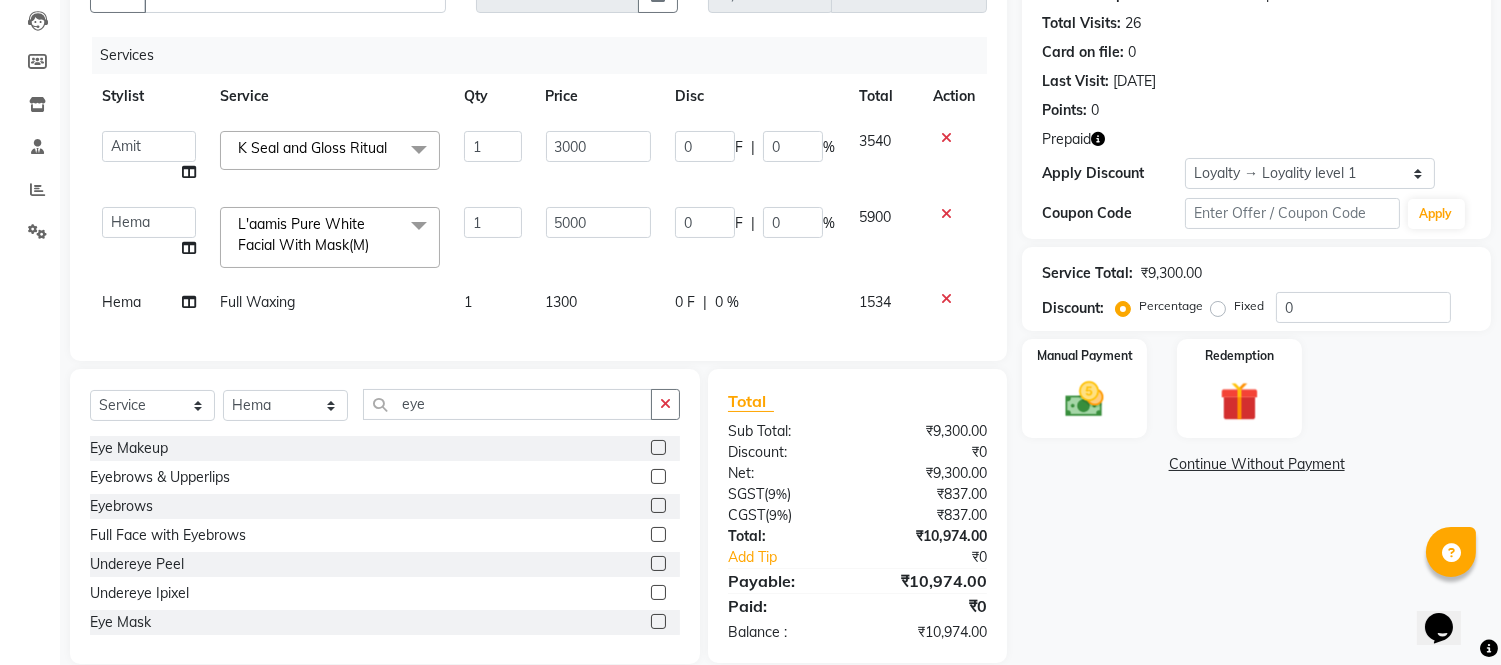 click at bounding box center [657, 506] 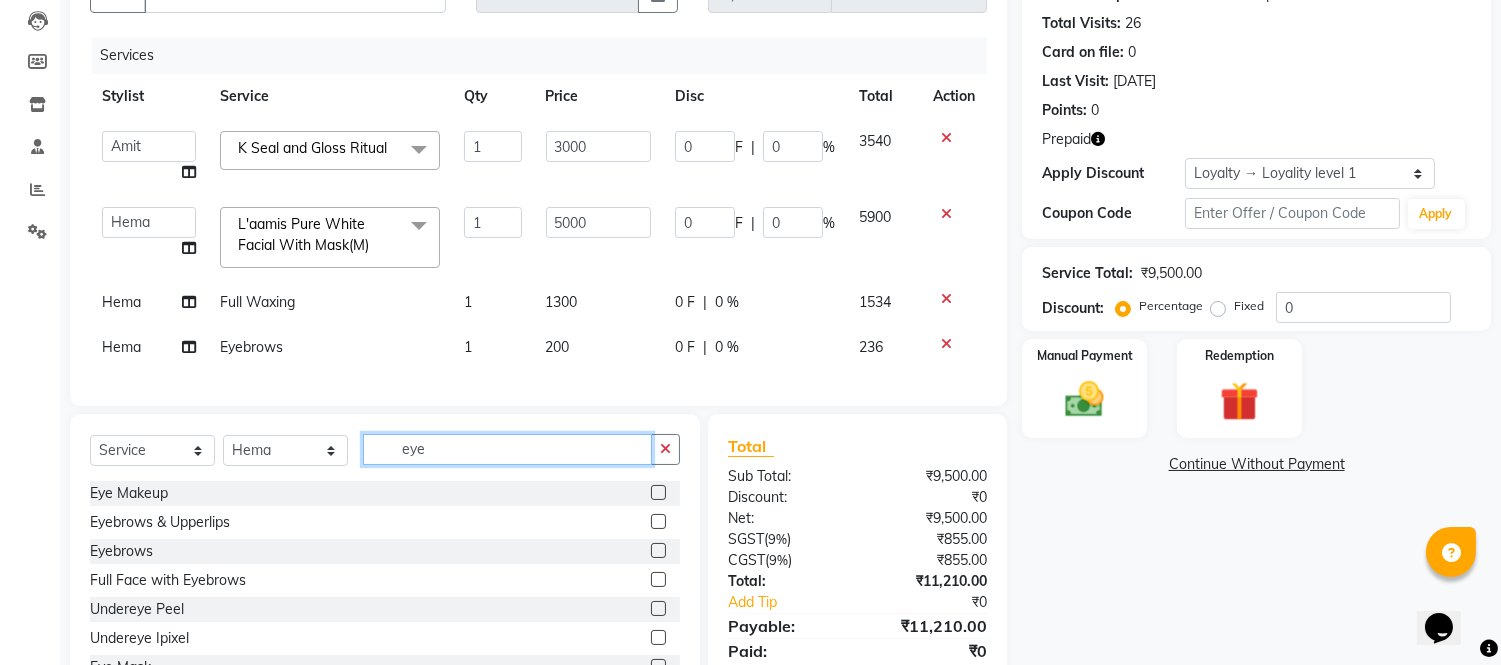 click on "eye" 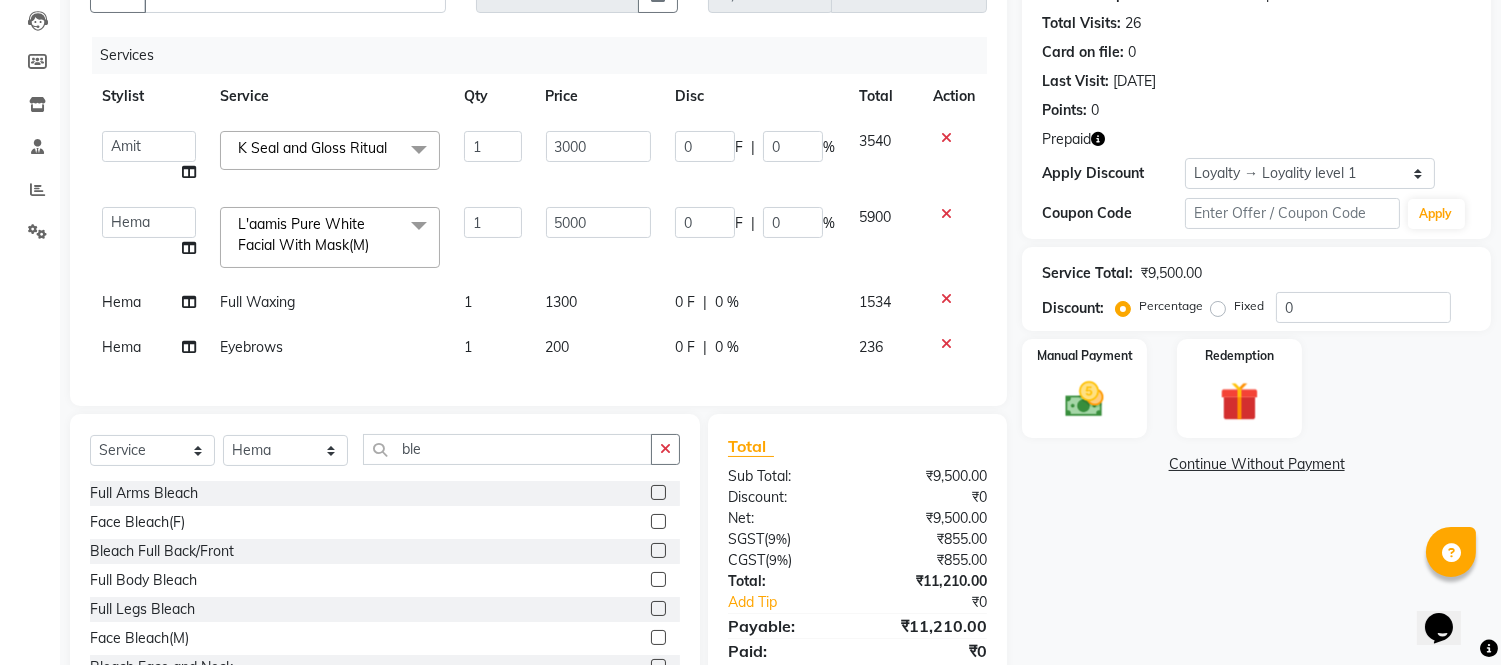 click 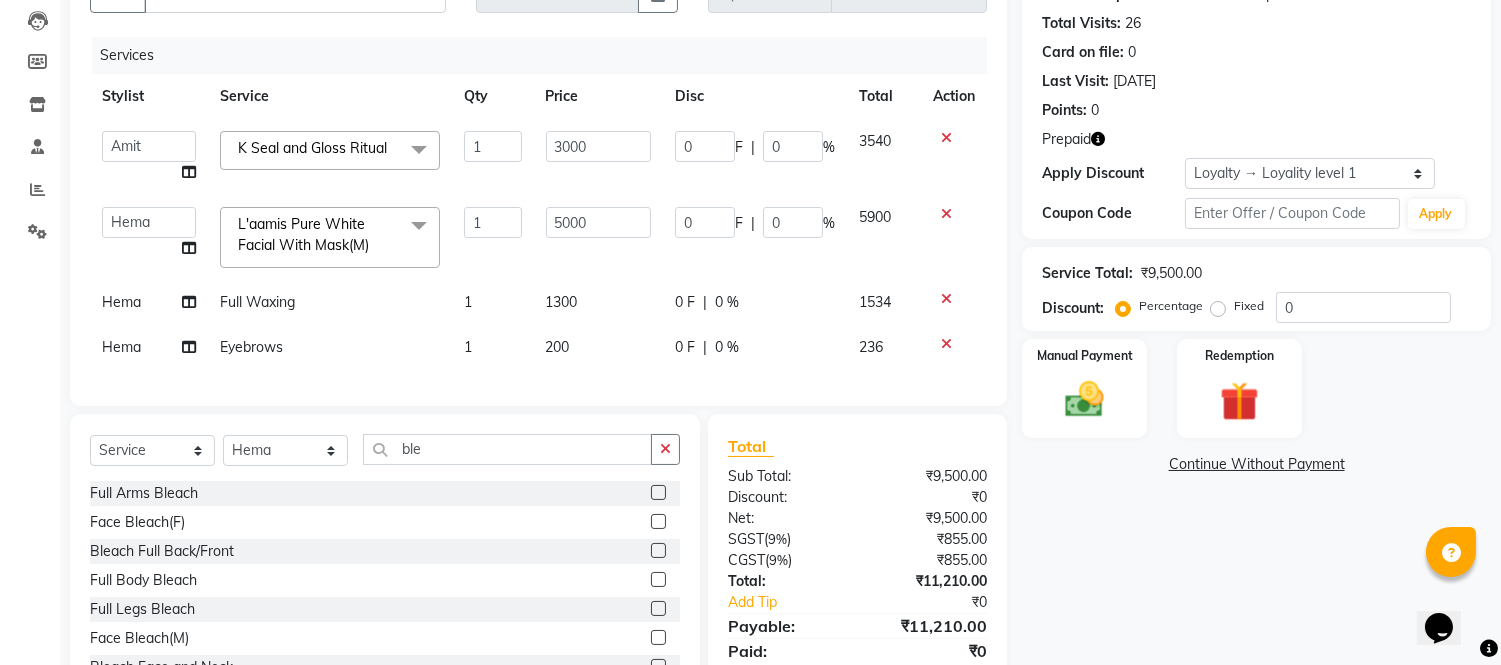 click at bounding box center (657, 522) 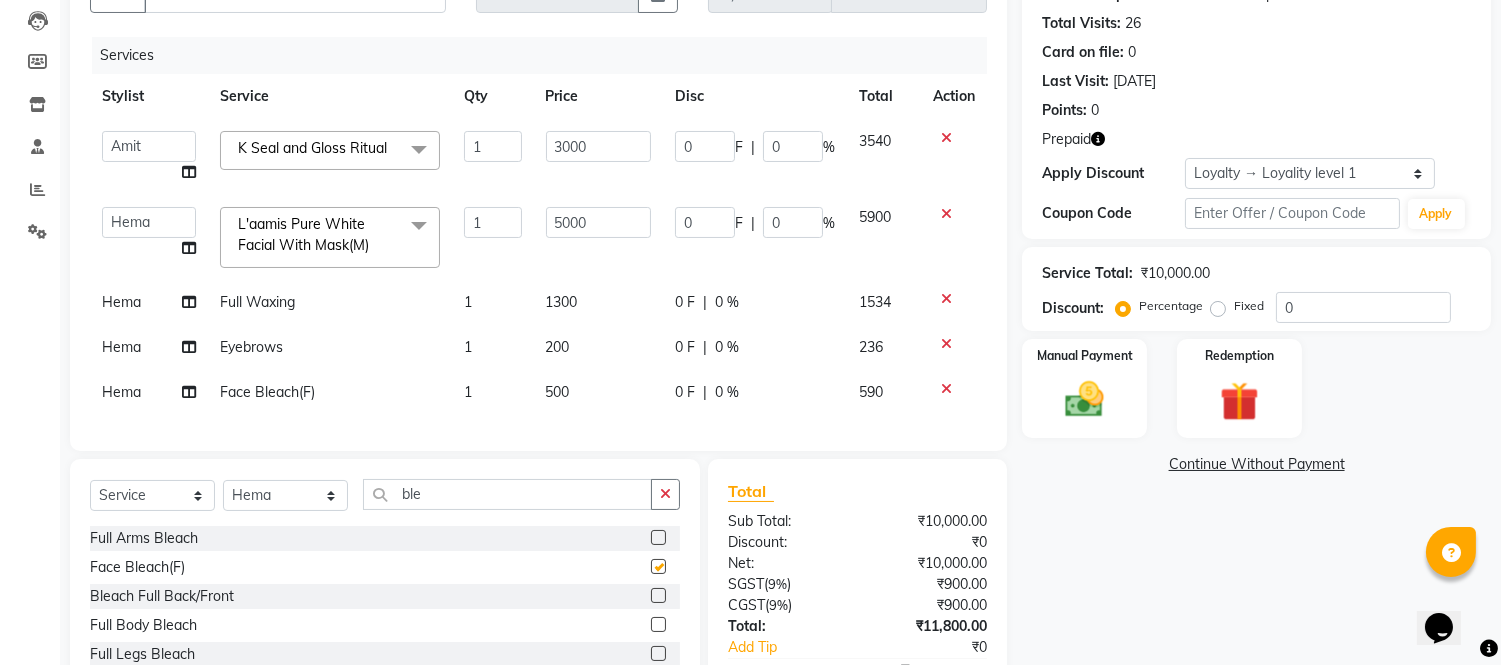 click on "500" 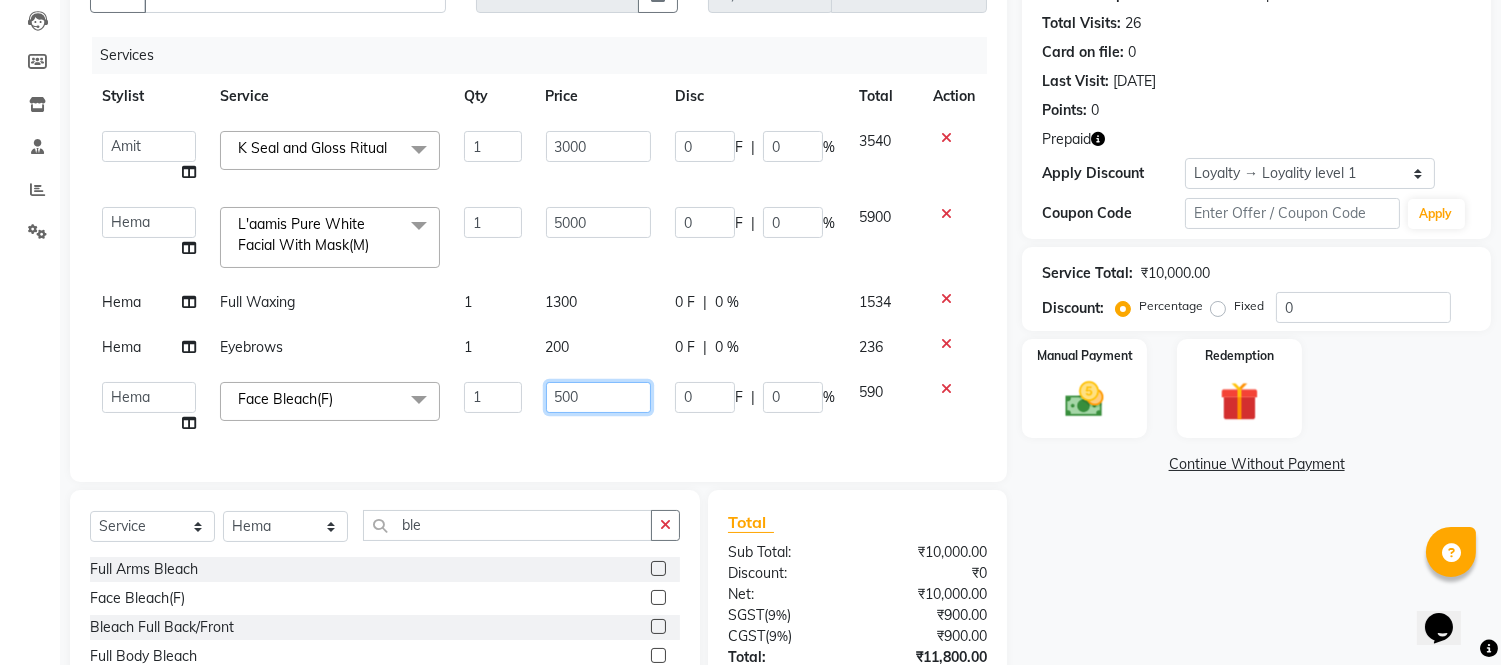 click on "500" 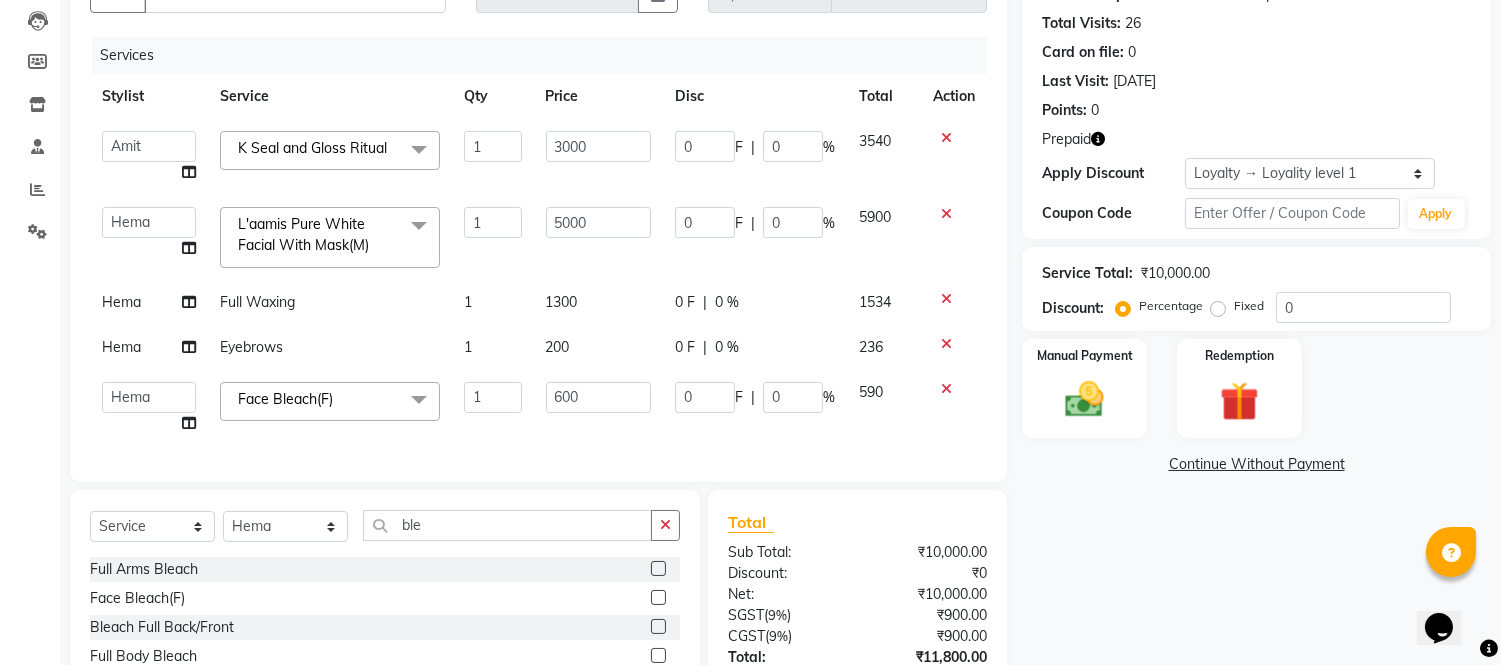 click on "200" 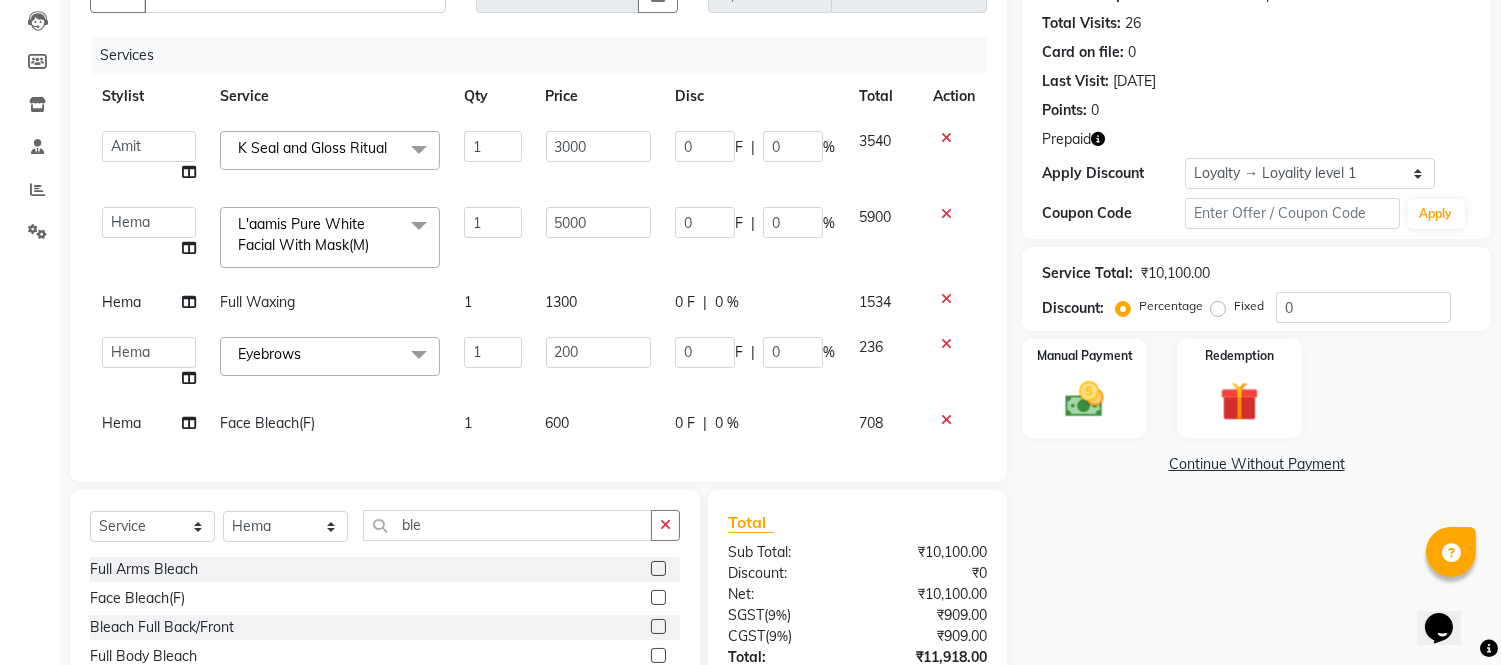click on "200" 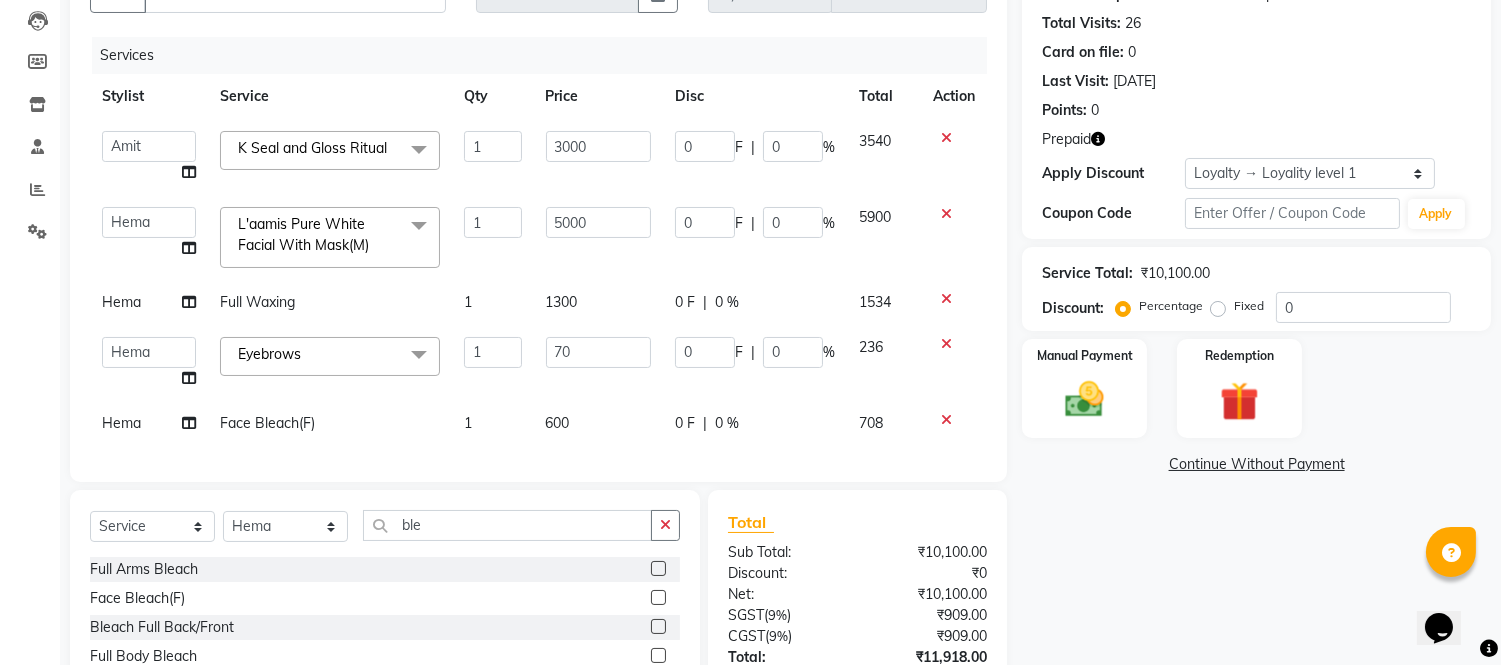 click on "1300" 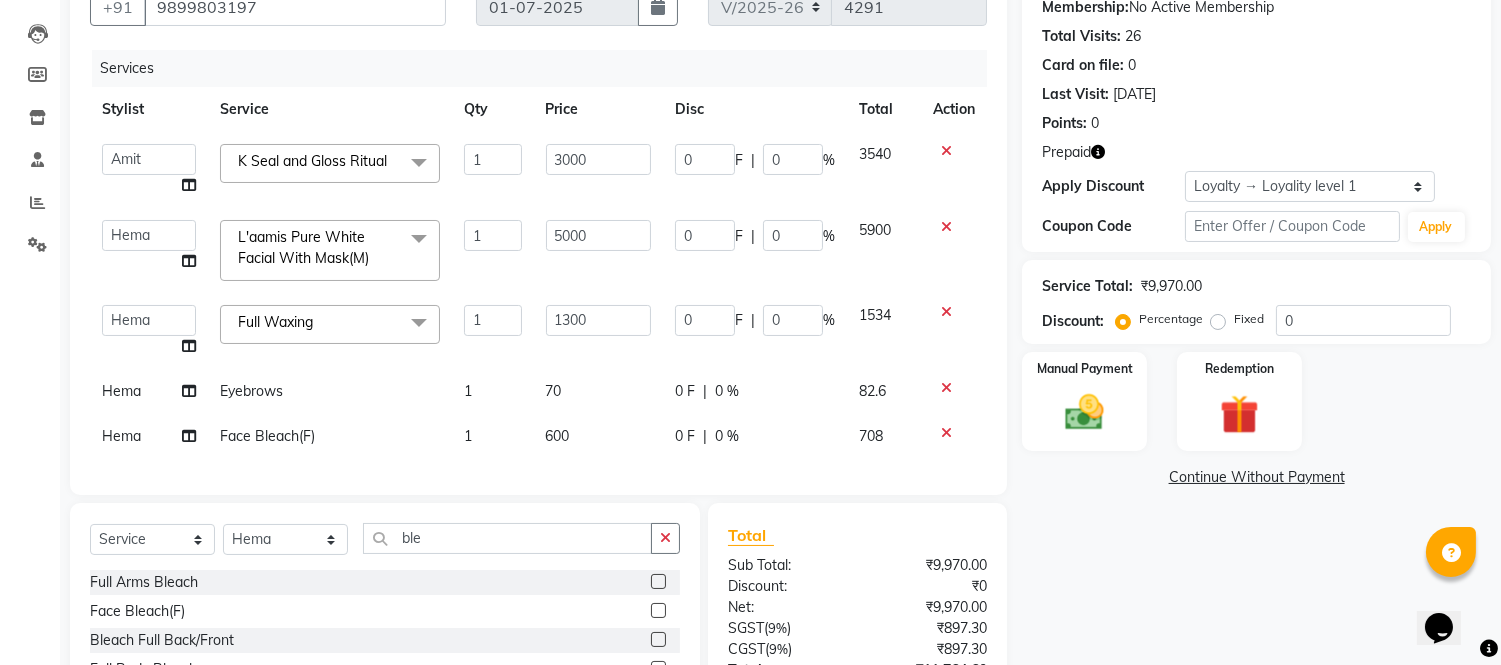 scroll, scrollTop: 0, scrollLeft: 0, axis: both 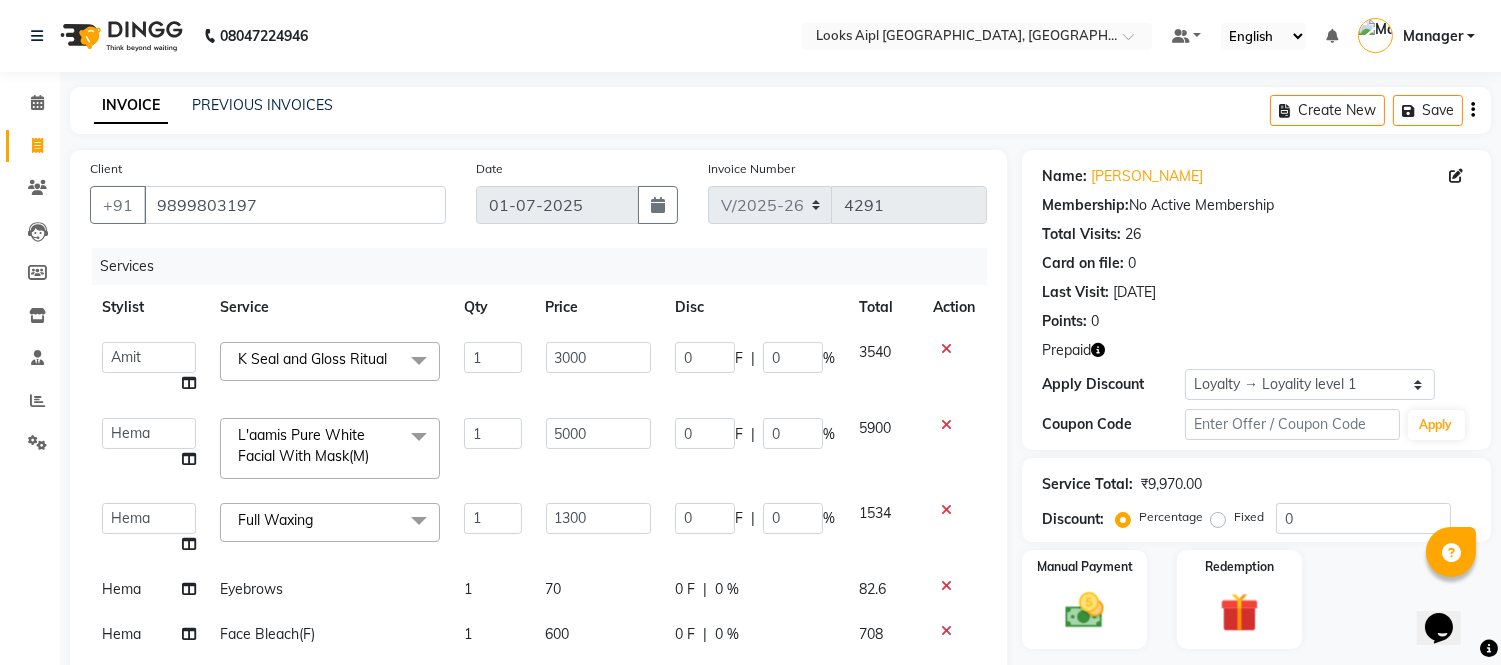 click 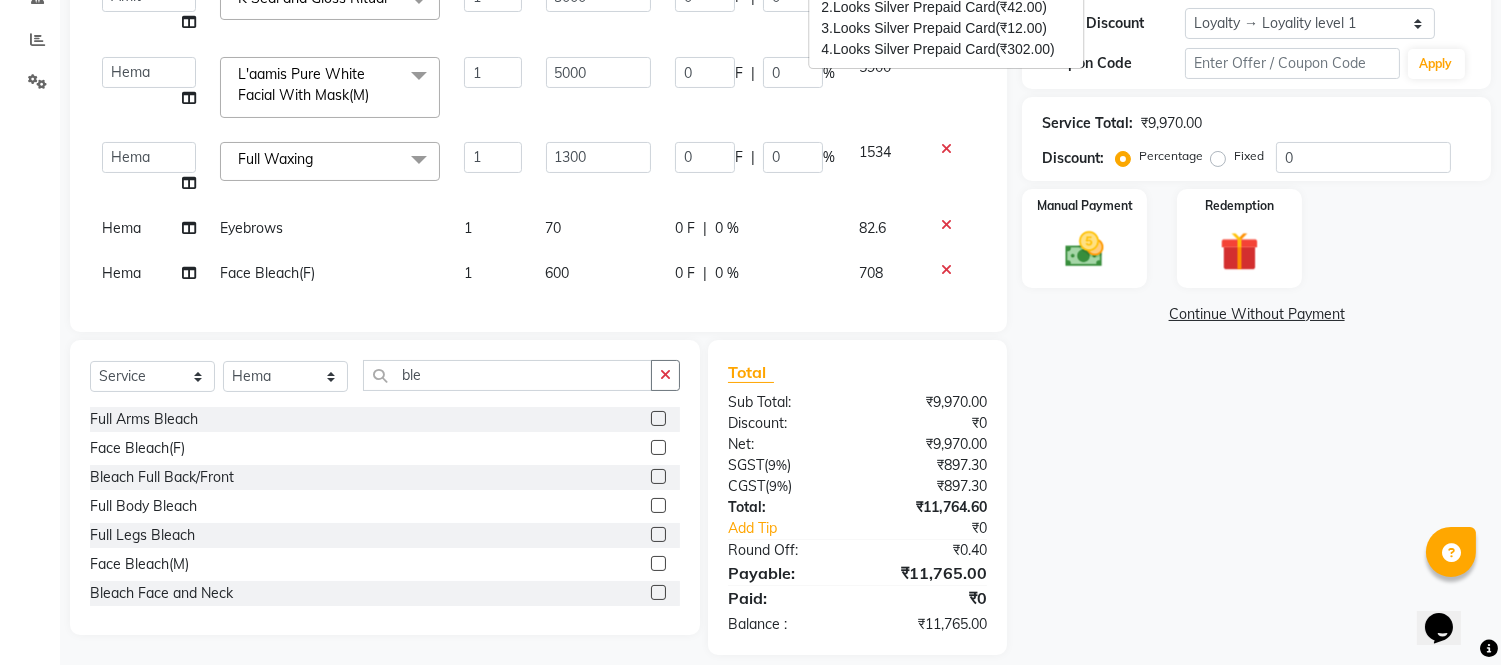scroll, scrollTop: 397, scrollLeft: 0, axis: vertical 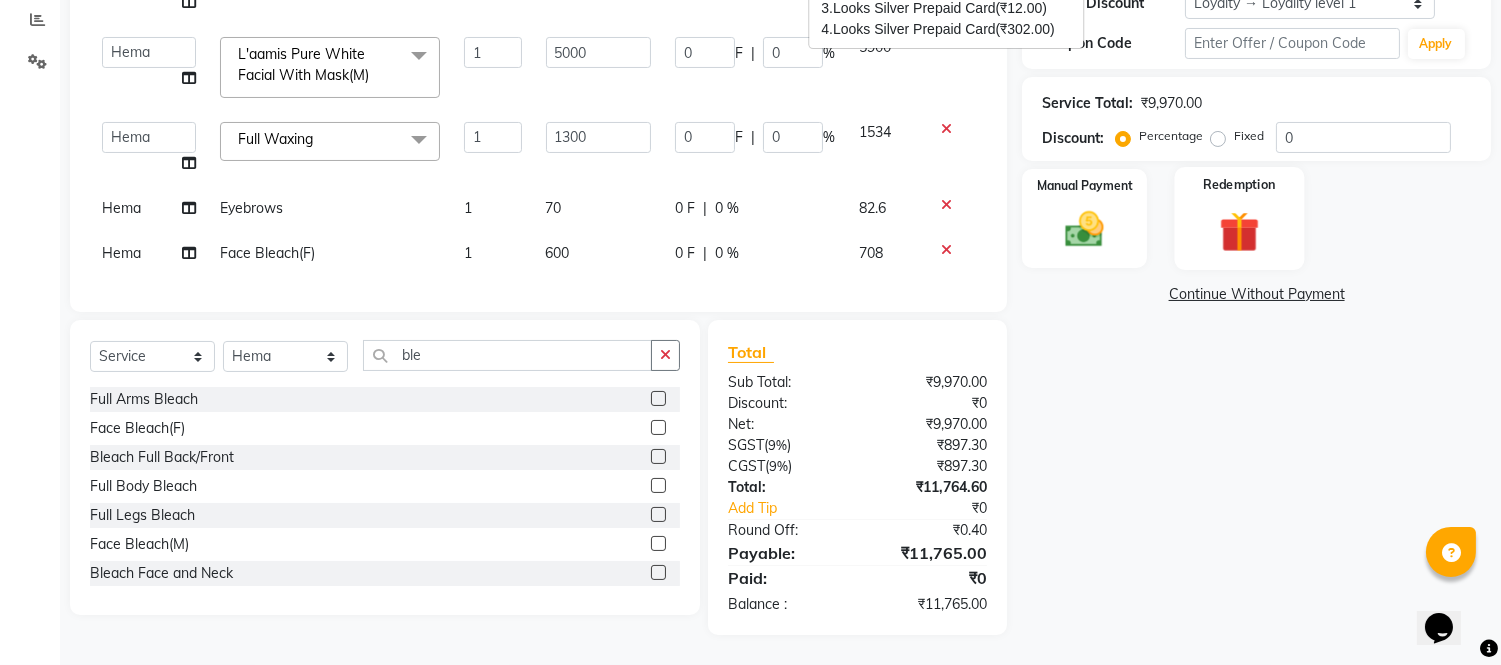 click 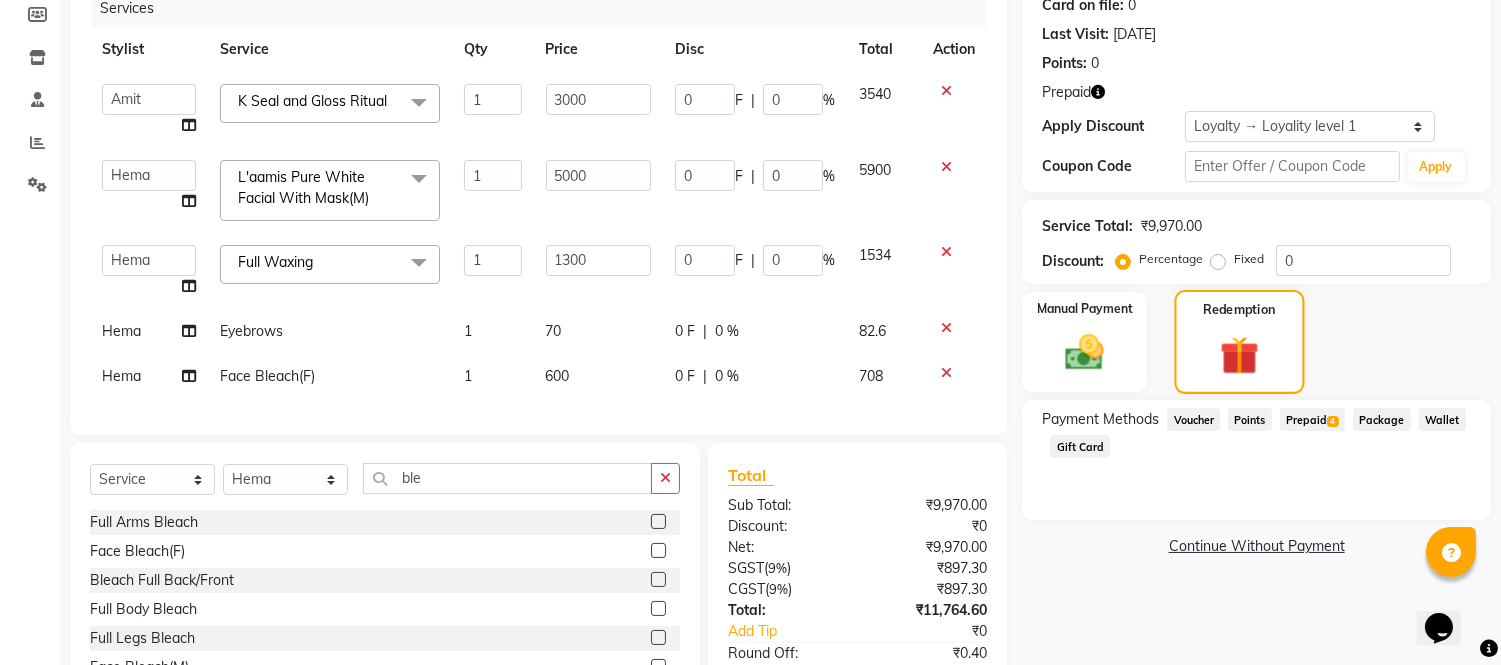 scroll, scrollTop: 64, scrollLeft: 0, axis: vertical 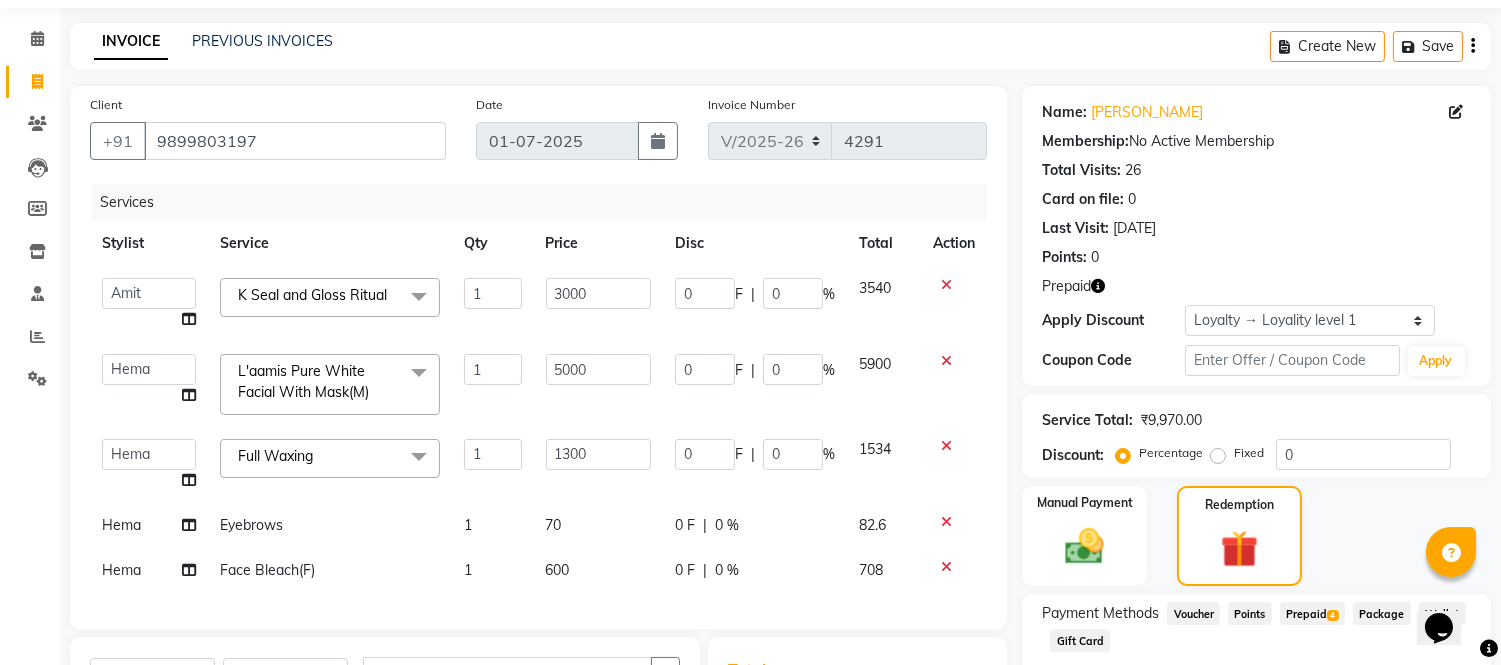 click 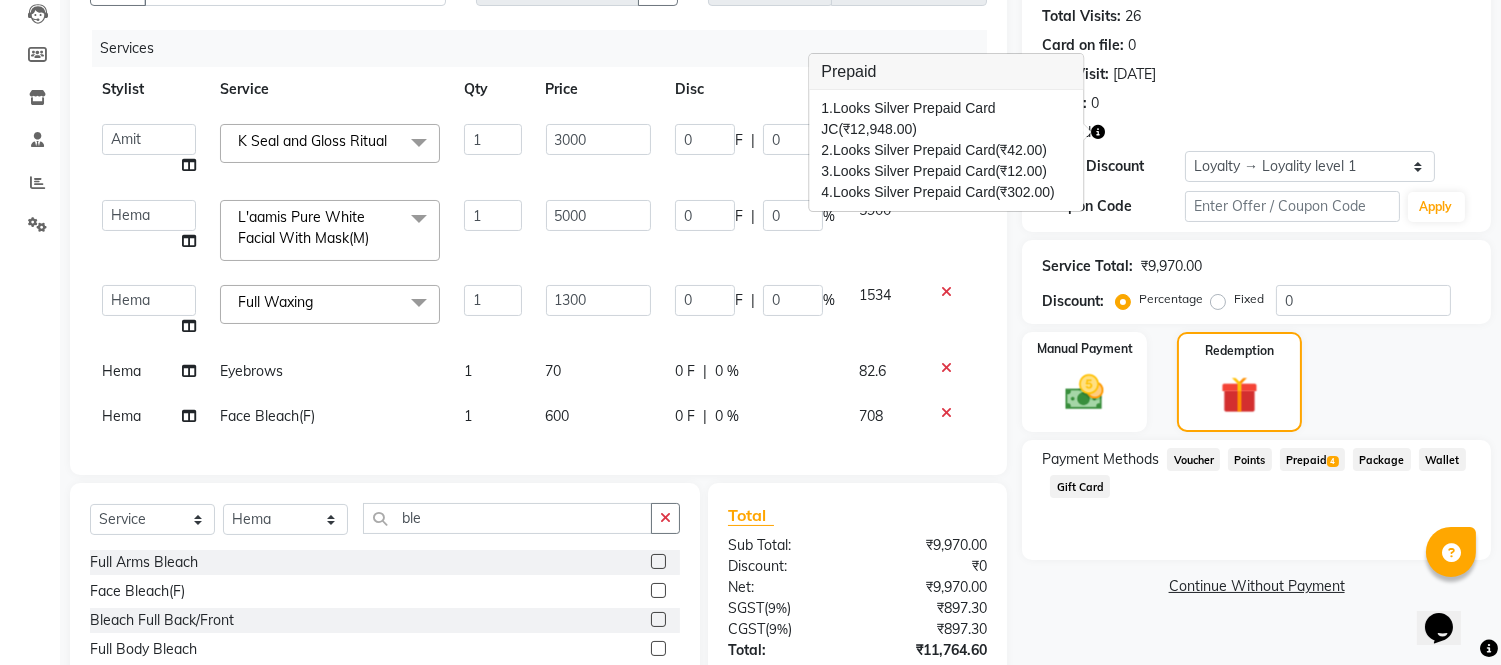 scroll, scrollTop: 397, scrollLeft: 0, axis: vertical 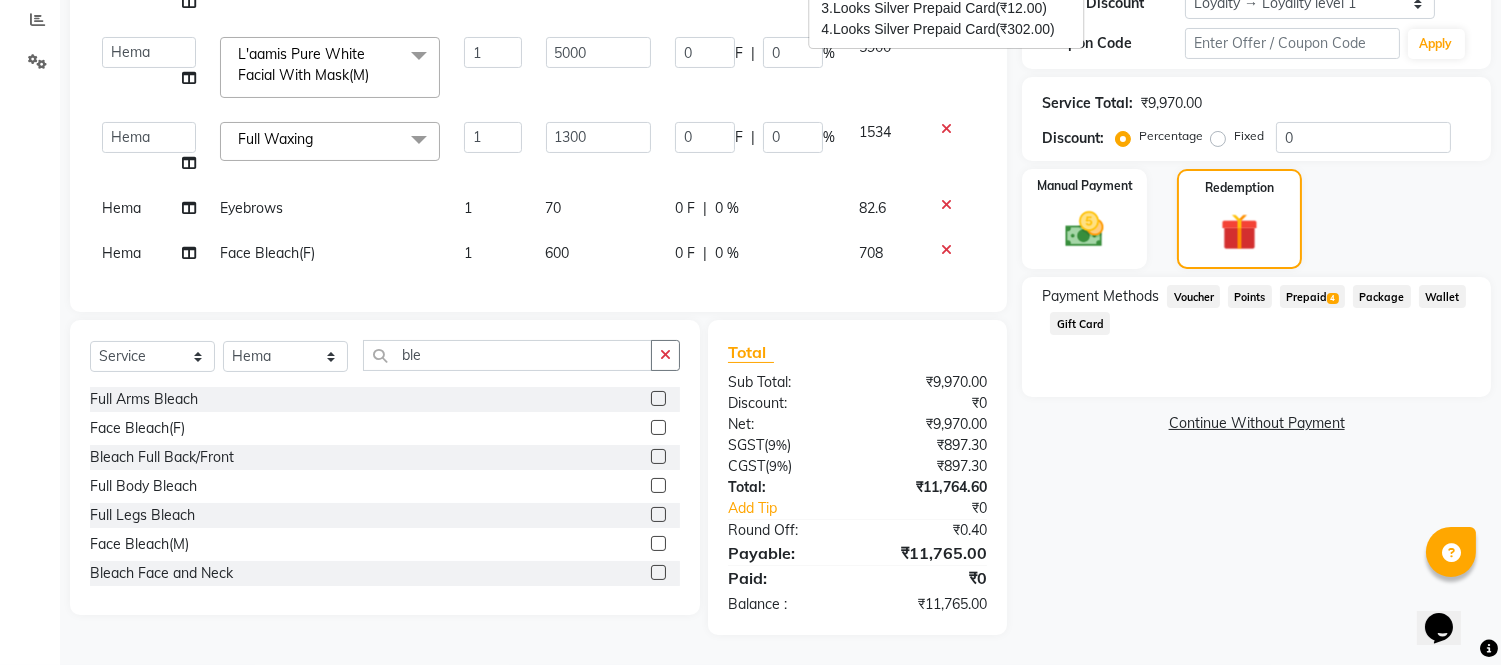 drag, startPoint x: 1306, startPoint y: 275, endPoint x: 1316, endPoint y: 272, distance: 10.440307 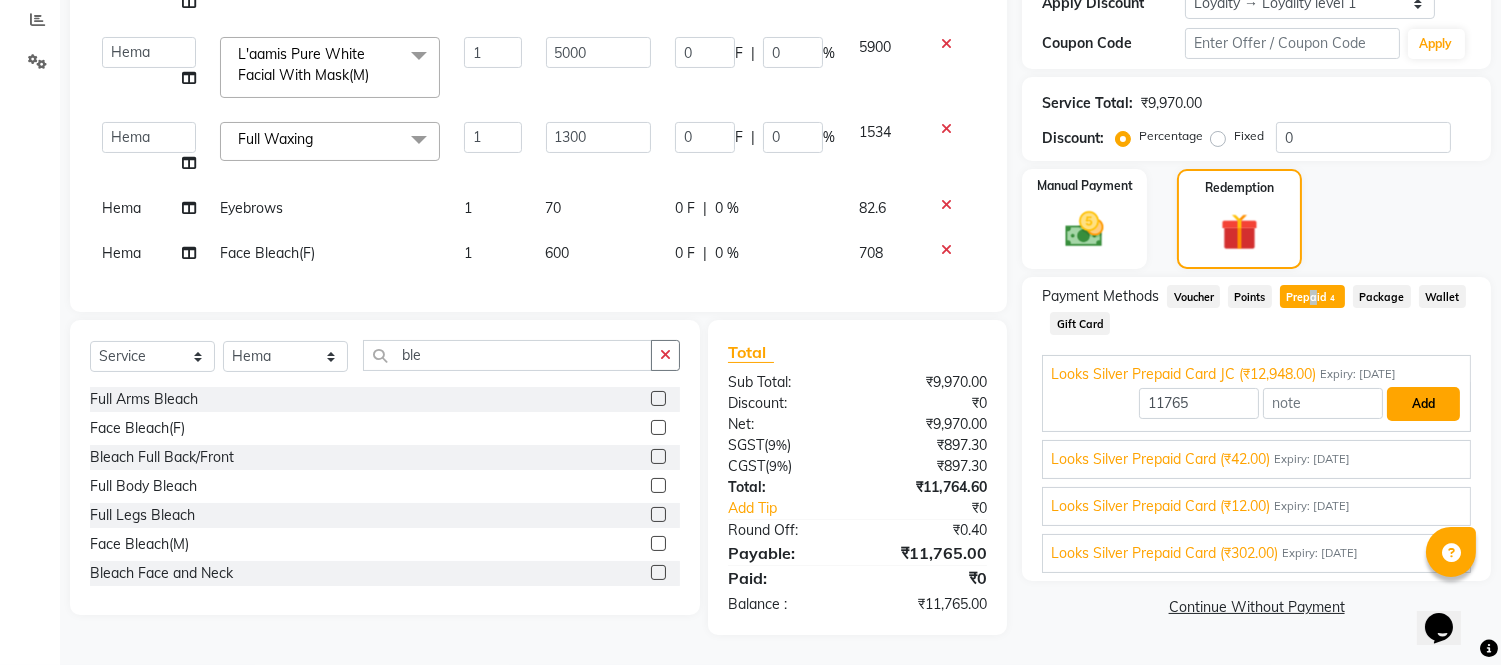click on "Add" at bounding box center [1423, 404] 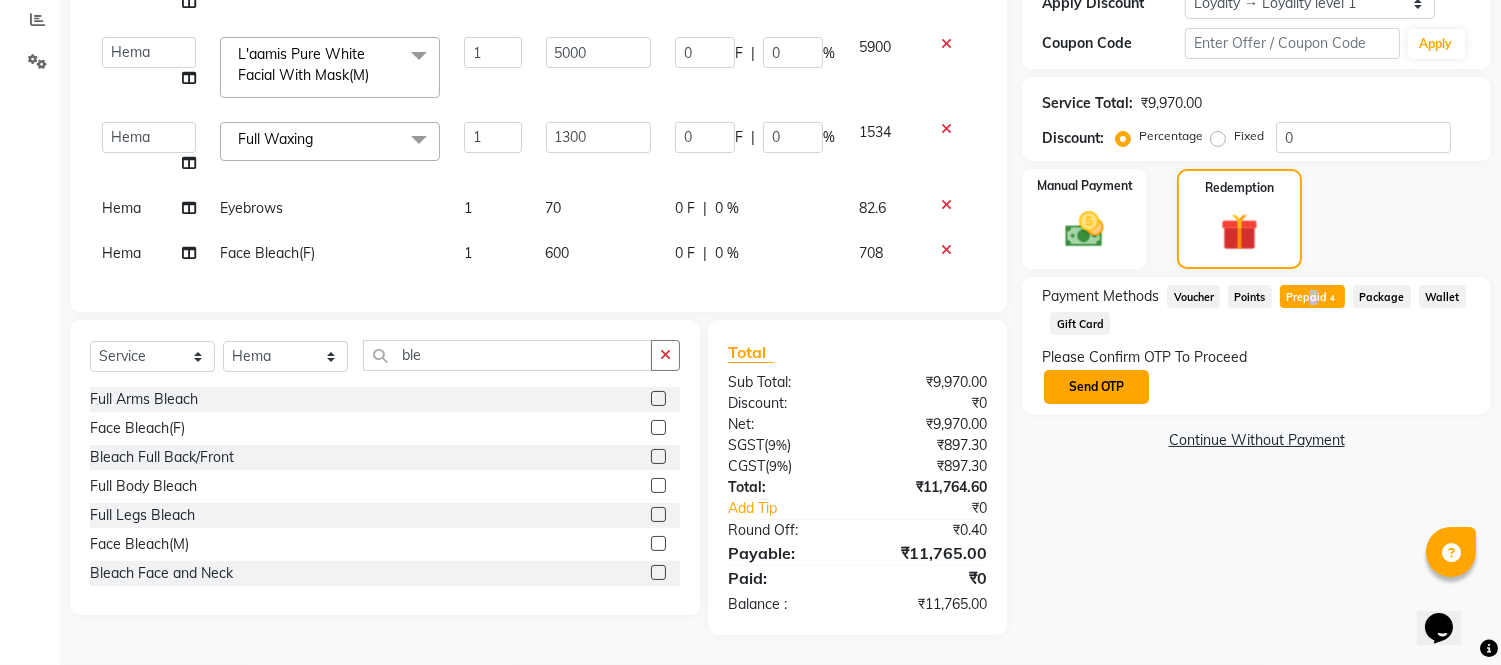 click on "Send OTP" 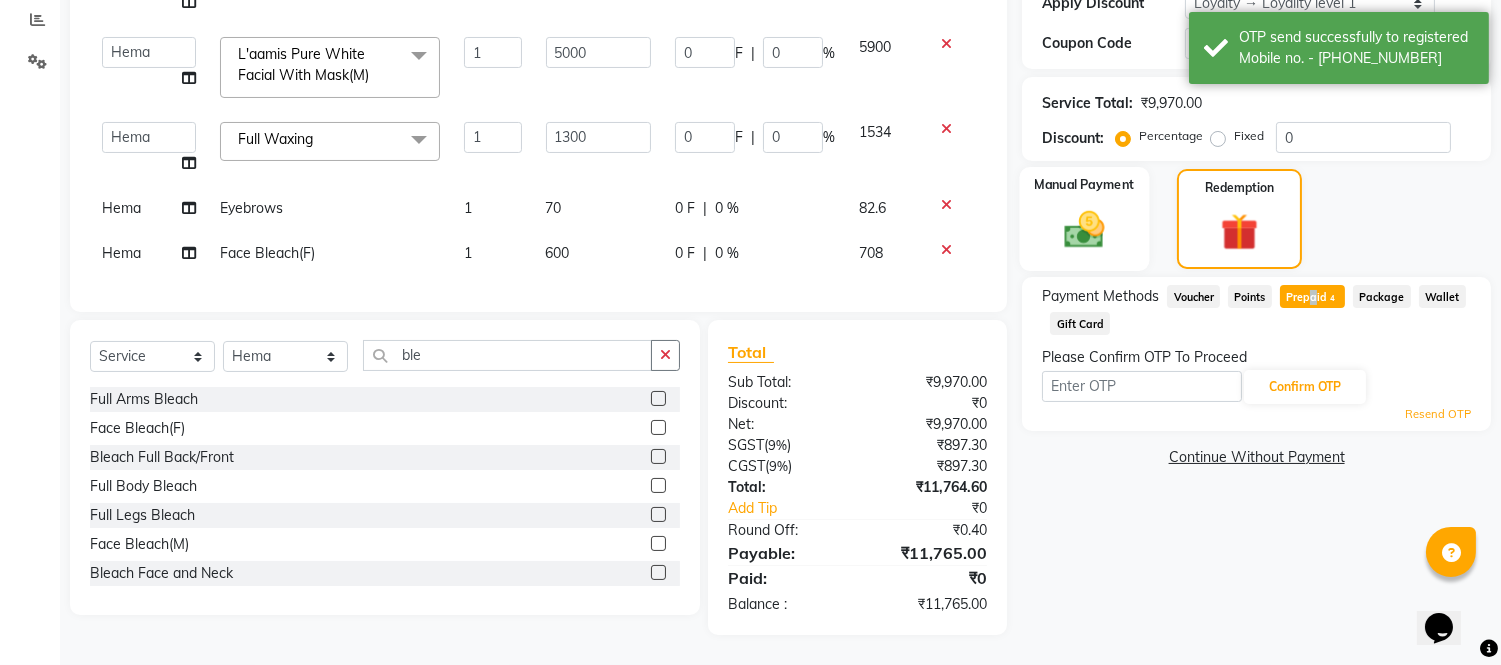scroll, scrollTop: 0, scrollLeft: 0, axis: both 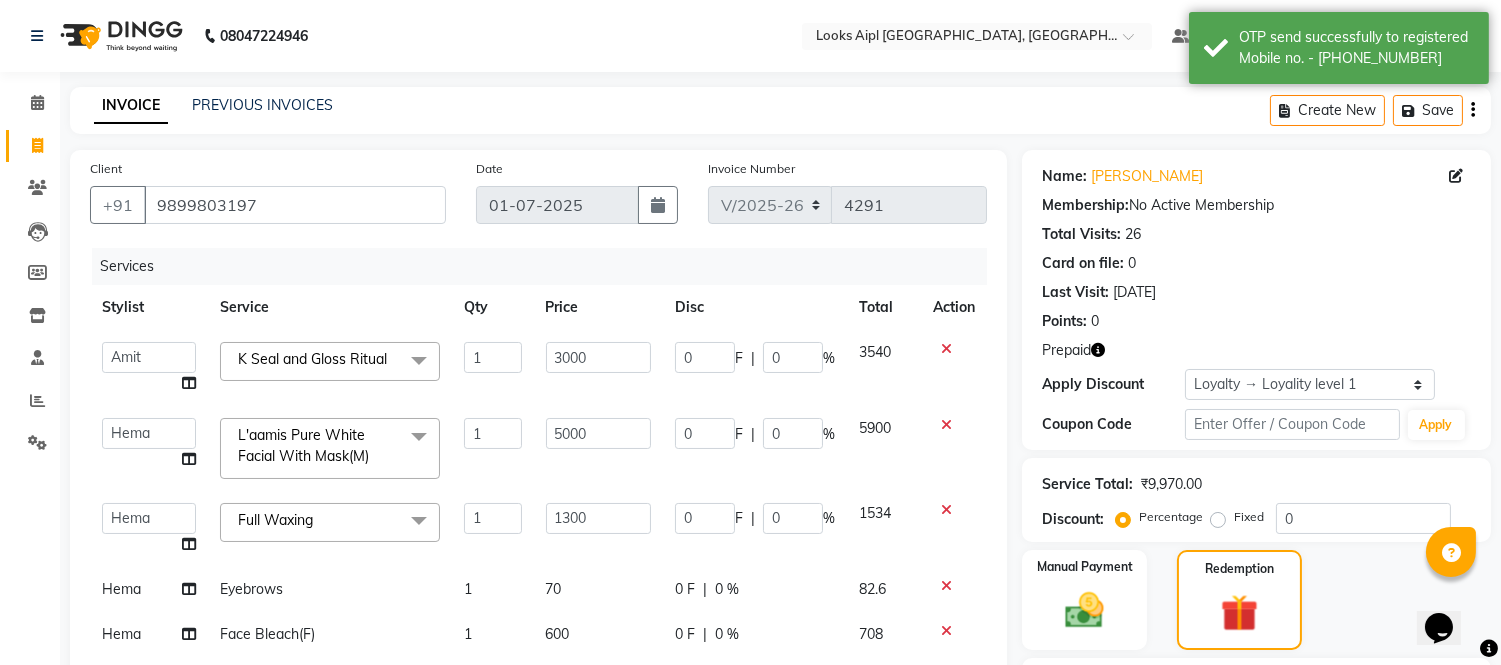 click 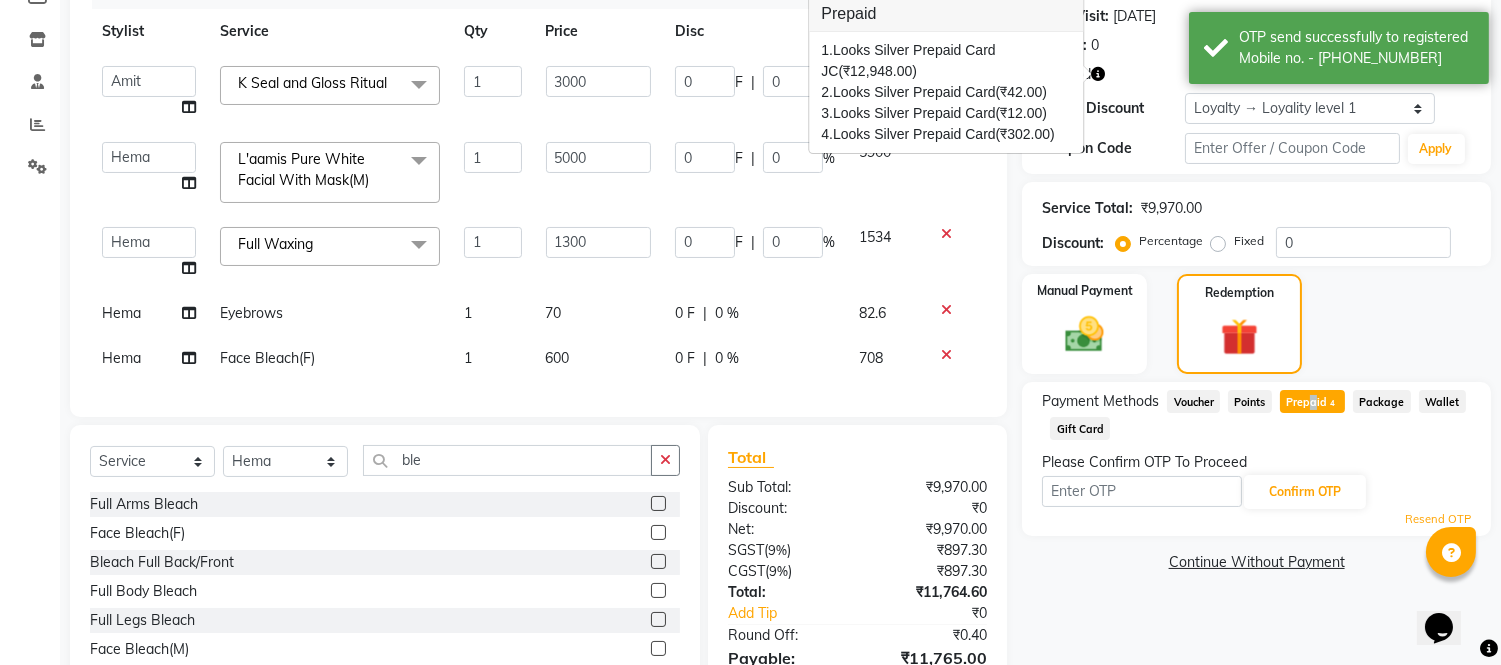 scroll, scrollTop: 397, scrollLeft: 0, axis: vertical 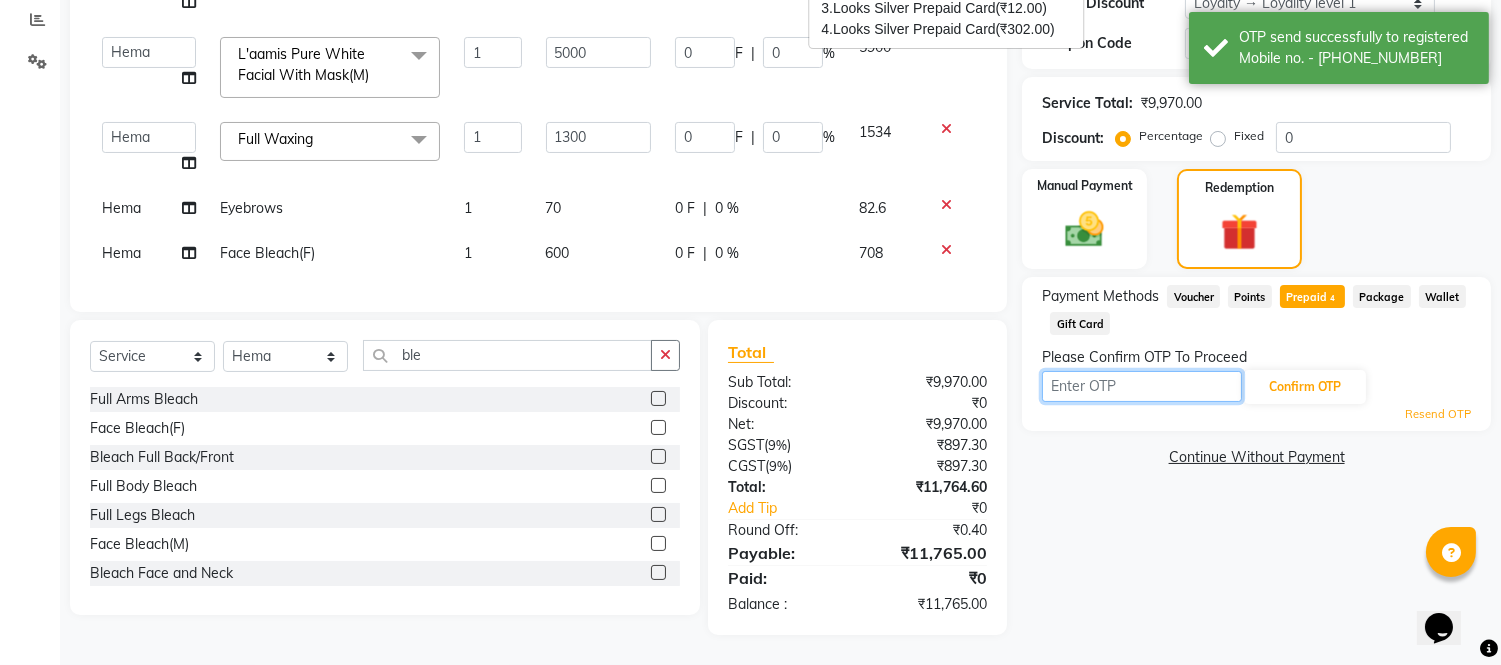 drag, startPoint x: 1115, startPoint y: 371, endPoint x: 1088, endPoint y: 374, distance: 27.166155 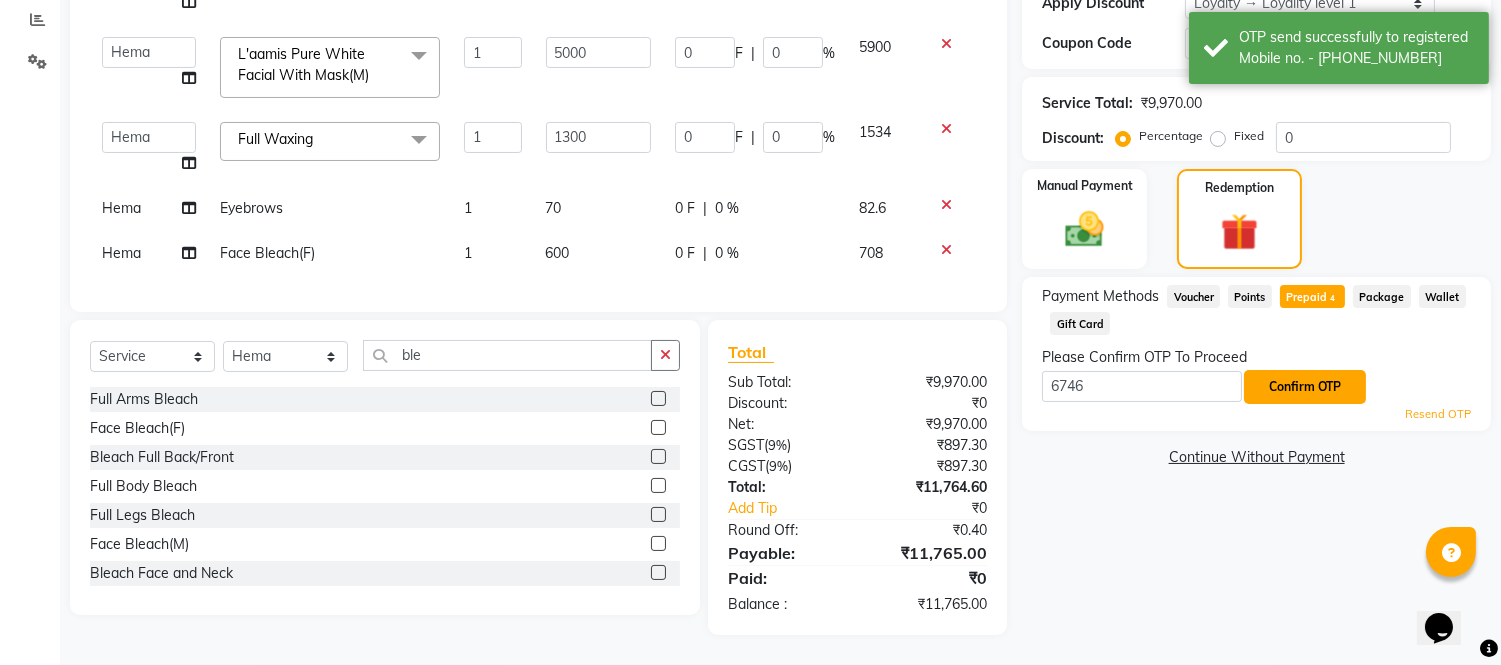 drag, startPoint x: 1300, startPoint y: 361, endPoint x: 1294, endPoint y: 372, distance: 12.529964 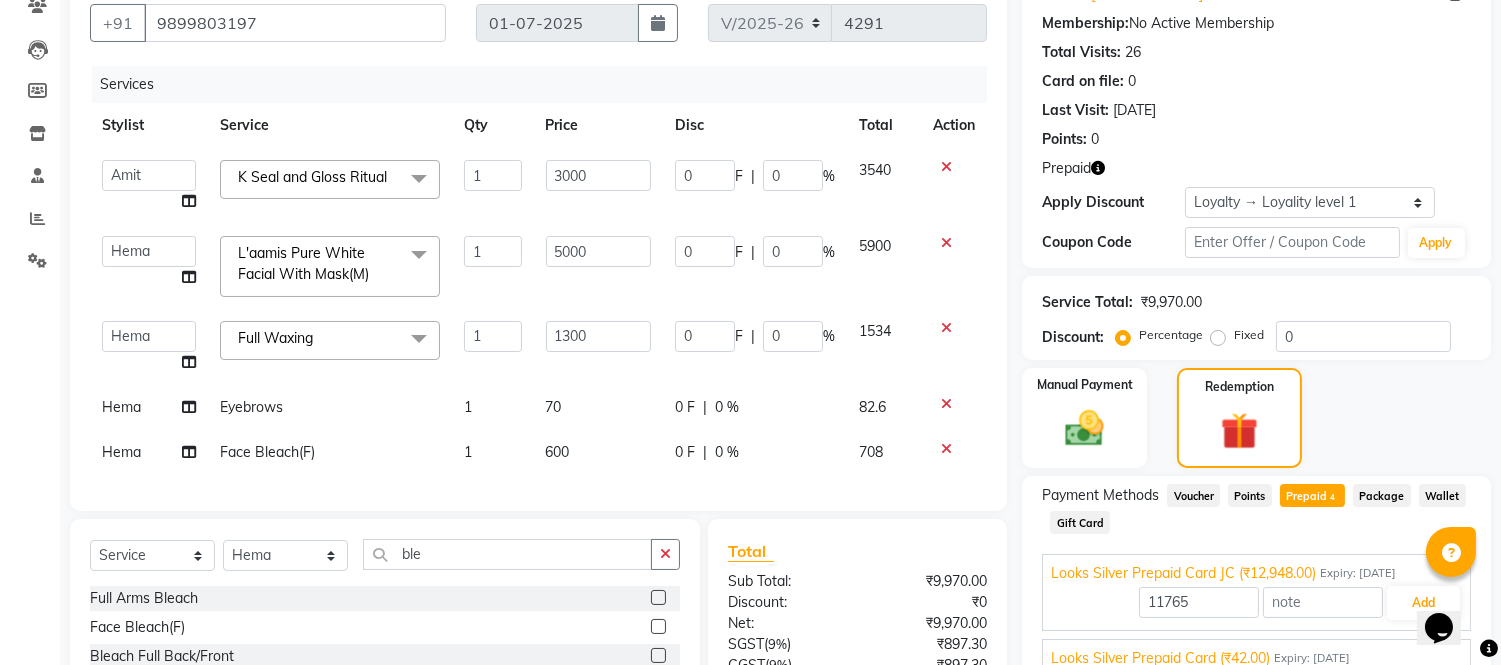 scroll, scrollTop: 175, scrollLeft: 0, axis: vertical 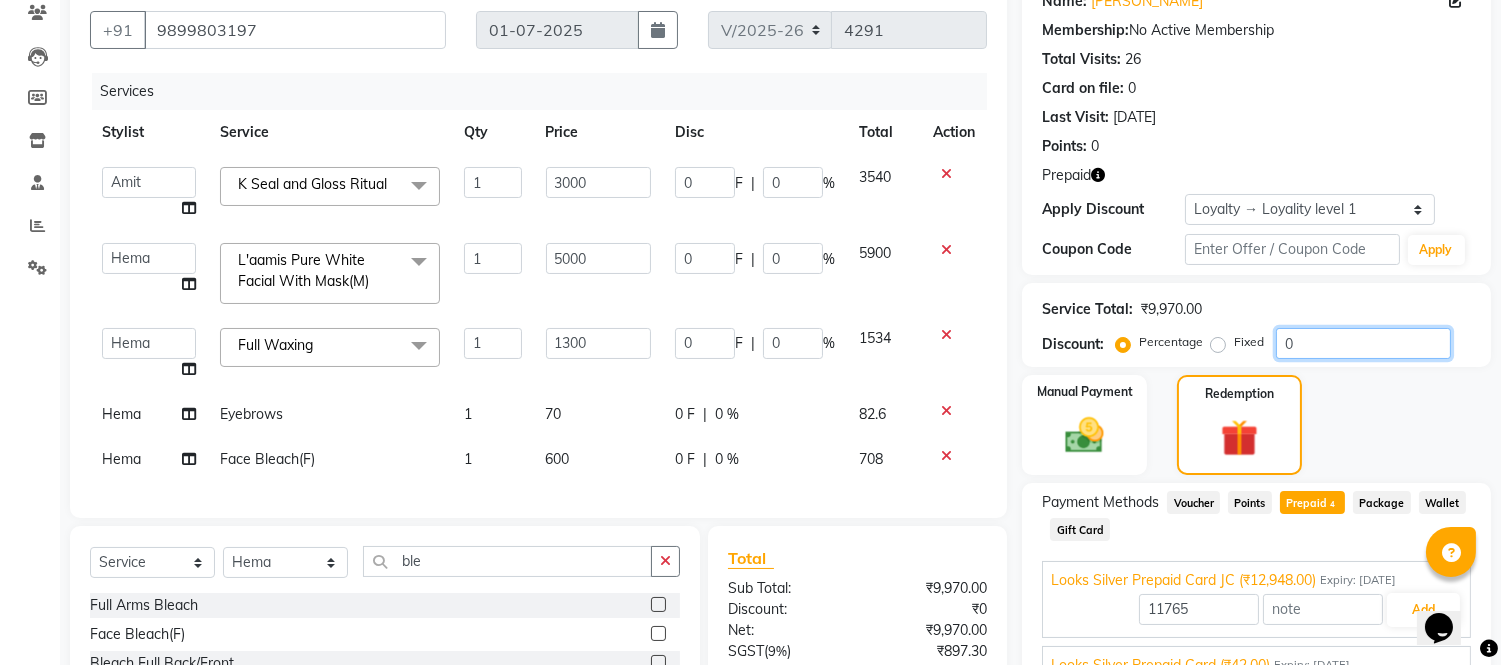 click on "0" 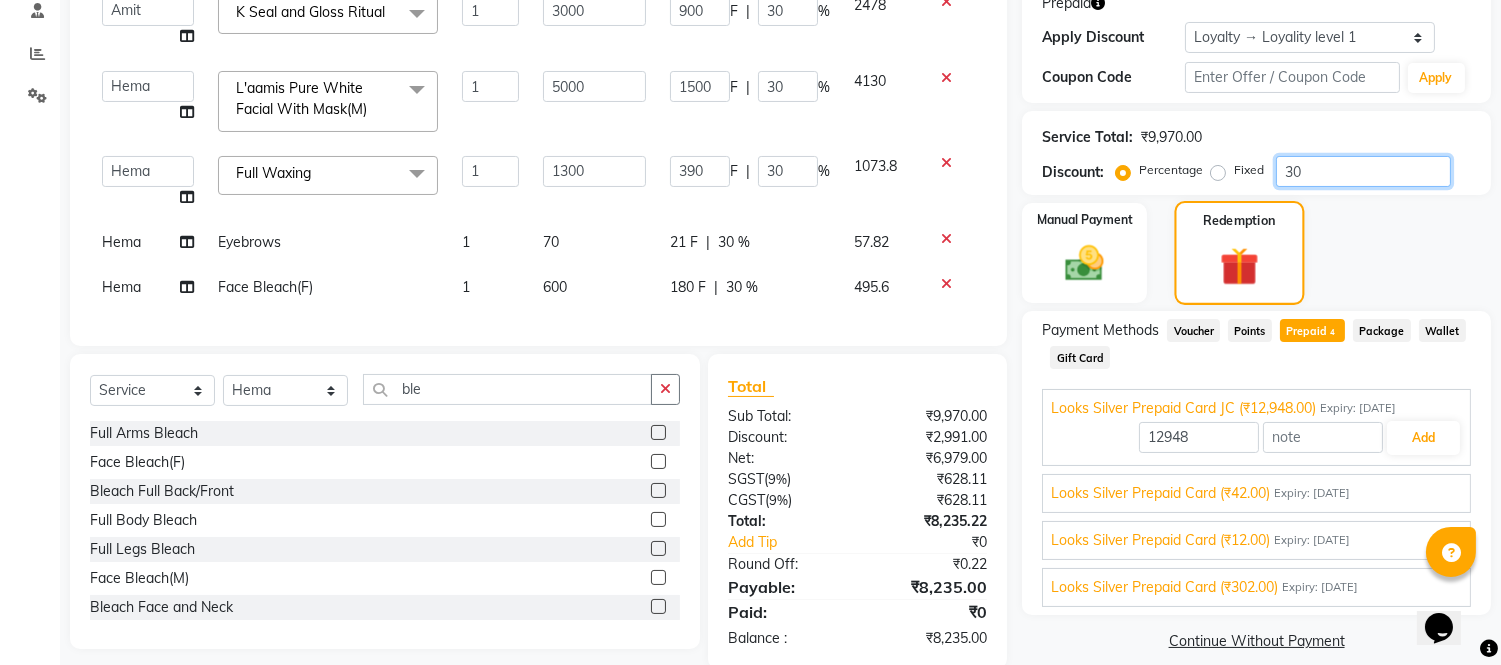 scroll, scrollTop: 397, scrollLeft: 0, axis: vertical 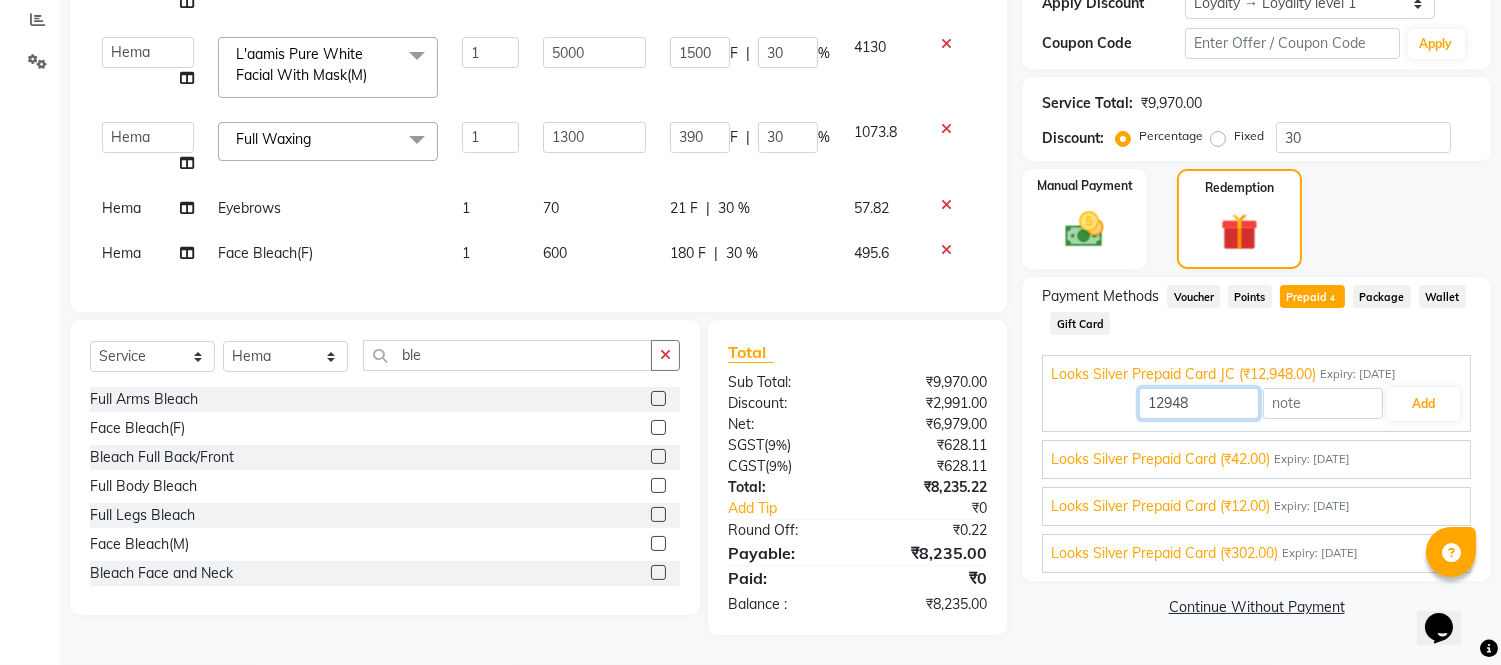 click on "12948" at bounding box center [1199, 403] 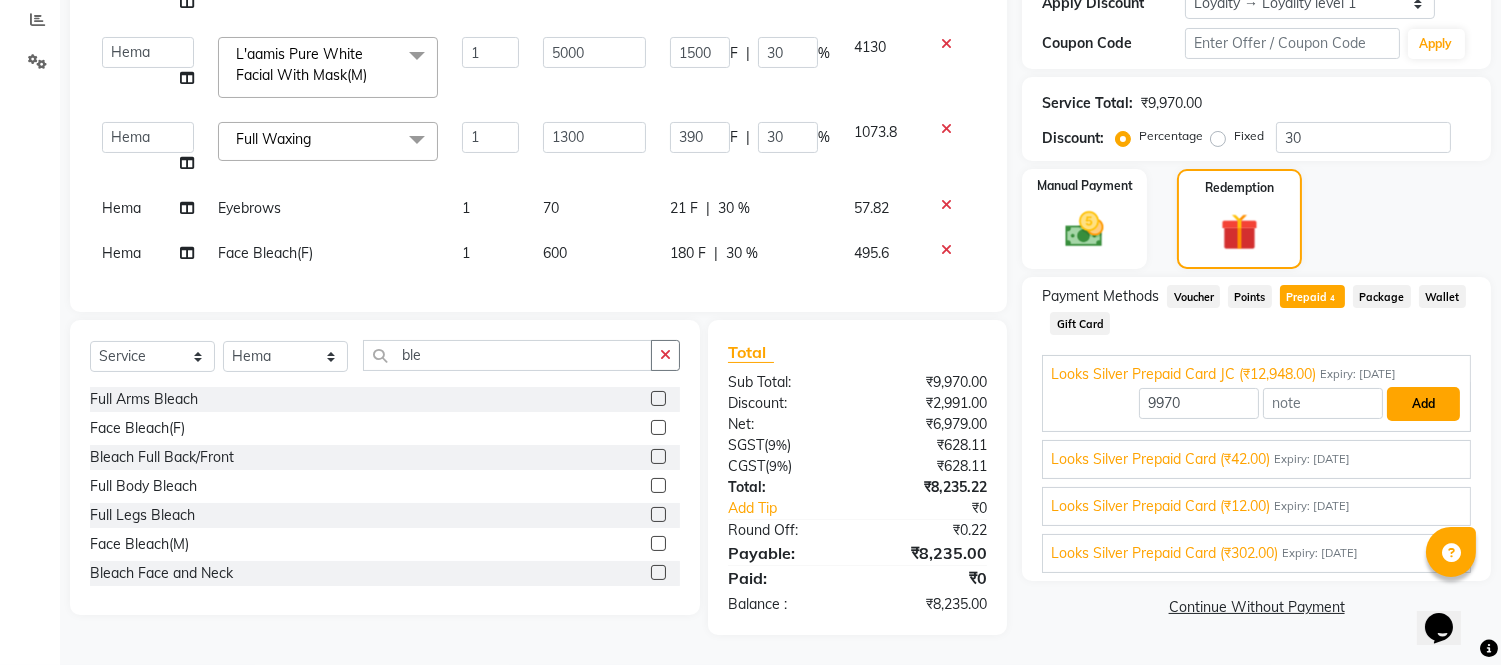 click on "Add" at bounding box center (1423, 404) 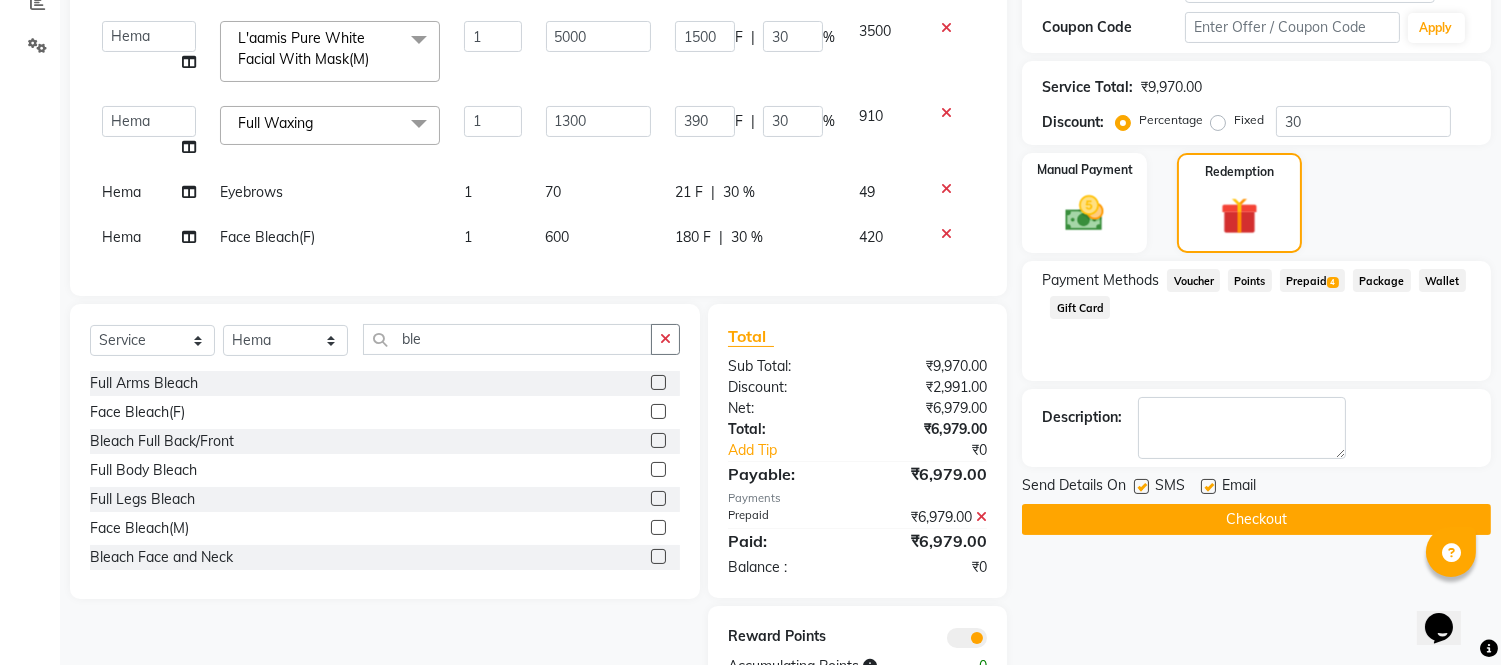click on "Checkout" 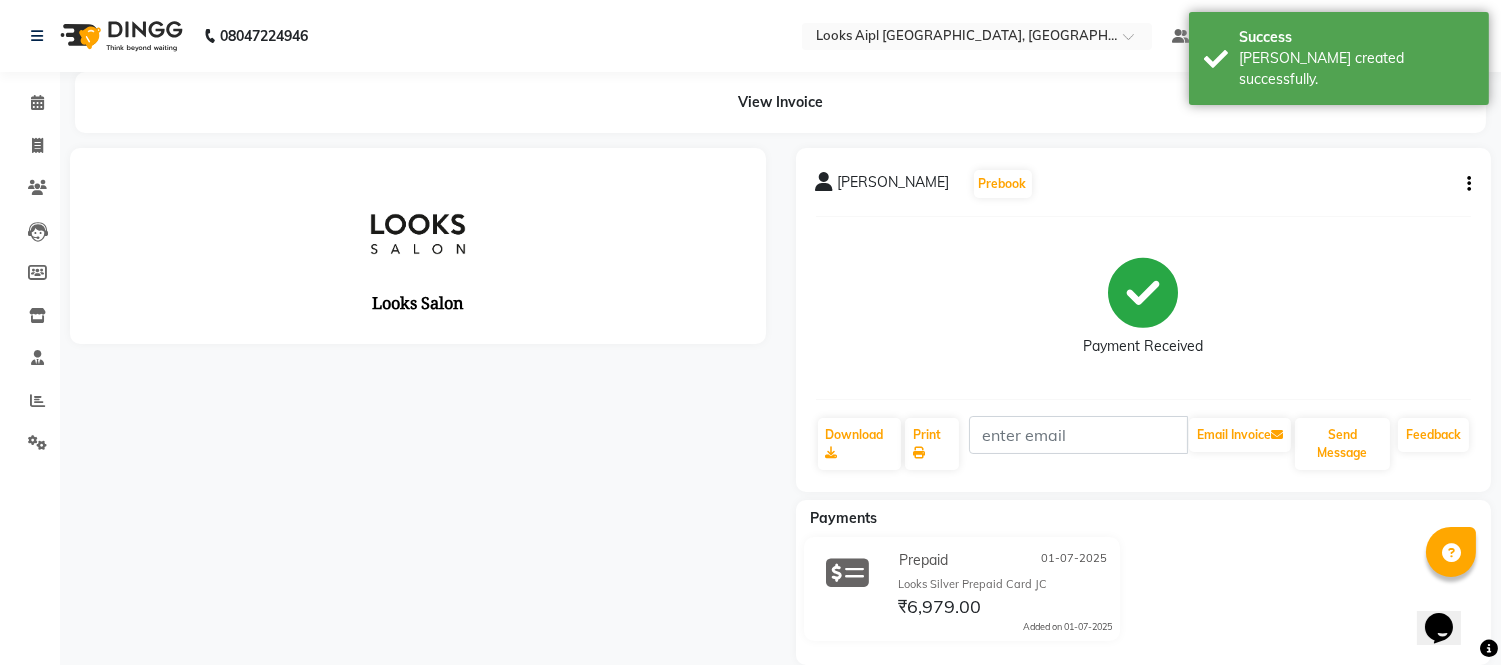 scroll, scrollTop: 0, scrollLeft: 0, axis: both 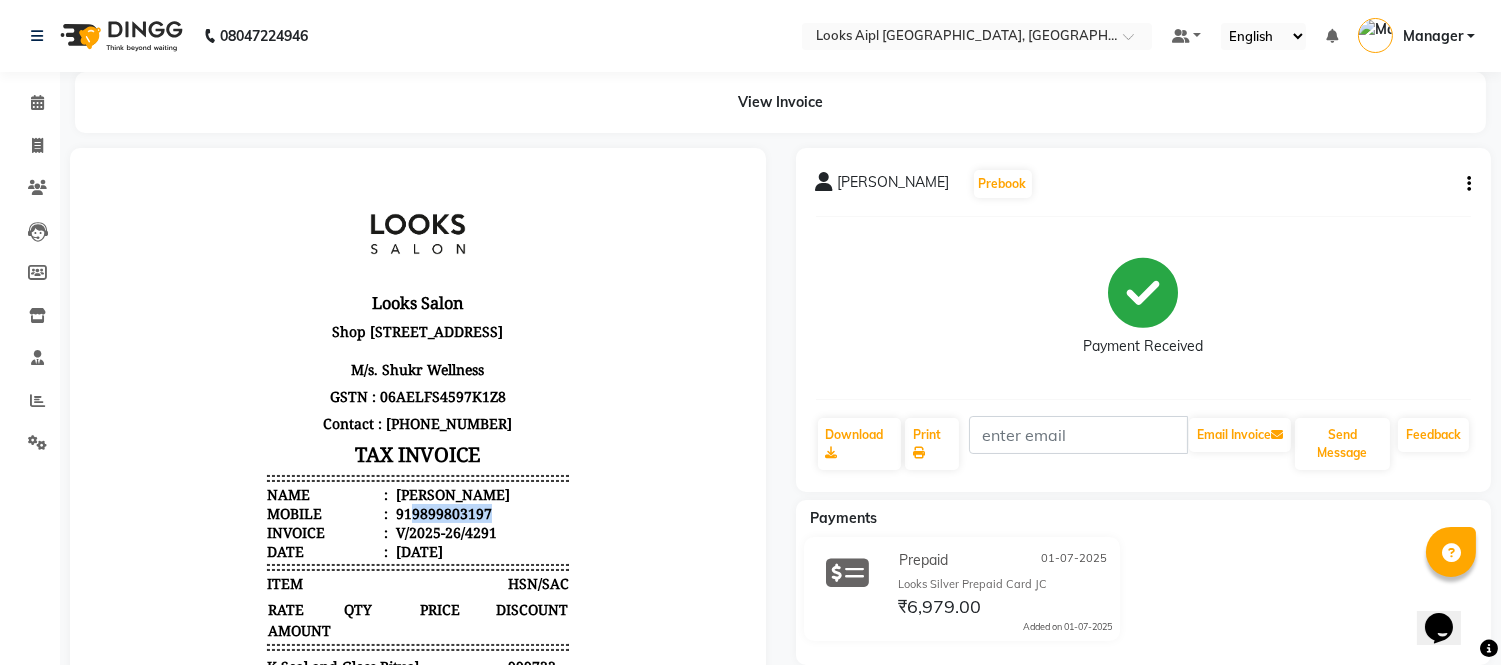 drag, startPoint x: 486, startPoint y: 547, endPoint x: 392, endPoint y: 549, distance: 94.02127 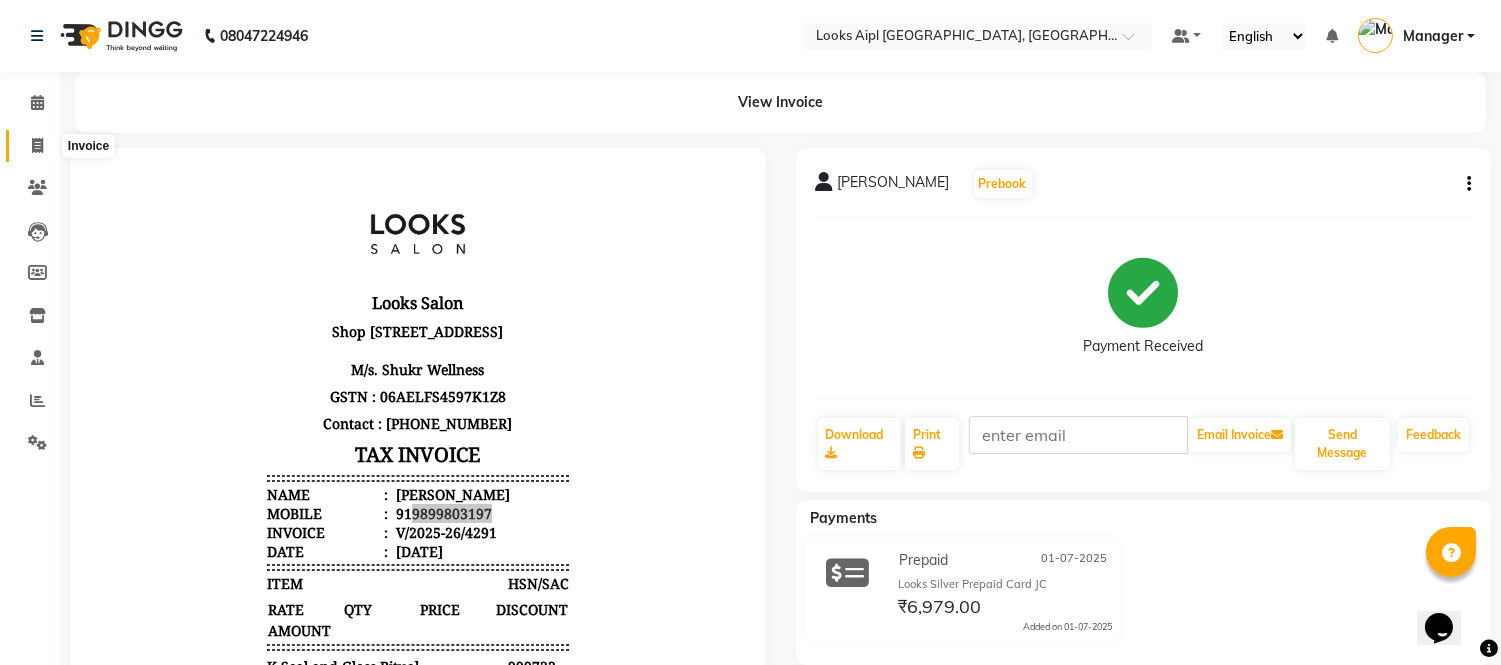click 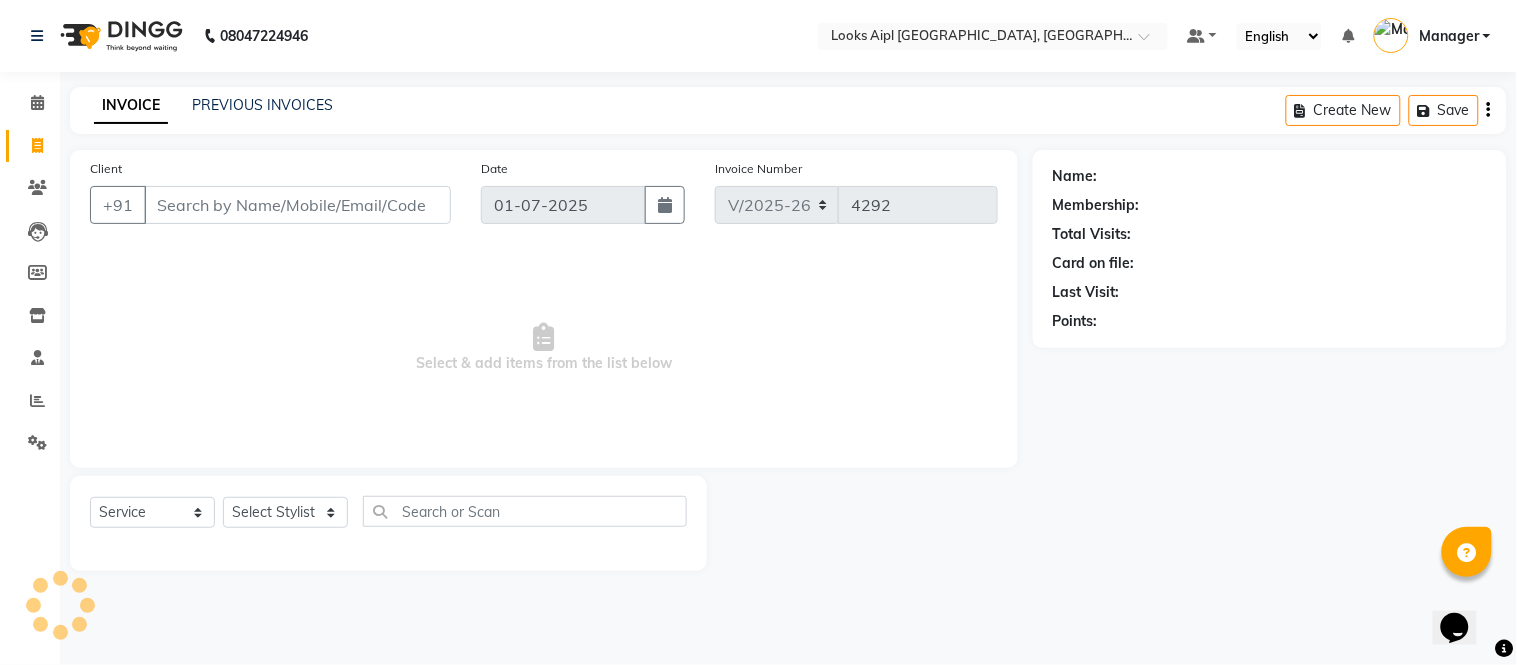 click on "Client" at bounding box center (297, 205) 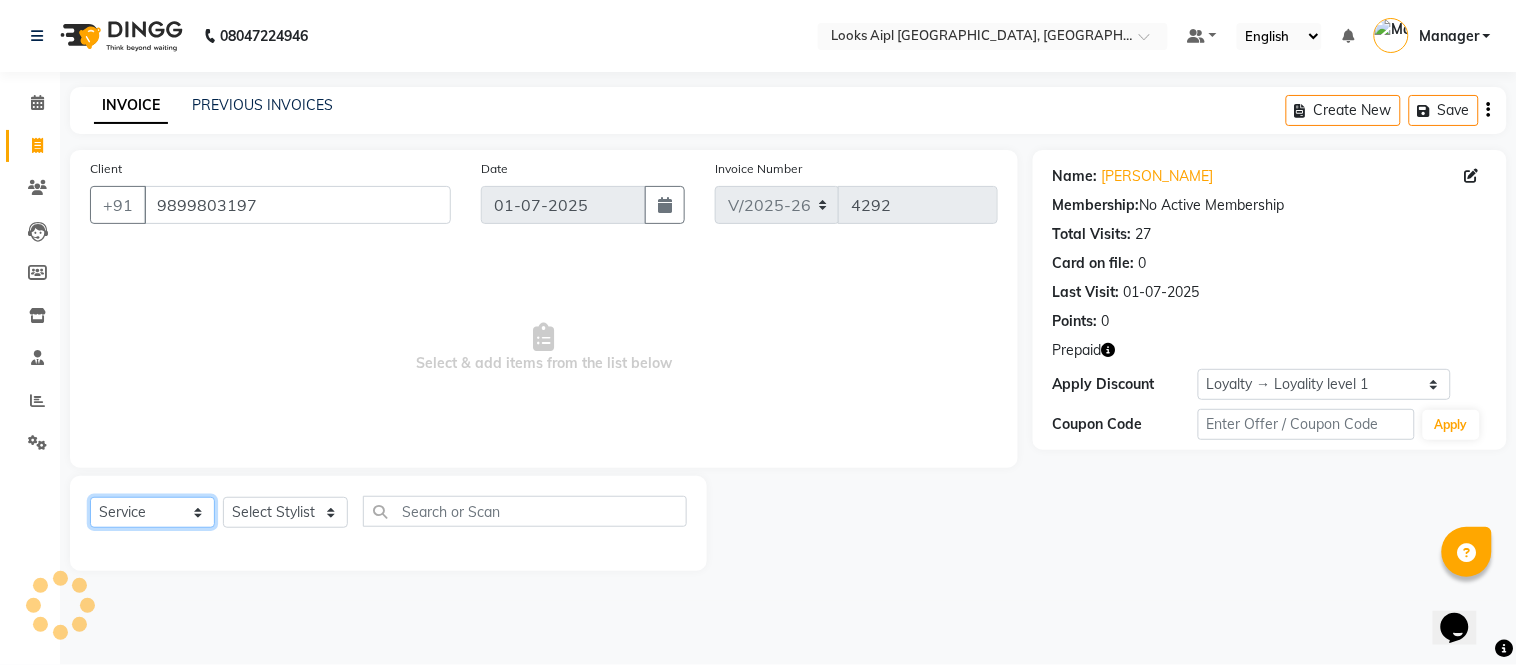click on "Select  Service  Product  Membership  Package Voucher Prepaid Gift Card" 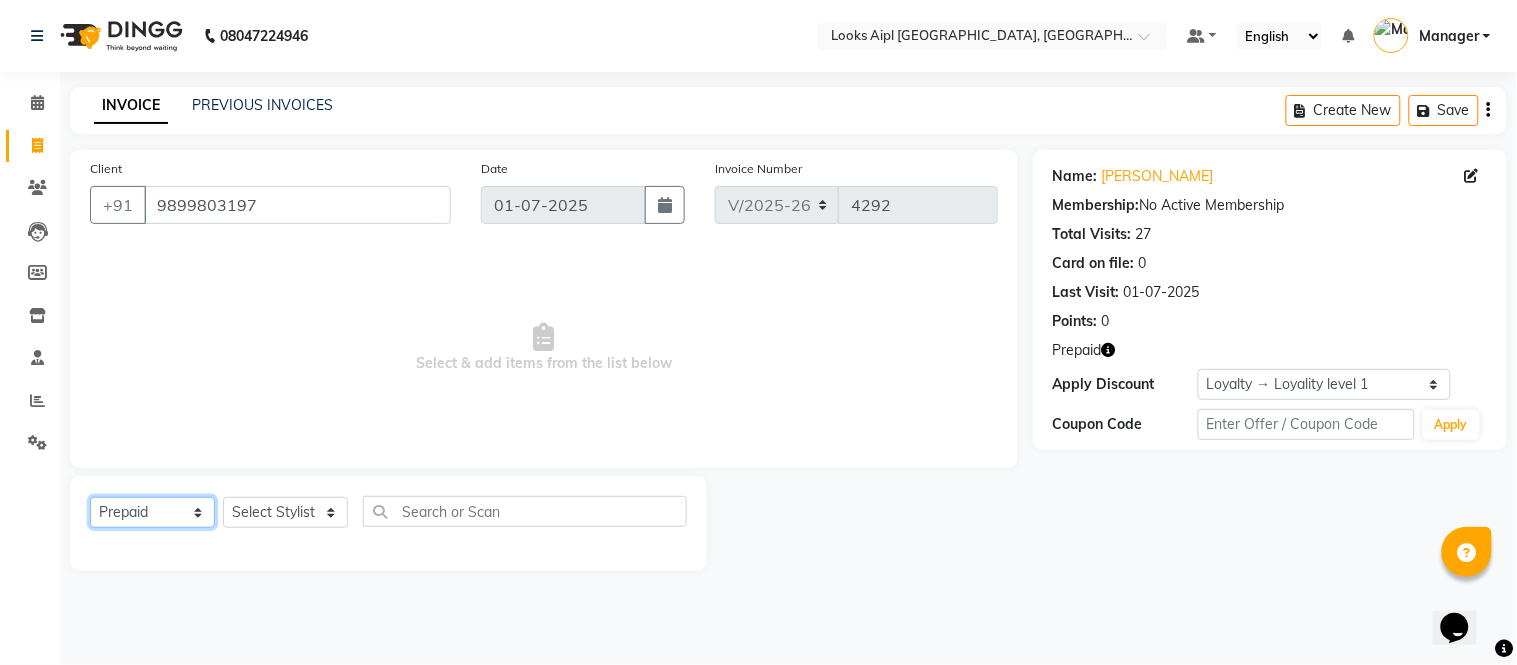 click on "Select  Service  Product  Membership  Package Voucher Prepaid Gift Card" 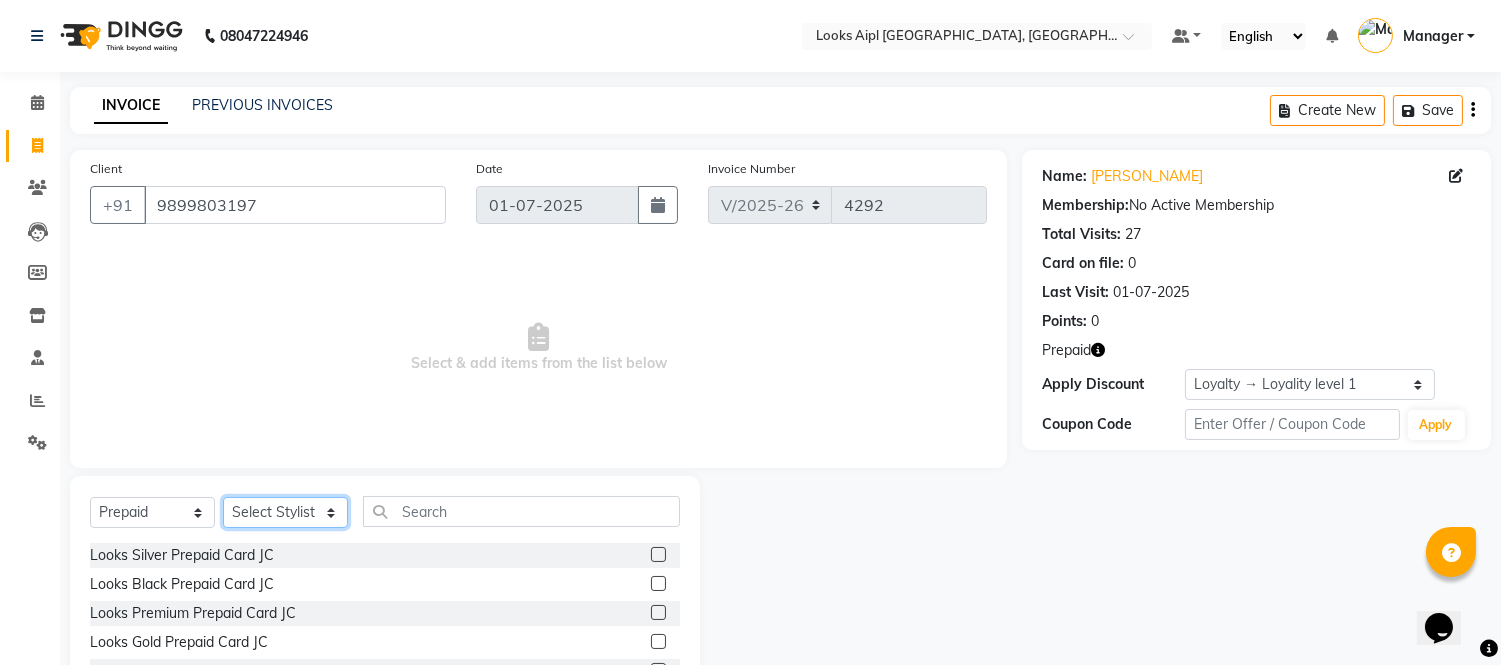 click on "Select Stylist [PERSON_NAME] Alam _Pdct [PERSON_NAME] [PERSON_NAME] Counter Sales [PERSON_NAME] ilfan [PERSON_NAME] [PERSON_NAME] Manager [PERSON_NAME] [PERSON_NAME] sagar_pdct [PERSON_NAME]" 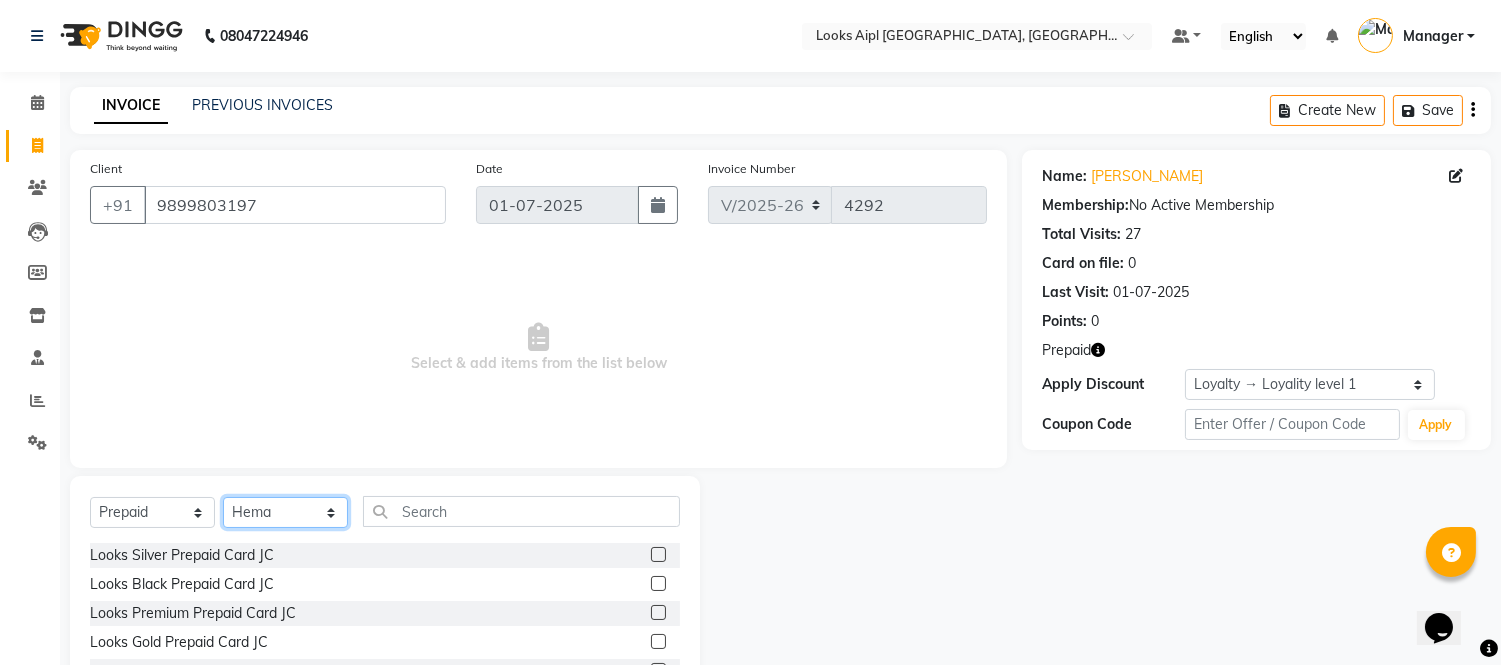 click on "Select Stylist [PERSON_NAME] Alam _Pdct [PERSON_NAME] [PERSON_NAME] Counter Sales [PERSON_NAME] ilfan [PERSON_NAME] [PERSON_NAME] Manager [PERSON_NAME] [PERSON_NAME] sagar_pdct [PERSON_NAME]" 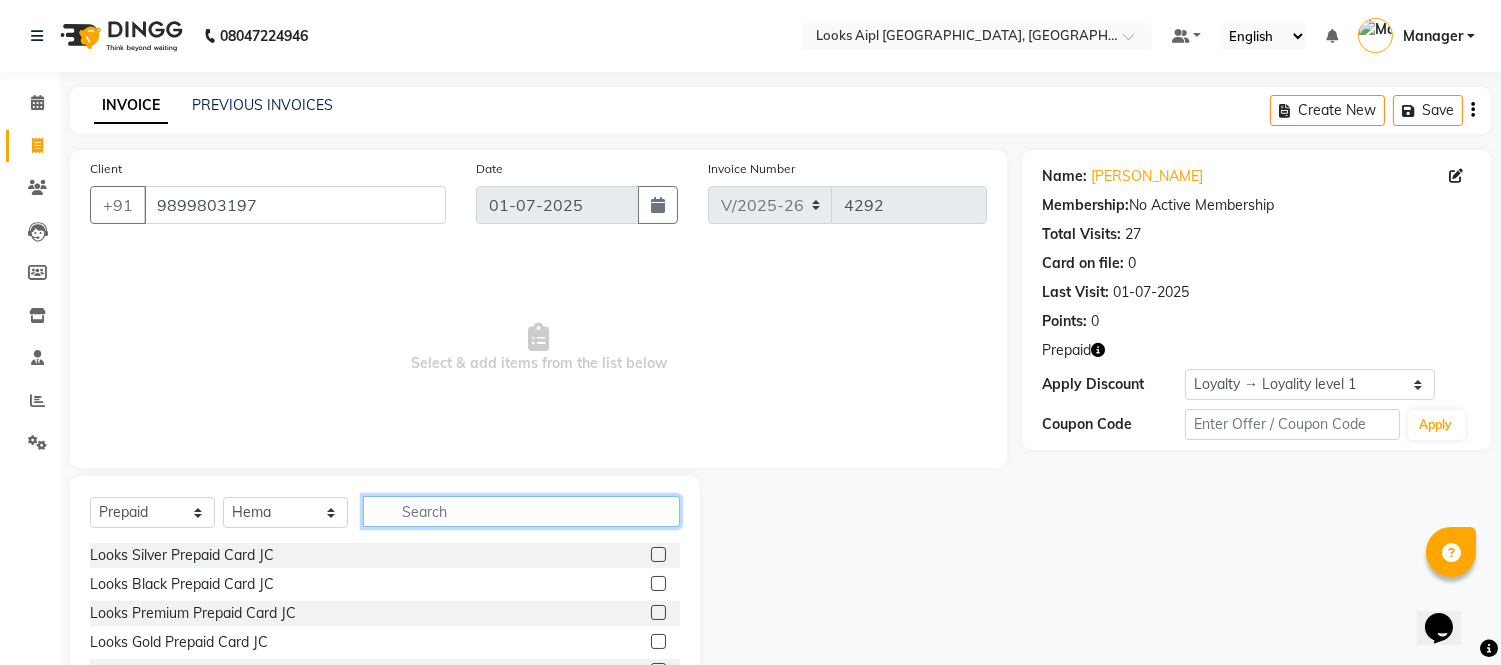 click 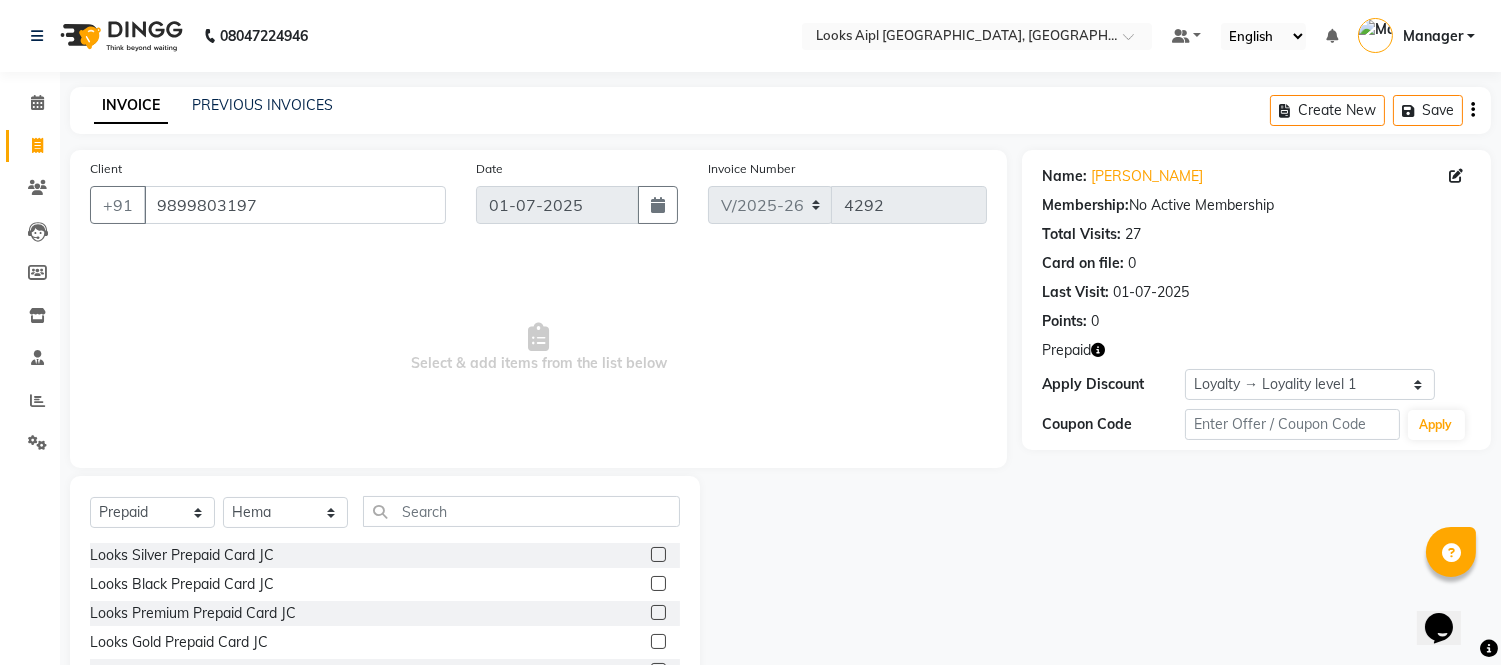 click 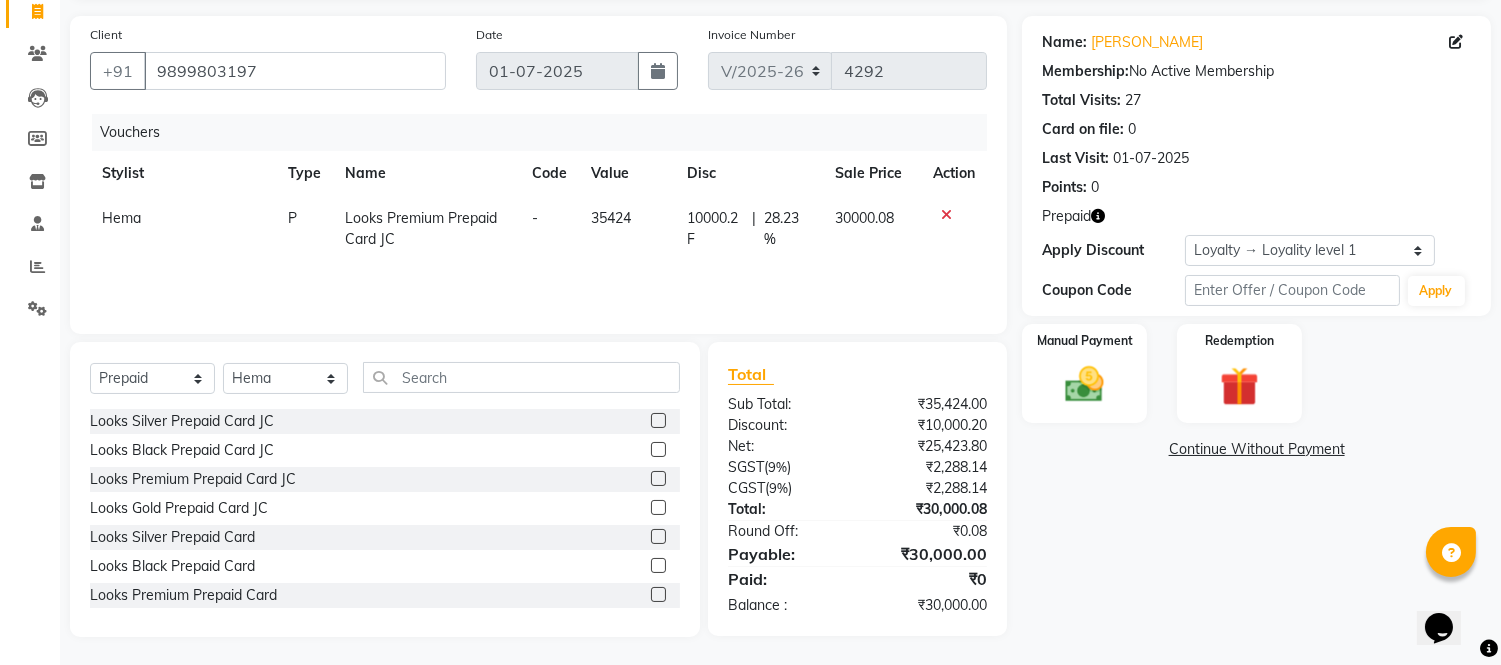 scroll, scrollTop: 135, scrollLeft: 0, axis: vertical 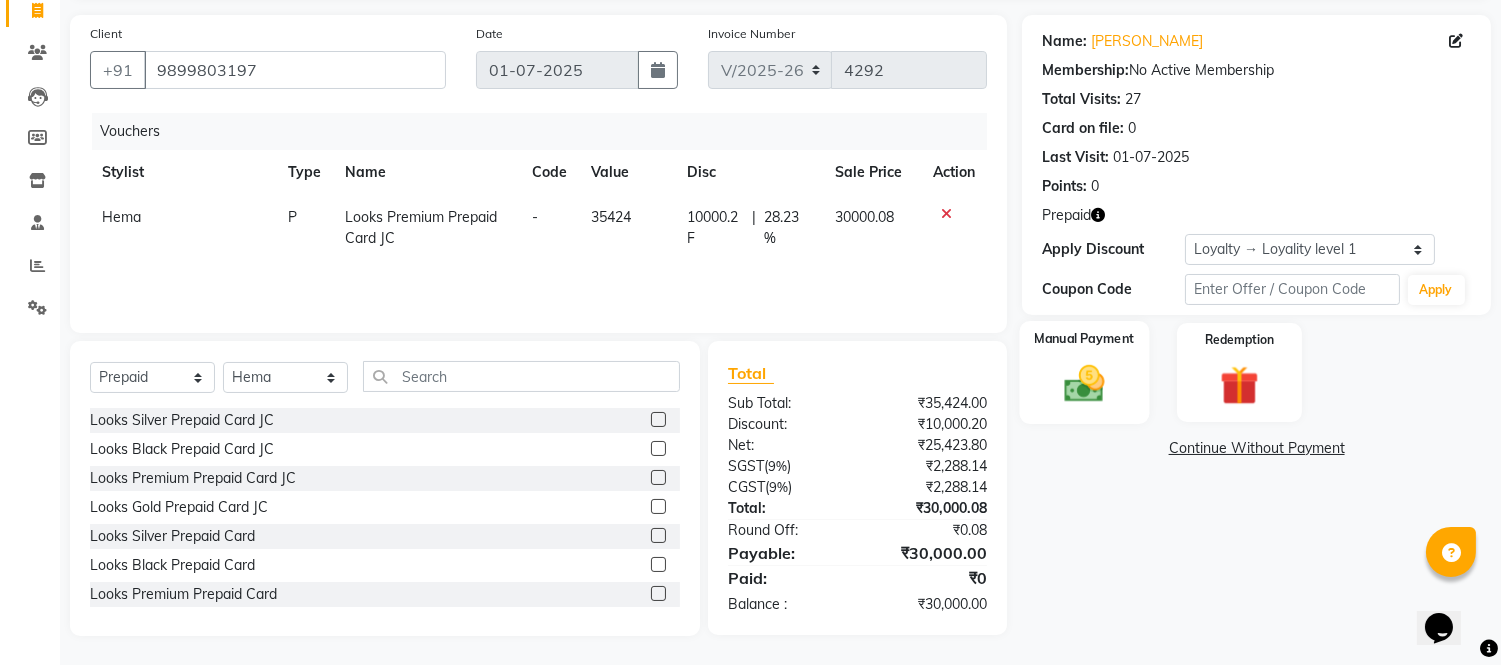 click 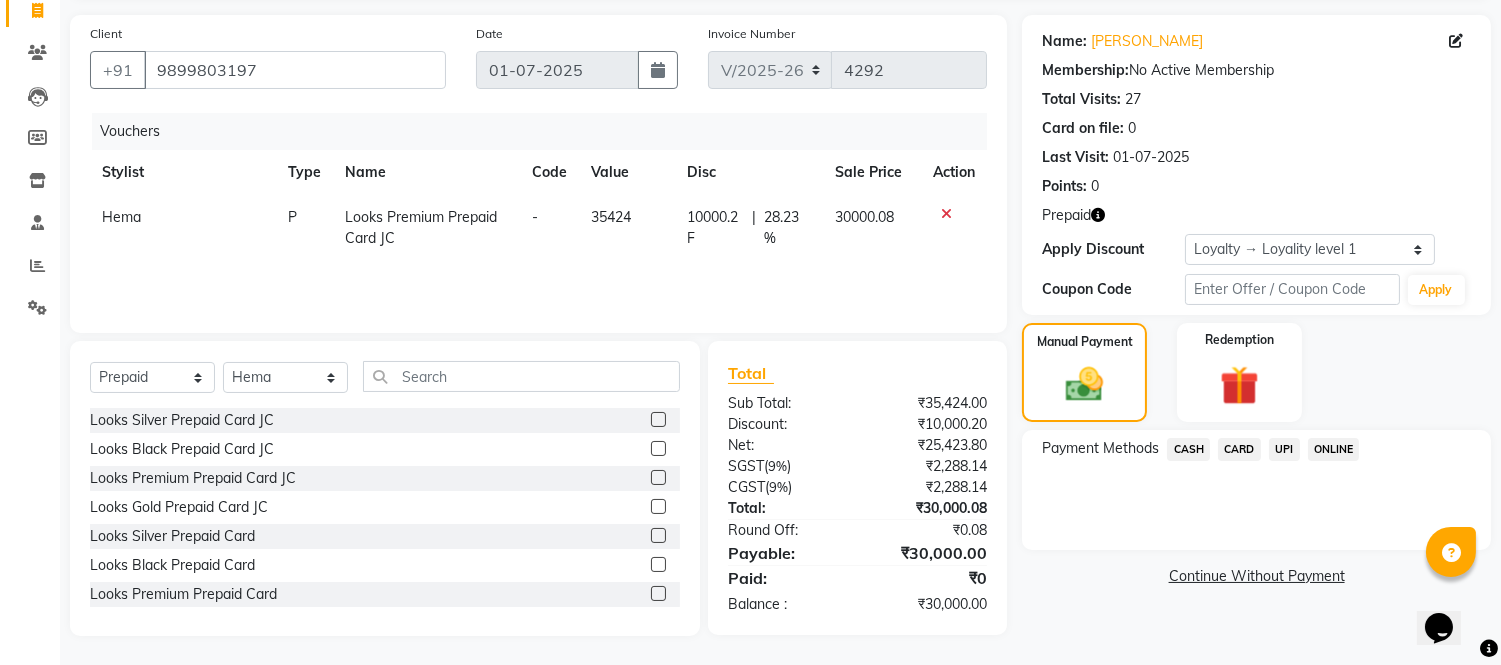 click on "CARD" 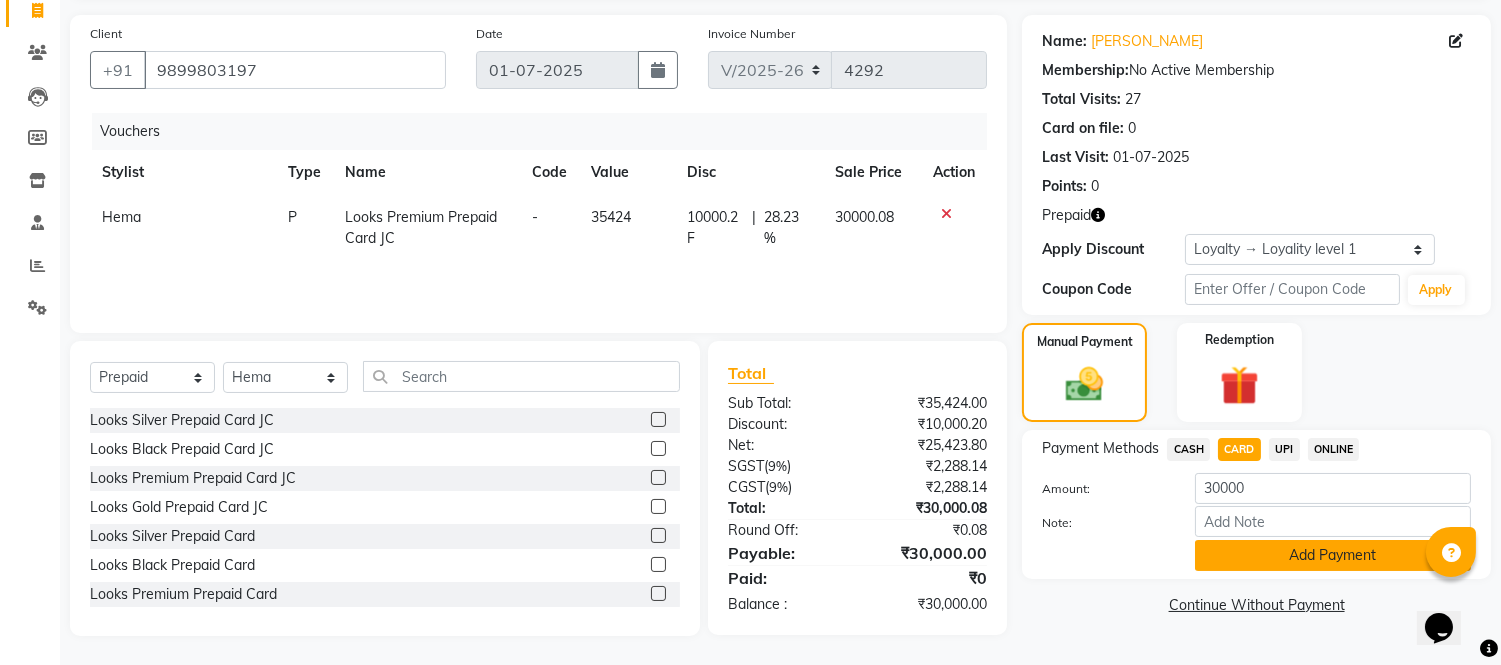 click on "Add Payment" 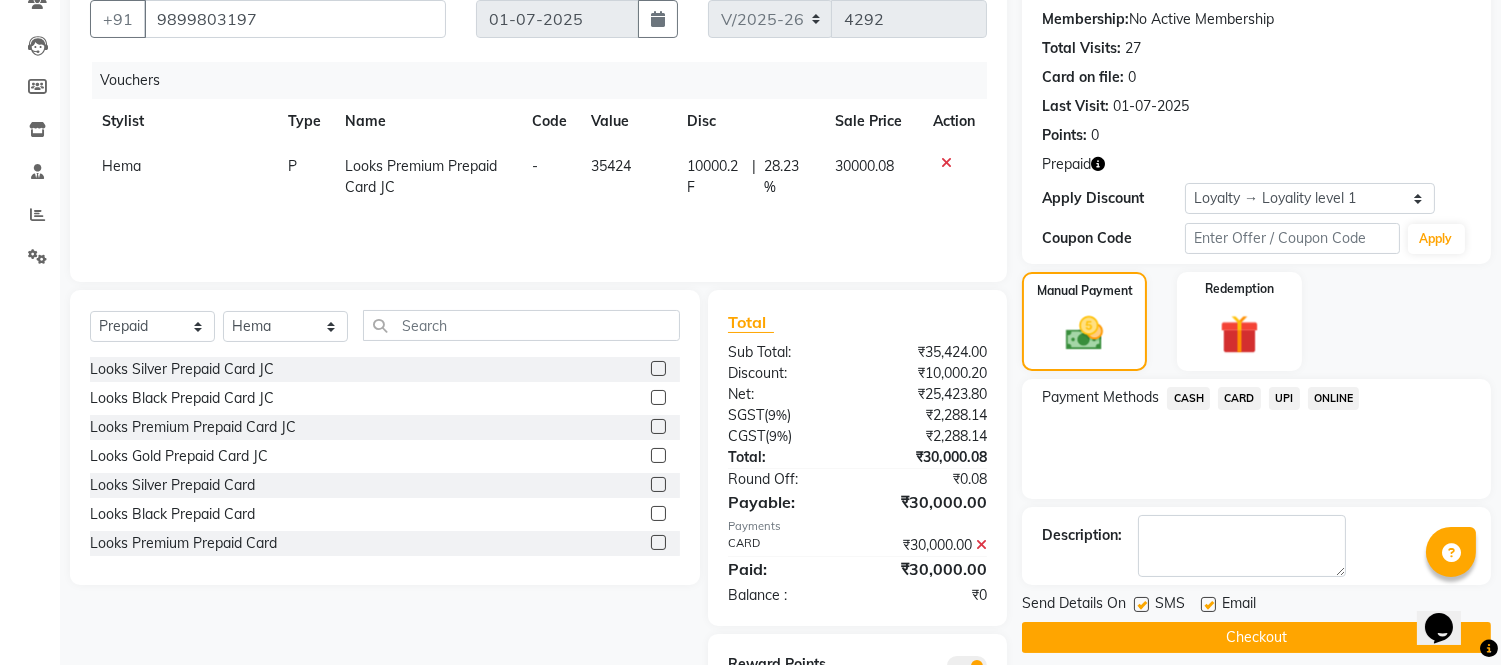 scroll, scrollTop: 275, scrollLeft: 0, axis: vertical 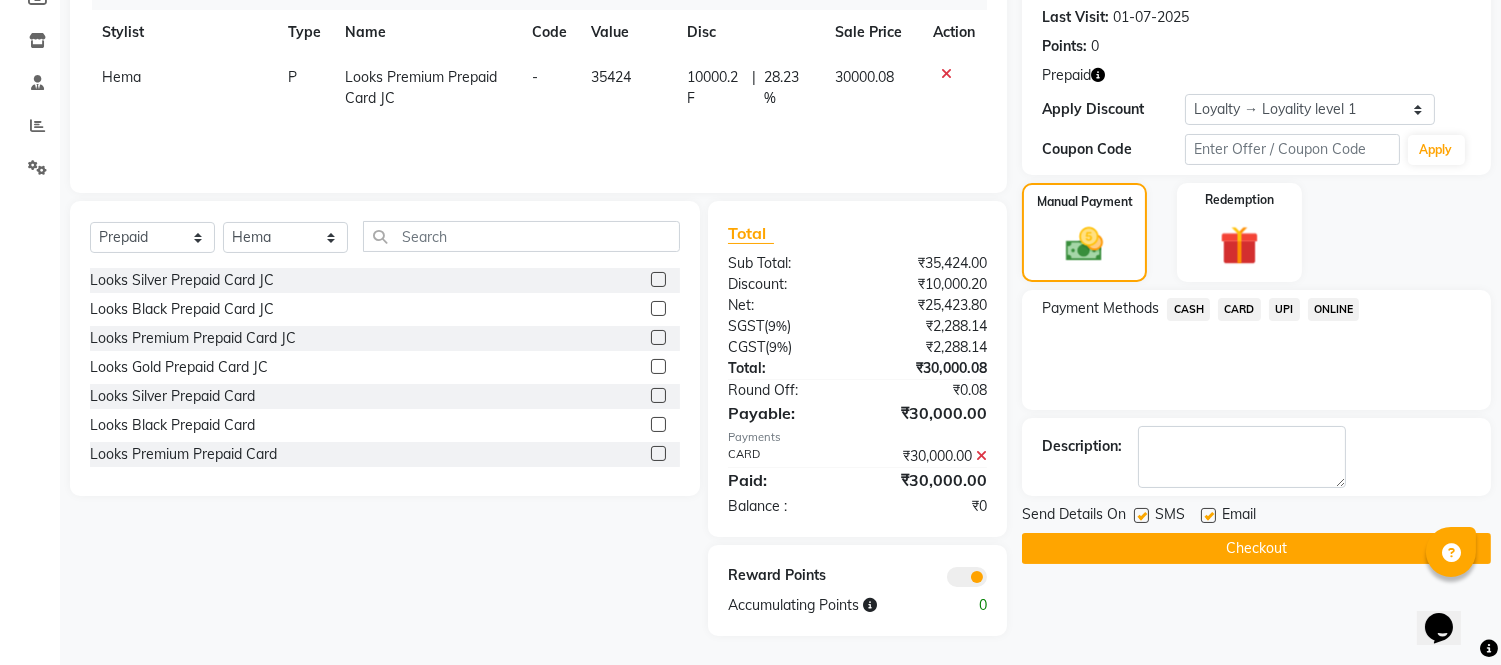 click on "Checkout" 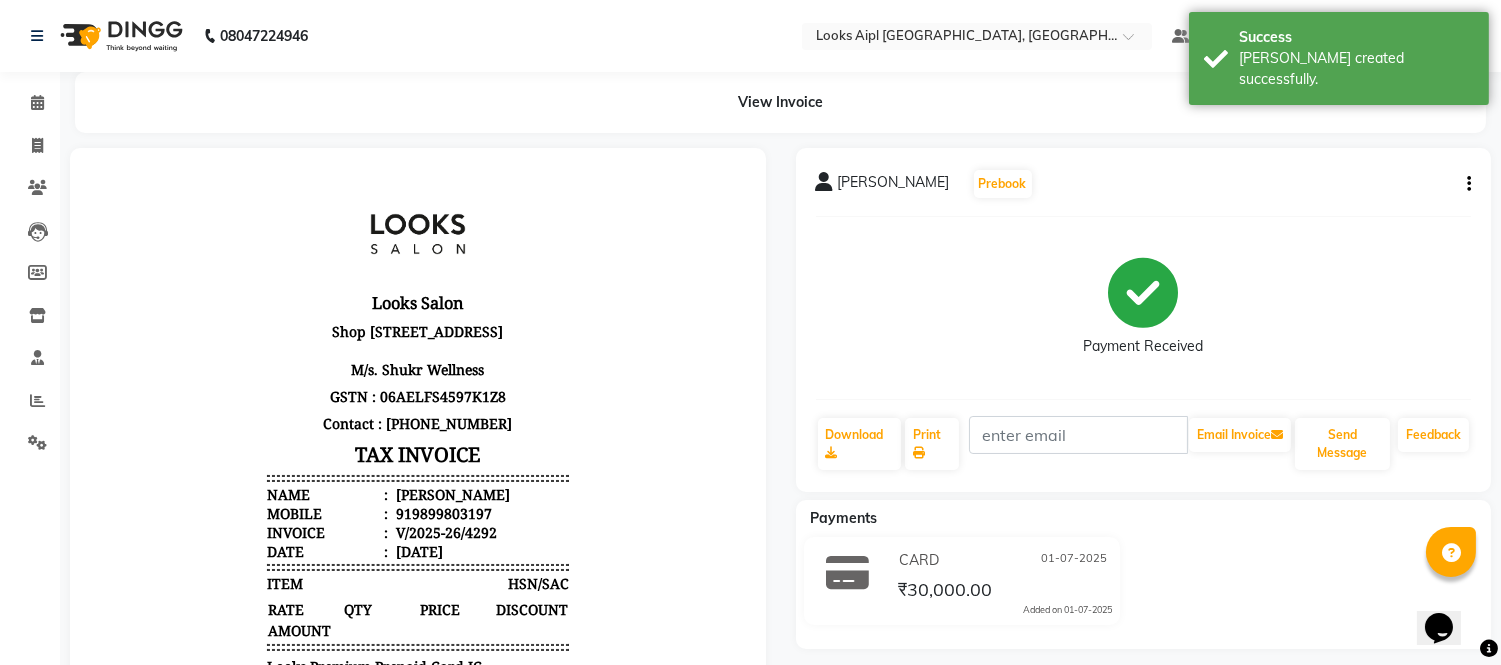 scroll, scrollTop: 0, scrollLeft: 0, axis: both 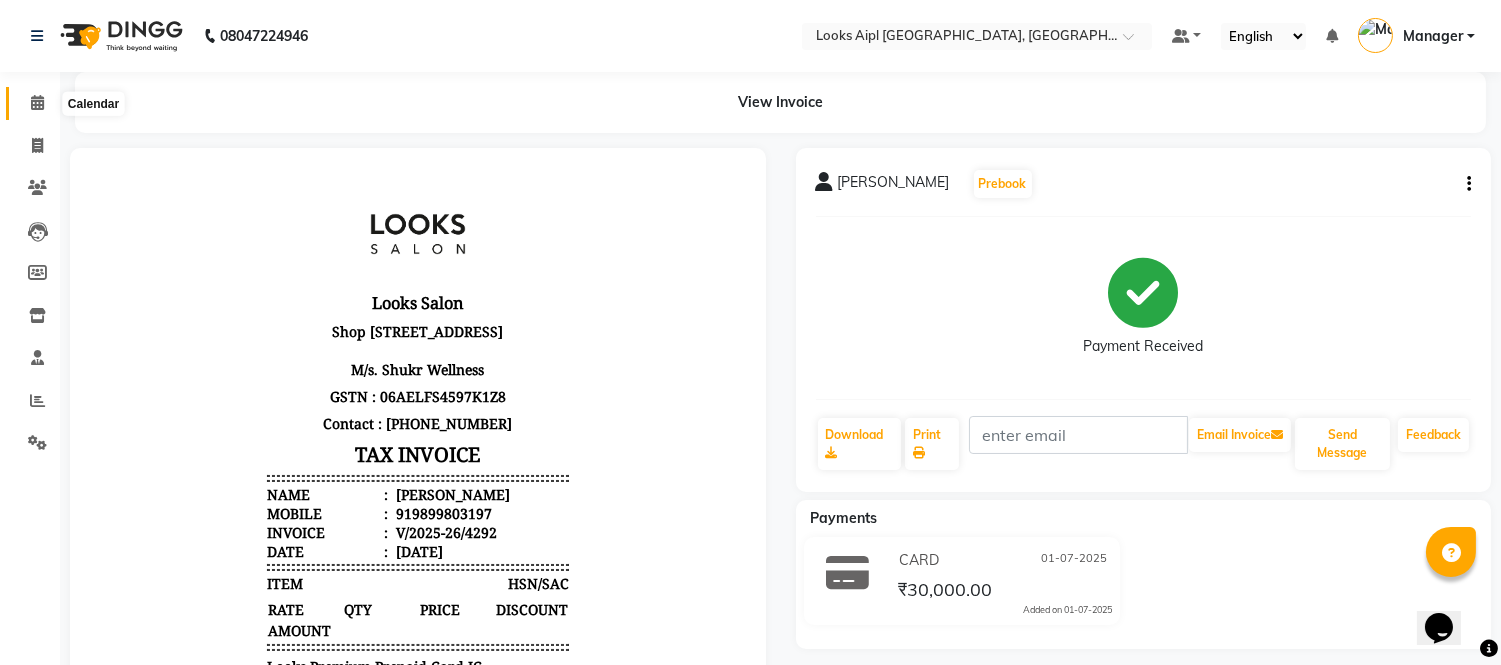 click 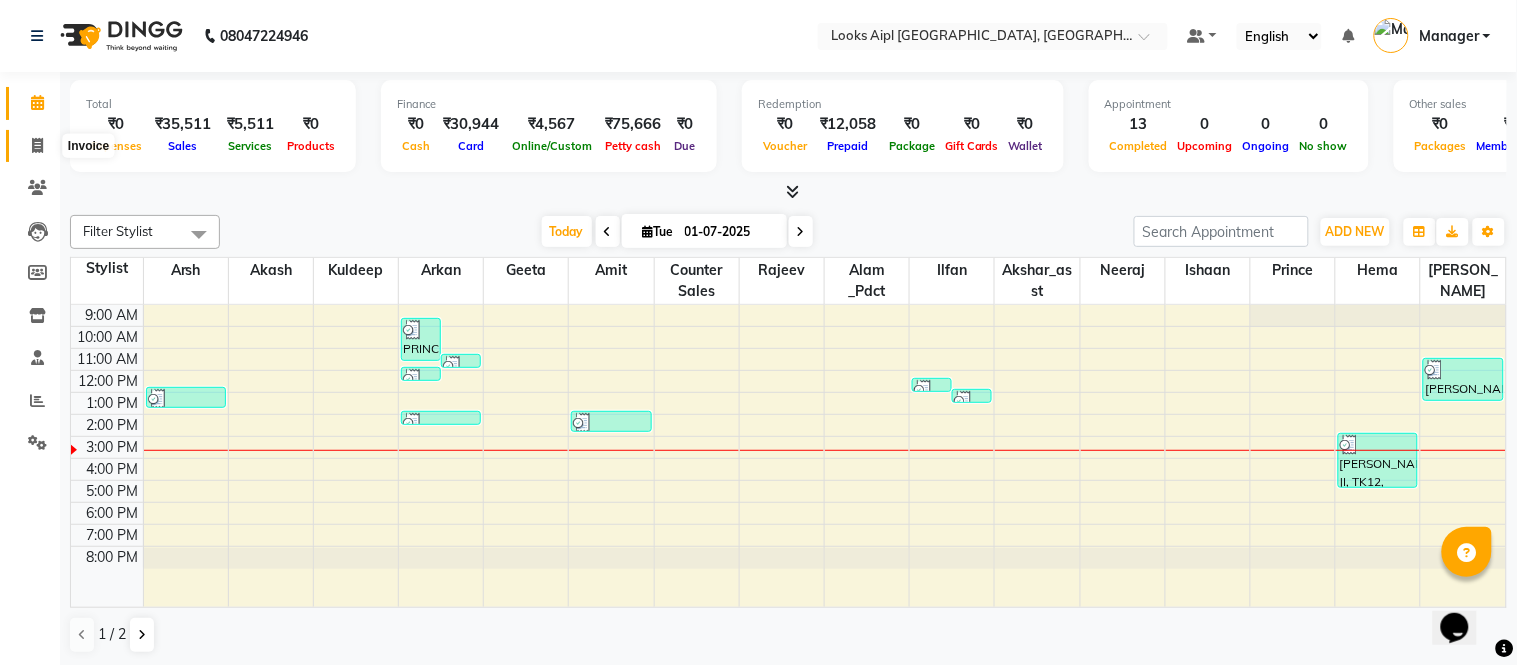 click 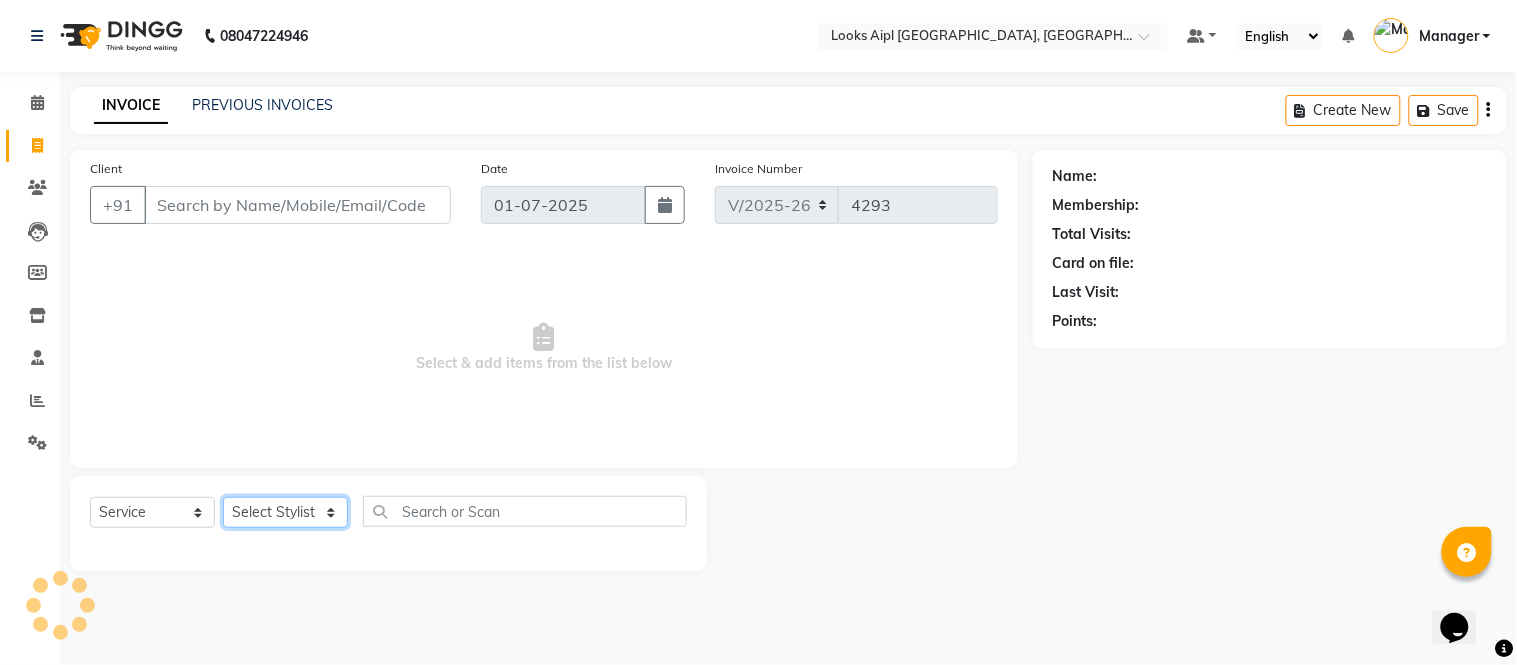 click on "Select Stylist" 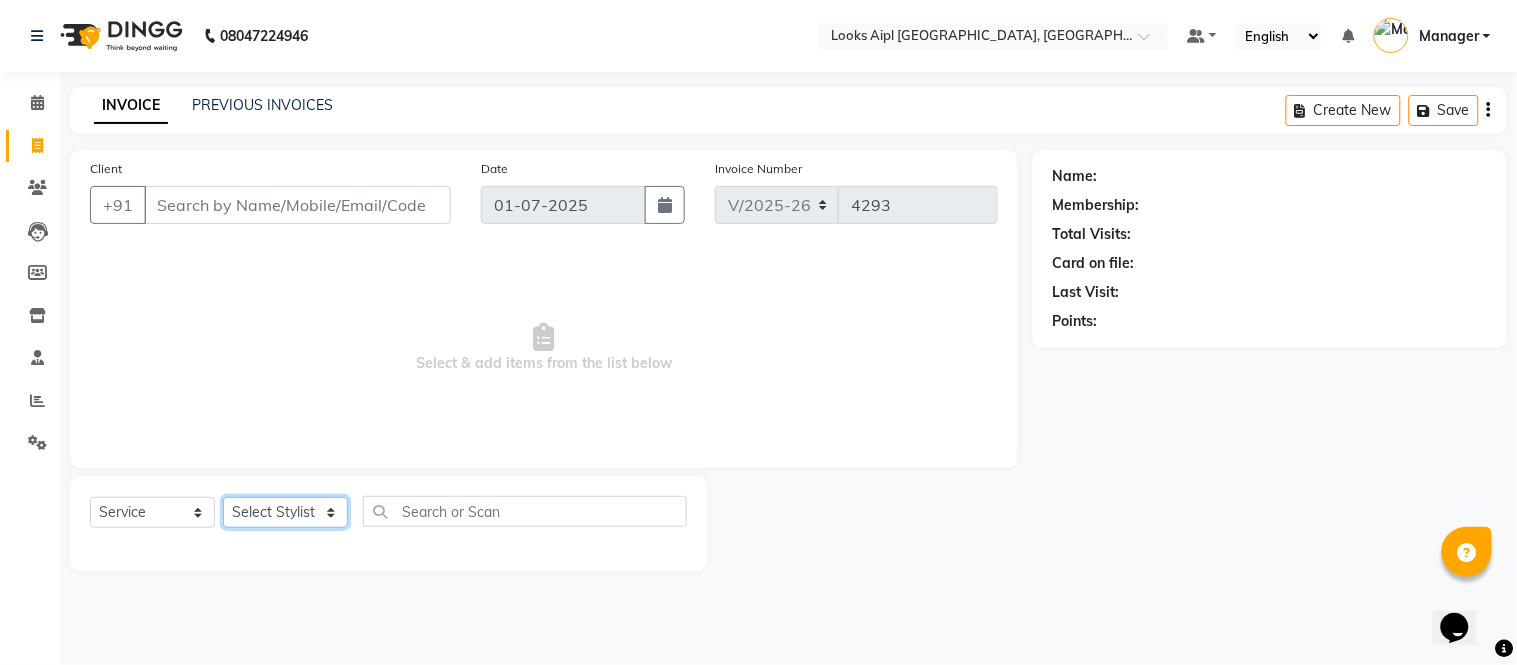click on "Select Stylist" 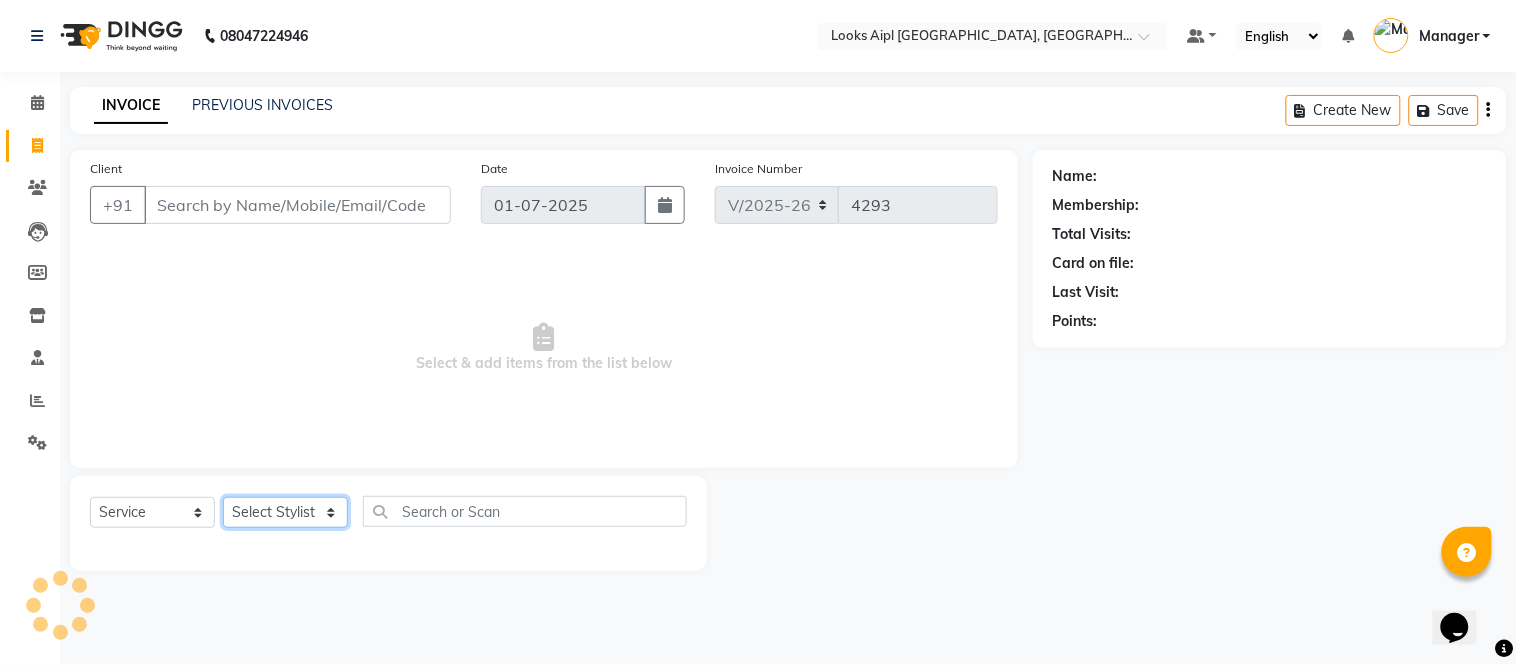 click on "Select Stylist" 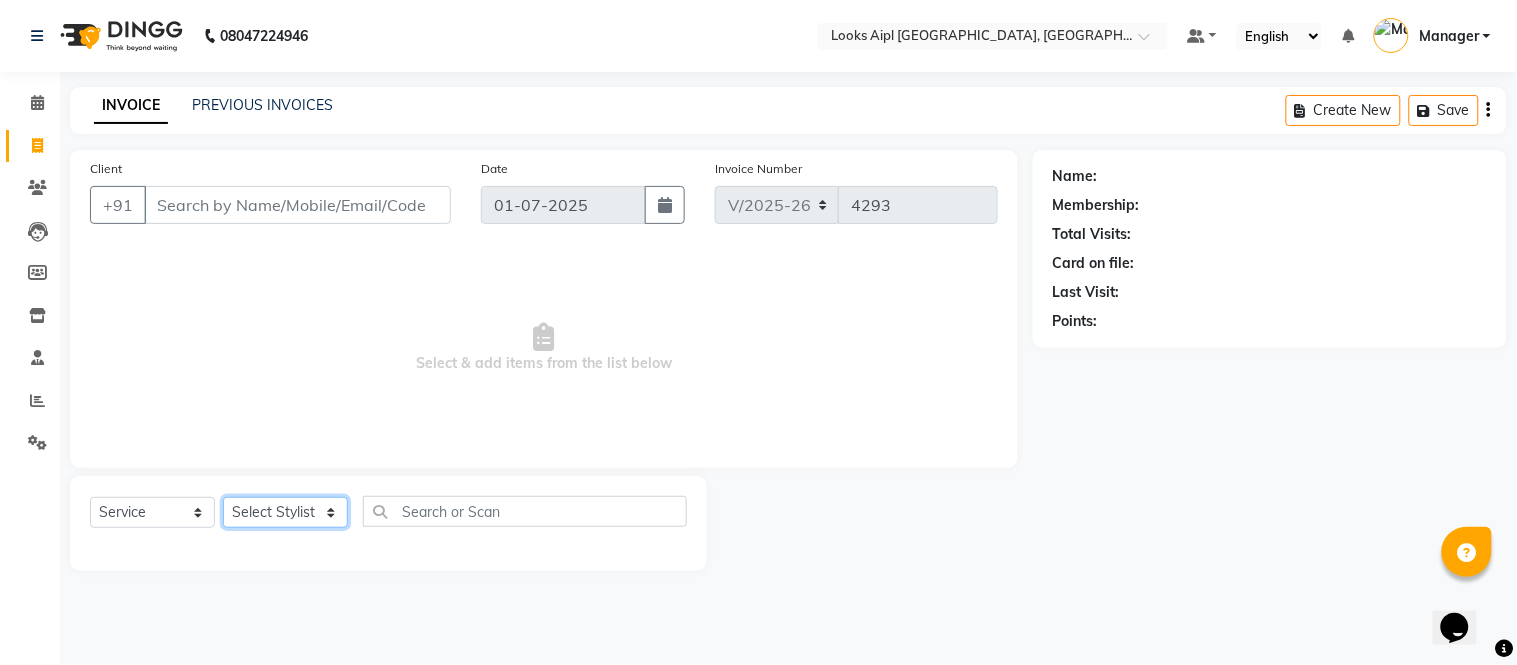 click on "Select Stylist [PERSON_NAME] Alam _Pdct [PERSON_NAME] [PERSON_NAME] Counter Sales [PERSON_NAME] ilfan [PERSON_NAME] [PERSON_NAME] Manager [PERSON_NAME] [PERSON_NAME] sagar_pdct [PERSON_NAME]" 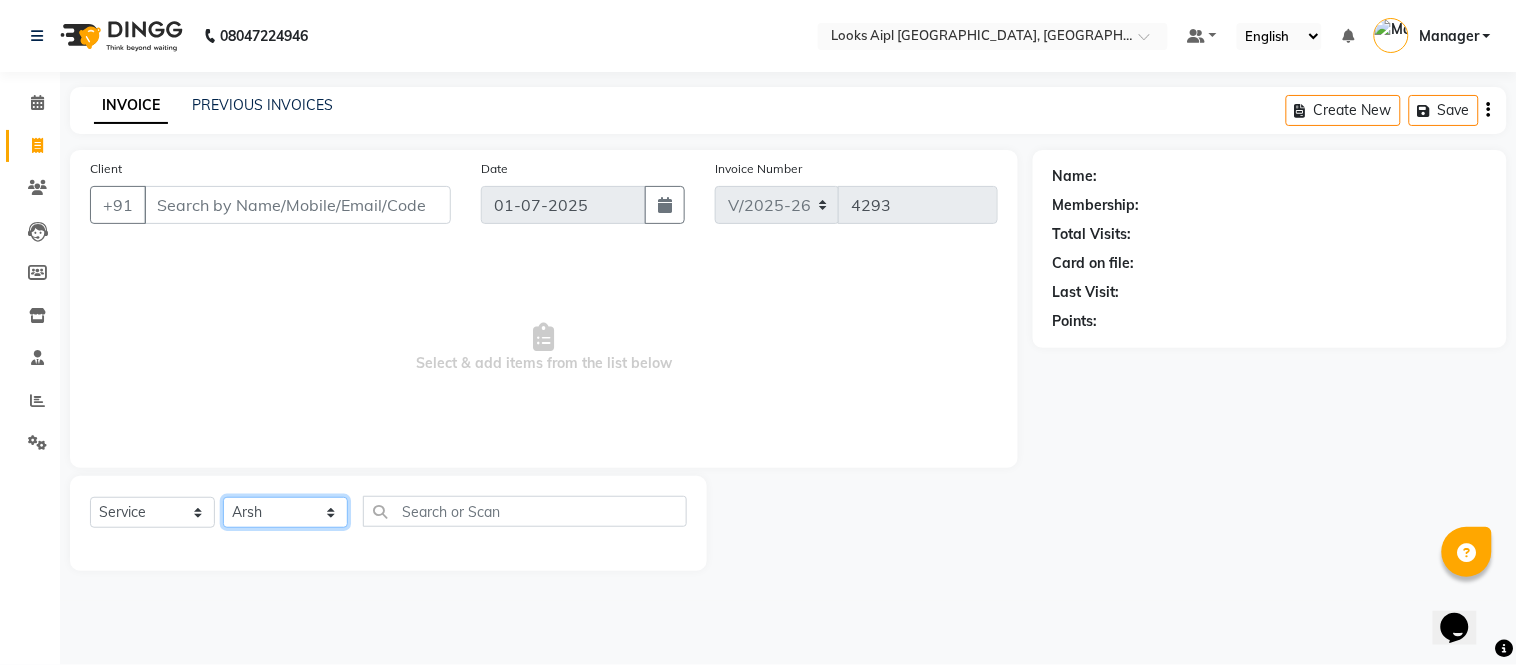 click on "Select Stylist [PERSON_NAME] Alam _Pdct [PERSON_NAME] [PERSON_NAME] Counter Sales [PERSON_NAME] ilfan [PERSON_NAME] [PERSON_NAME] Manager [PERSON_NAME] [PERSON_NAME] sagar_pdct [PERSON_NAME]" 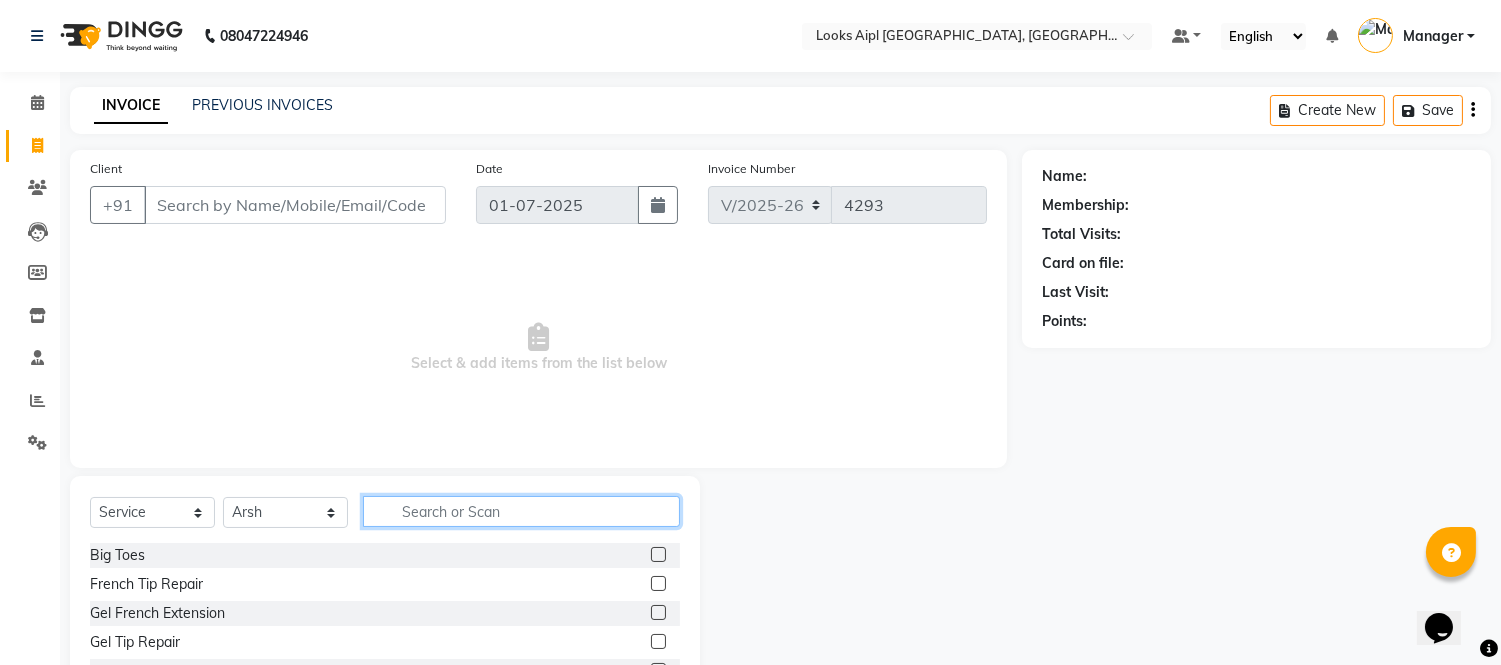 drag, startPoint x: 463, startPoint y: 503, endPoint x: 475, endPoint y: 506, distance: 12.369317 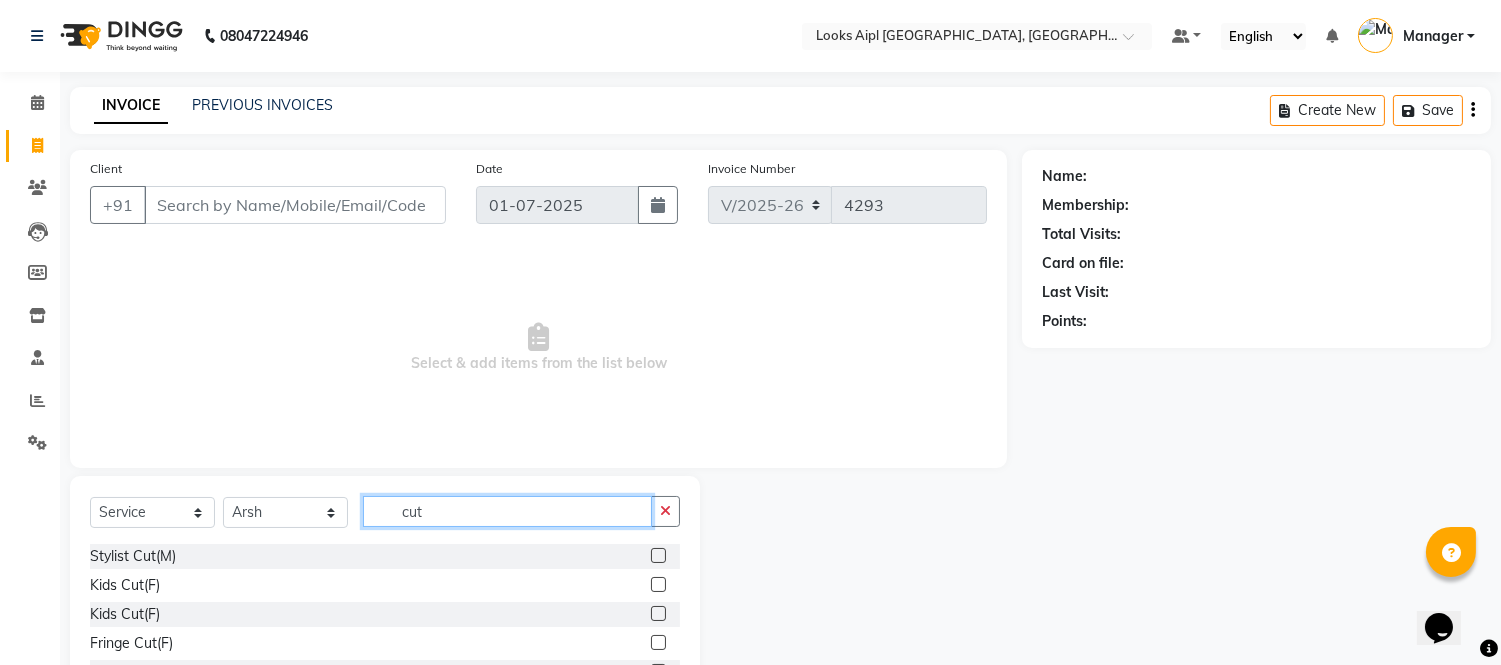 scroll, scrollTop: 111, scrollLeft: 0, axis: vertical 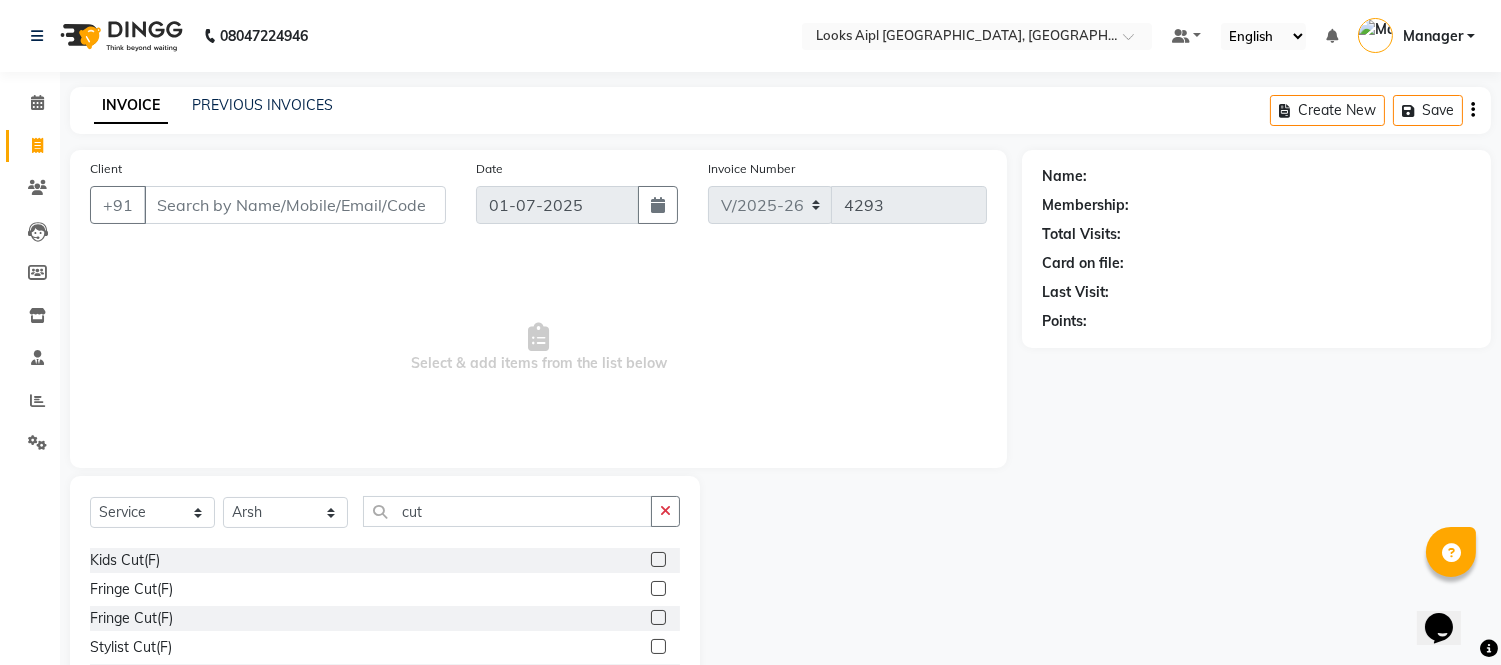click 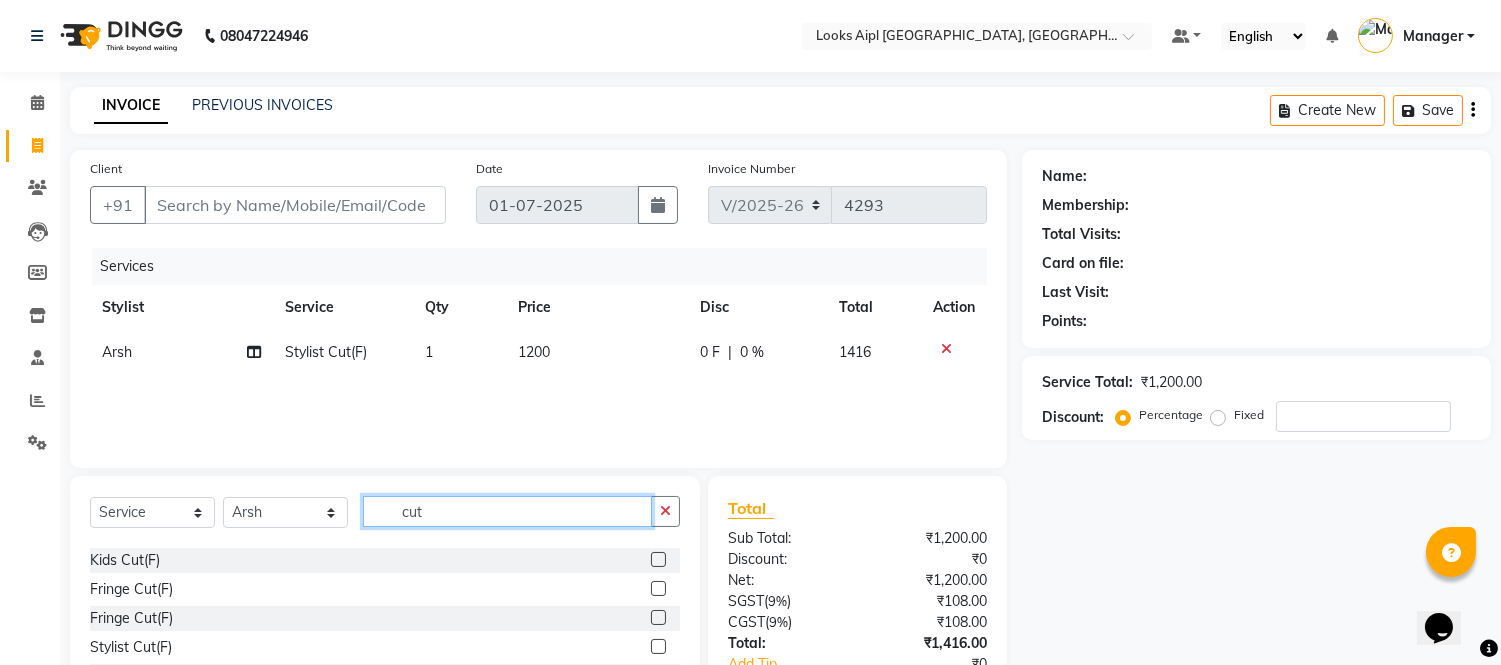 click on "cut" 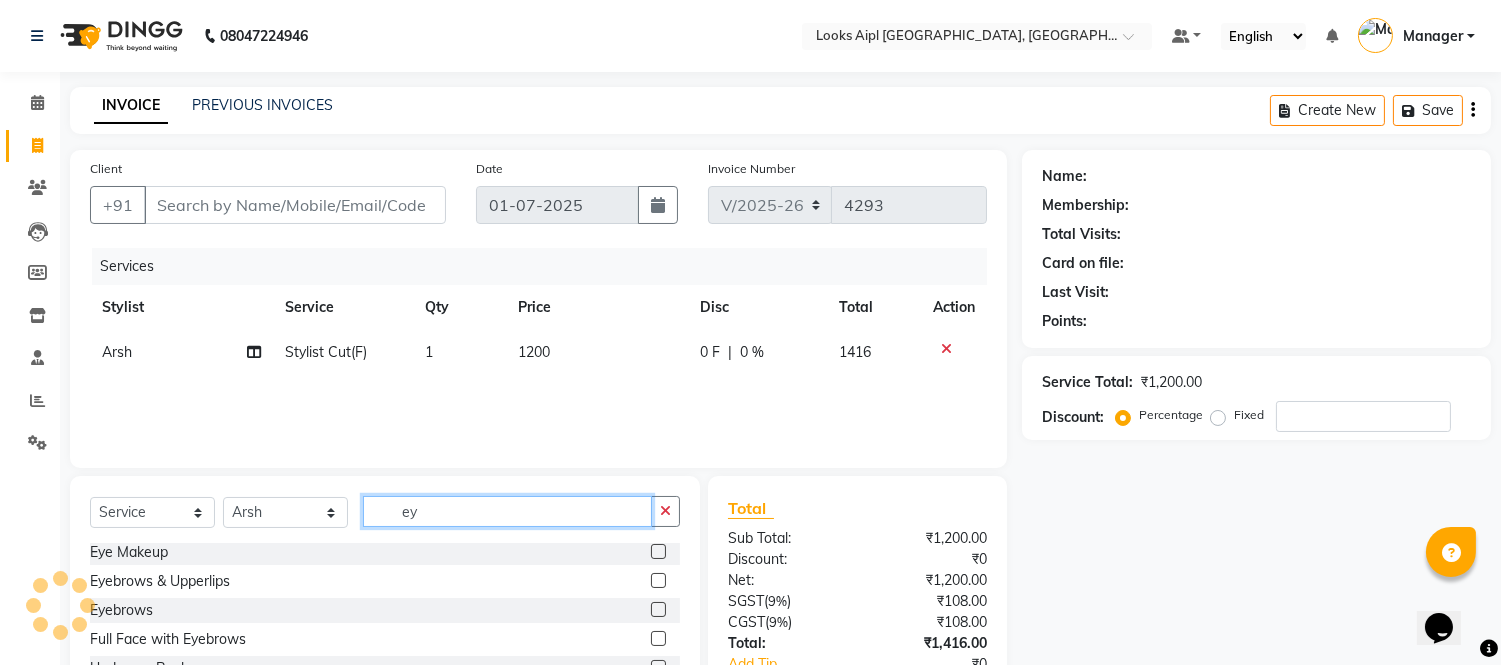 scroll, scrollTop: 3, scrollLeft: 0, axis: vertical 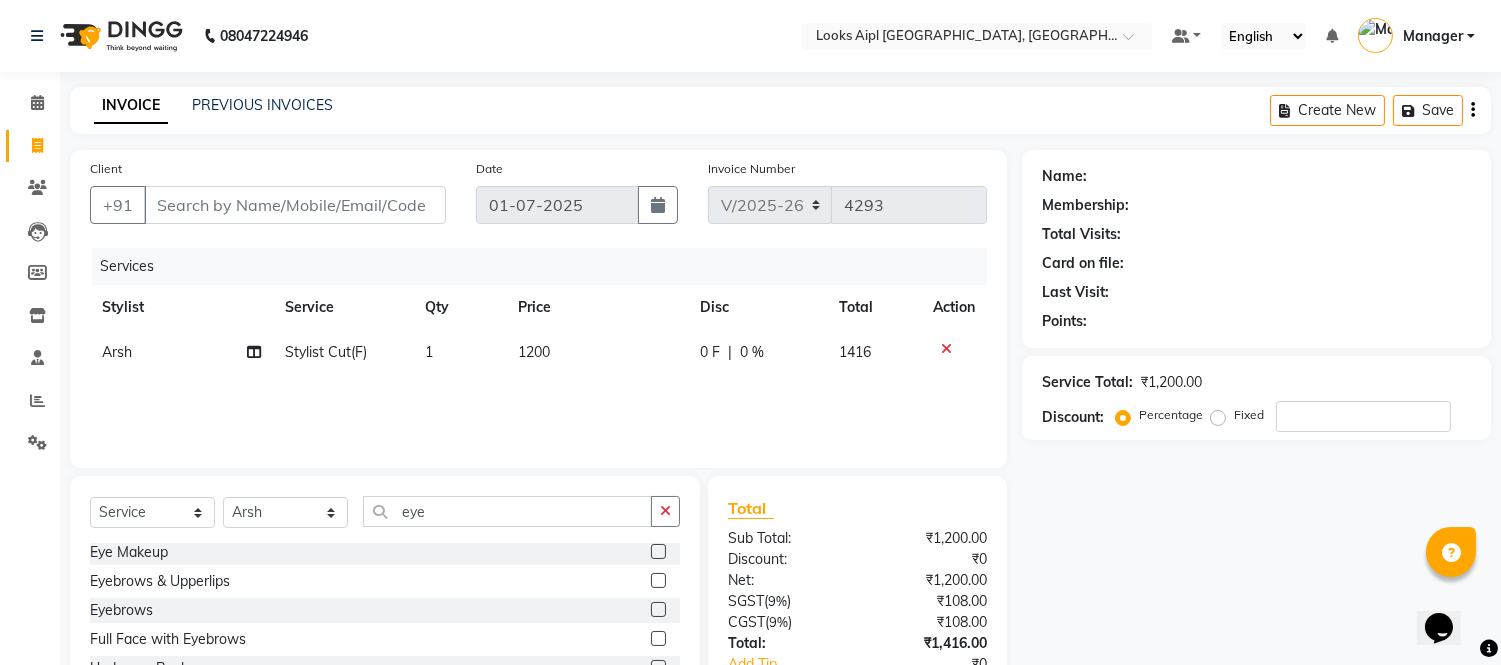 click 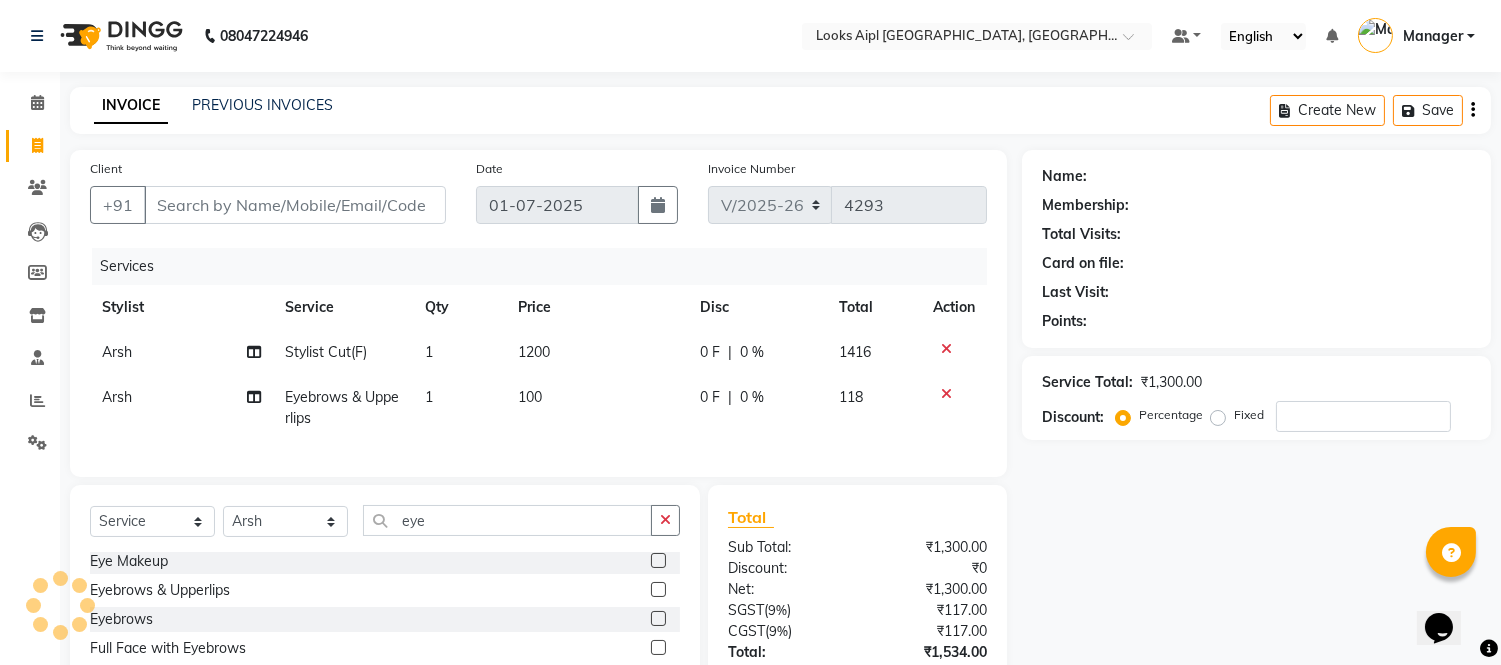 click on "100" 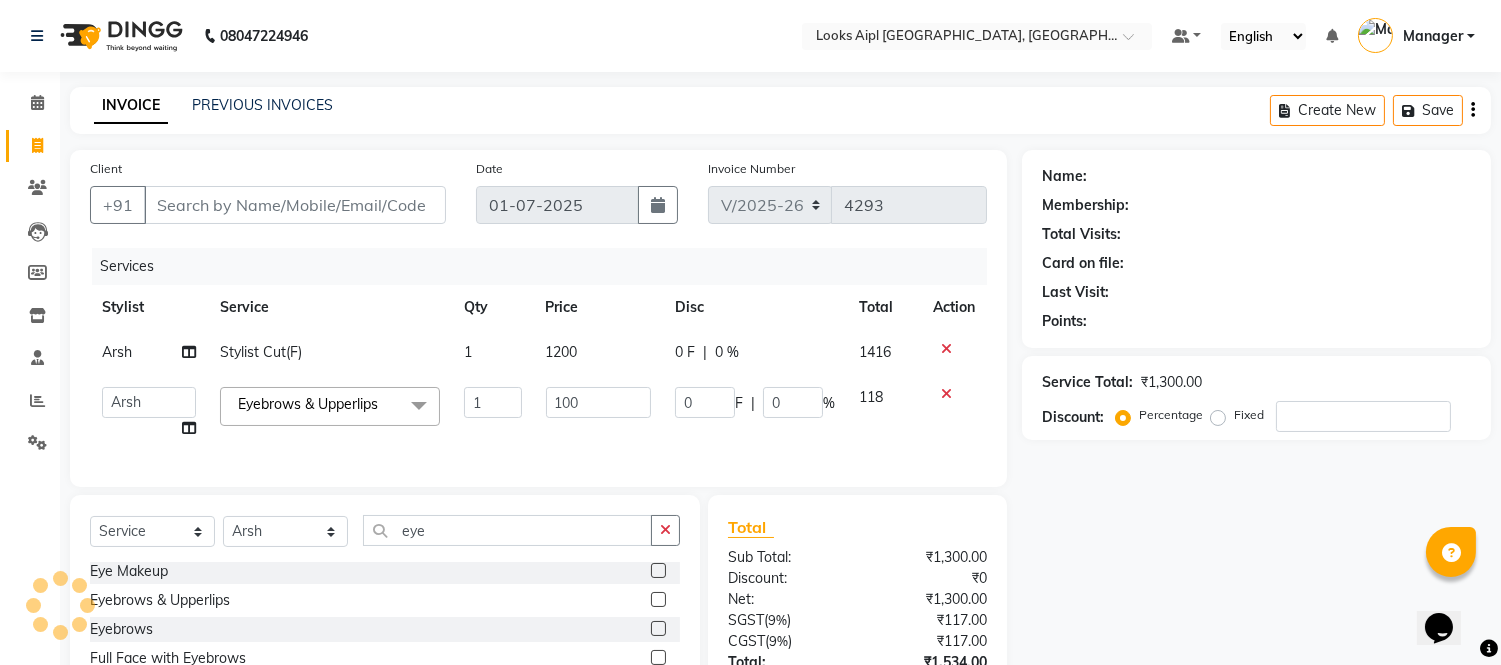 click on "100" 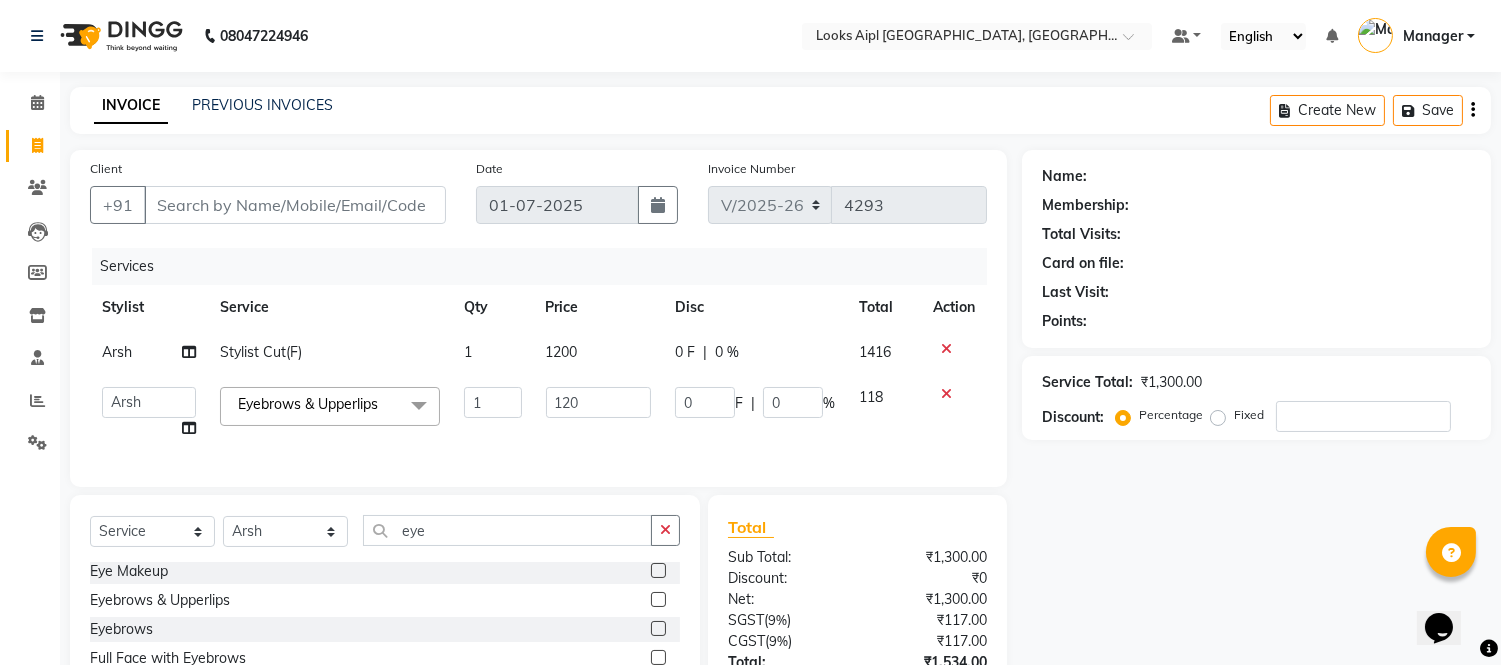 click on "1200" 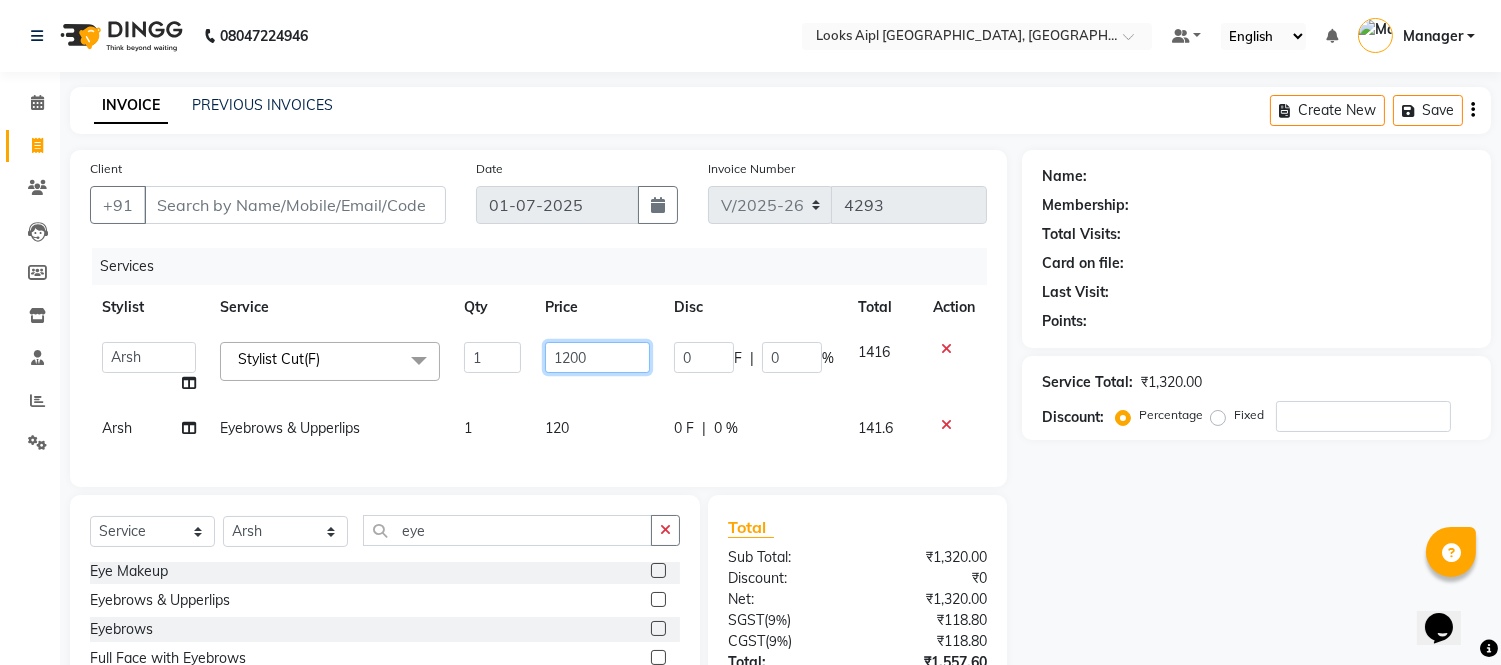 click on "1200" 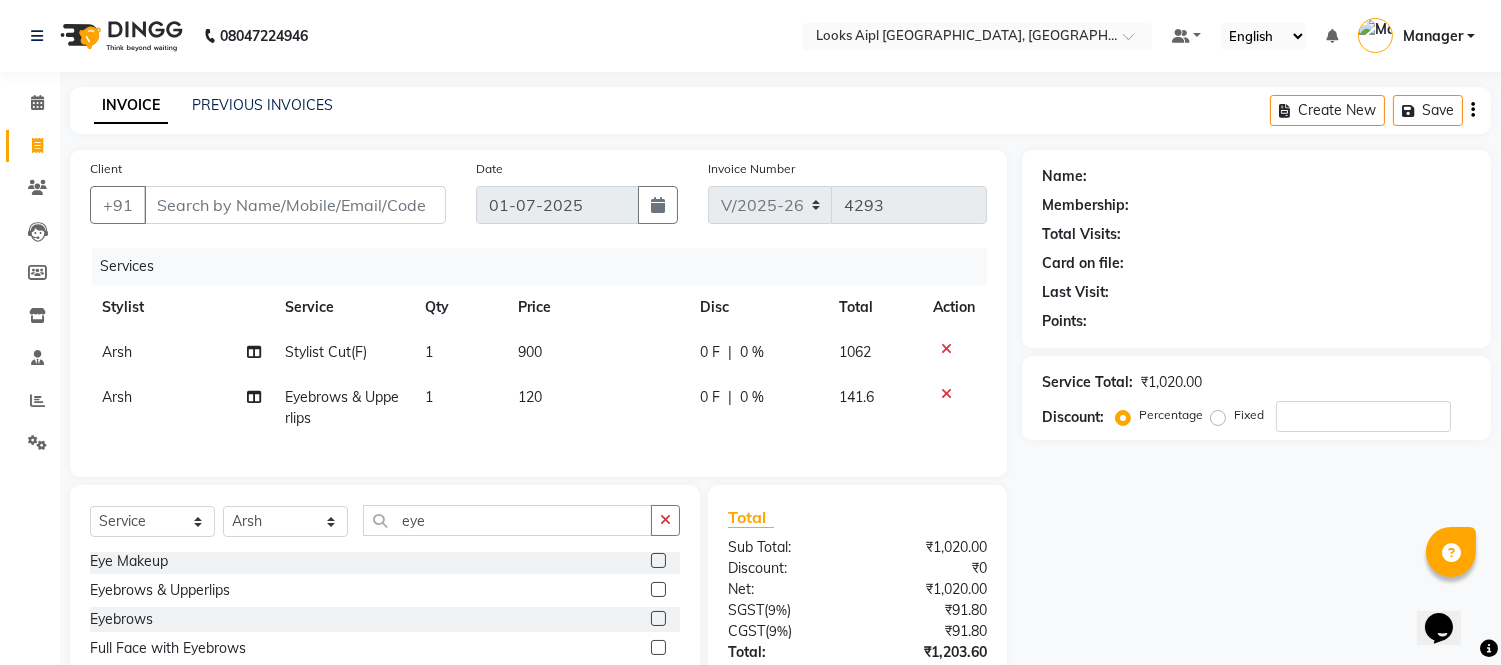 click on "120" 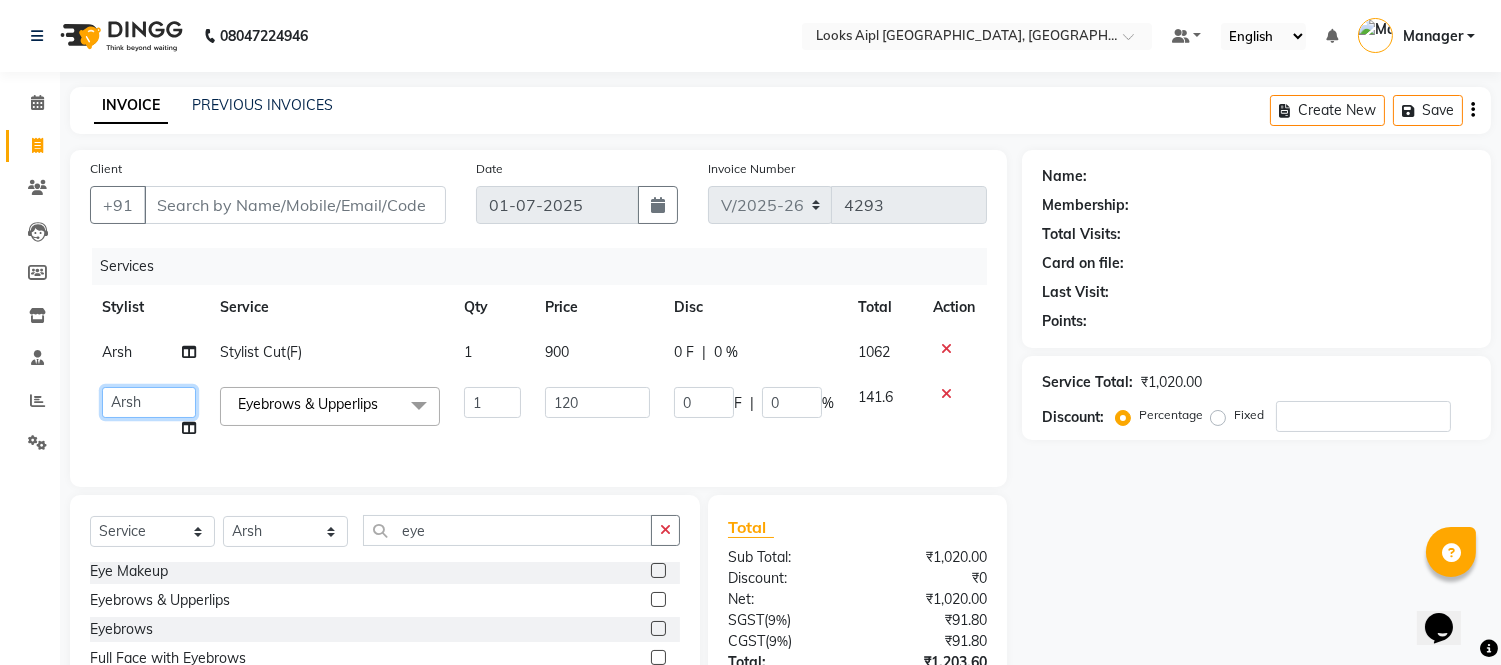 click on "[PERSON_NAME]   Alam _Pdct   [PERSON_NAME]   [PERSON_NAME]   Counter Sales   Geeta   [PERSON_NAME]   ilfan   [PERSON_NAME]   [PERSON_NAME]   Manager   [PERSON_NAME]   [PERSON_NAME]   sagar_pdct   Surejit   [PERSON_NAME]" 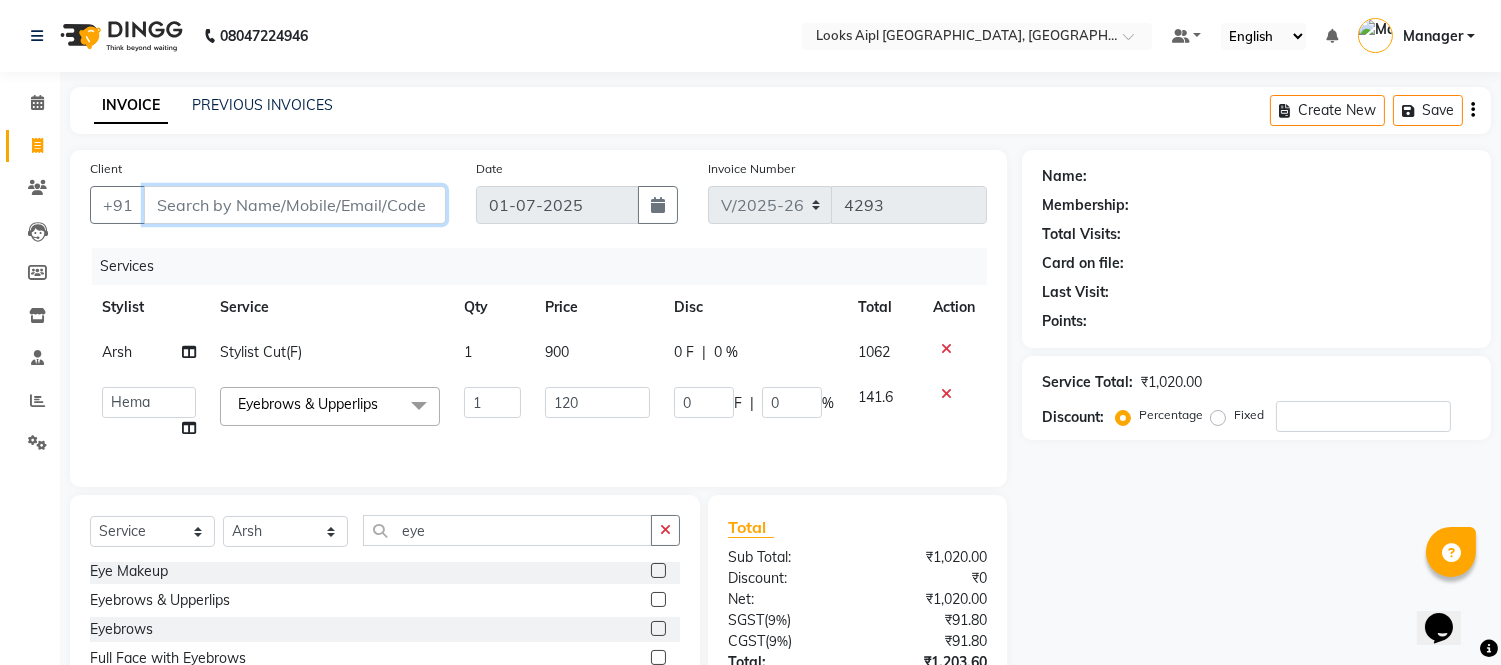 click on "Client +91 Date [DATE] Invoice Number V/2025 V/[PHONE_NUMBER]" 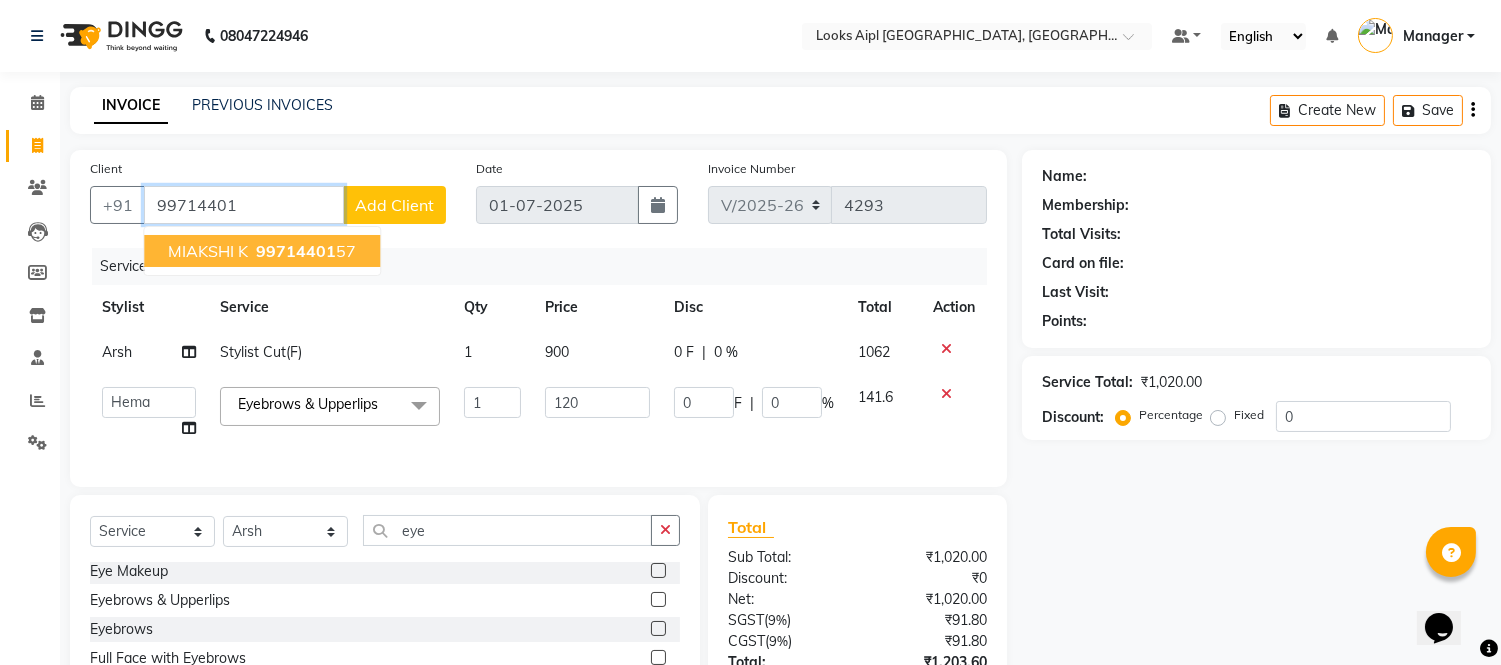 click on "99714401" at bounding box center [296, 251] 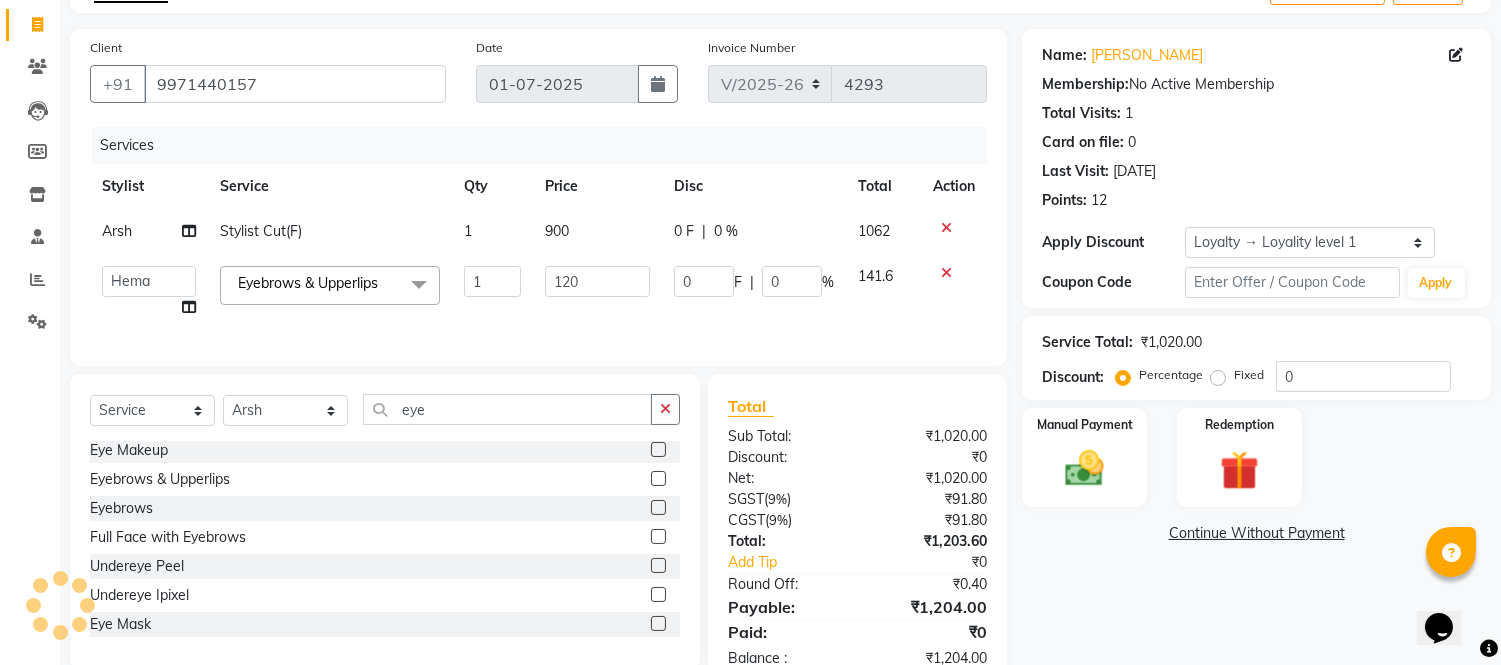 scroll, scrollTop: 191, scrollLeft: 0, axis: vertical 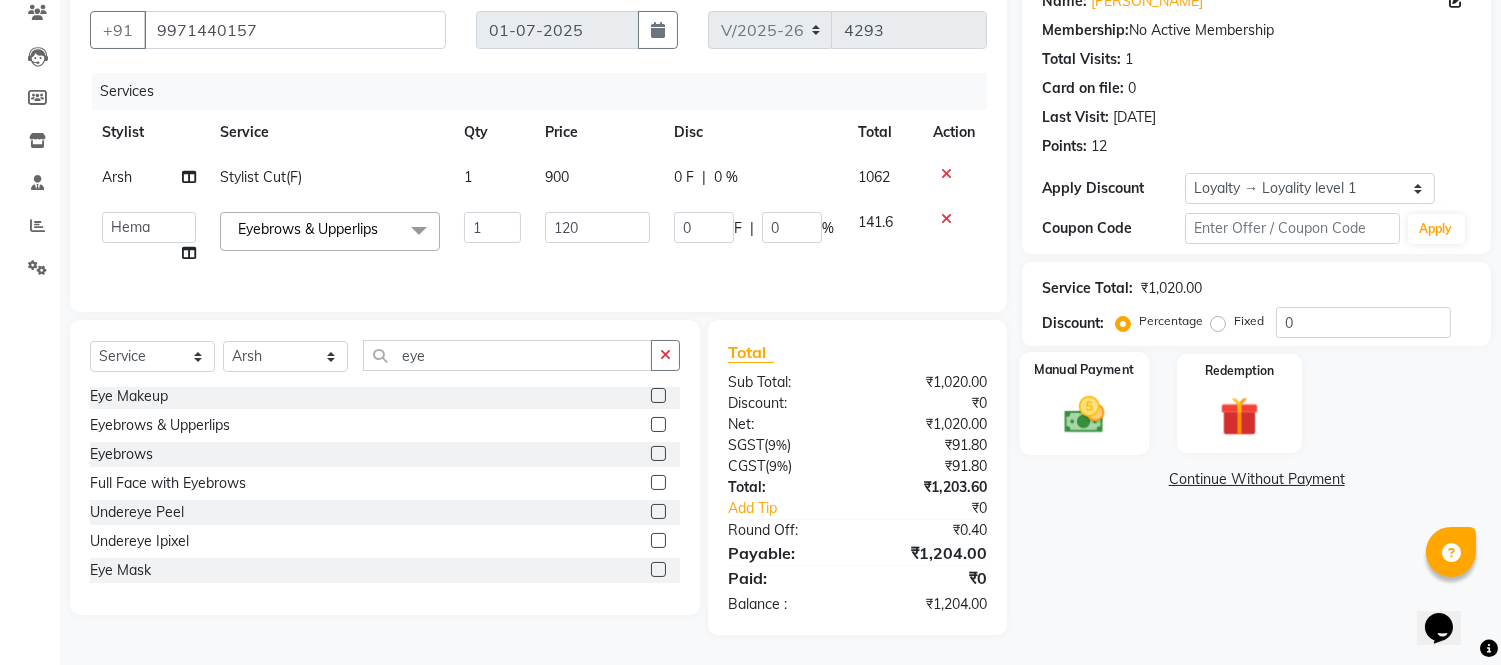 click 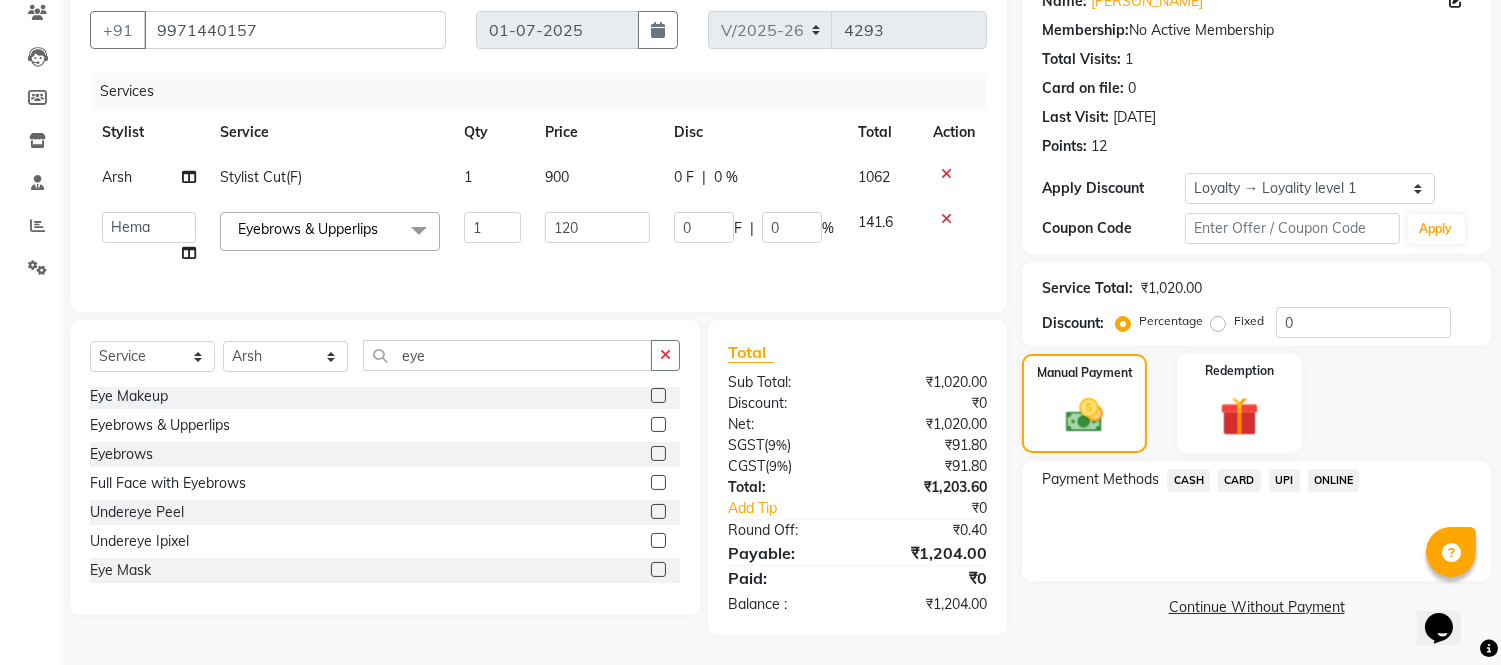 click on "UPI" 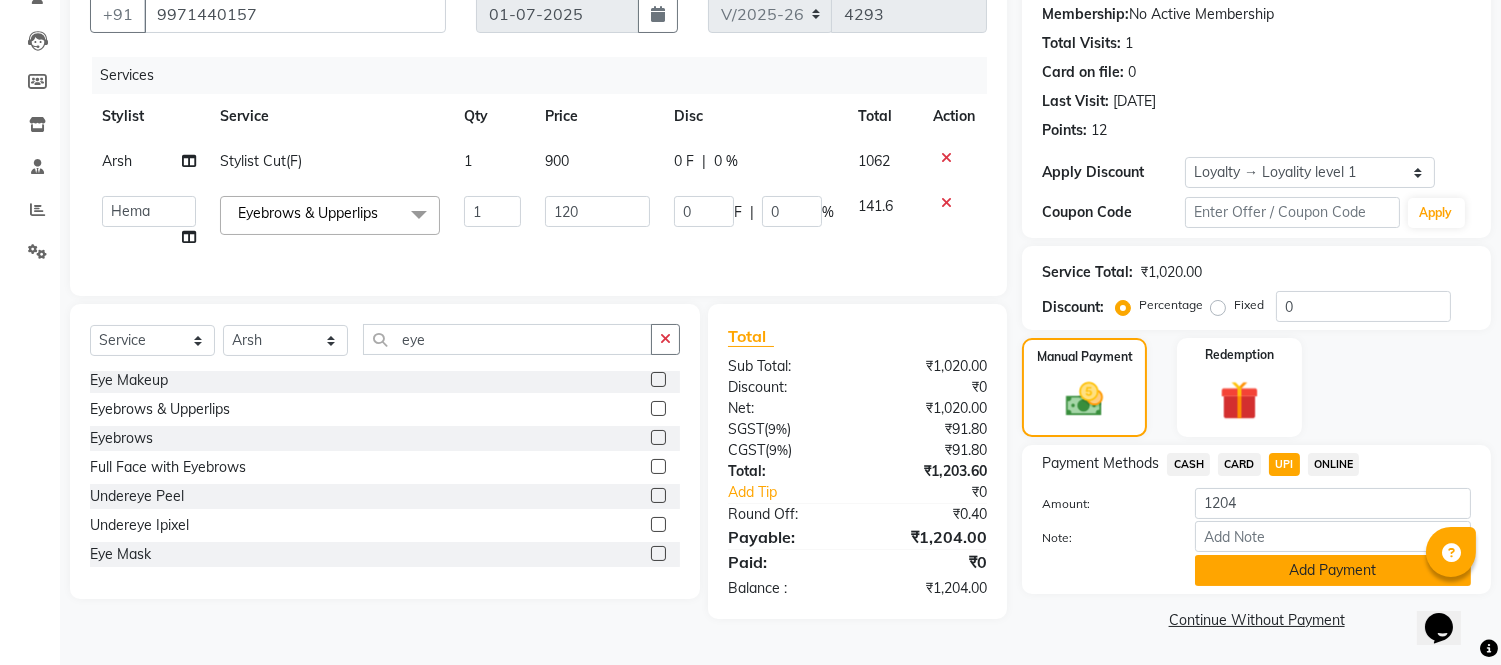 click on "Add Payment" 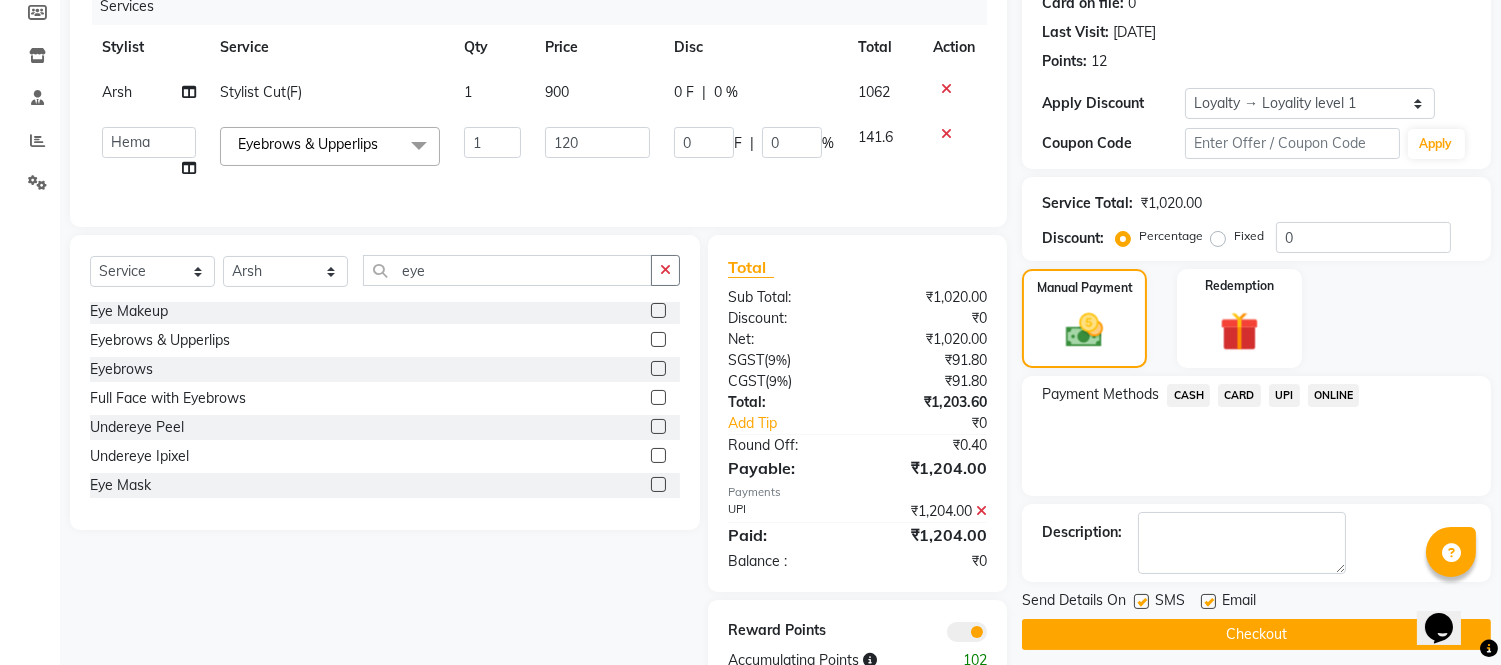 scroll, scrollTop: 332, scrollLeft: 0, axis: vertical 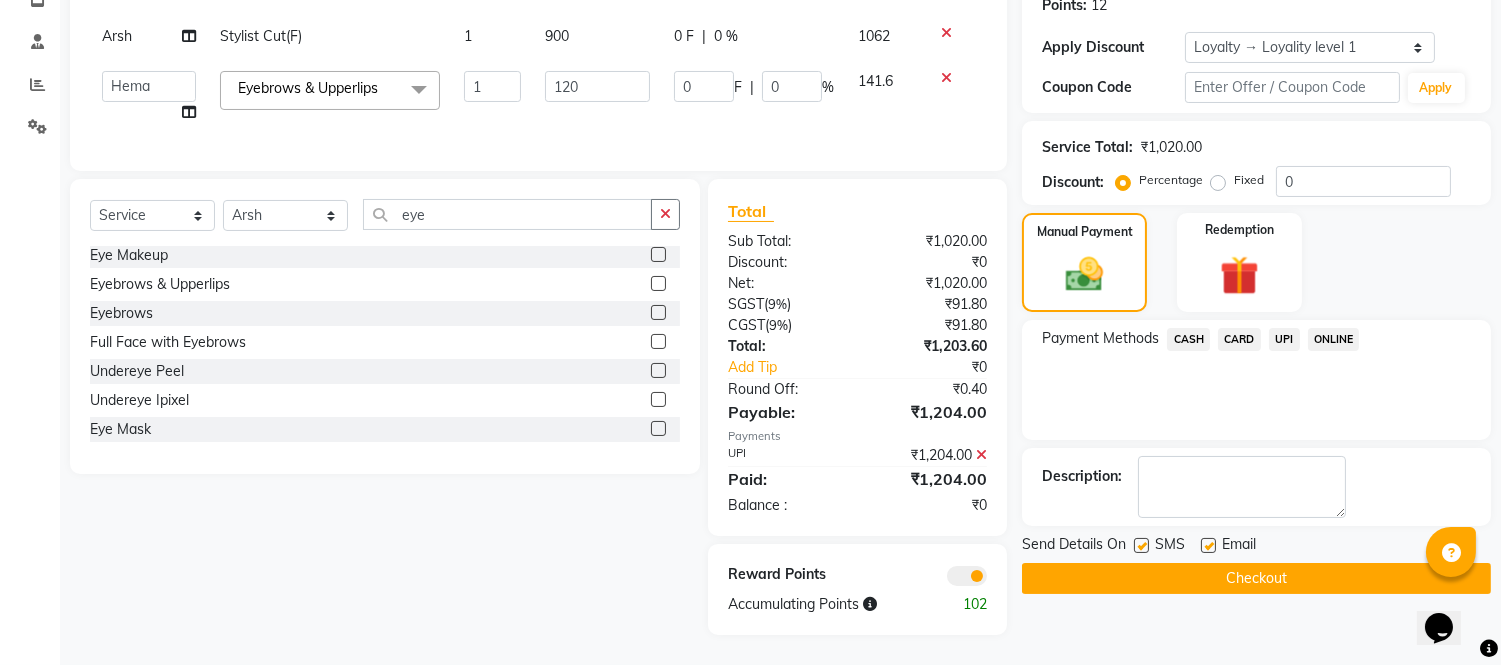 click on "Checkout" 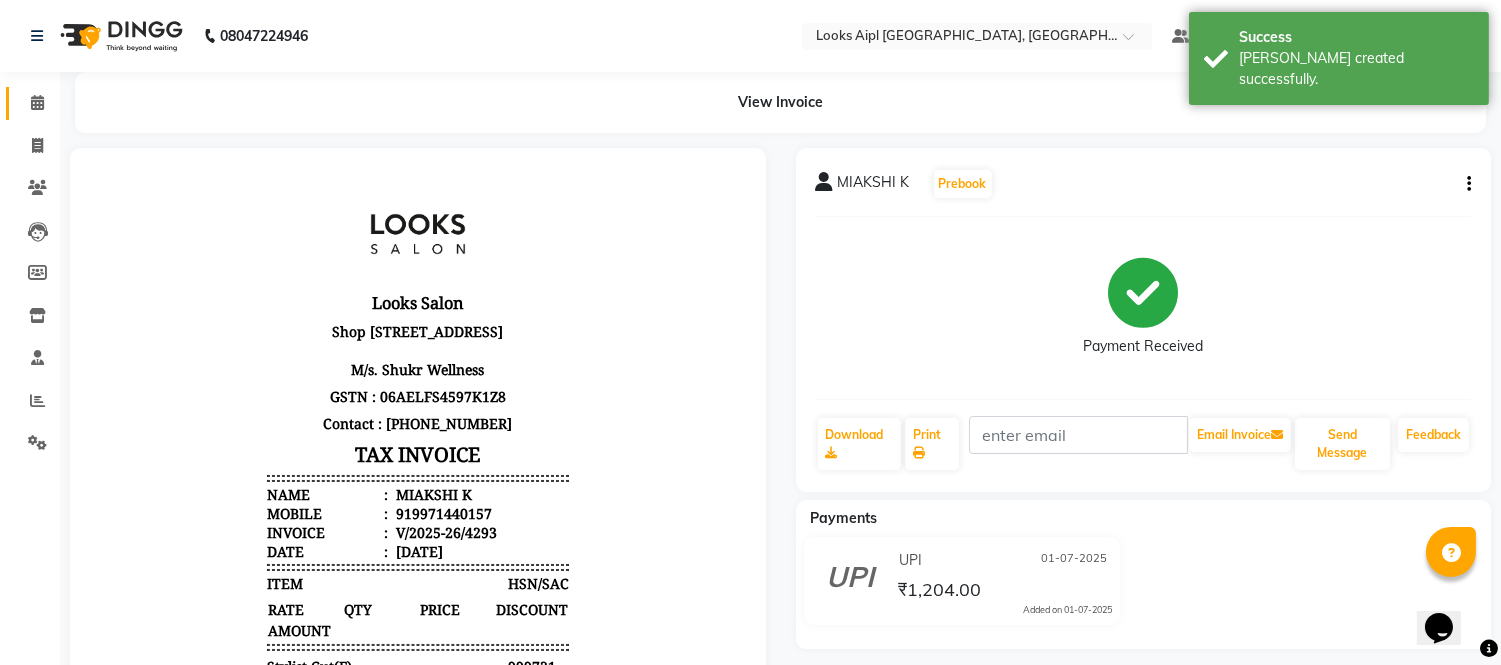 scroll, scrollTop: 0, scrollLeft: 0, axis: both 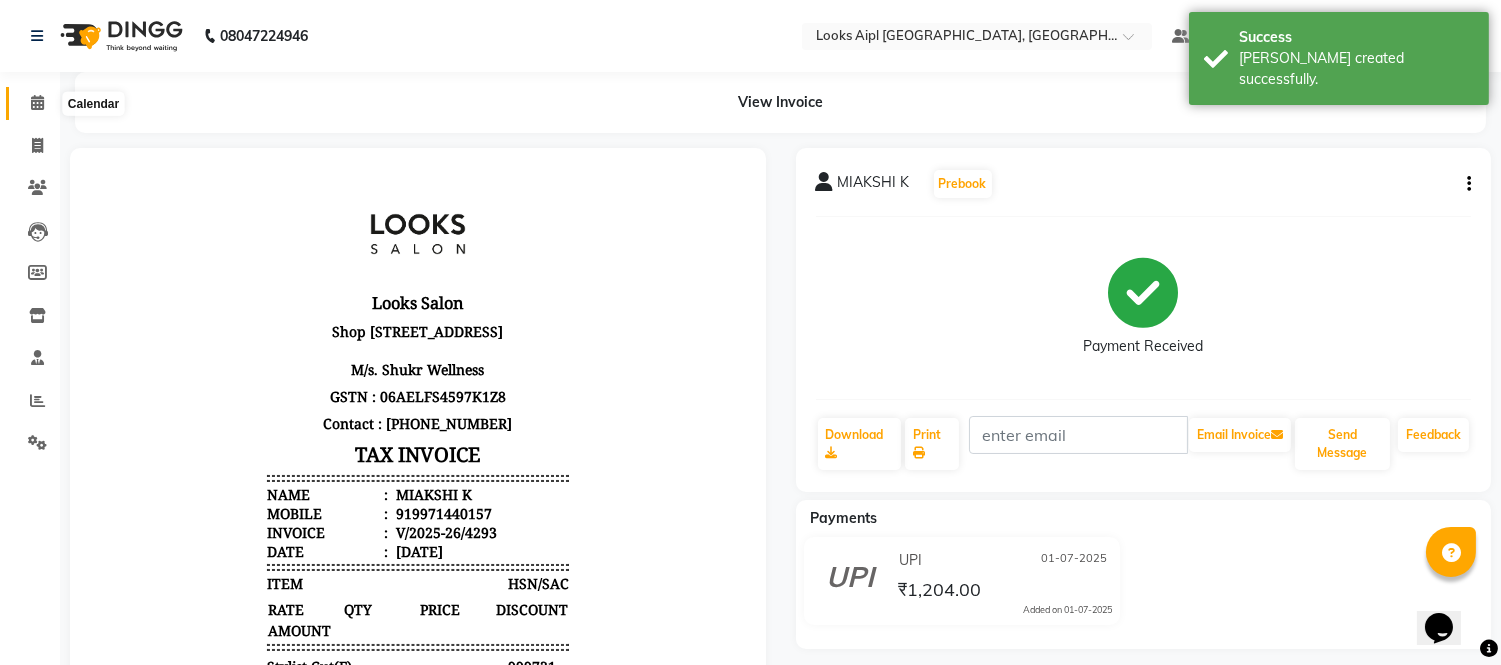 click 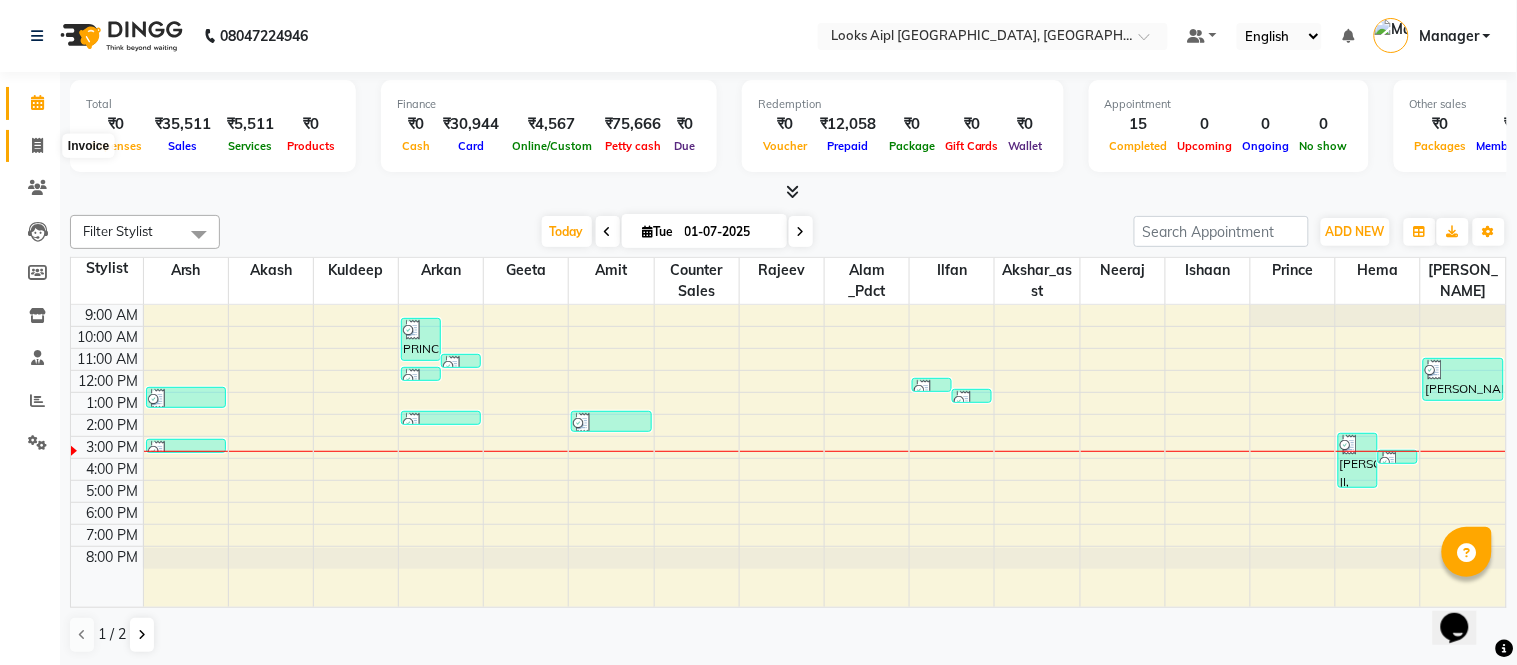 click 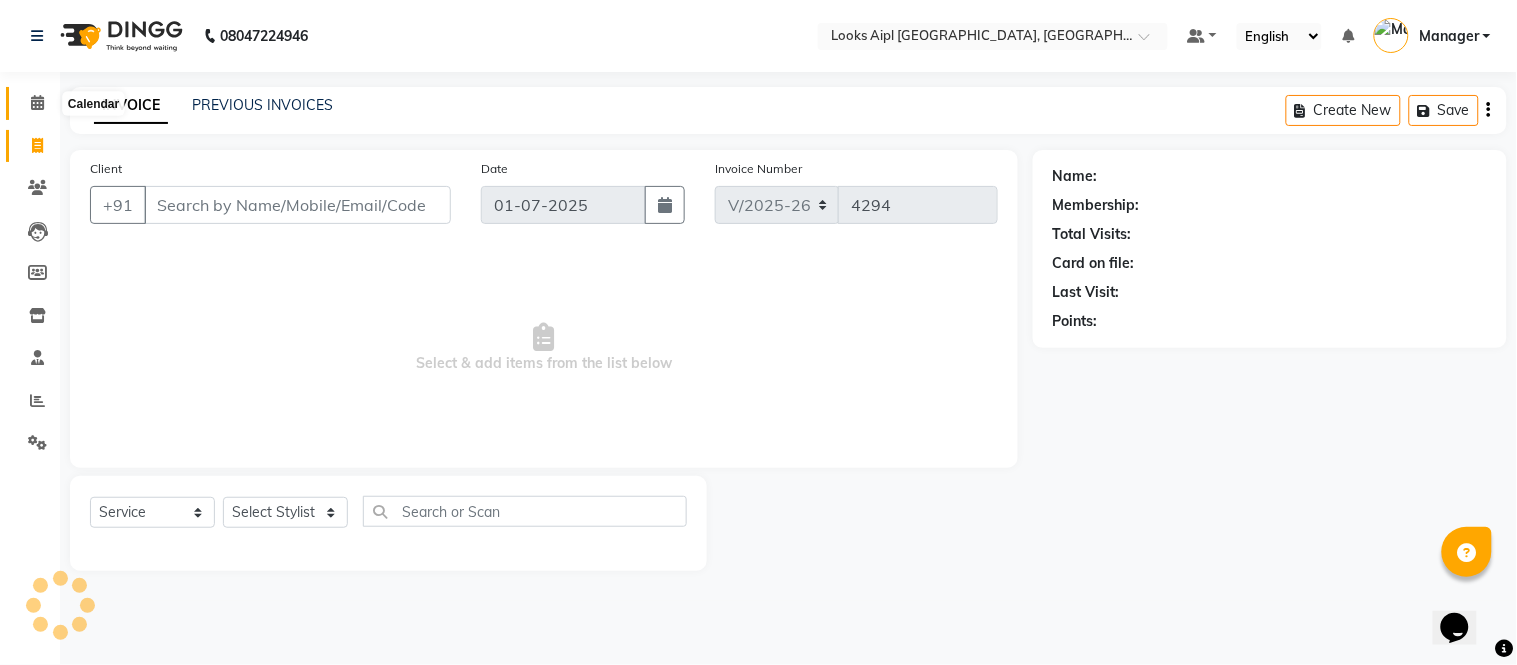 click 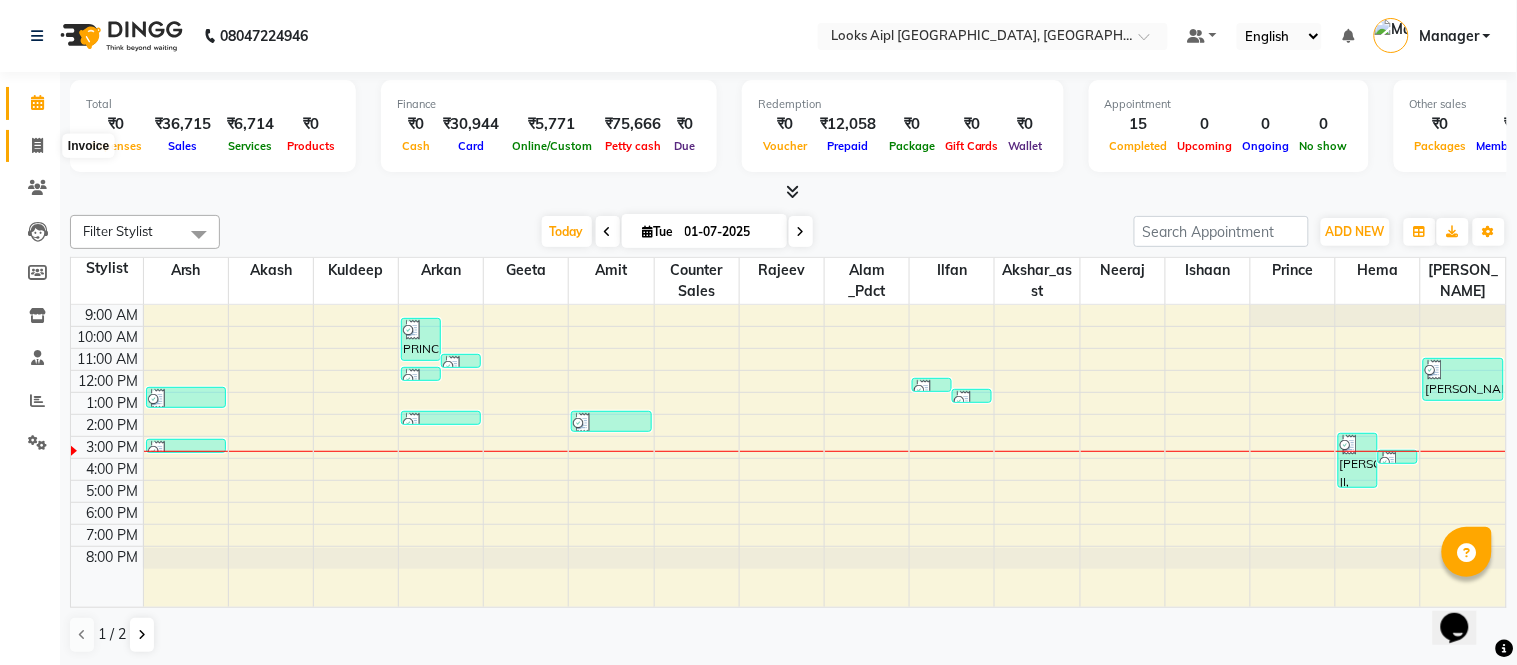 click 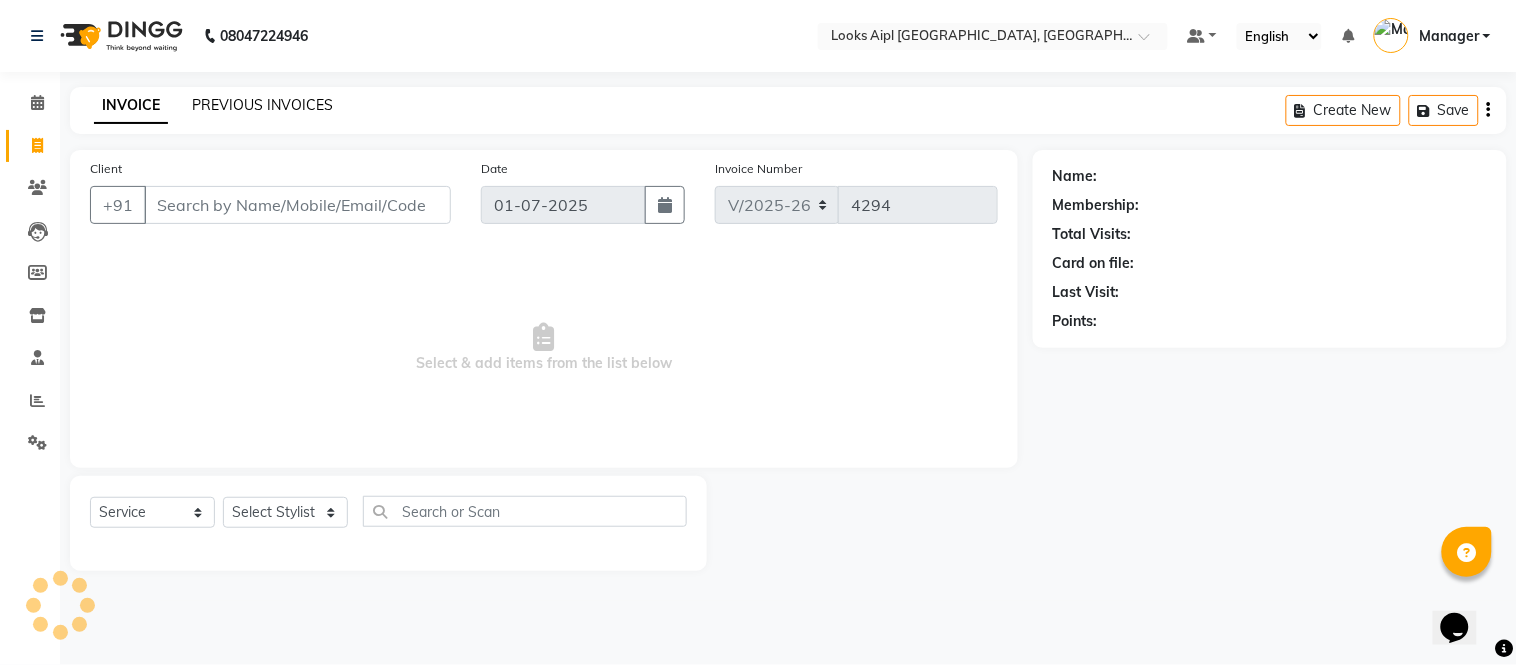 click on "PREVIOUS INVOICES" 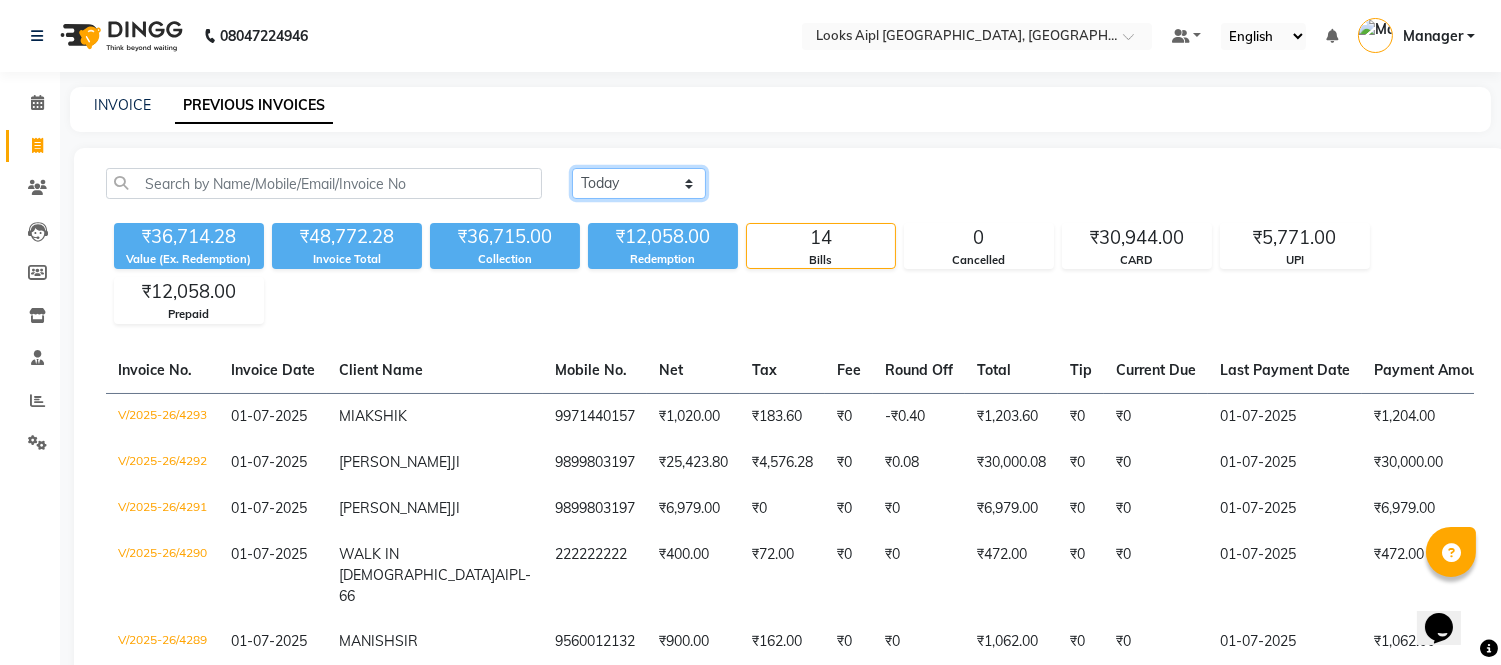 click on "[DATE] [DATE] Custom Range" 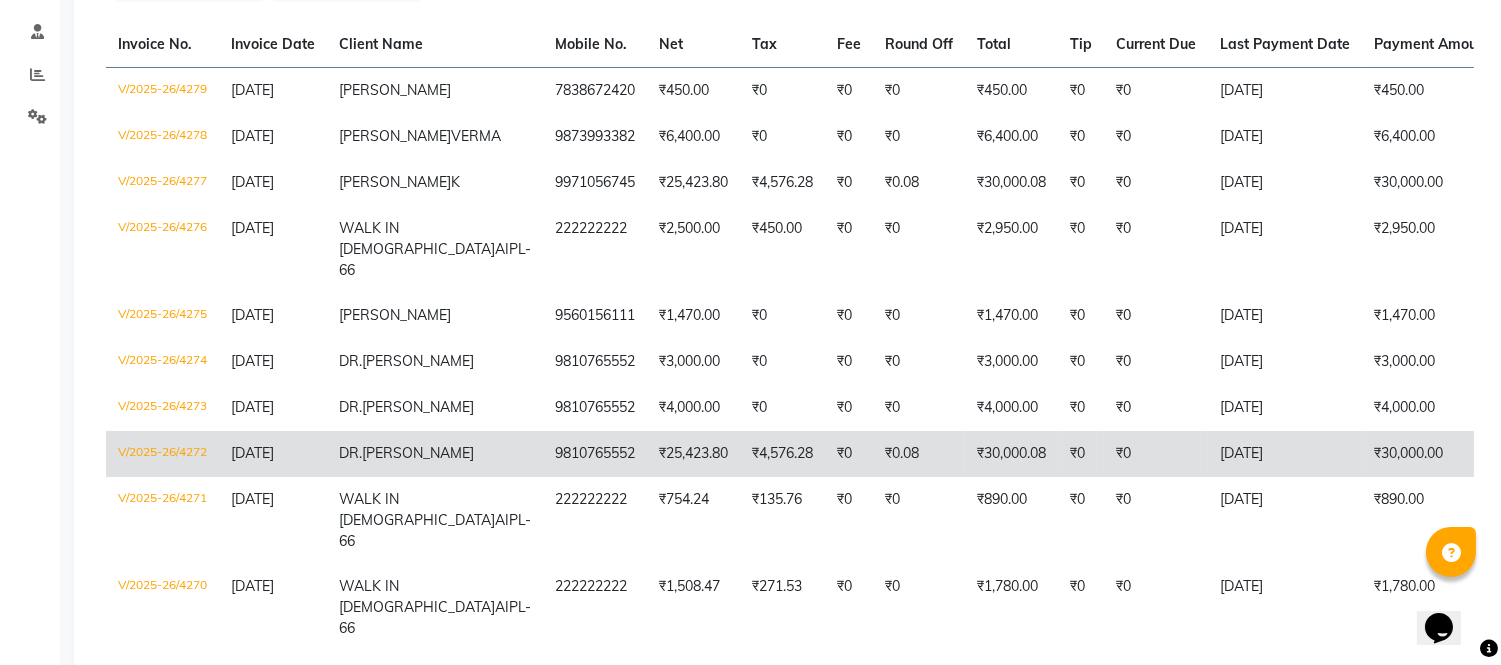 scroll, scrollTop: 333, scrollLeft: 0, axis: vertical 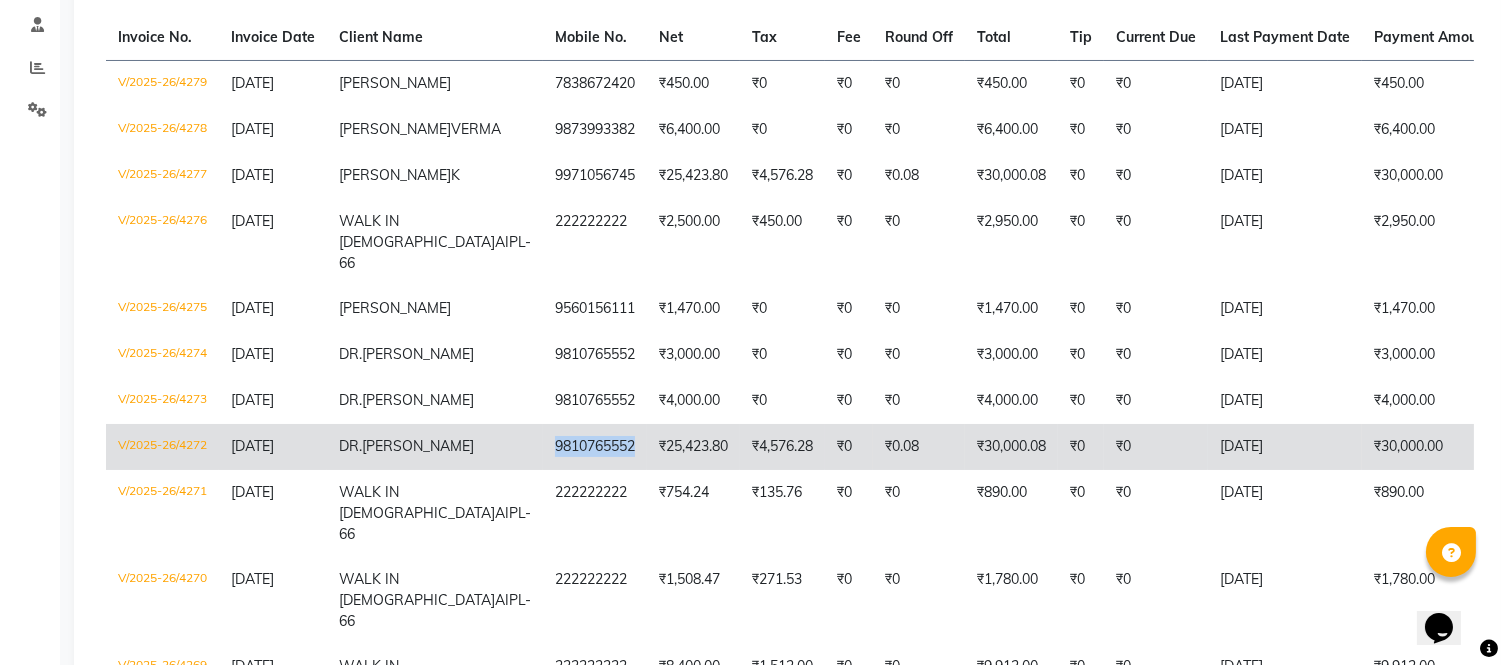 copy on "9810765552" 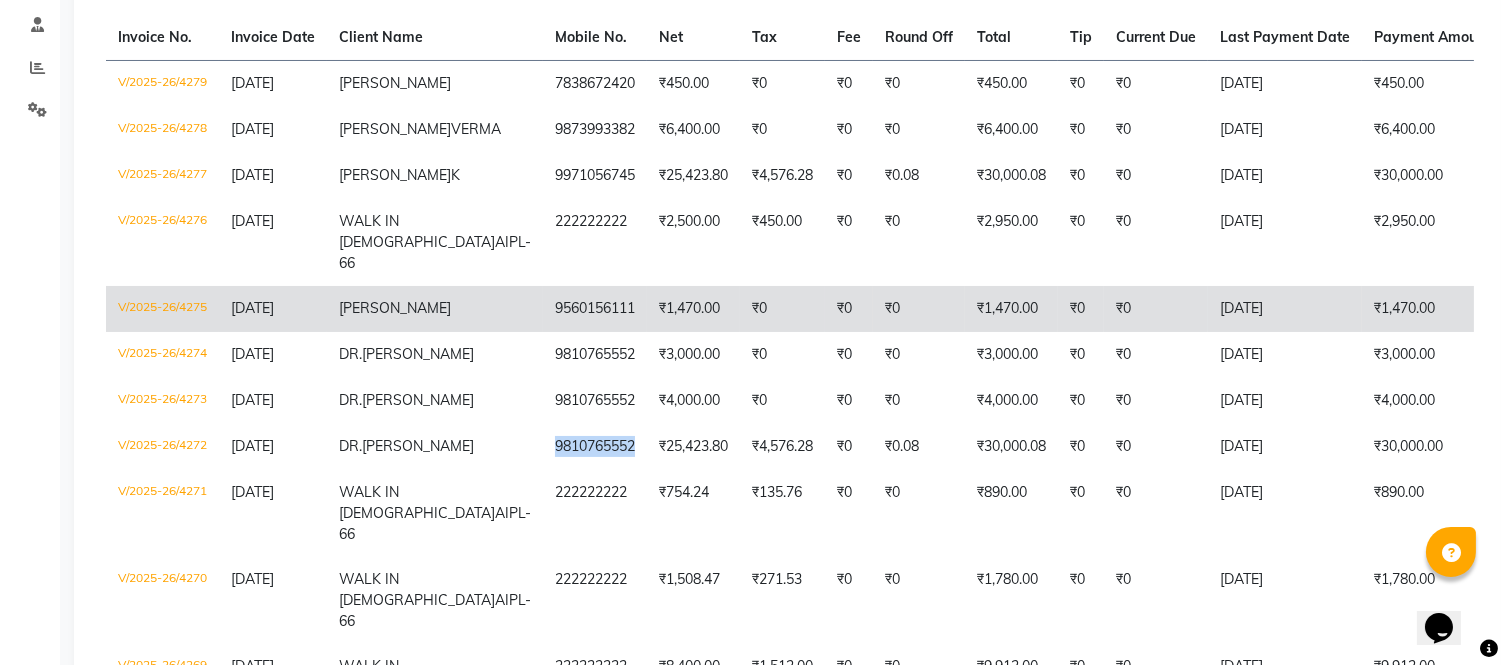scroll, scrollTop: 0, scrollLeft: 0, axis: both 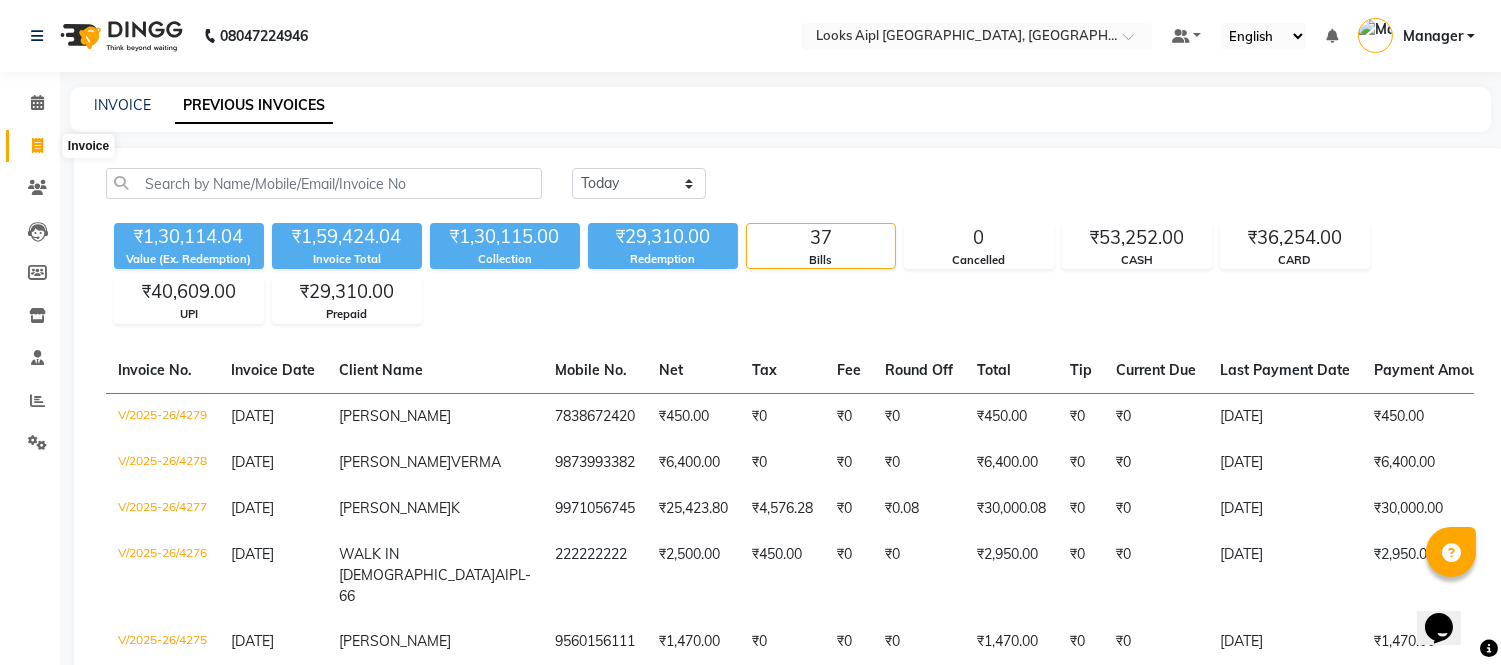 click 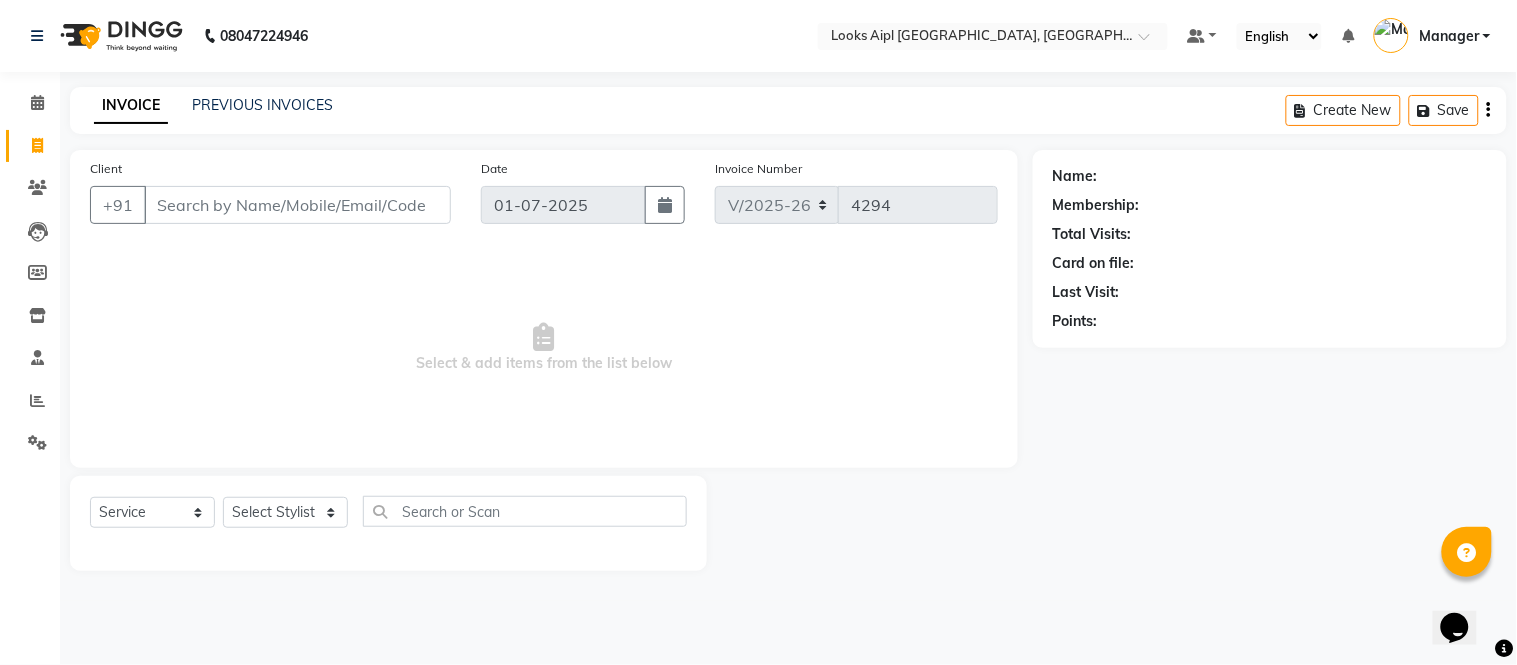 click on "Client" at bounding box center (297, 205) 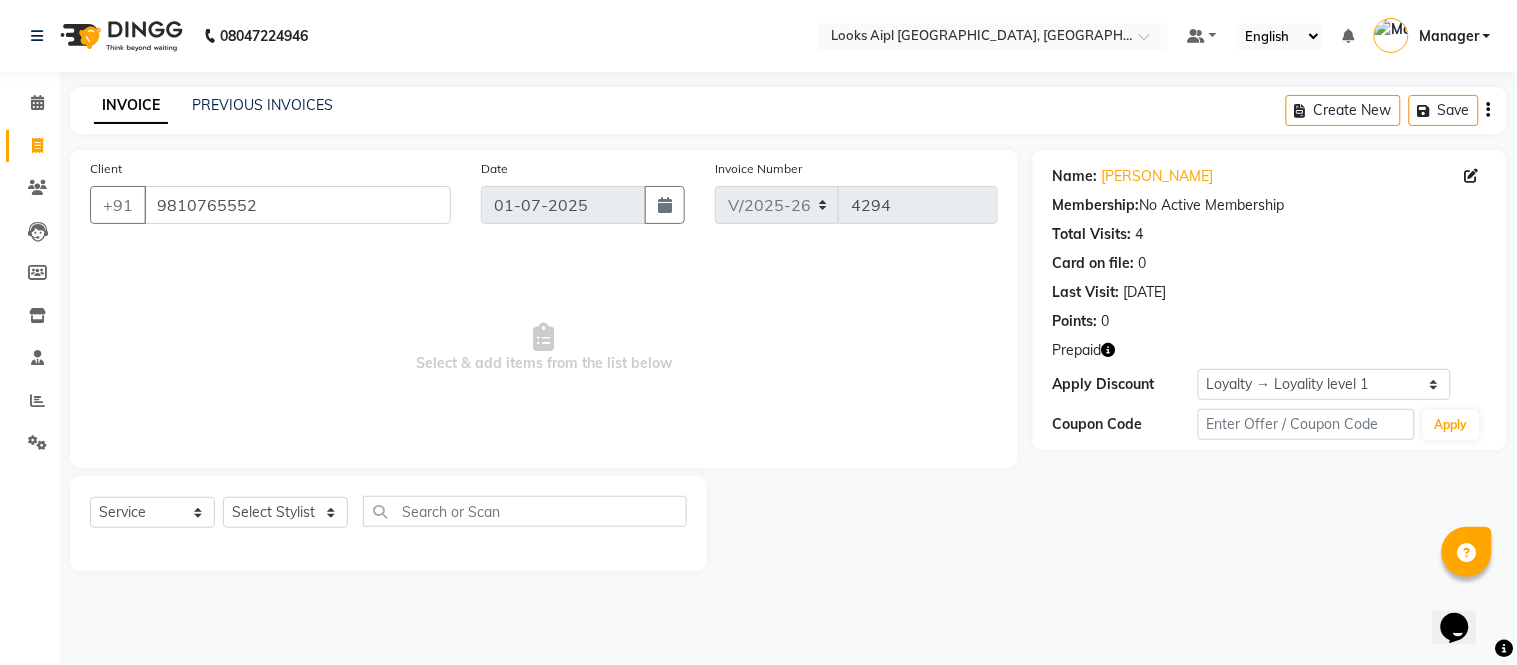 click 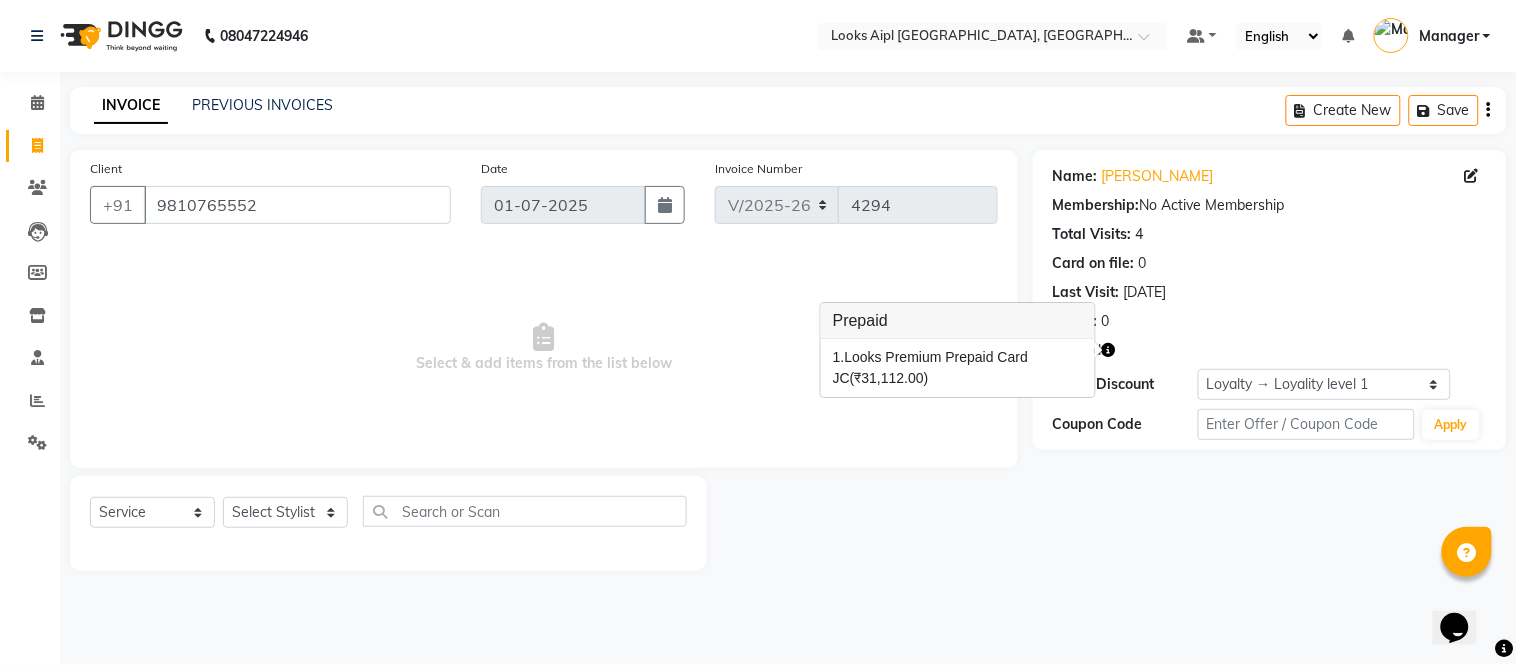click on "Client [PHONE_NUMBER] Date [DATE] Invoice Number V/2025 V/[PHONE_NUMBER]  Select & add items from the list below" 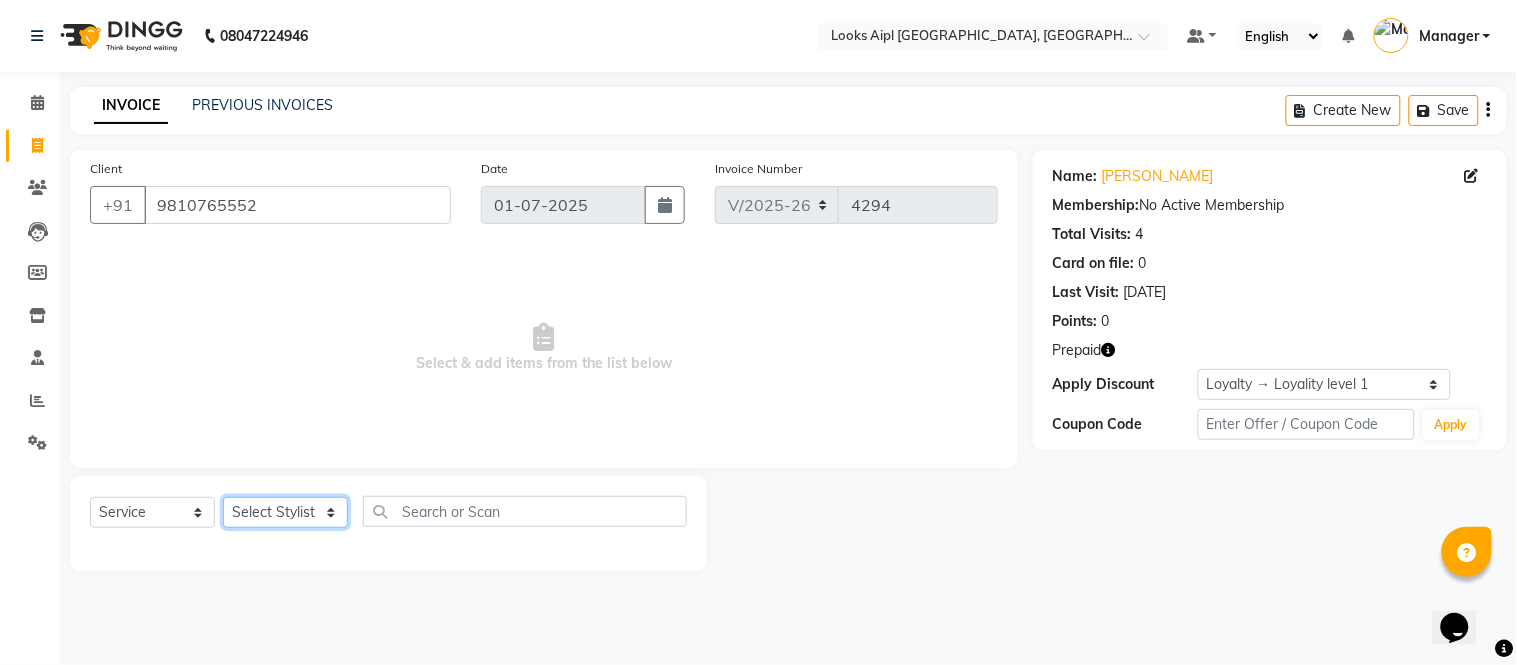click on "Select Stylist [PERSON_NAME] Alam _Pdct [PERSON_NAME] [PERSON_NAME] Counter Sales [PERSON_NAME] ilfan [PERSON_NAME] [PERSON_NAME] Manager [PERSON_NAME] [PERSON_NAME] sagar_pdct [PERSON_NAME]" 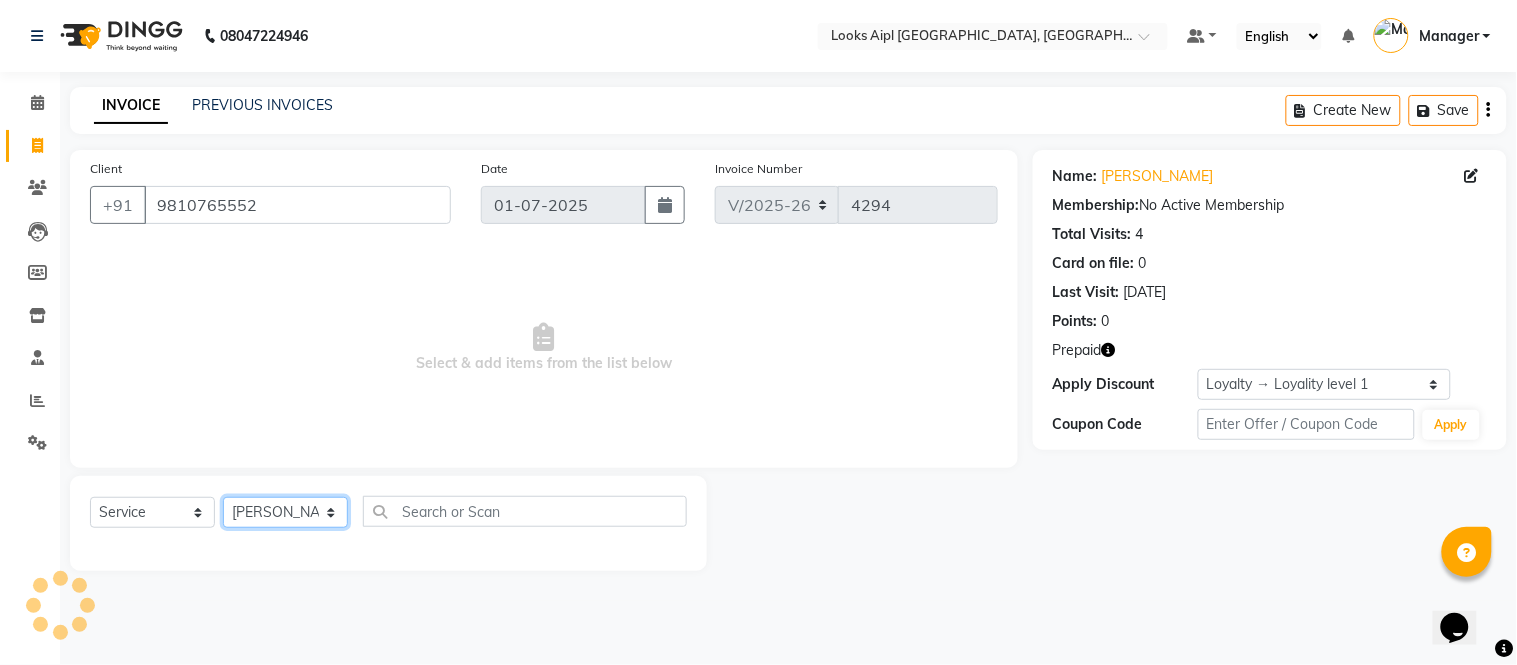 click on "Select Stylist [PERSON_NAME] Alam _Pdct [PERSON_NAME] [PERSON_NAME] Counter Sales [PERSON_NAME] ilfan [PERSON_NAME] [PERSON_NAME] Manager [PERSON_NAME] [PERSON_NAME] sagar_pdct [PERSON_NAME]" 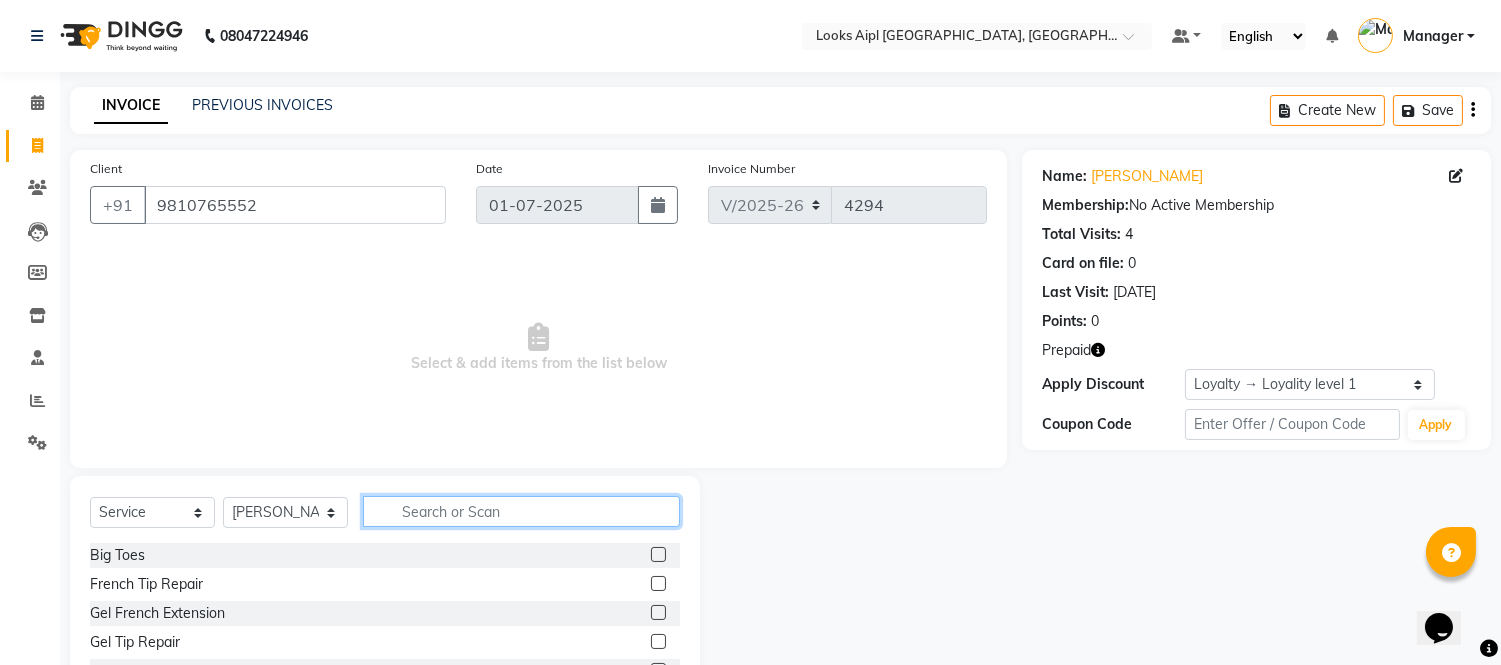 click 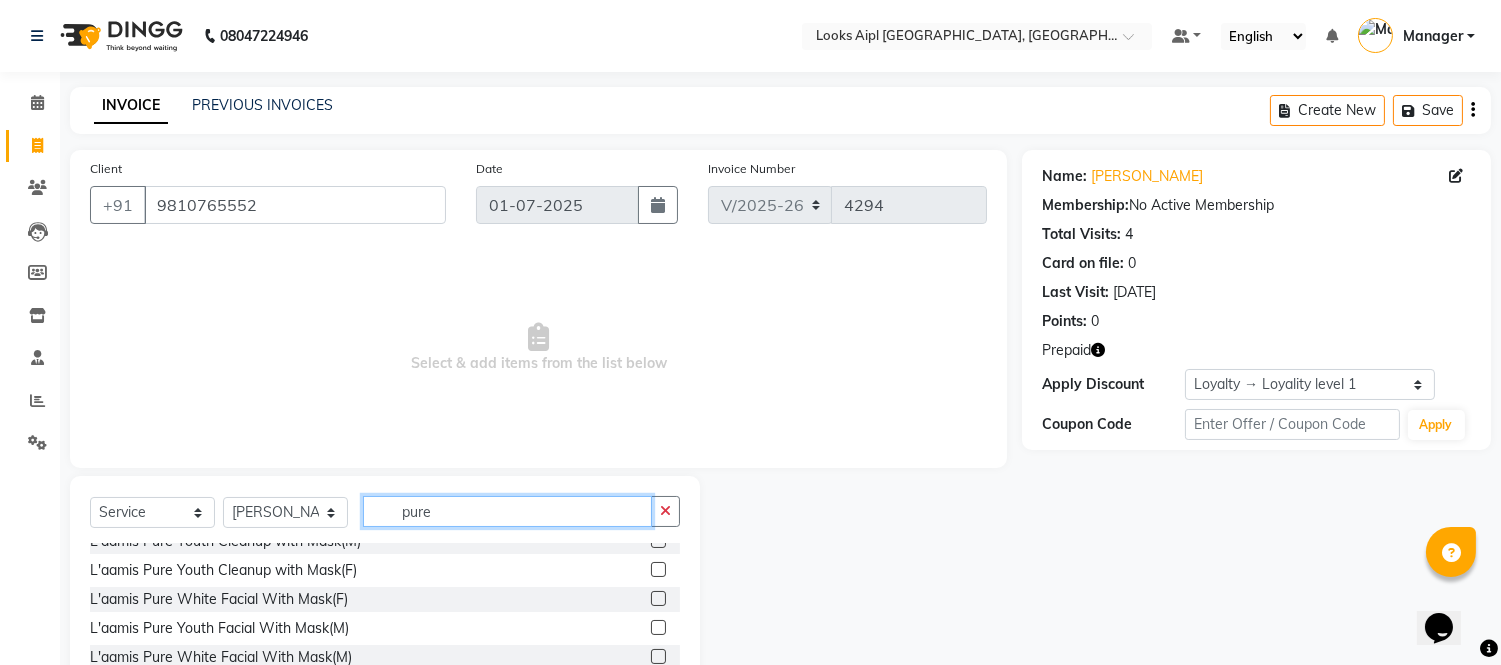scroll, scrollTop: 111, scrollLeft: 0, axis: vertical 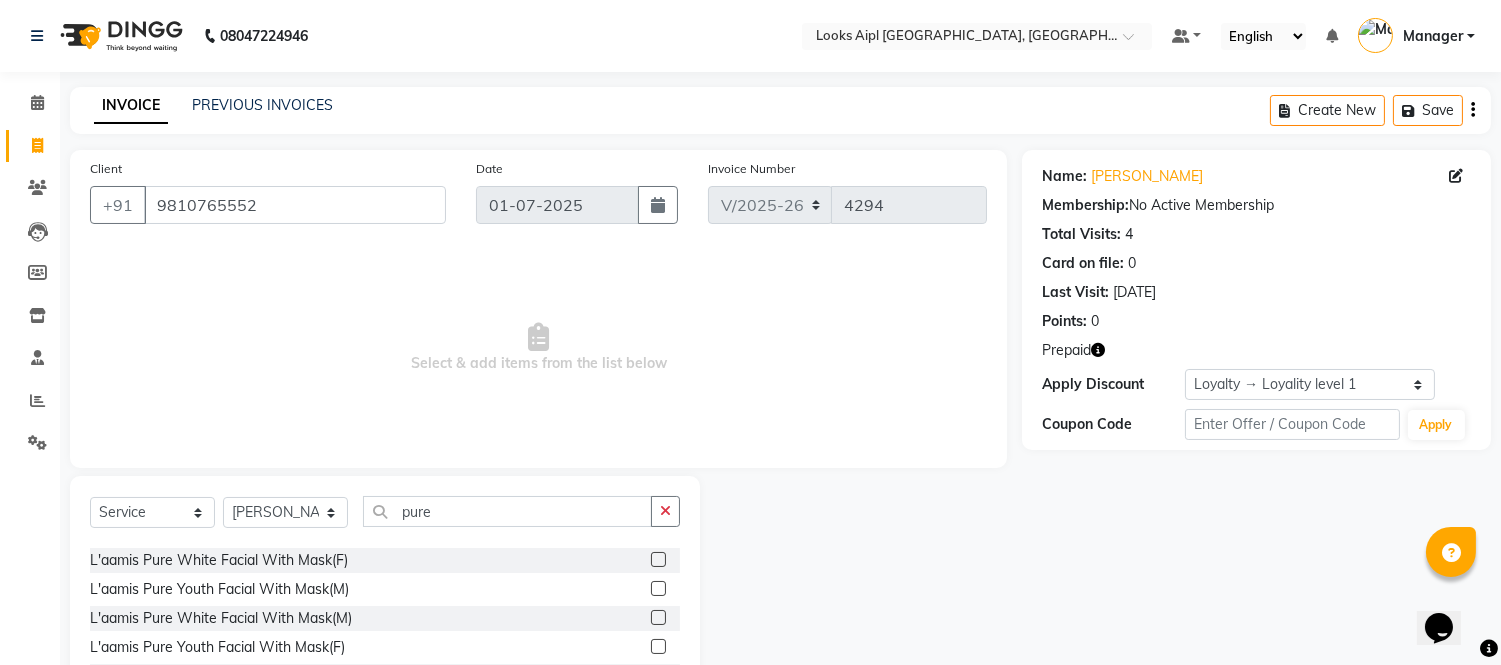 drag, startPoint x: 636, startPoint y: 616, endPoint x: 624, endPoint y: 628, distance: 16.970562 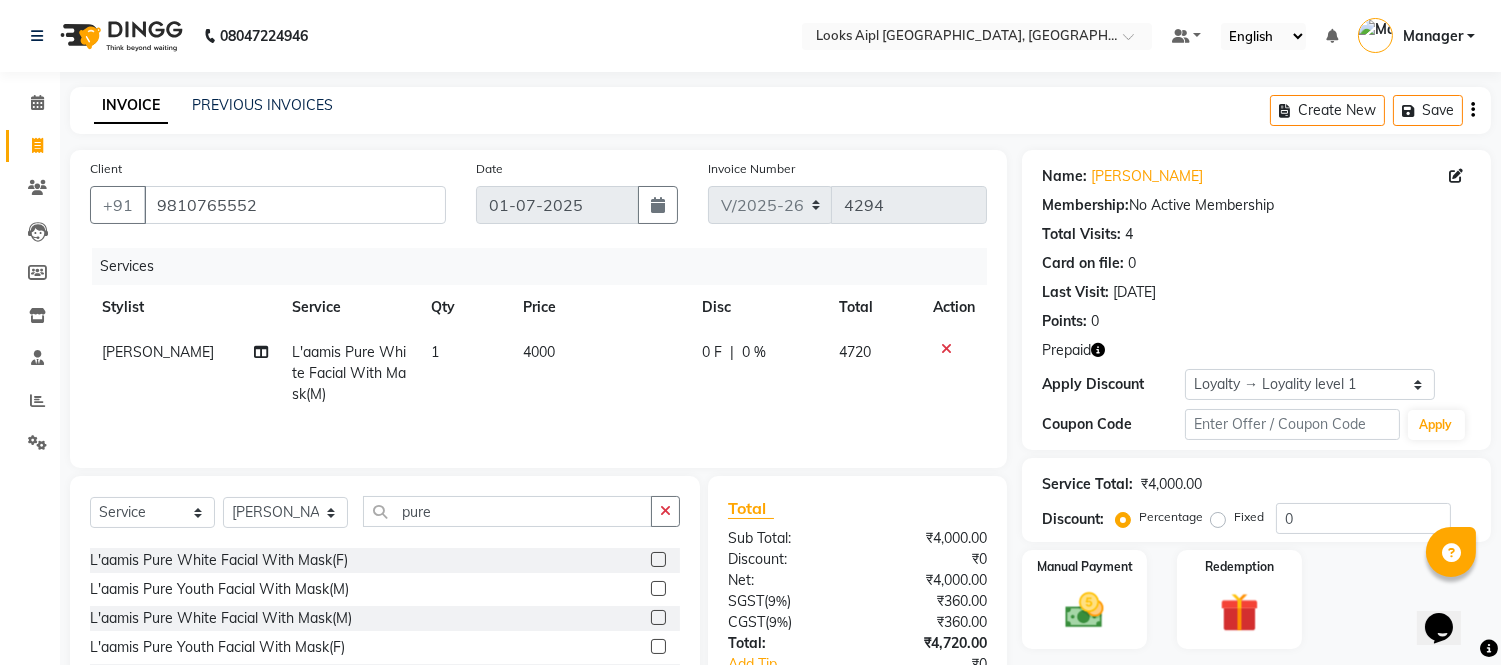 click on "4000" 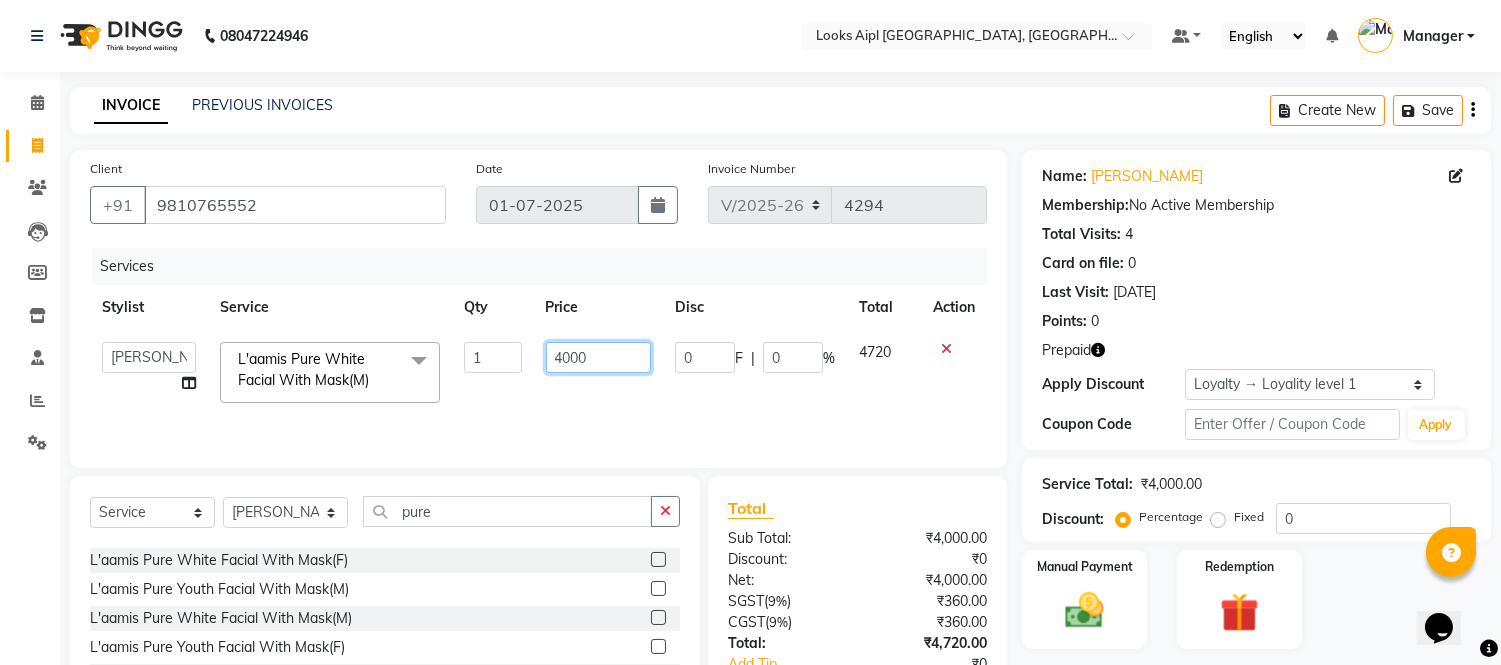 click on "4000" 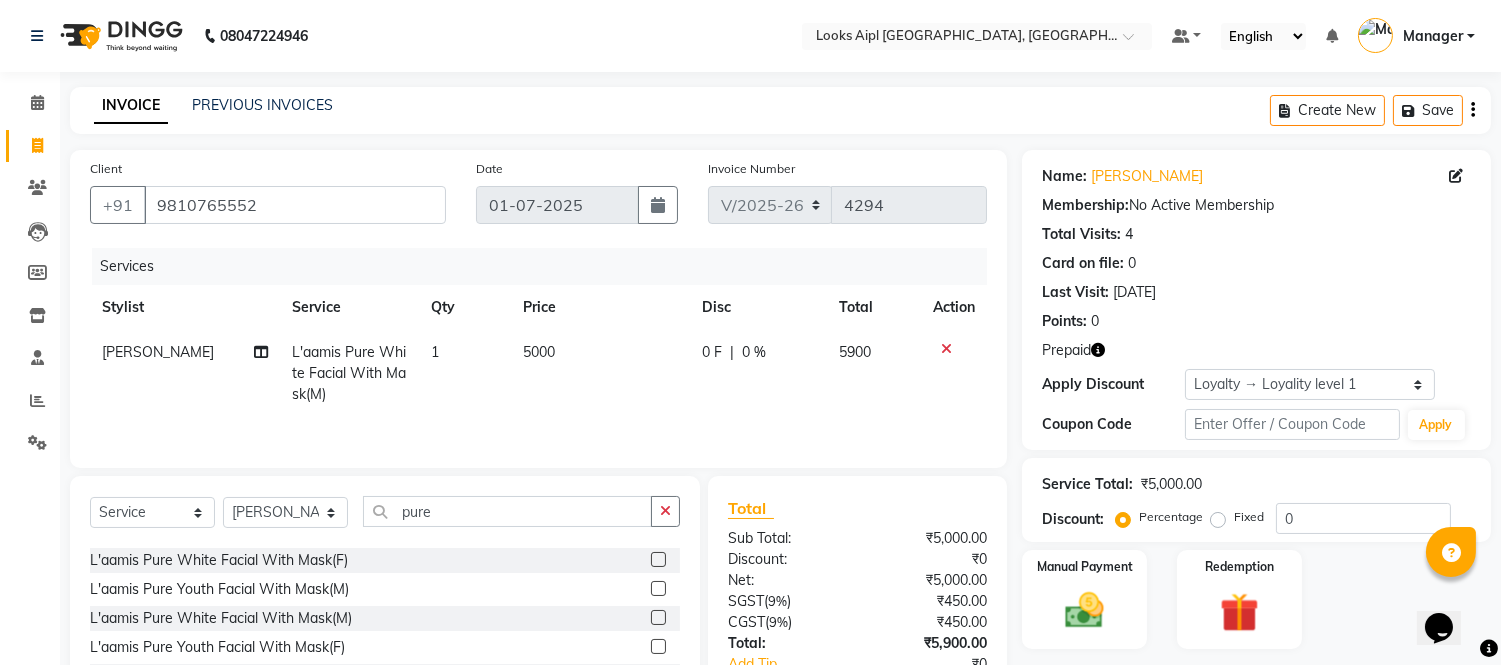 click on "5000" 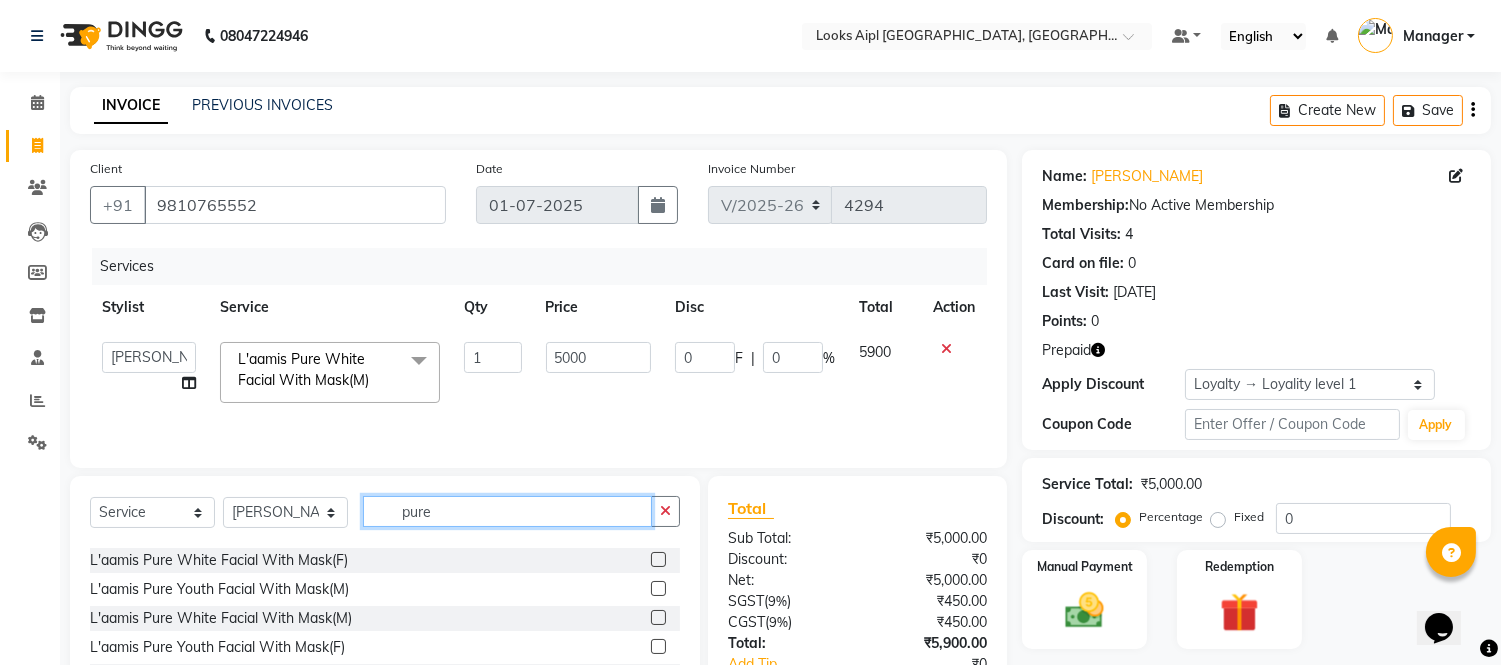 click on "pure" 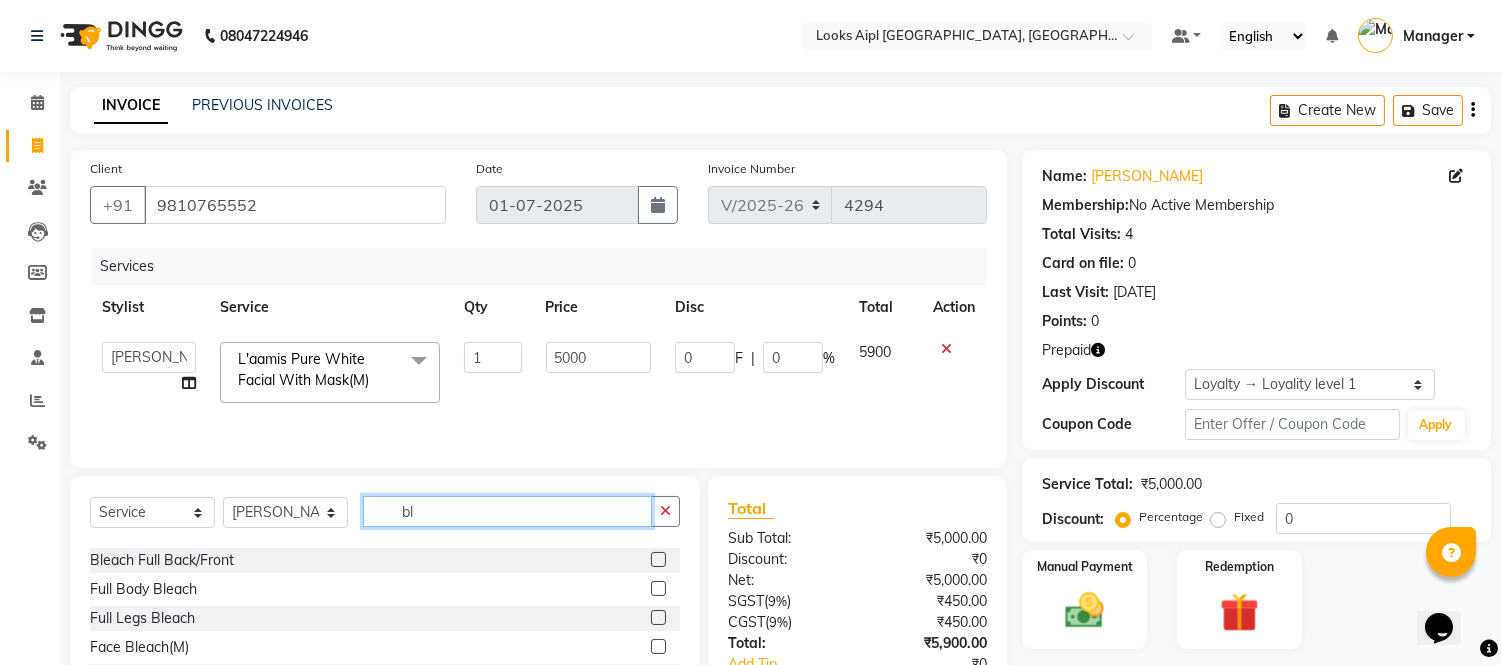 scroll, scrollTop: 0, scrollLeft: 0, axis: both 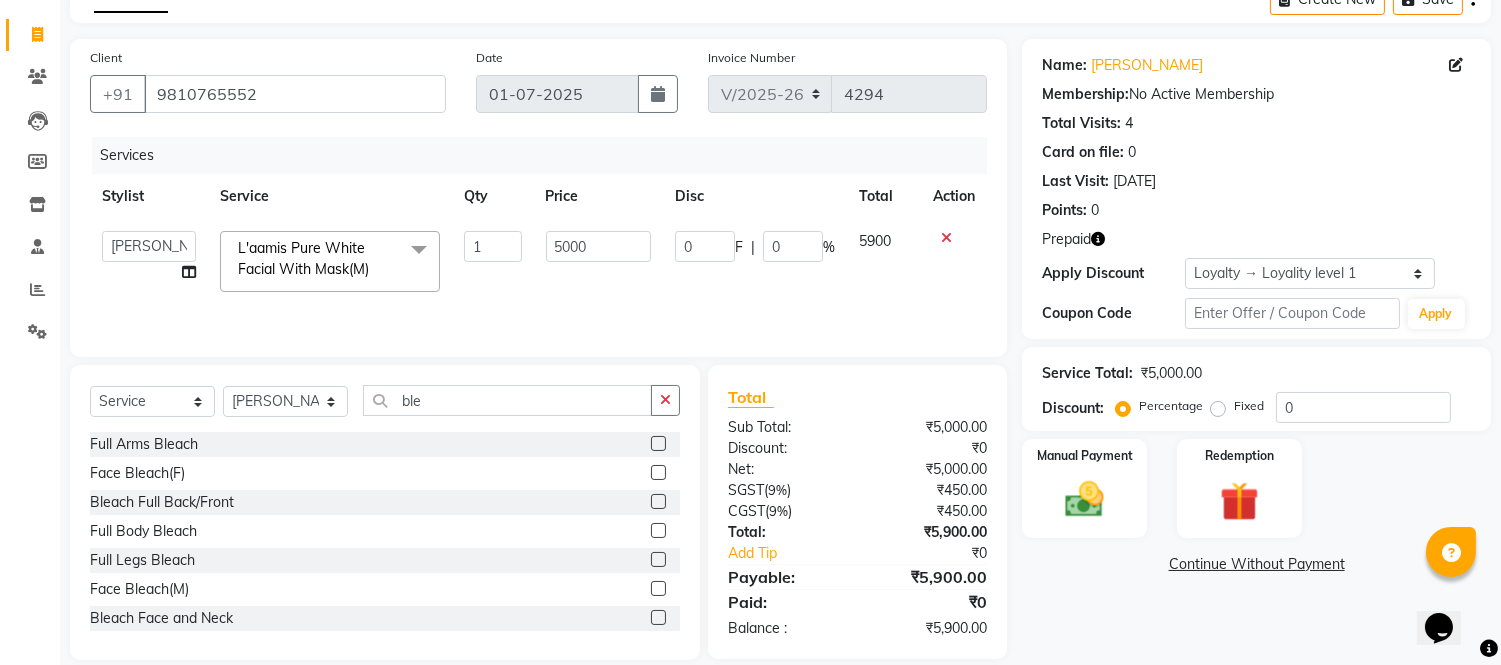 click 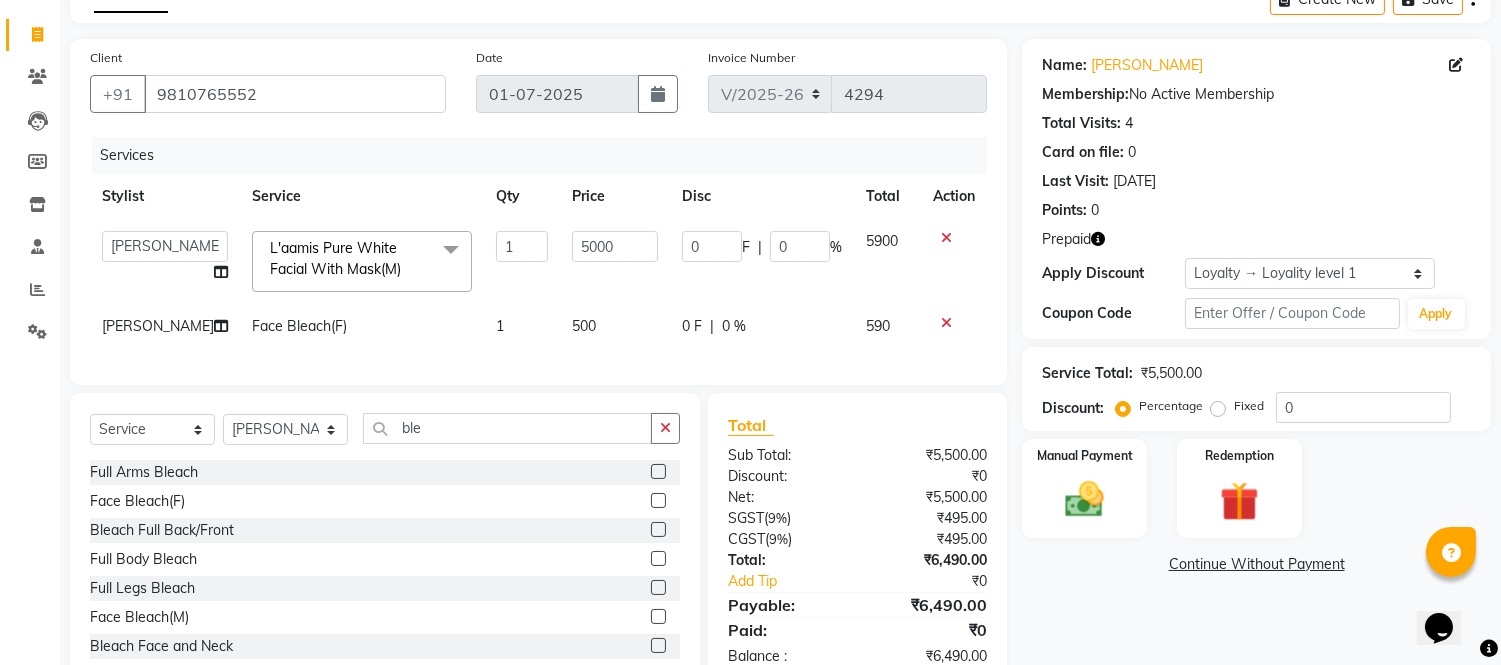click on "500" 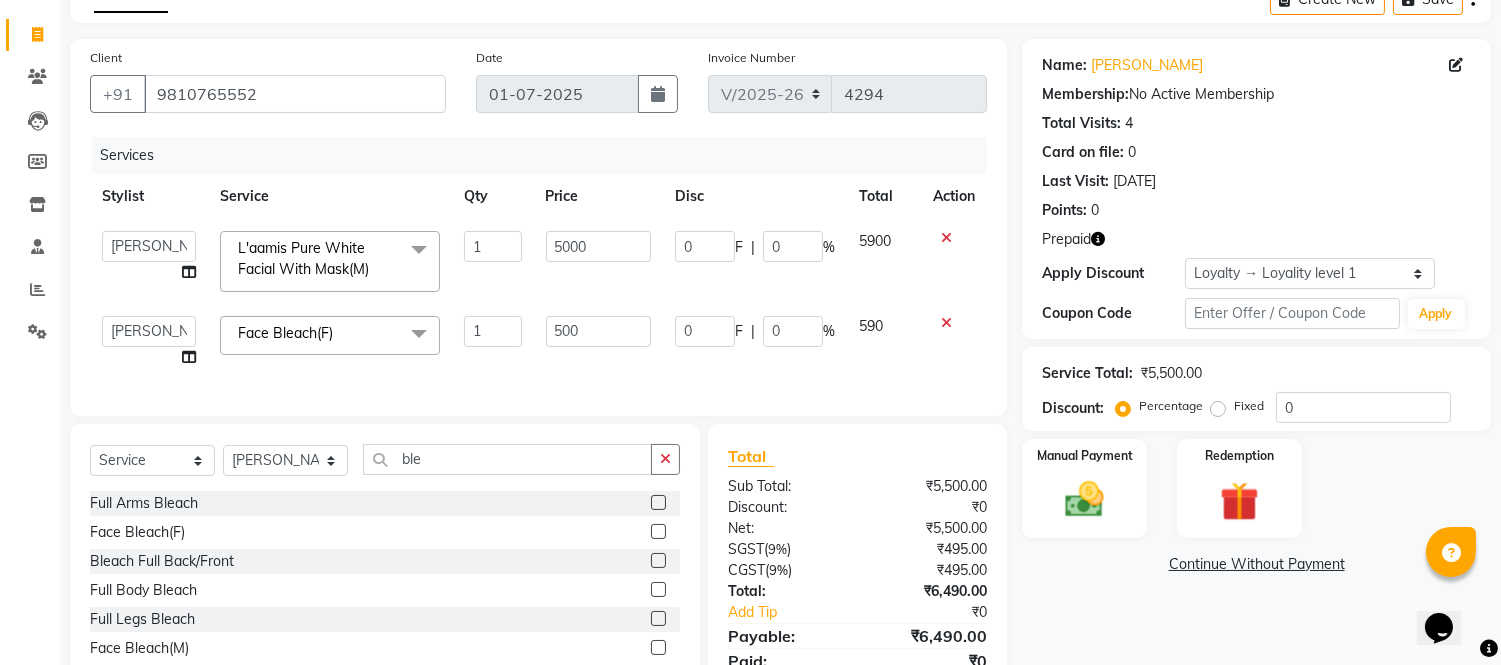 click on "500" 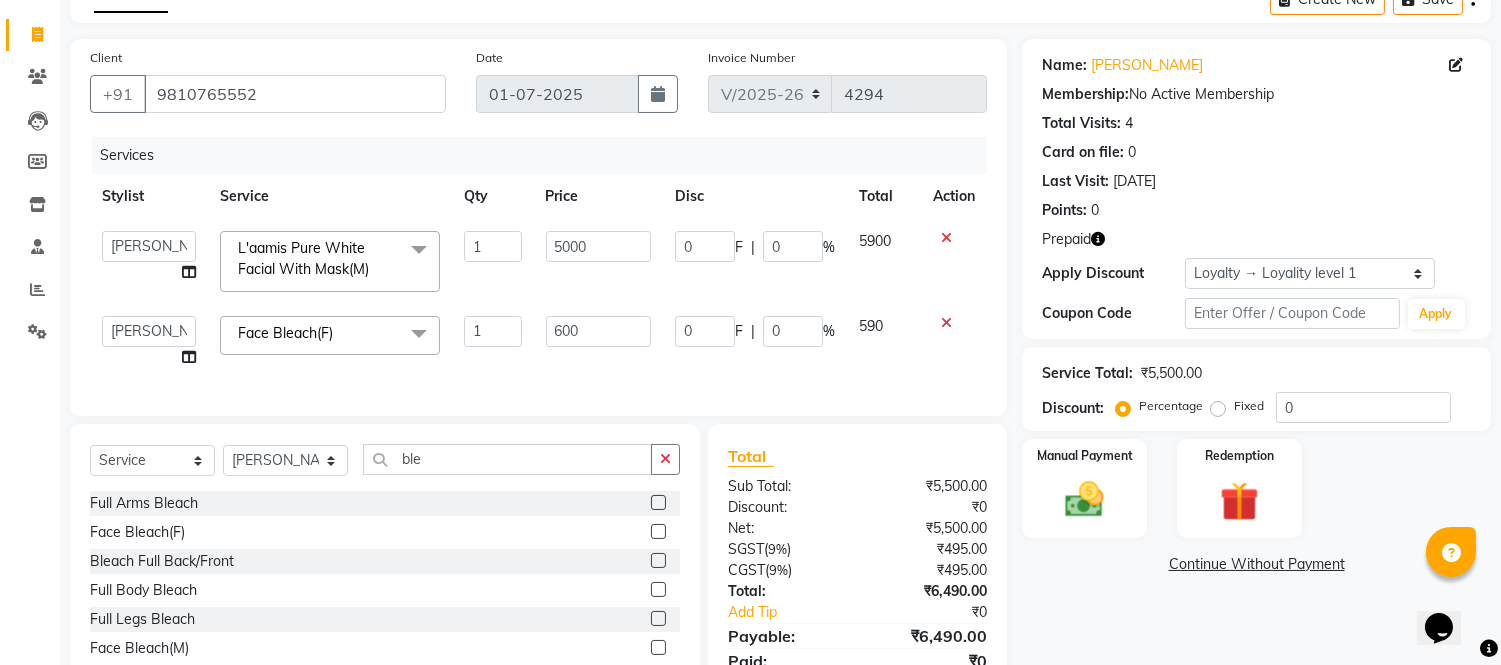 drag, startPoint x: 623, startPoint y: 352, endPoint x: 627, endPoint y: 367, distance: 15.524175 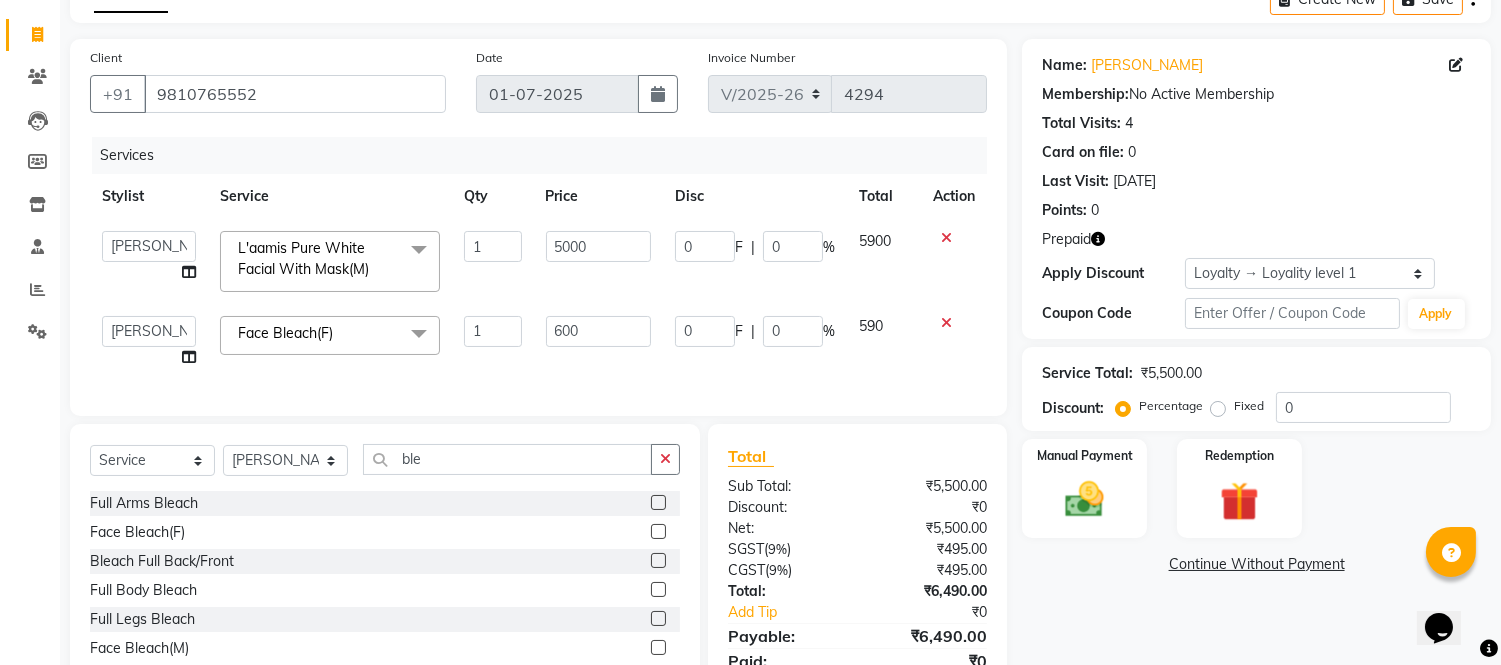 click on "Services Stylist Service Qty Price Disc Total Action  Akash   Akshar_asst   Alam _Pdct   [PERSON_NAME]   [PERSON_NAME]   Counter Sales   Geeta   Hema   ilfan   [PERSON_NAME]   [PERSON_NAME]   Manager   [PERSON_NAME]   [PERSON_NAME]   sagar_pdct   Surejit   [PERSON_NAME]  L'aamis Pure White Facial With Mask(M)  x Big Toes French Tip Repair Gel French Extension Gel Tip Repair Gel Infills Gel Overlays Gel Extension Gel [MEDICAL_DATA] Natural Nail Extensions French Nail Extensions Gel Polish Removal Extension Removal Nail Art Recruiter French Ombre Gel Polish Nail Art Nedle Cutical Care Nail Art Brush French Gel Polish French Glitter Gel Polish Gel Polish Touchup                                   Nail Art Per Finger(F)* 3D Nail Art Recruiter Nail Art with Stones/Foil/Stickers per Finger Acrylic Overlays Nail Extension Refill Finger Tip Repair Acrylic Removal Gel Polish Application Gel Overlays Refills  Stick on Nails Full Arms Bleach Face Bleach(F) Bleach Full Back/Front Full Body Bleach Half Front/Back Full Legs Bleach Detan(F)" 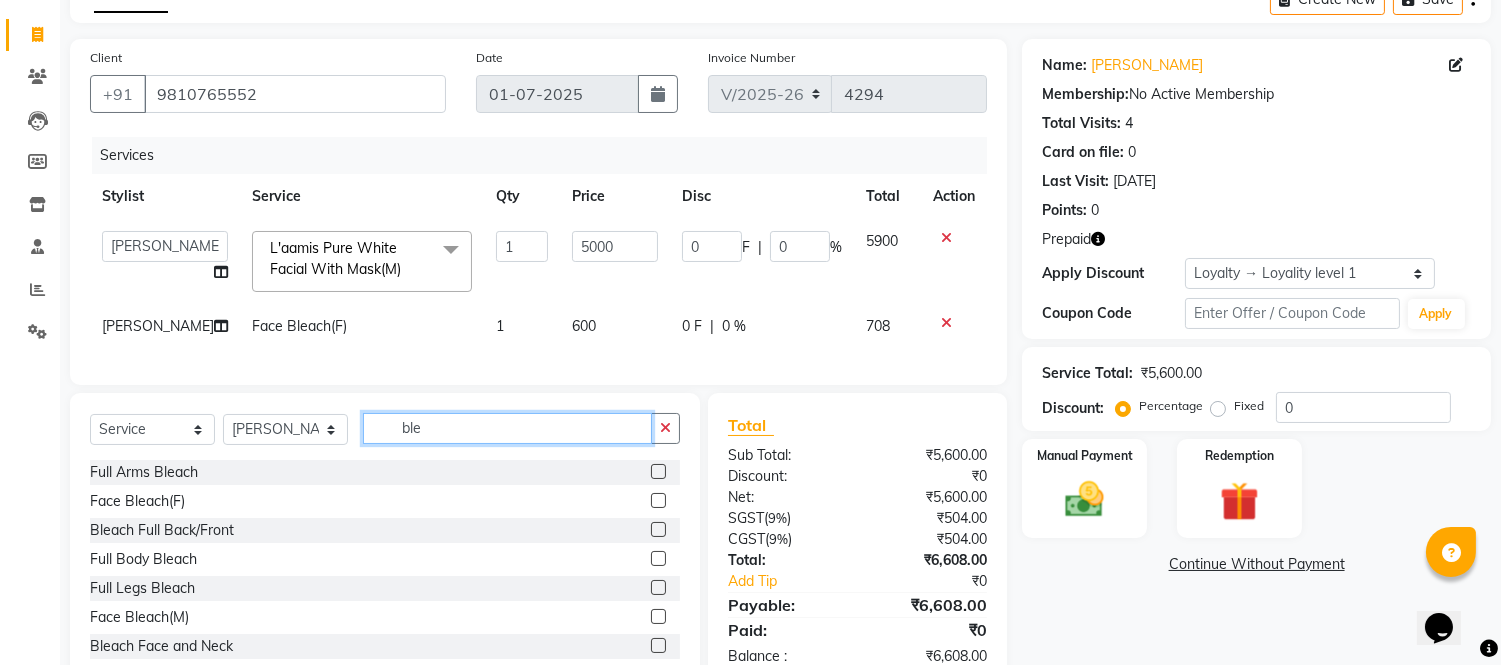 click on "ble" 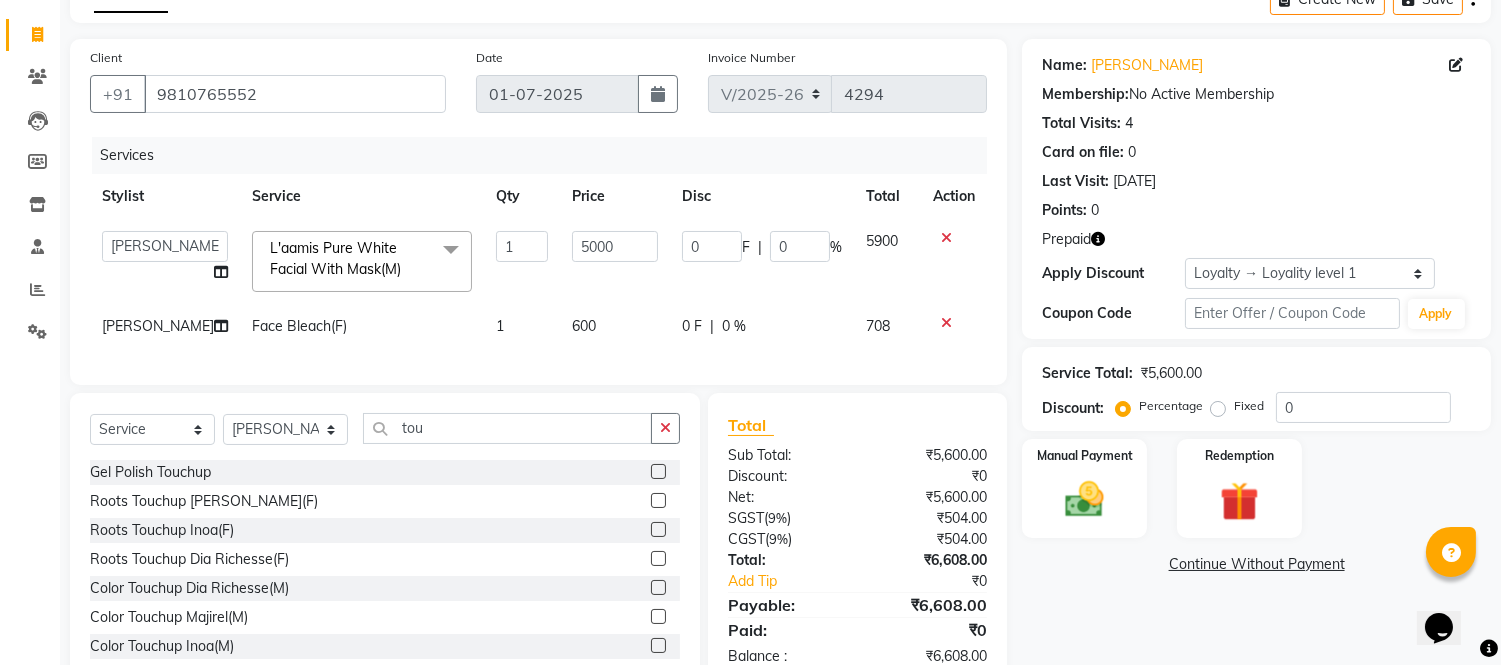 click 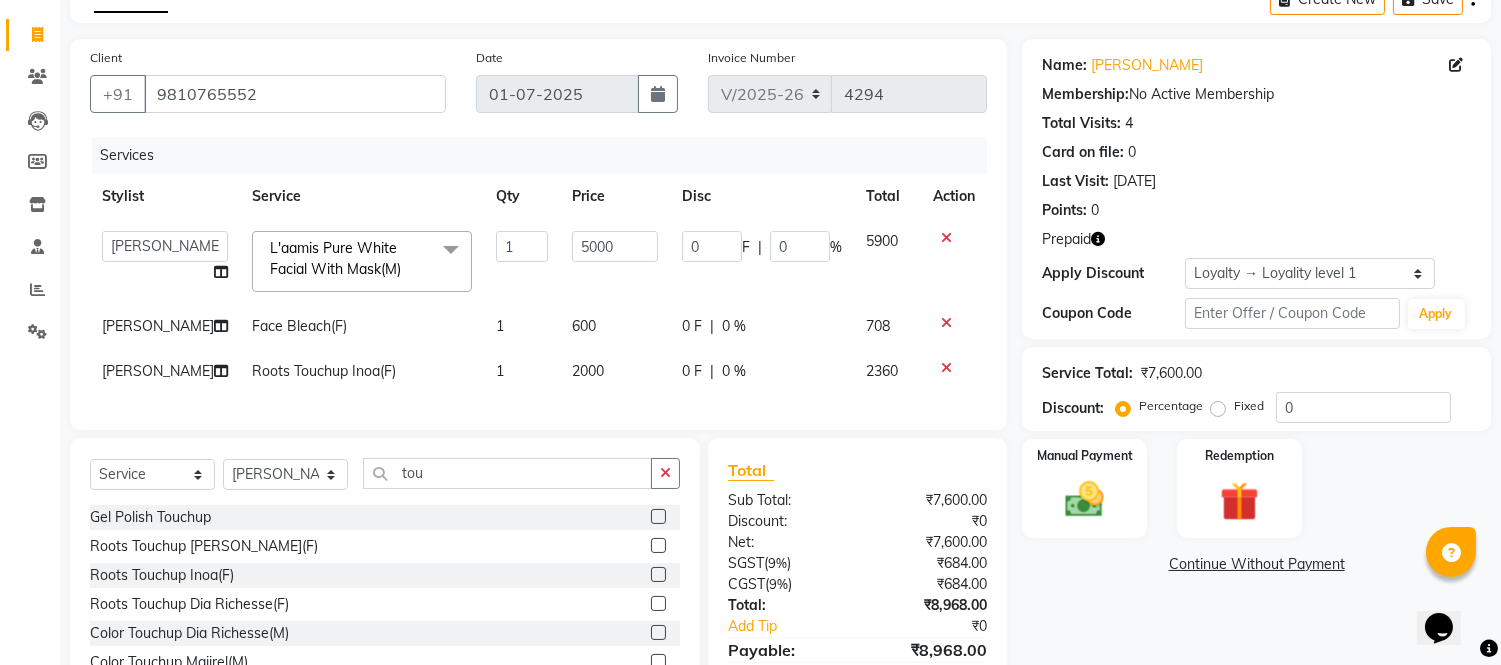 click on "Services Stylist Service Qty Price Disc Total Action  Akash   Akshar_asst   Alam _Pdct   [PERSON_NAME]   [PERSON_NAME]   Counter Sales   Geeta   Hema   ilfan   [PERSON_NAME]   [PERSON_NAME]   Manager   [PERSON_NAME]   [PERSON_NAME]   sagar_pdct   Surejit   [PERSON_NAME]  L'aamis Pure White Facial With Mask(M)  x Big Toes French Tip Repair Gel French Extension Gel Tip Repair Gel Infills Gel Overlays Gel Extension Gel [MEDICAL_DATA] Natural Nail Extensions French Nail Extensions Gel Polish Removal Extension Removal Nail Art Recruiter French Ombre Gel Polish Nail Art Nedle Cutical Care Nail Art Brush French Gel Polish French Glitter Gel Polish Gel Polish Touchup                                   Nail Art Per Finger(F)* 3D Nail Art Recruiter Nail Art with Stones/Foil/Stickers per Finger Acrylic Overlays Nail Extension Refill Finger Tip Repair Acrylic Removal Gel Polish Application Gel Overlays Refills  Stick on Nails Full Arms Bleach Face Bleach(F) Bleach Full Back/Front Full Body Bleach Half Front/Back Full Legs Bleach Detan(F)" 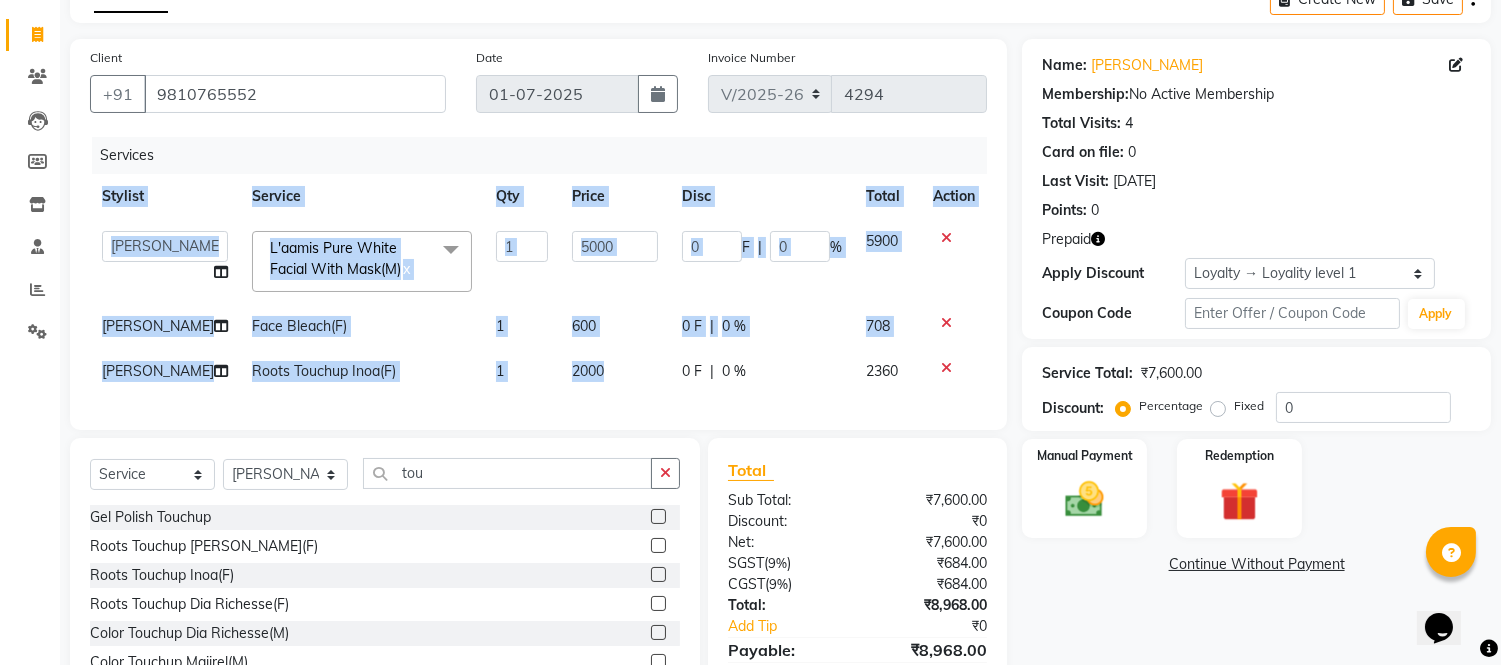click on "2000" 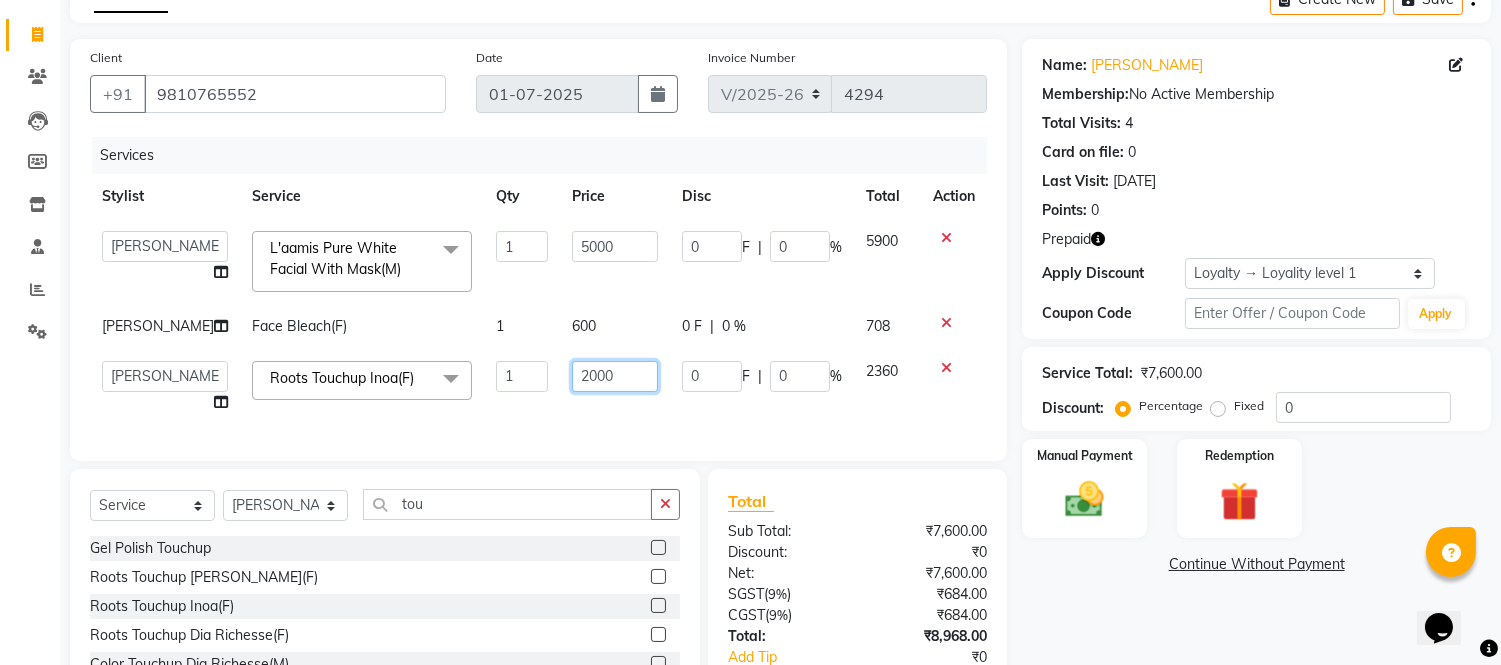 click on "2000" 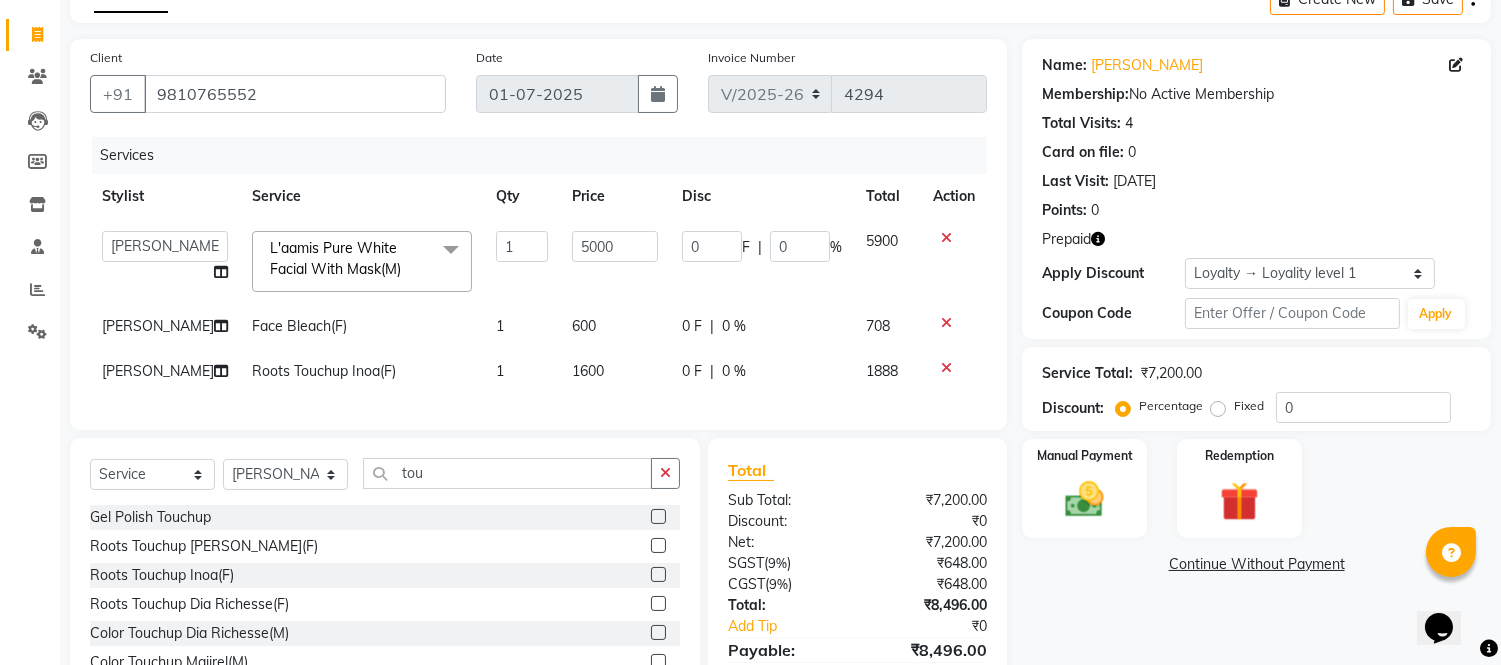 drag, startPoint x: 622, startPoint y: 401, endPoint x: 244, endPoint y: 367, distance: 379.52603 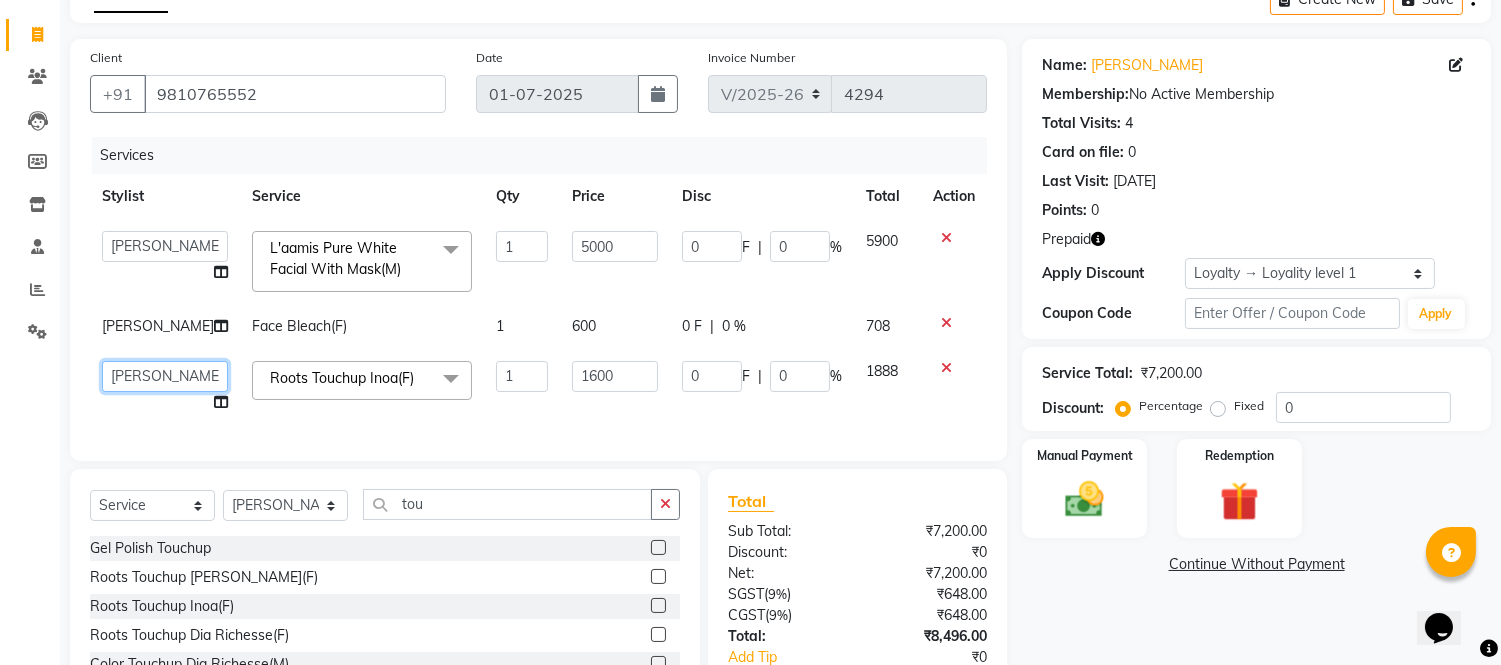 click on "[PERSON_NAME]   Alam _Pdct   [PERSON_NAME]   [PERSON_NAME]   Counter Sales   Geeta   [PERSON_NAME]   ilfan   [PERSON_NAME]   [PERSON_NAME]   Manager   [PERSON_NAME]   [PERSON_NAME]   sagar_pdct   Surejit   [PERSON_NAME]" 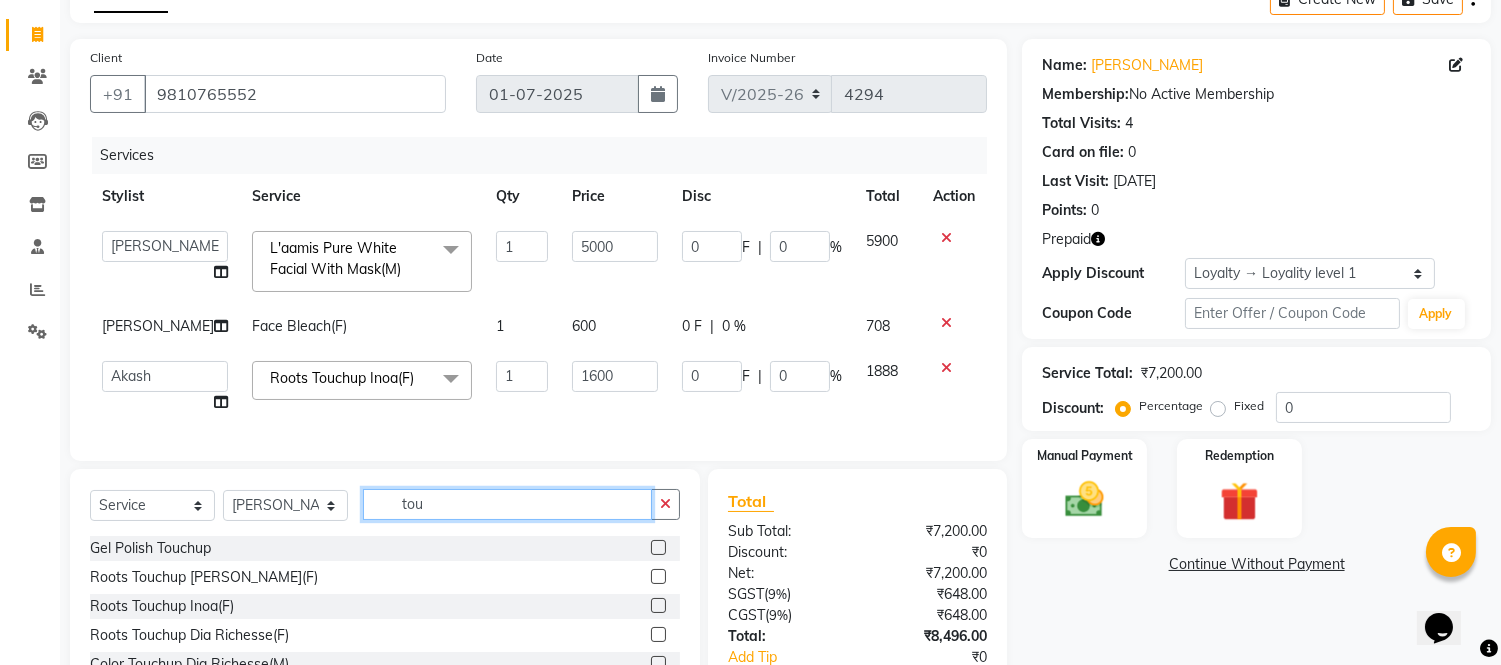 click on "tou" 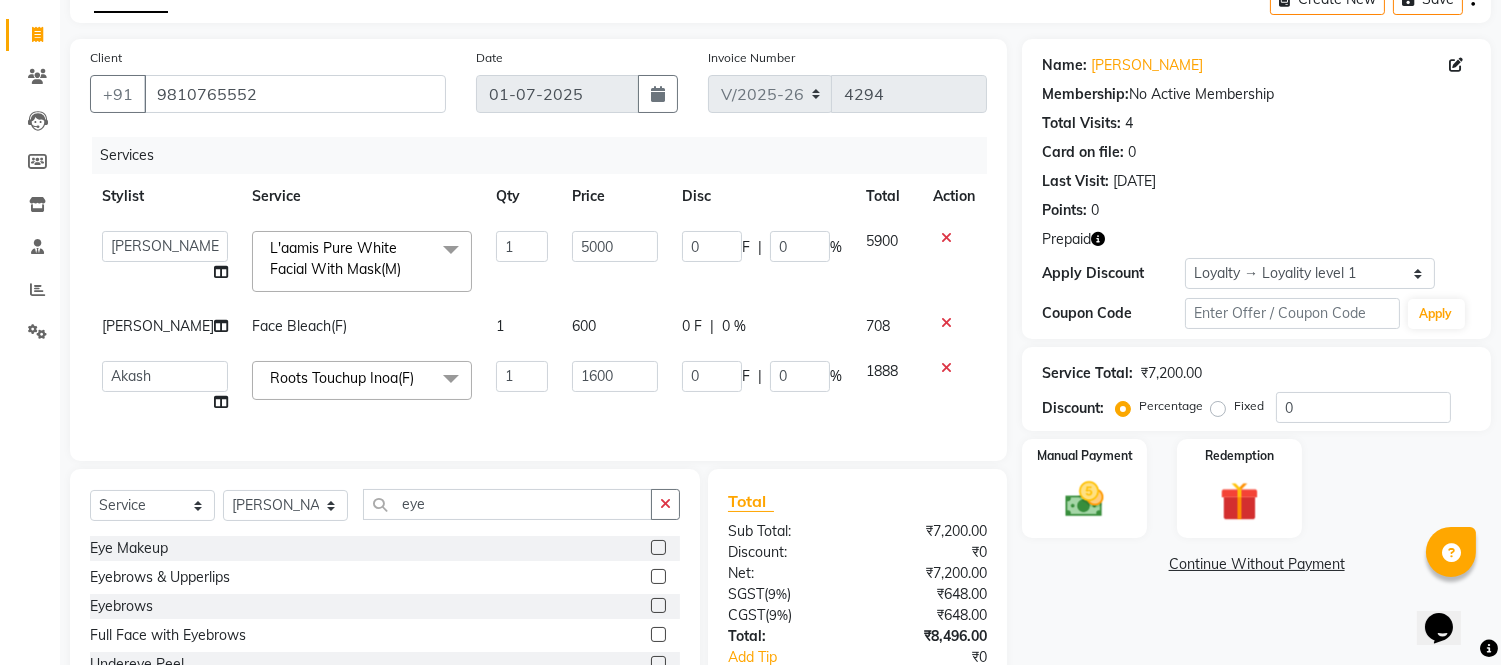 click 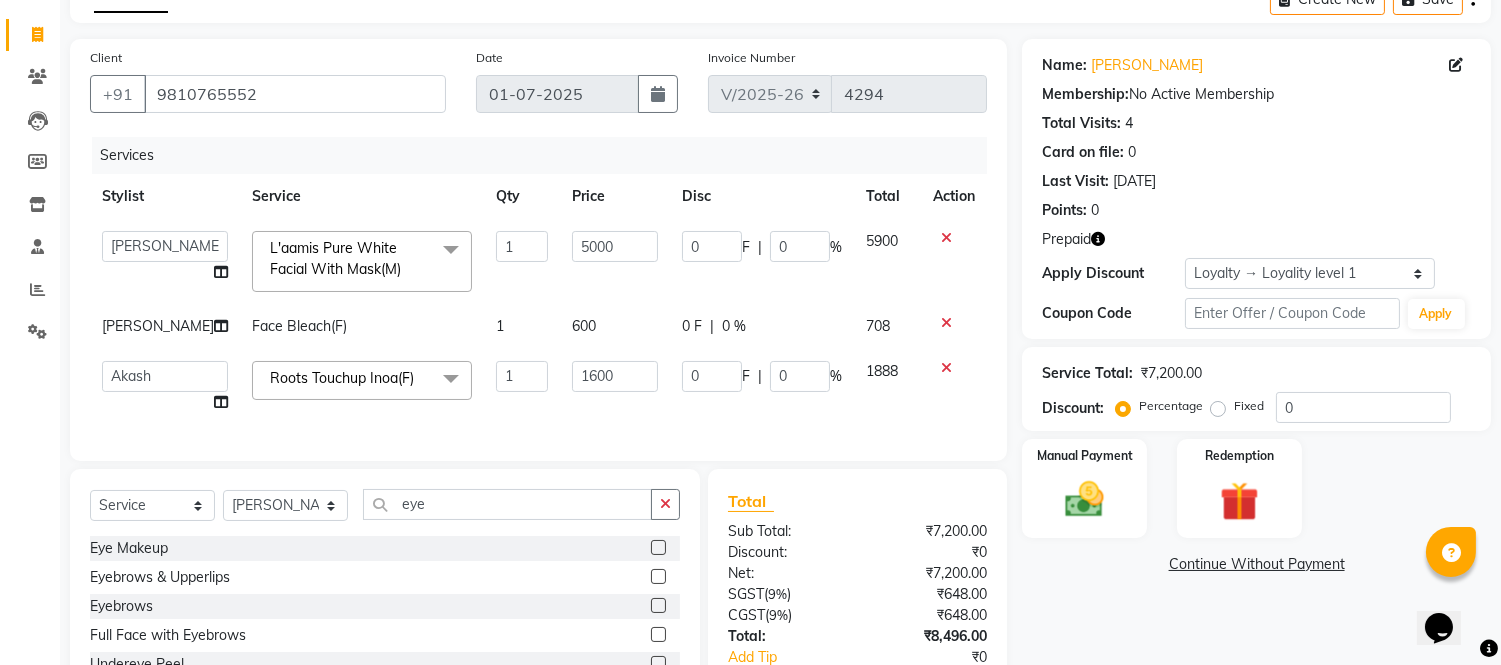 click at bounding box center (657, 606) 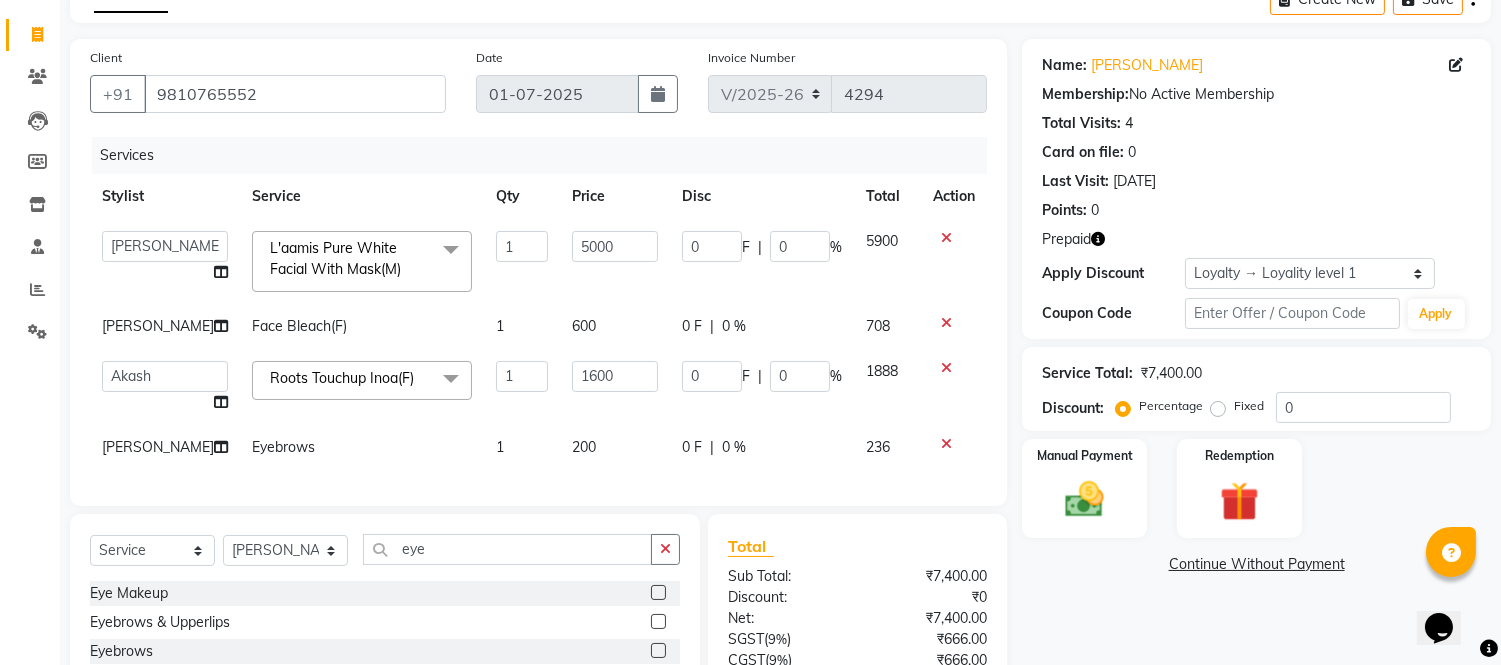 click on "200" 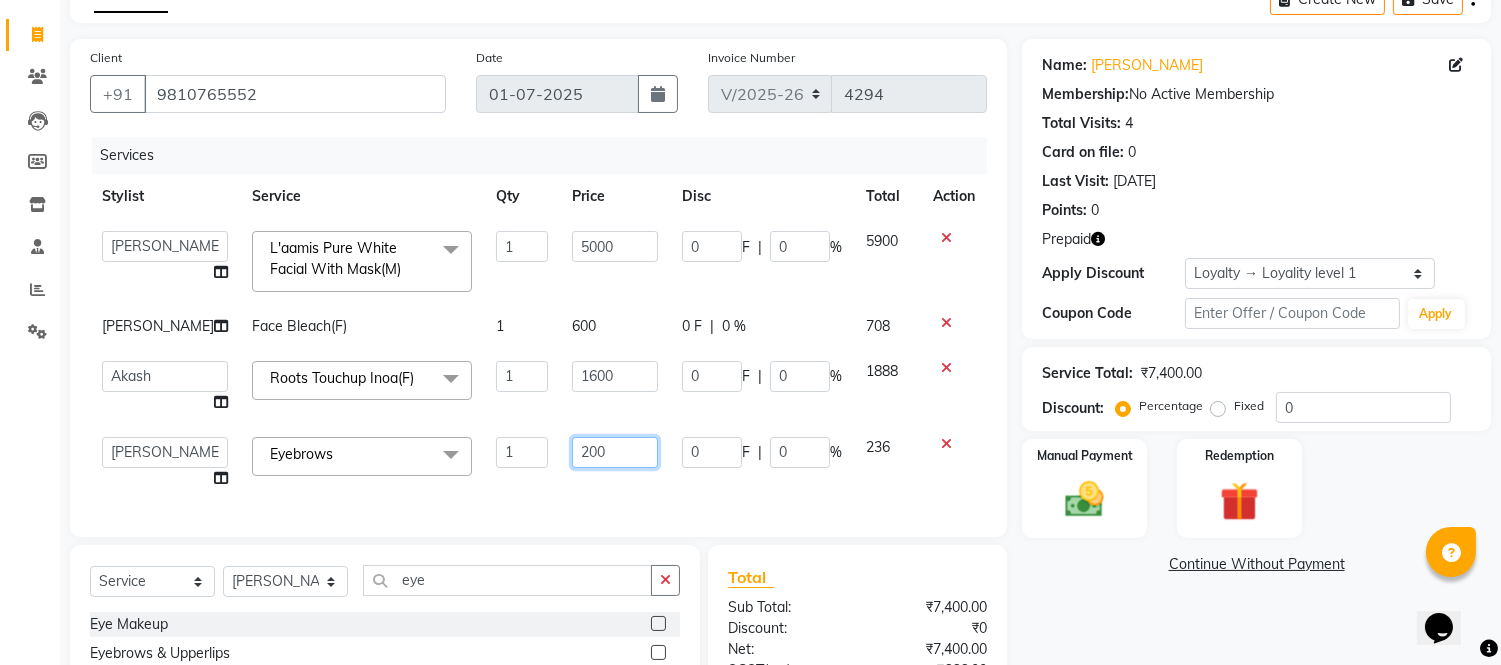 click on "200" 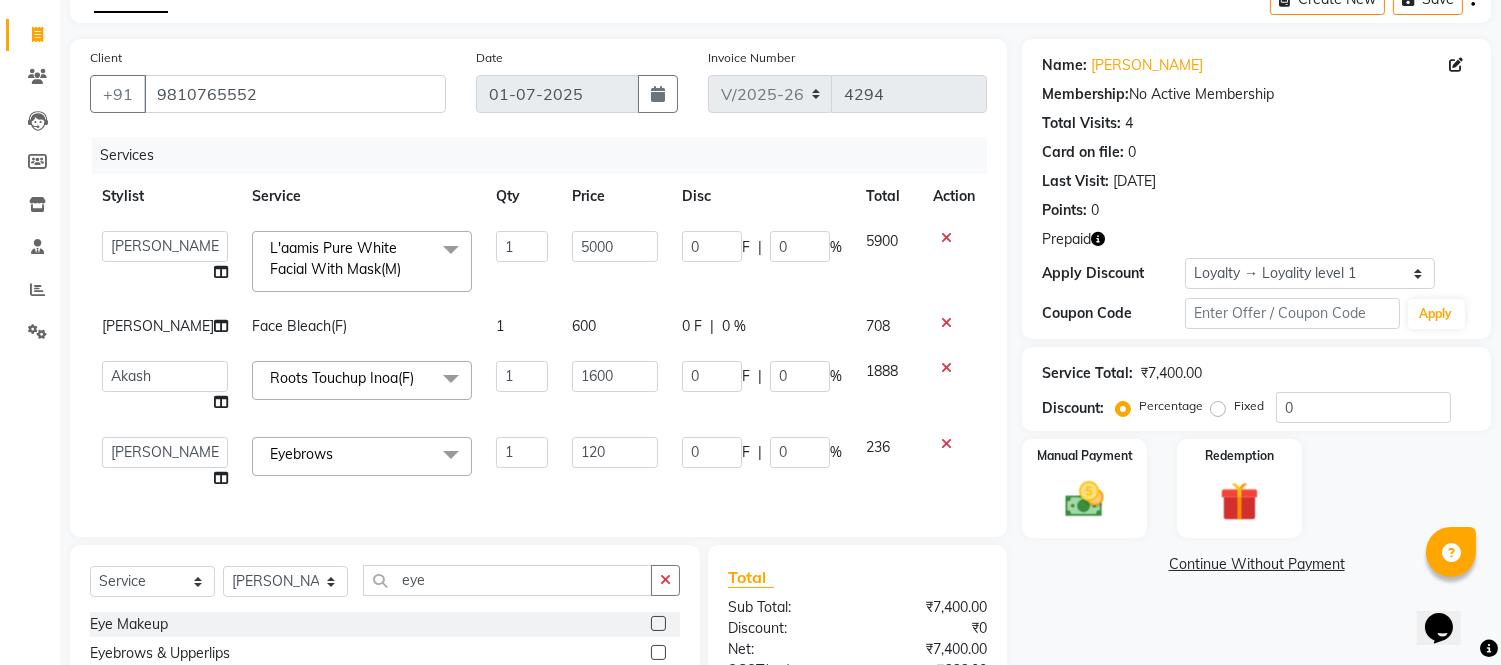 click on "Services Stylist Service Qty Price Disc Total Action  Akash   Akshar_asst   Alam _Pdct   [PERSON_NAME]   [PERSON_NAME]   Counter Sales   Geeta   Hema   ilfan   [PERSON_NAME]   [PERSON_NAME]   Manager   [PERSON_NAME]   [PERSON_NAME]   sagar_pdct   Surejit   [PERSON_NAME]  L'aamis Pure White Facial With Mask(M)  x Big Toes French Tip Repair Gel French Extension Gel Tip Repair Gel Infills Gel Overlays Gel Extension Gel [MEDICAL_DATA] Natural Nail Extensions French Nail Extensions Gel Polish Removal Extension Removal Nail Art Recruiter French Ombre Gel Polish Nail Art Nedle Cutical Care Nail Art Brush French Gel Polish French Glitter Gel Polish Gel Polish Touchup                                   Nail Art Per Finger(F)* 3D Nail Art Recruiter Nail Art with Stones/Foil/Stickers per Finger Acrylic Overlays Nail Extension Refill Finger Tip Repair Acrylic Removal Gel Polish Application Gel Overlays Refills  Stick on Nails Full Arms Bleach Face Bleach(F) Bleach Full Back/Front Full Body Bleach Half Front/Back Full Legs Bleach Detan(F)" 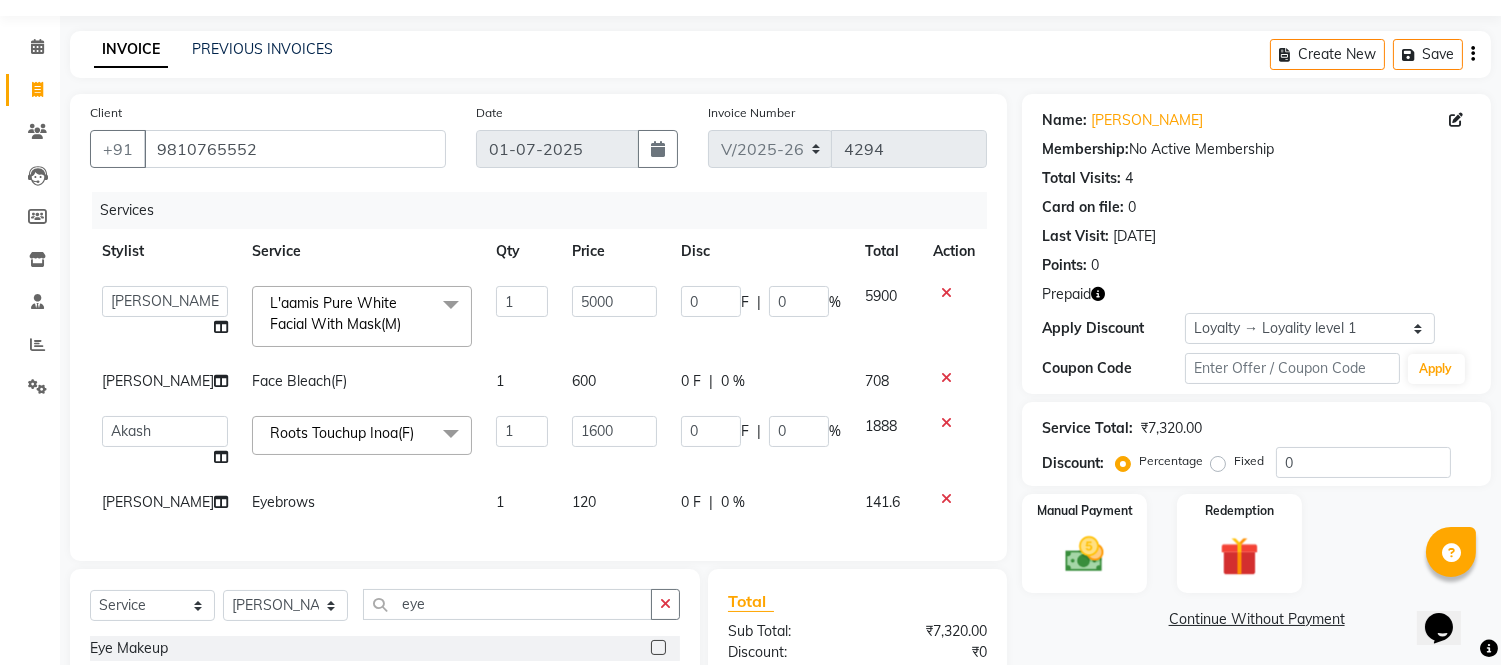scroll, scrollTop: 0, scrollLeft: 0, axis: both 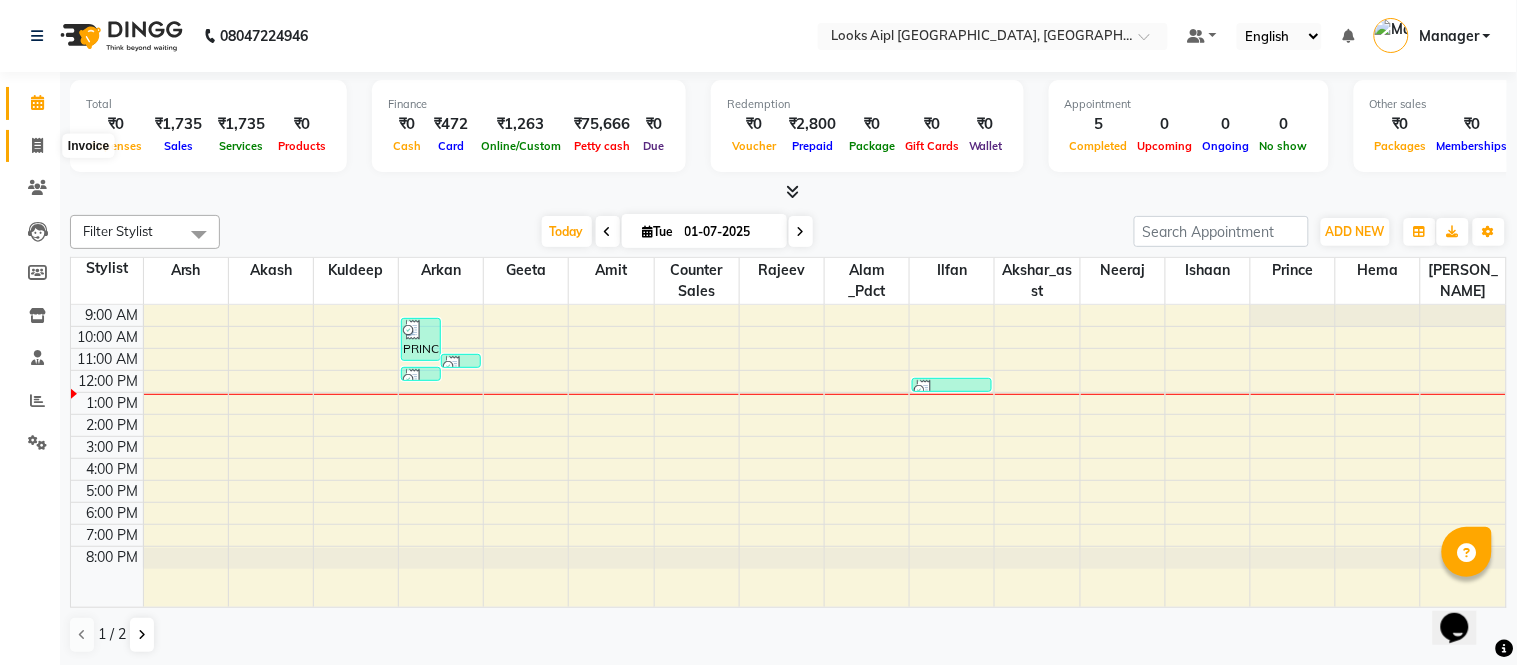 click 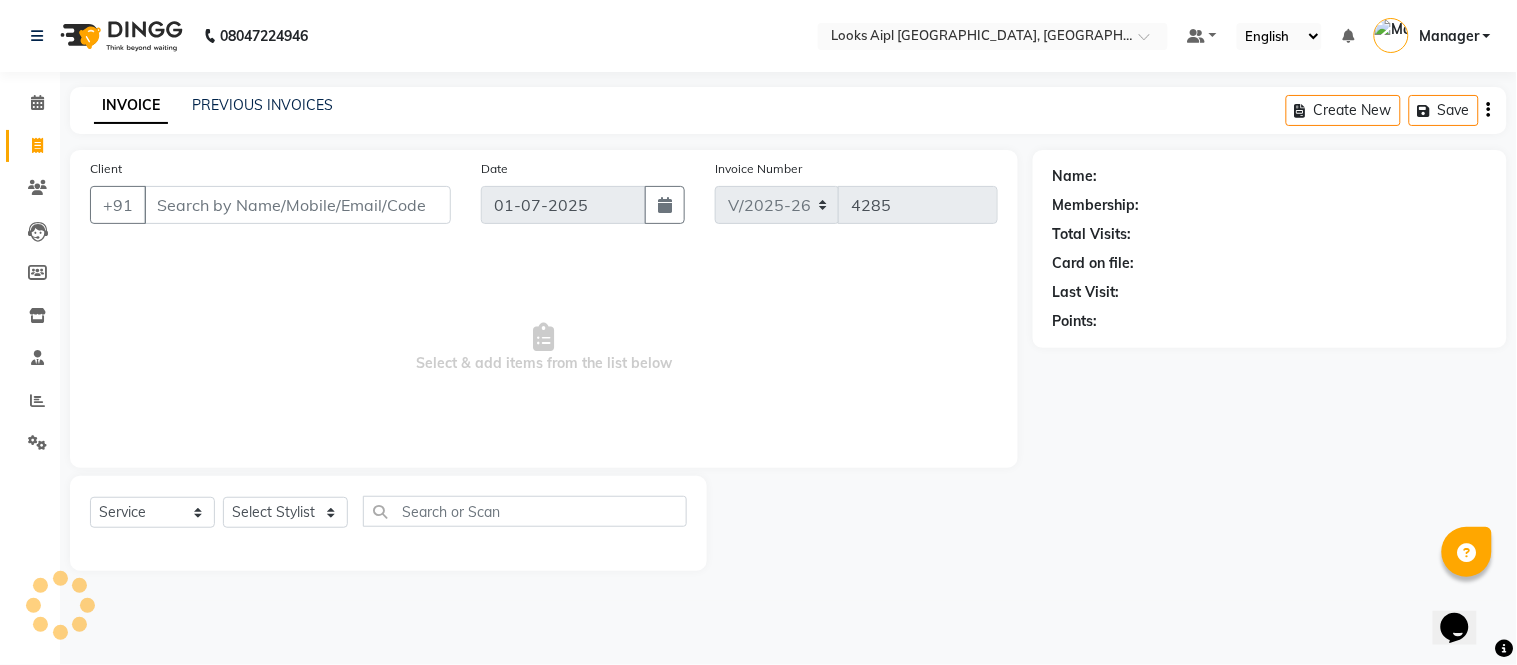 click on "Client" at bounding box center (297, 205) 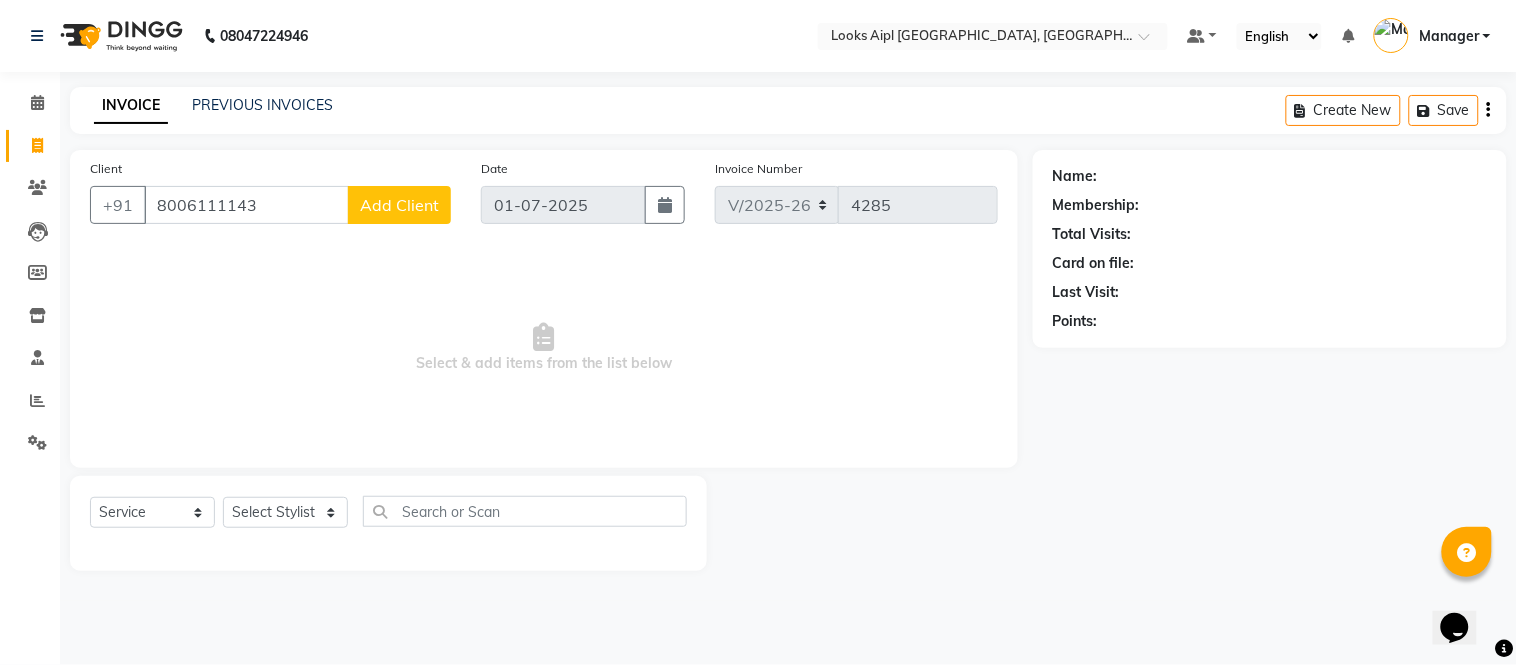 type on "8006111143" 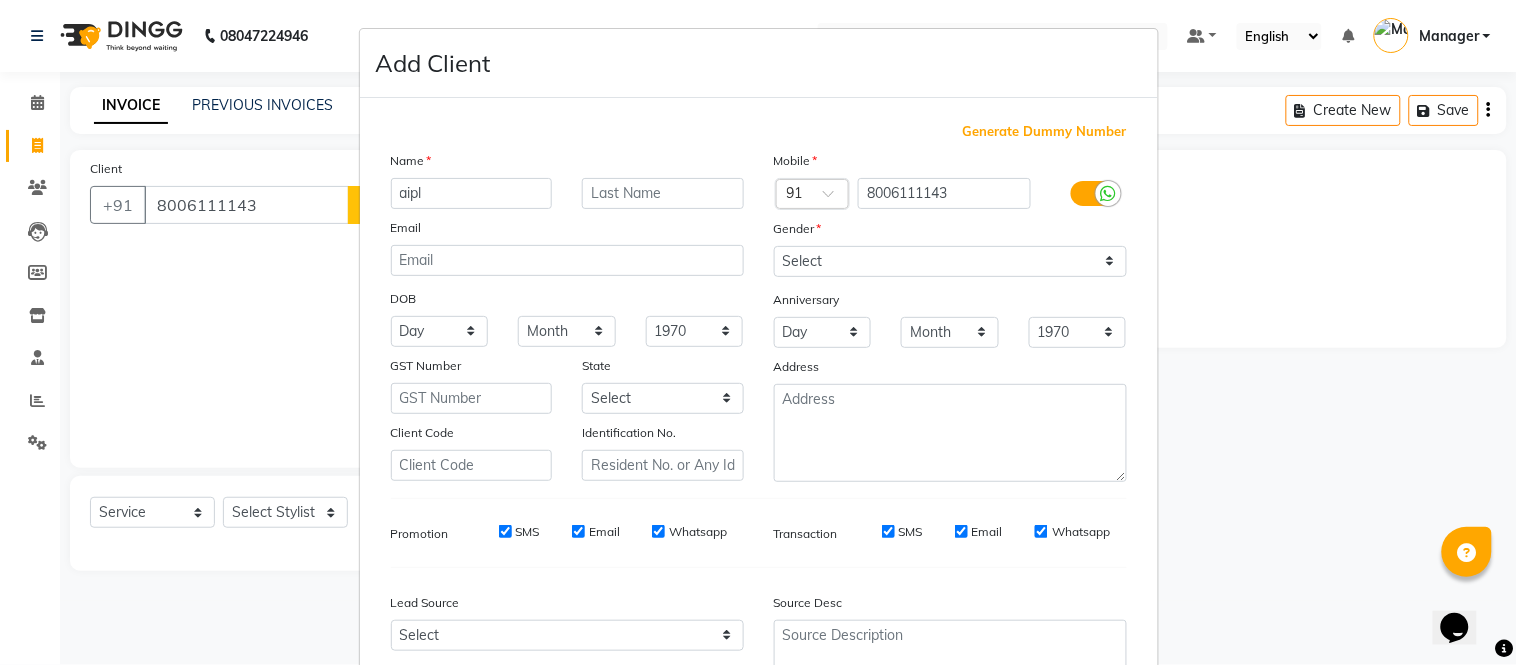 type on "aipl" 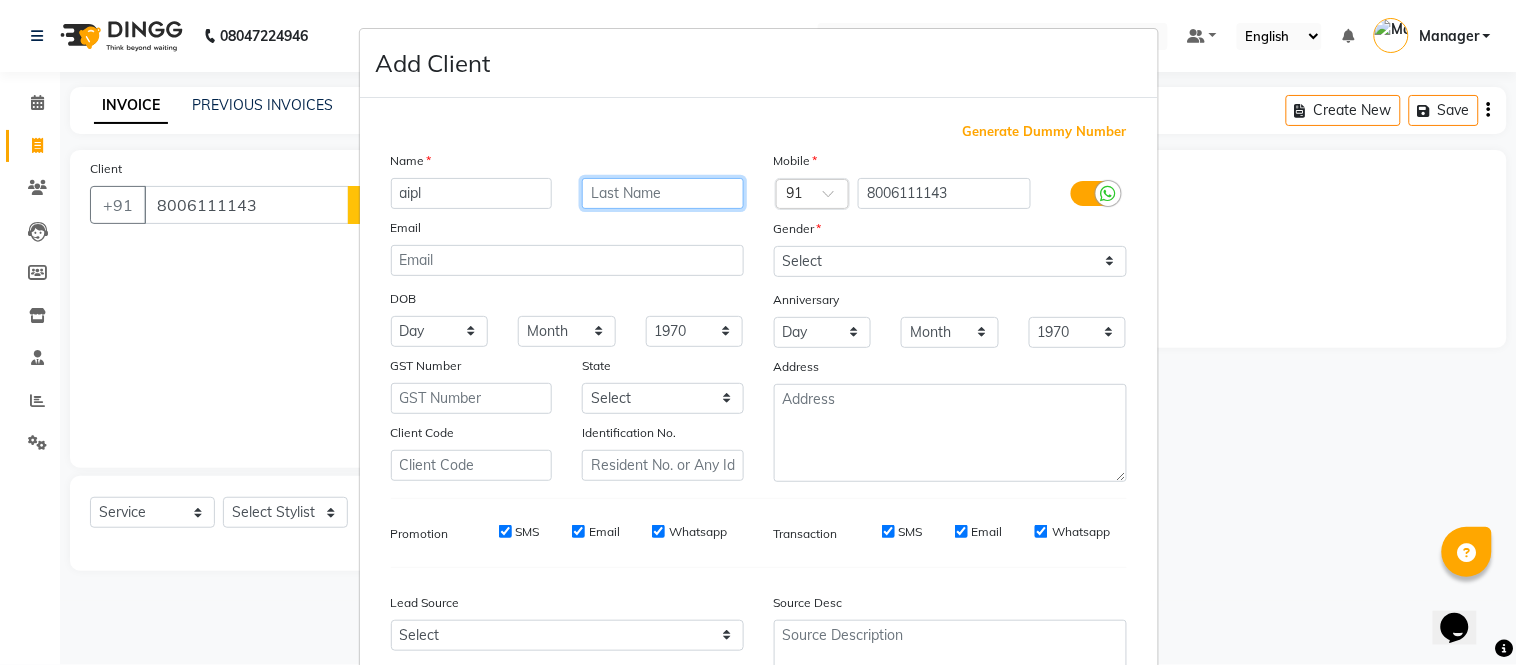 click at bounding box center (663, 193) 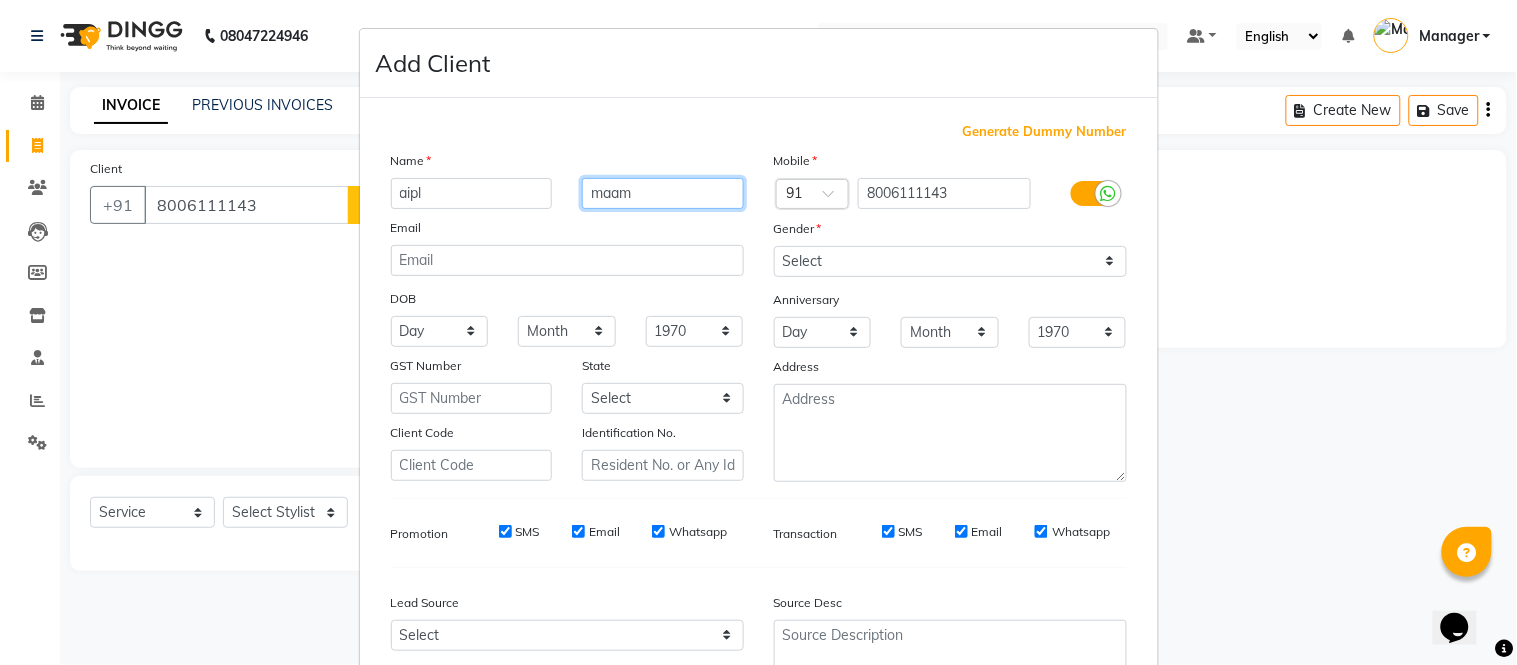 type on "maam" 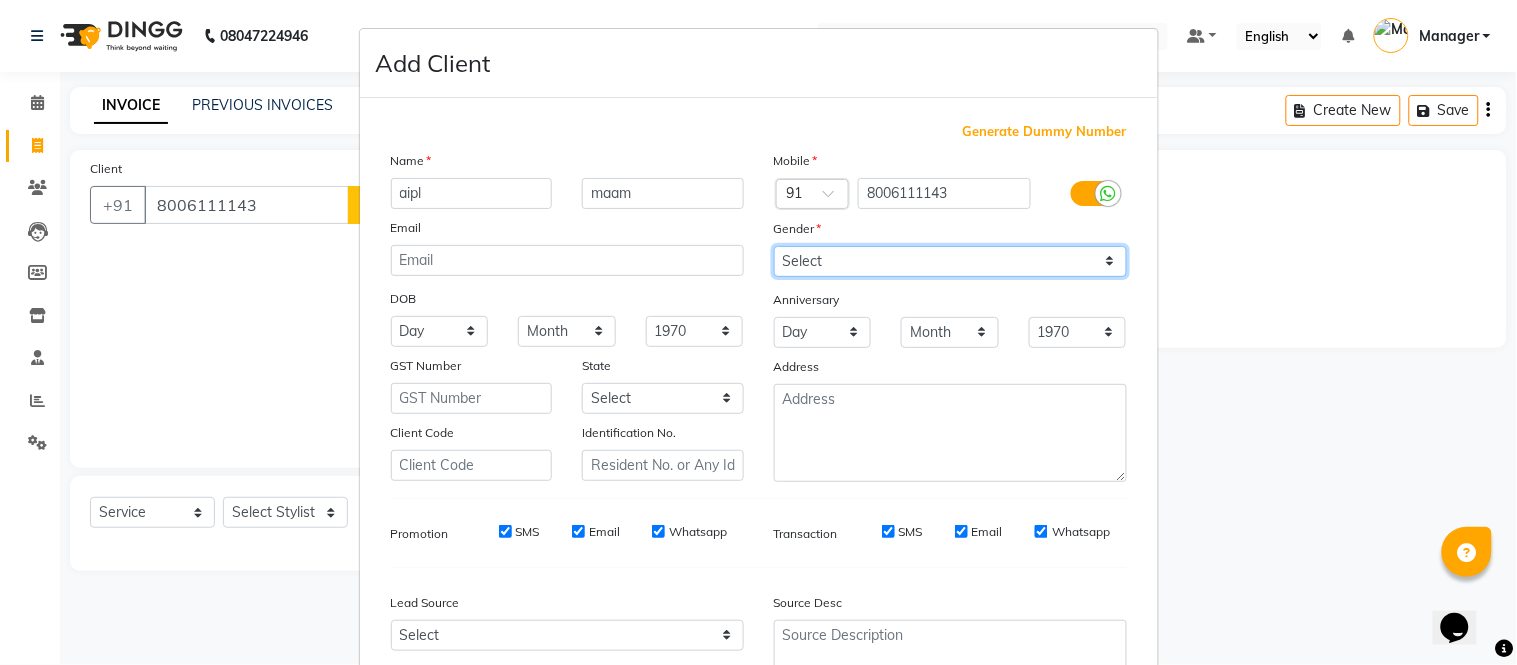 click on "Select [DEMOGRAPHIC_DATA] [DEMOGRAPHIC_DATA] Other Prefer Not To Say" at bounding box center [950, 261] 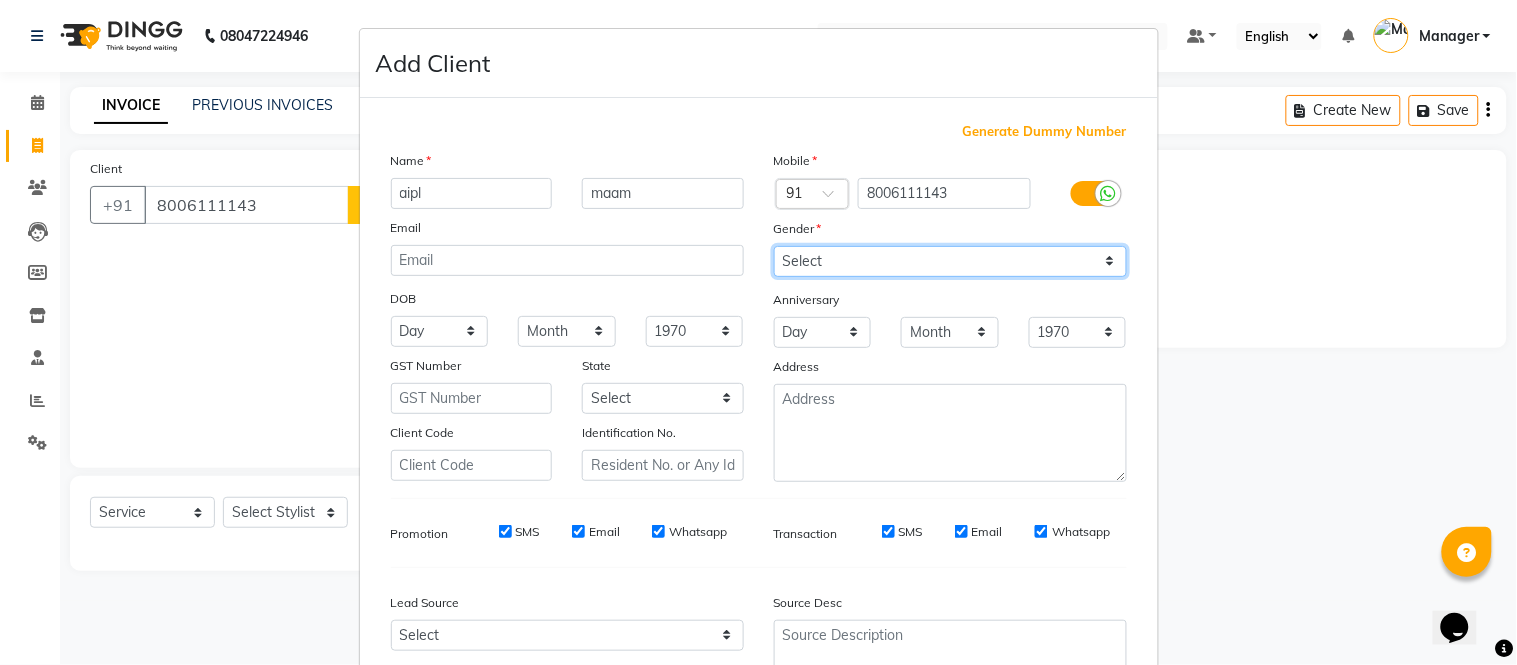 select on "male" 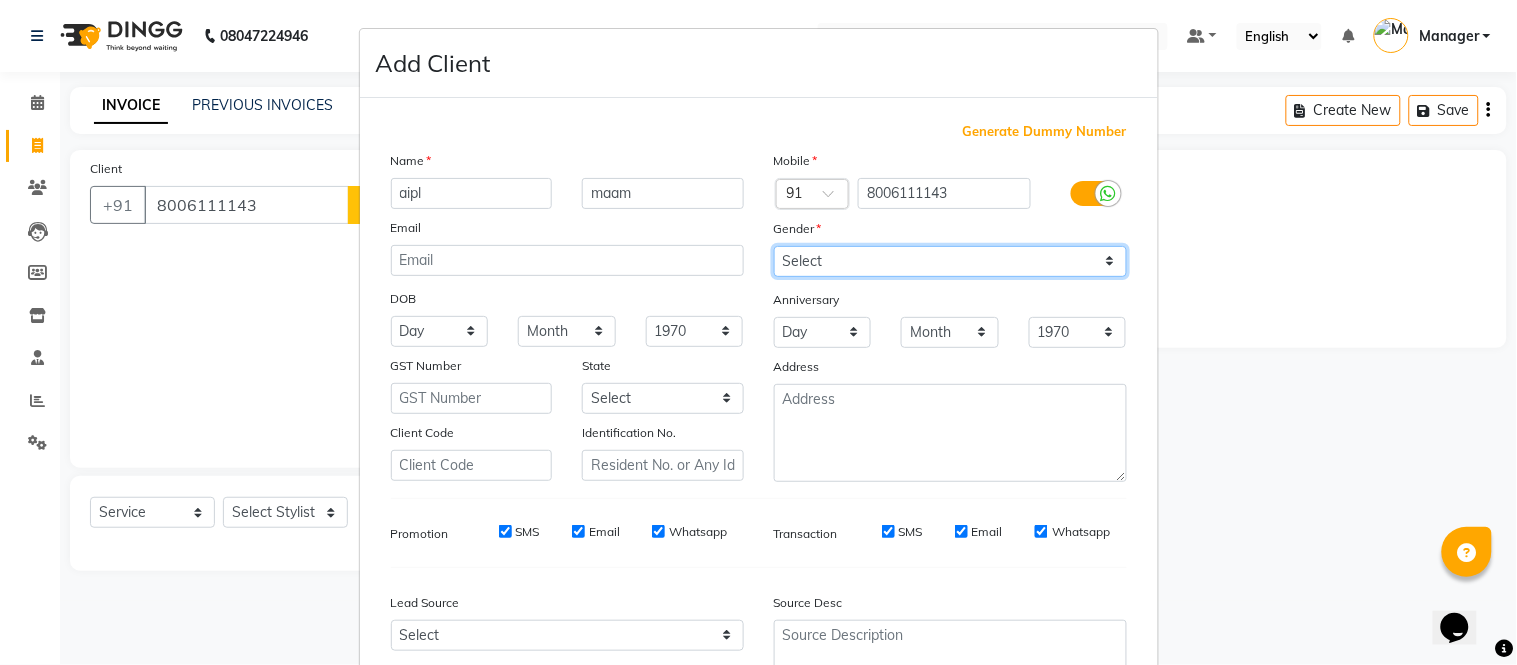 click on "Select [DEMOGRAPHIC_DATA] [DEMOGRAPHIC_DATA] Other Prefer Not To Say" at bounding box center [950, 261] 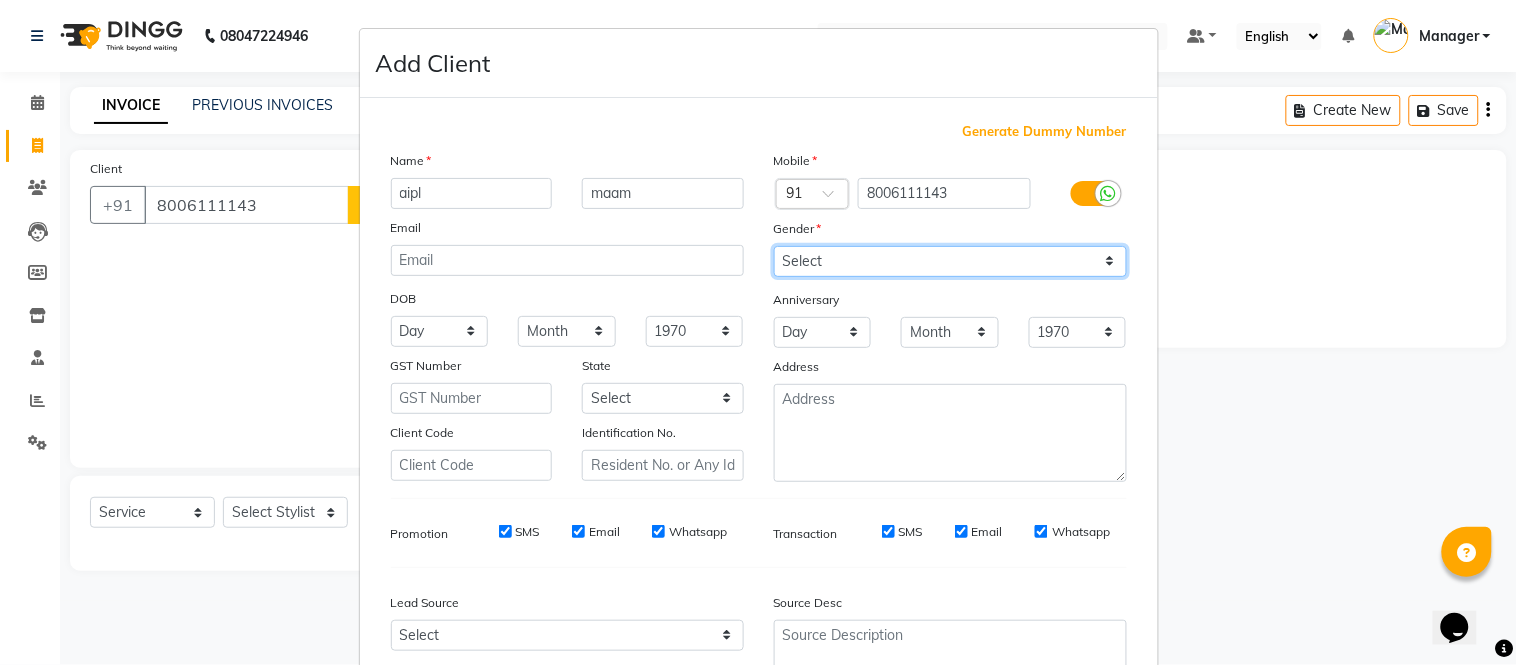 scroll, scrollTop: 185, scrollLeft: 0, axis: vertical 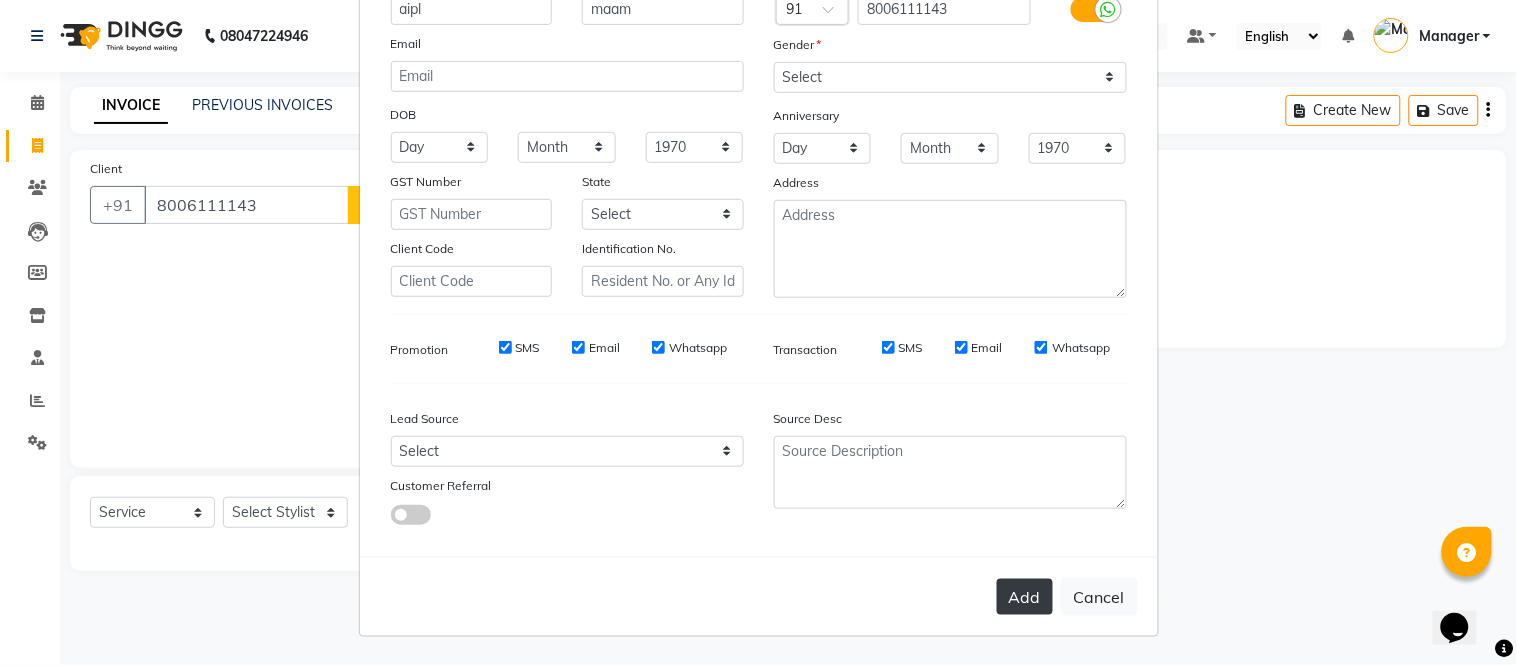 click on "Add" at bounding box center [1025, 597] 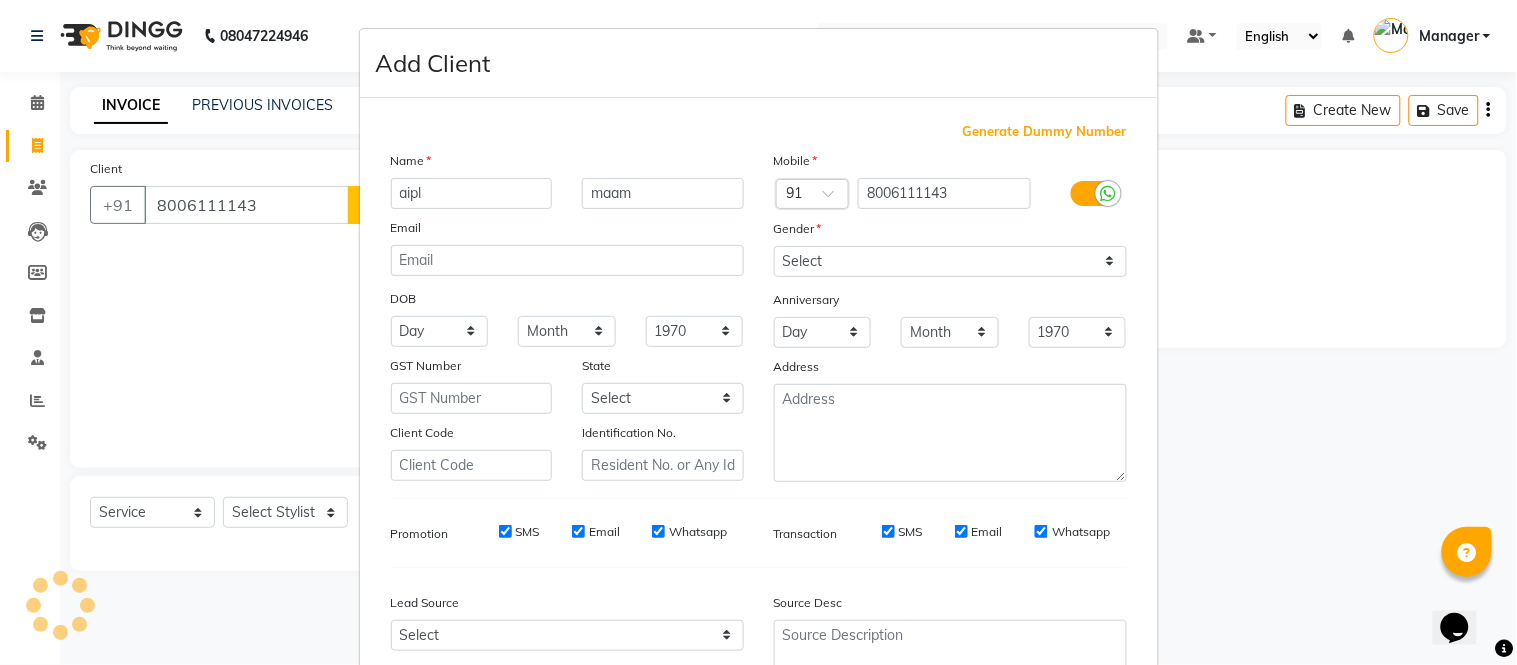 scroll, scrollTop: 185, scrollLeft: 0, axis: vertical 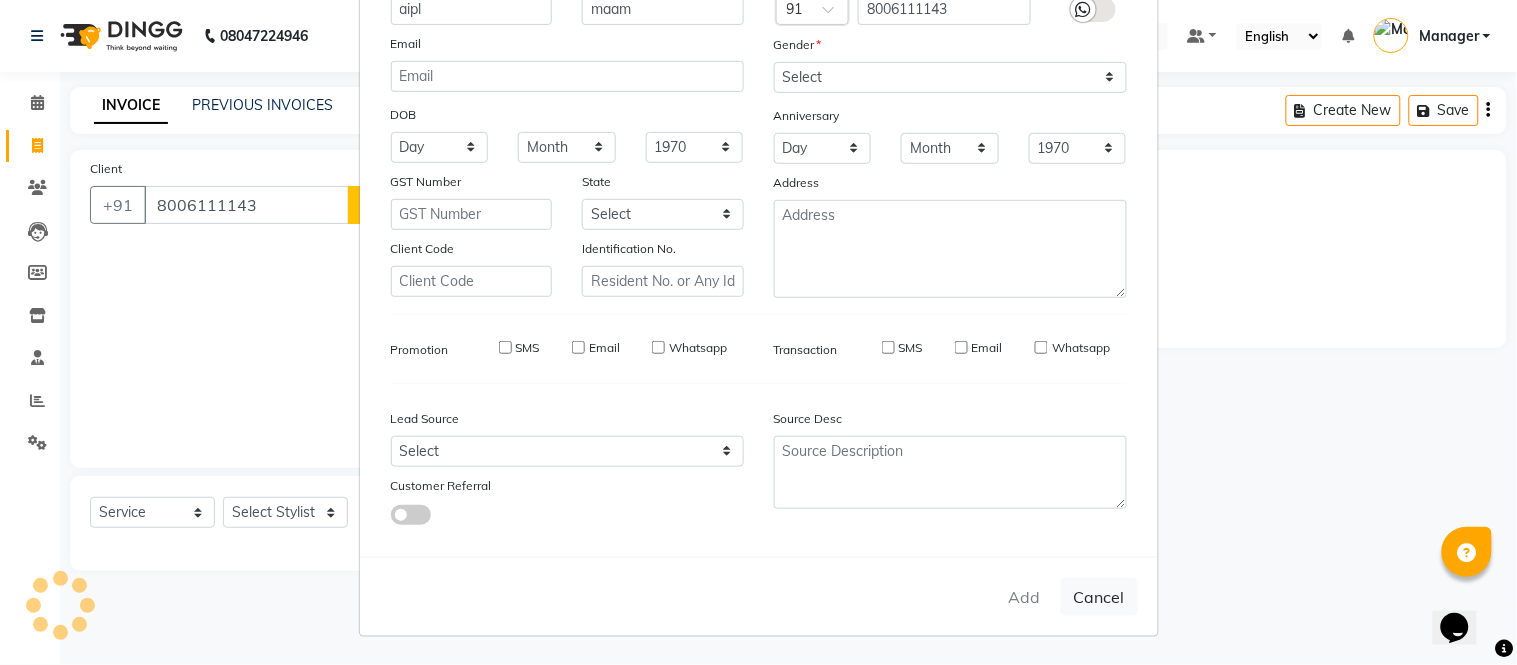 type 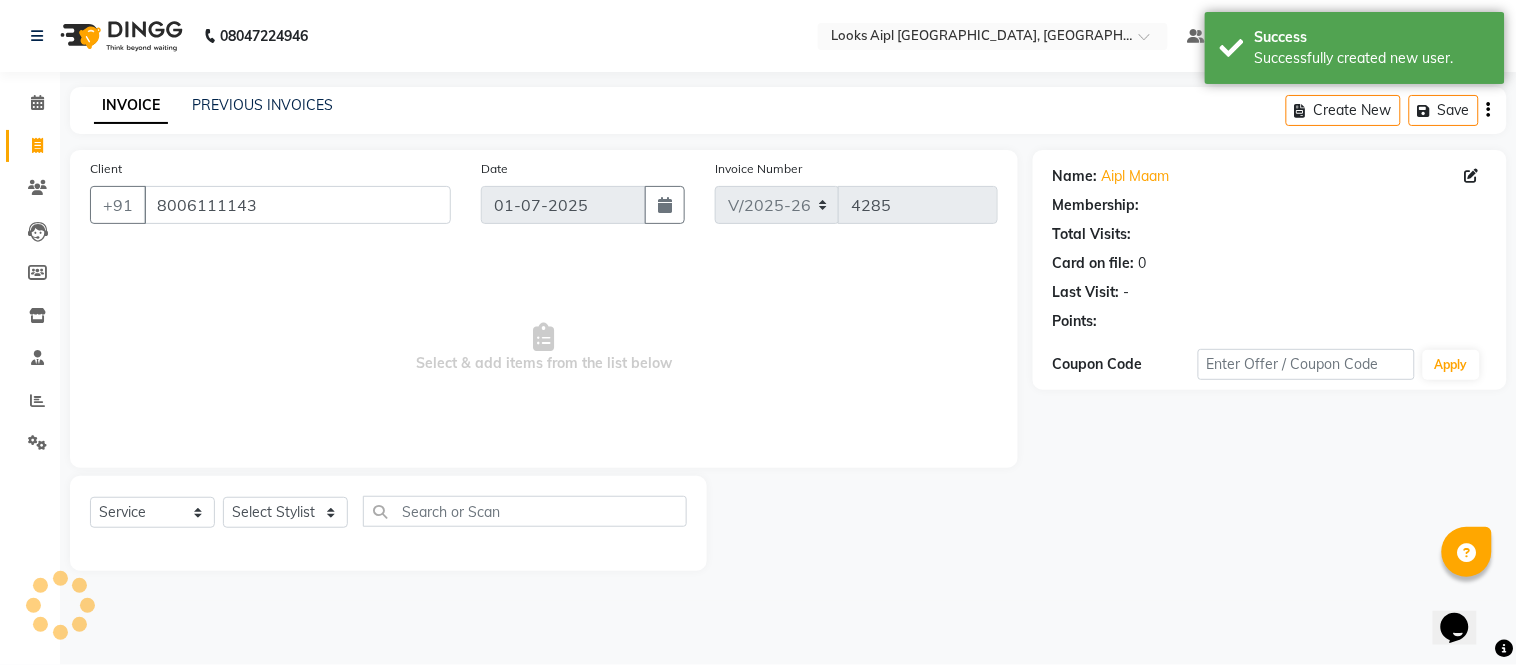 select on "1: Object" 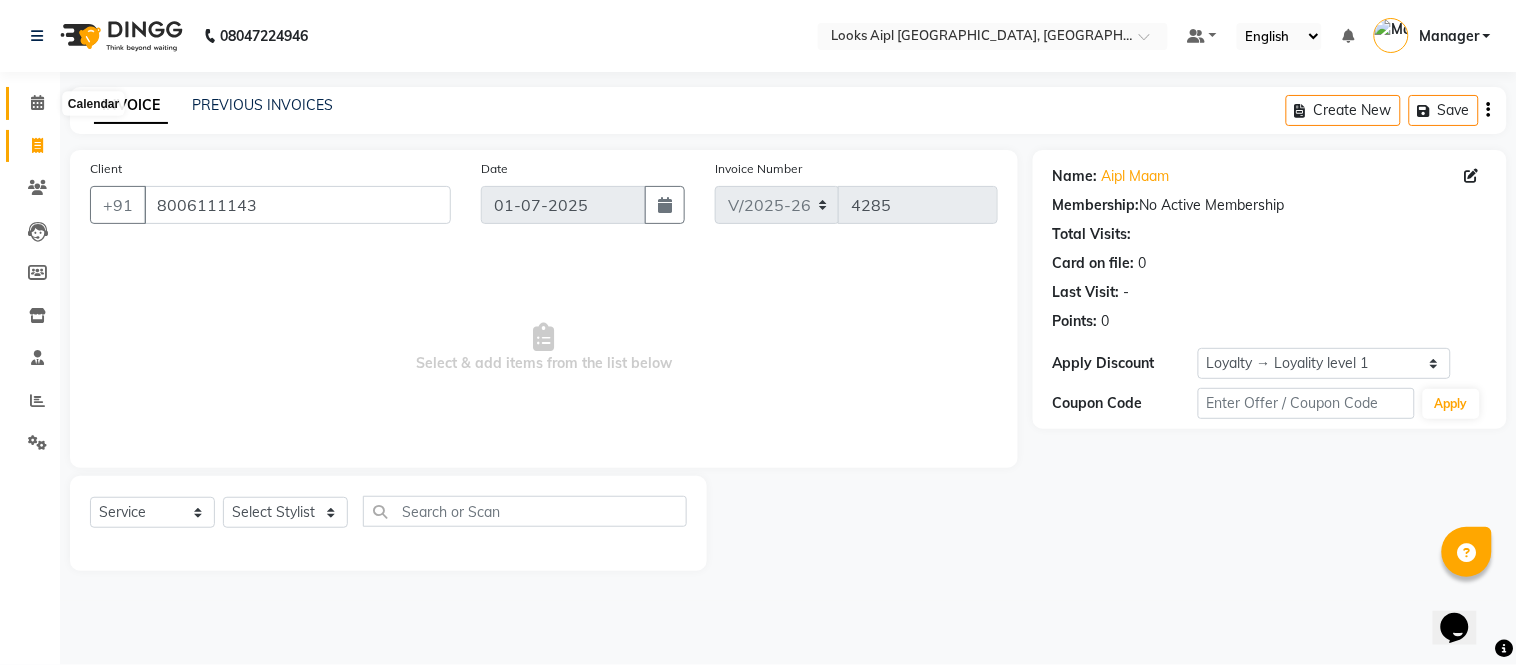 click 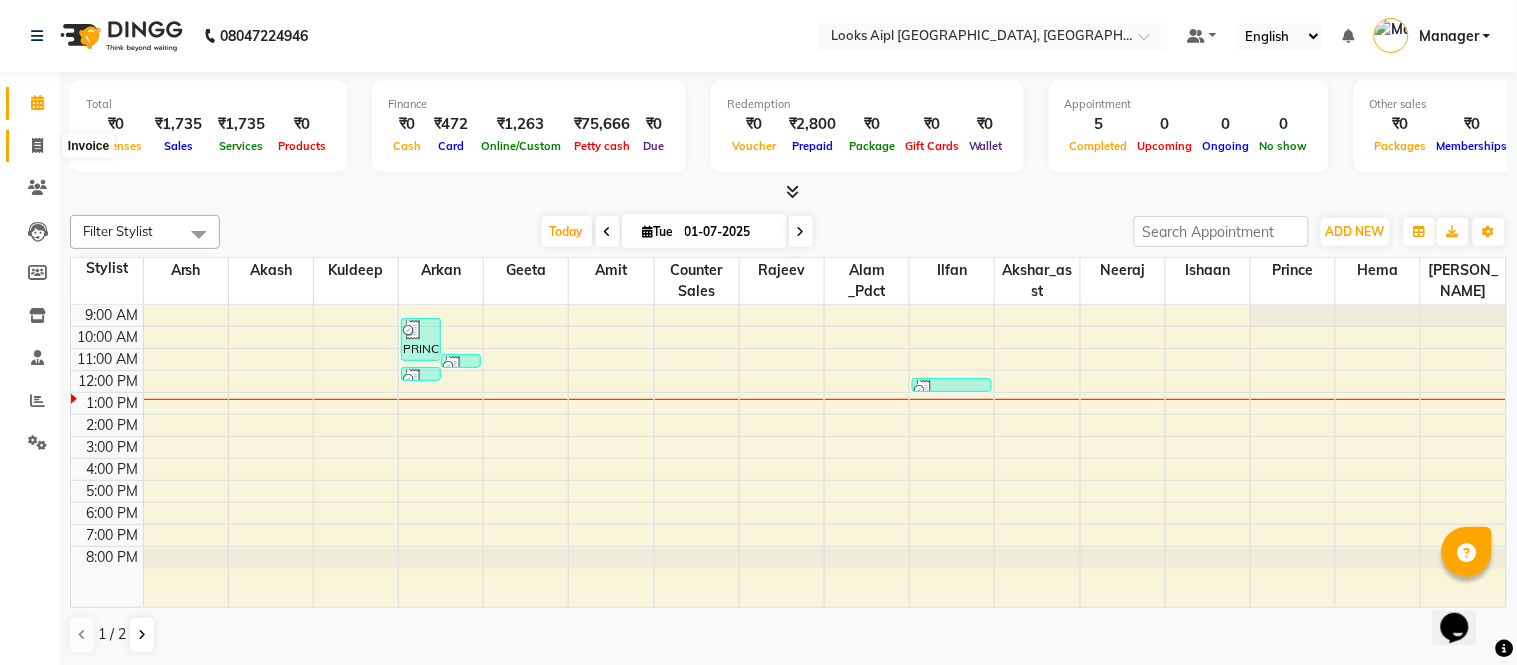 click 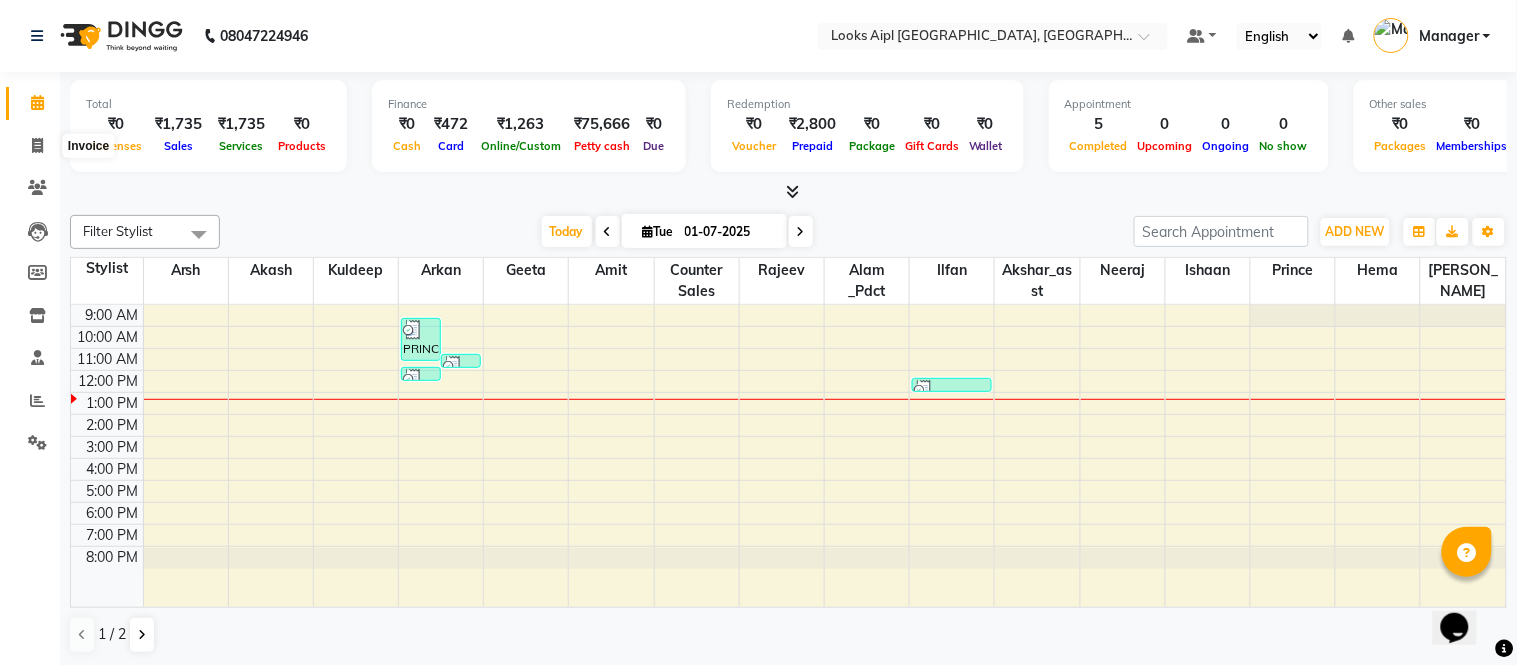 select on "6047" 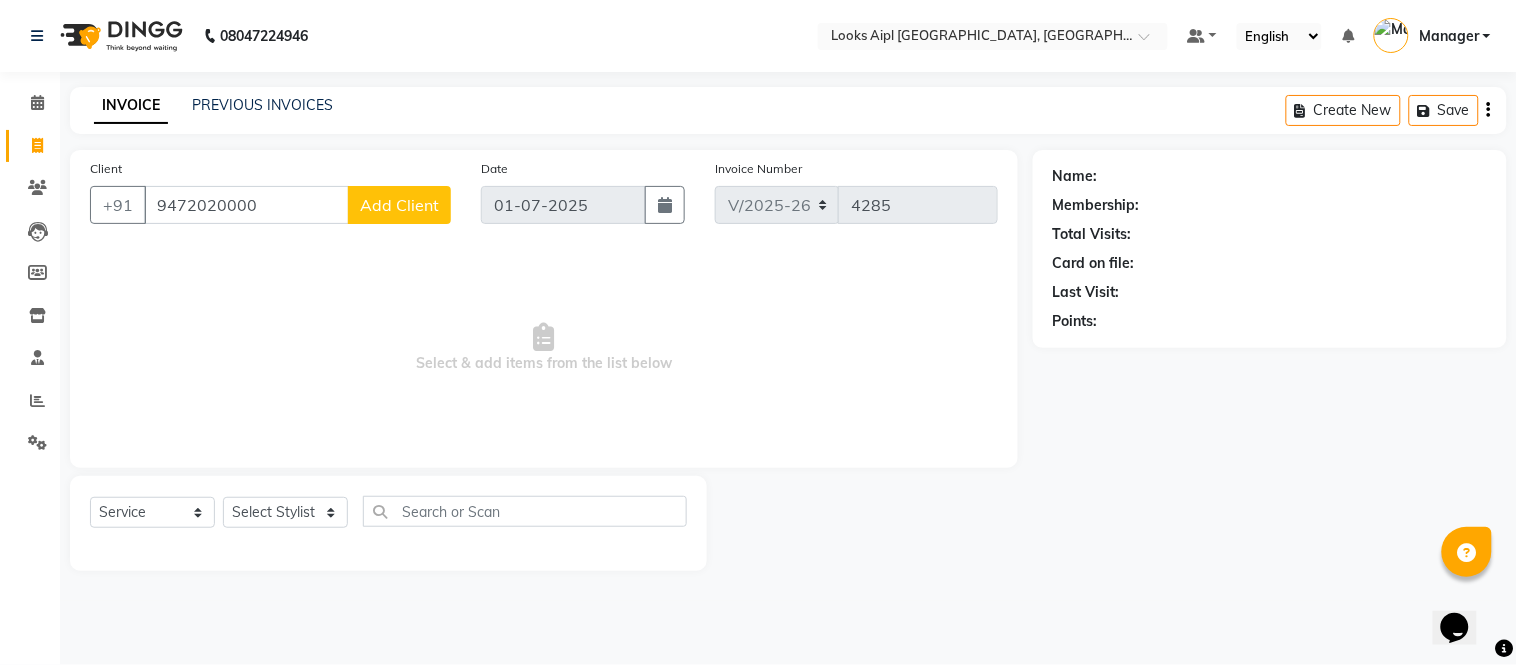type on "9472020000" 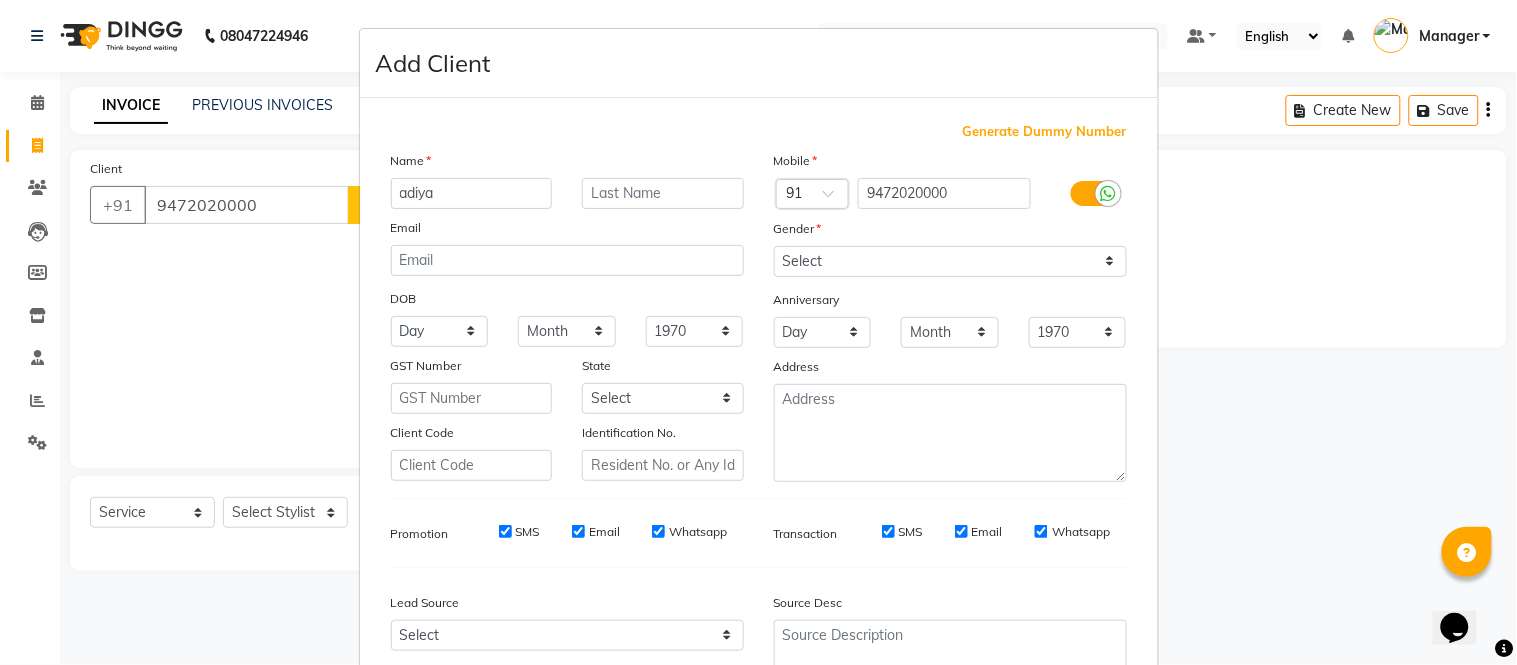 type on "adiya" 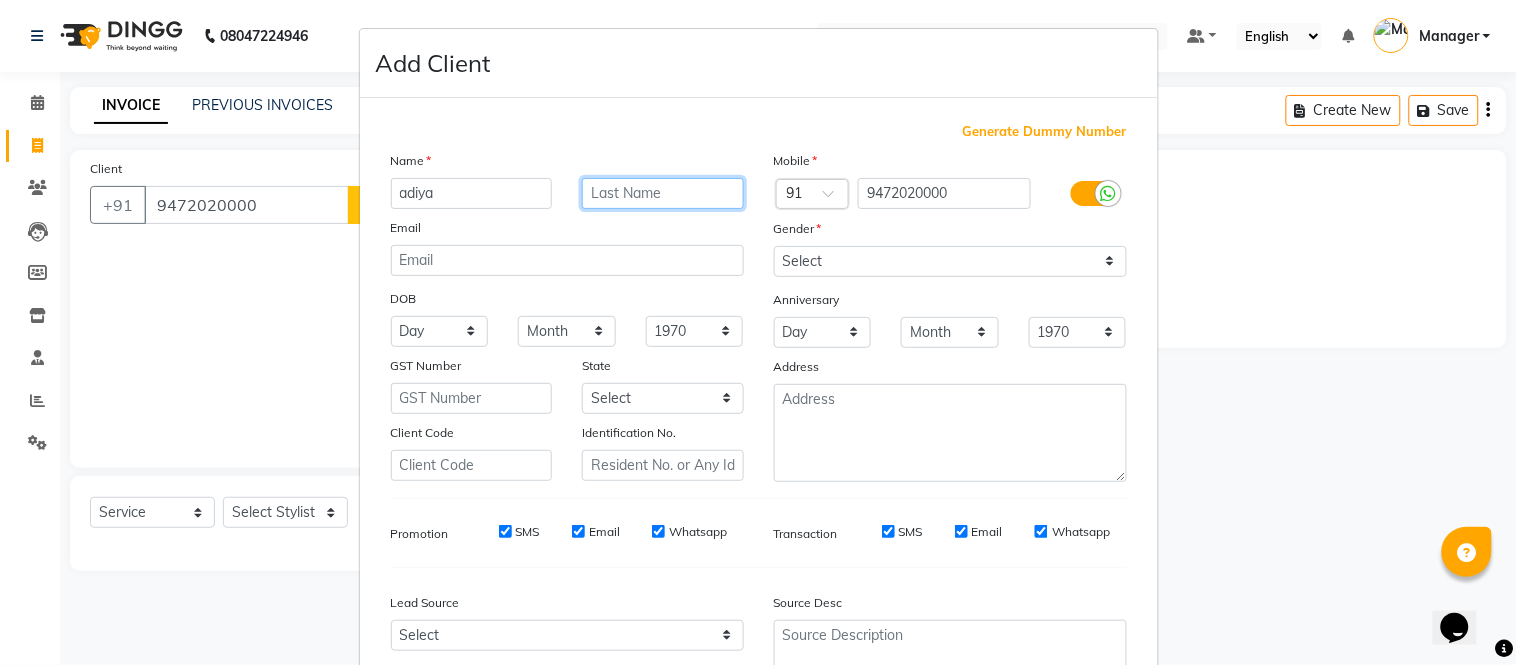 click at bounding box center [663, 193] 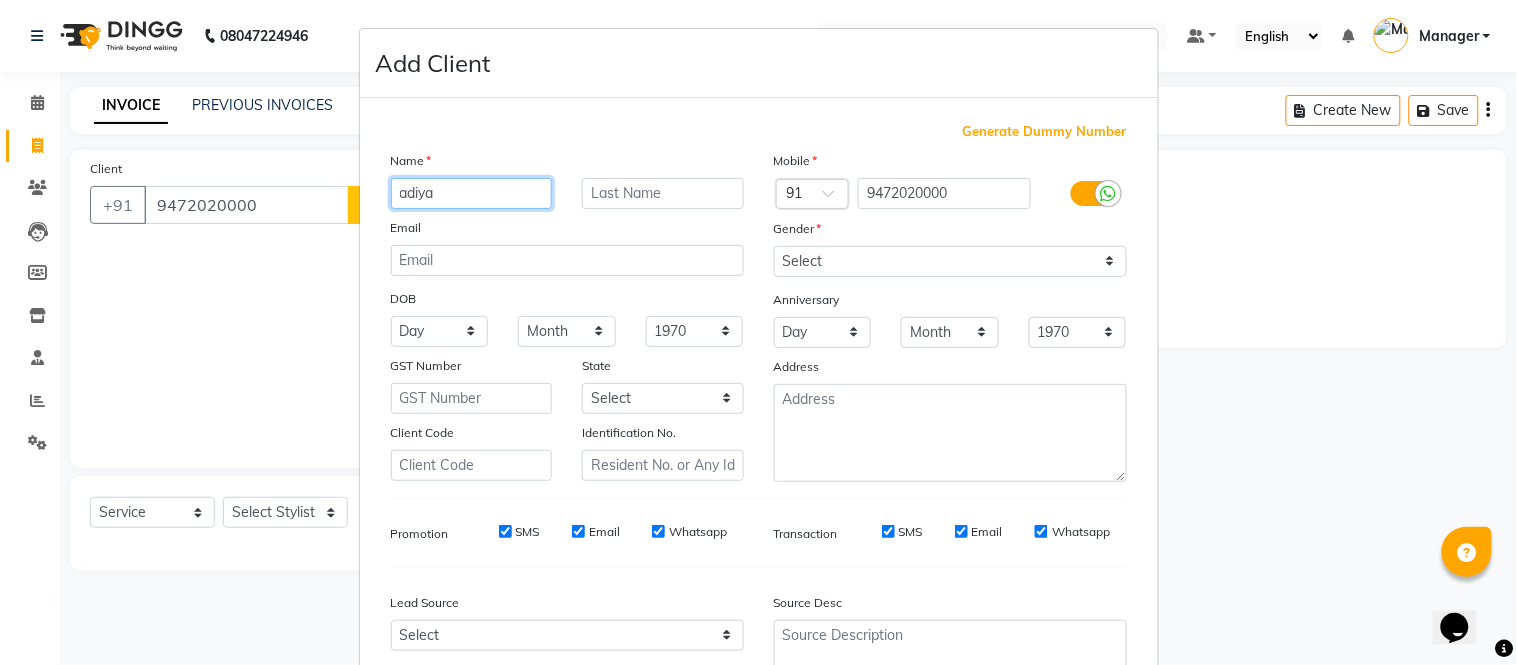 click on "adiya" at bounding box center (472, 193) 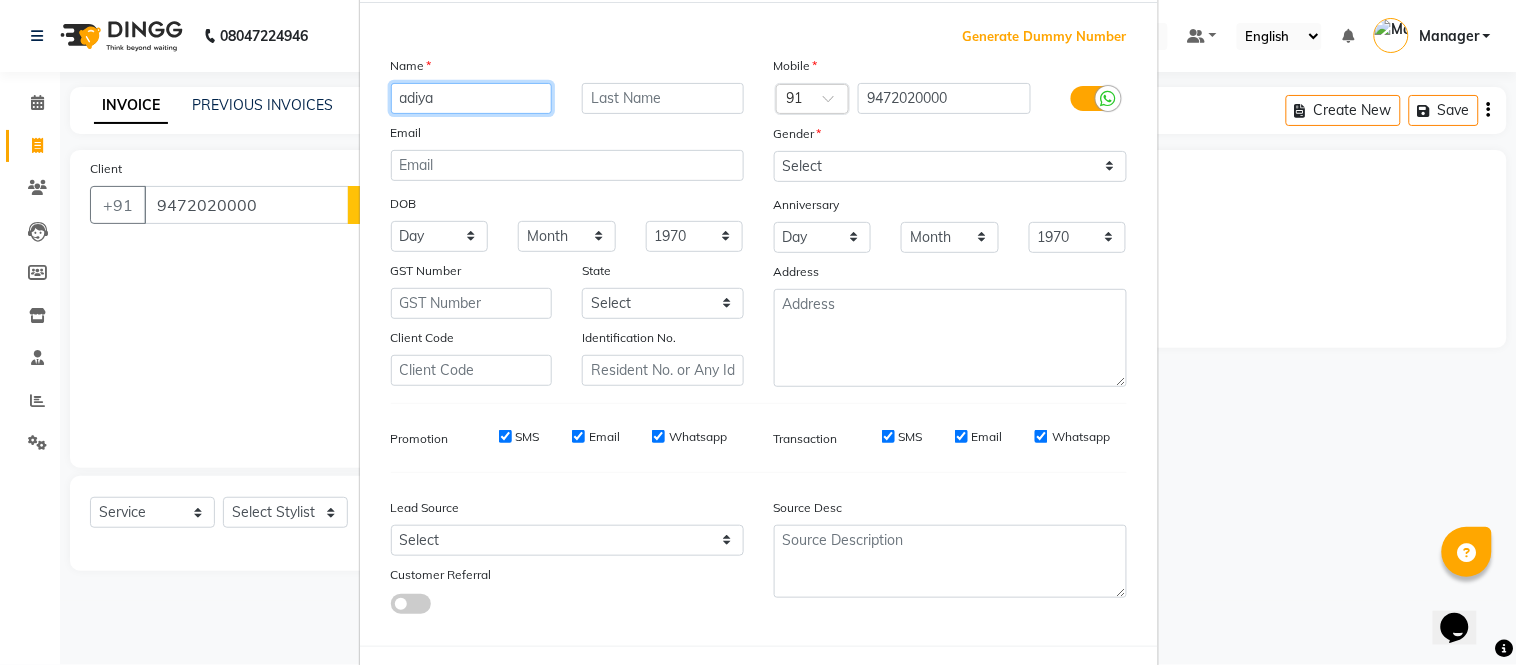scroll, scrollTop: 185, scrollLeft: 0, axis: vertical 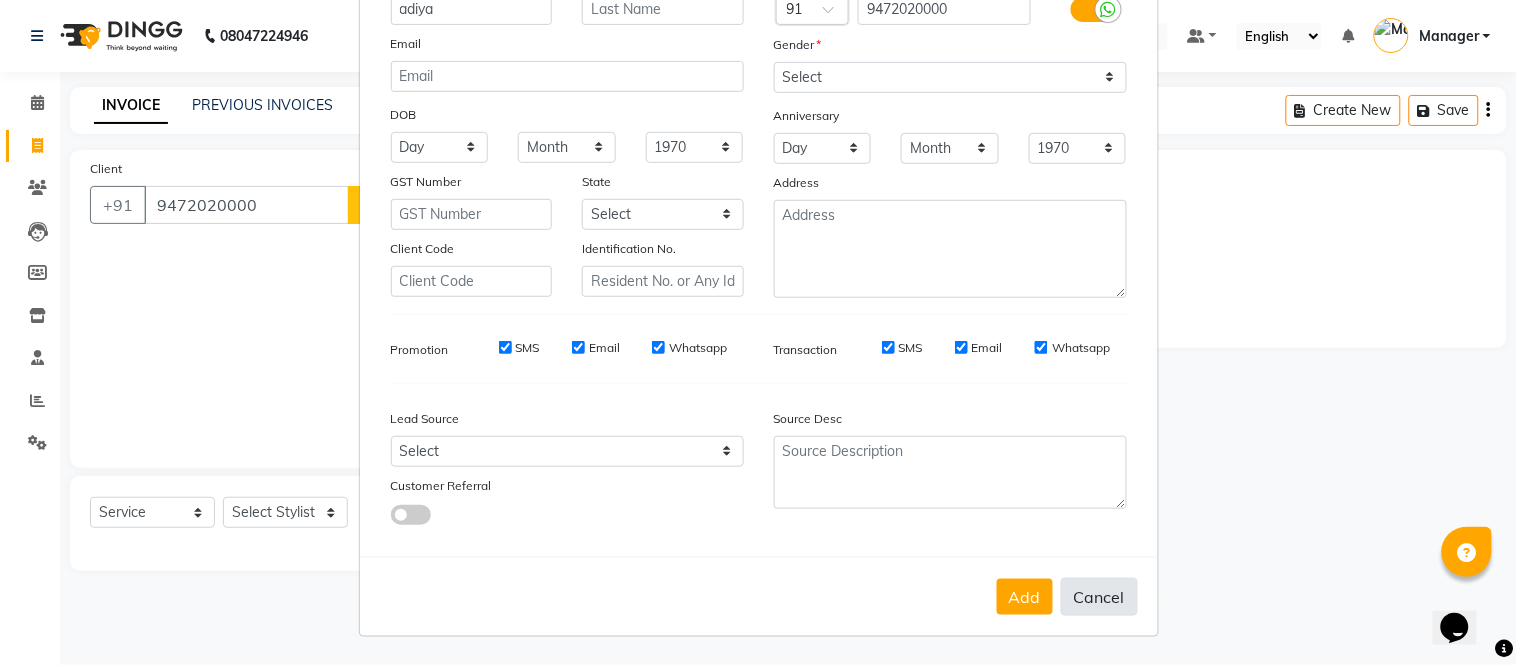 click on "Cancel" at bounding box center [1099, 597] 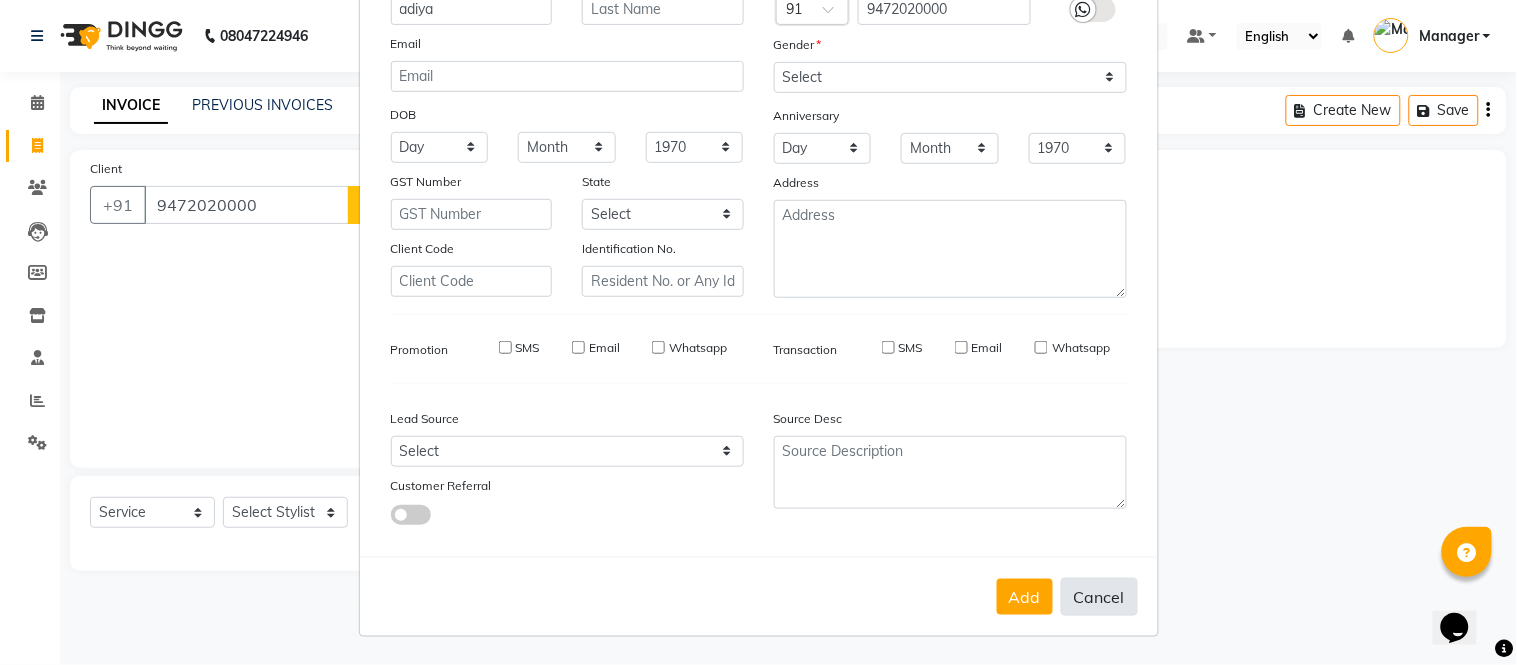 type 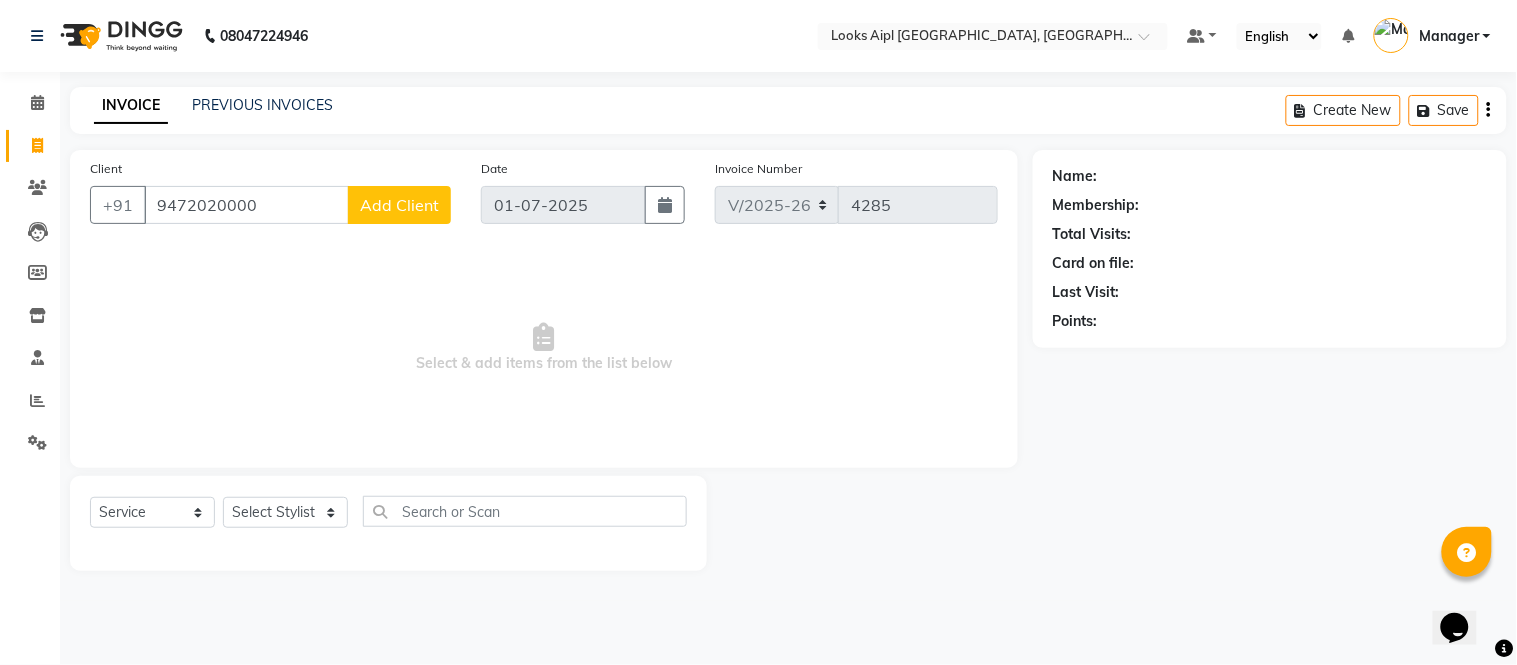 drag, startPoint x: 462, startPoint y: 204, endPoint x: 401, endPoint y: 205, distance: 61.008198 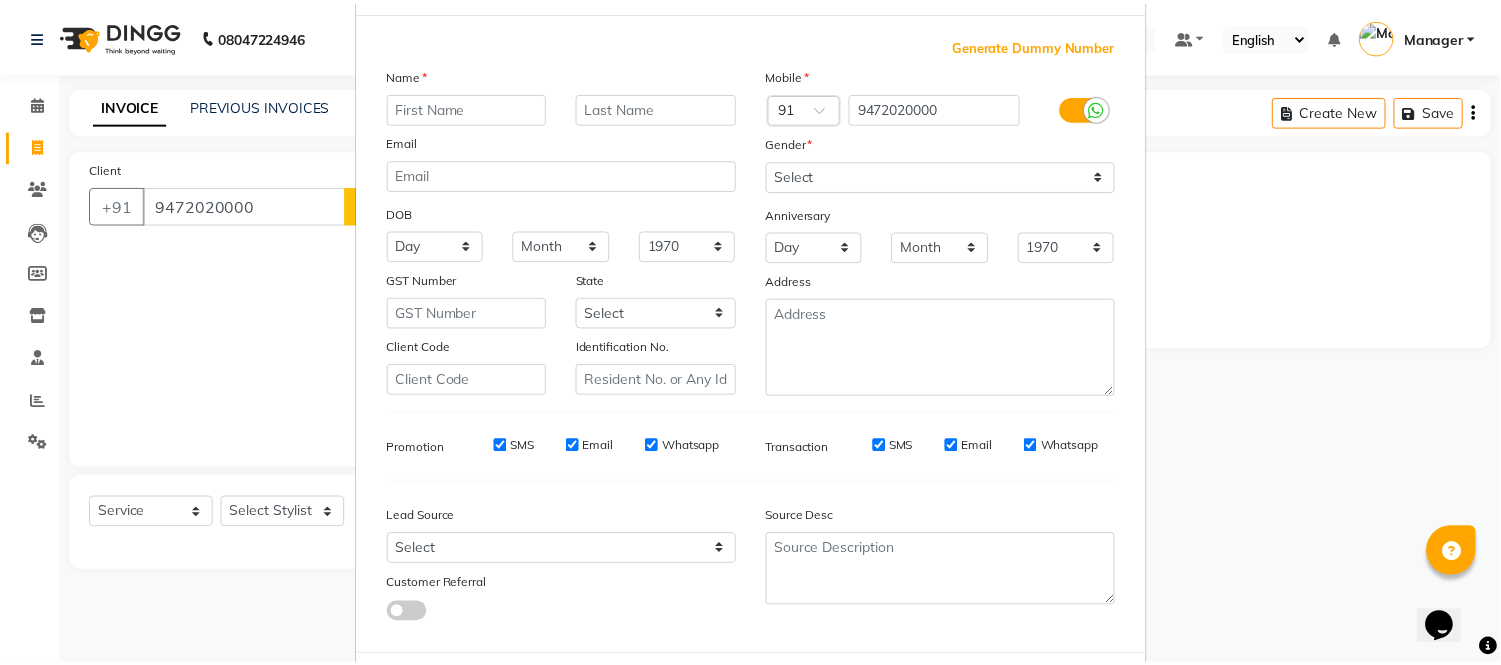 scroll, scrollTop: 185, scrollLeft: 0, axis: vertical 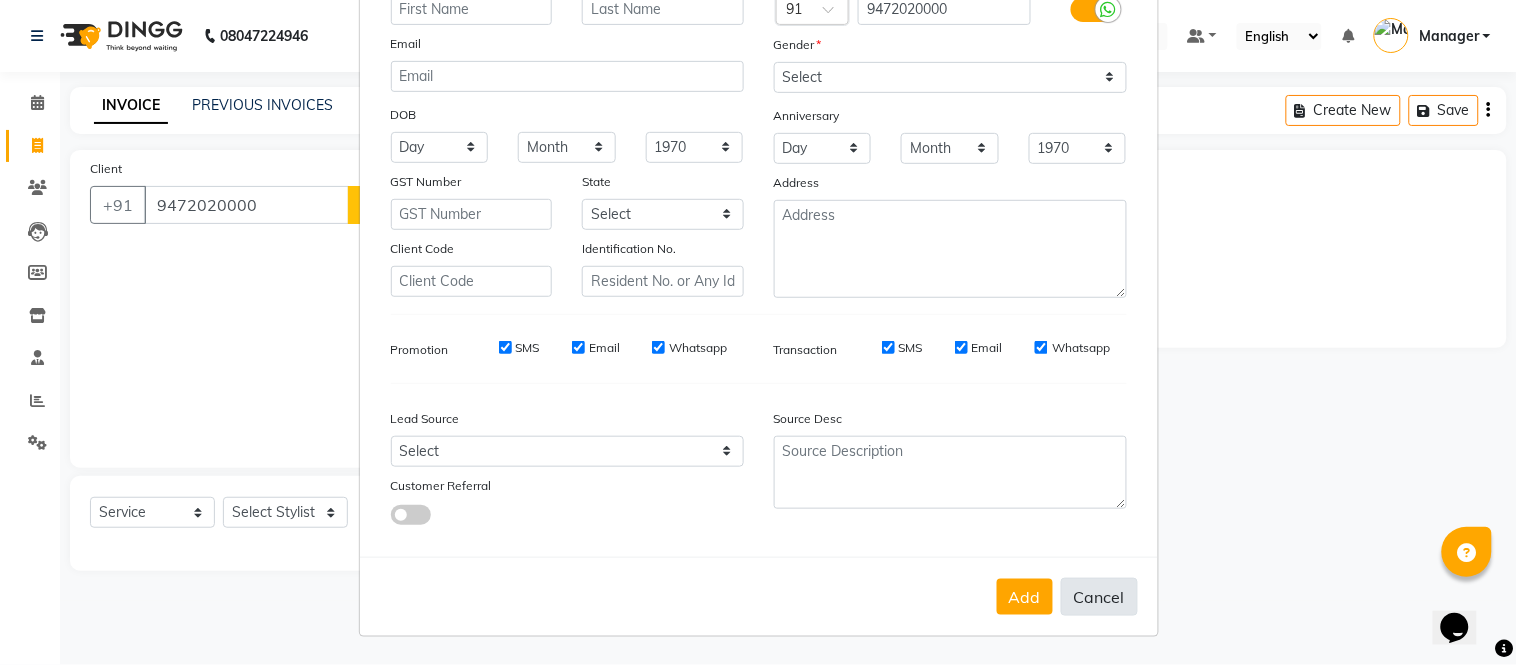 click on "Cancel" at bounding box center [1099, 597] 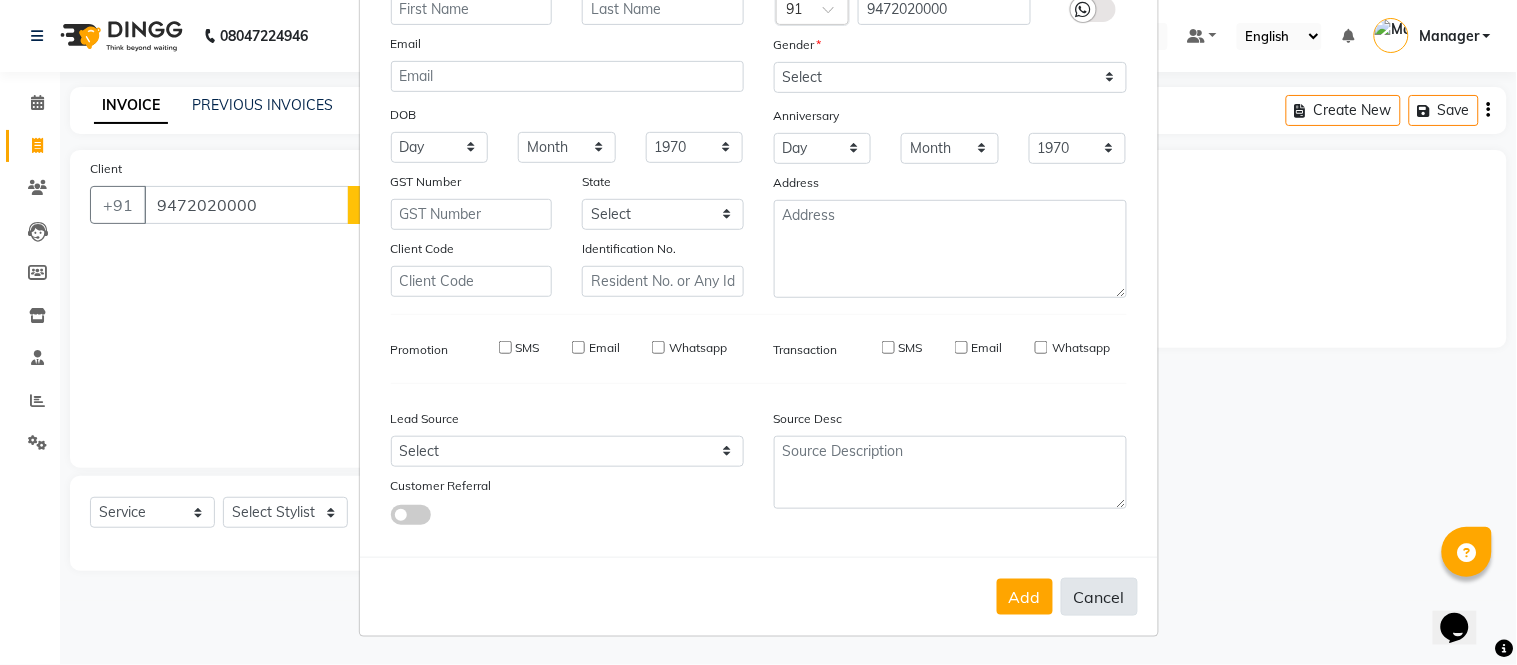select 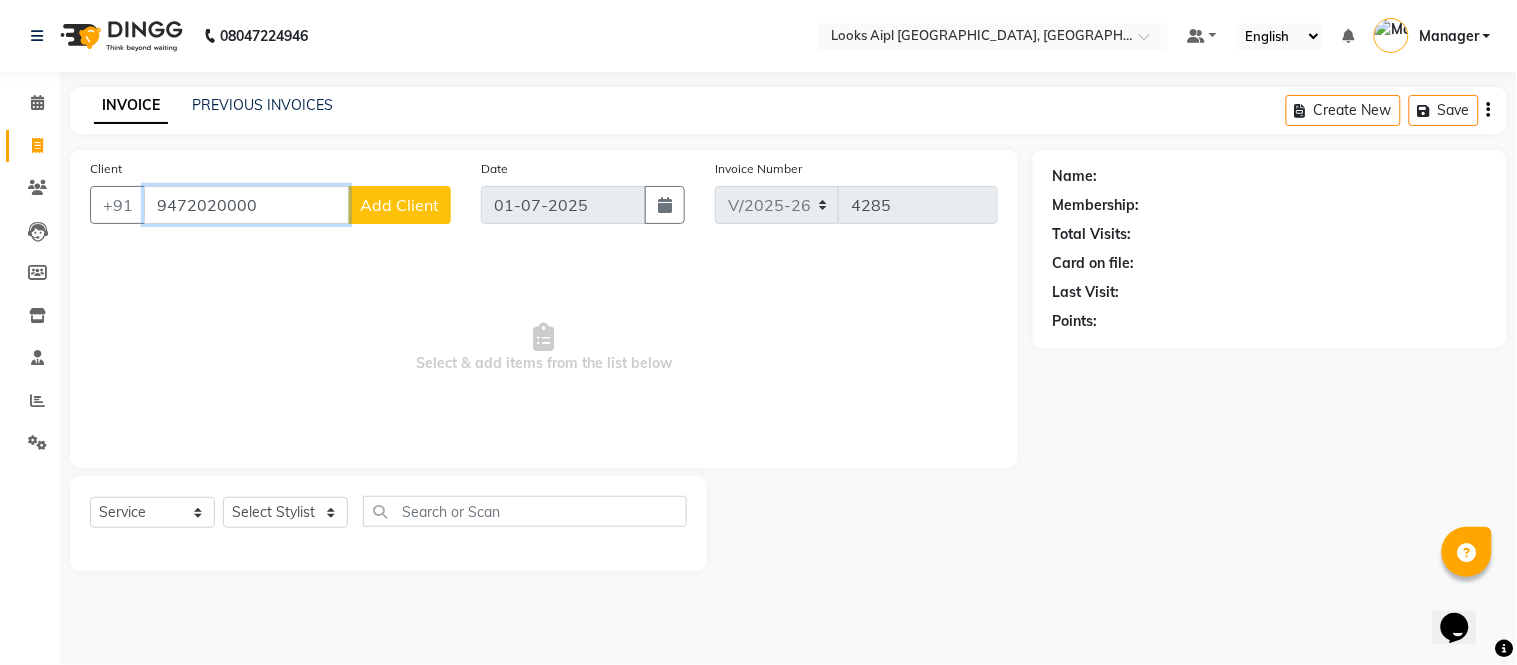 click on "9472020000" at bounding box center (246, 205) 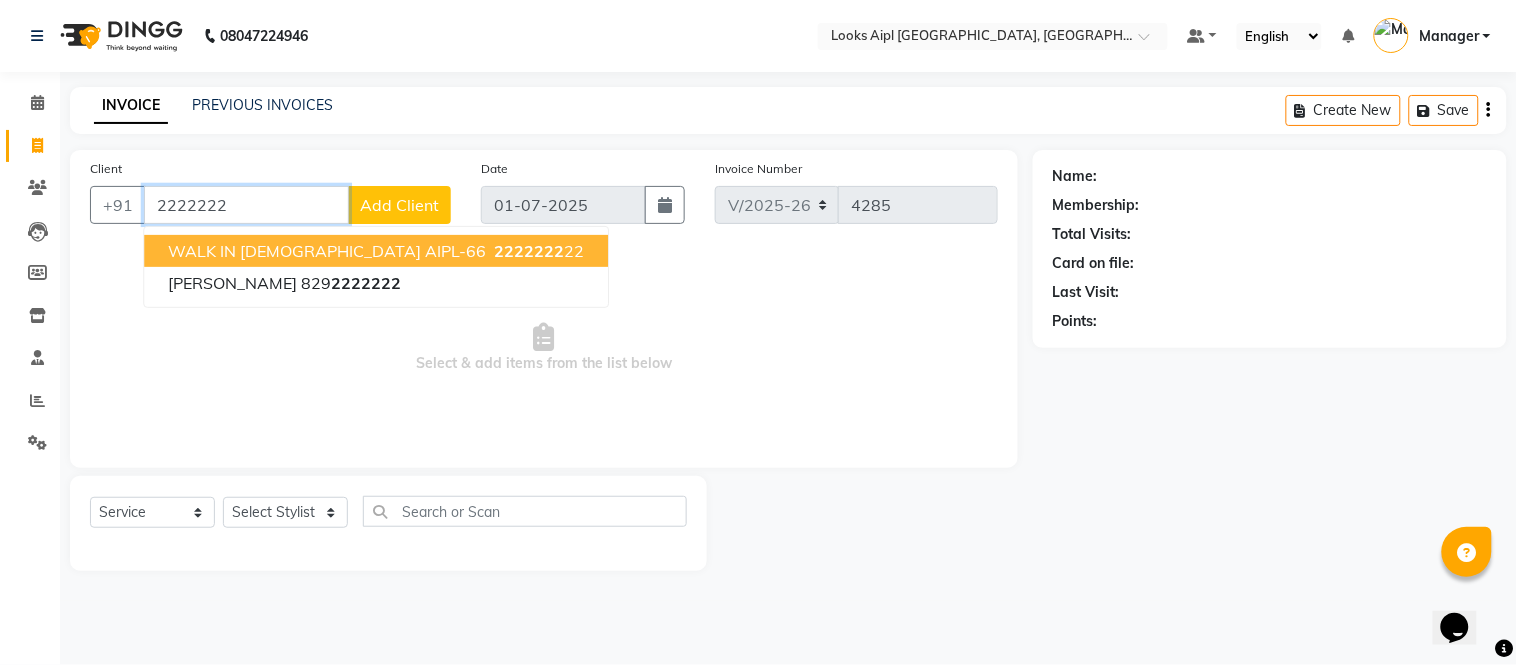 click on "WALK IN [DEMOGRAPHIC_DATA] AIPL-66" at bounding box center [327, 251] 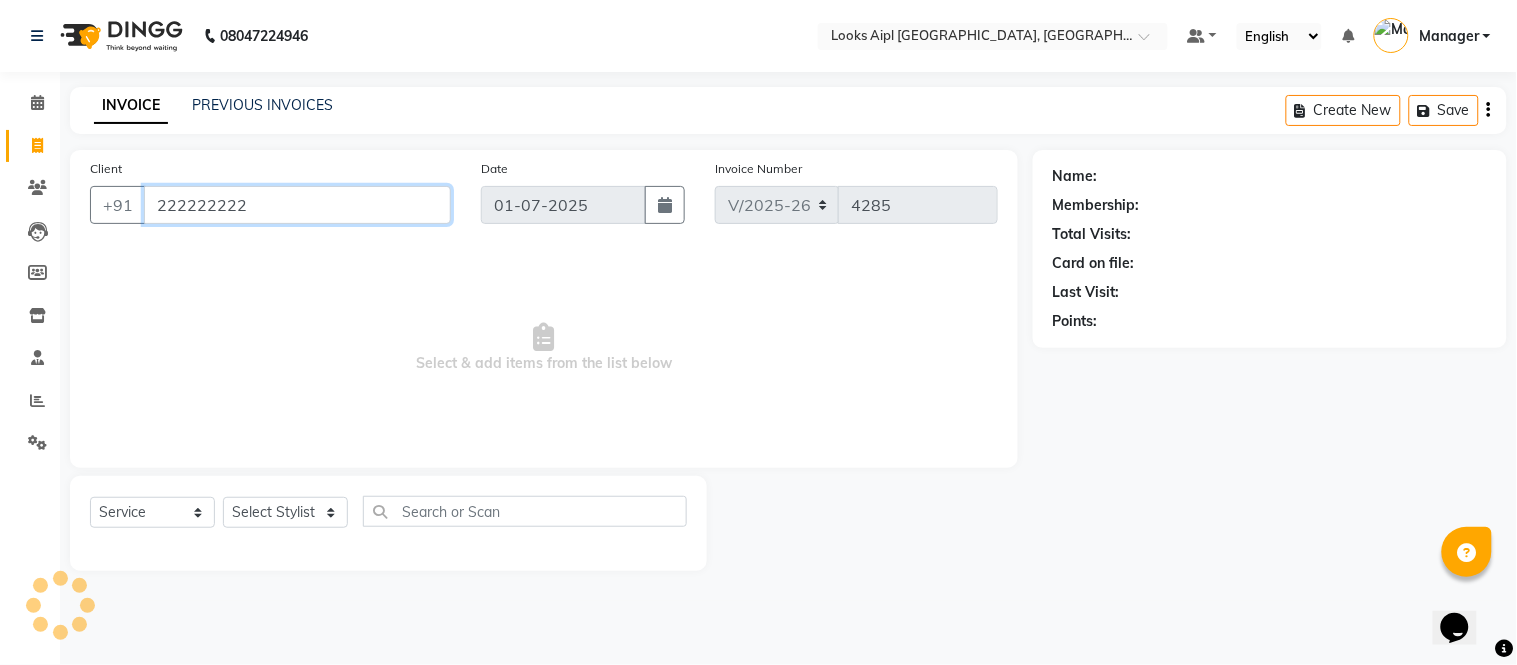 type on "222222222" 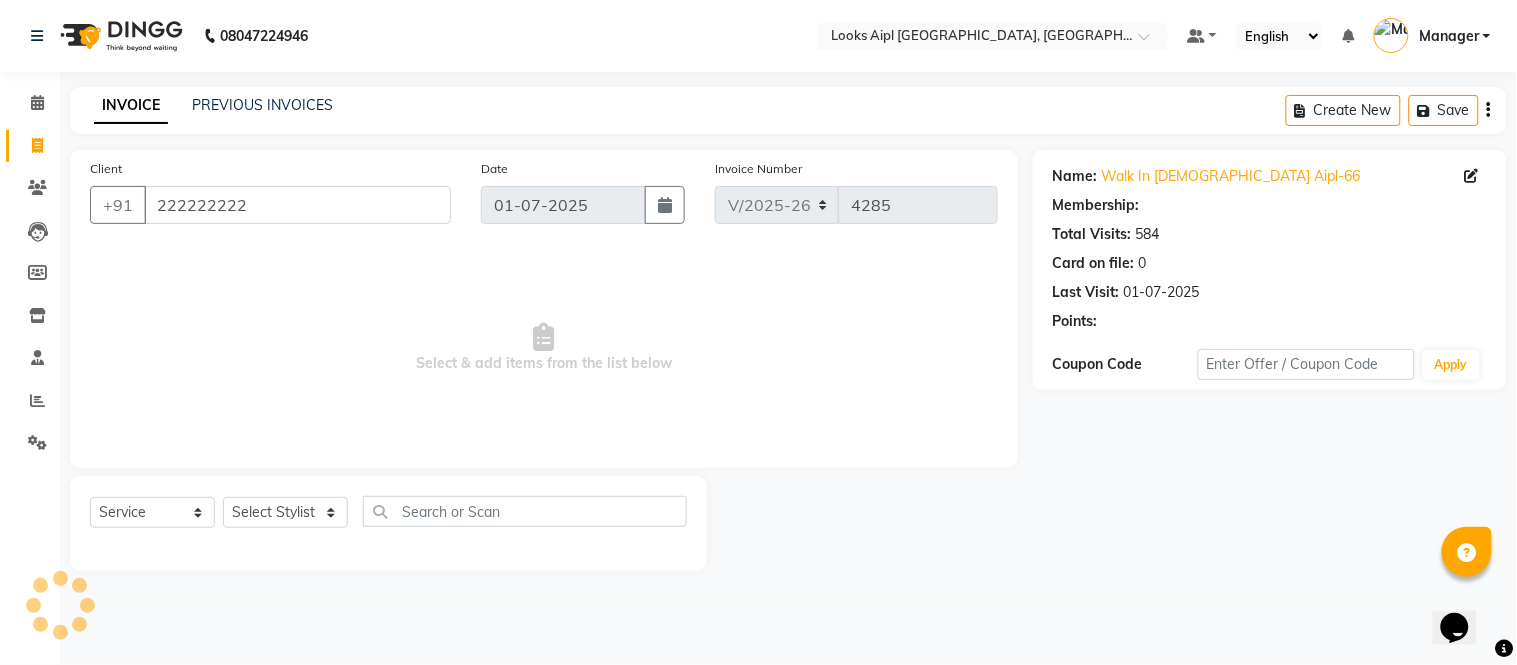 select on "1: Object" 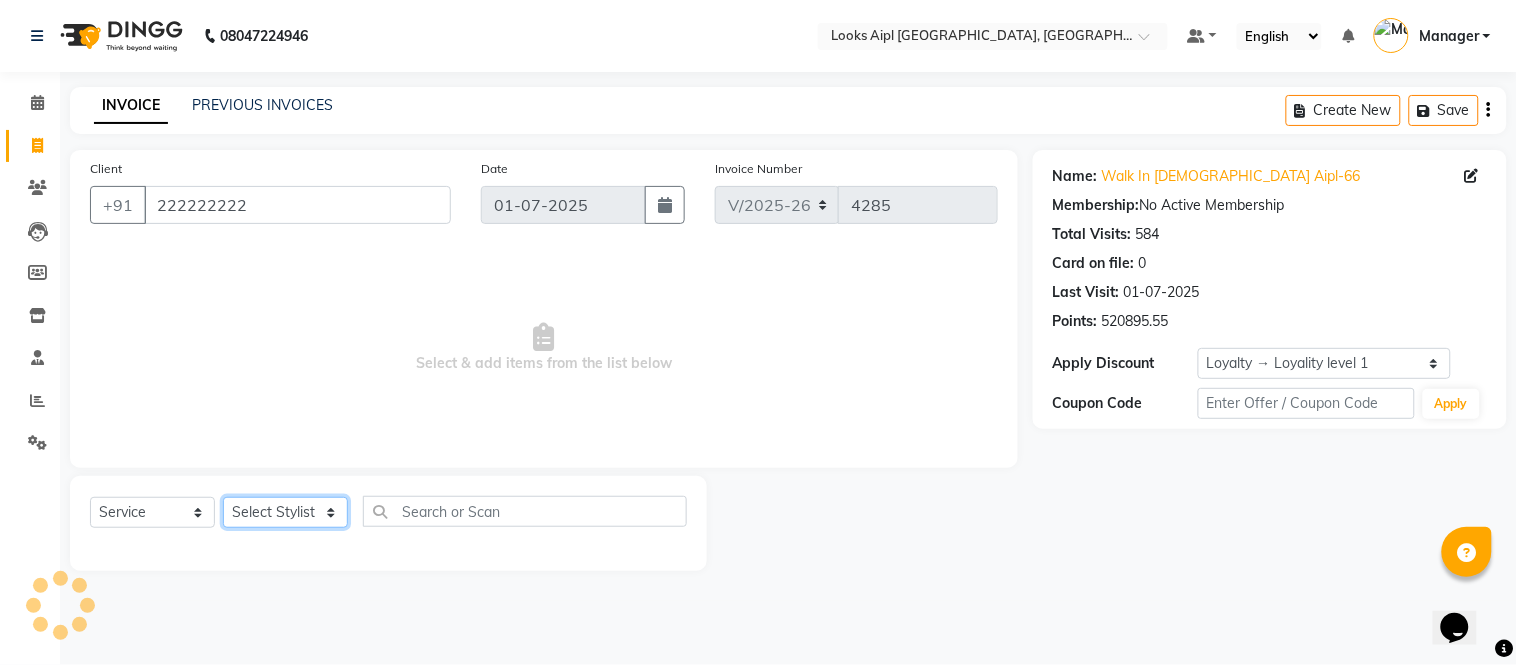 click on "Select Stylist [PERSON_NAME] Alam _Pdct [PERSON_NAME] [PERSON_NAME] Counter Sales [PERSON_NAME] ilfan [PERSON_NAME] [PERSON_NAME] Manager [PERSON_NAME] [PERSON_NAME] sagar_pdct [PERSON_NAME]" 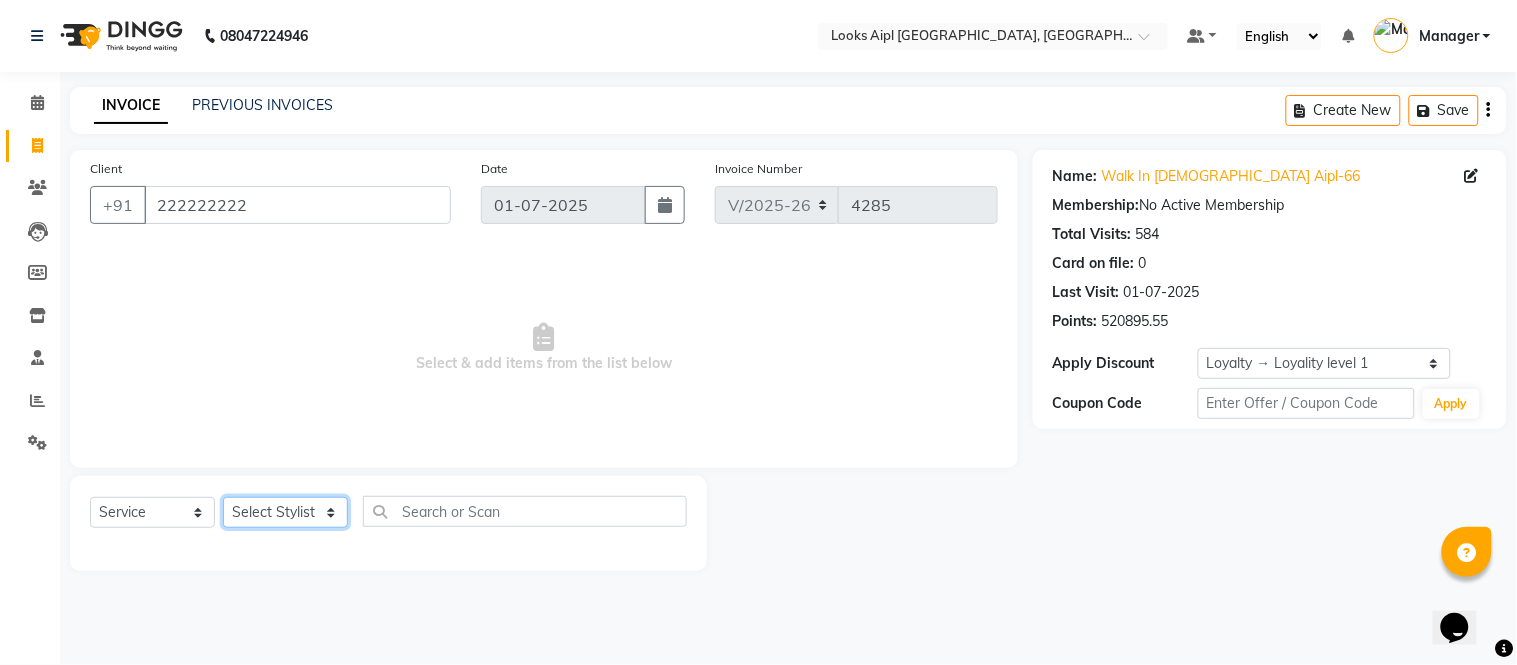 select on "62556" 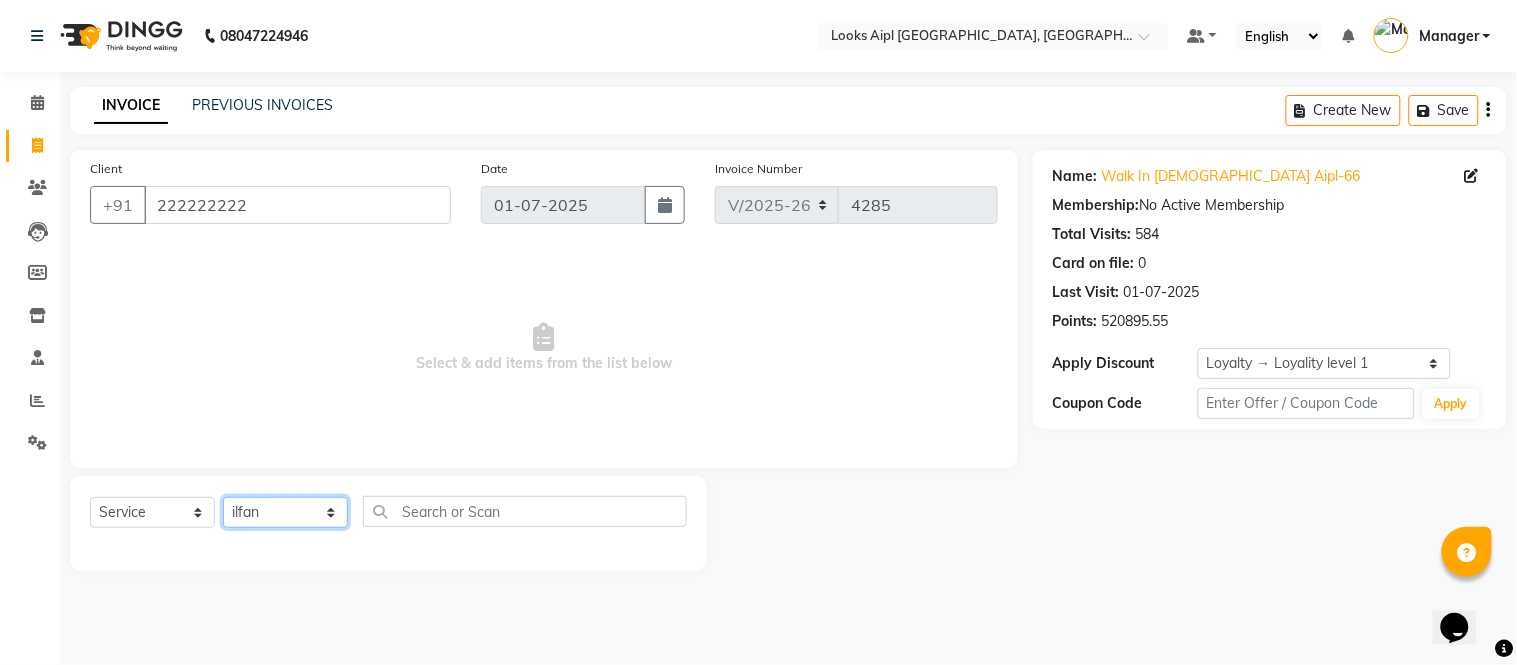click on "Select Stylist [PERSON_NAME] Alam _Pdct [PERSON_NAME] [PERSON_NAME] Counter Sales [PERSON_NAME] ilfan [PERSON_NAME] [PERSON_NAME] Manager [PERSON_NAME] [PERSON_NAME] sagar_pdct [PERSON_NAME]" 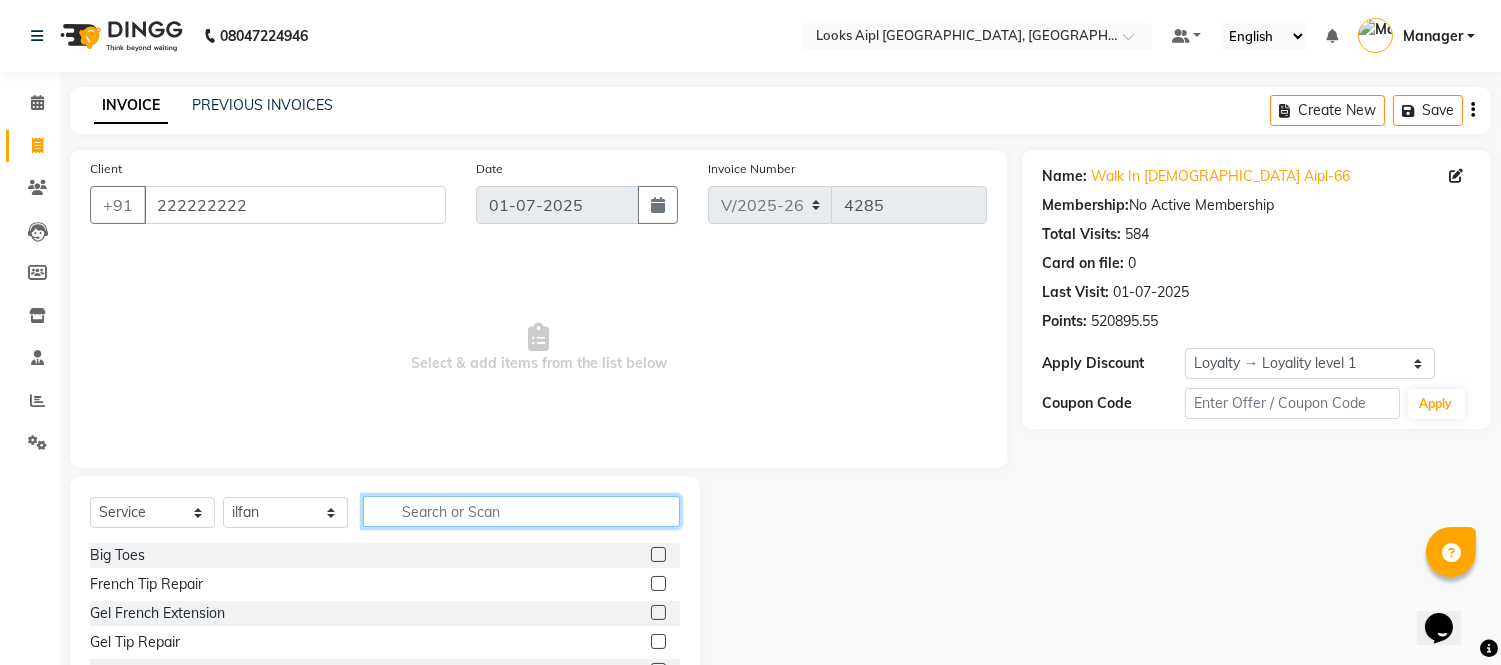 click on "Select  Service  Product  Membership  Package Voucher Prepaid Gift Card  Select Stylist Akash Akshar_asst Alam _Pdct [PERSON_NAME] [PERSON_NAME] Counter Sales Geeta Hema ilfan [PERSON_NAME] [PERSON_NAME] Manager [PERSON_NAME] [PERSON_NAME] sagar_pdct Surejit [PERSON_NAME]" 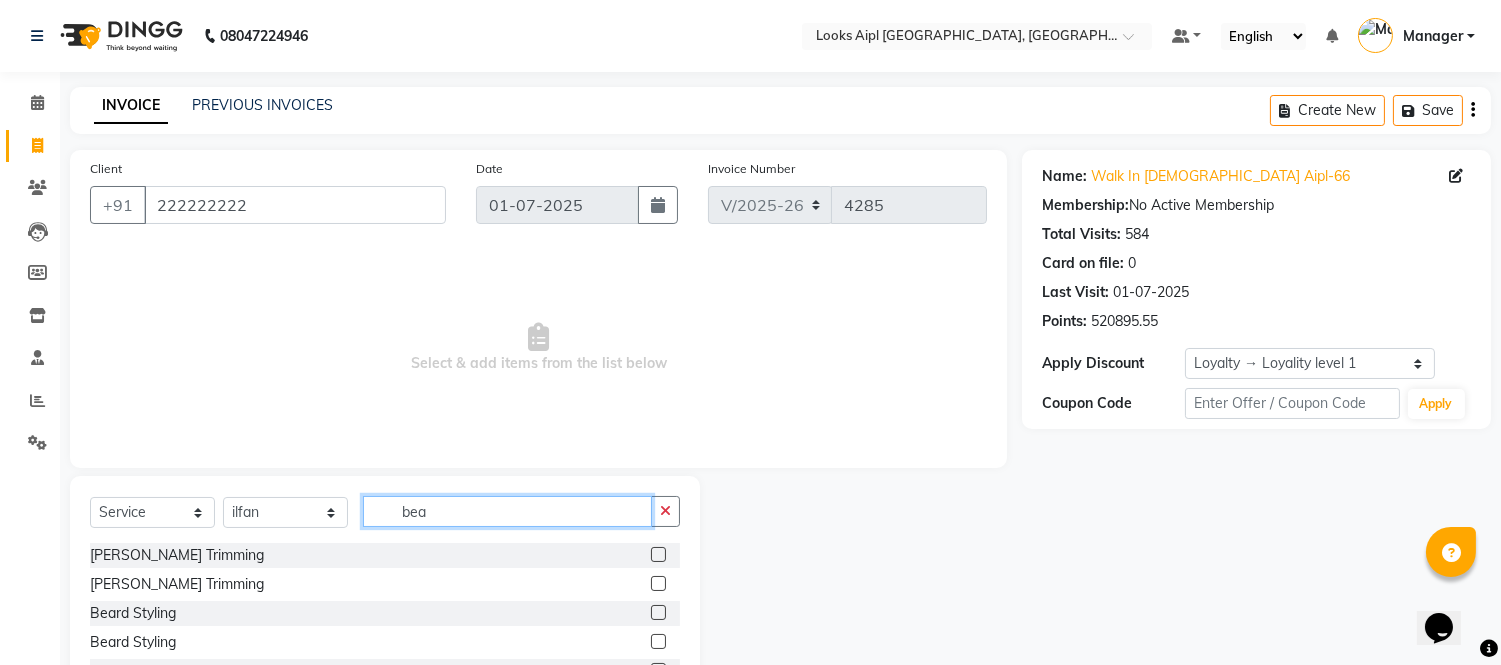 type on "bea" 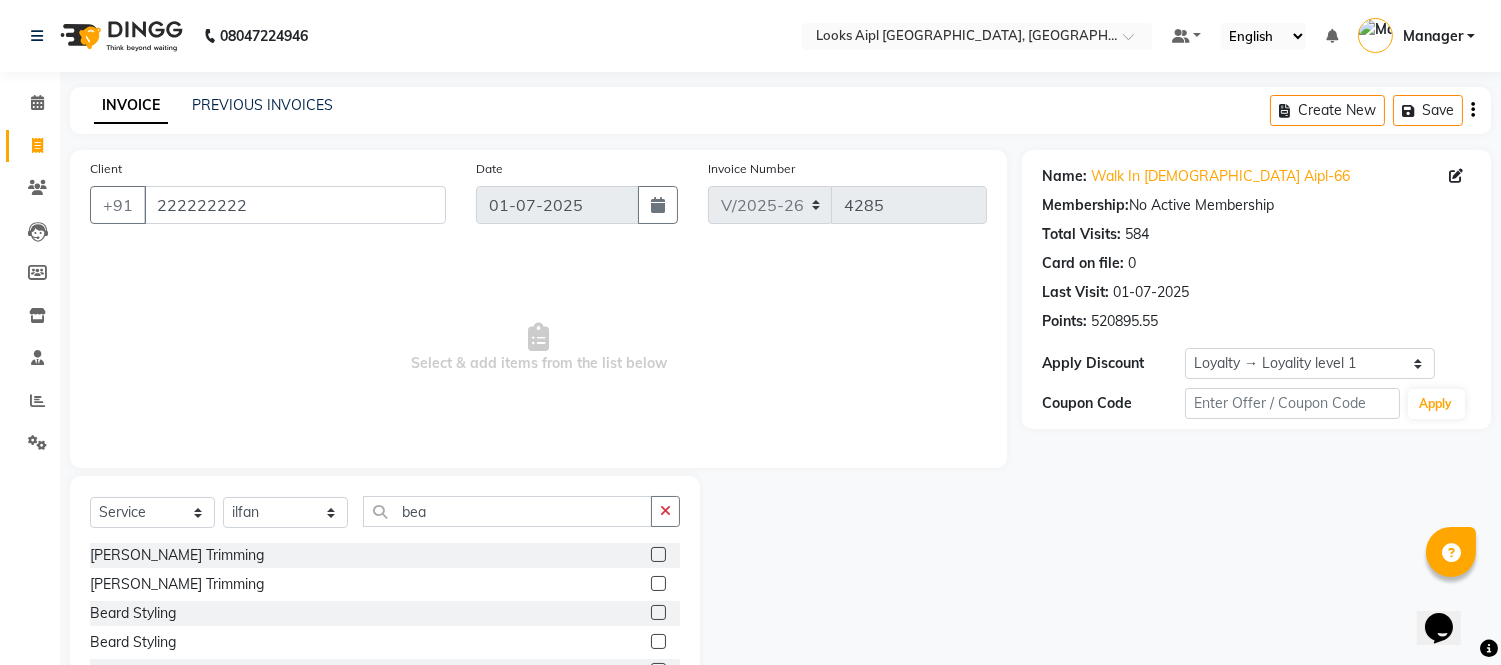 click 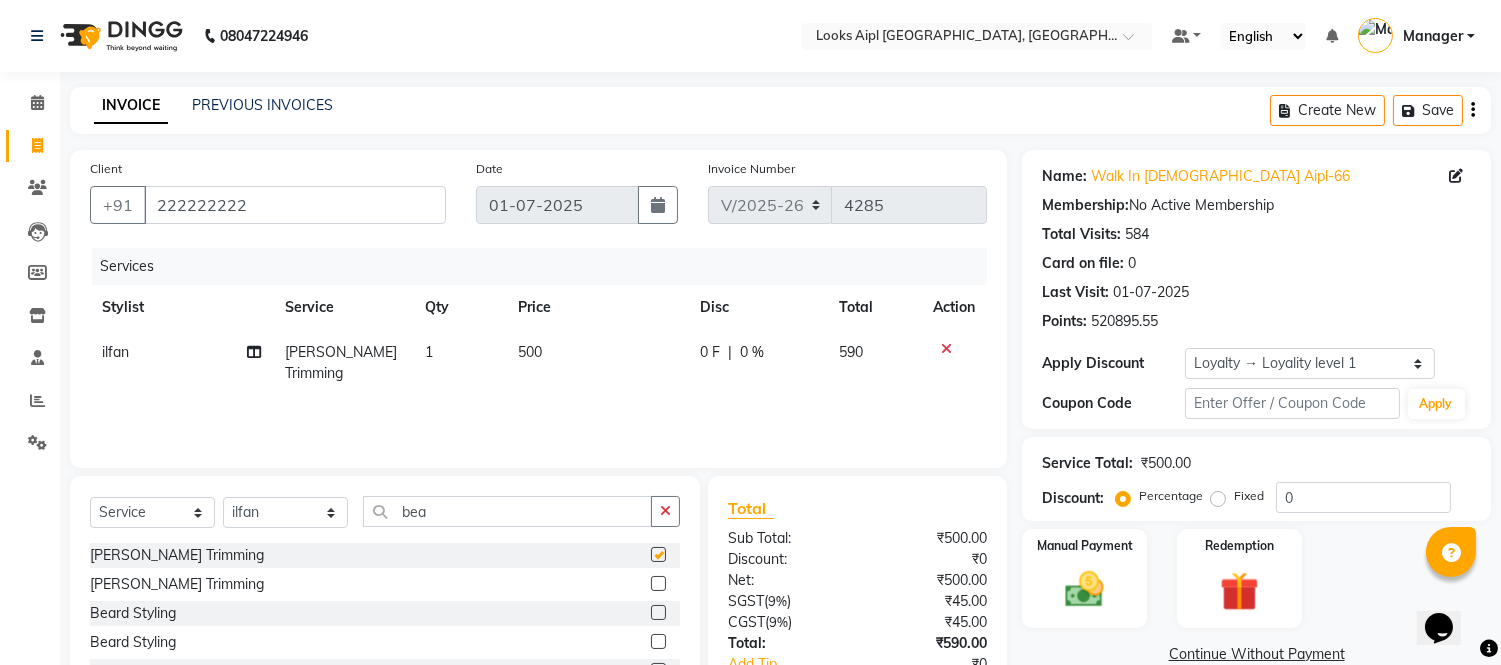 checkbox on "false" 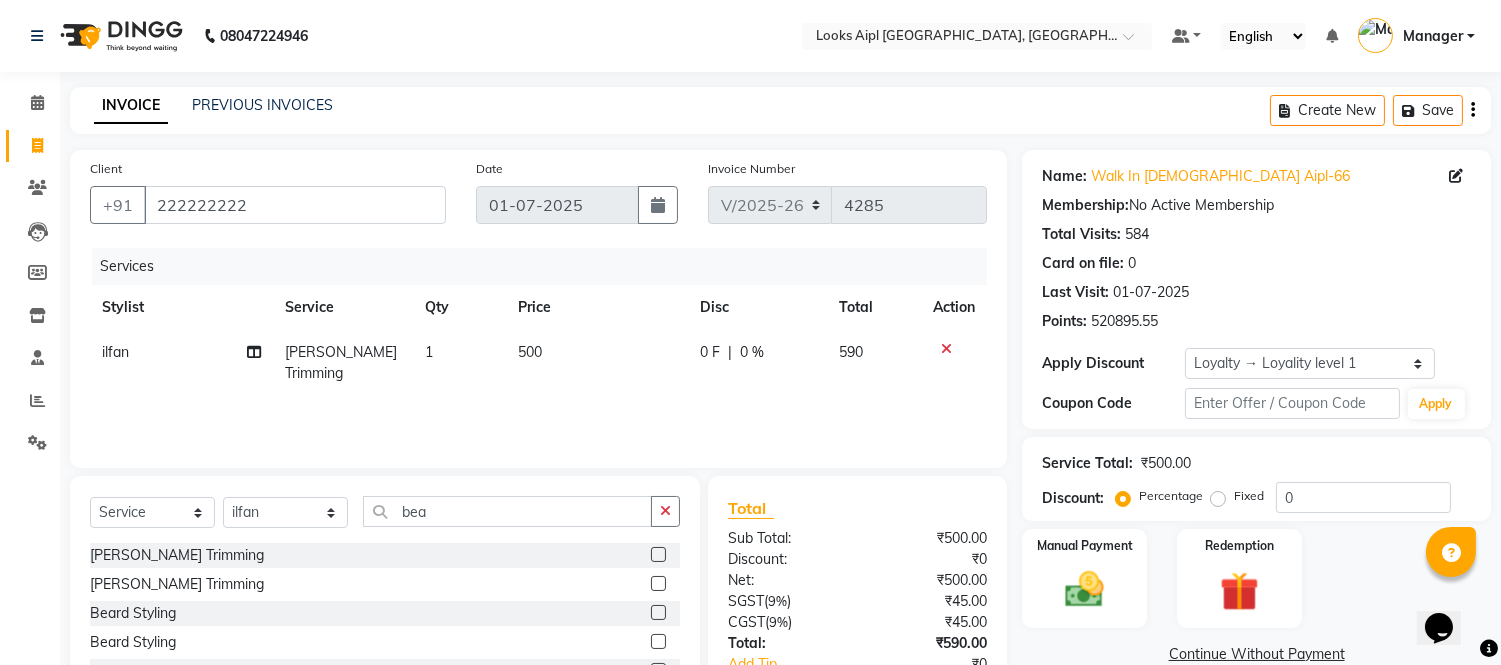 click on "500" 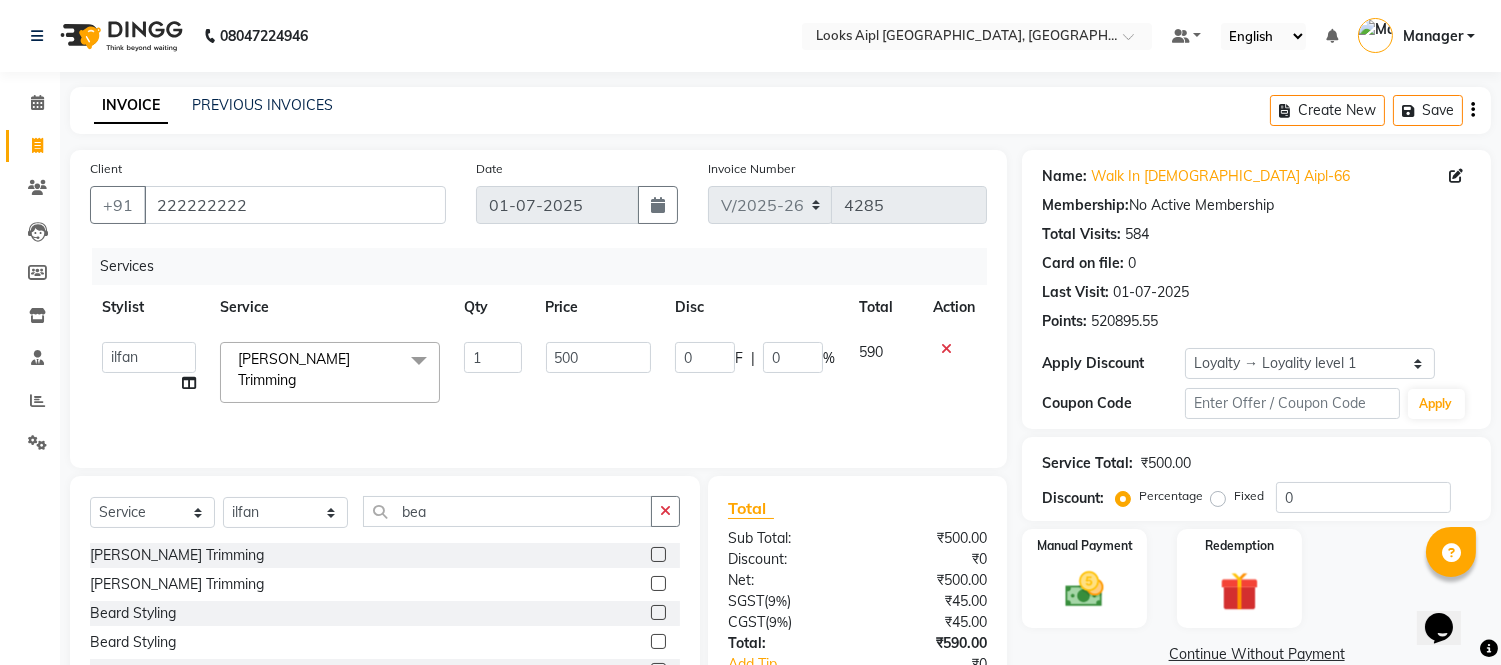 click on "500" 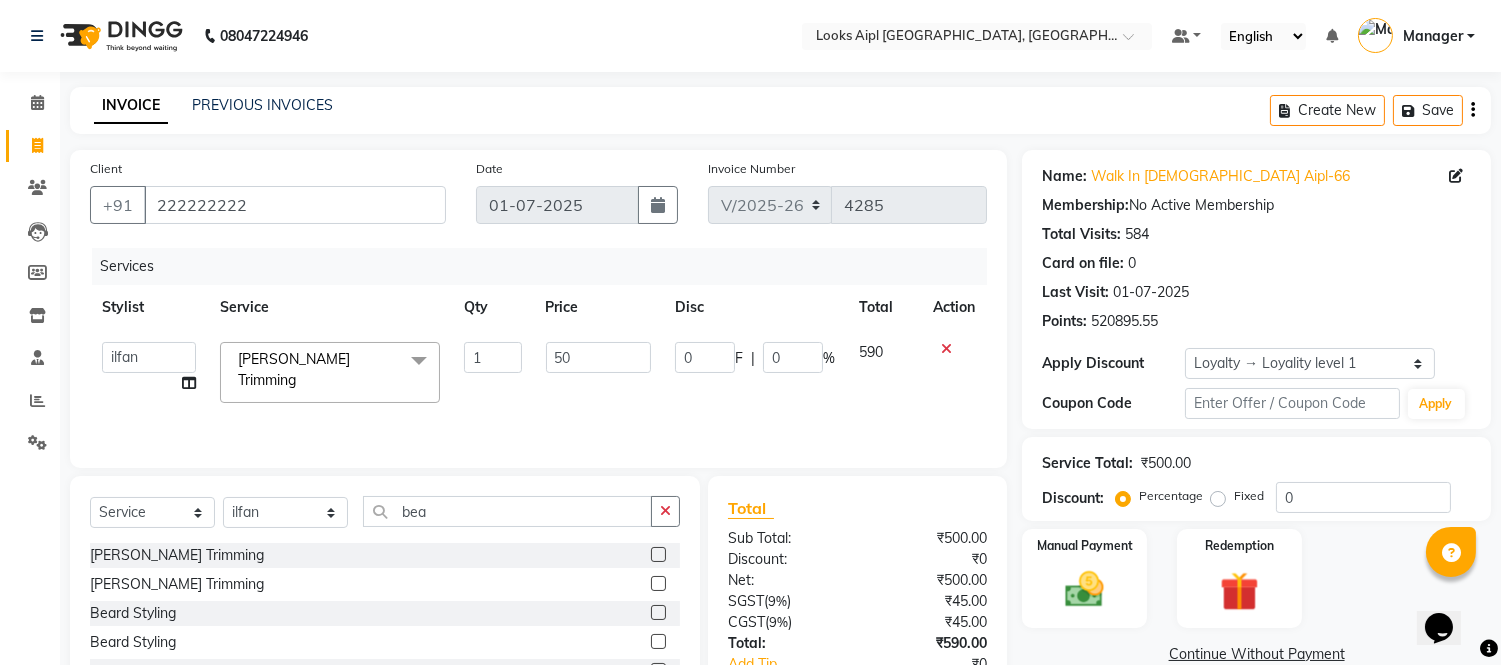 type on "5" 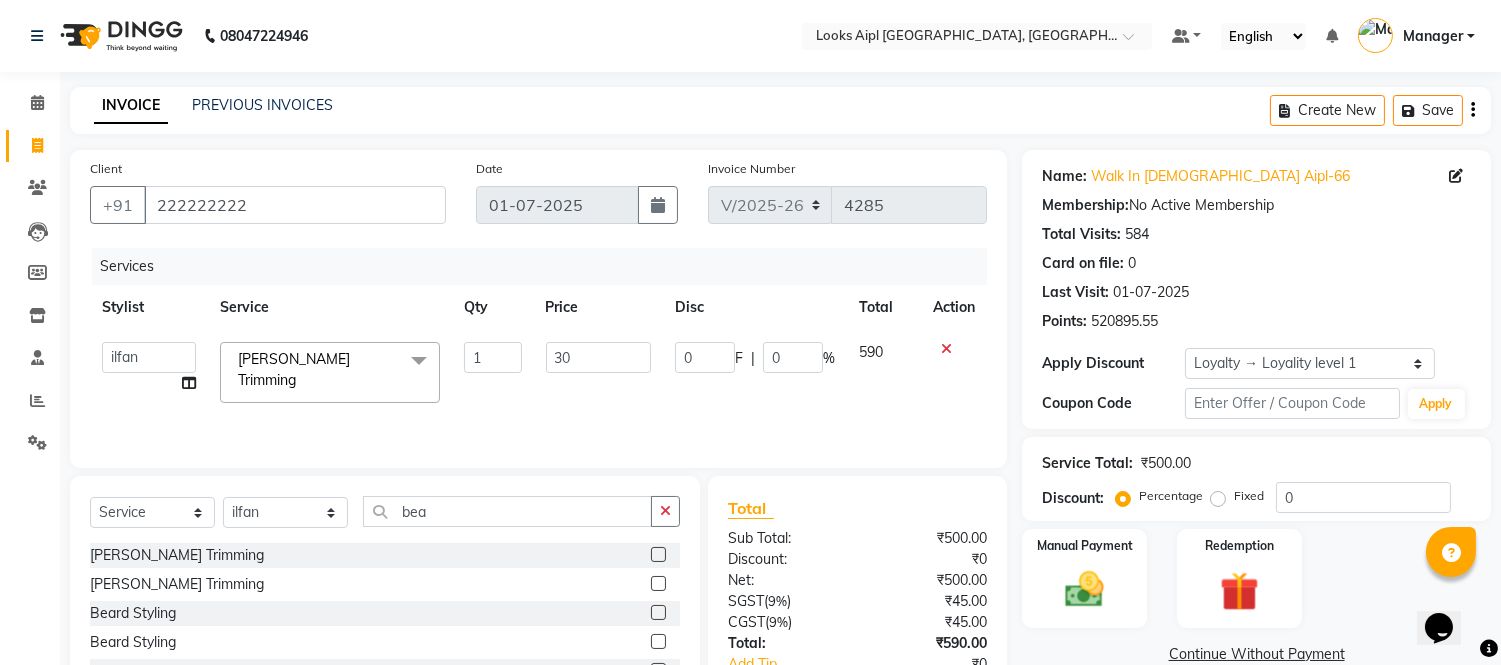 type on "300" 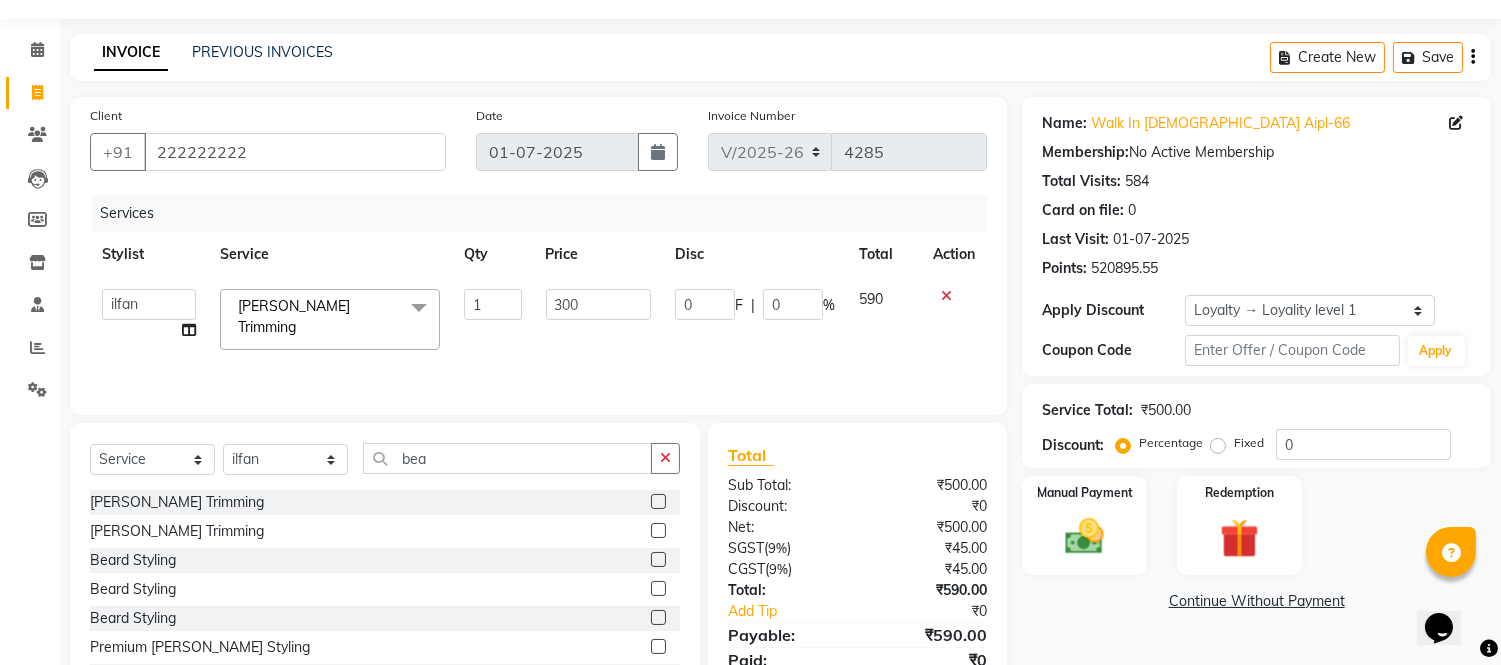 scroll, scrollTop: 135, scrollLeft: 0, axis: vertical 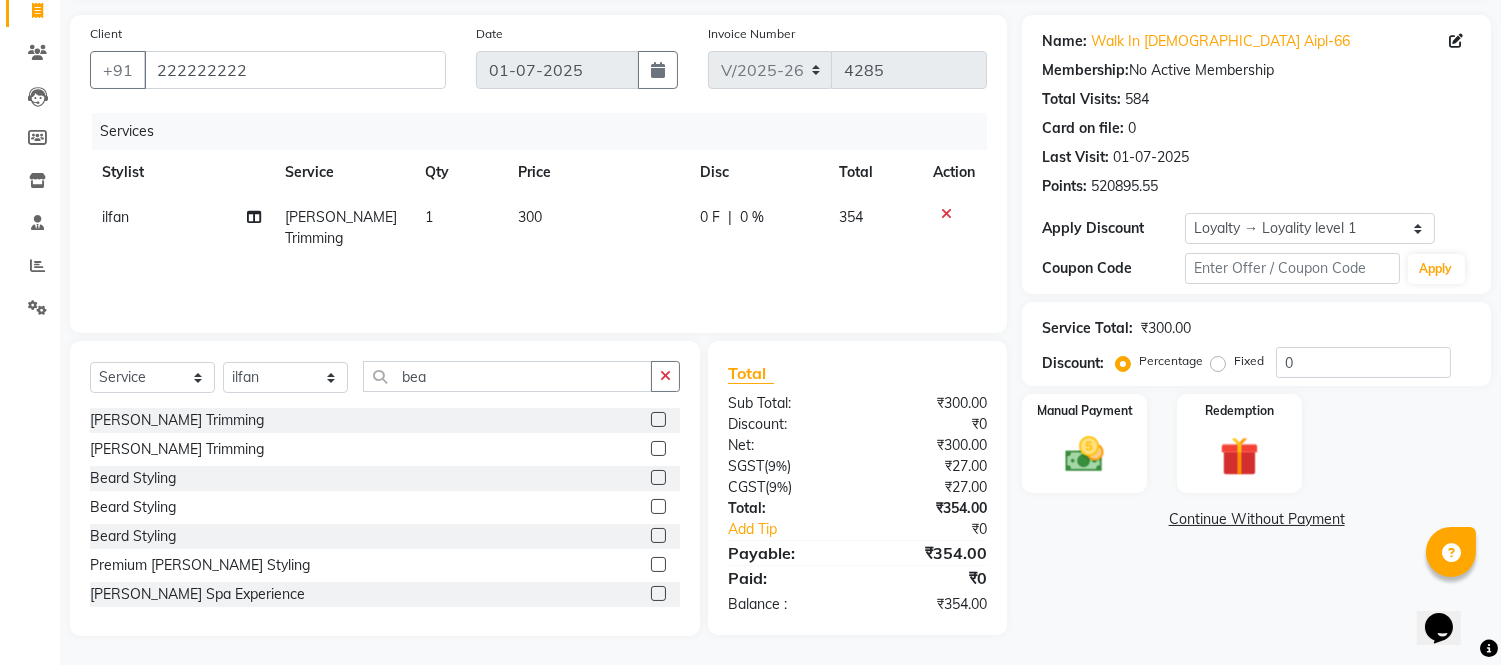 drag, startPoint x: 836, startPoint y: 332, endPoint x: 1018, endPoint y: 368, distance: 185.52628 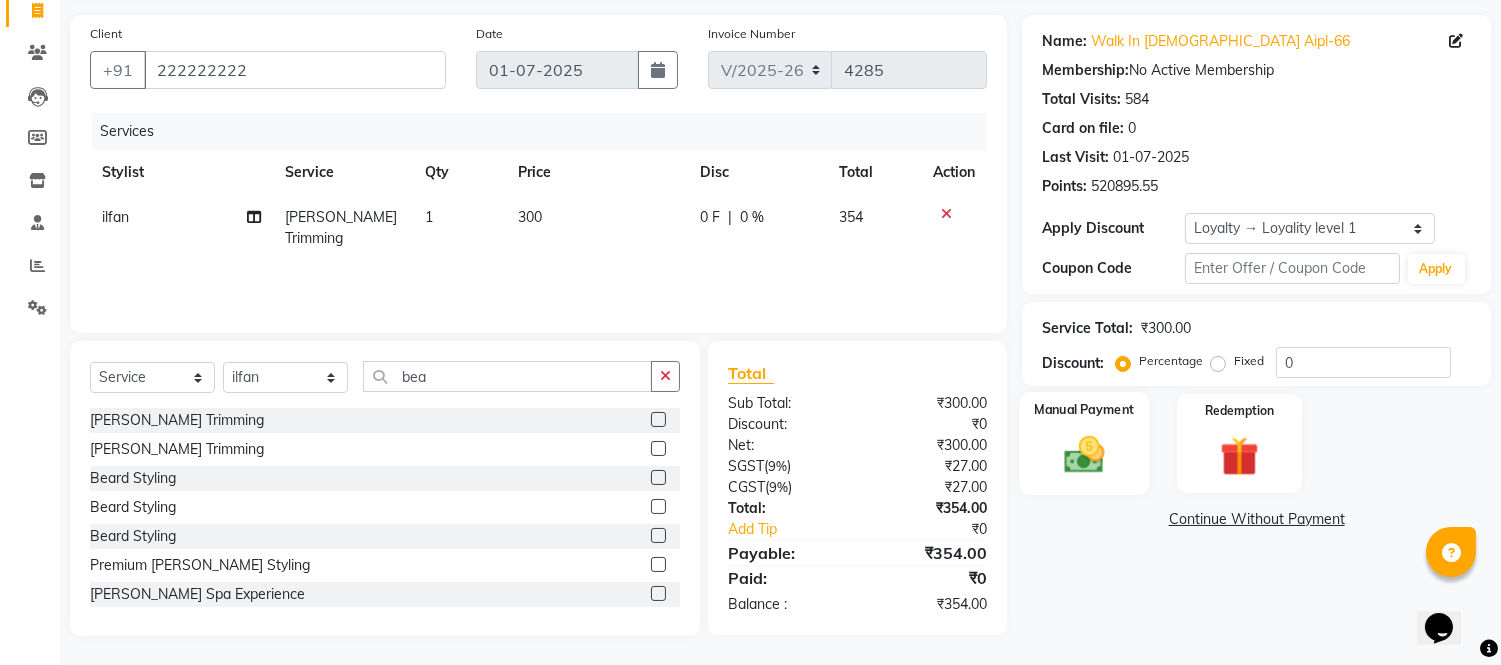 click 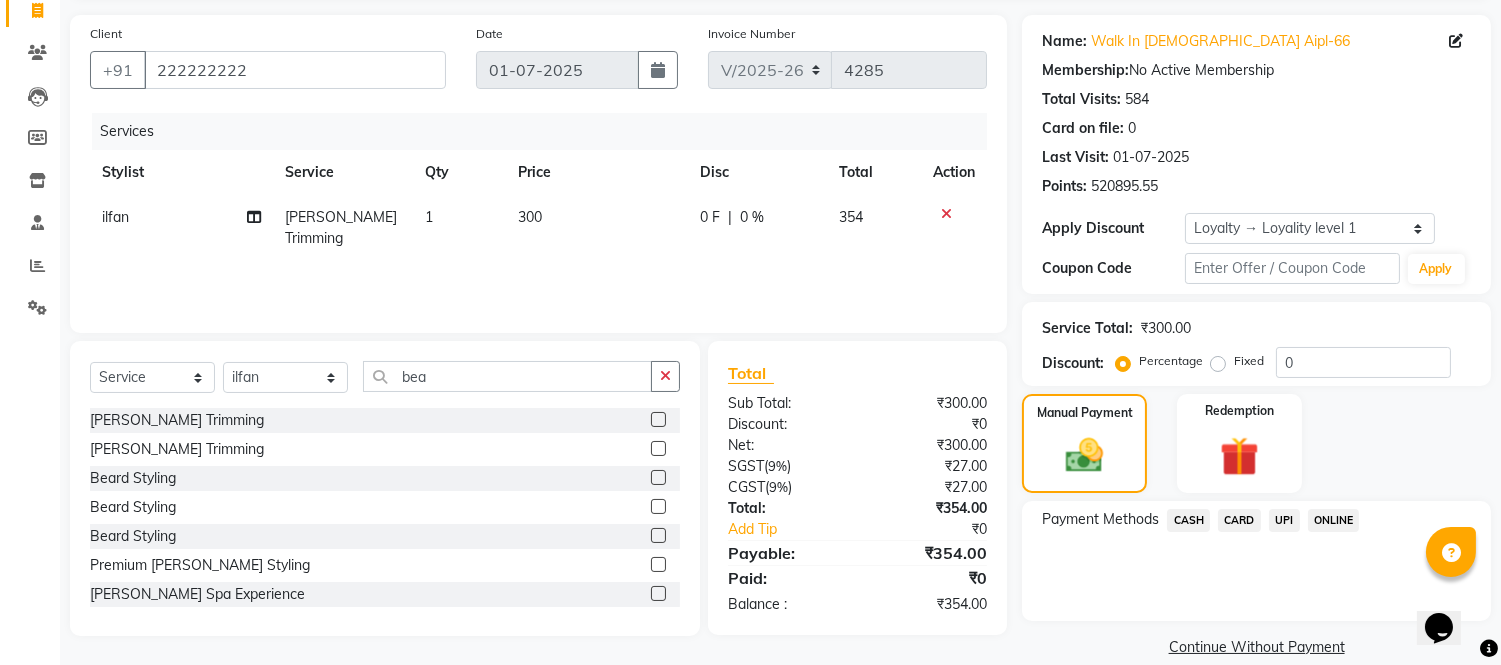 click on "UPI" 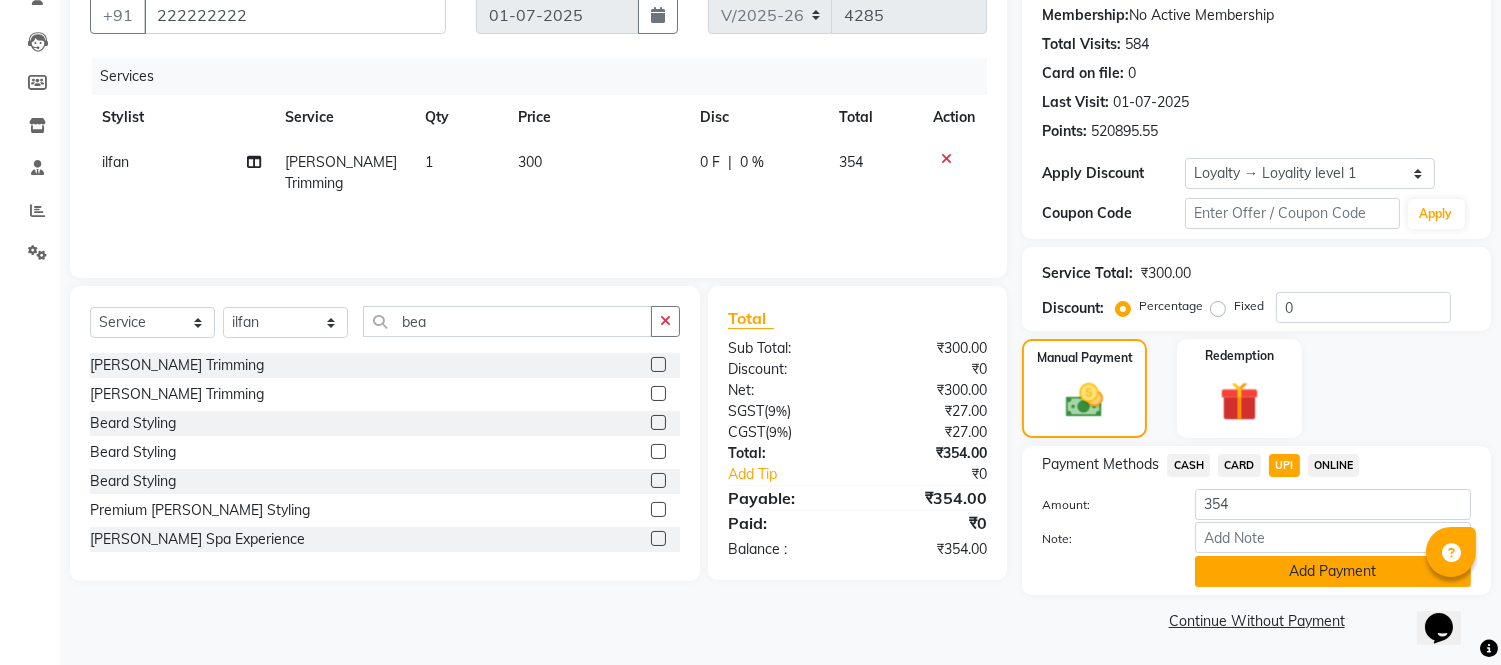 click on "Add Payment" 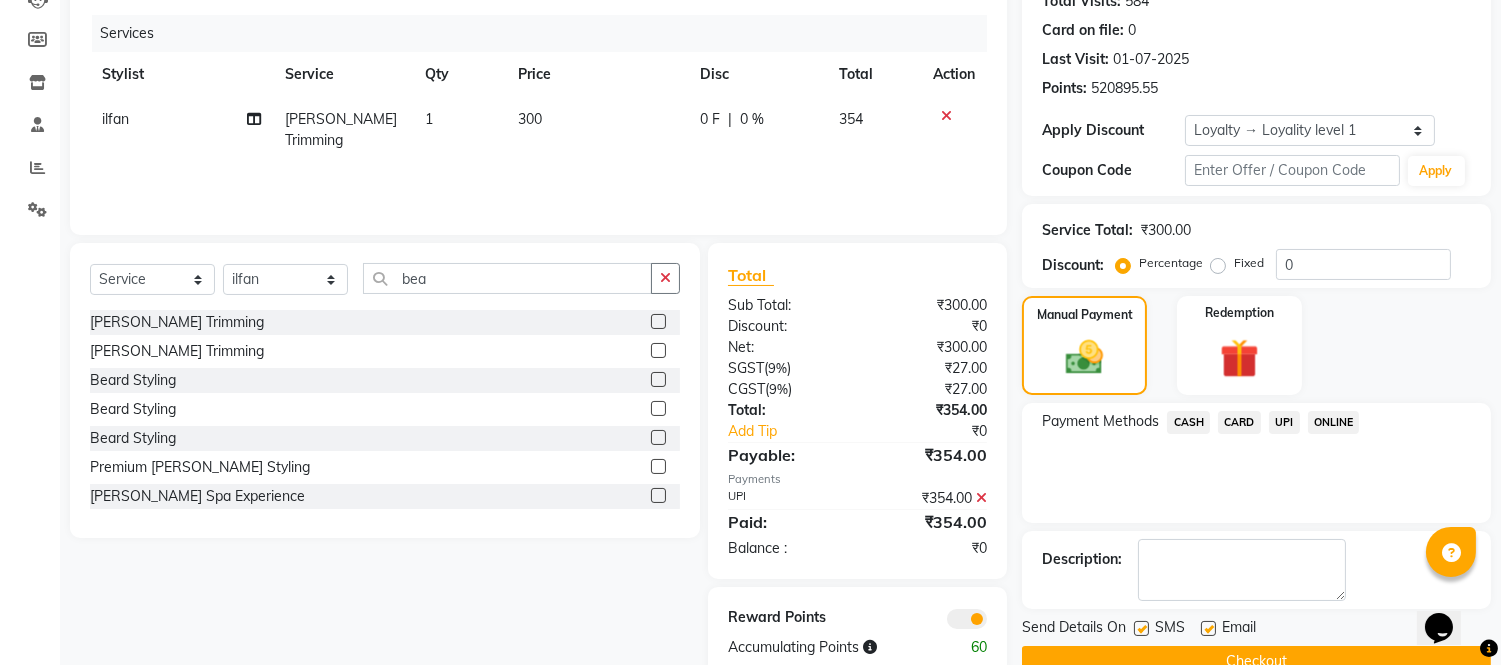 scroll, scrollTop: 275, scrollLeft: 0, axis: vertical 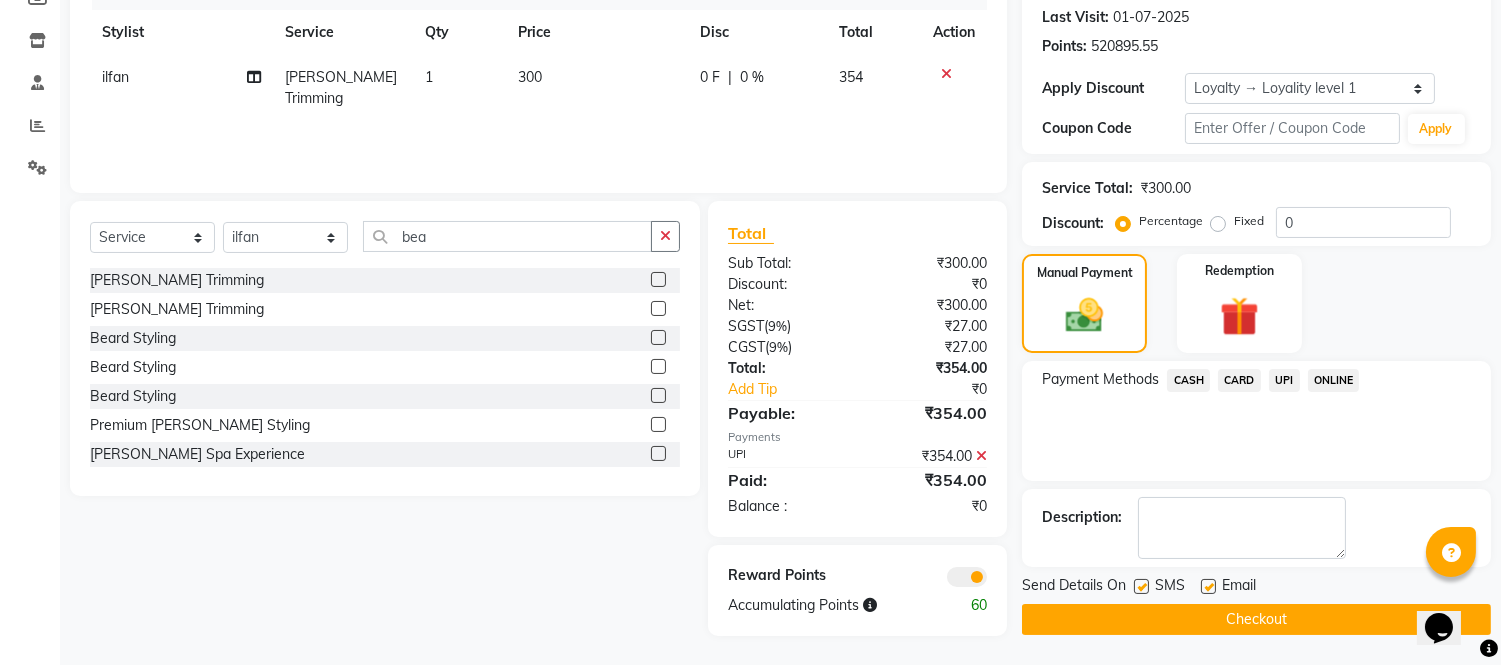 drag, startPoint x: 1291, startPoint y: 612, endPoint x: 1305, endPoint y: 625, distance: 19.104973 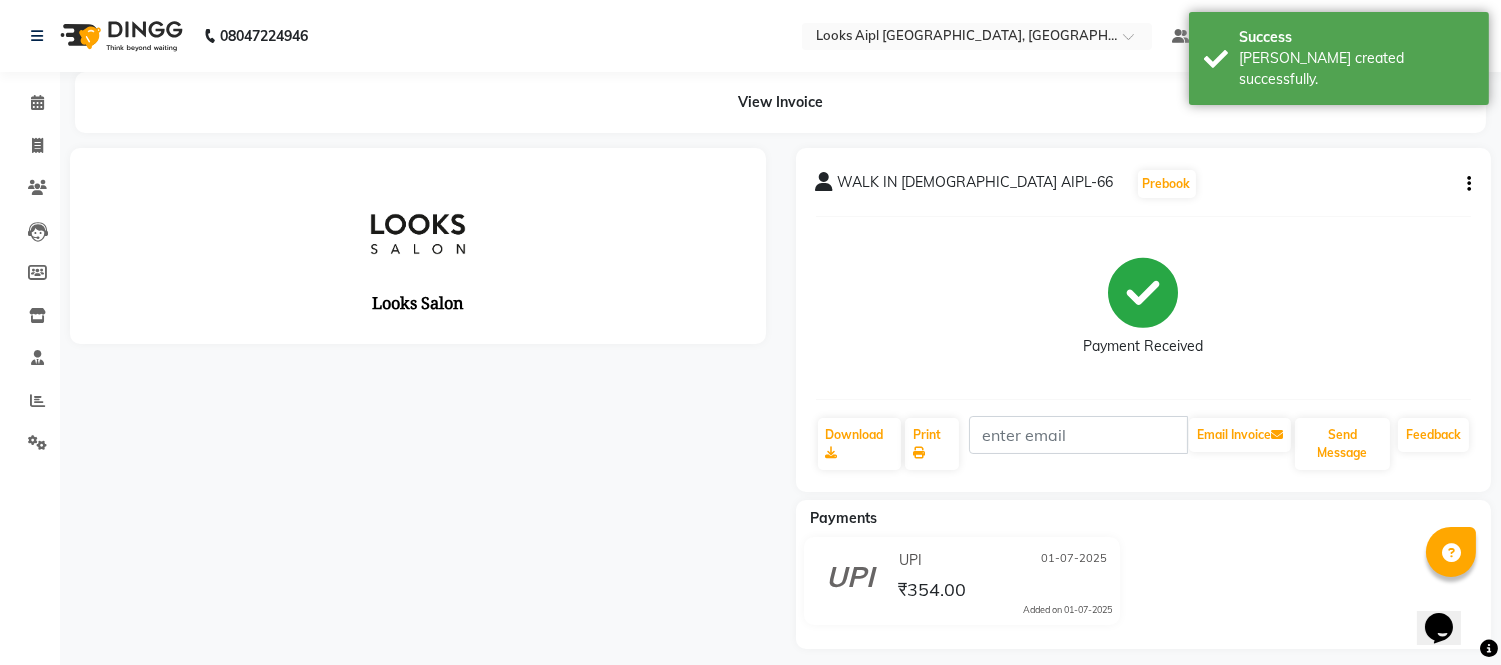 scroll, scrollTop: 0, scrollLeft: 0, axis: both 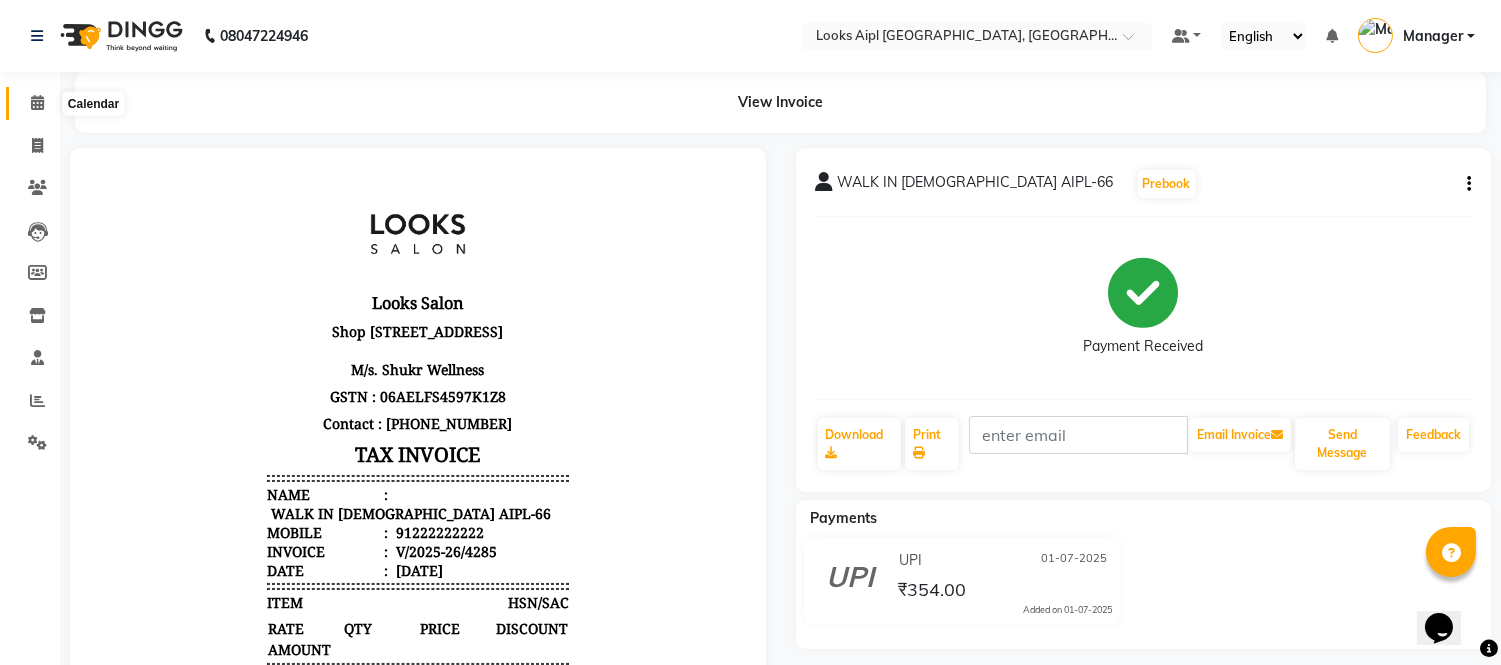 click 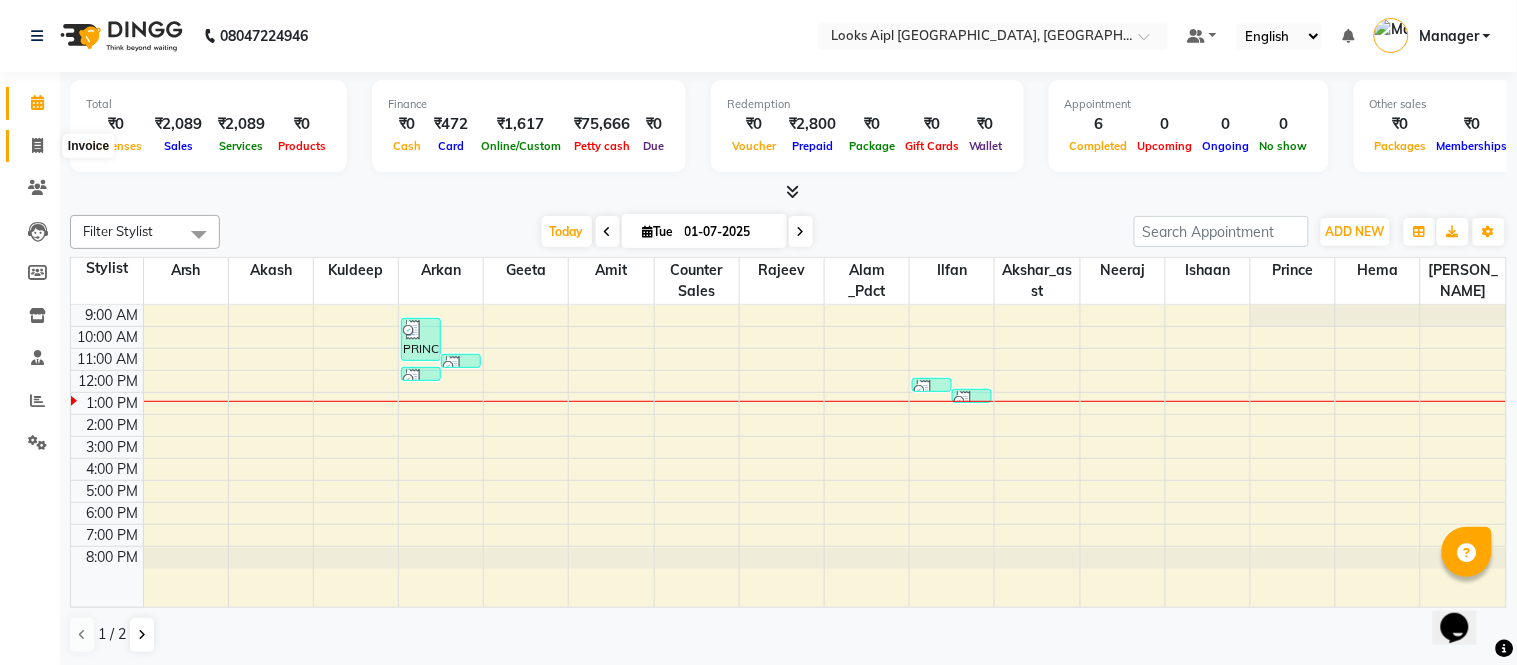 click 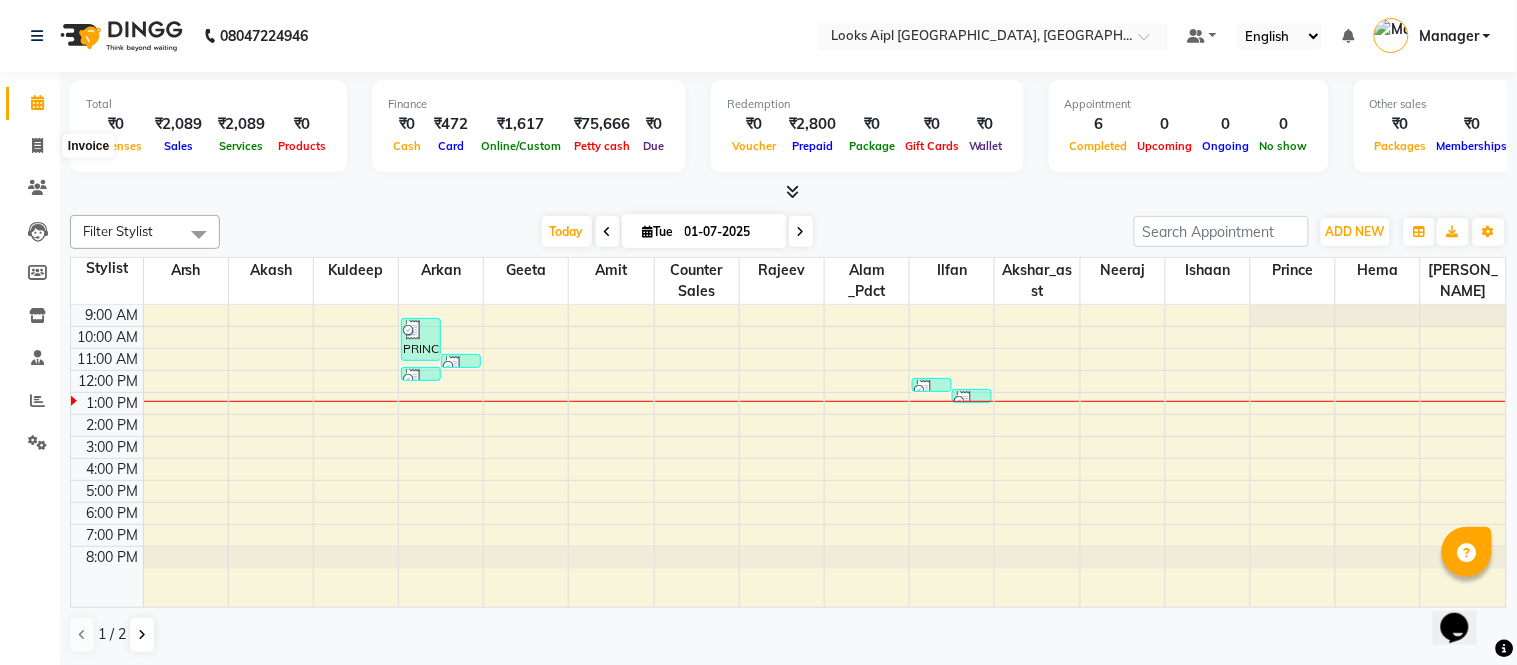 select on "service" 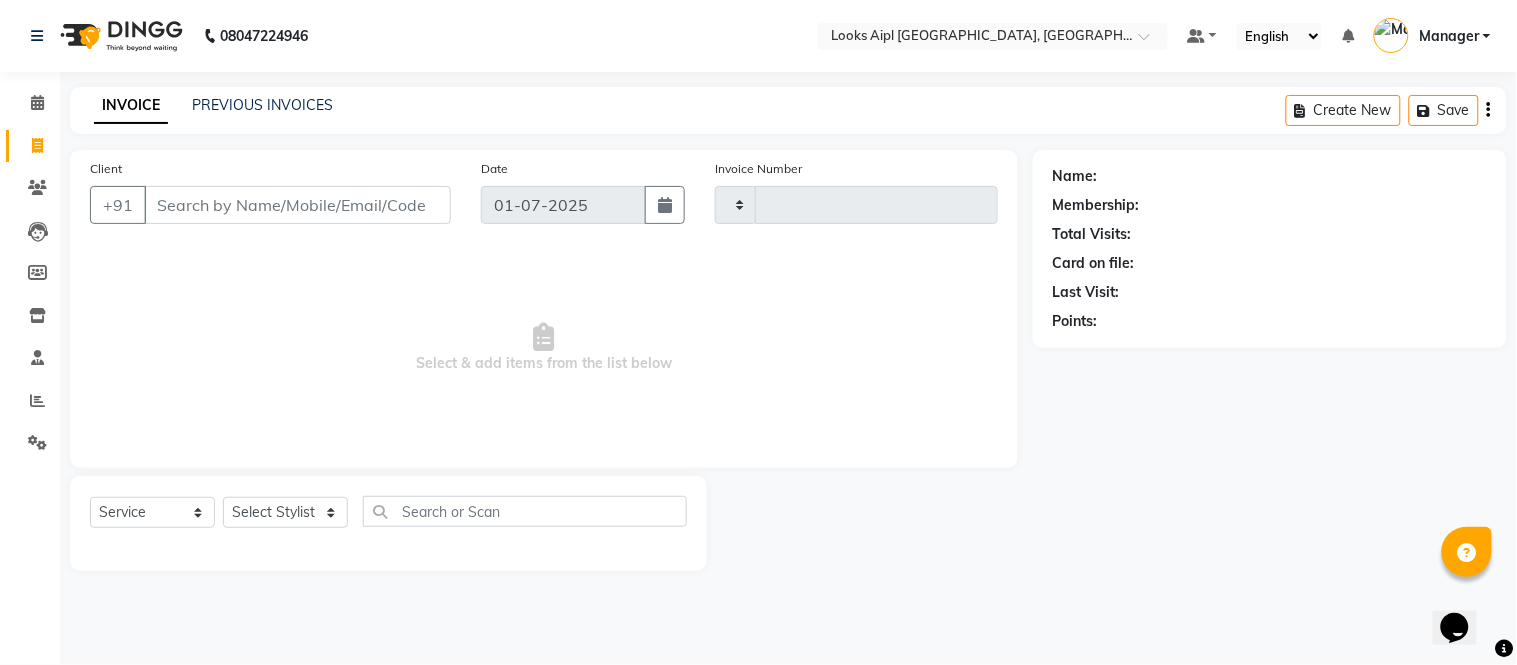 type on "4286" 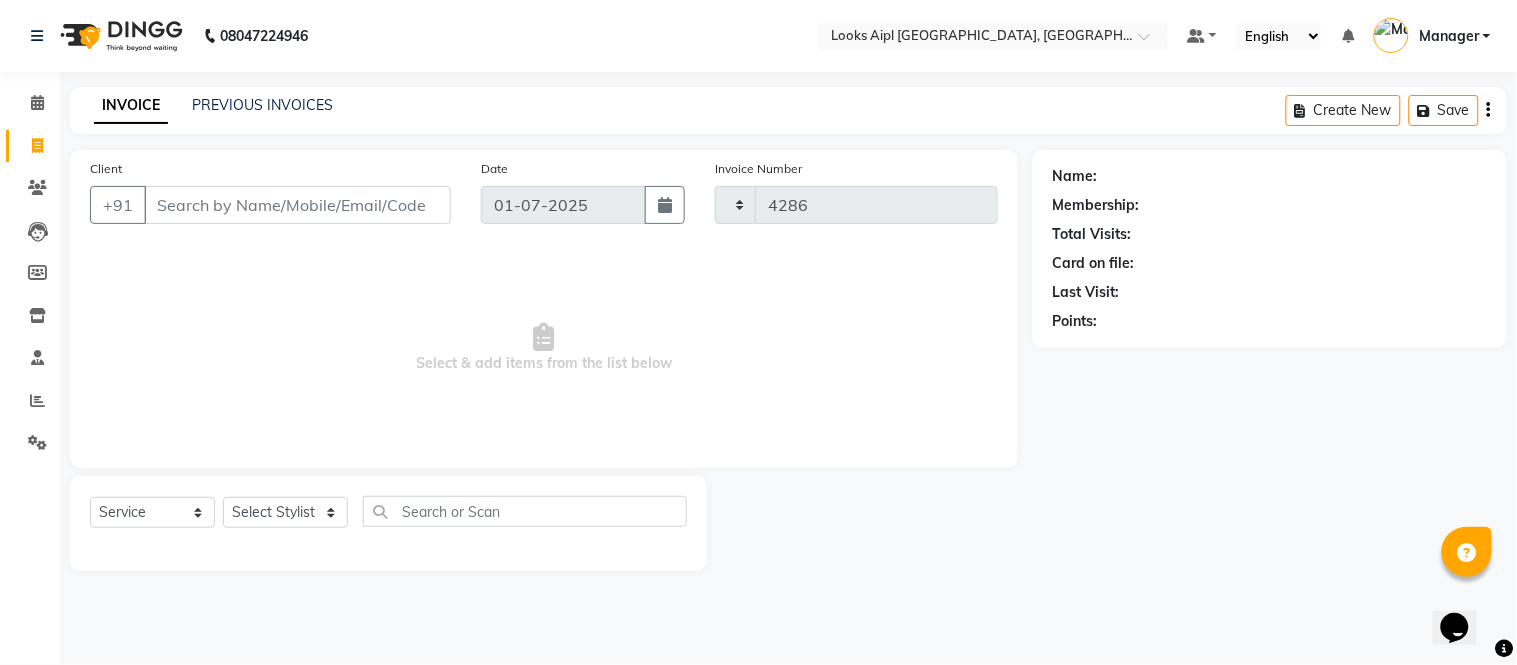 select on "6047" 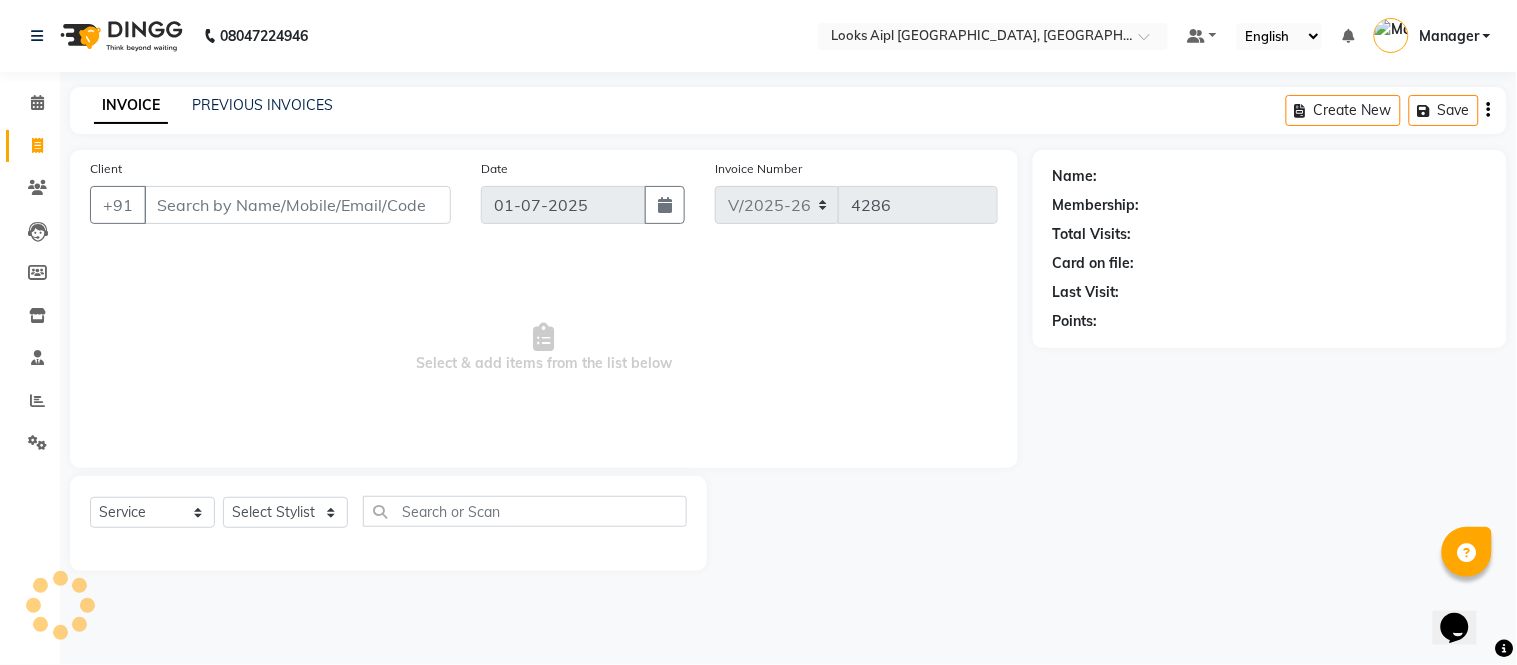click on "Client" at bounding box center [297, 205] 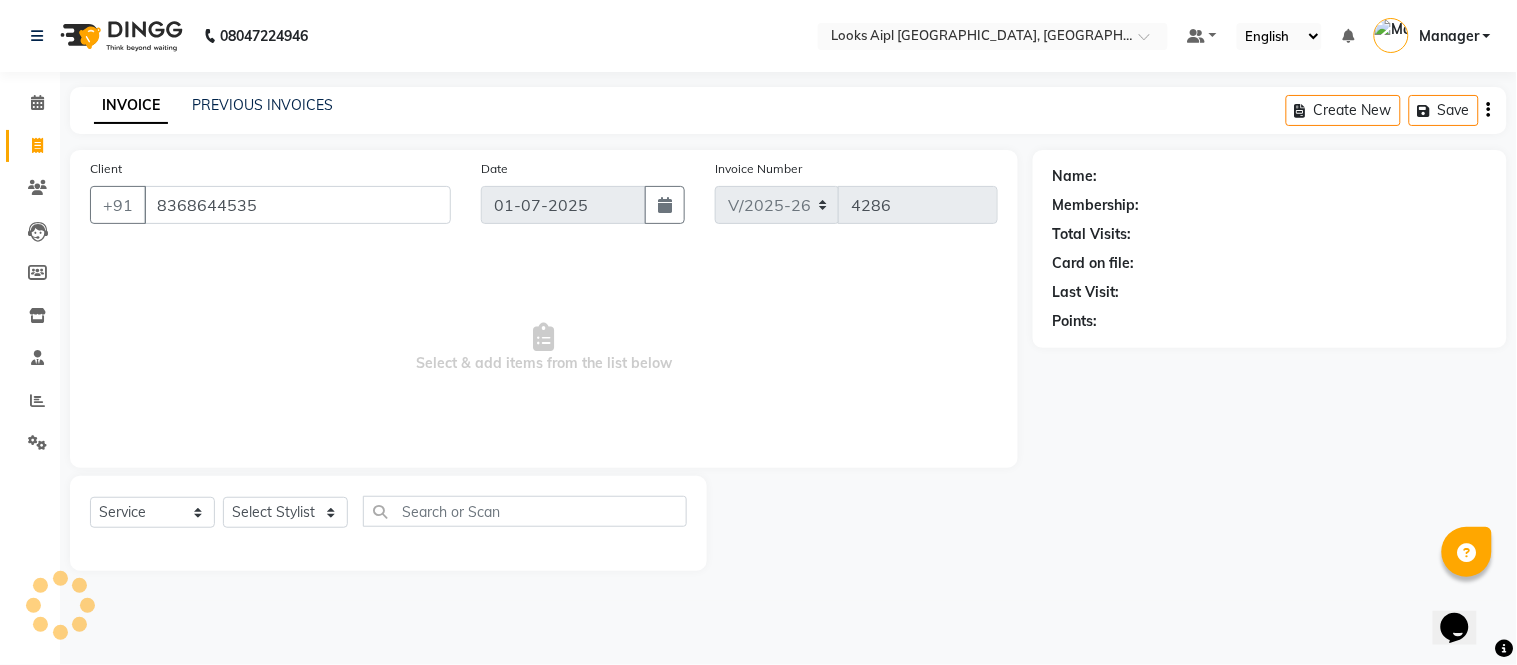 type on "8368644535" 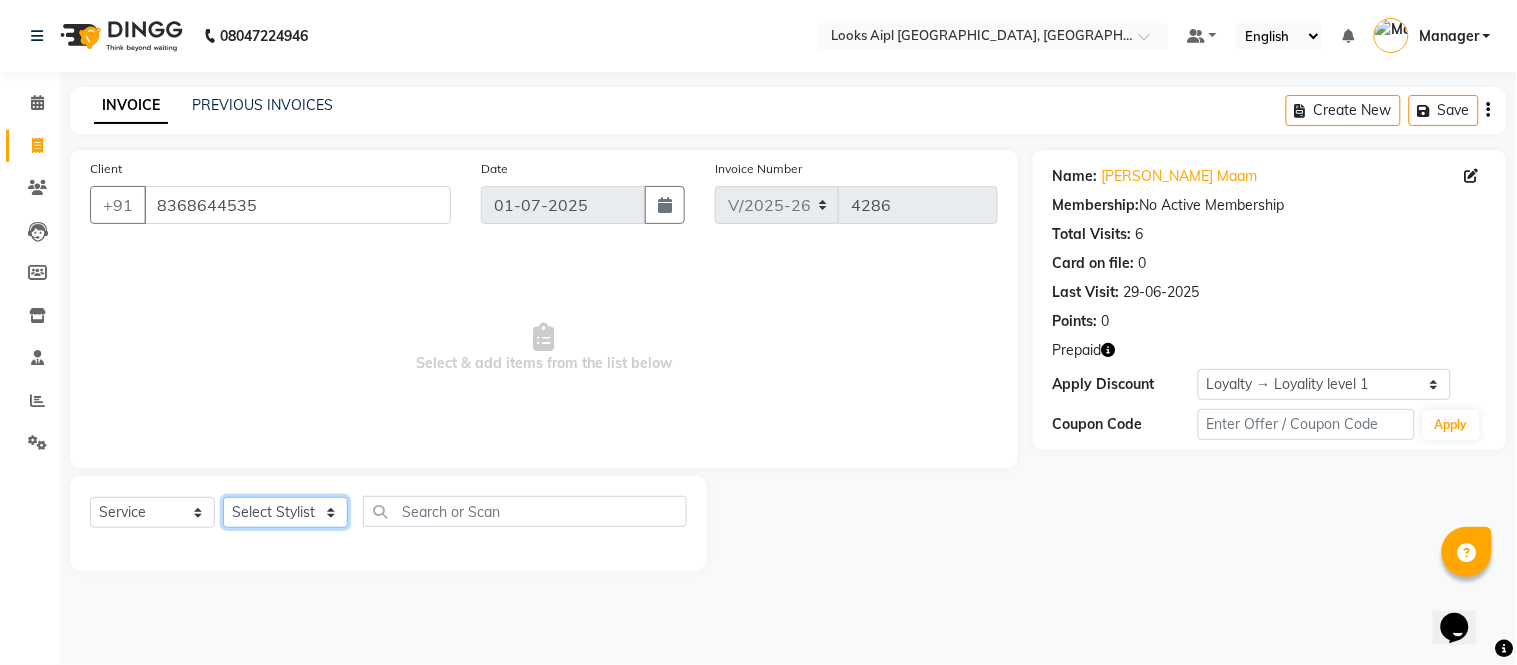 click on "Select Stylist [PERSON_NAME] Alam _Pdct [PERSON_NAME] [PERSON_NAME] Counter Sales [PERSON_NAME] ilfan [PERSON_NAME] [PERSON_NAME] Manager [PERSON_NAME] [PERSON_NAME] sagar_pdct [PERSON_NAME]" 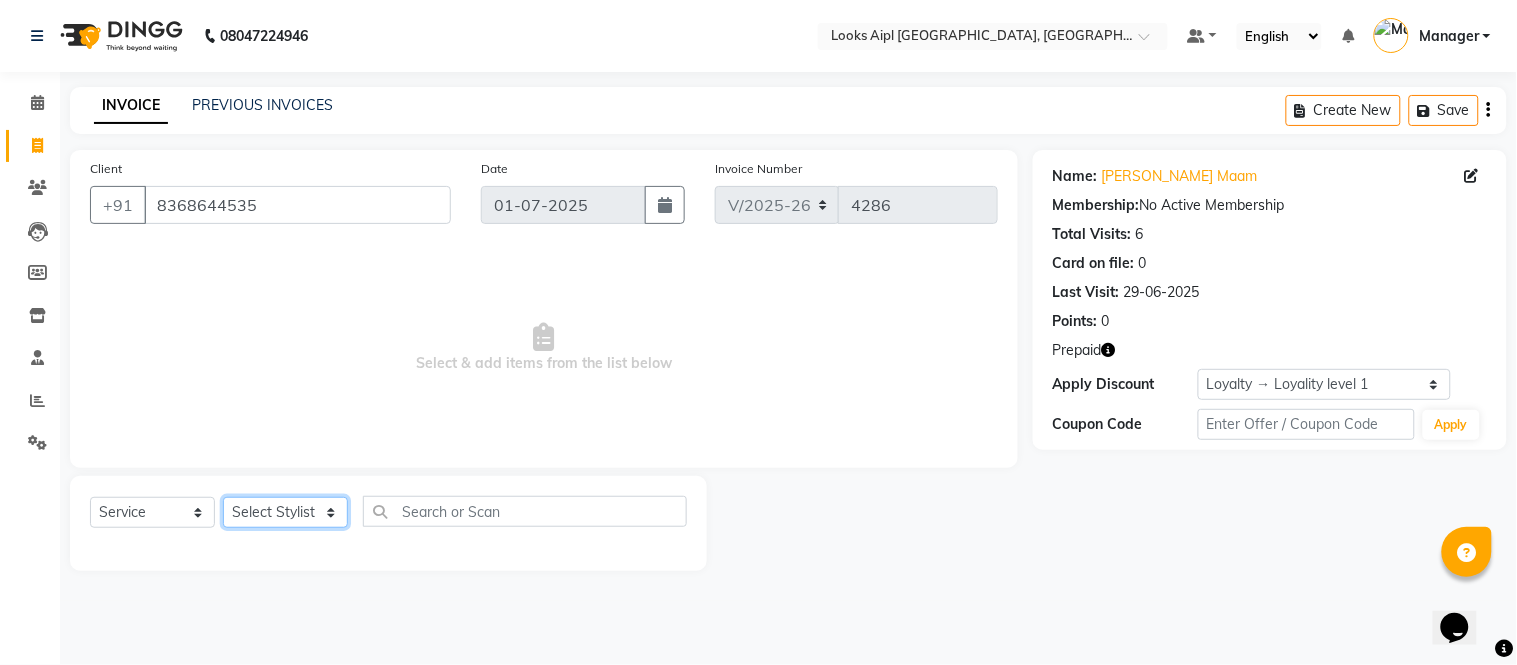 select on "67968" 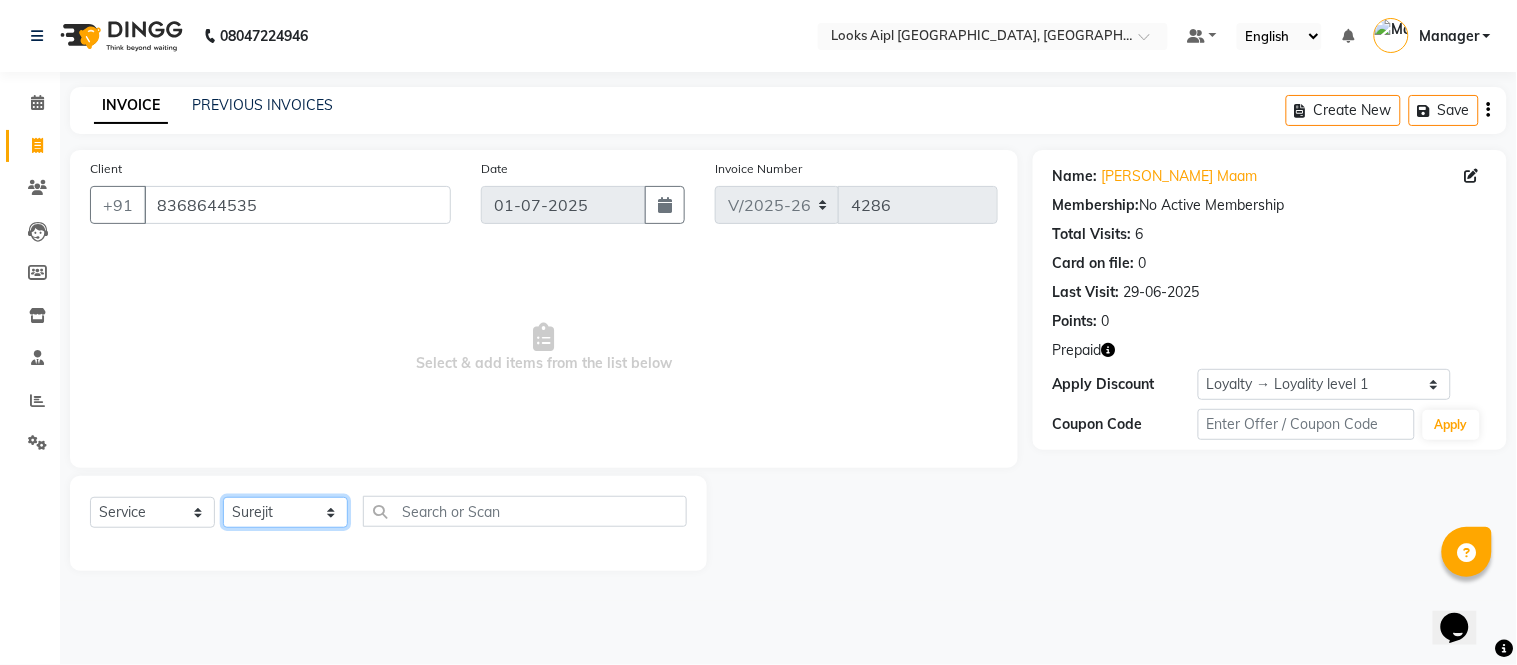 click on "Select Stylist [PERSON_NAME] Alam _Pdct [PERSON_NAME] [PERSON_NAME] Counter Sales [PERSON_NAME] ilfan [PERSON_NAME] [PERSON_NAME] Manager [PERSON_NAME] [PERSON_NAME] sagar_pdct [PERSON_NAME]" 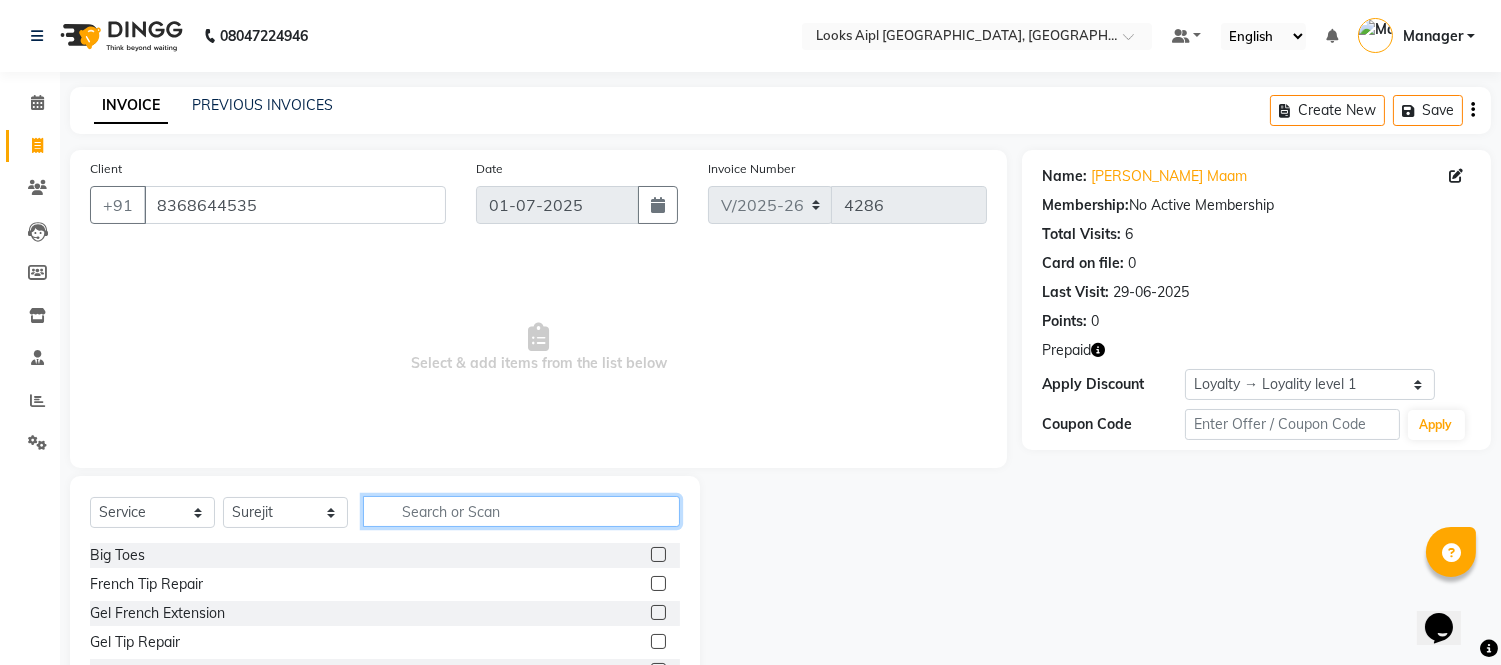 click 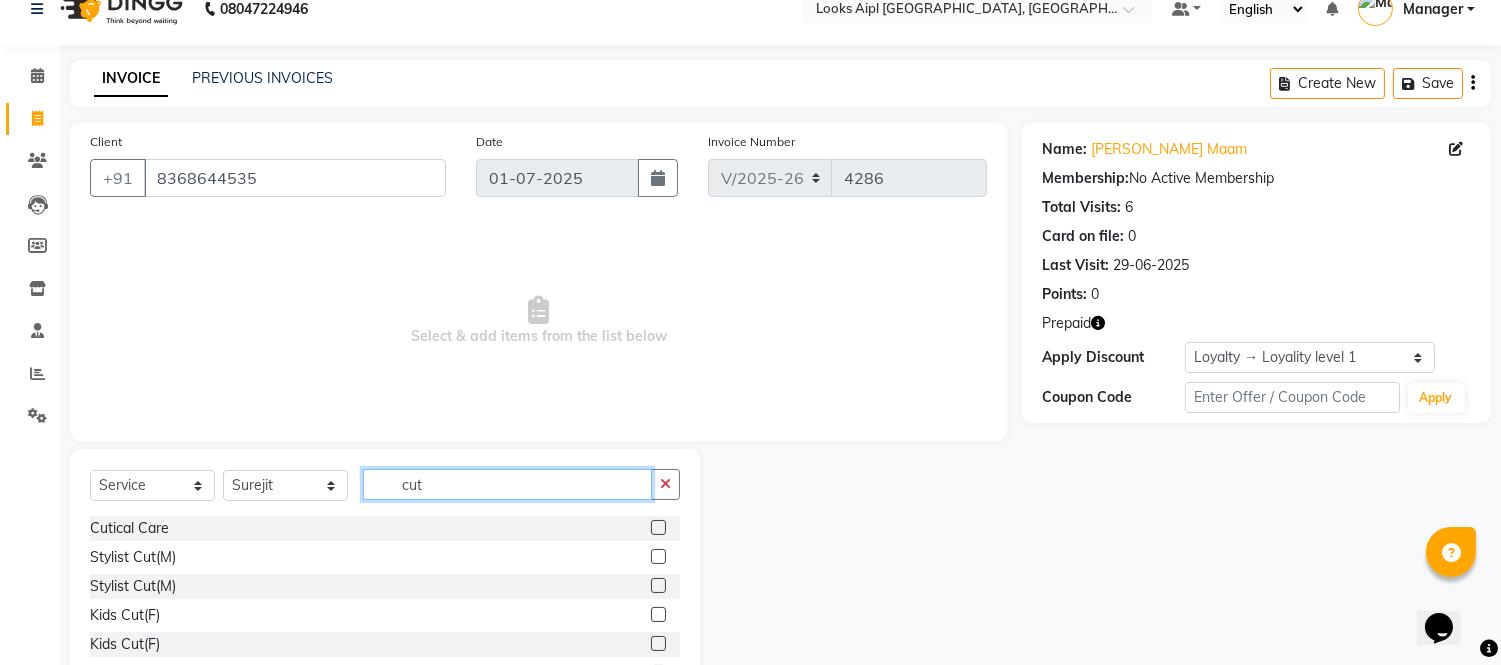 scroll, scrollTop: 111, scrollLeft: 0, axis: vertical 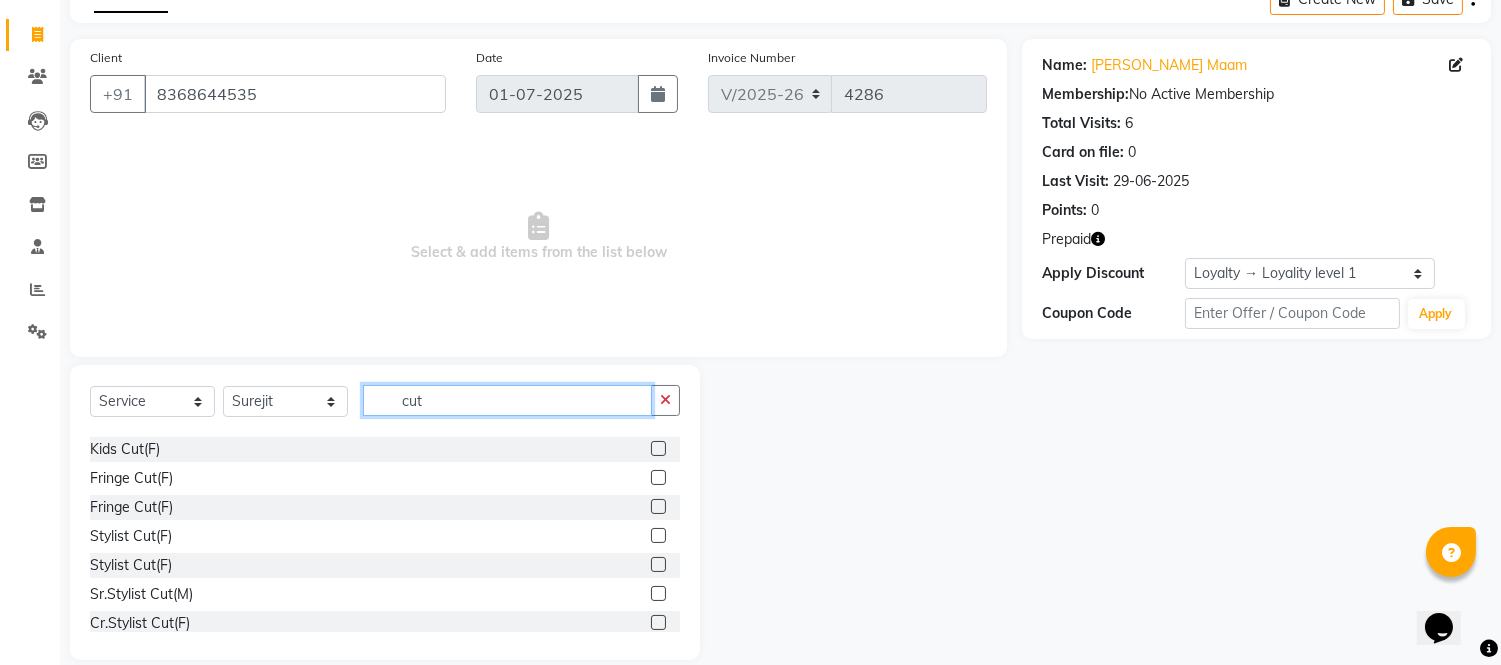 type on "cut" 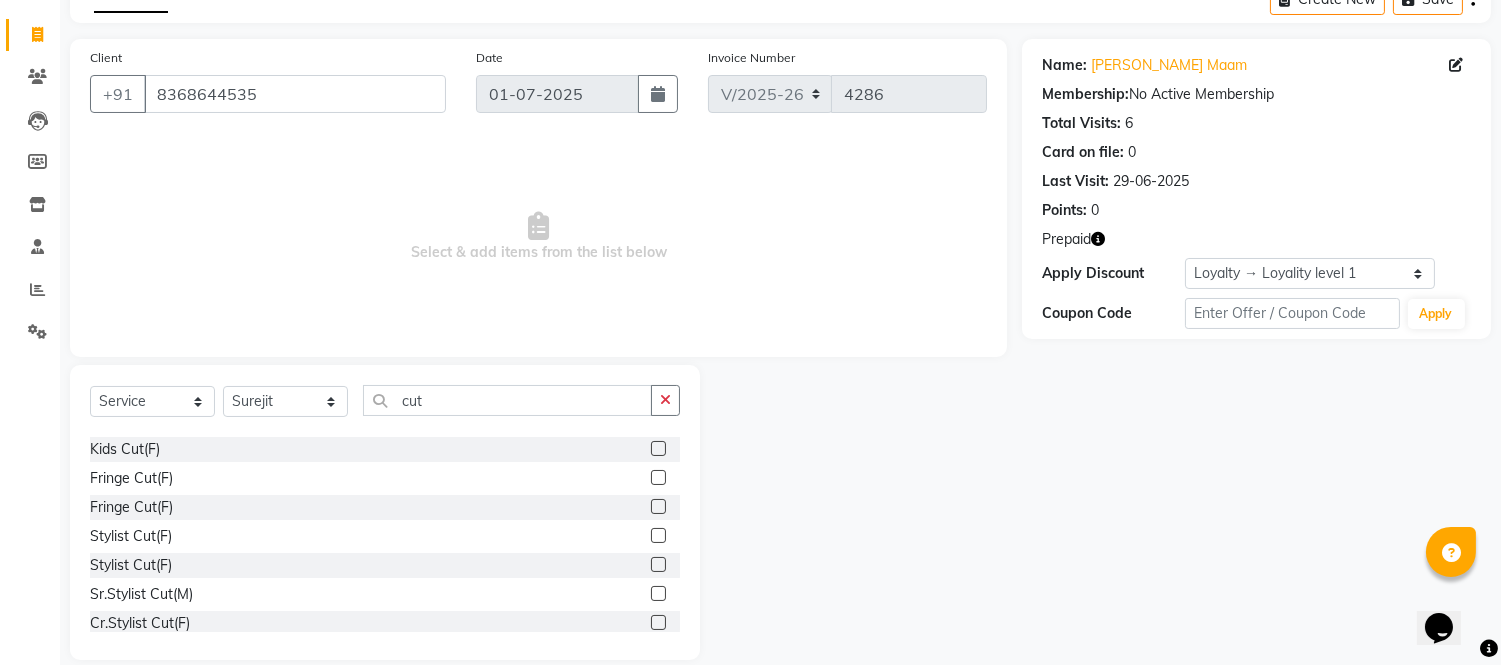 click 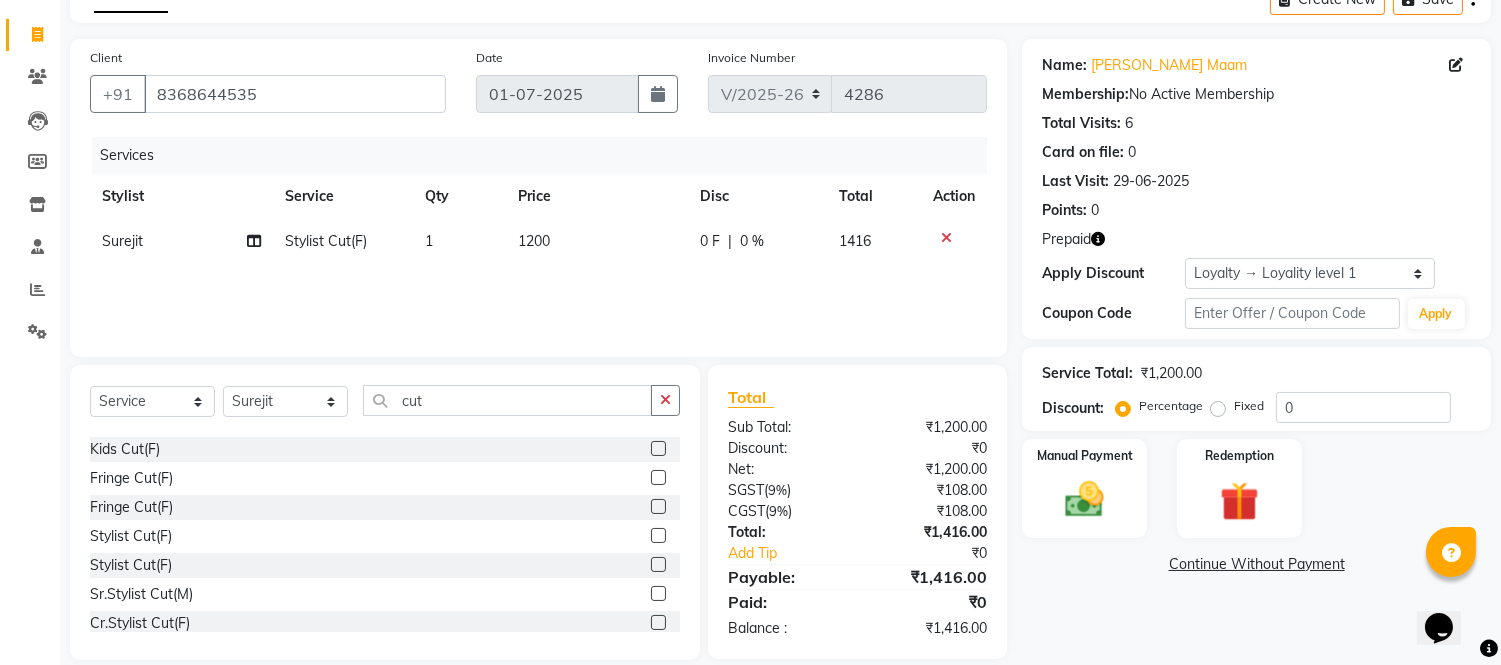 checkbox on "false" 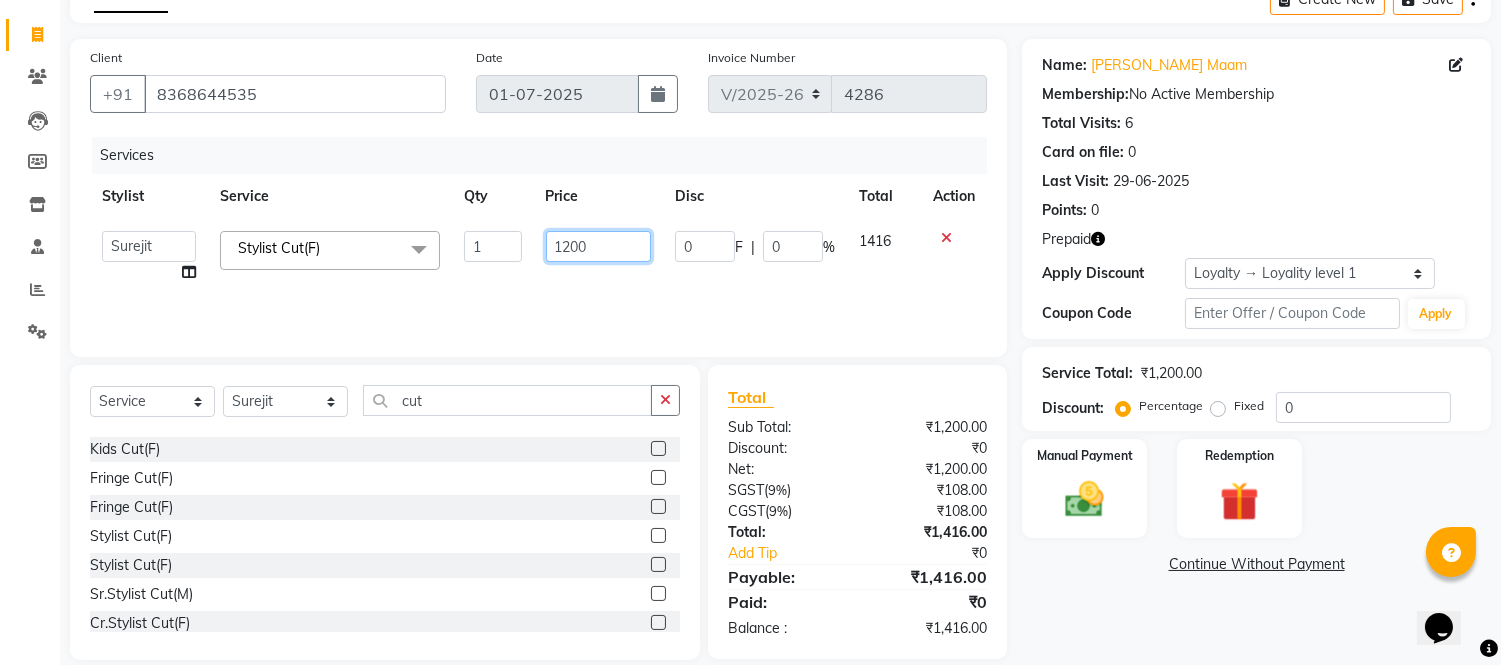 click on "1200" 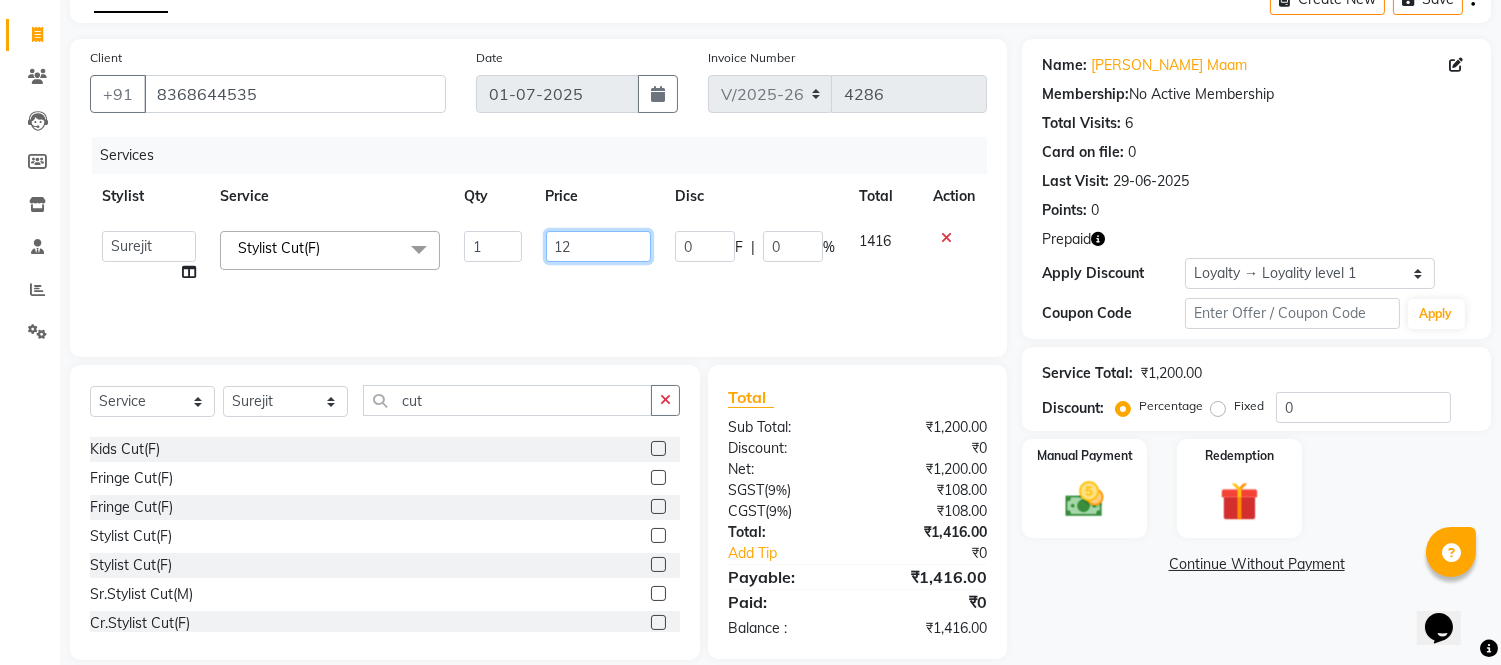 type on "1" 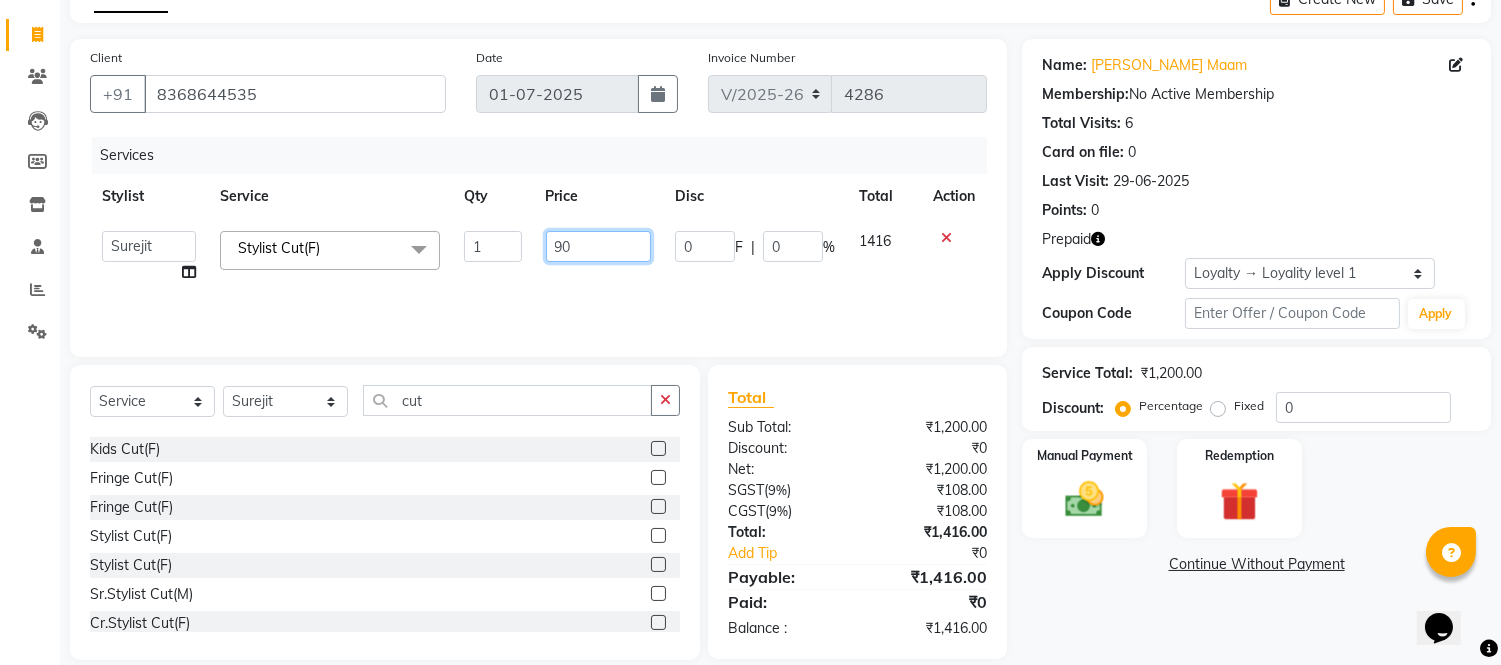 type on "900" 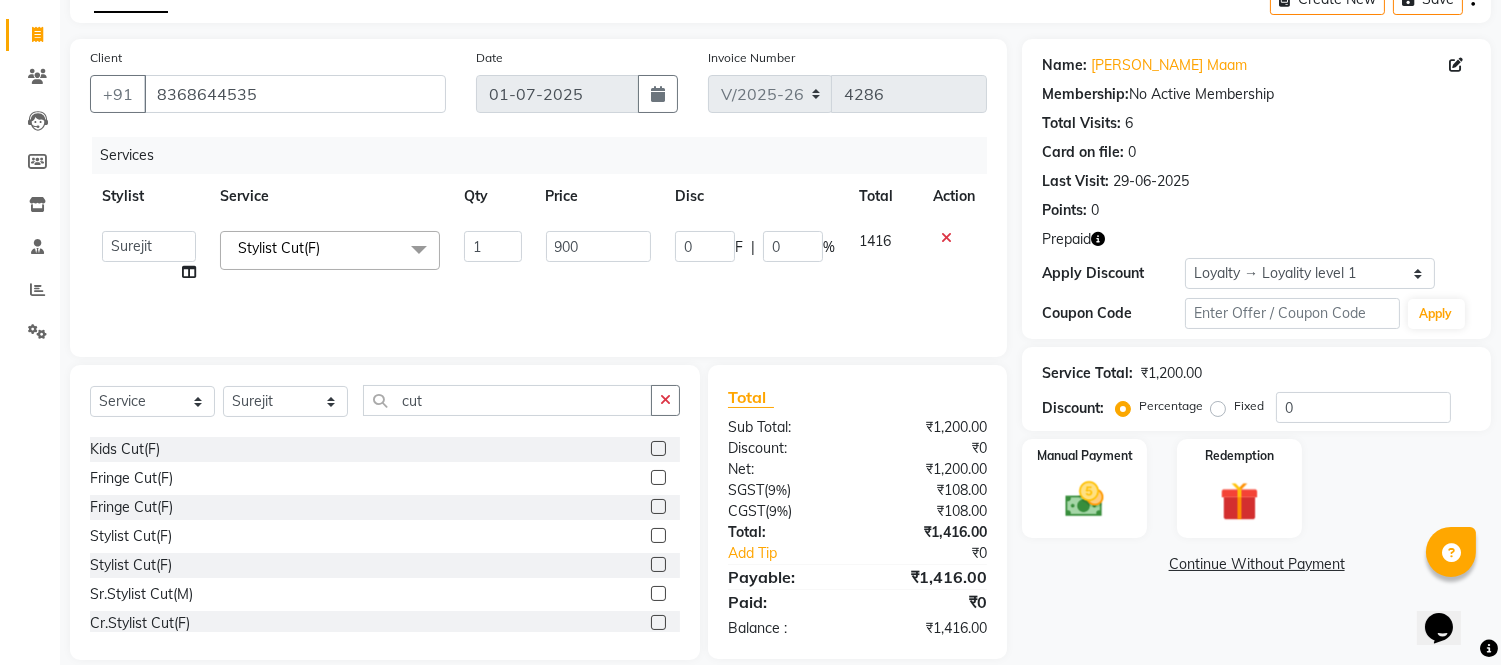 click on "Services Stylist Service Qty Price Disc Total Action  Akash   Akshar_asst   Alam _Pdct   [PERSON_NAME]   [PERSON_NAME]   Counter Sales   Geeta   Hema   ilfan   [PERSON_NAME]   [PERSON_NAME]   Manager   [PERSON_NAME]   [PERSON_NAME]   sagar_pdct   Surejit   [PERSON_NAME]  Stylist Cut(F)  x Big Toes French Tip Repair Gel French Extension Gel Tip Repair Gel Infills Gel Overlays Gel Extension Gel [MEDICAL_DATA] Natural Nail Extensions French Nail Extensions Gel Polish Removal Extension Removal Nail Art Recruiter French Ombre Gel Polish Nail Art Nedle Cutical Care Nail Art Brush French Gel Polish French Glitter Gel Polish Gel Polish Touchup                                   Nail Art Per Finger(F)* 3D Nail Art Recruiter Nail Art with Stones/Foil/Stickers per Finger Acrylic Overlays Nail Extension Refill Finger Tip Repair Acrylic Removal Gel Polish Application Gel Overlays Refills  Stick on Nails Full Arms Bleach Face Bleach(F) Bleach Full Back/Front Full Body Bleach Half Front/Back Full Legs Bleach Detan(F) Detan(M) Face Bleach(M)" 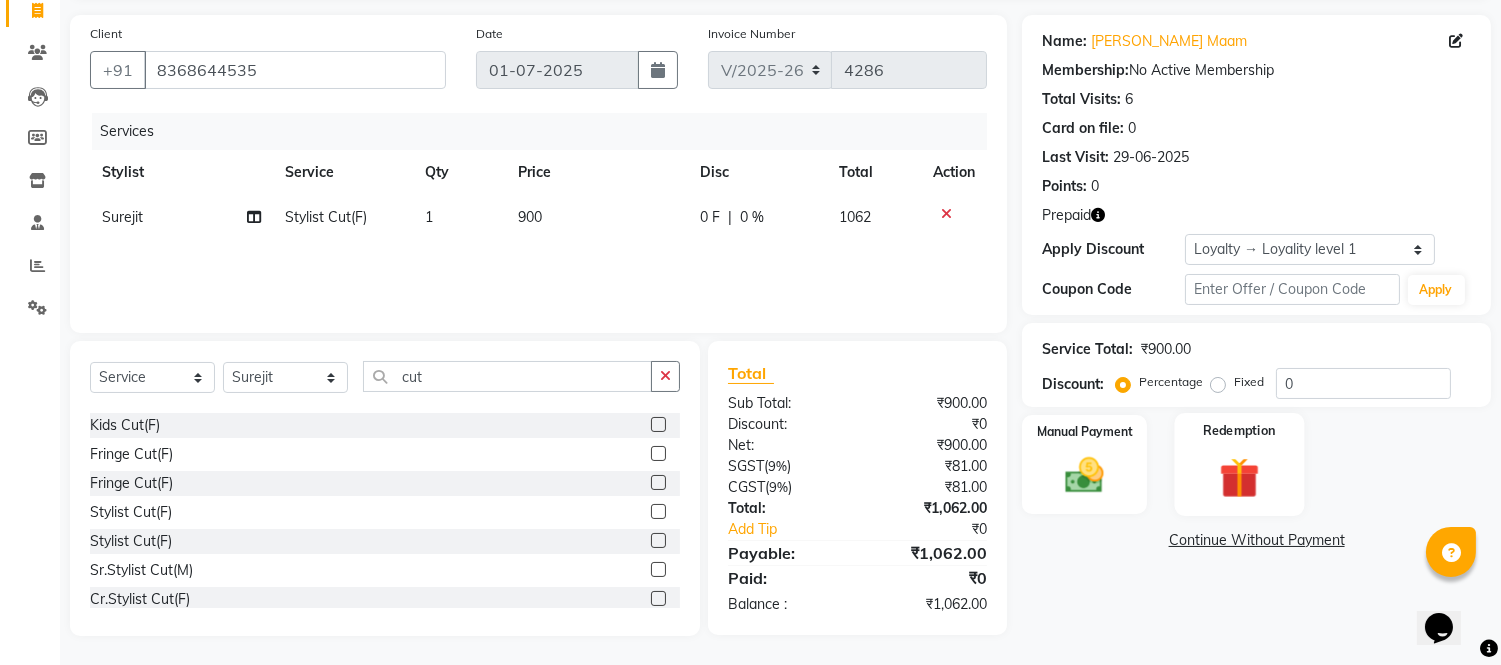 click 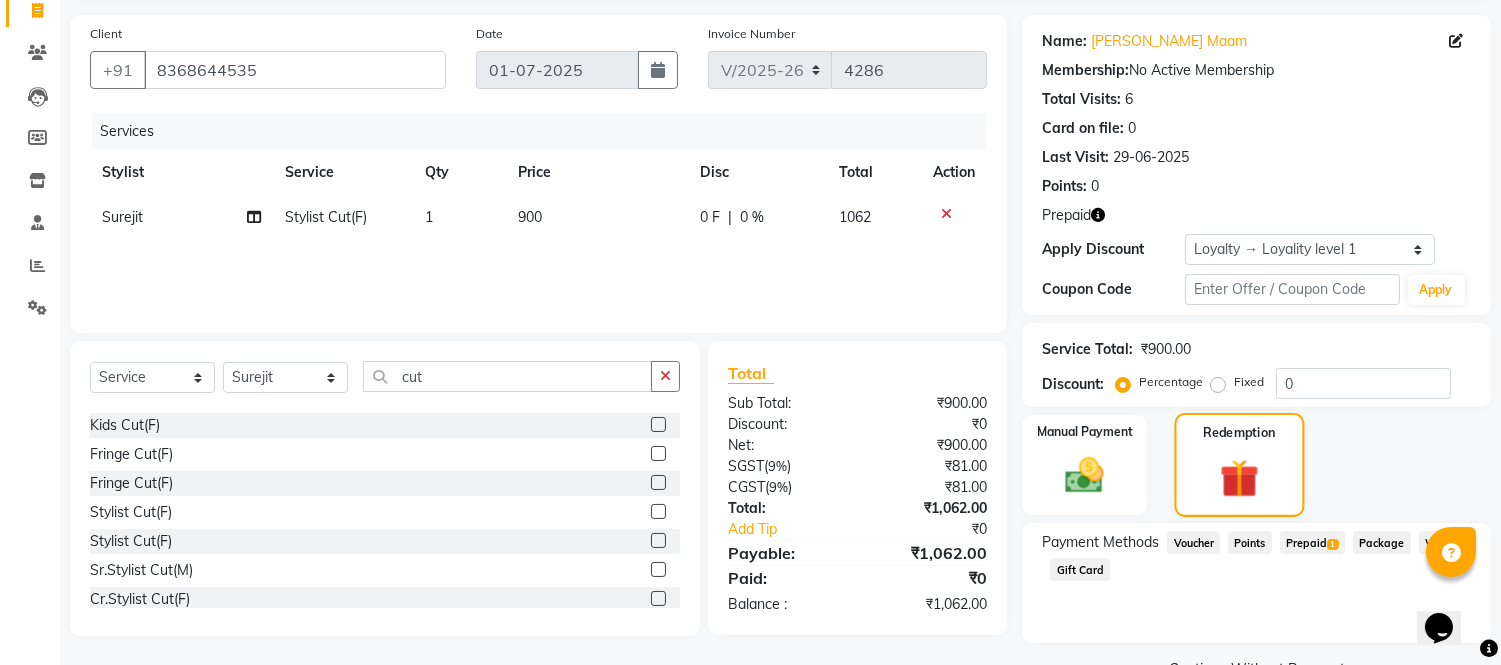 scroll, scrollTop: 182, scrollLeft: 0, axis: vertical 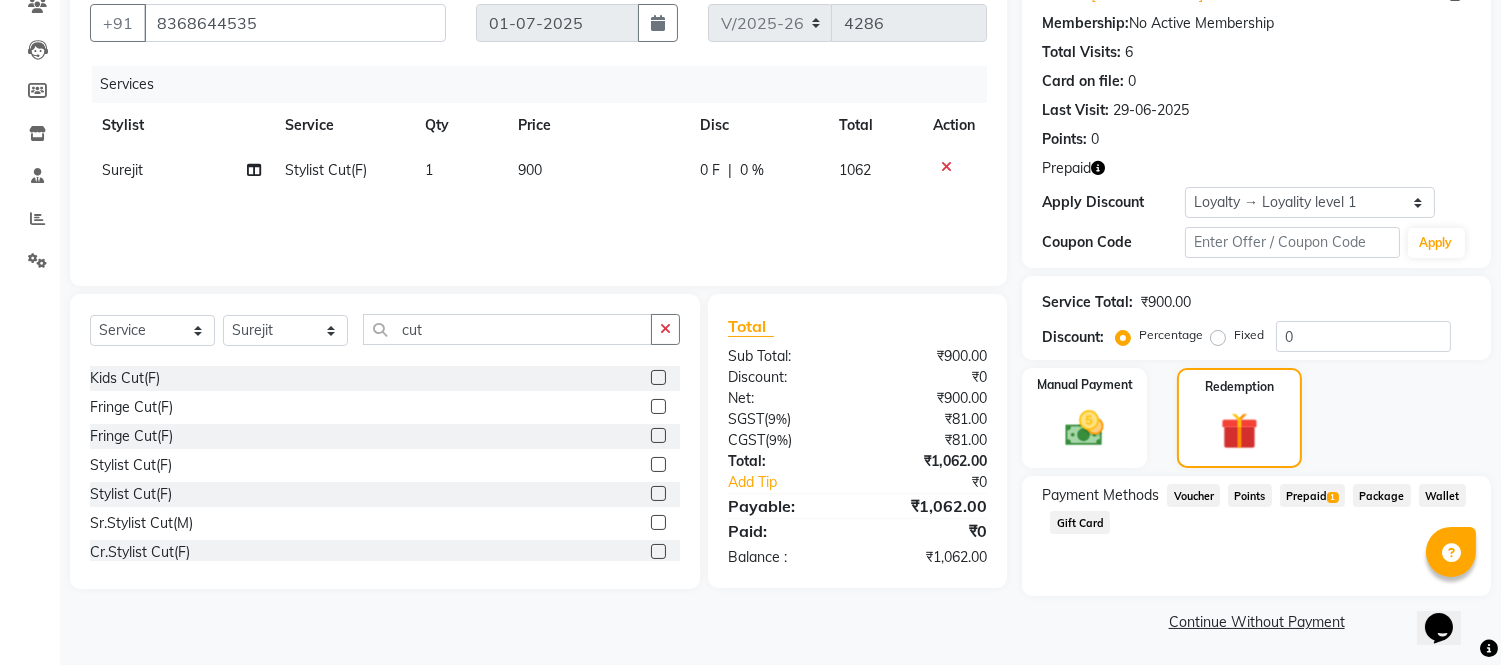 click on "Prepaid  1" 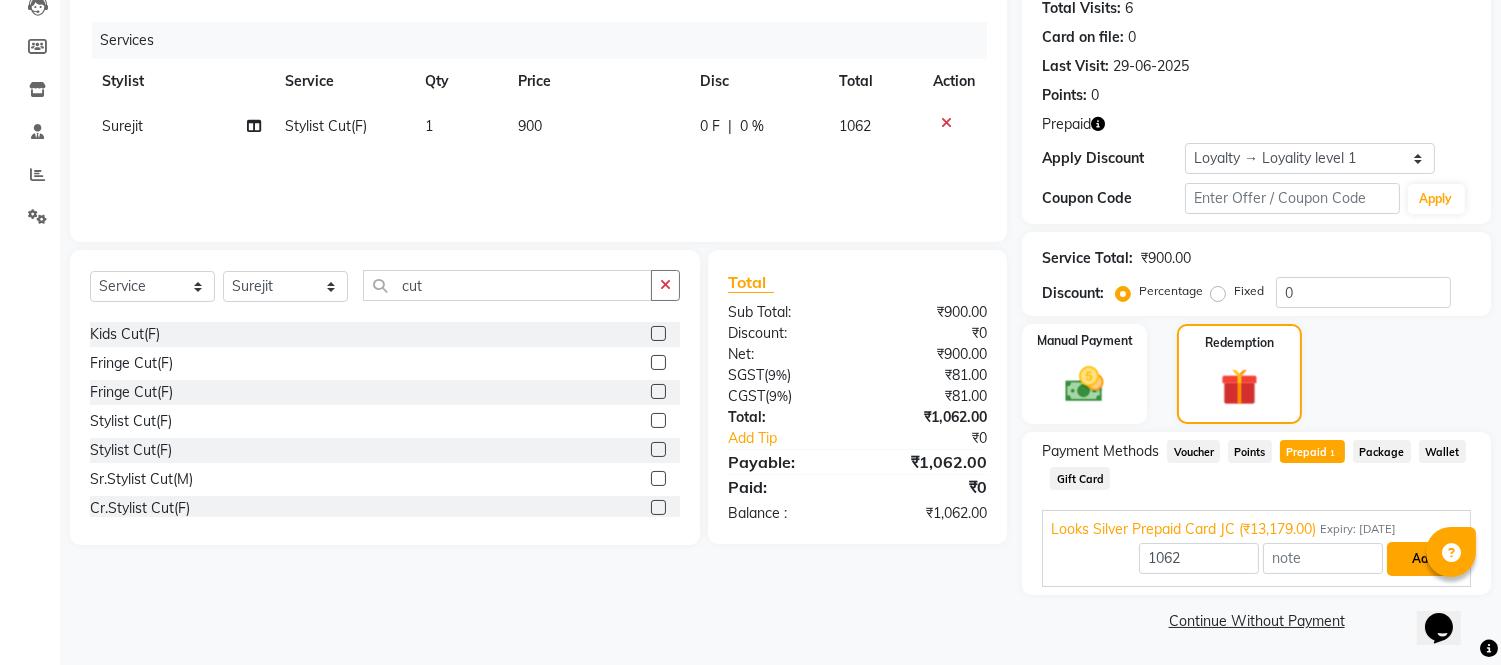 click on "Add" at bounding box center (1423, 559) 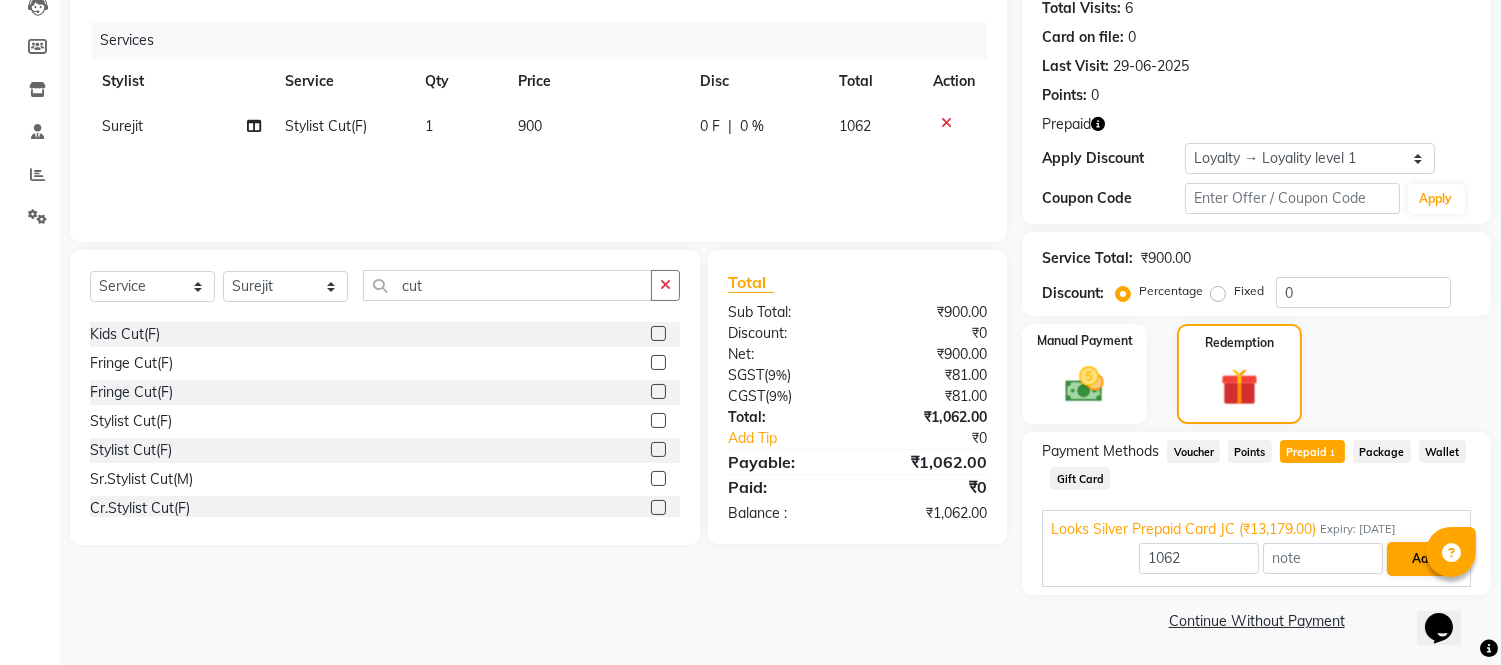 scroll, scrollTop: 200, scrollLeft: 0, axis: vertical 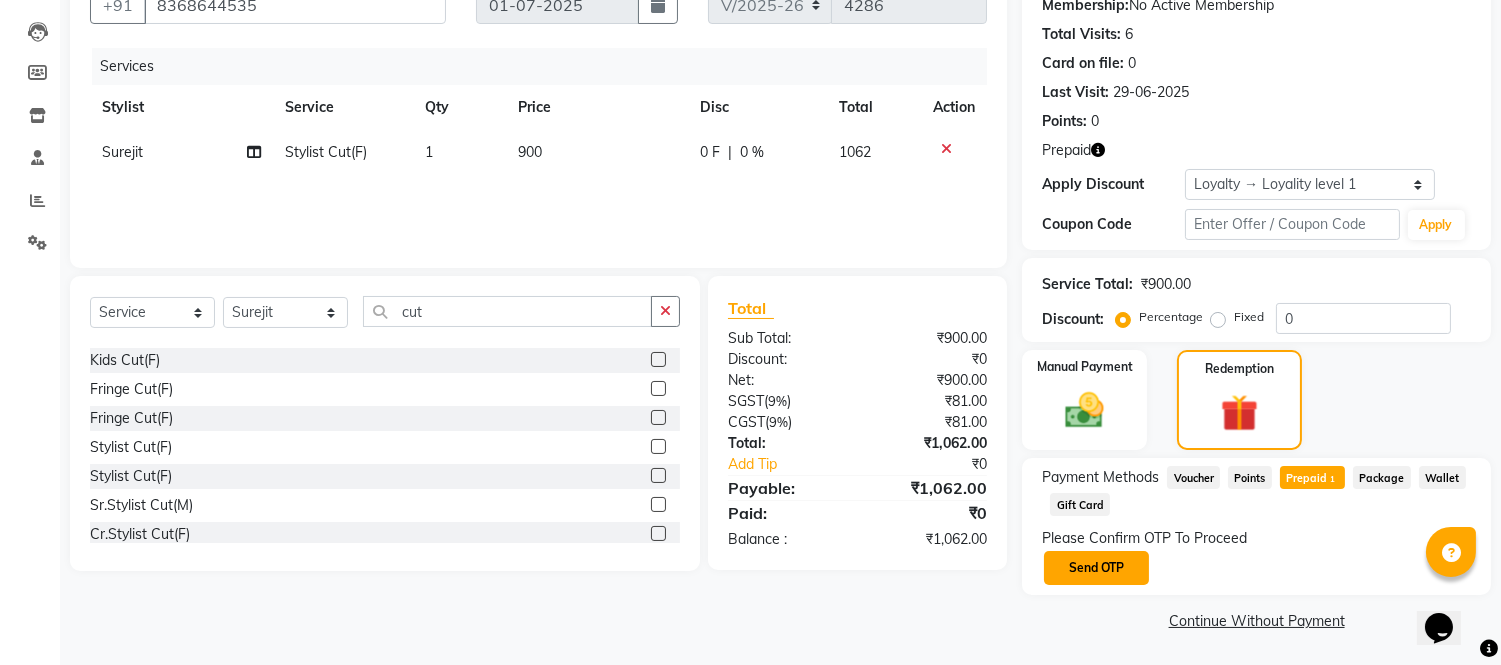 click on "Send OTP" 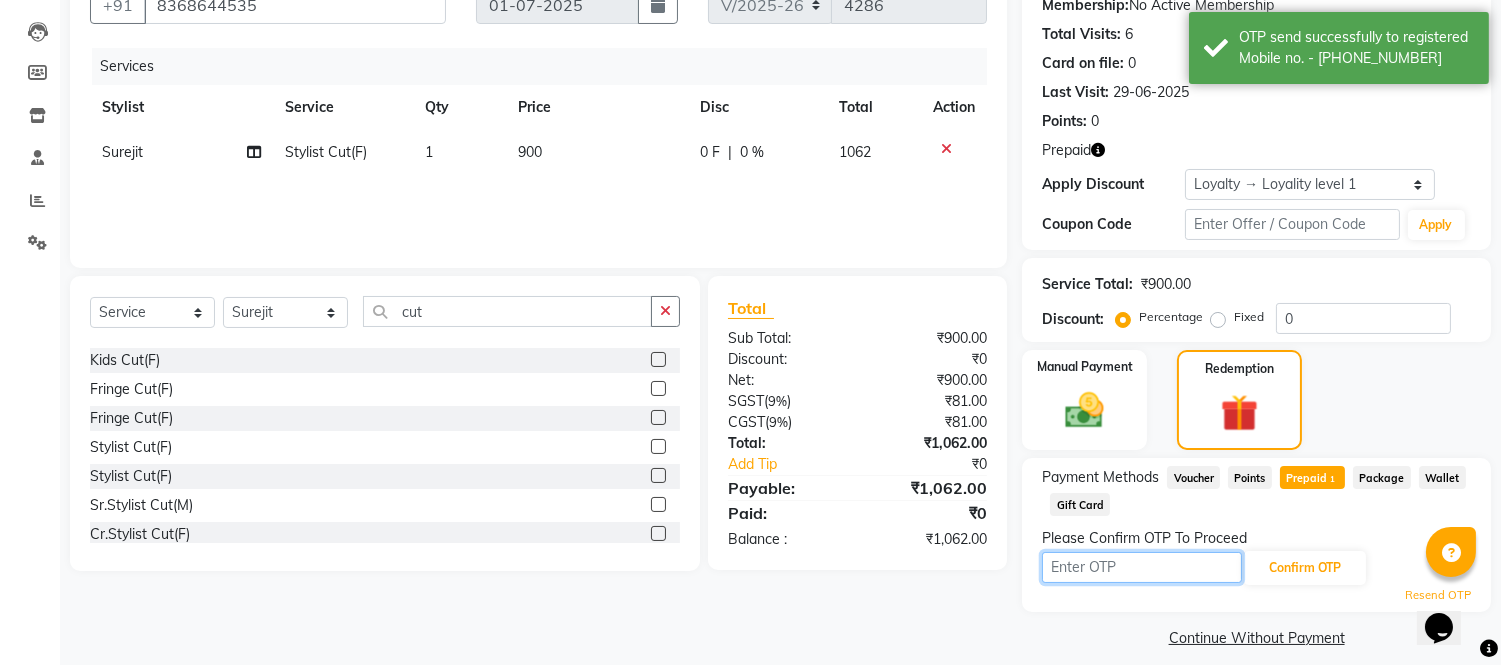 click at bounding box center [1142, 567] 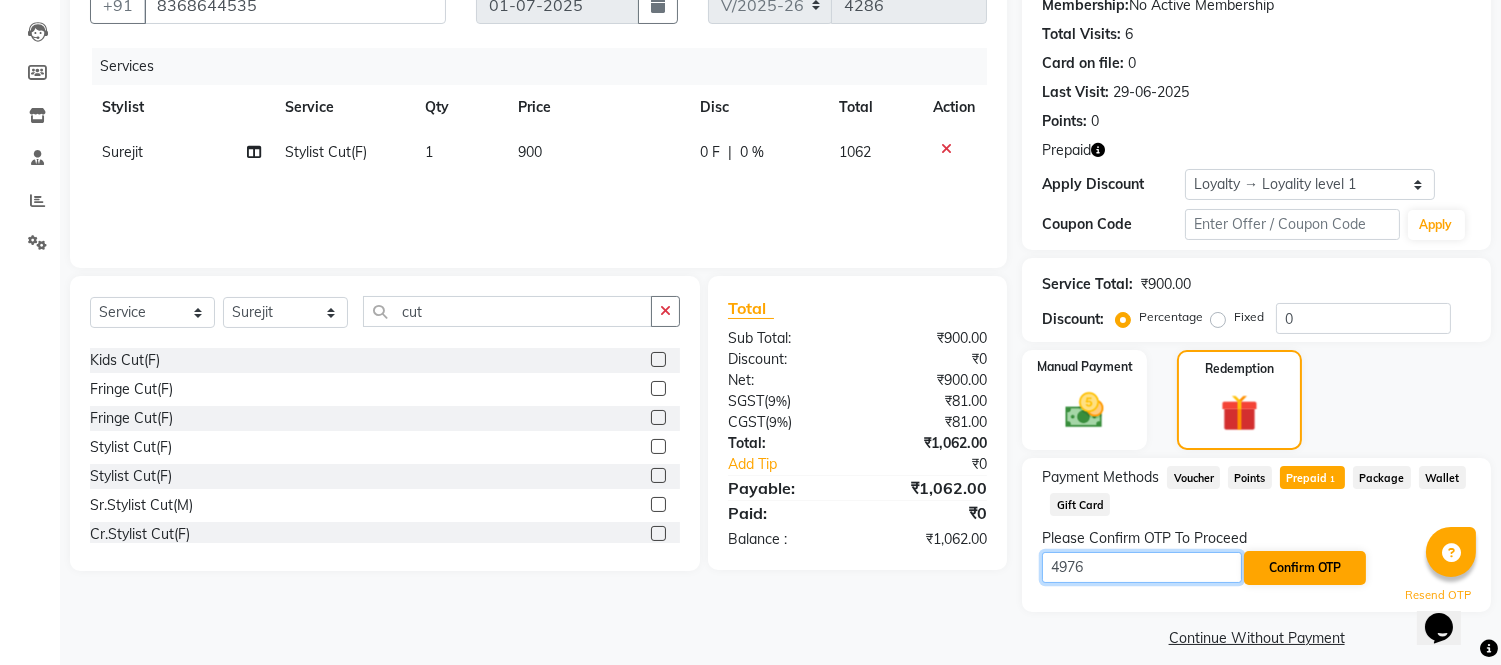 type on "4976" 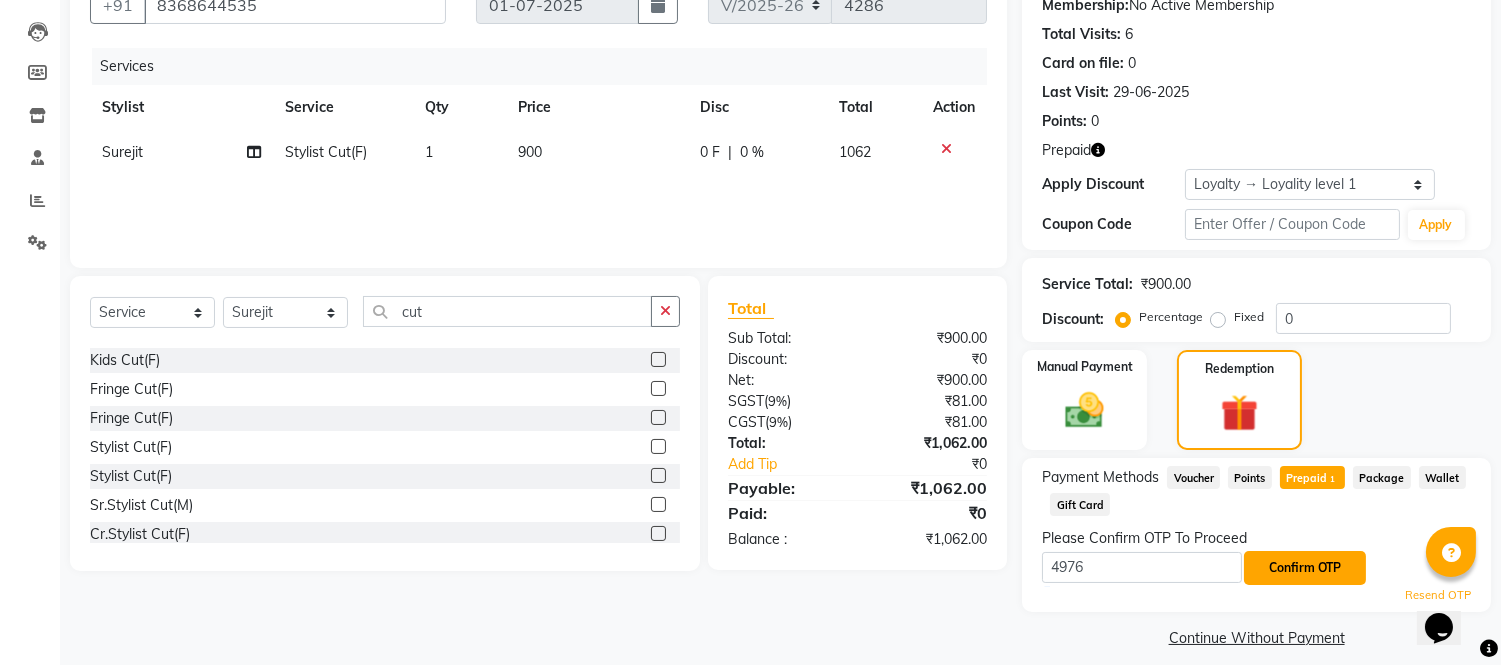 click on "Confirm OTP" 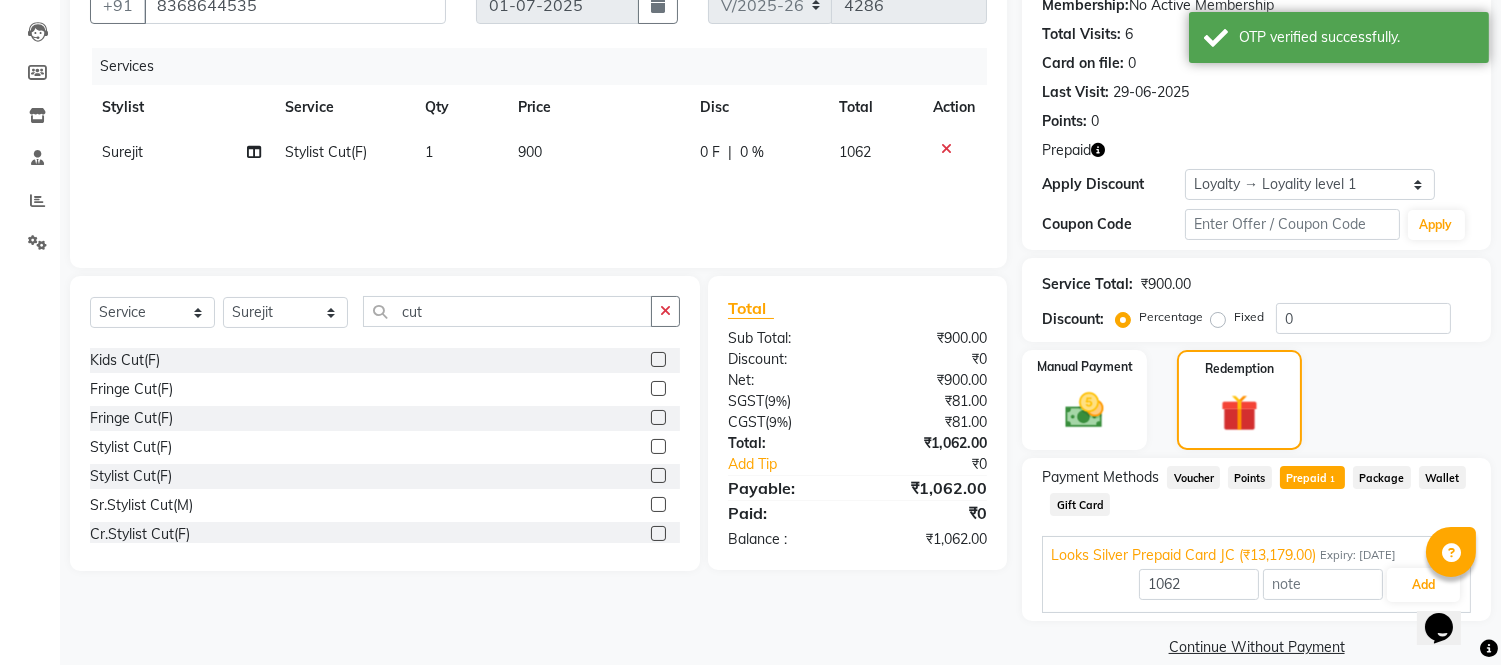 scroll, scrollTop: 226, scrollLeft: 0, axis: vertical 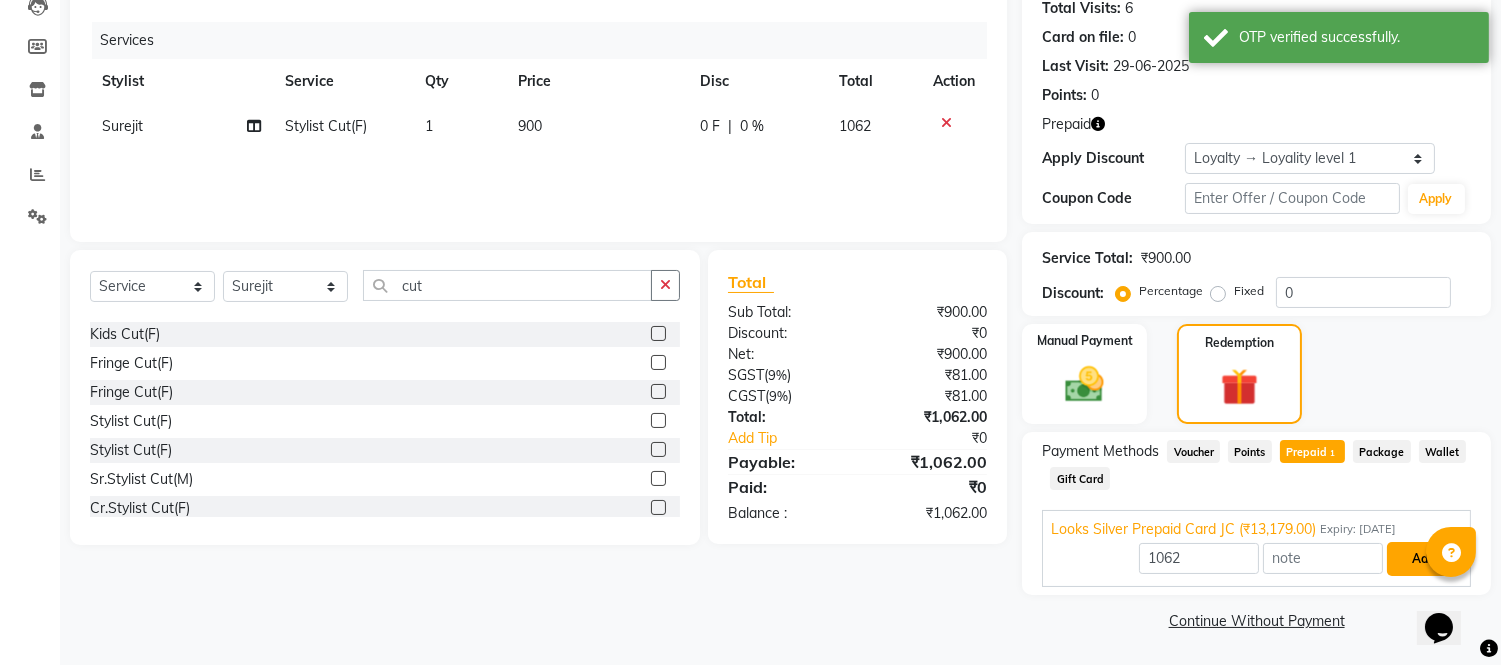click on "Add" at bounding box center [1423, 559] 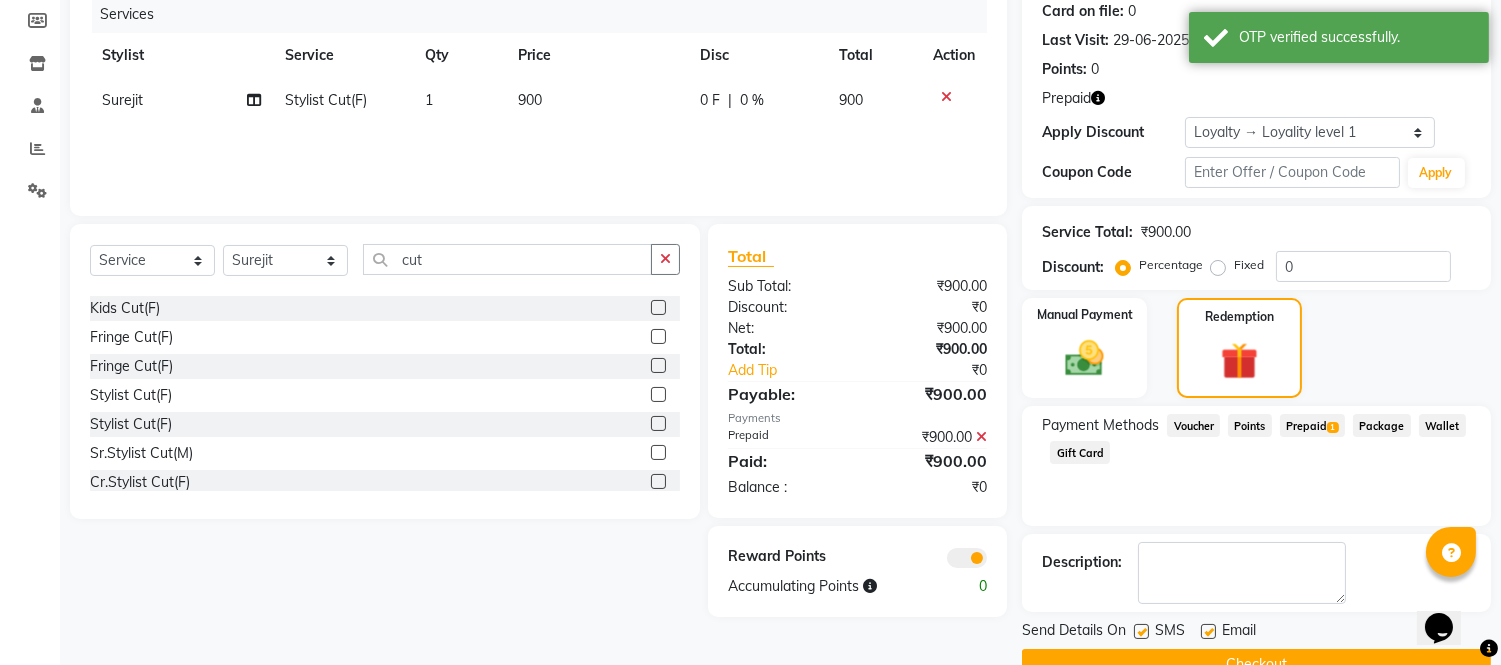 scroll, scrollTop: 295, scrollLeft: 0, axis: vertical 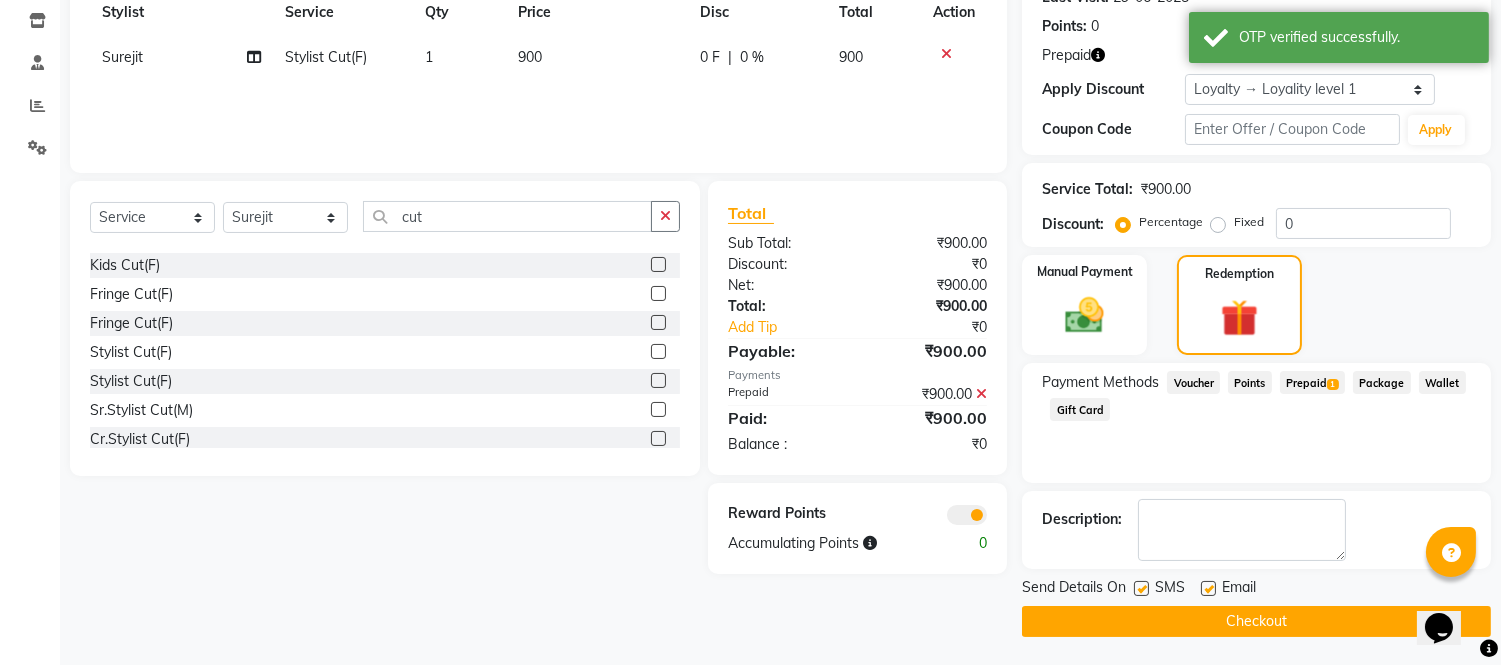 click on "Checkout" 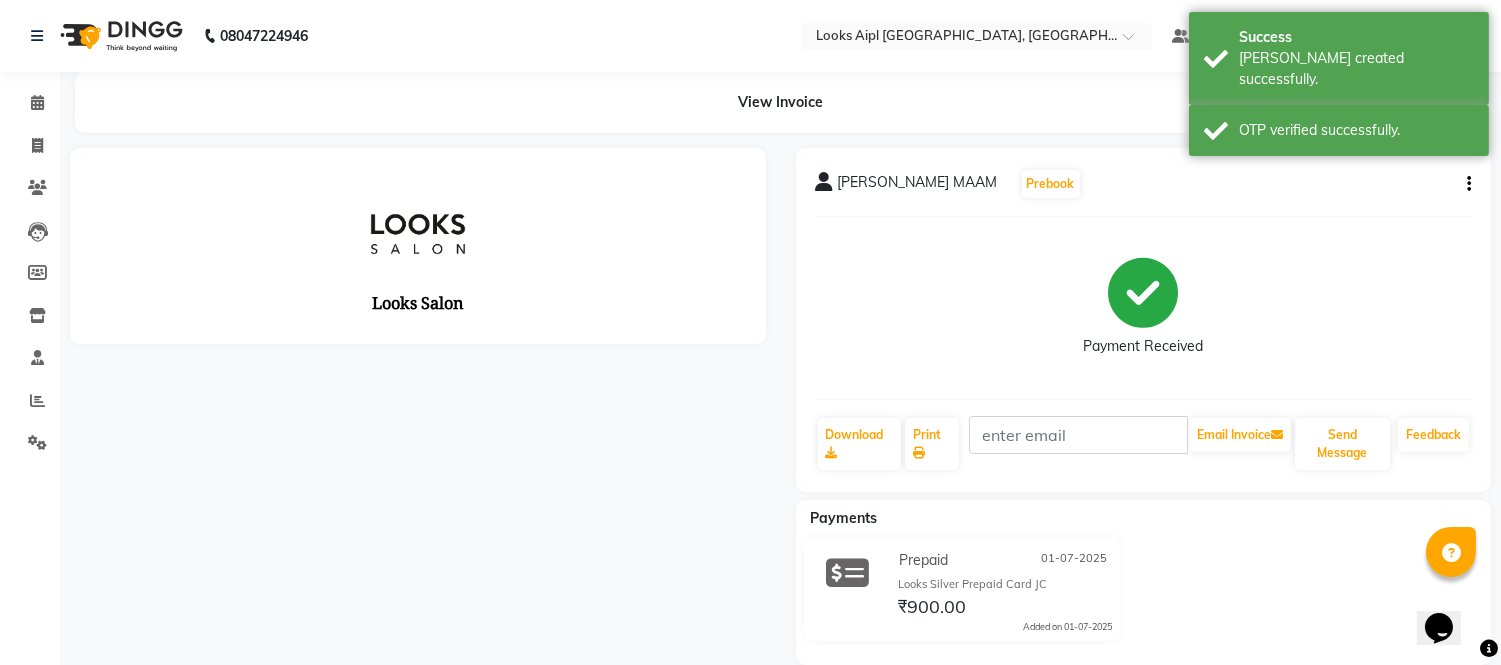 scroll, scrollTop: 0, scrollLeft: 0, axis: both 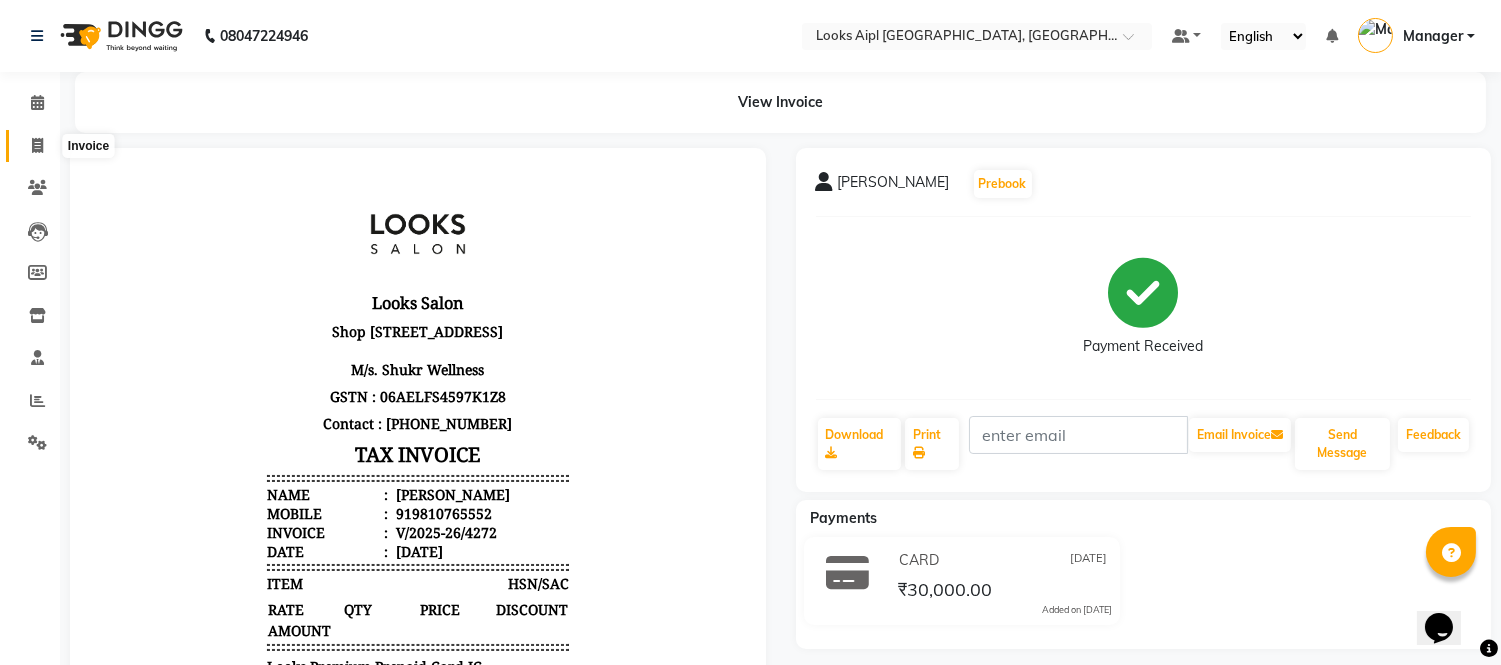 click 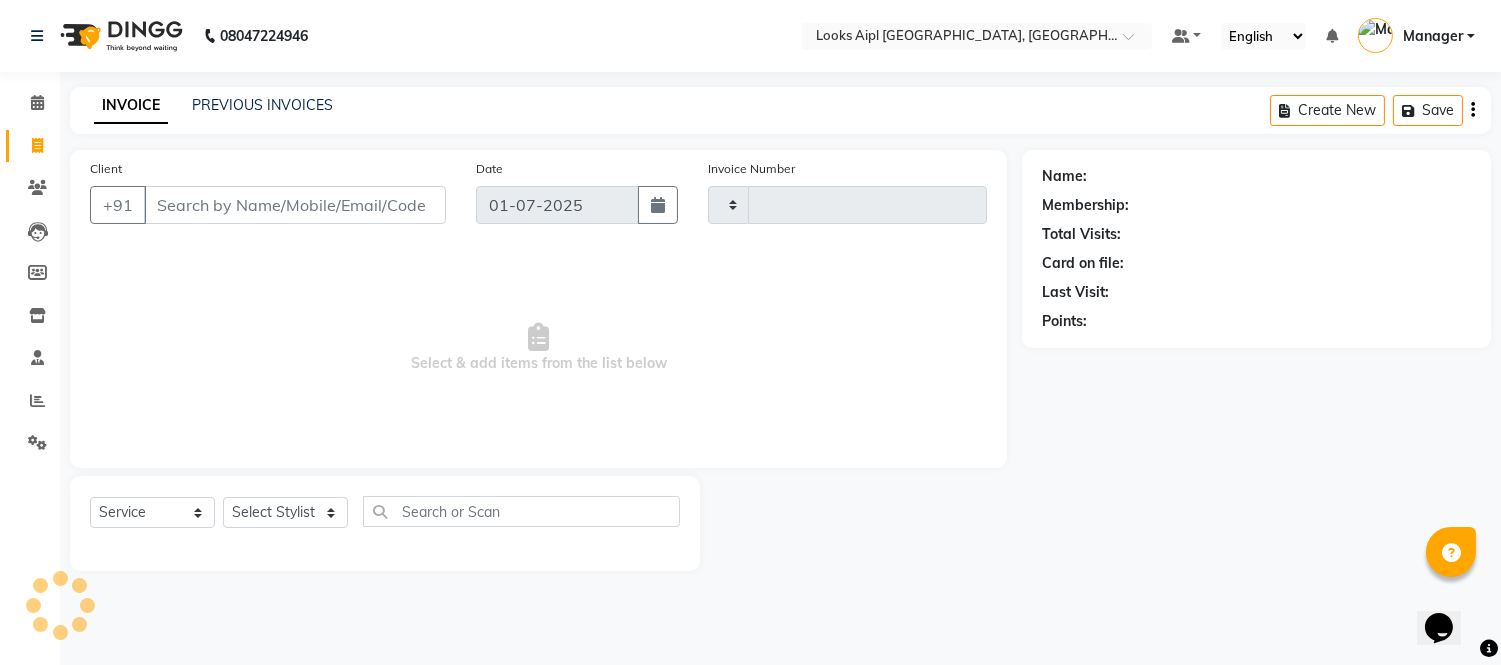 type on "4294" 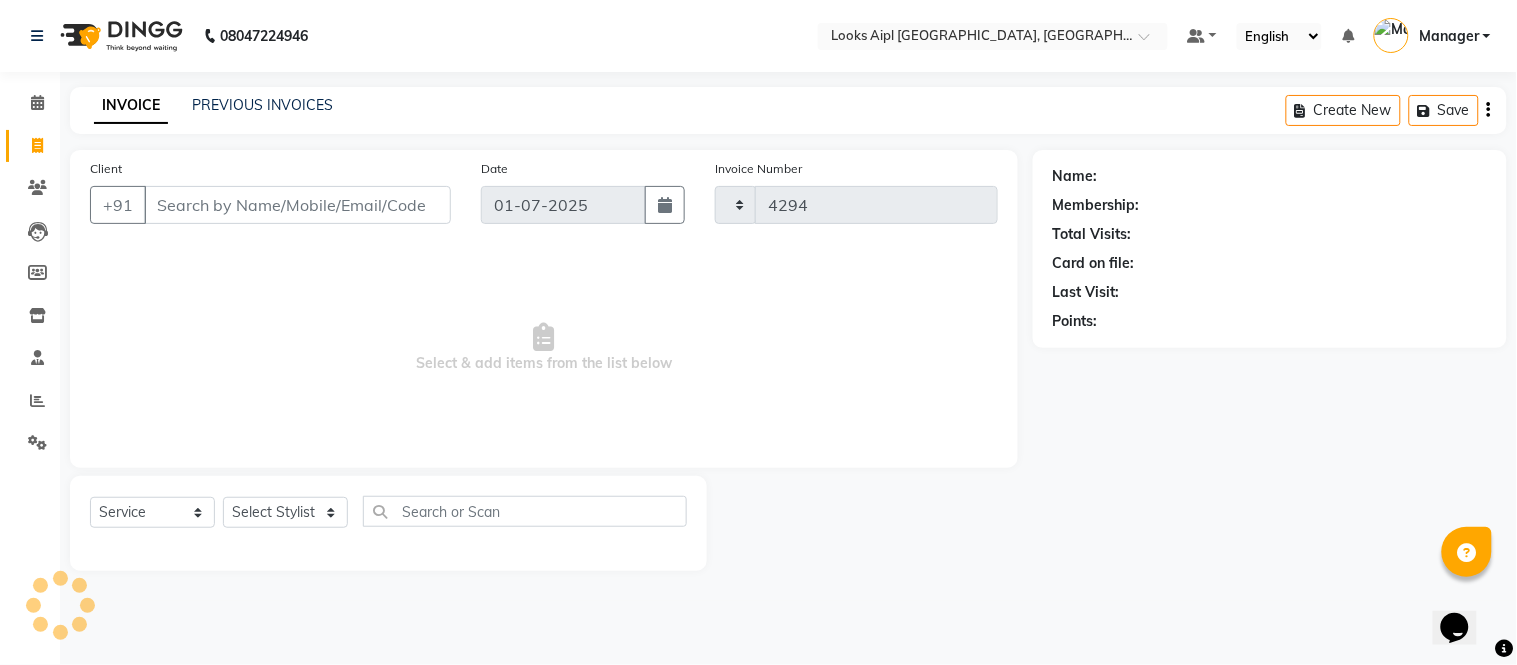 select on "6047" 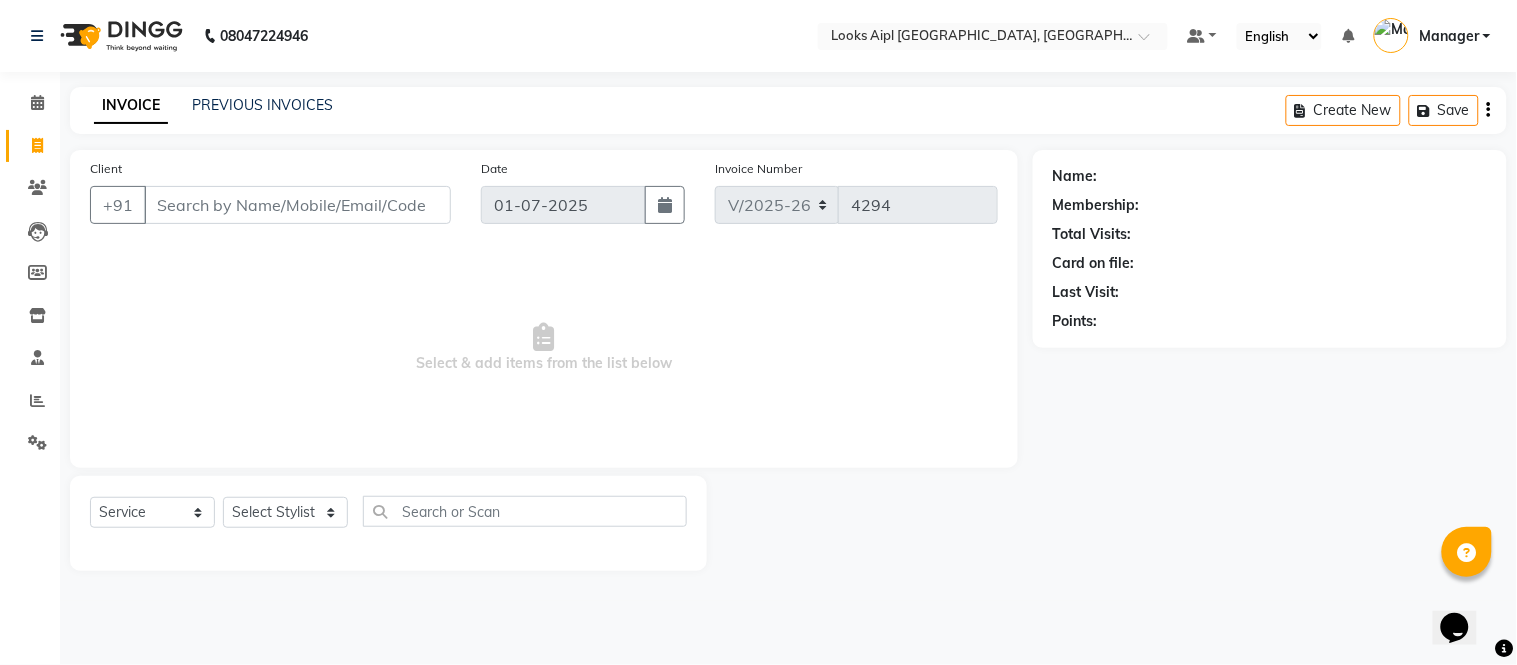 click on "Client" at bounding box center (297, 205) 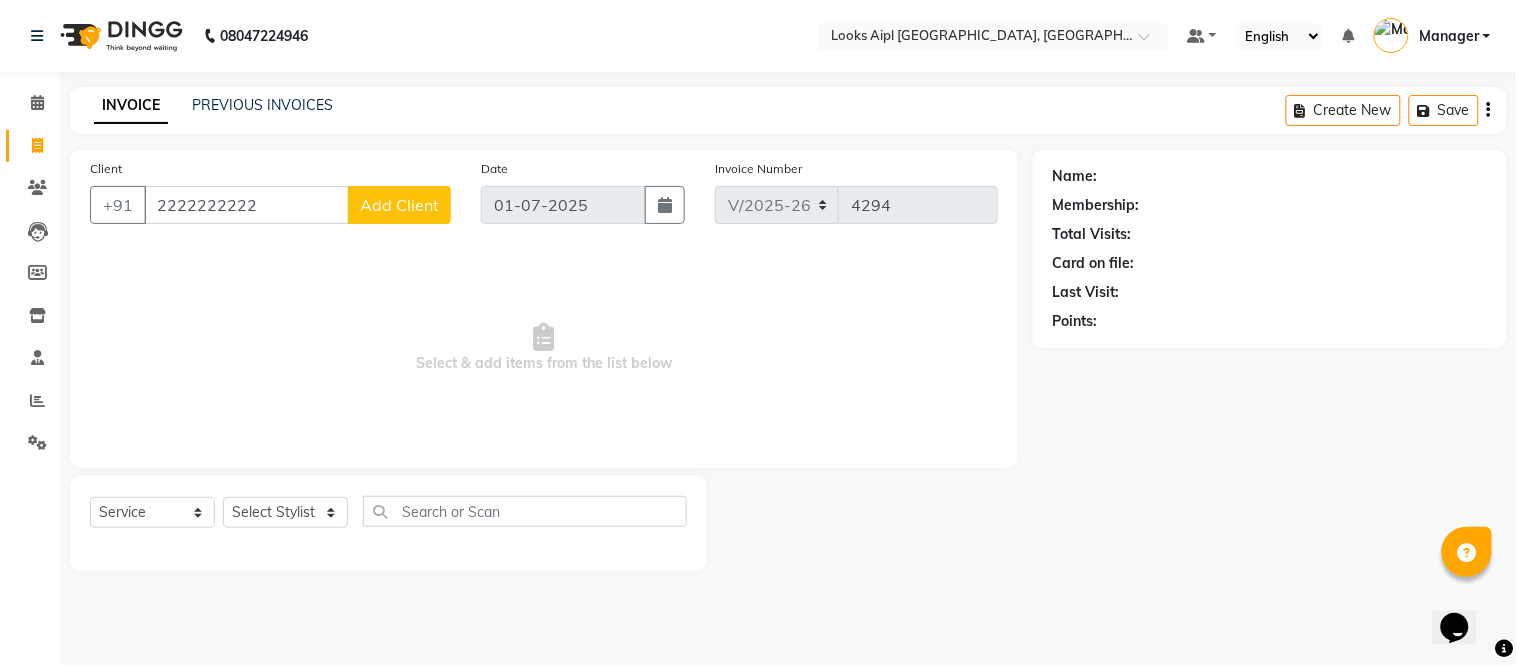 type on "2222222222" 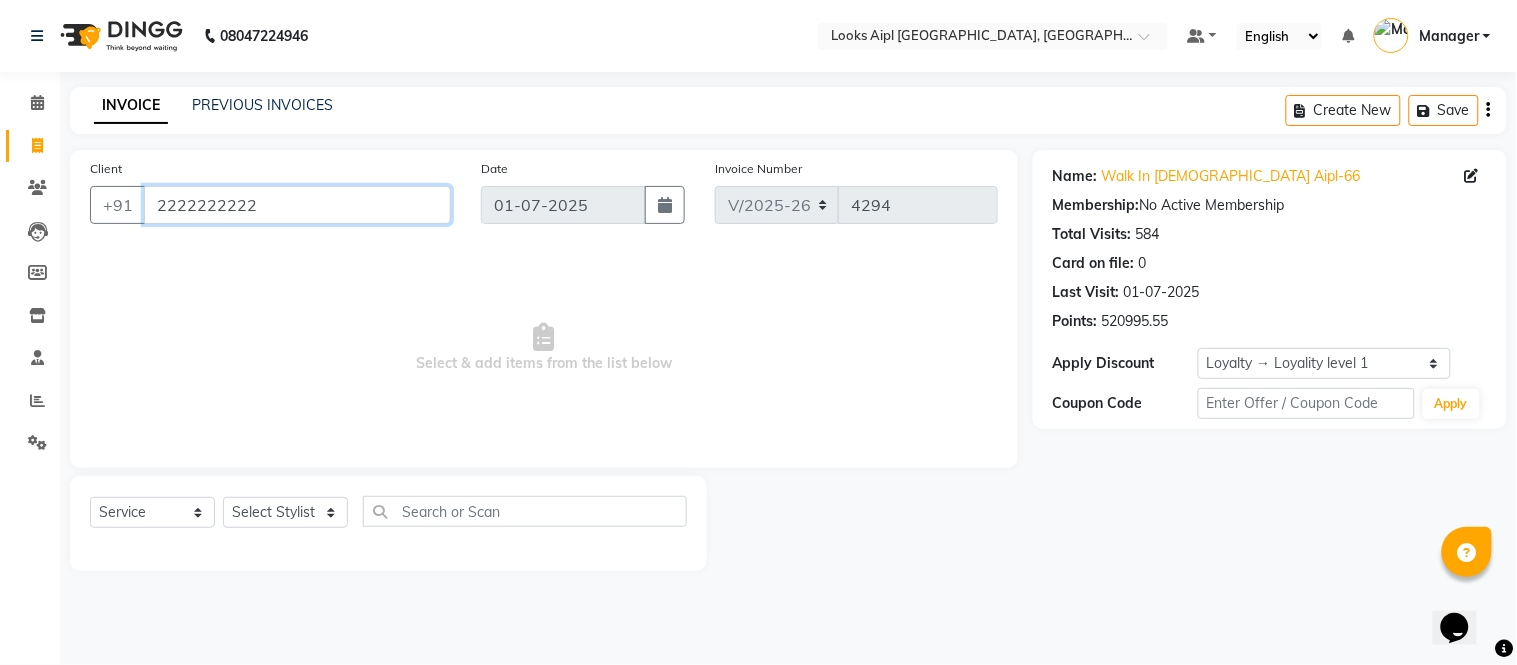 click on "2222222222" at bounding box center (297, 205) 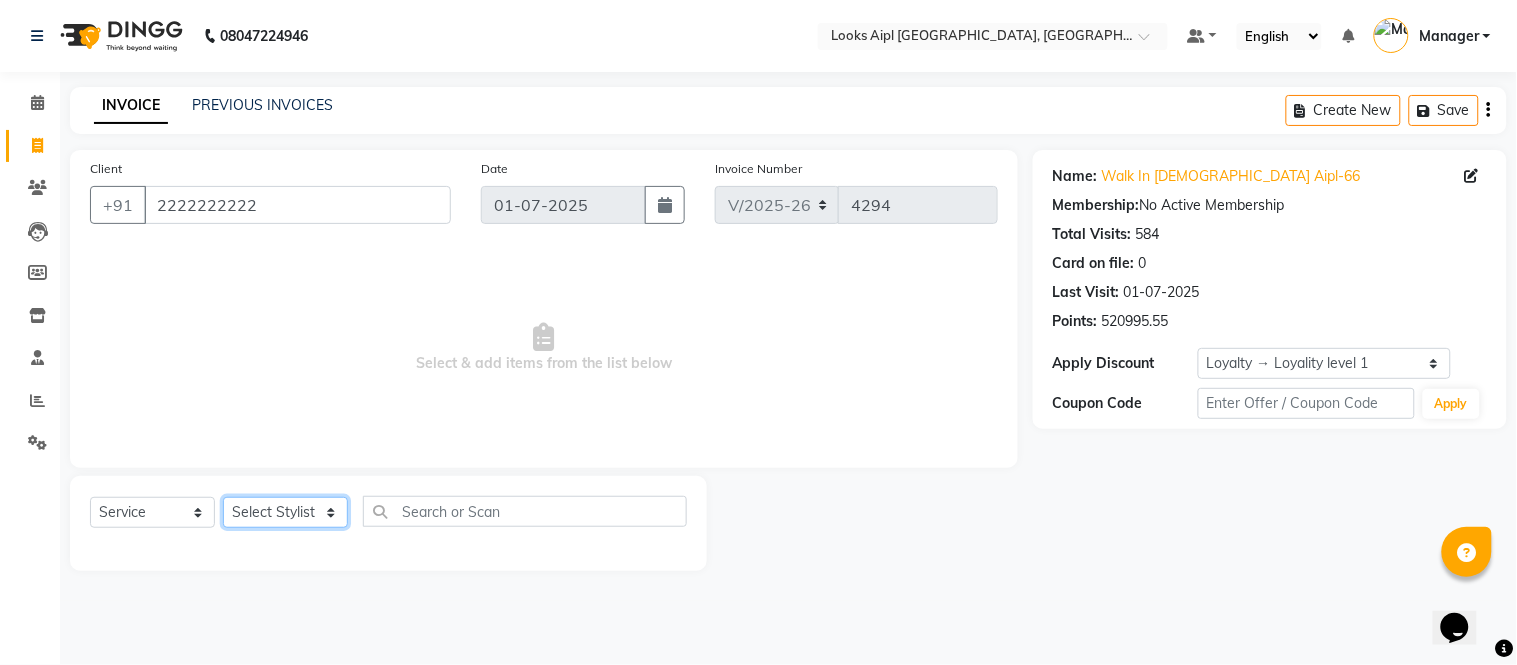 click on "Select Stylist [PERSON_NAME] Alam _Pdct [PERSON_NAME] [PERSON_NAME] Counter Sales [PERSON_NAME] ilfan [PERSON_NAME] [PERSON_NAME] Manager [PERSON_NAME] [PERSON_NAME] sagar_pdct [PERSON_NAME]" 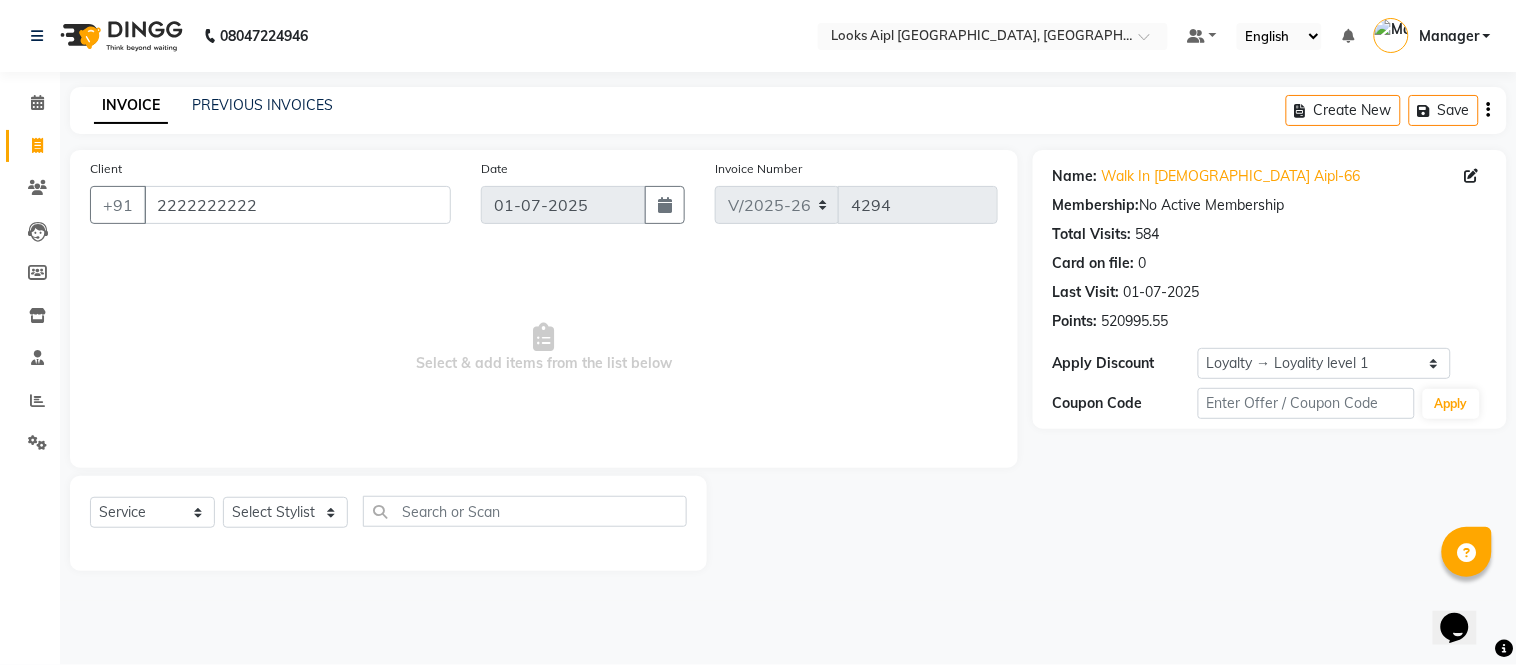 click on "Select & add items from the list below" at bounding box center [544, 348] 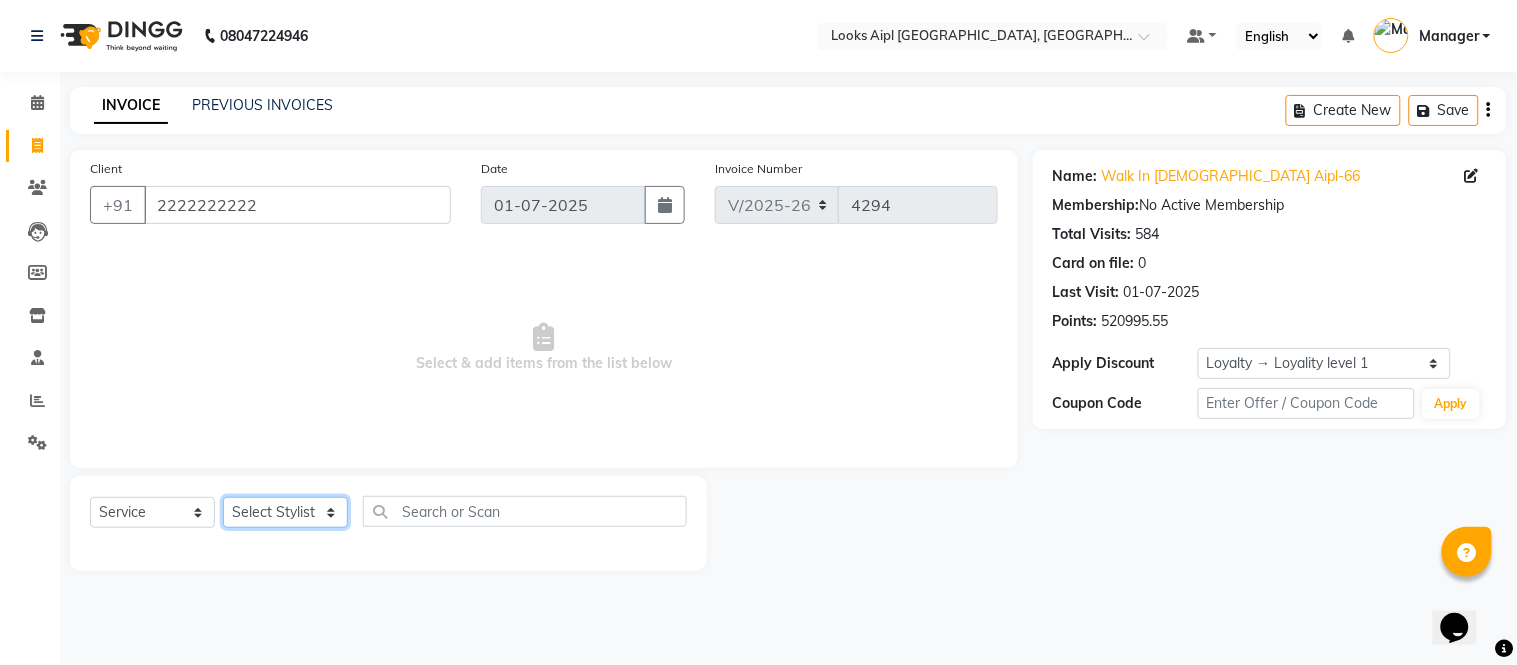 click on "Select Stylist [PERSON_NAME] Alam _Pdct [PERSON_NAME] [PERSON_NAME] Counter Sales [PERSON_NAME] ilfan [PERSON_NAME] [PERSON_NAME] Manager [PERSON_NAME] [PERSON_NAME] sagar_pdct [PERSON_NAME]" 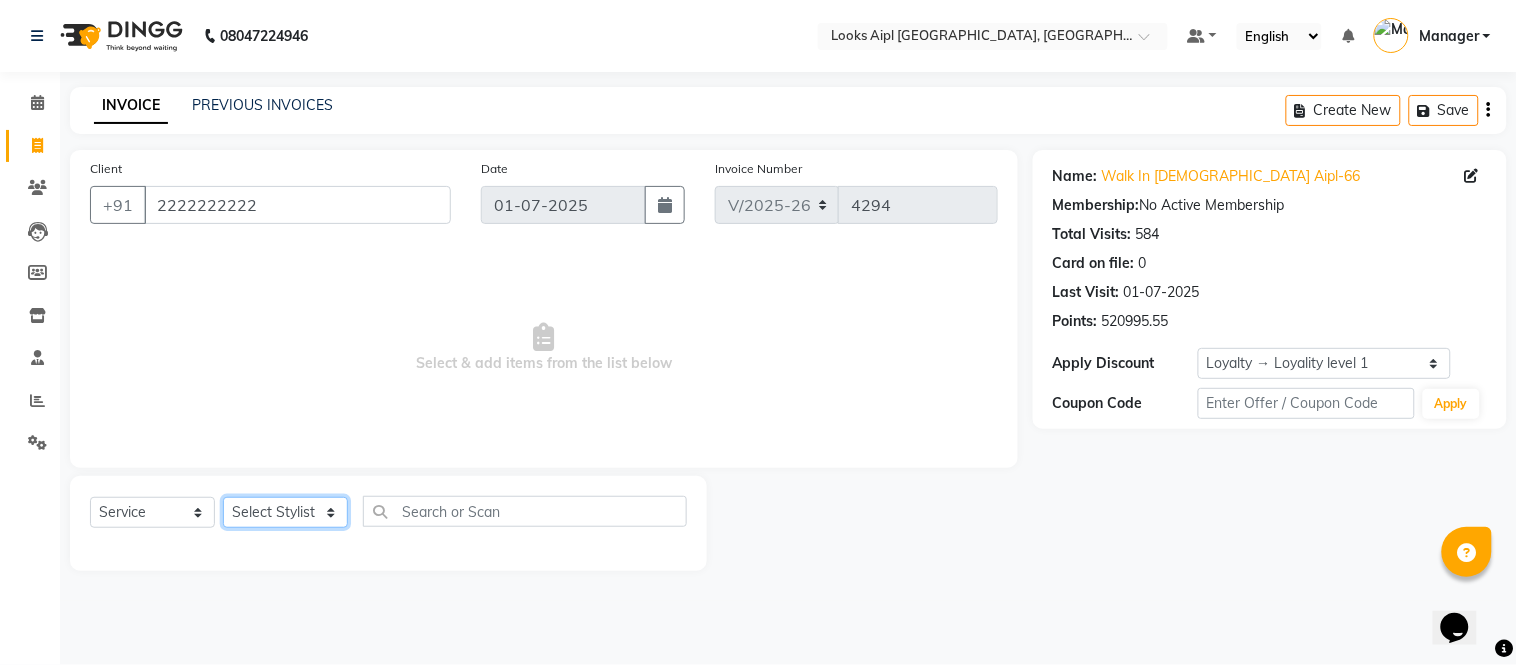 select on "62238" 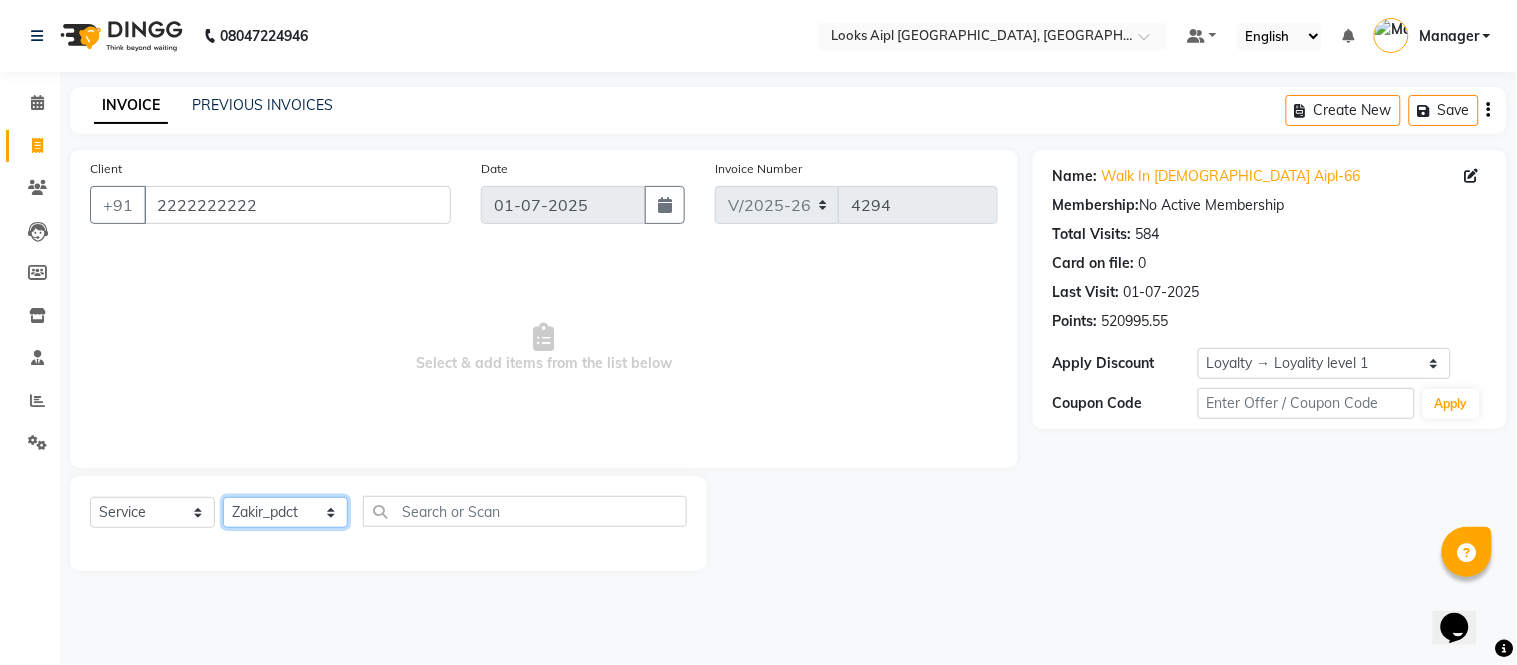 click on "Select Stylist [PERSON_NAME] Alam _Pdct [PERSON_NAME] [PERSON_NAME] Counter Sales [PERSON_NAME] ilfan [PERSON_NAME] [PERSON_NAME] Manager [PERSON_NAME] [PERSON_NAME] sagar_pdct [PERSON_NAME]" 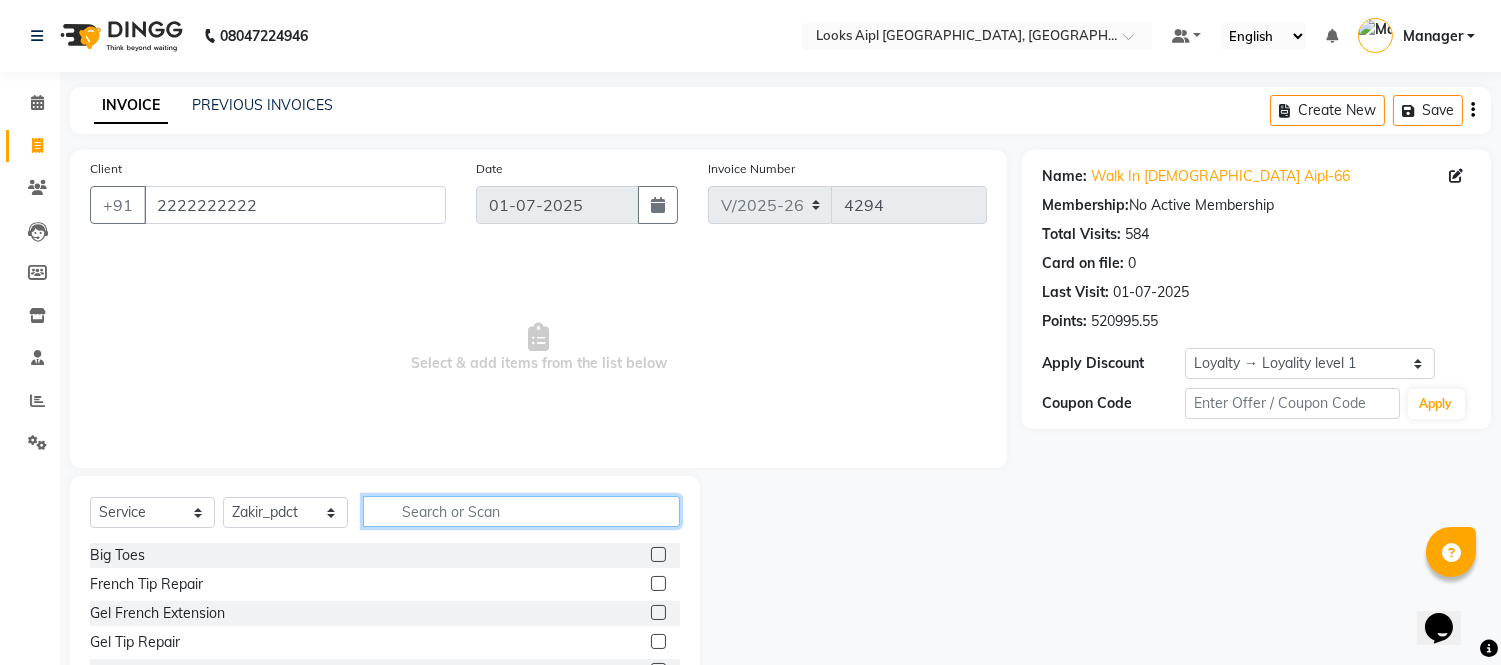 click 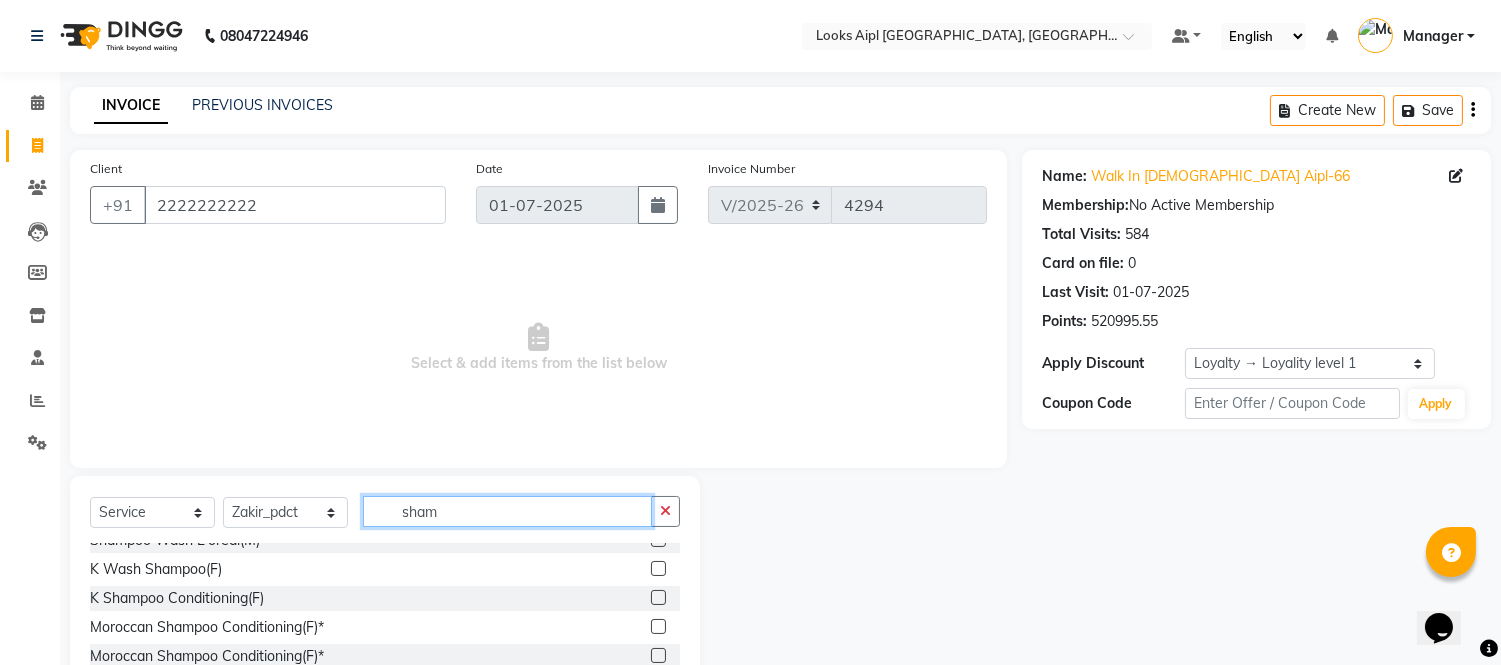 scroll, scrollTop: 111, scrollLeft: 0, axis: vertical 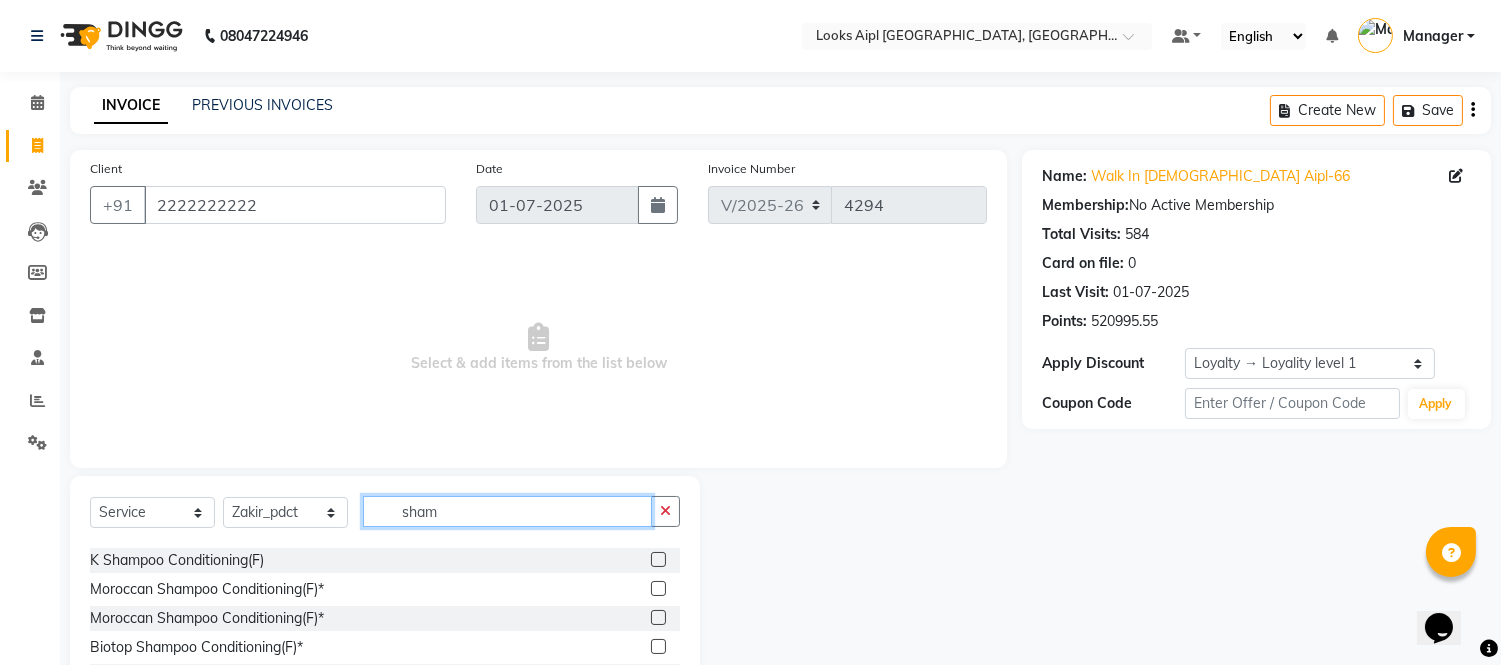 type on "sham" 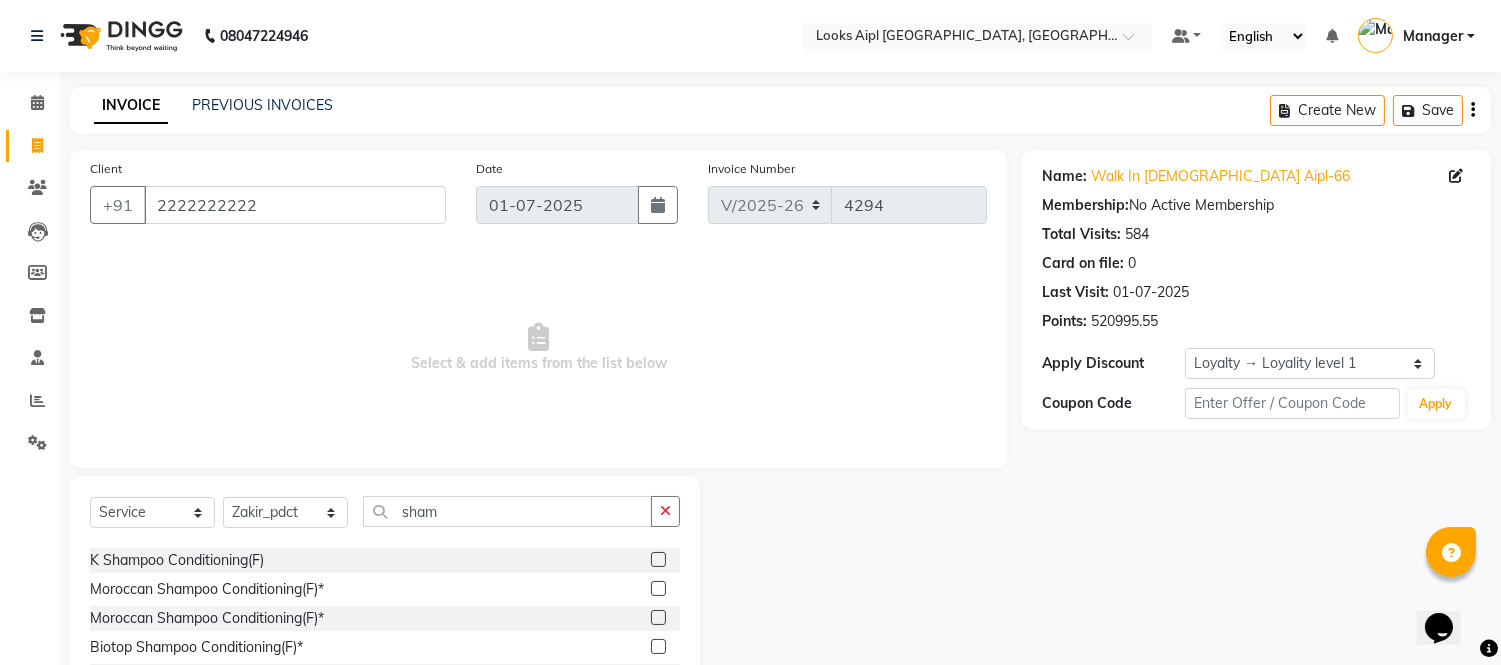 click 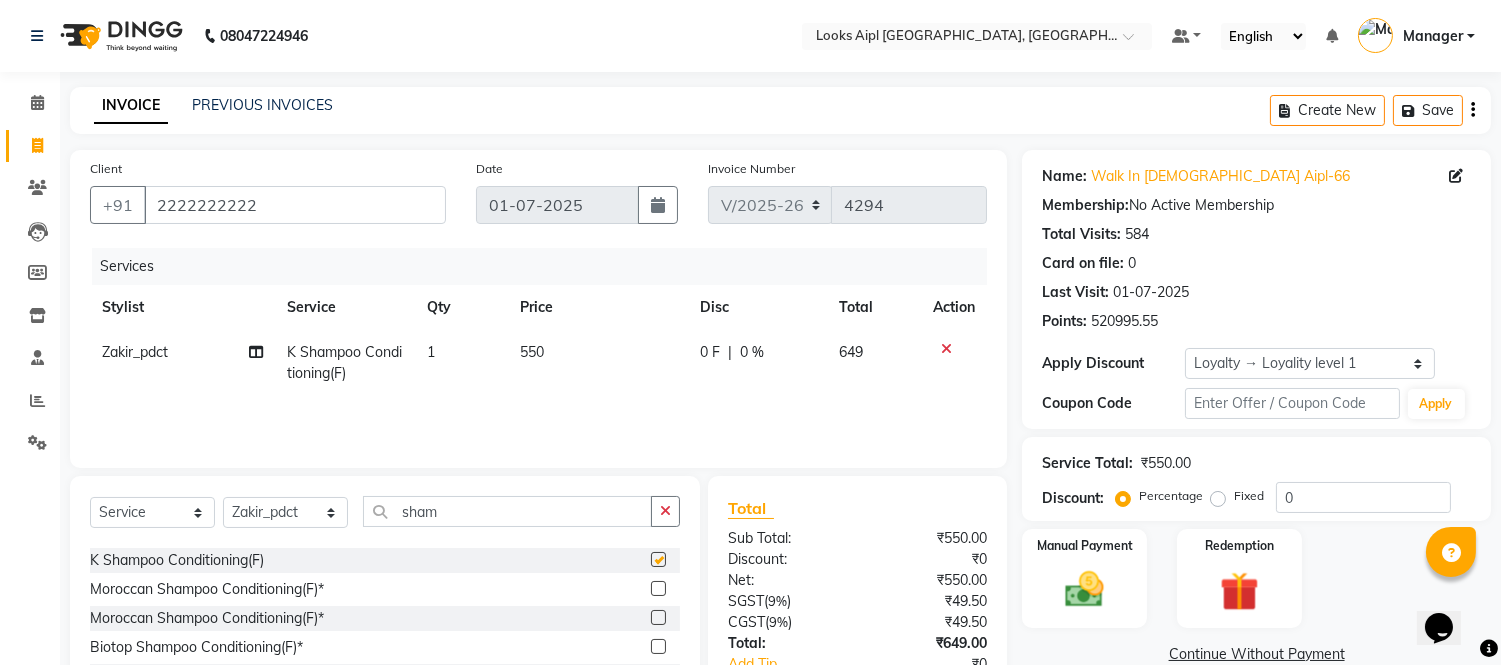 checkbox on "false" 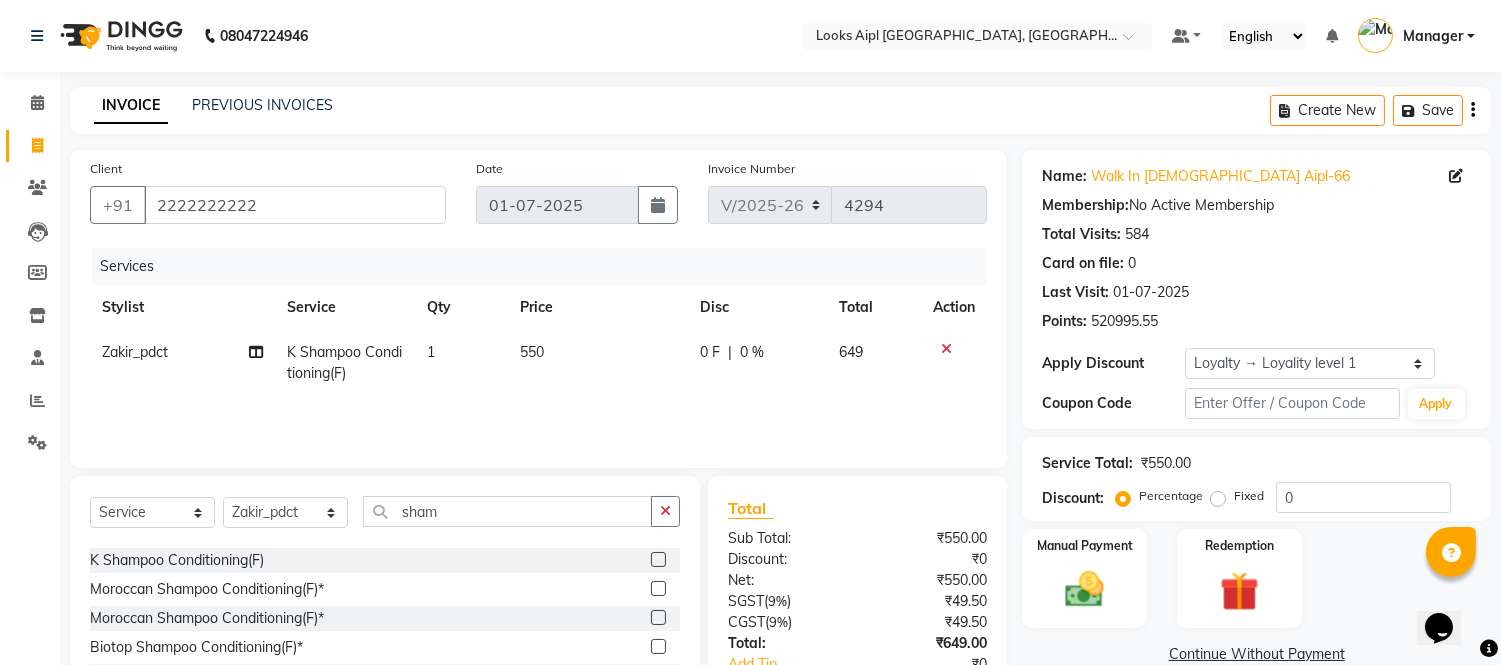 click on "550" 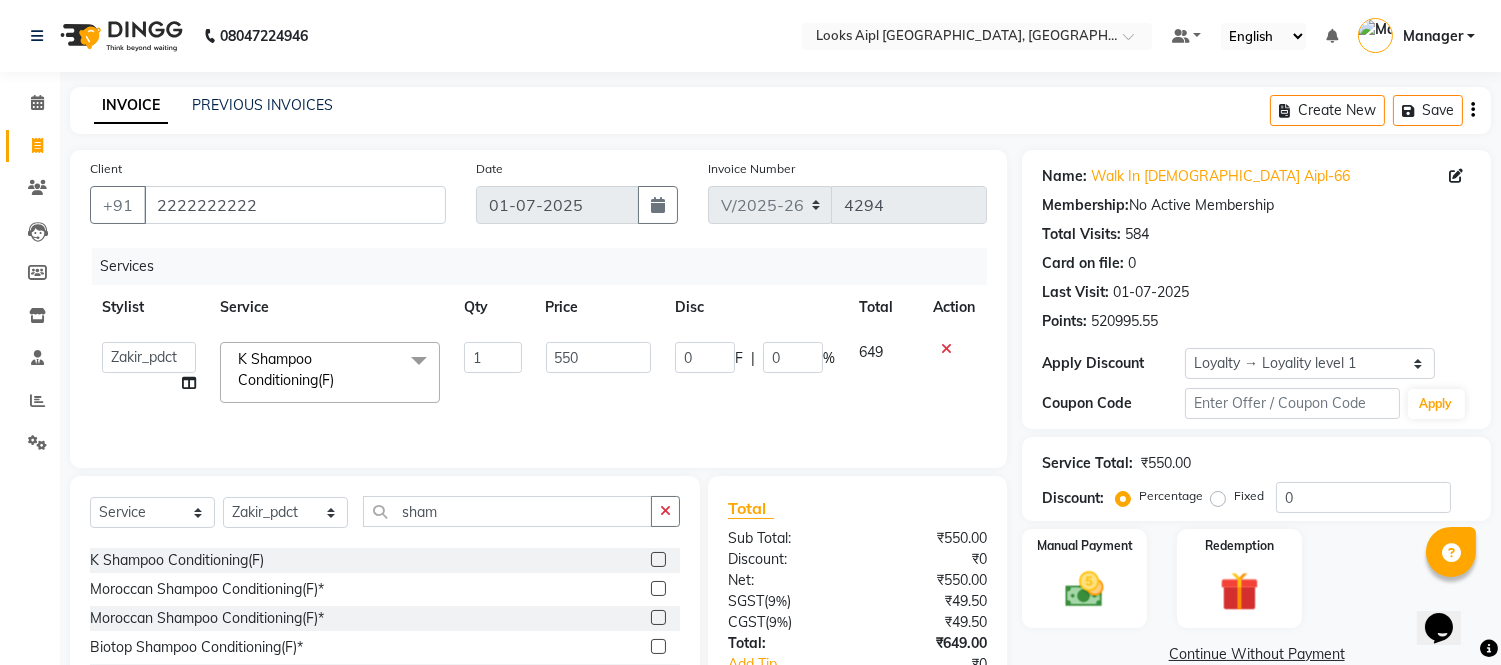 click on "550" 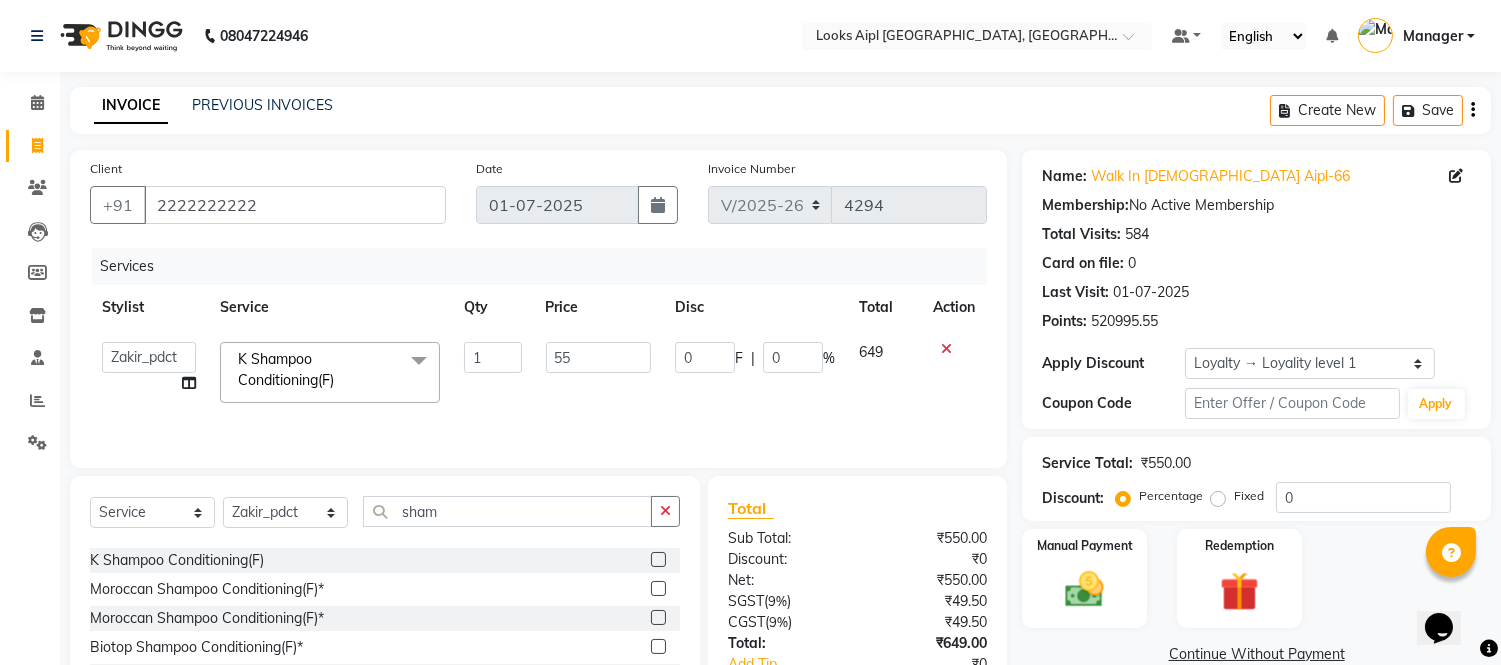 type on "5" 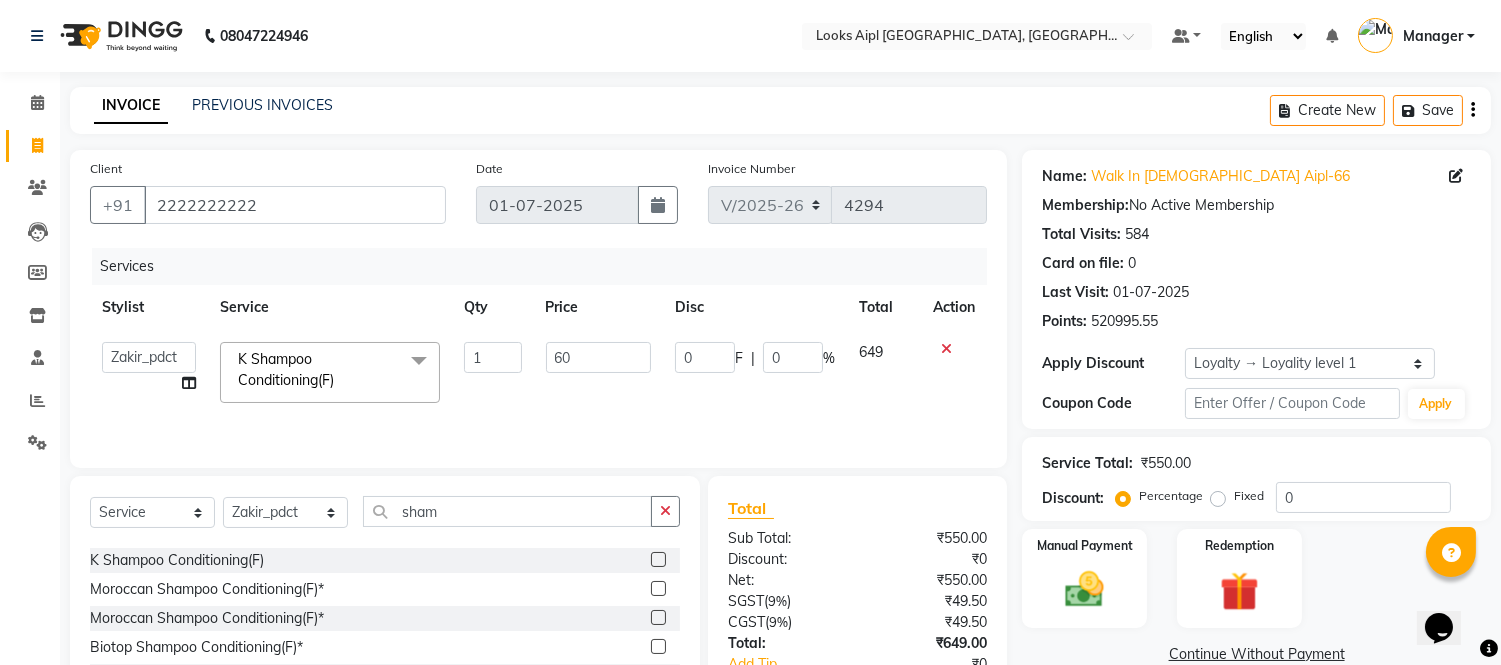 type on "600" 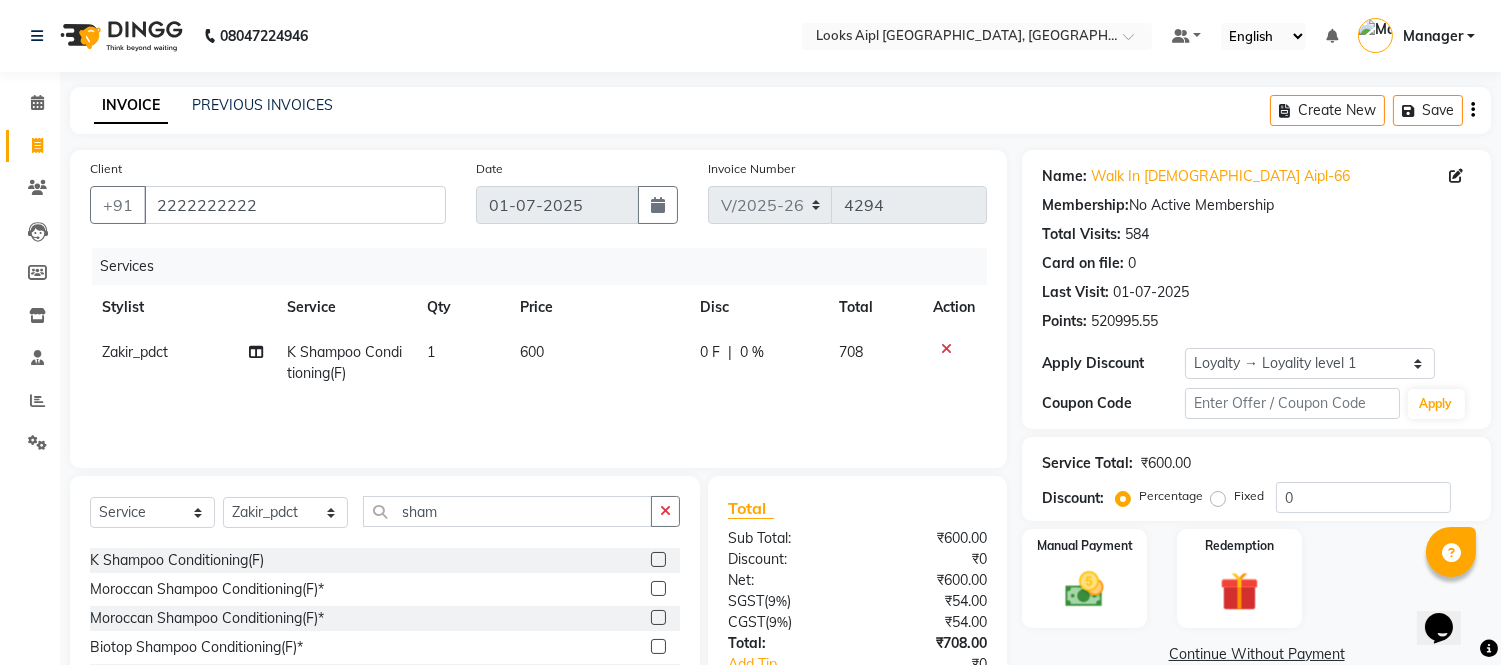 click on "Services Stylist Service Qty Price Disc Total Action Zakir_pdct K Shampoo Conditioning(F) 1 600 0 F | 0 % 708" 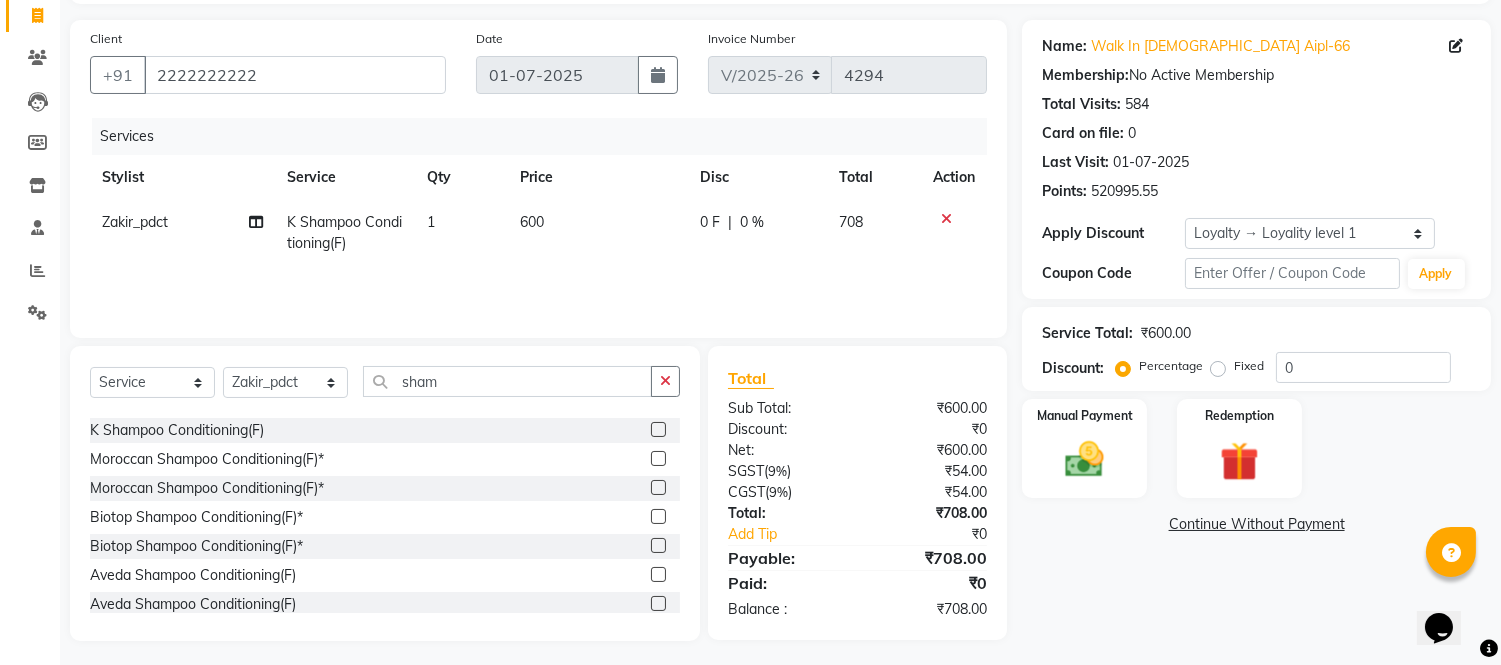scroll, scrollTop: 135, scrollLeft: 0, axis: vertical 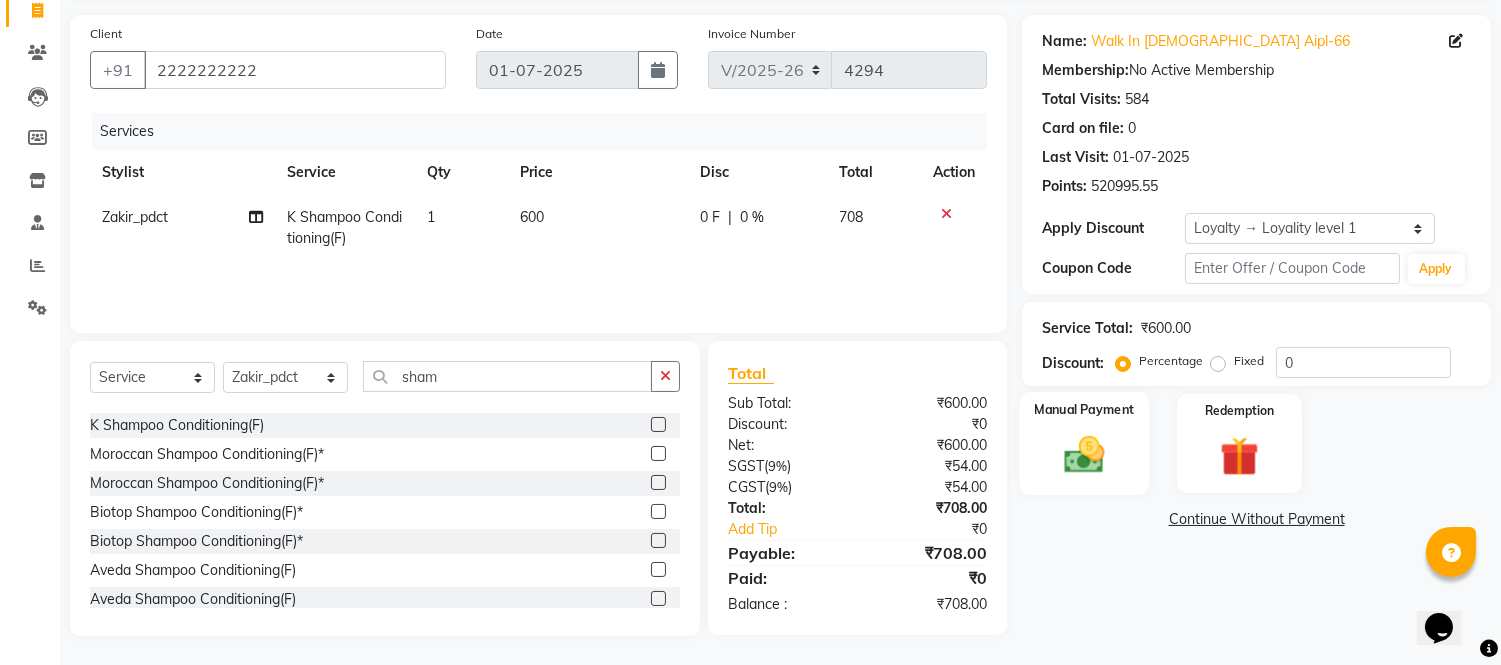 click 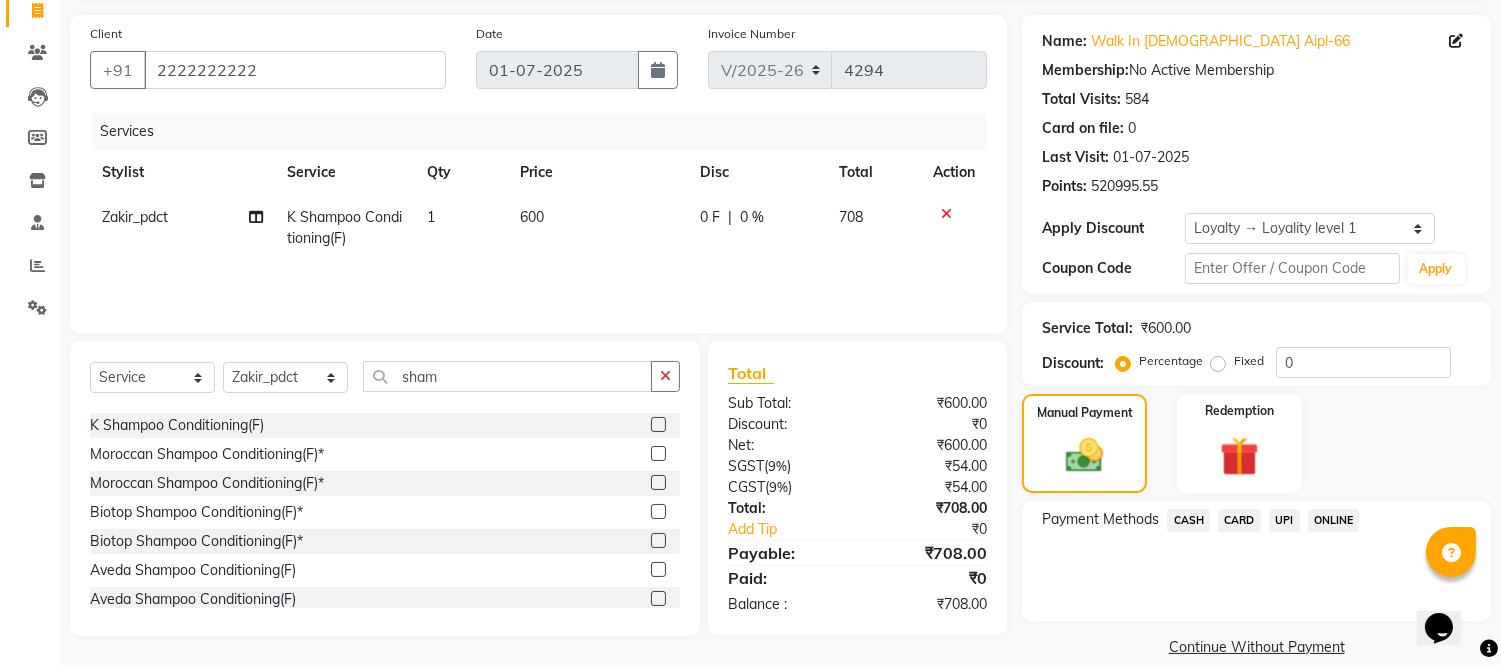 click on "UPI" 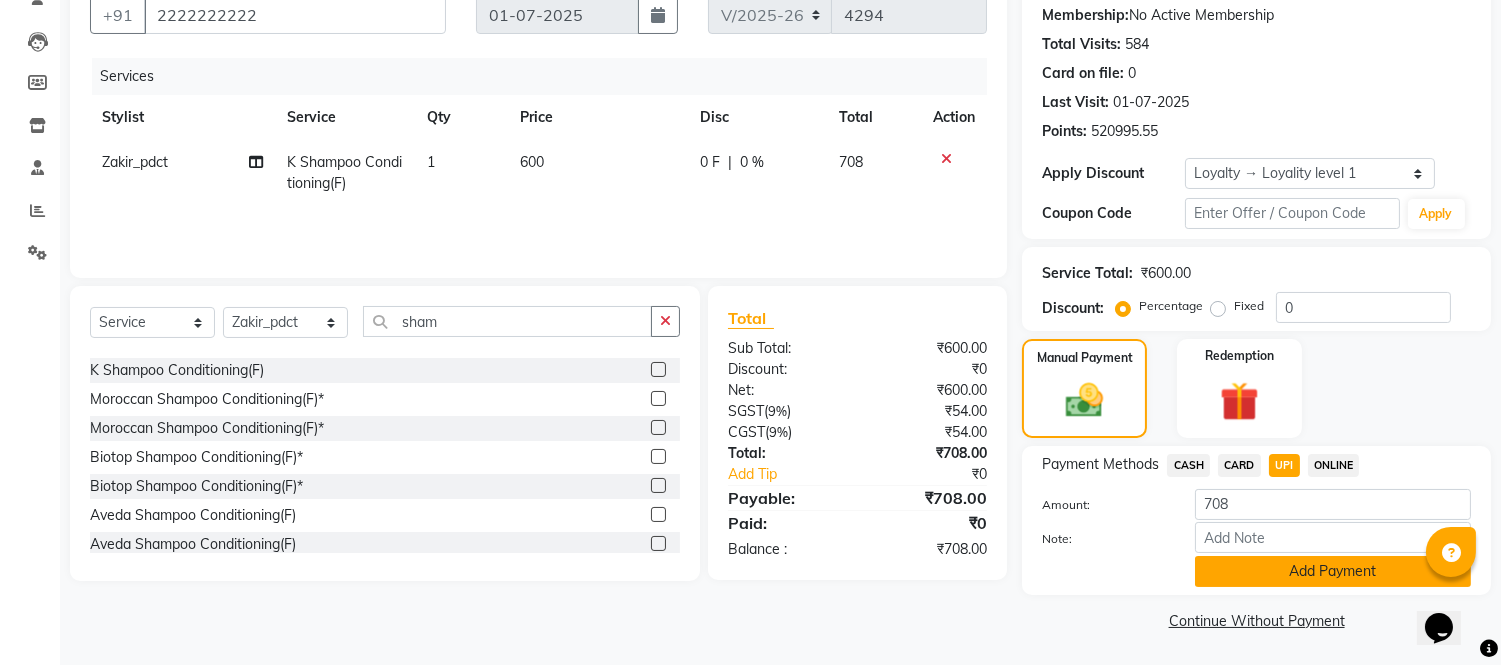 click on "Add Payment" 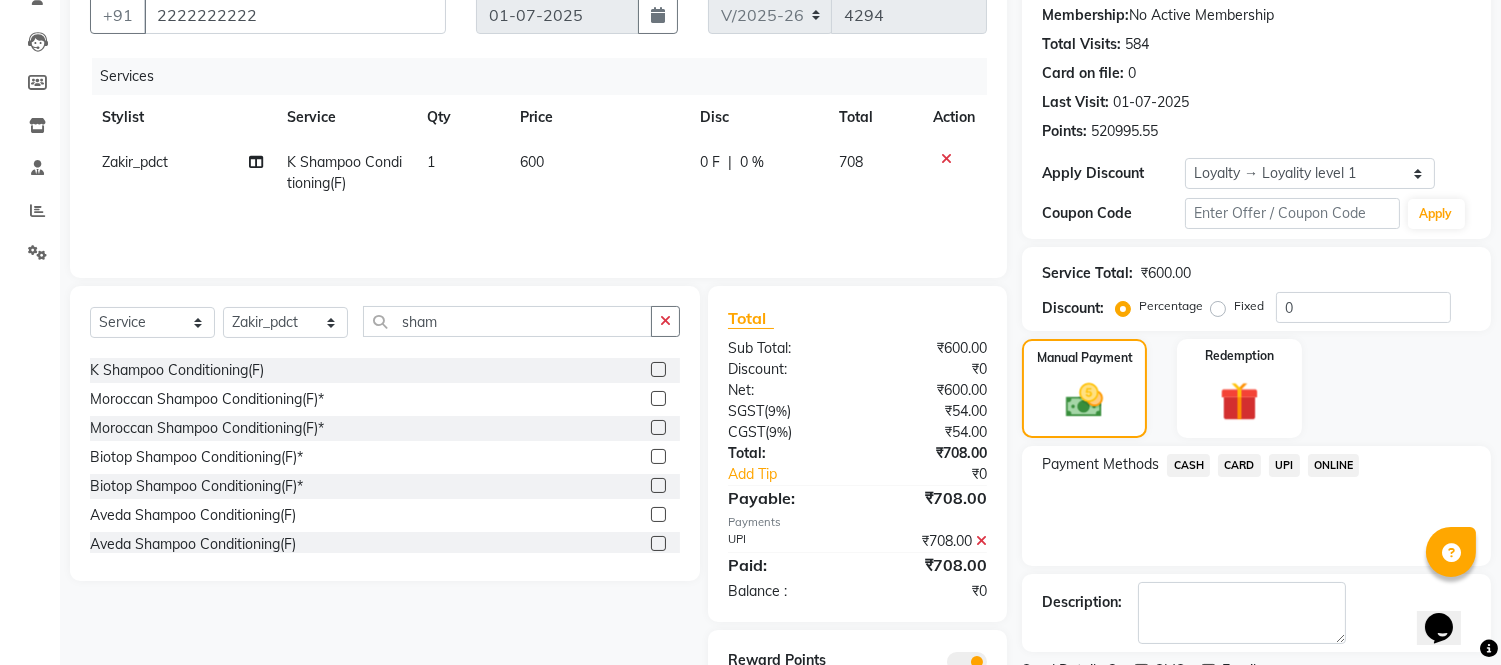 scroll, scrollTop: 275, scrollLeft: 0, axis: vertical 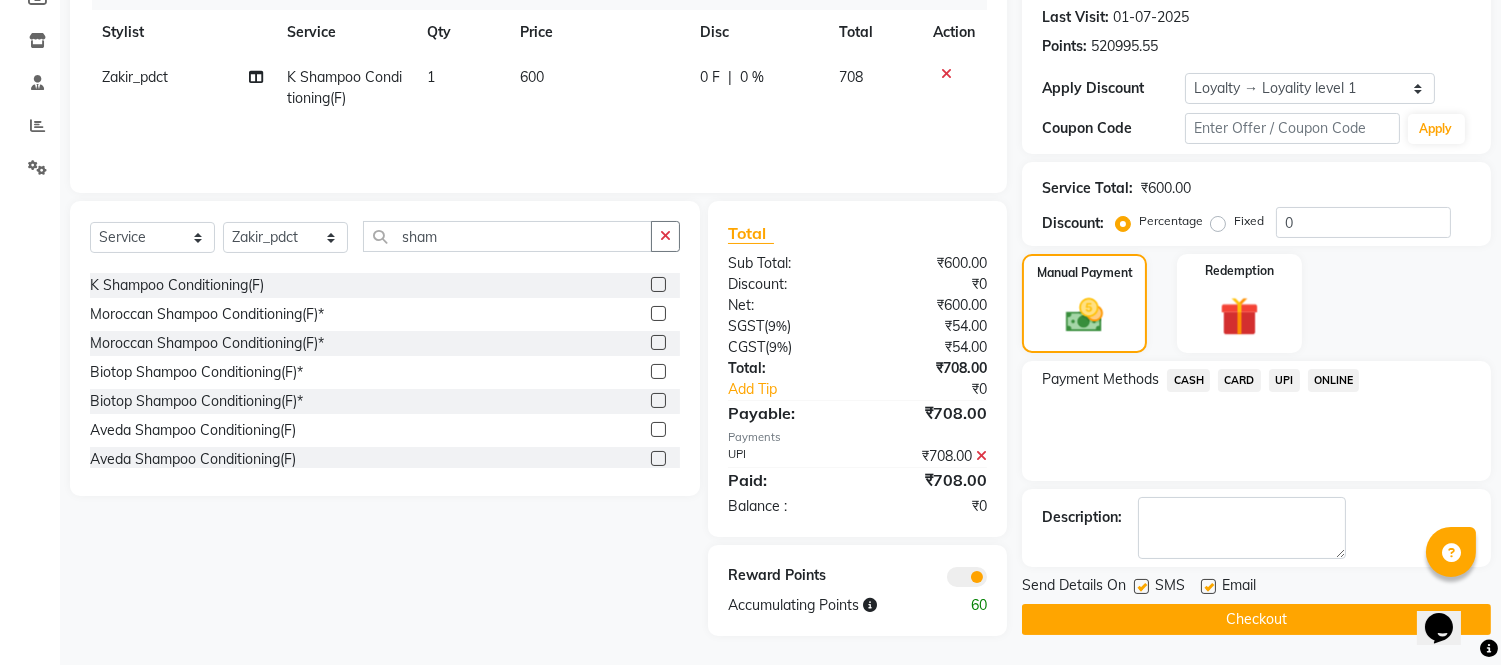 click on "Checkout" 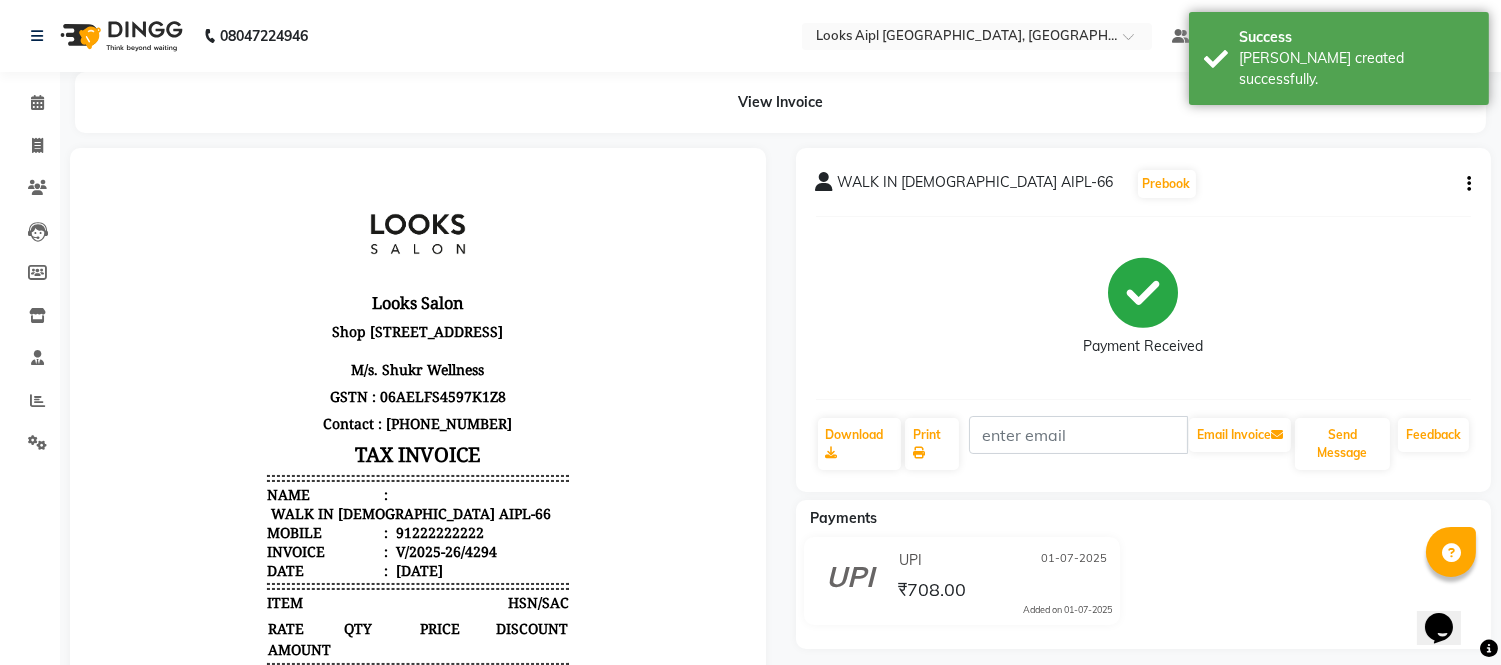 scroll, scrollTop: 0, scrollLeft: 0, axis: both 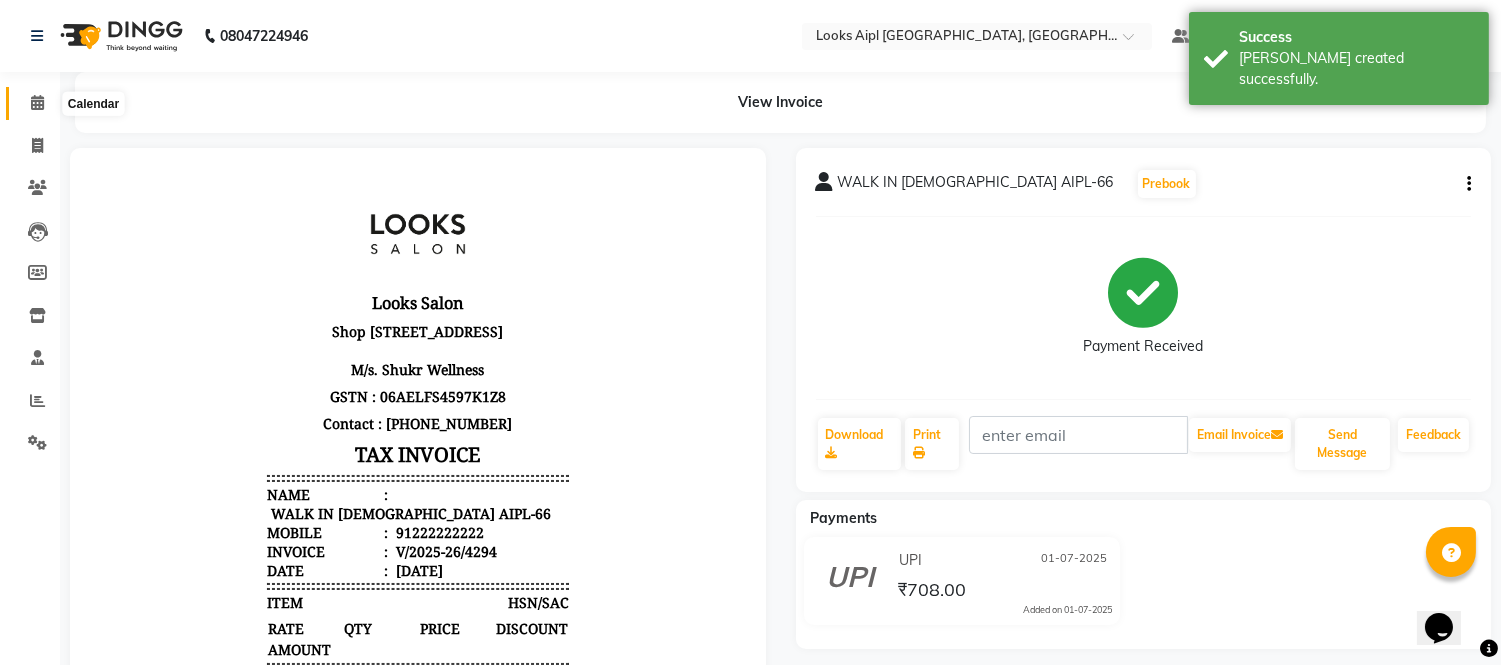 click 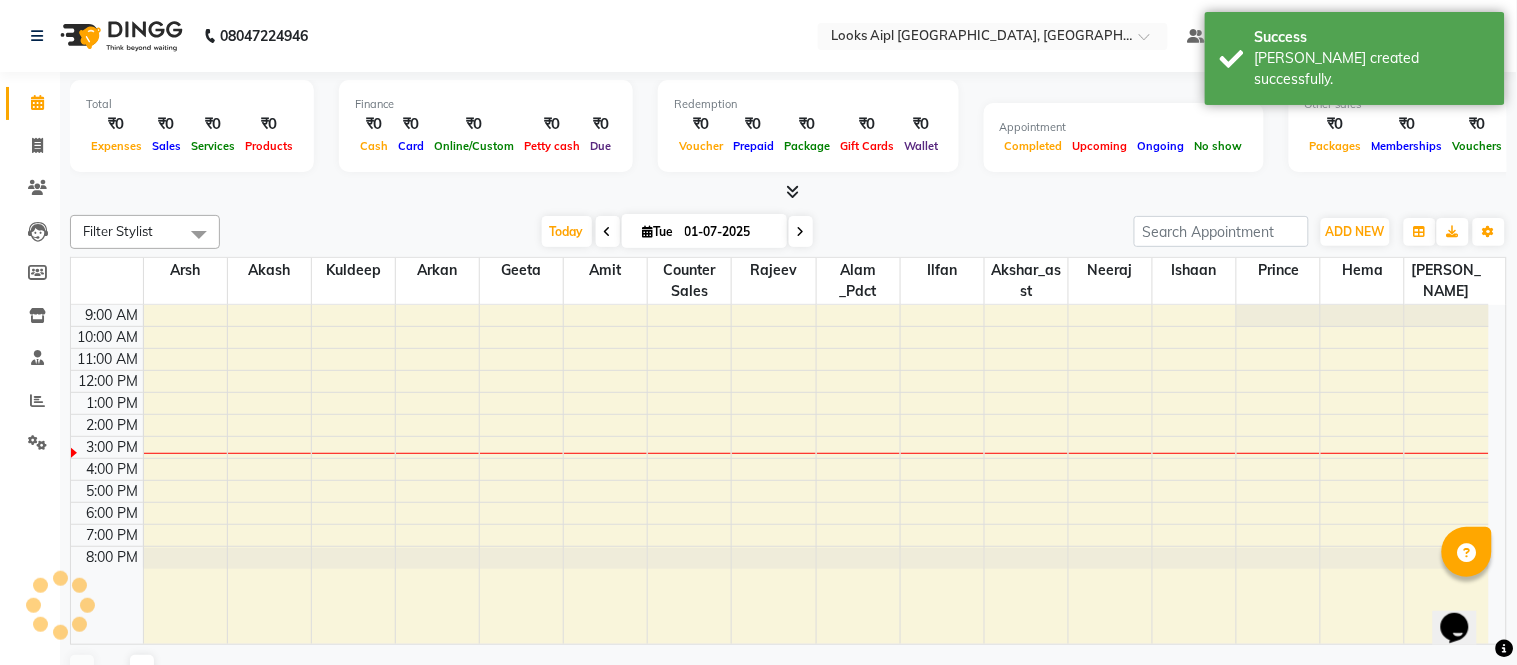 click 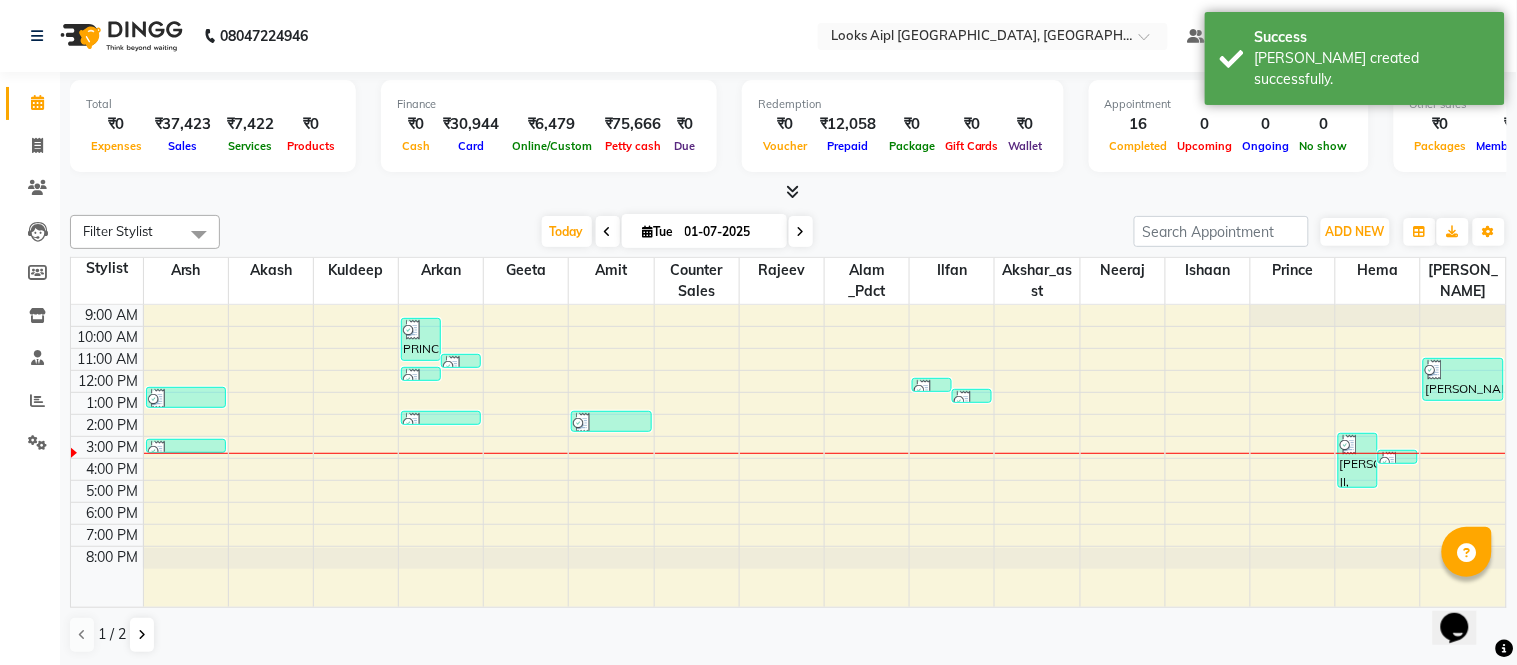 drag, startPoint x: 41, startPoint y: 98, endPoint x: 805, endPoint y: 104, distance: 764.02356 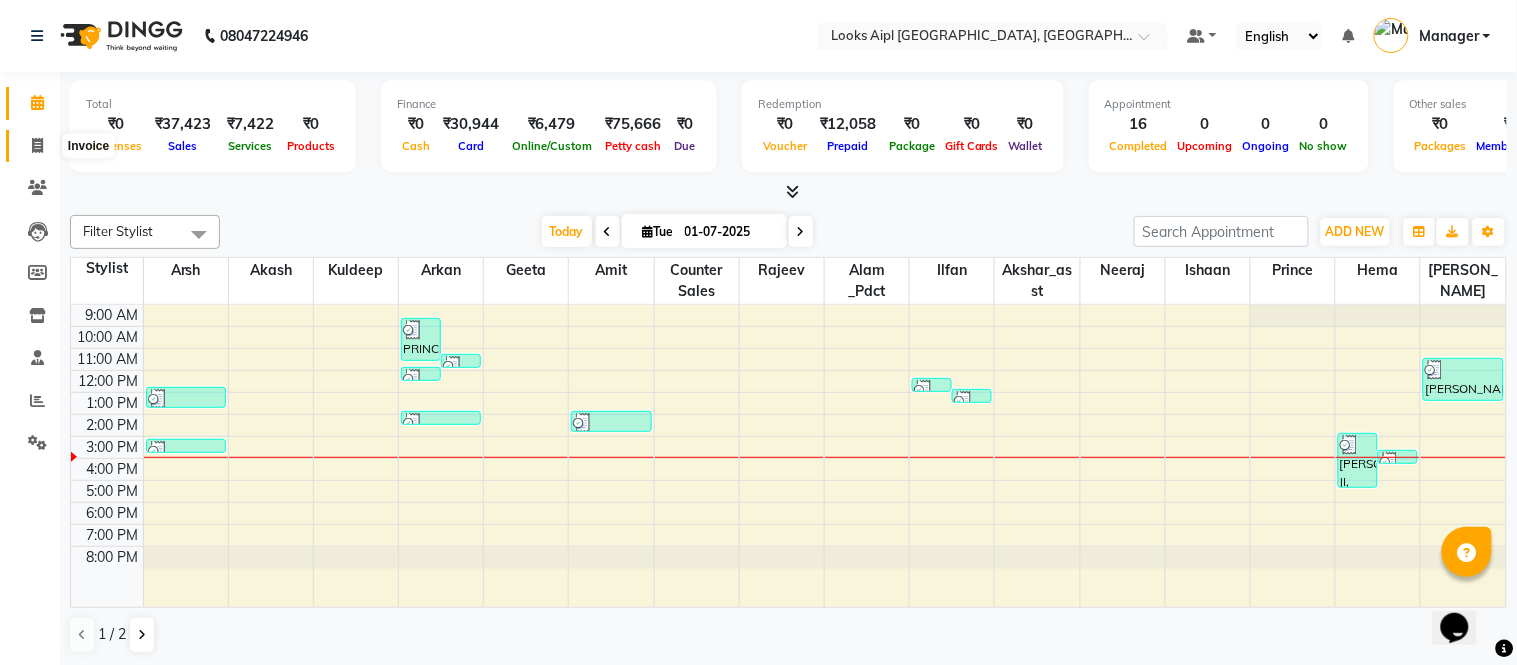 click 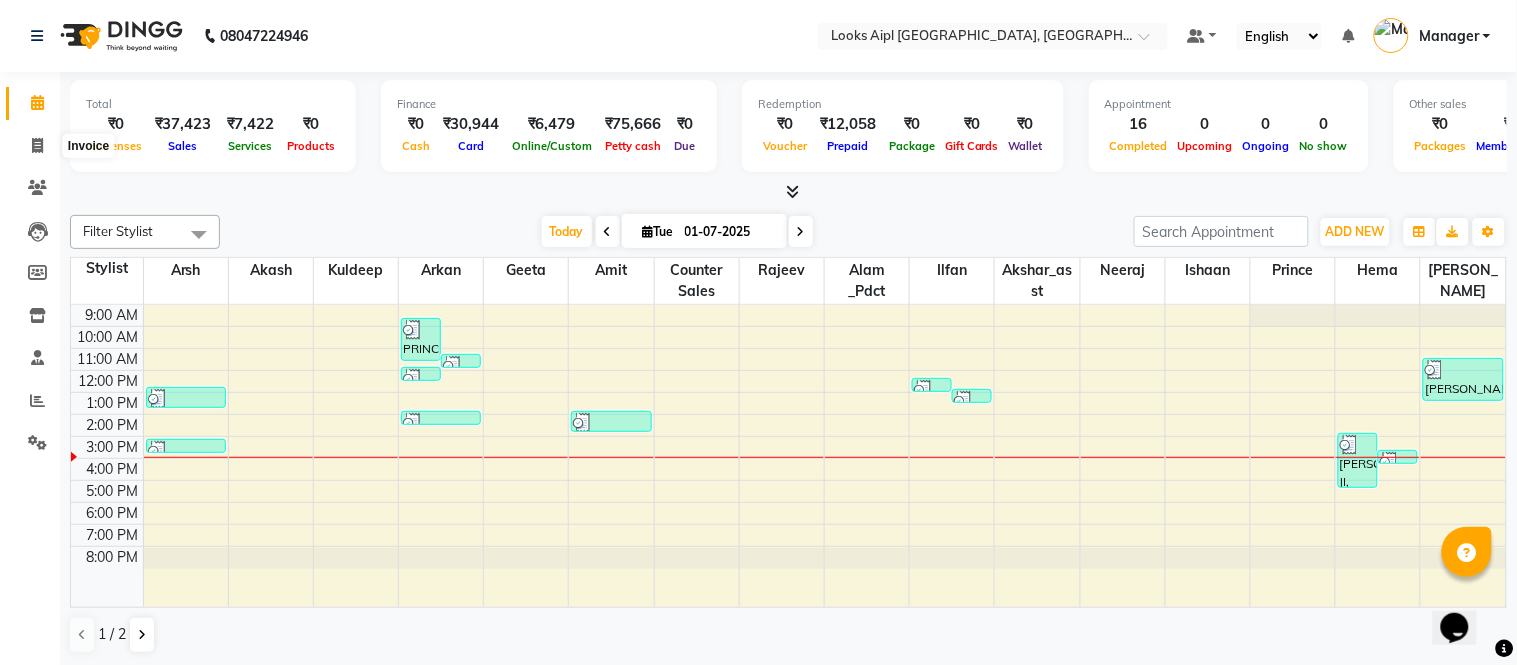 select on "6047" 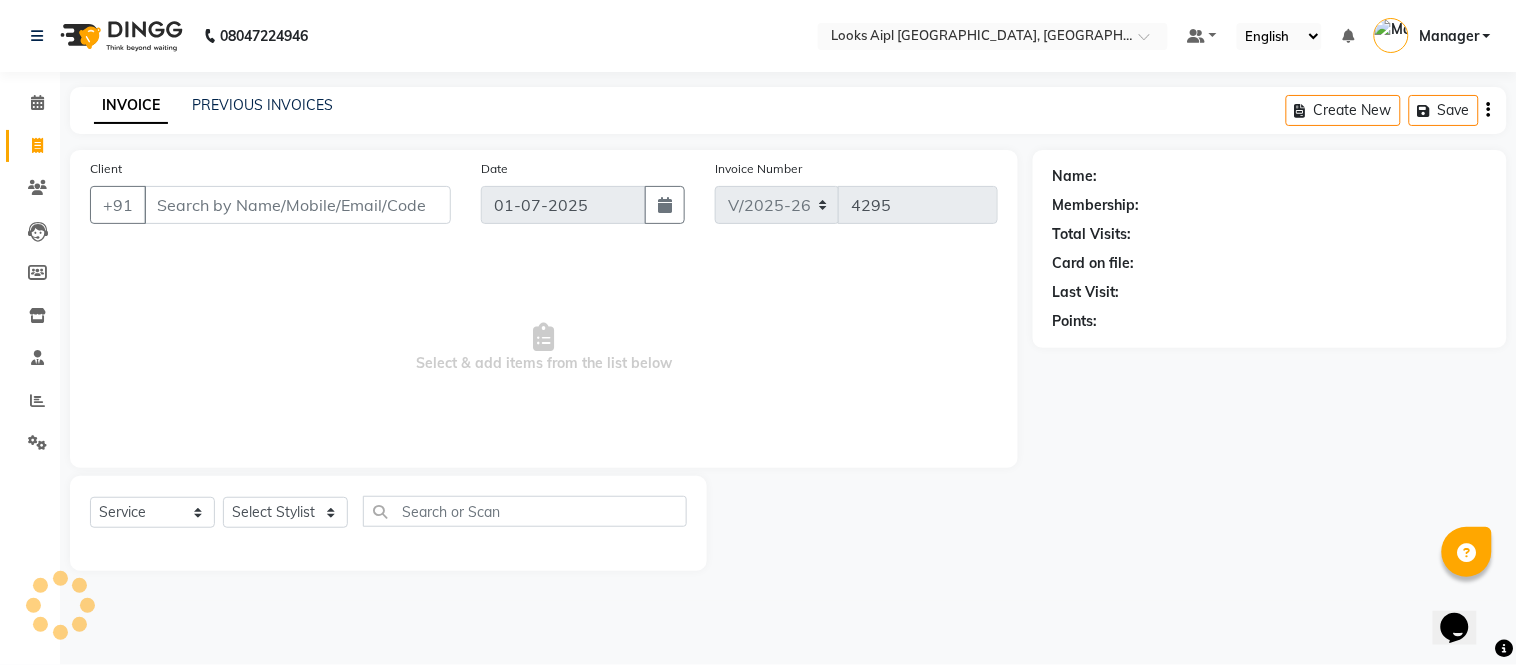click on "Client" at bounding box center (297, 205) 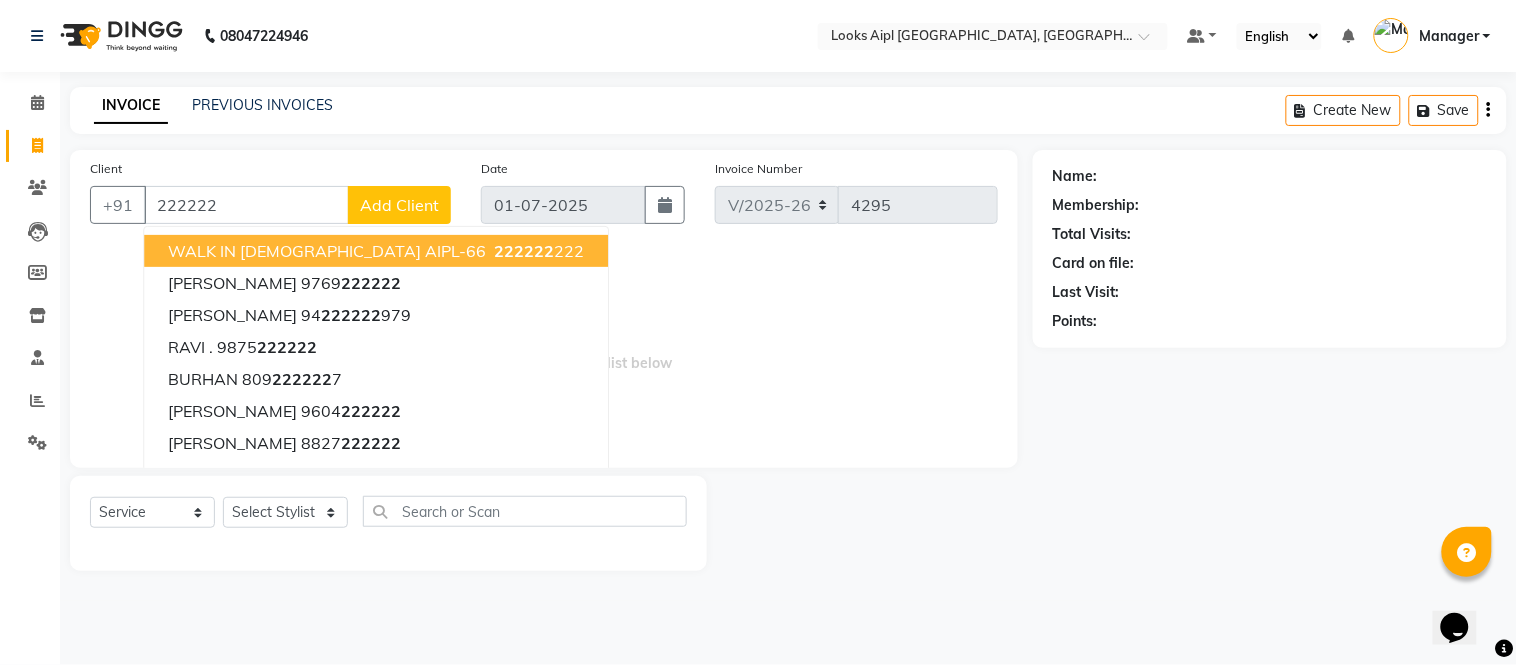 click on "WALK IN [DEMOGRAPHIC_DATA] AIPL-66" at bounding box center (327, 251) 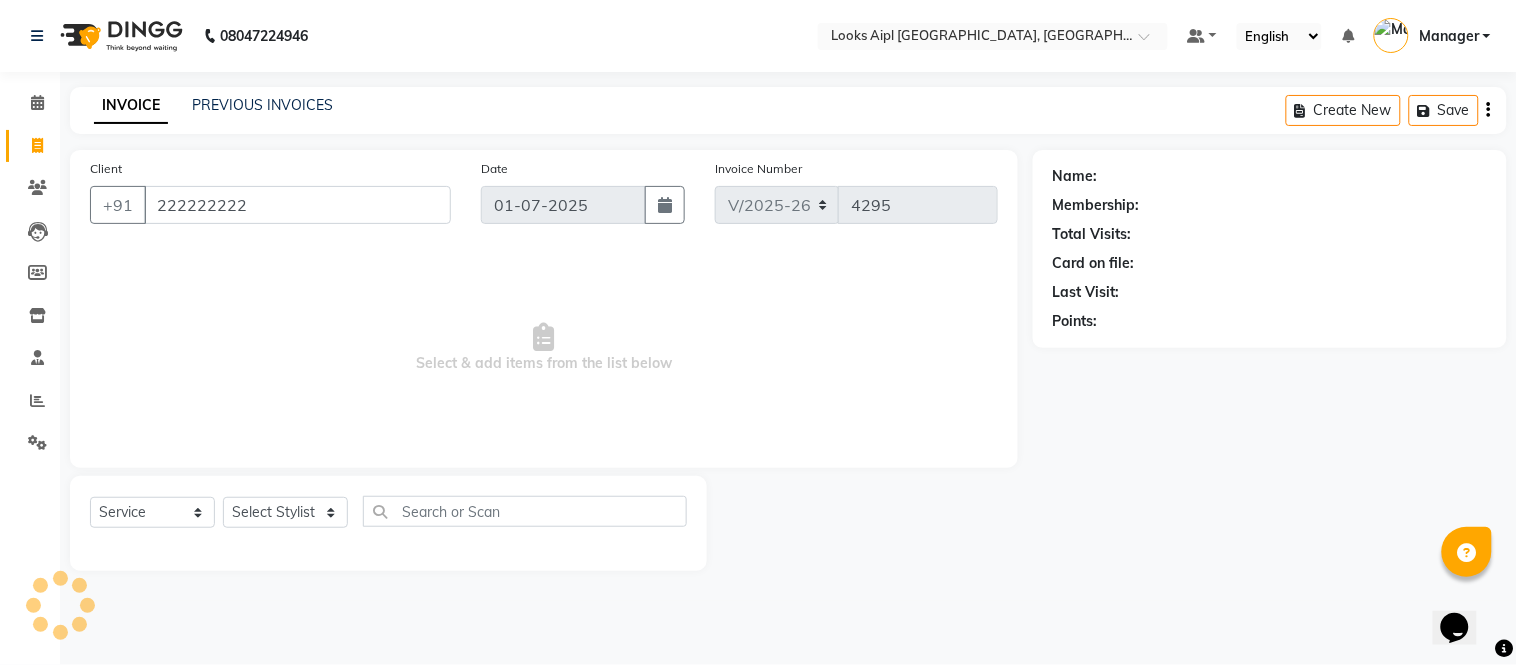 type on "222222222" 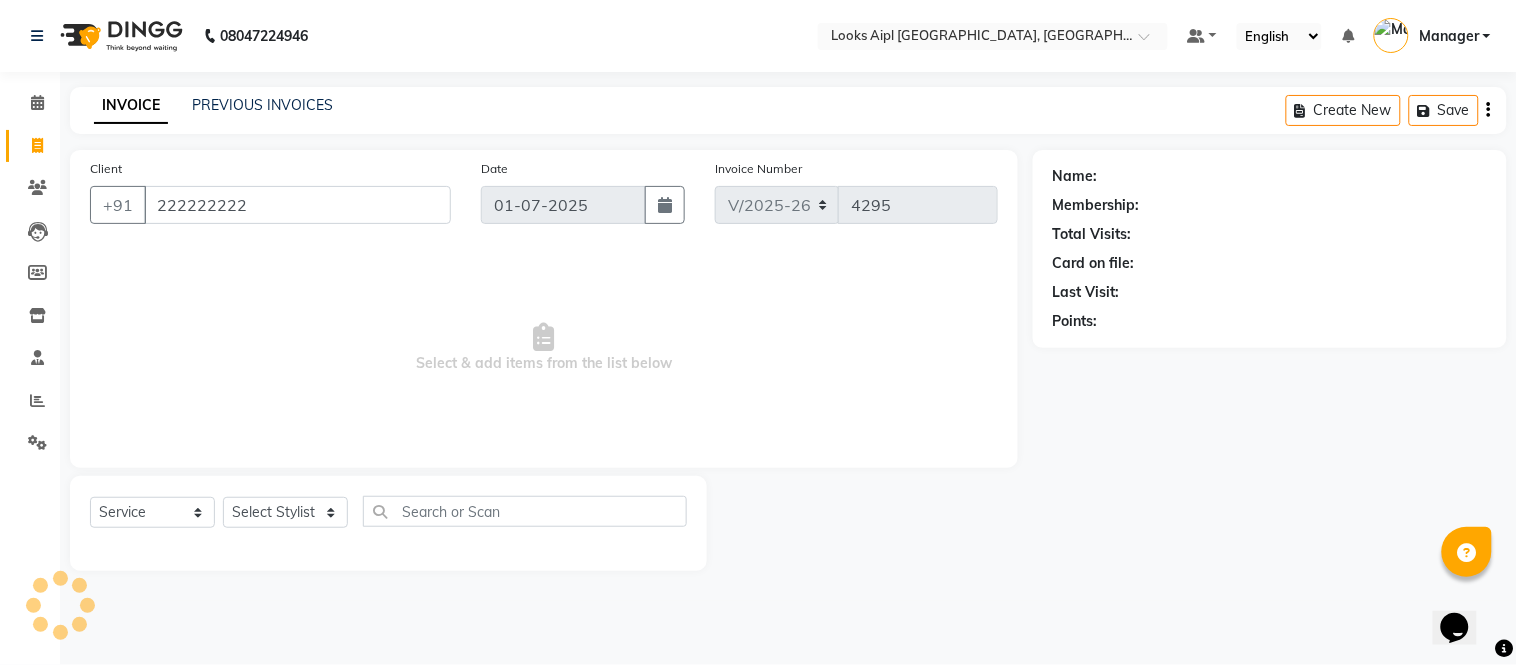 select on "1: Object" 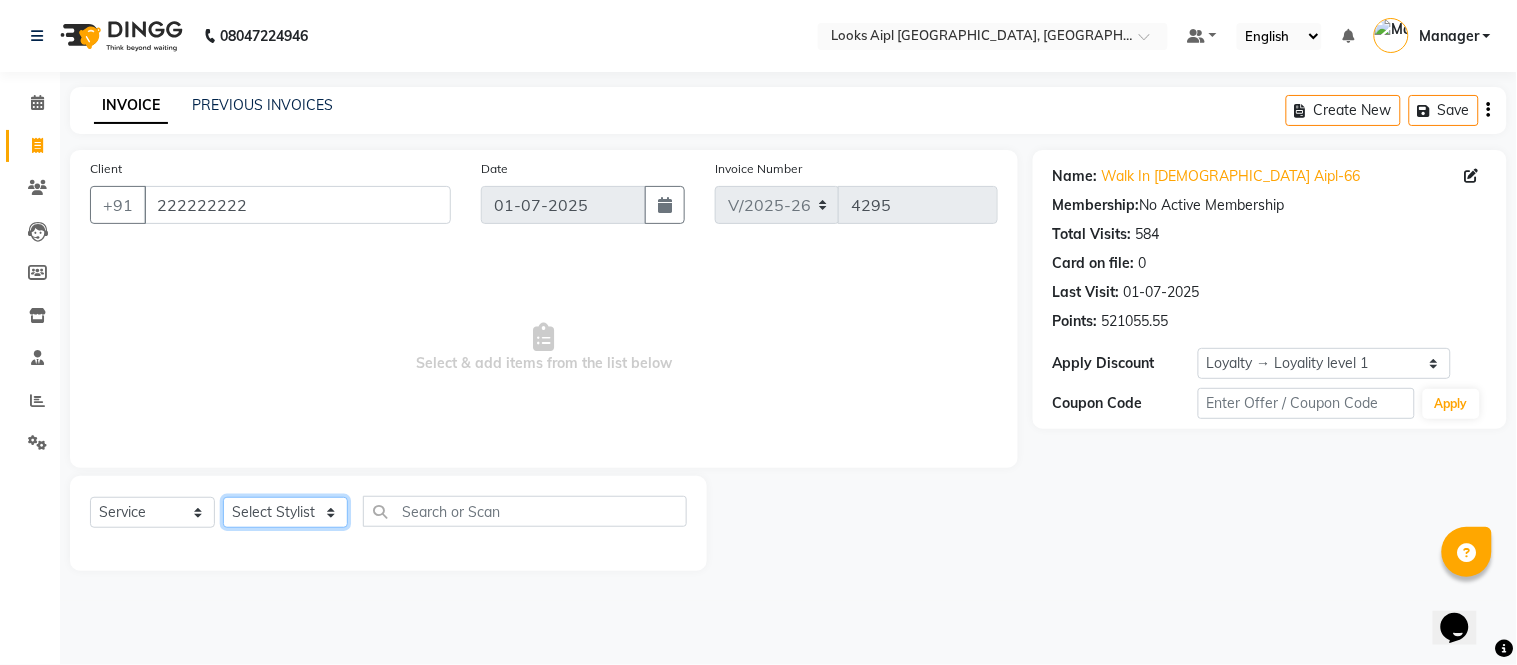 click on "Select Stylist [PERSON_NAME] Alam _Pdct [PERSON_NAME] [PERSON_NAME] Counter Sales [PERSON_NAME] ilfan [PERSON_NAME] [PERSON_NAME] Manager [PERSON_NAME] [PERSON_NAME] sagar_pdct [PERSON_NAME]" 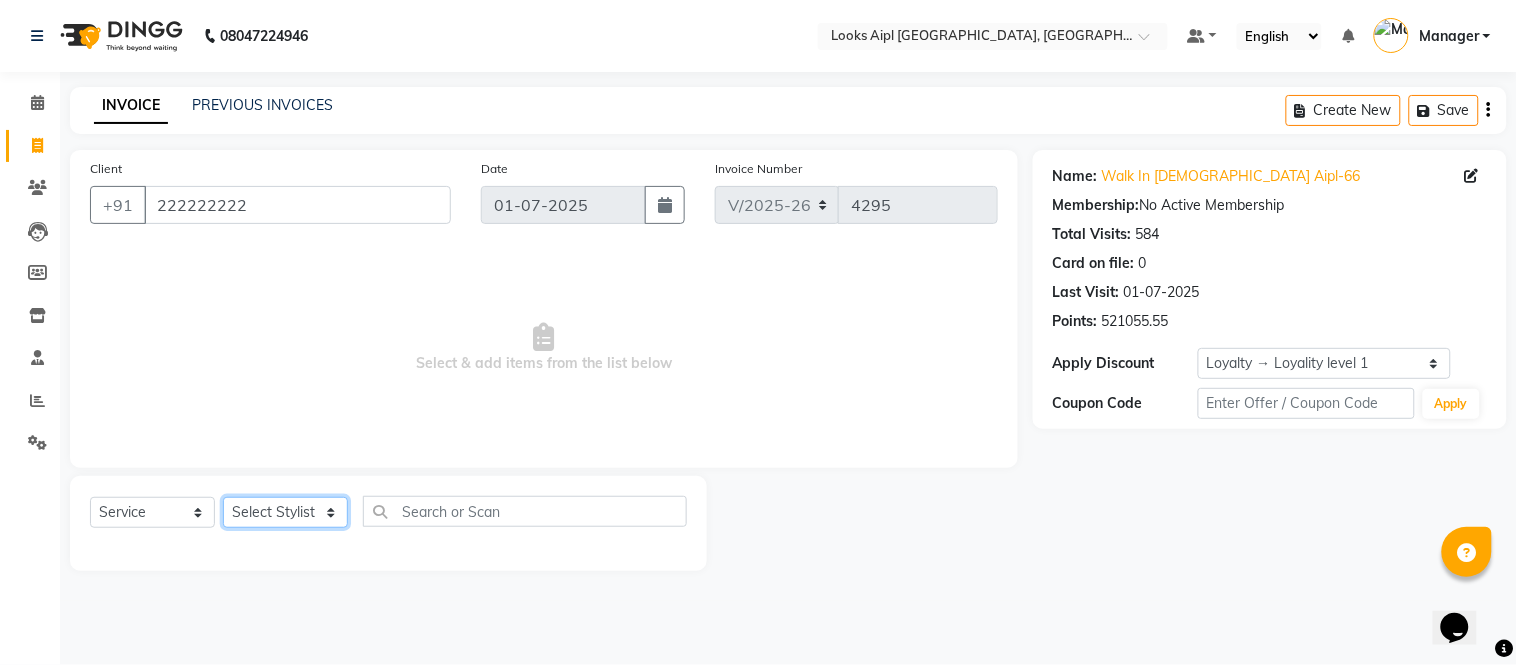 select on "43341" 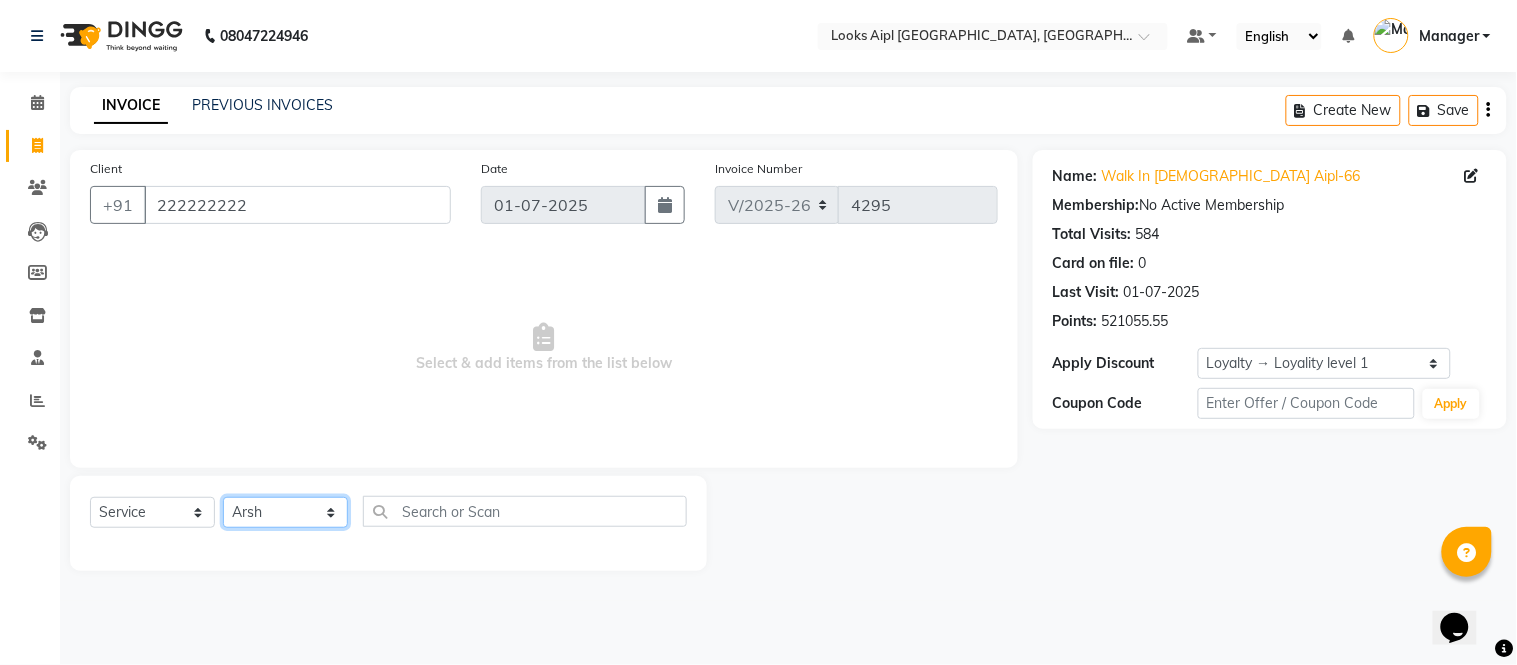 click on "Select Stylist [PERSON_NAME] Alam _Pdct [PERSON_NAME] [PERSON_NAME] Counter Sales [PERSON_NAME] ilfan [PERSON_NAME] [PERSON_NAME] Manager [PERSON_NAME] [PERSON_NAME] sagar_pdct [PERSON_NAME]" 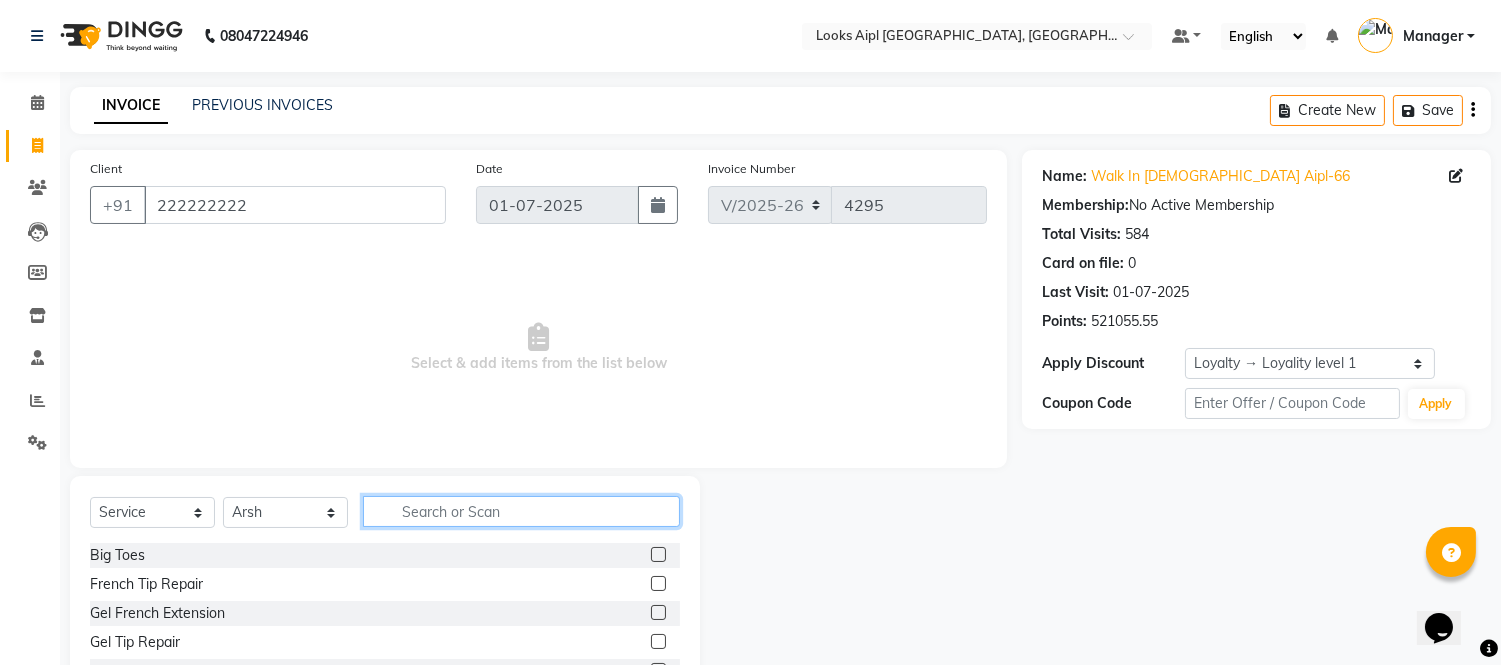 drag, startPoint x: 498, startPoint y: 513, endPoint x: 520, endPoint y: 506, distance: 23.086792 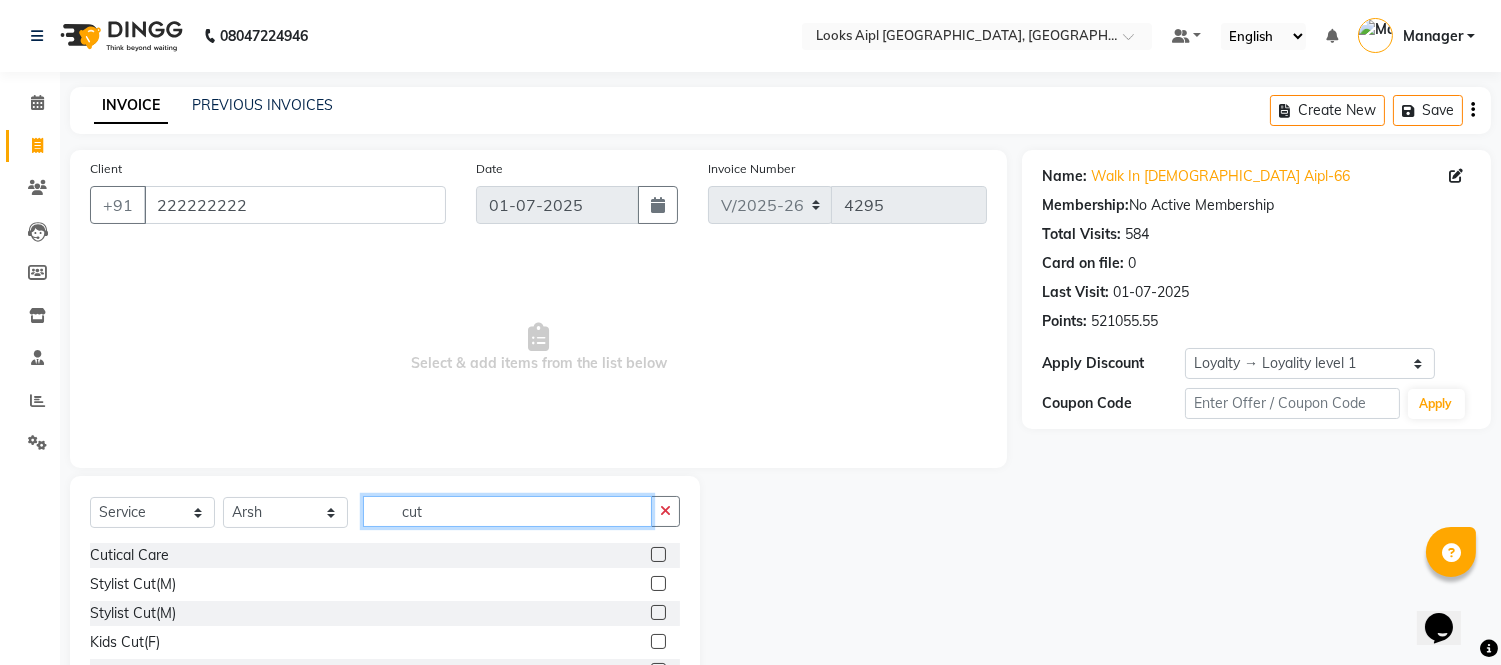 type on "cut" 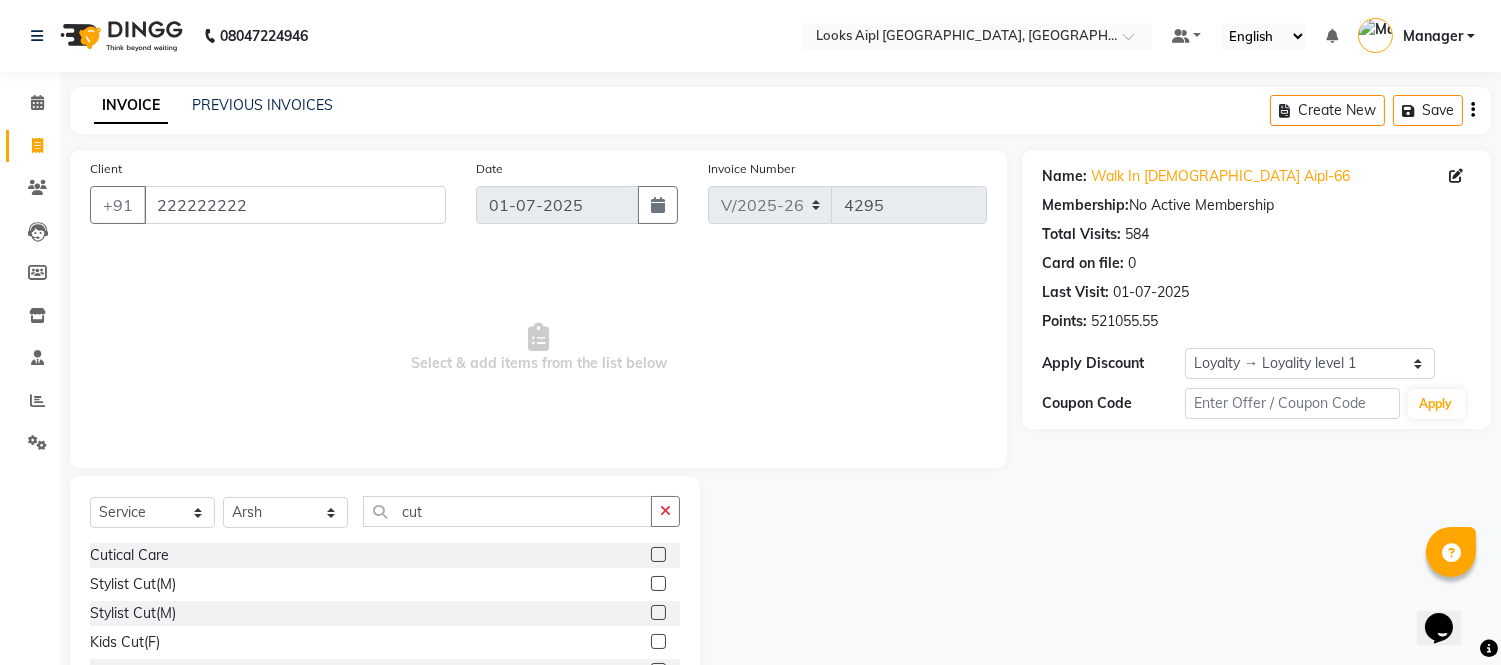 click 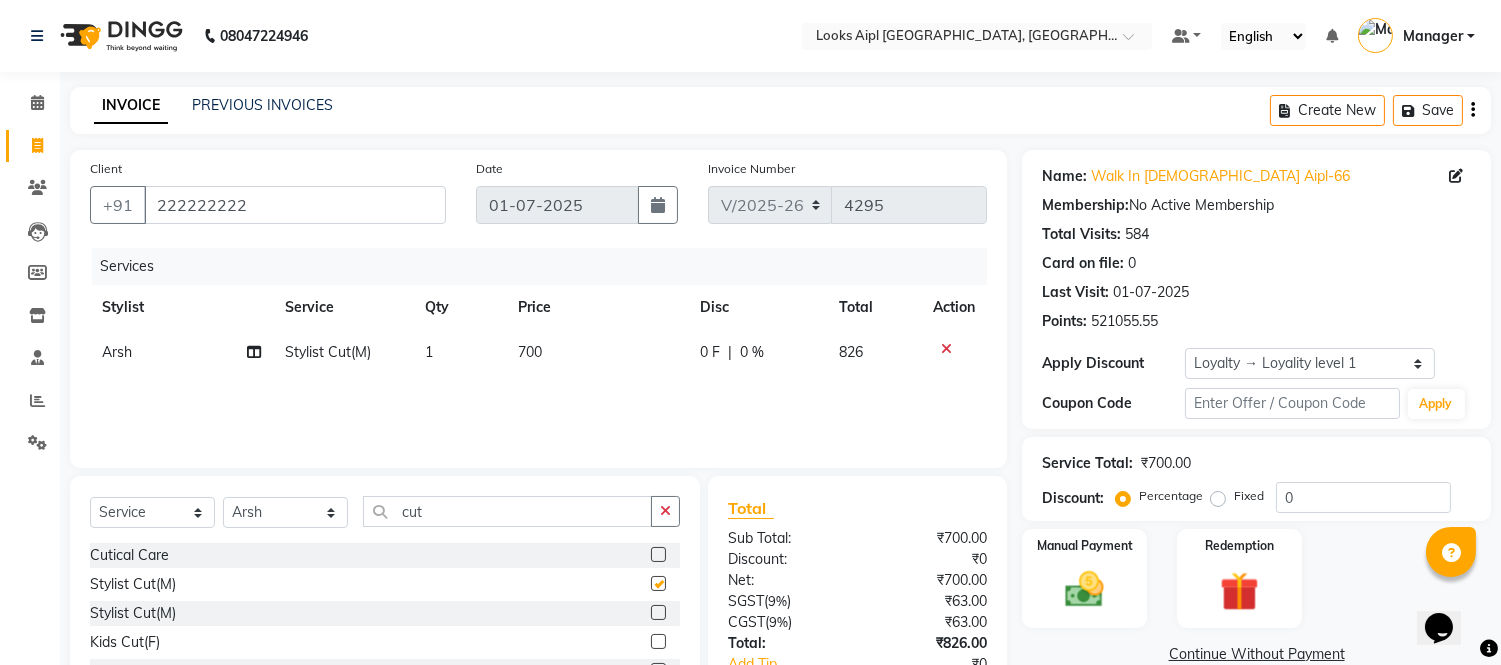 checkbox on "false" 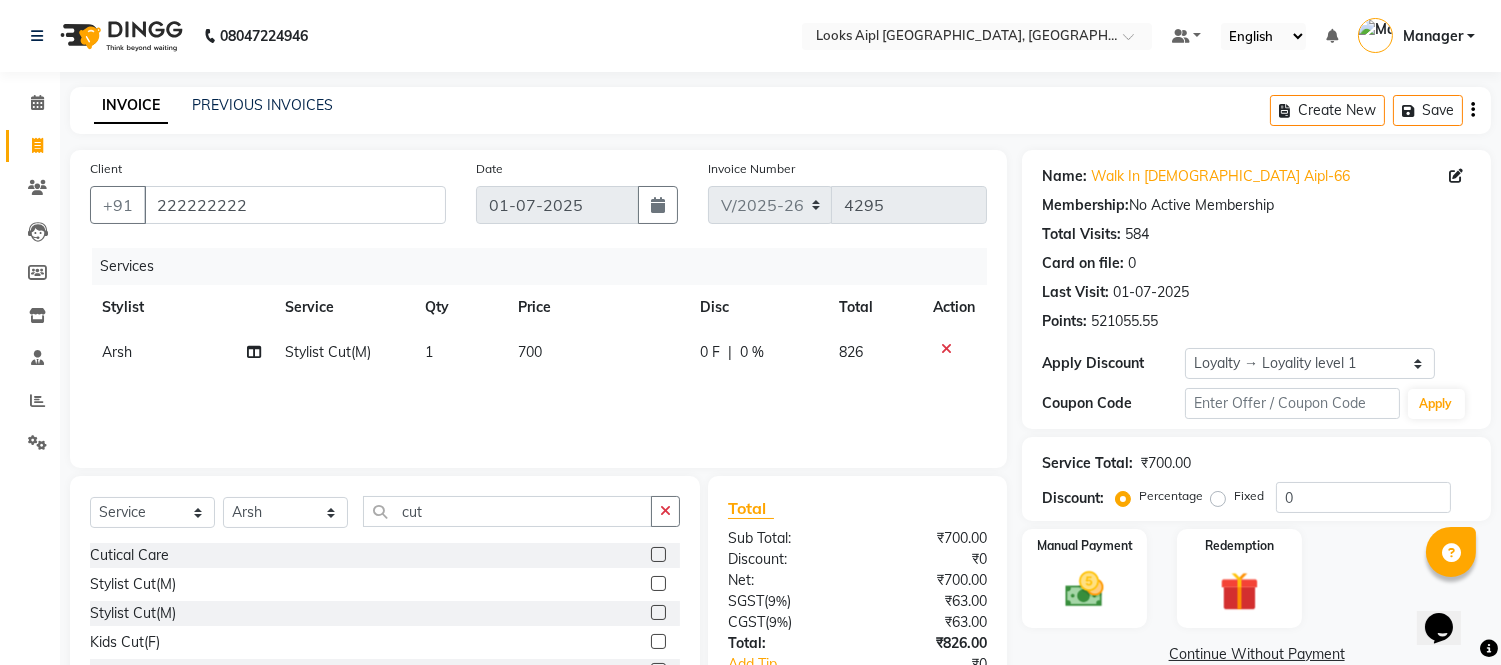 click on "700" 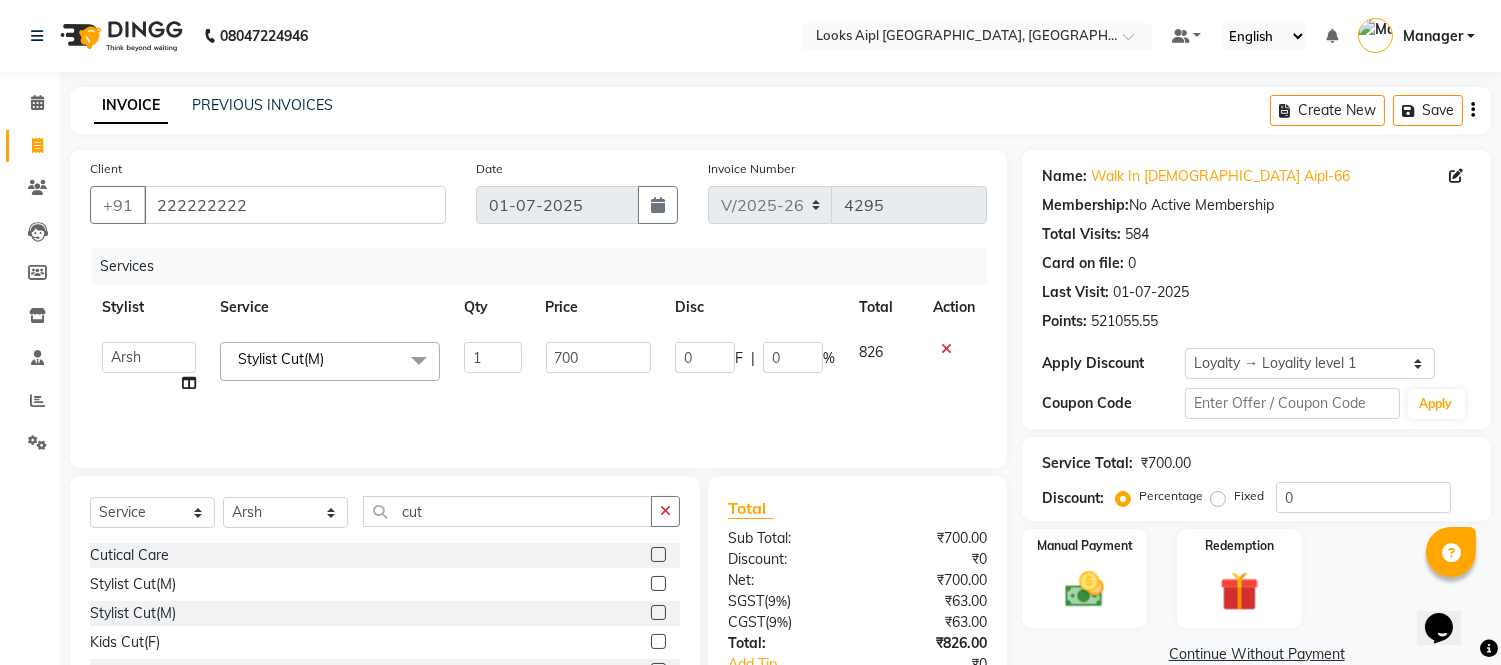 click on "700" 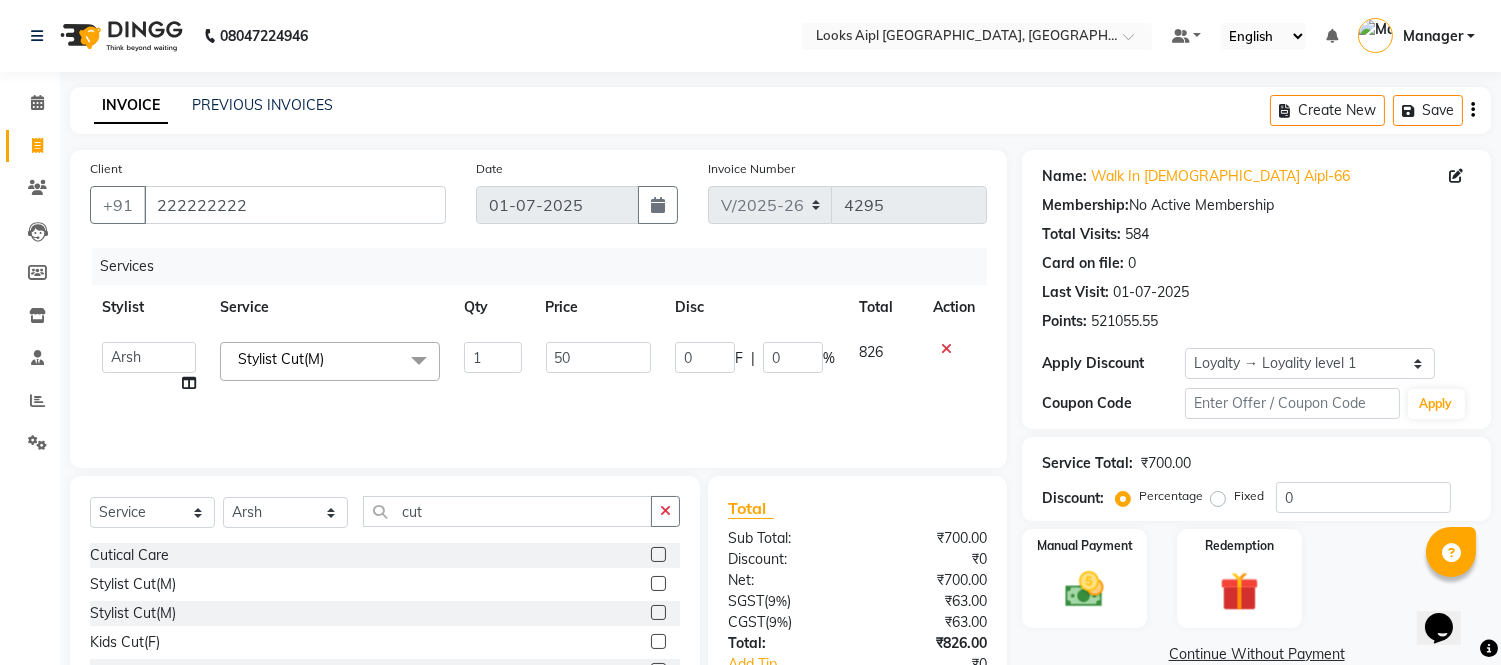 type on "500" 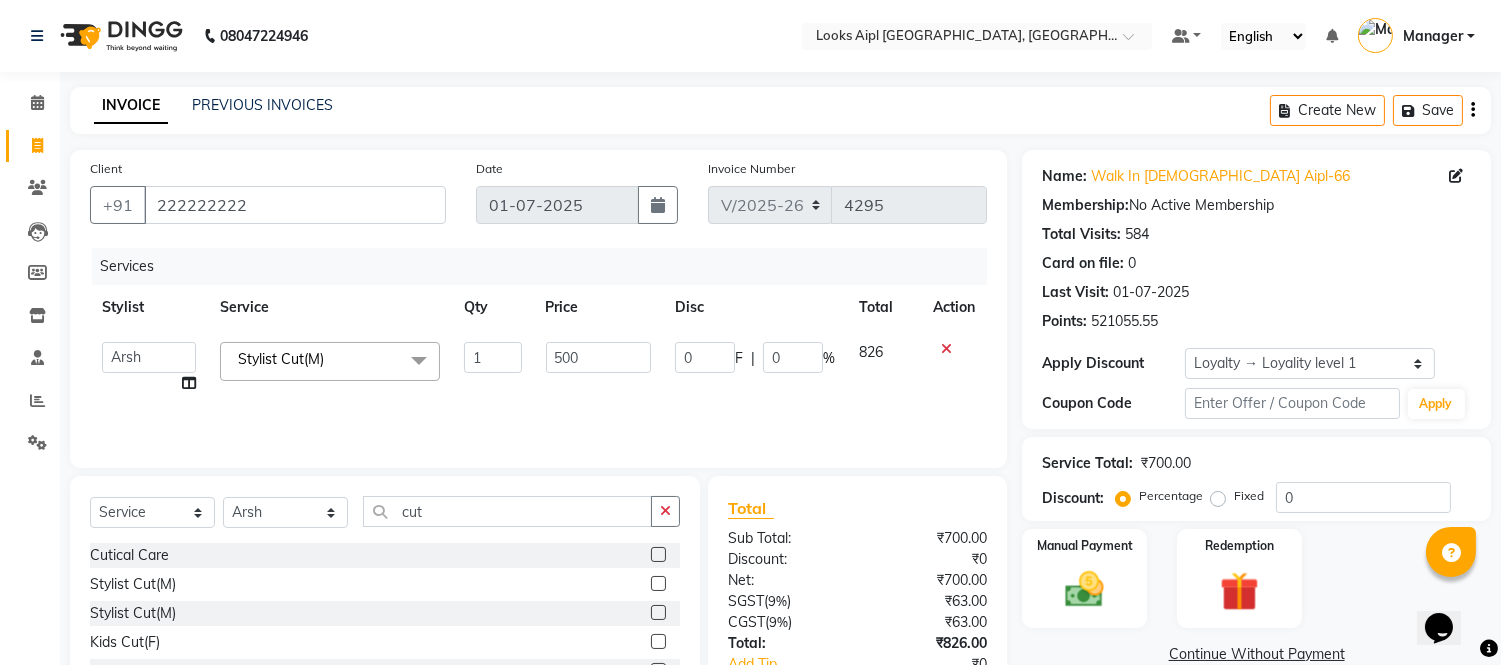 click on "Services Stylist Service Qty Price Disc Total Action  Akash   Akshar_asst   Alam _Pdct   Amit   Arkan   Arsh   Counter Sales   Geeta   Hema   ilfan   Ishaan   Kuldeep   Laxmi   Manager   Neeraj   Prince   Rajeev   sagar_pdct   Surejit   Vijay   Zakir_pdct  Stylist Cut(M)  x Big Toes French Tip Repair Gel French Extension Gel Tip Repair Gel Infills Gel Overlays Gel Extension Gel Nail Removal Natural Nail Extensions French Nail Extensions Gel Polish Removal Extension Removal Nail Art Recruiter French Ombre Gel Polish Nail Art Nedle Cutical Care Nail Art Brush French Gel Polish French Glitter Gel Polish Gel Polish Touchup                                   Nail Art Per Finger(F)* 3D Nail Art Recruiter Nail Art with Stones/Foil/Stickers per Finger Acrylic Overlays Nail Extension Refill Finger Tip Repair Acrylic Removal Gel Polish Application Gel Overlays Refills  Stick on Nails Full Arms Bleach Face Bleach(F) Bleach Full Back/Front Full Body Bleach Half Front/Back Full Legs Bleach Detan(F) Detan(M) Face Bleach(M)" 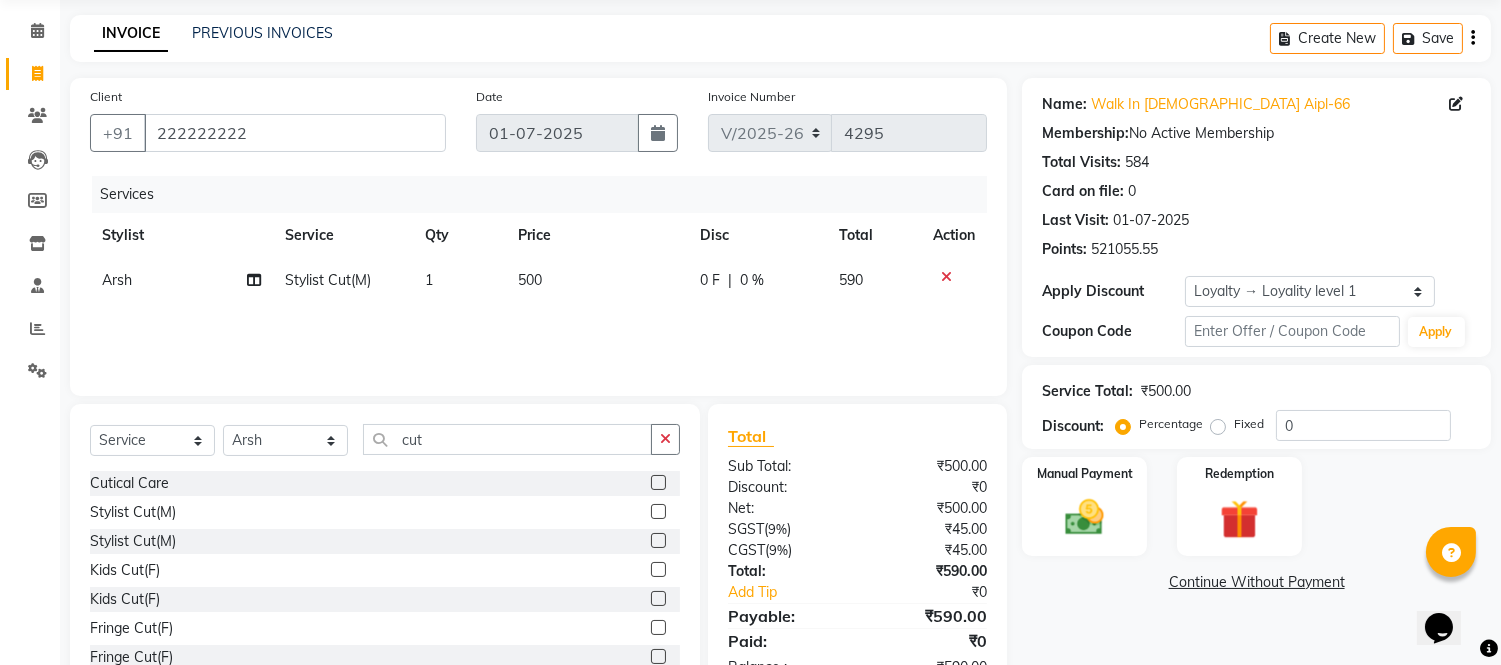 scroll, scrollTop: 135, scrollLeft: 0, axis: vertical 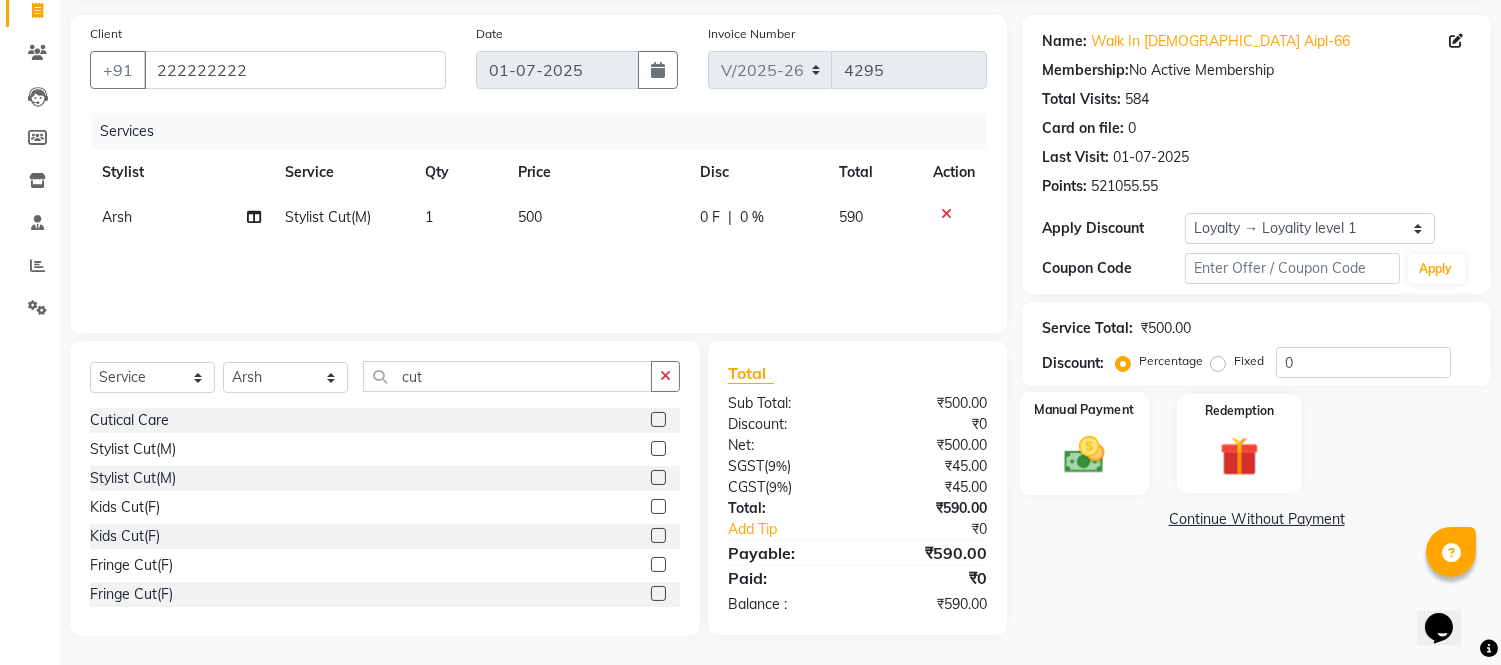 click 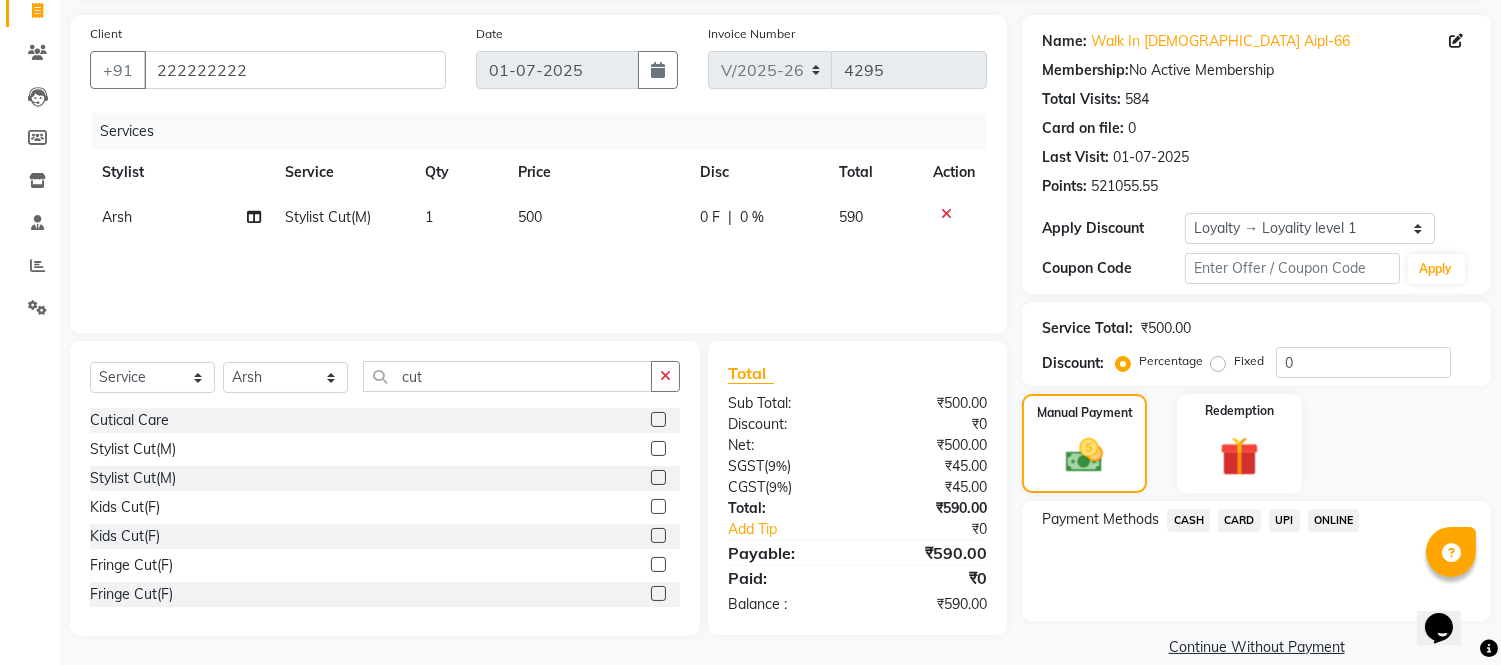 drag, startPoint x: 1291, startPoint y: 520, endPoint x: 1307, endPoint y: 508, distance: 20 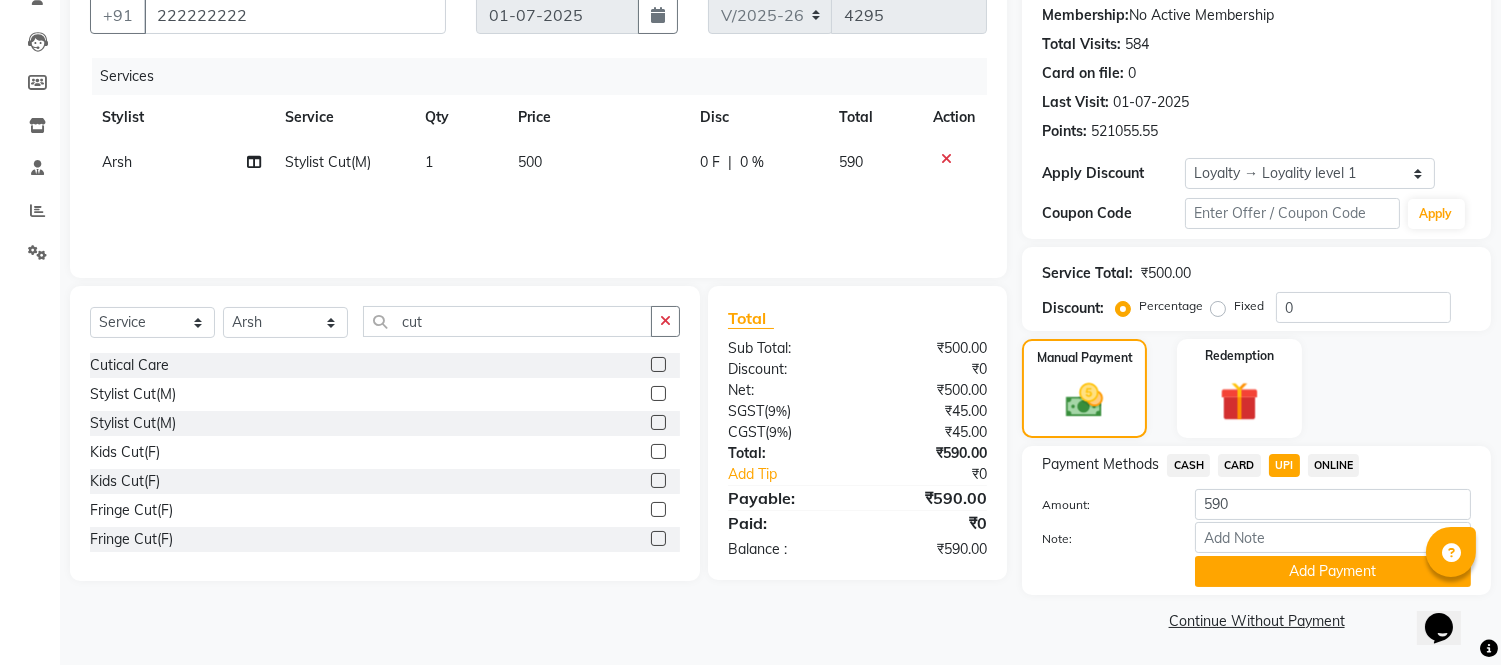 click on "Add Payment" 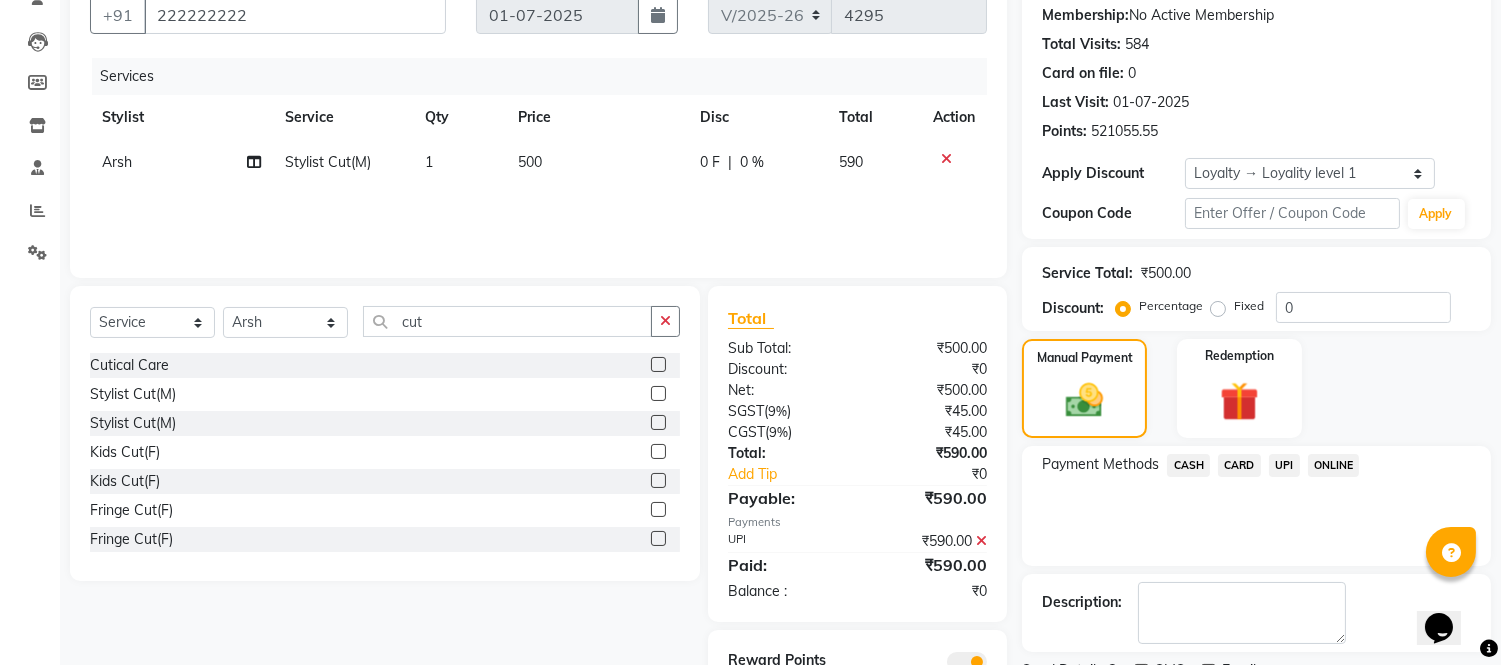 scroll, scrollTop: 275, scrollLeft: 0, axis: vertical 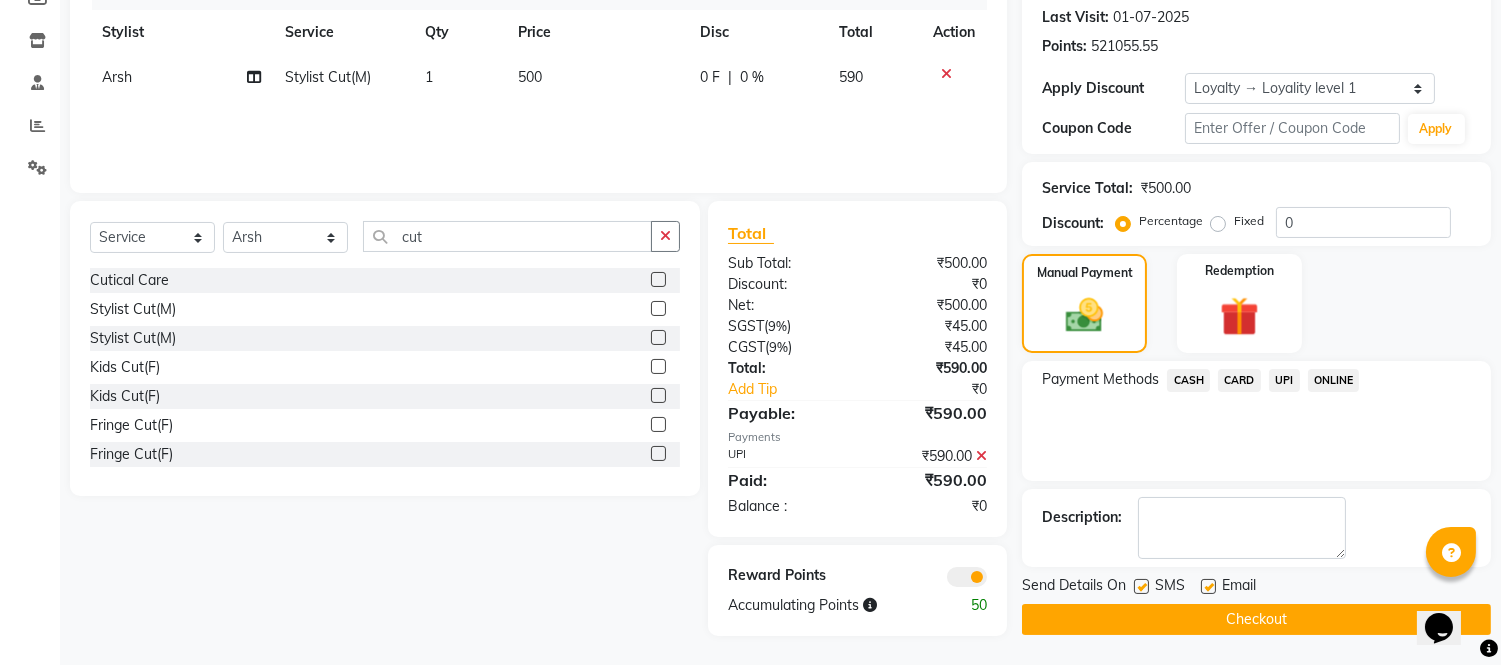 click on "Checkout" 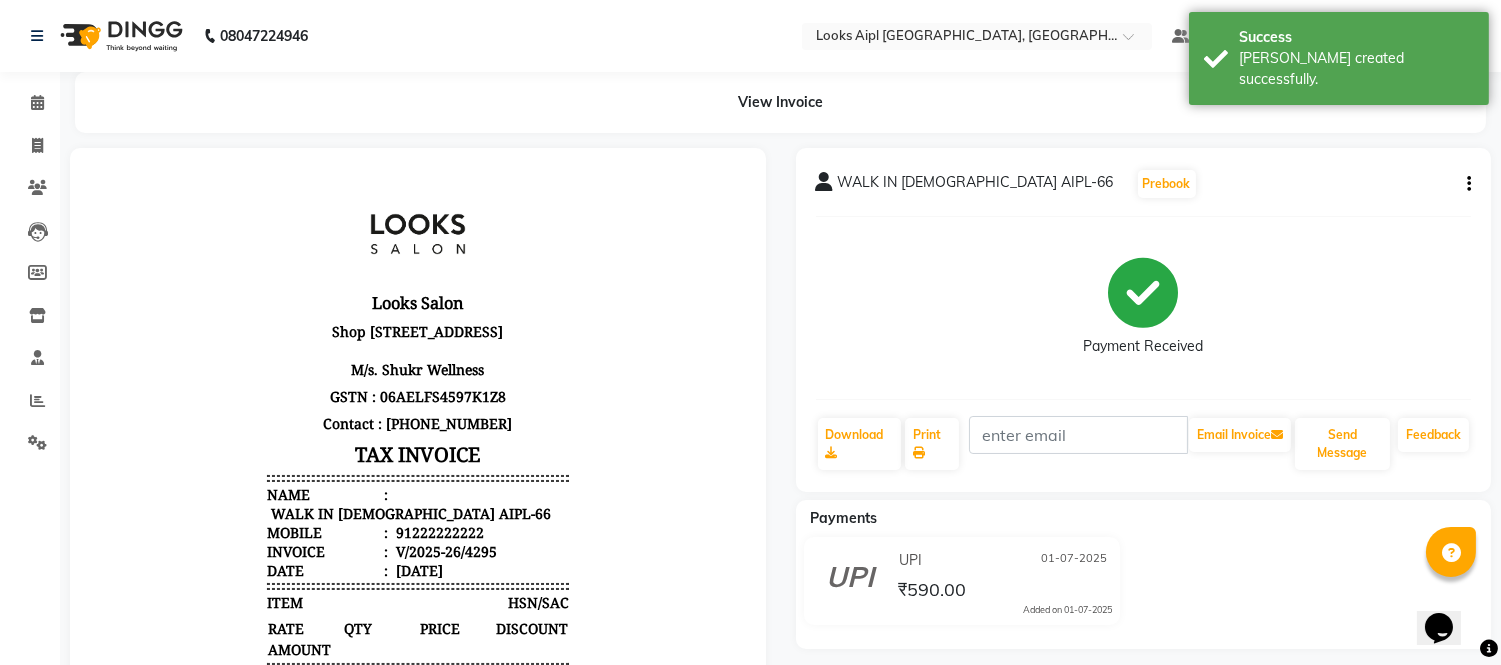 scroll, scrollTop: 0, scrollLeft: 0, axis: both 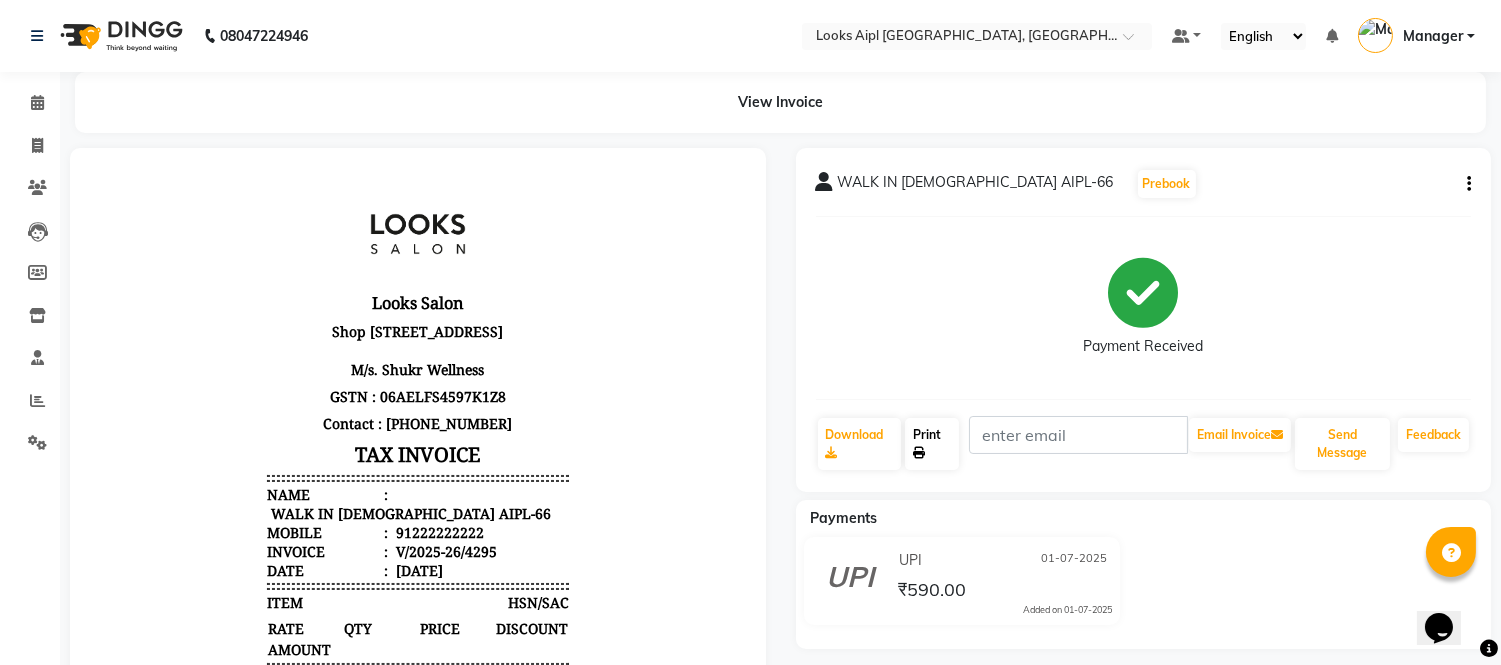 click on "Print" 